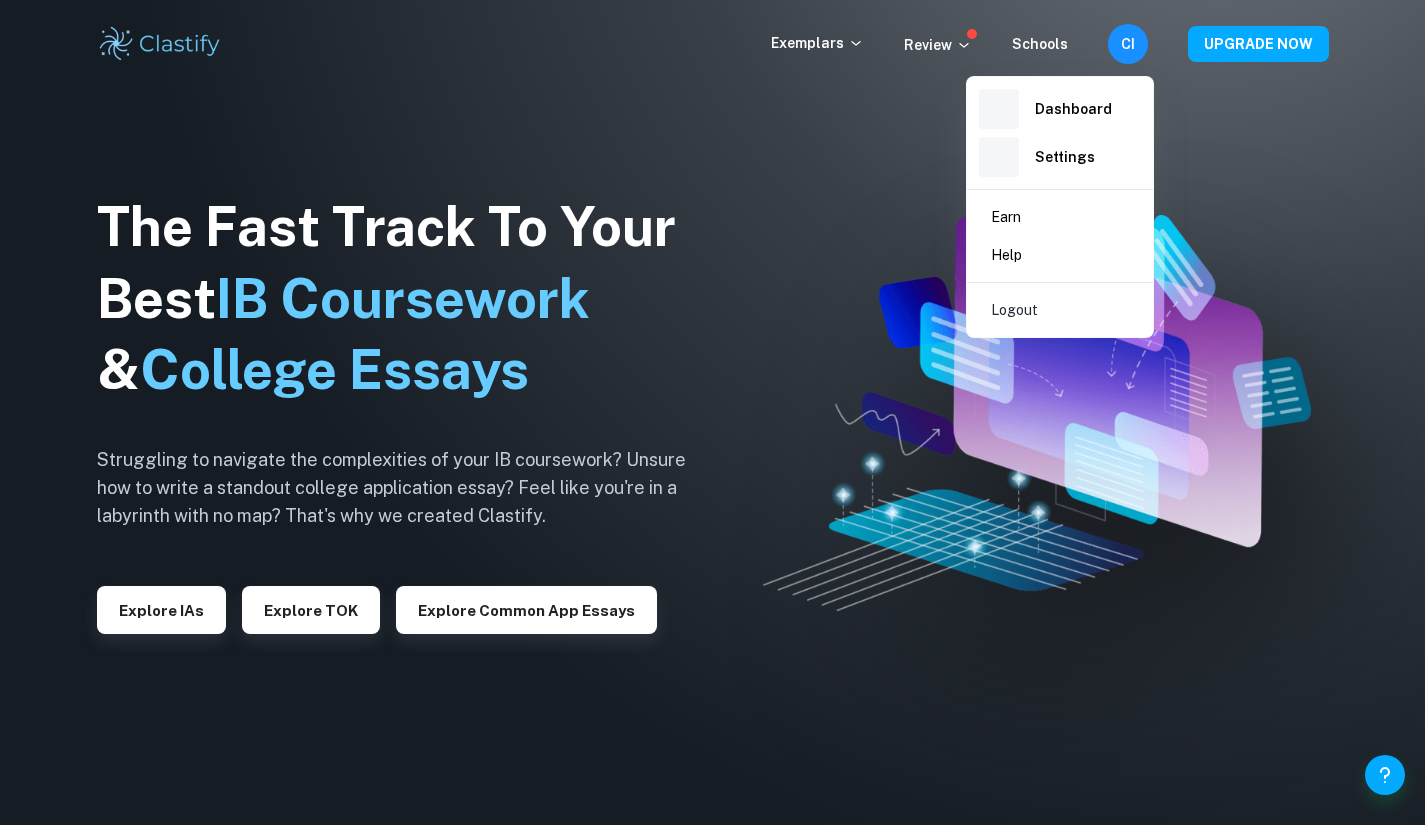 scroll, scrollTop: 0, scrollLeft: 0, axis: both 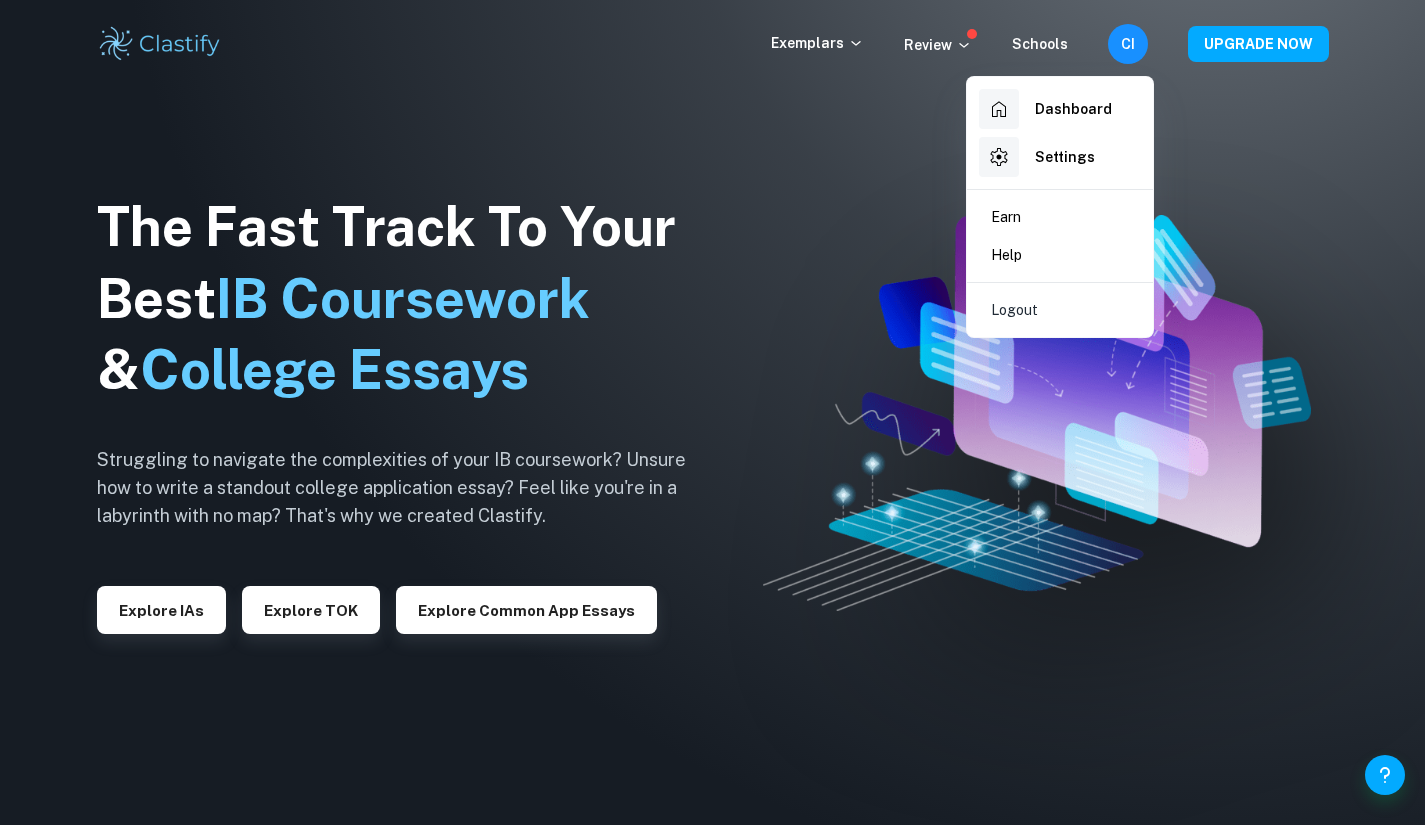 click at bounding box center (712, 412) 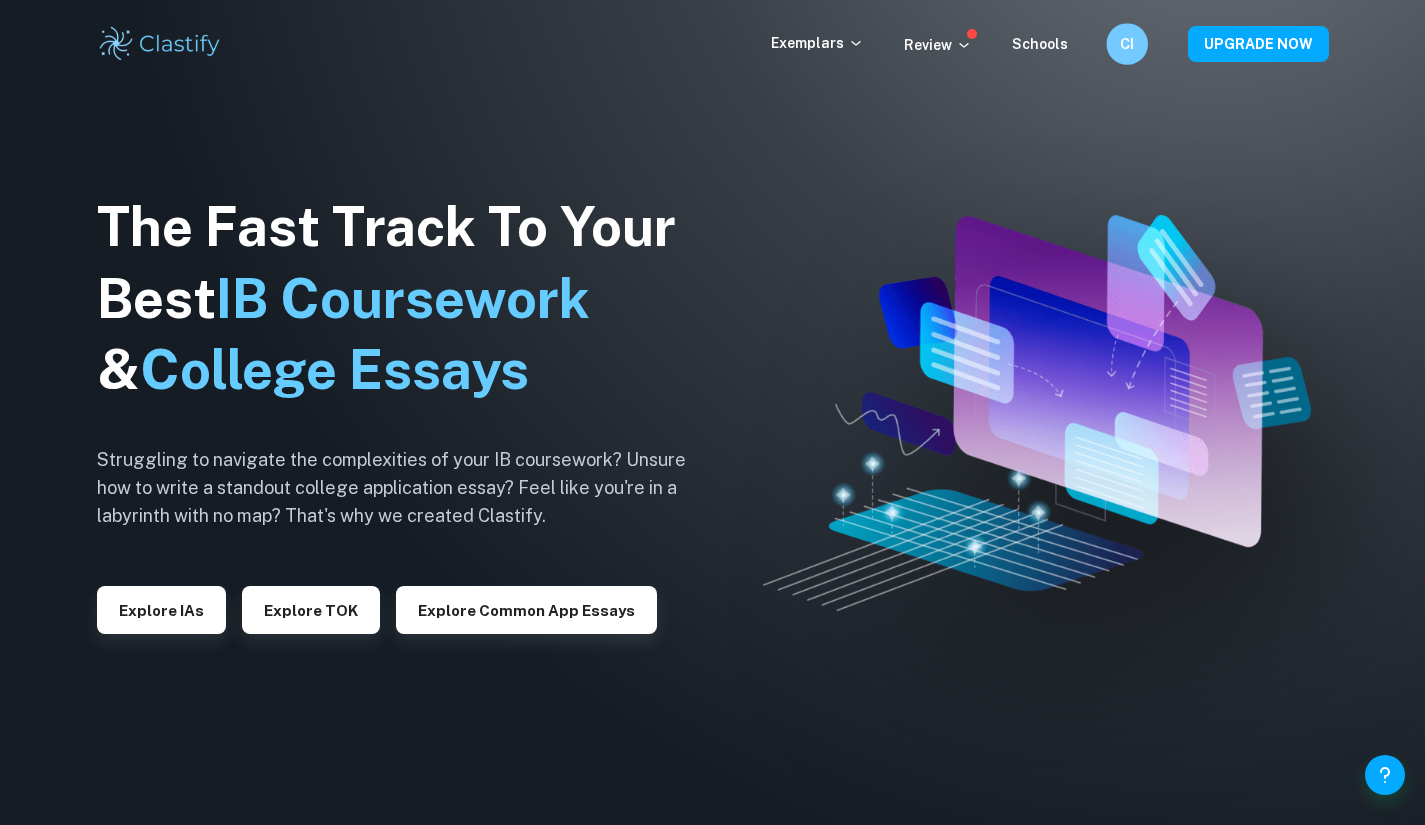 click on "CI" at bounding box center (1127, 44) 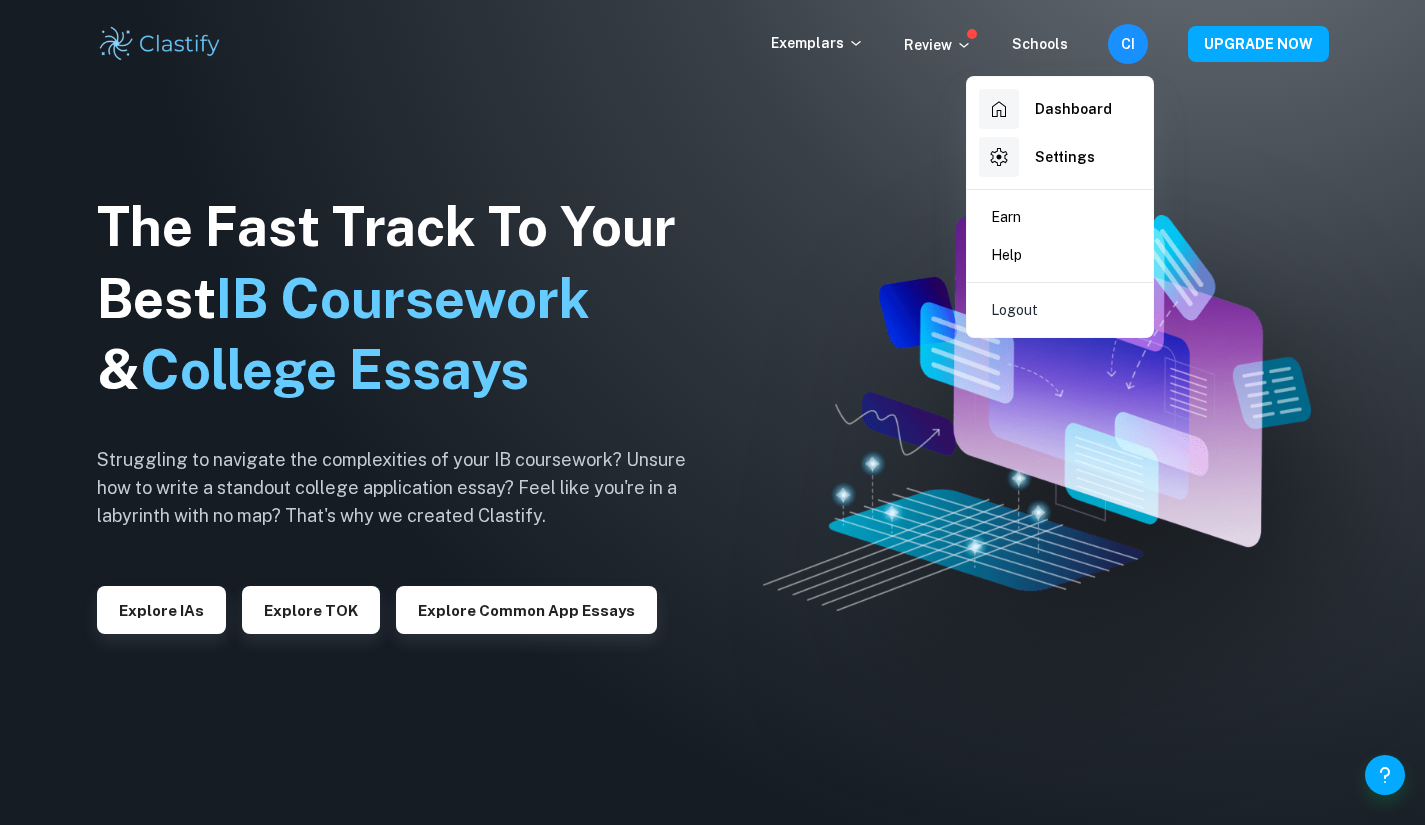 click at bounding box center (712, 412) 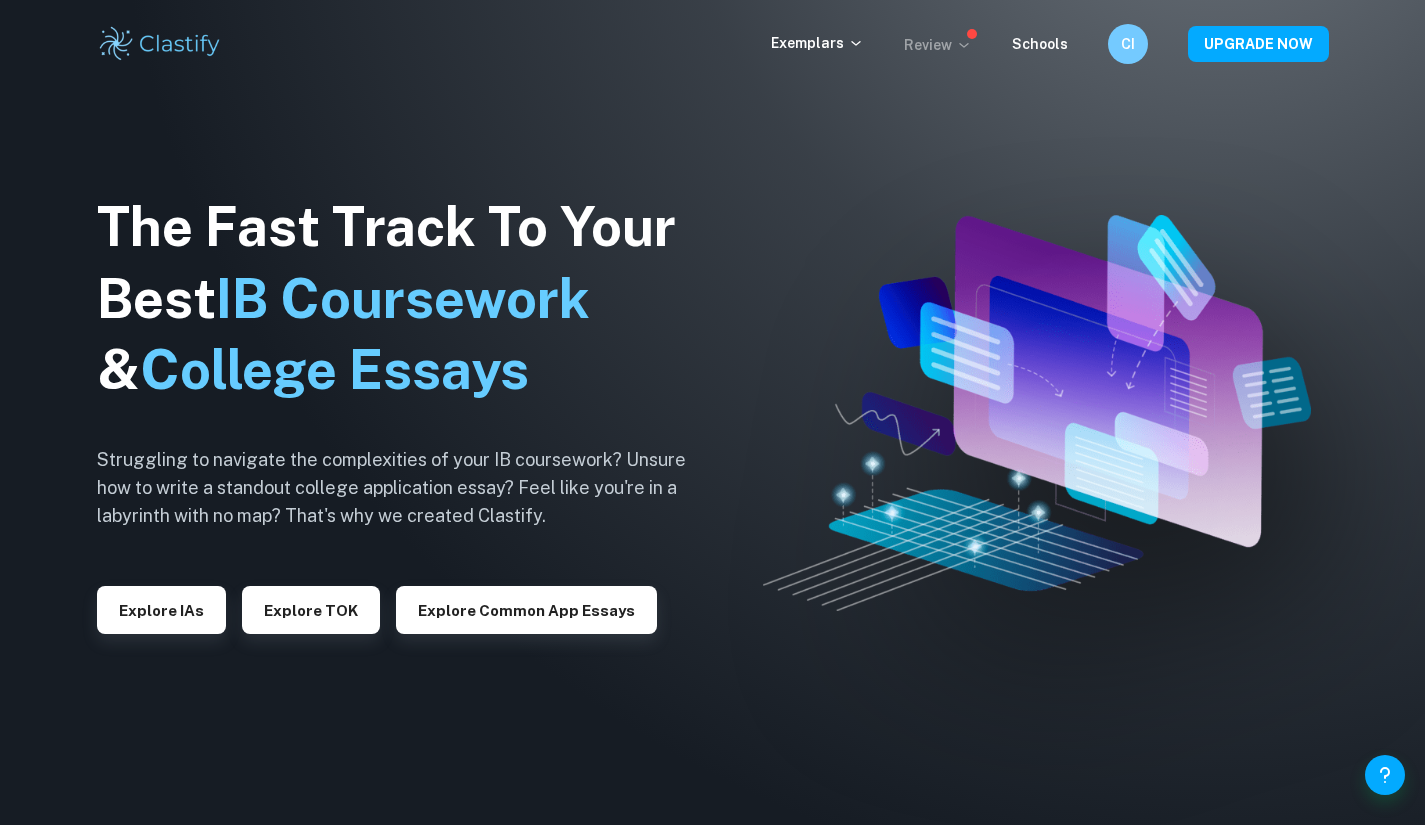 click on "Review" at bounding box center [938, 45] 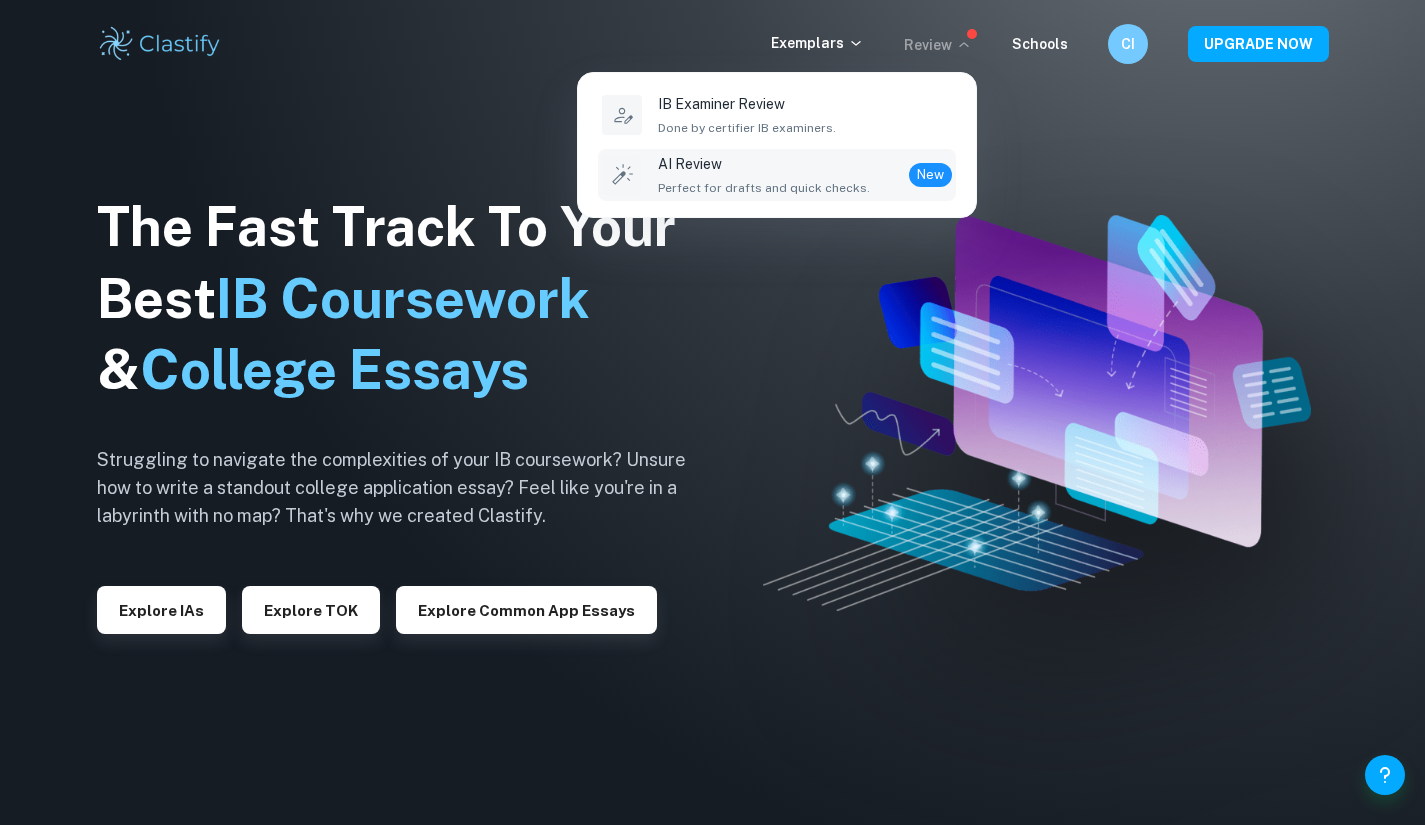click on "AI Review" at bounding box center [764, 164] 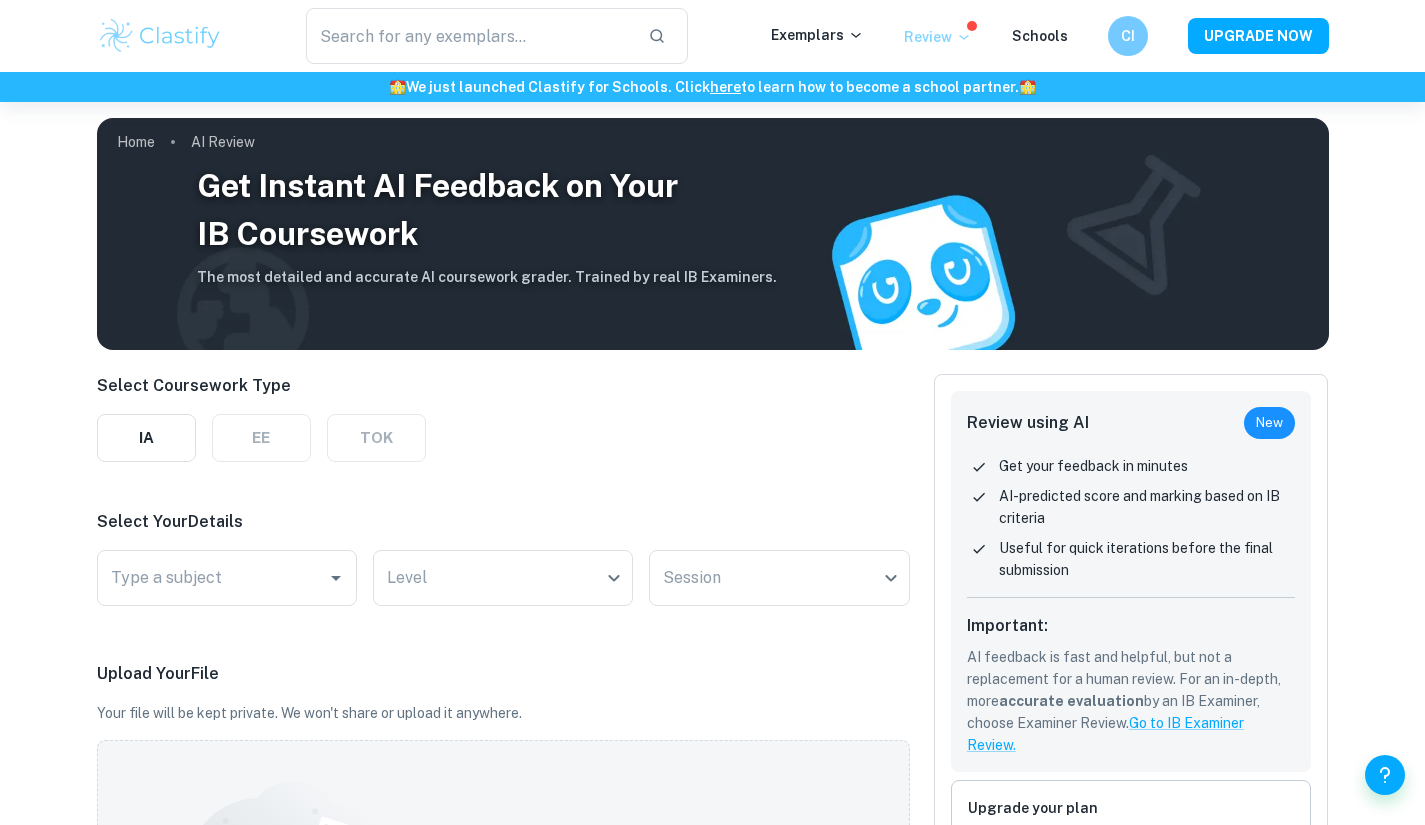 click on "Review" at bounding box center (938, 37) 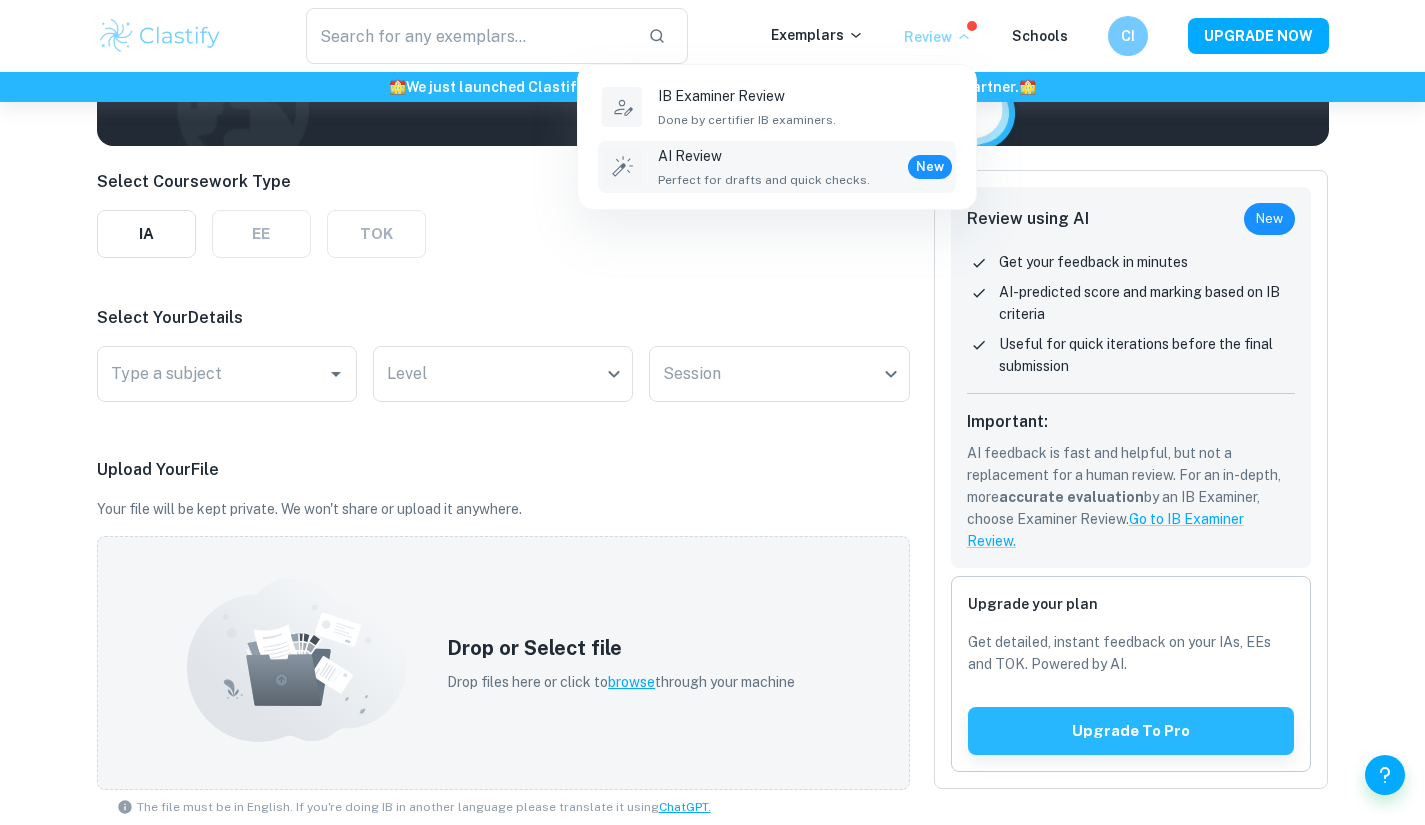 scroll, scrollTop: 0, scrollLeft: 0, axis: both 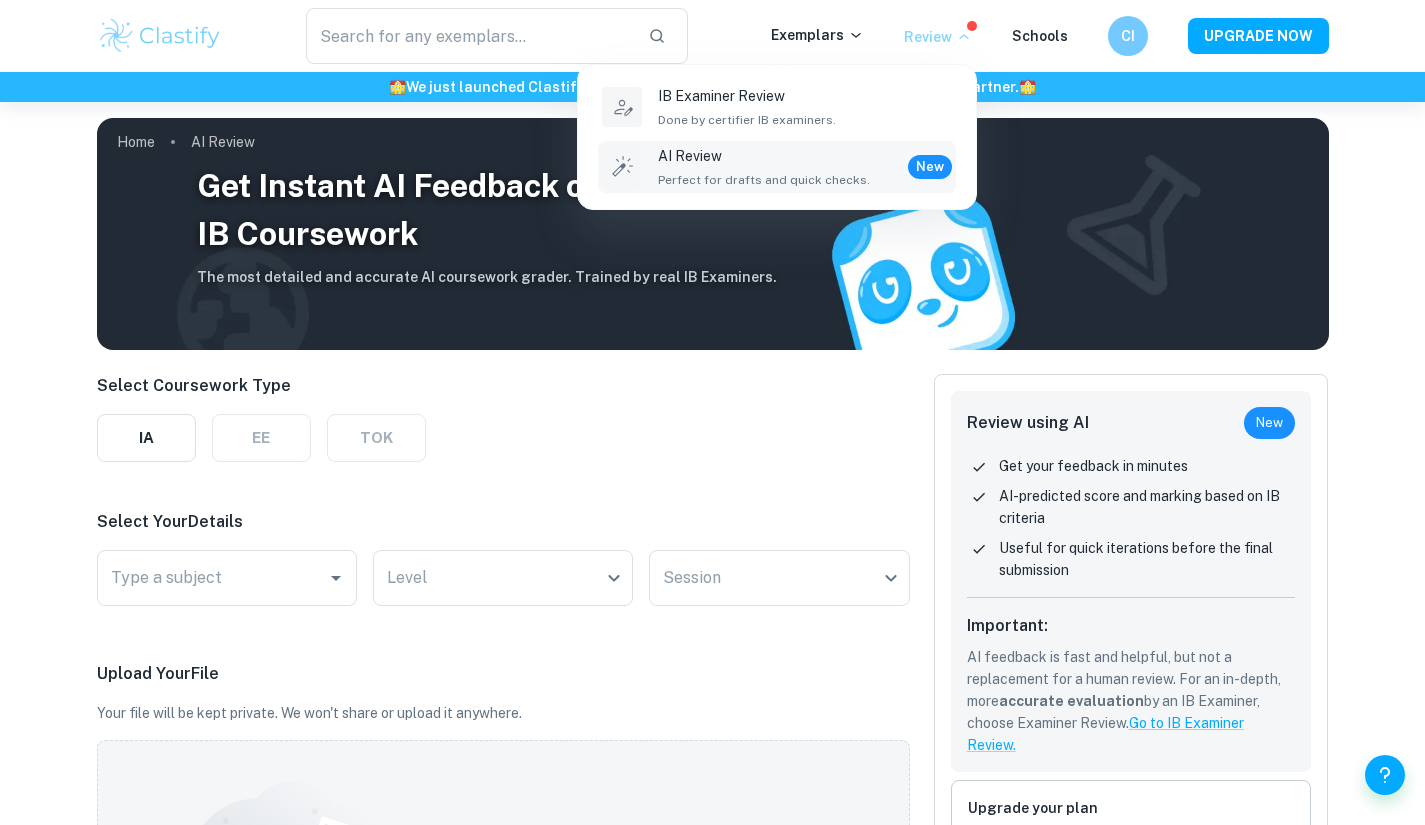 click at bounding box center [712, 412] 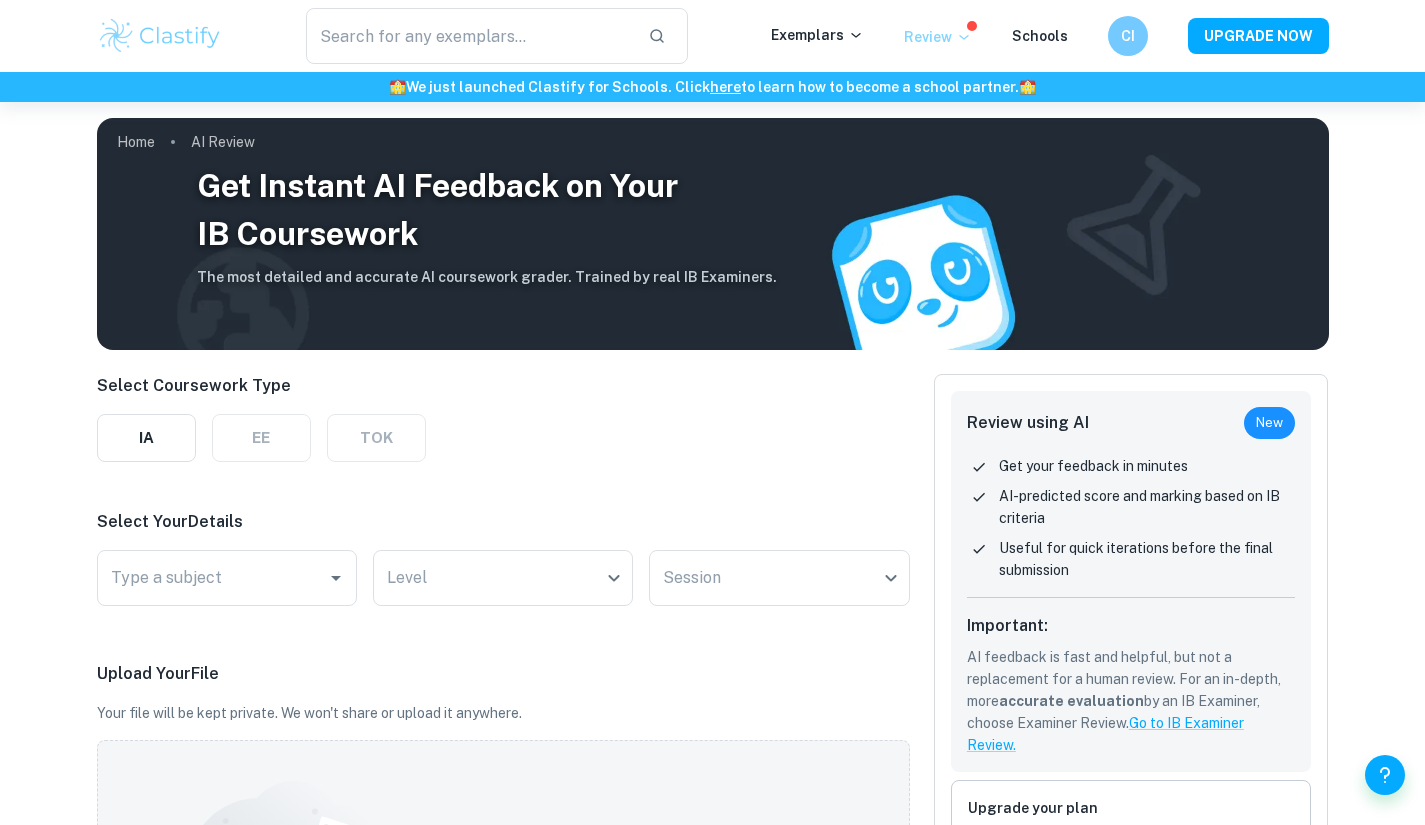 click 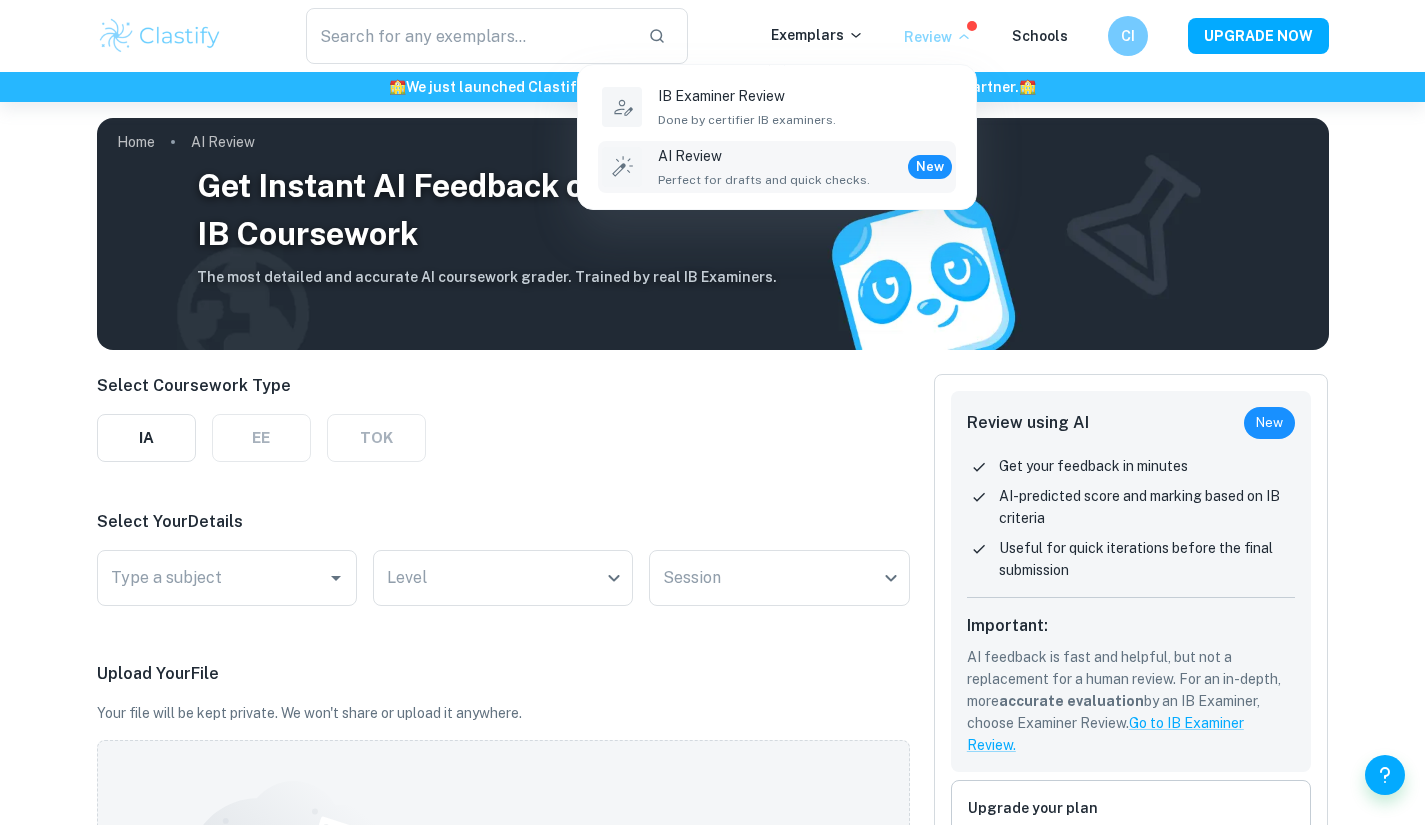click at bounding box center [712, 412] 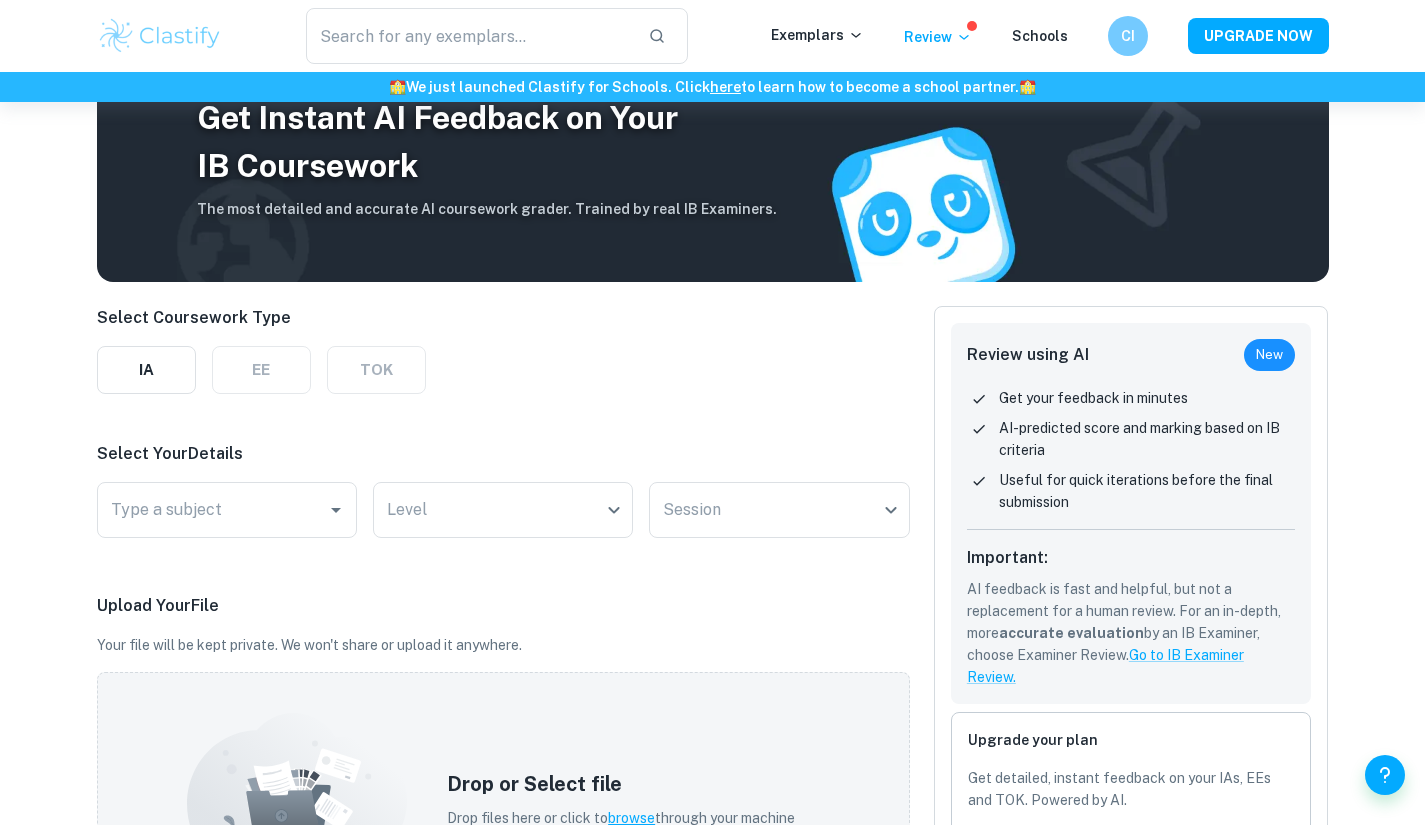 scroll, scrollTop: 0, scrollLeft: 0, axis: both 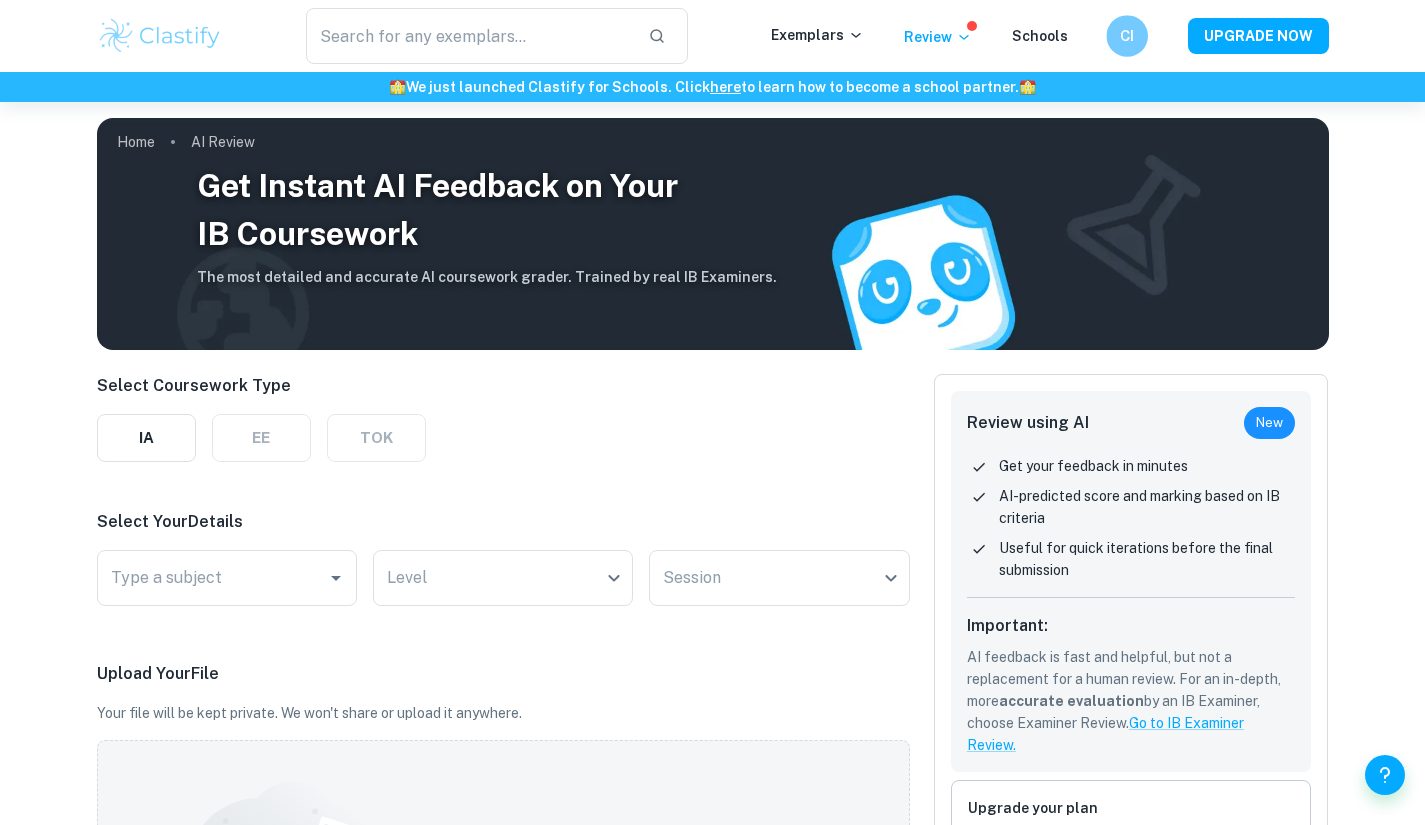 click on "CI" at bounding box center (1127, 36) 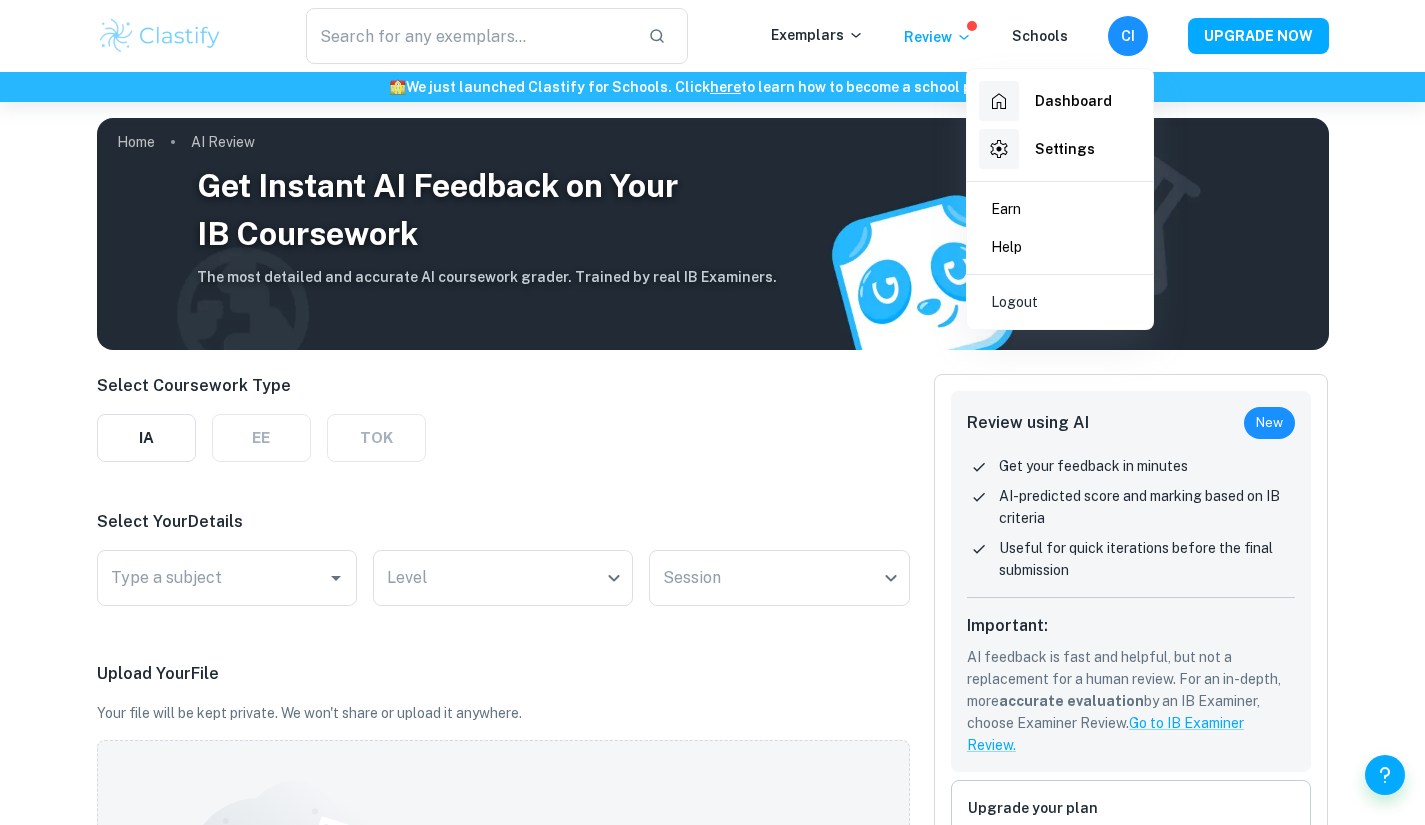 click at bounding box center (712, 412) 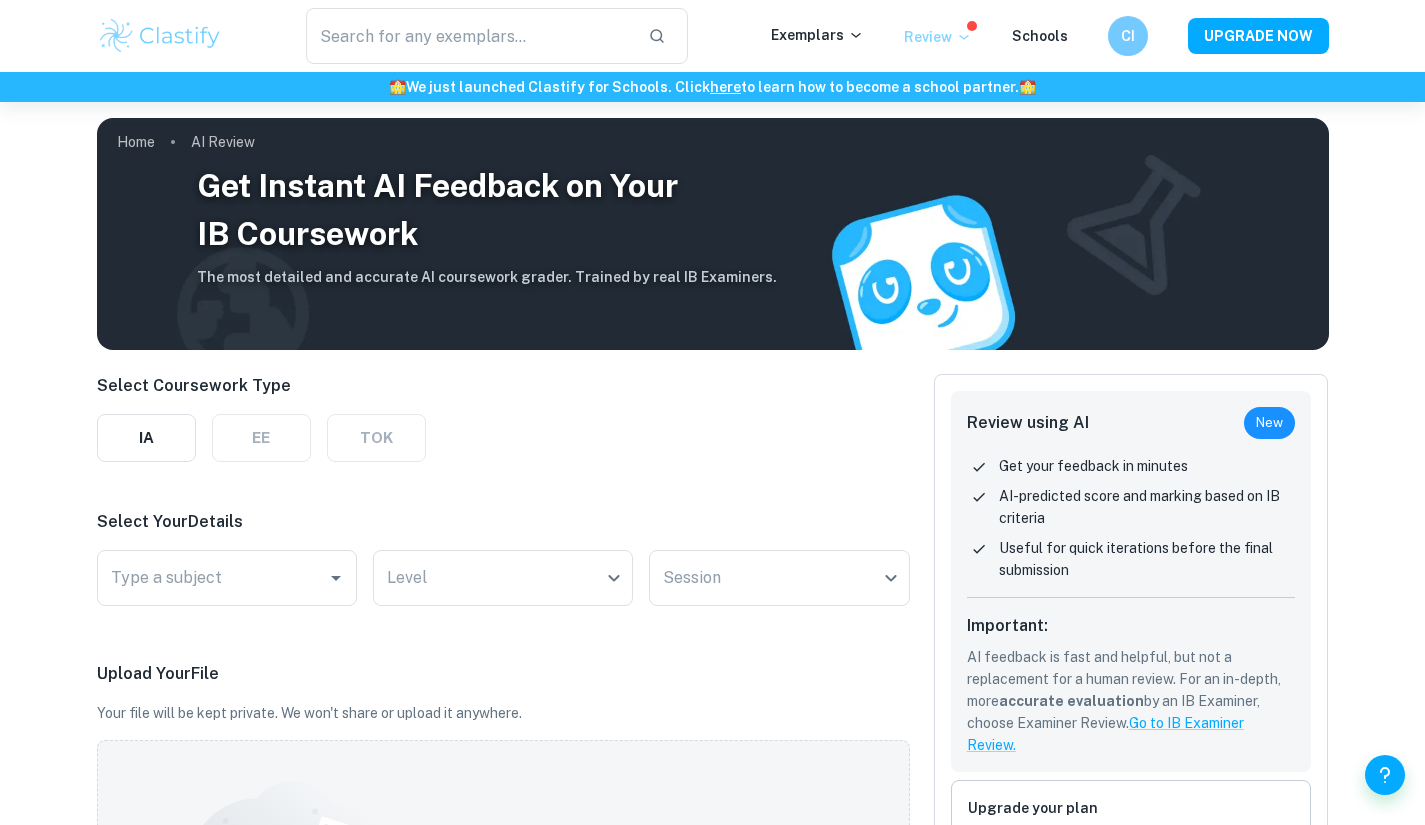 click on "Review" at bounding box center (938, 37) 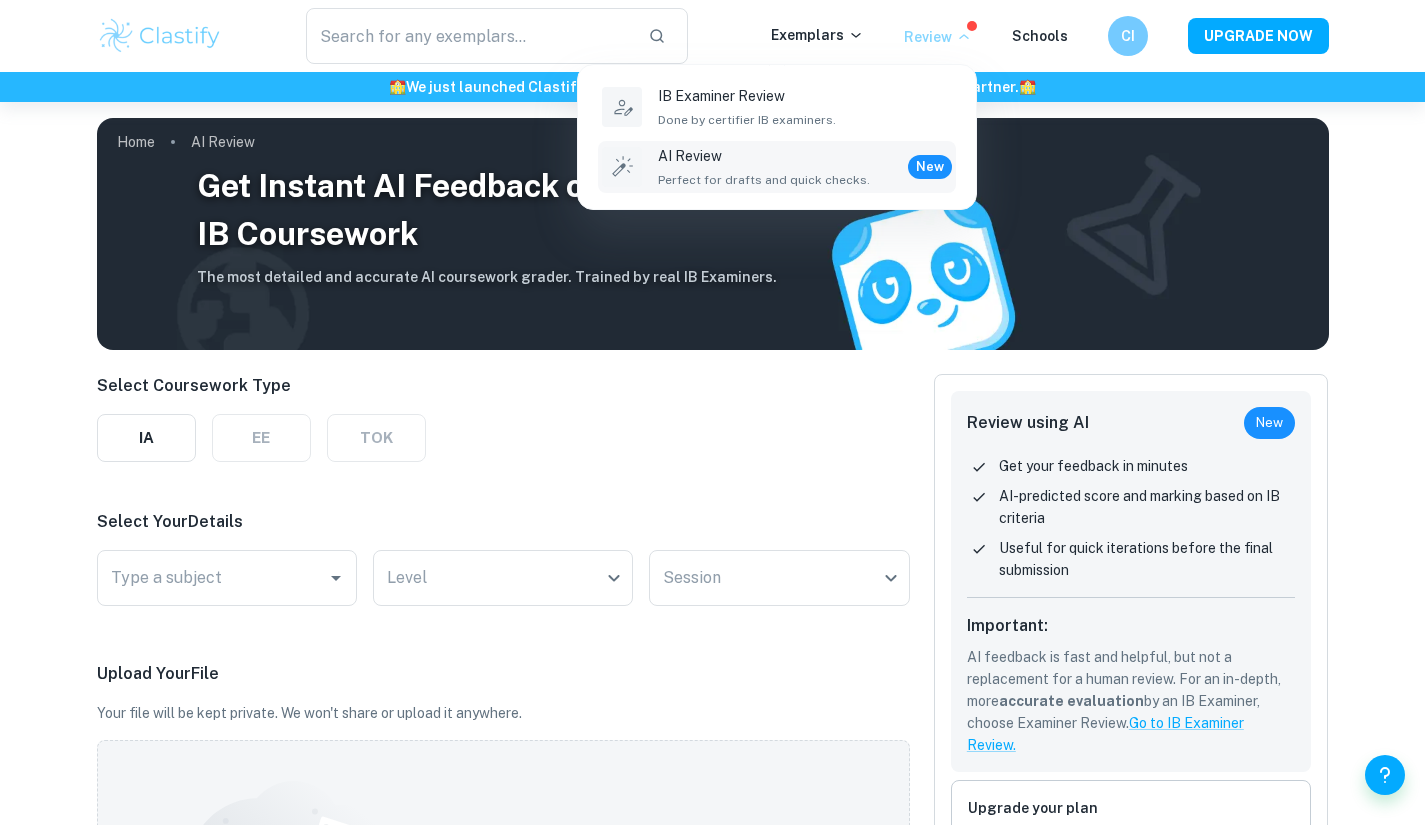 click at bounding box center (712, 412) 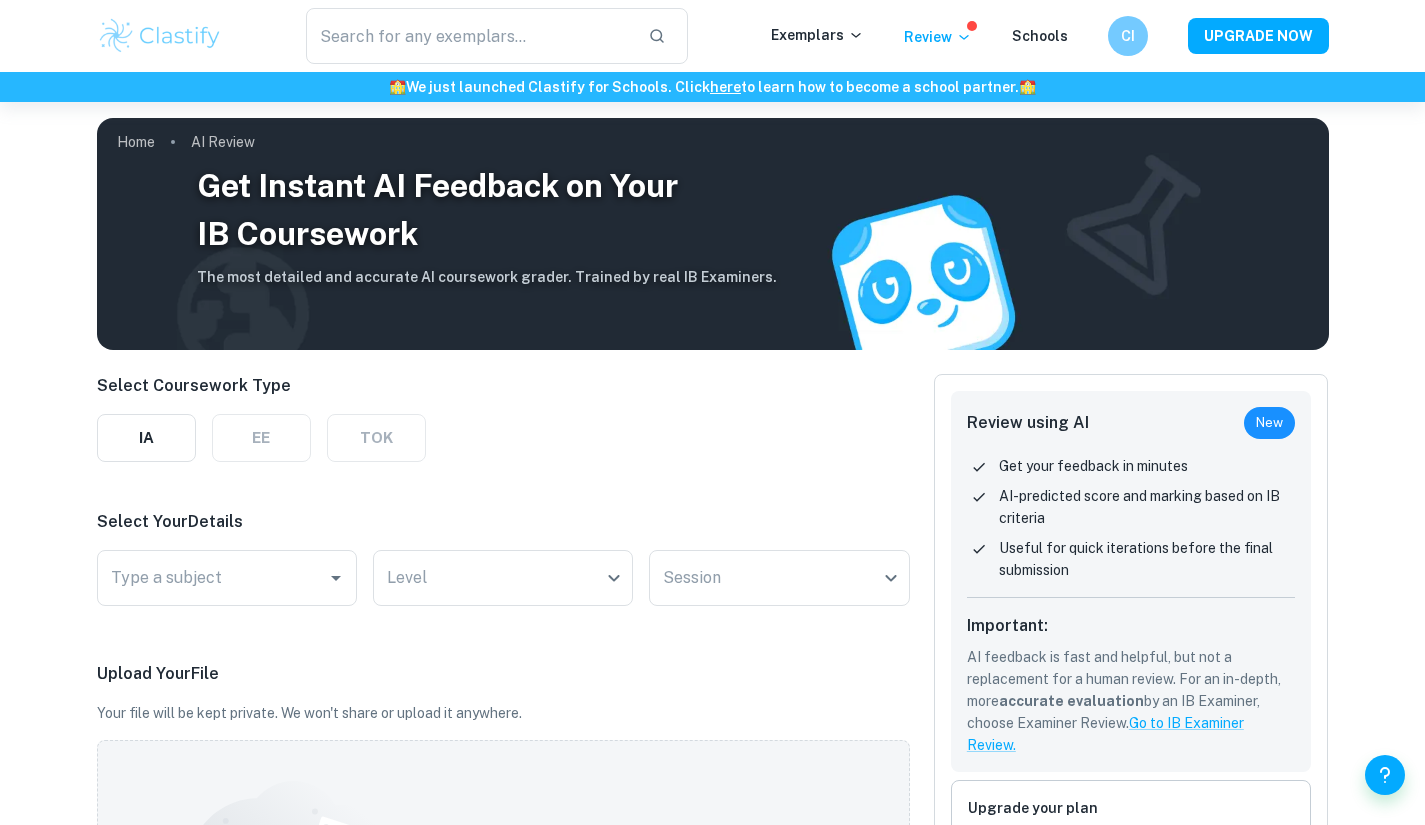 click at bounding box center (972, 26) 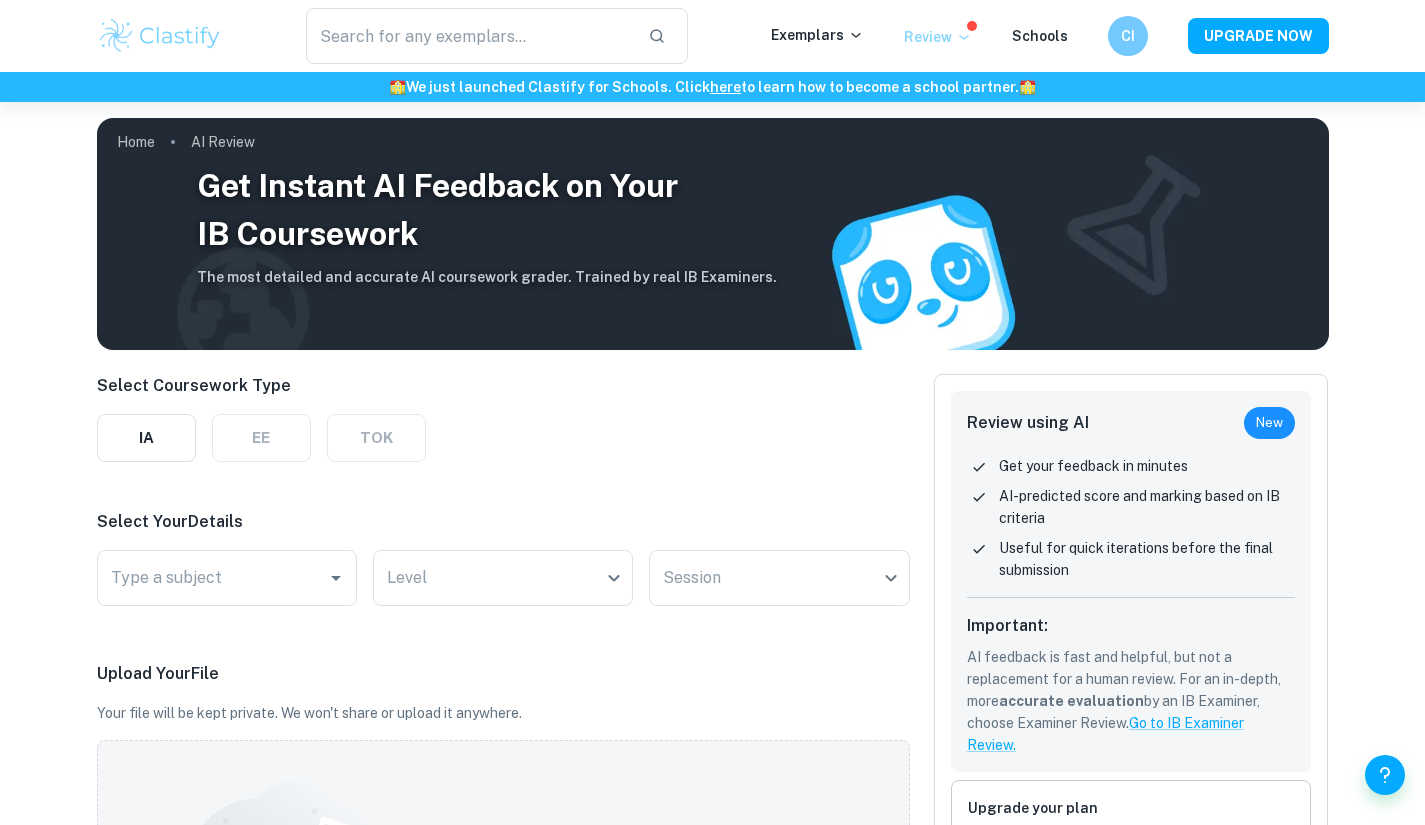 click 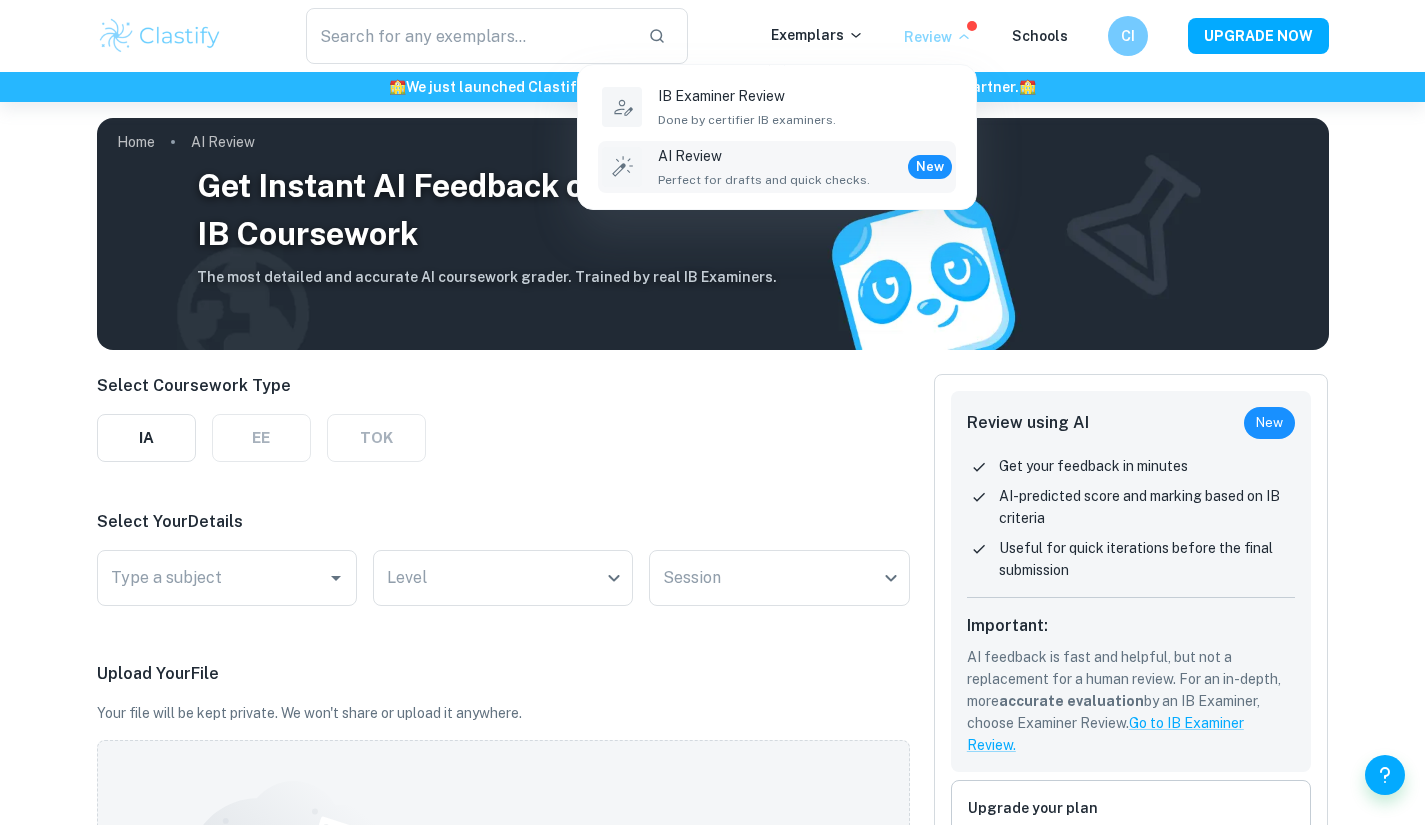 click at bounding box center [712, 412] 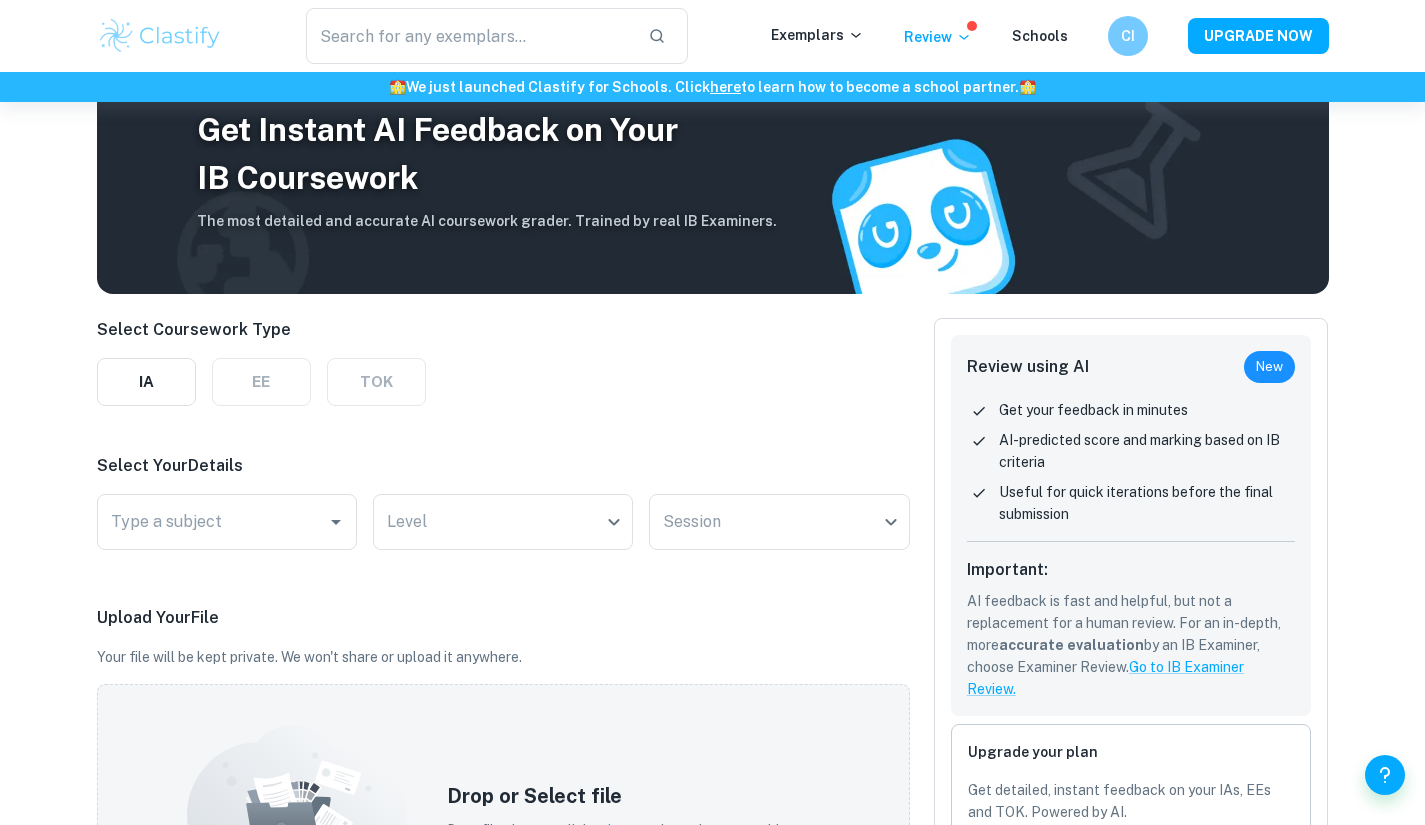 scroll, scrollTop: 0, scrollLeft: 0, axis: both 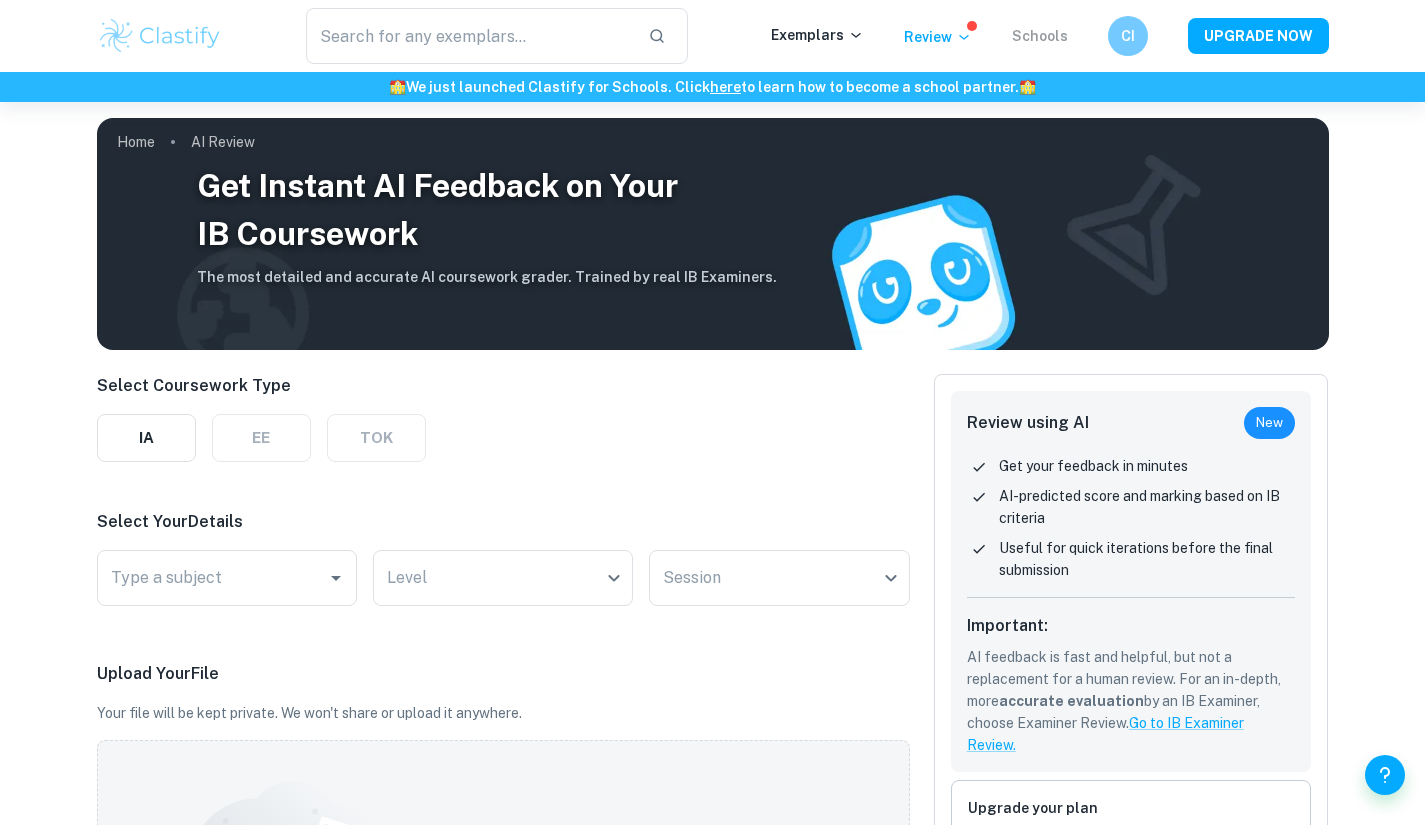 click on "Schools" at bounding box center [1040, 36] 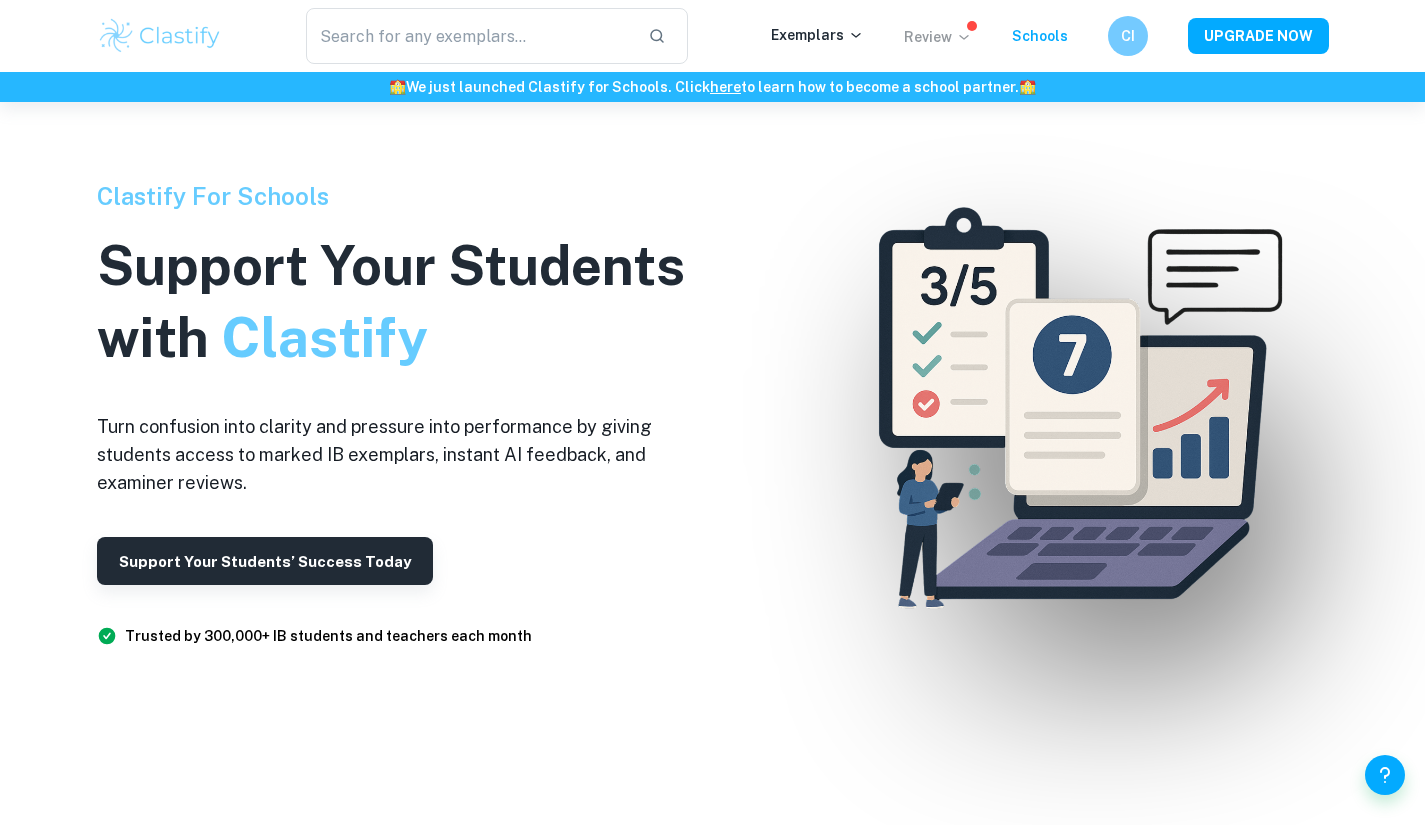 click 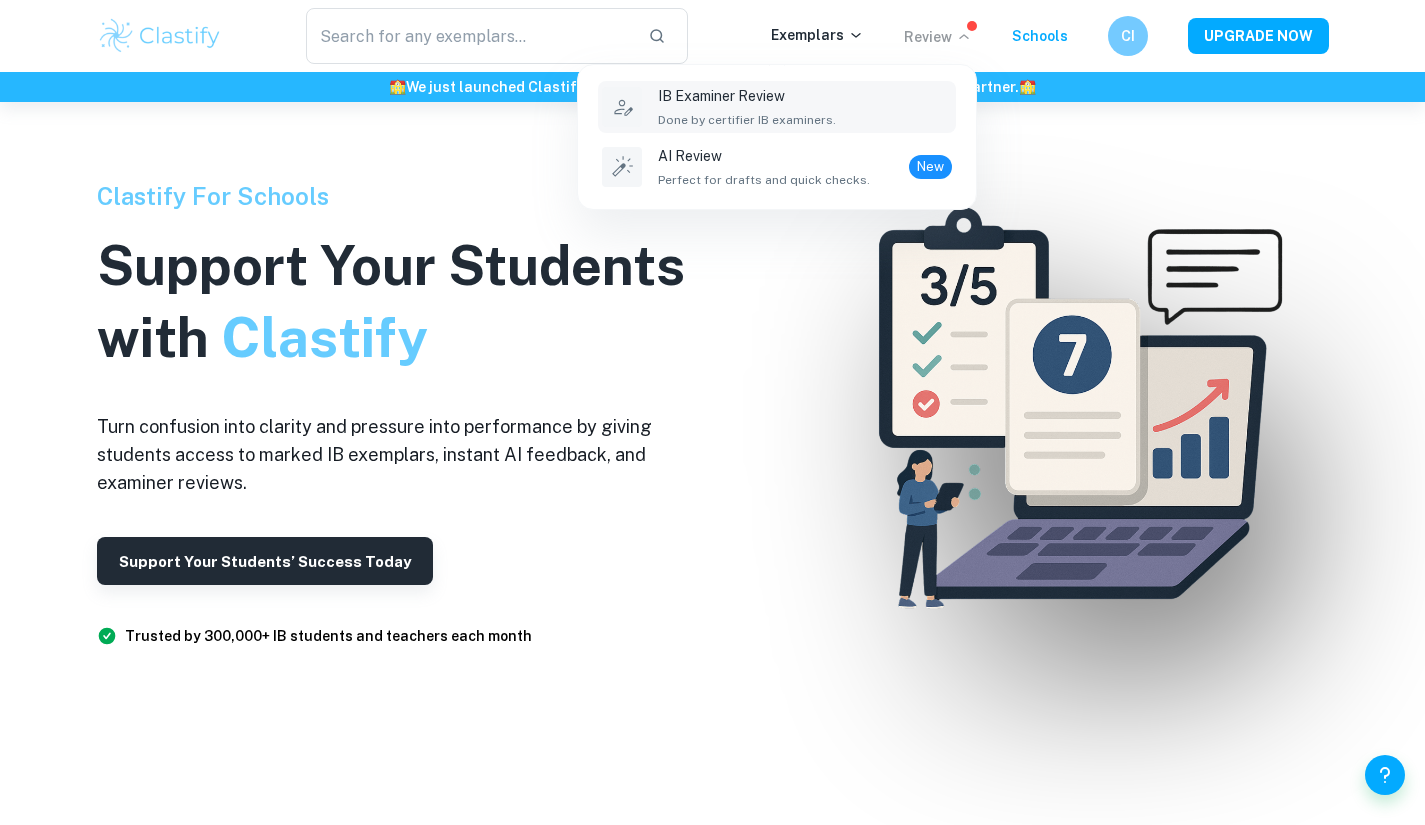 click on "IB Examiner Review Done by certifier IB examiners." at bounding box center [747, 107] 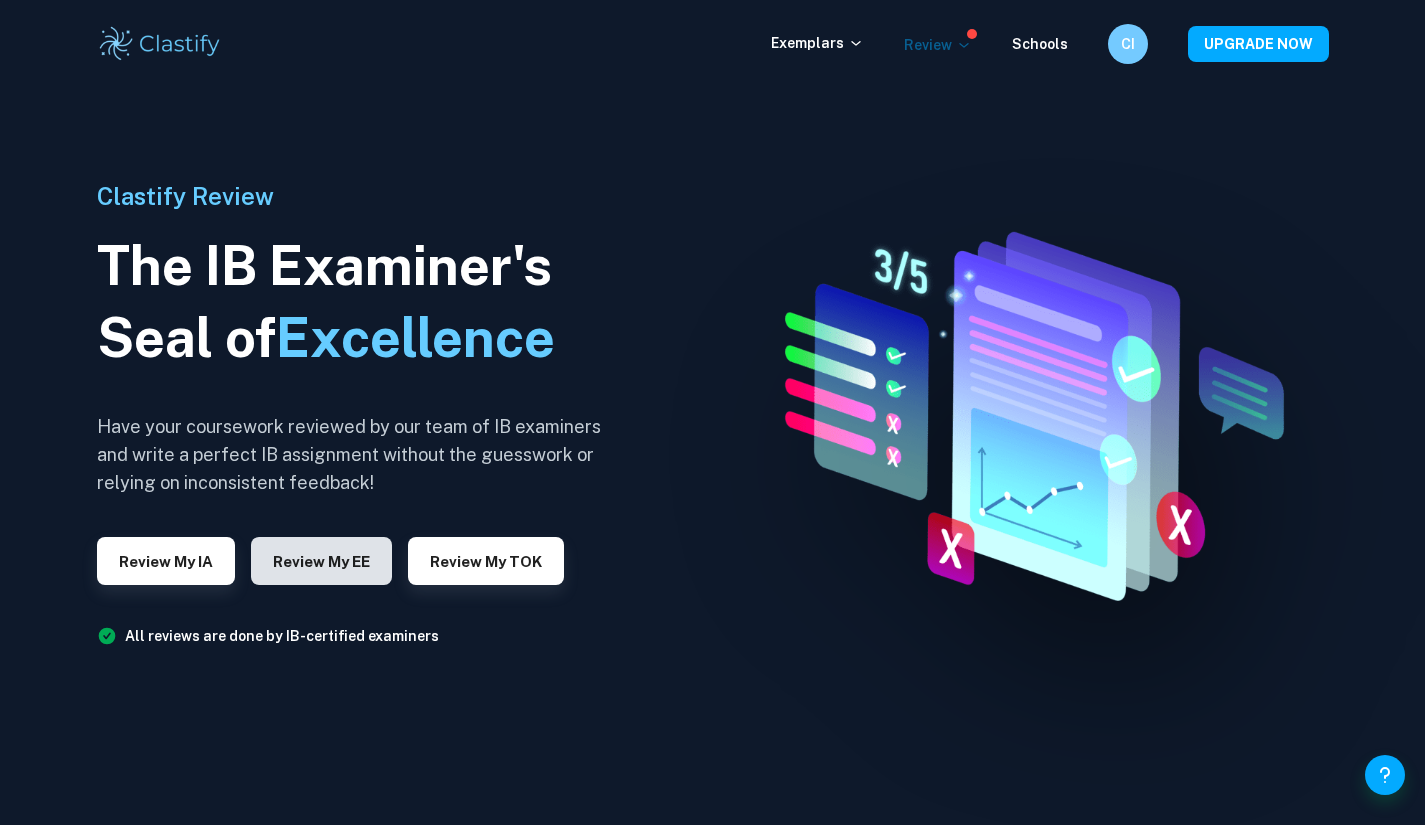 click on "Review my EE" at bounding box center [321, 561] 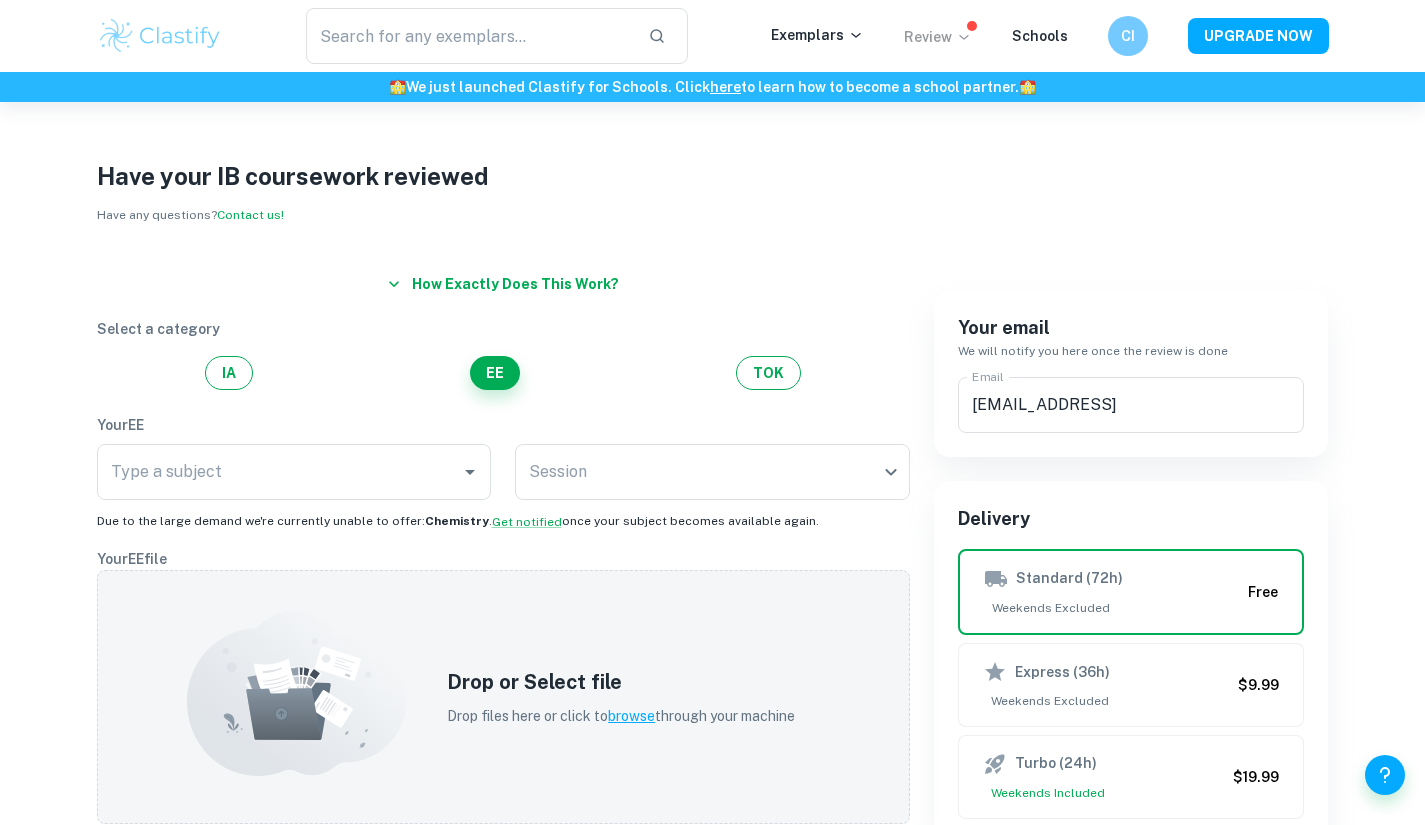 click at bounding box center (160, 36) 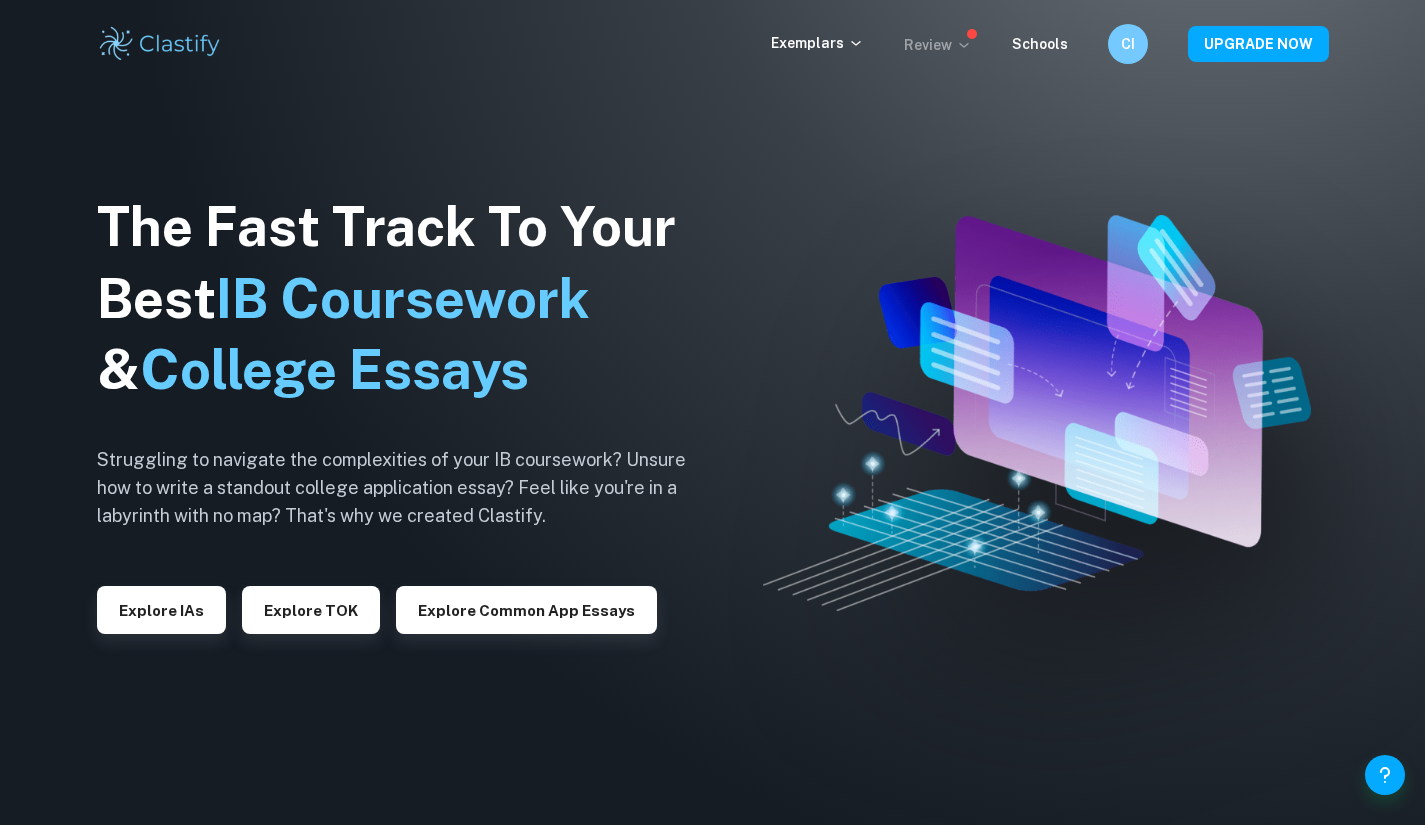 click at bounding box center [160, 44] 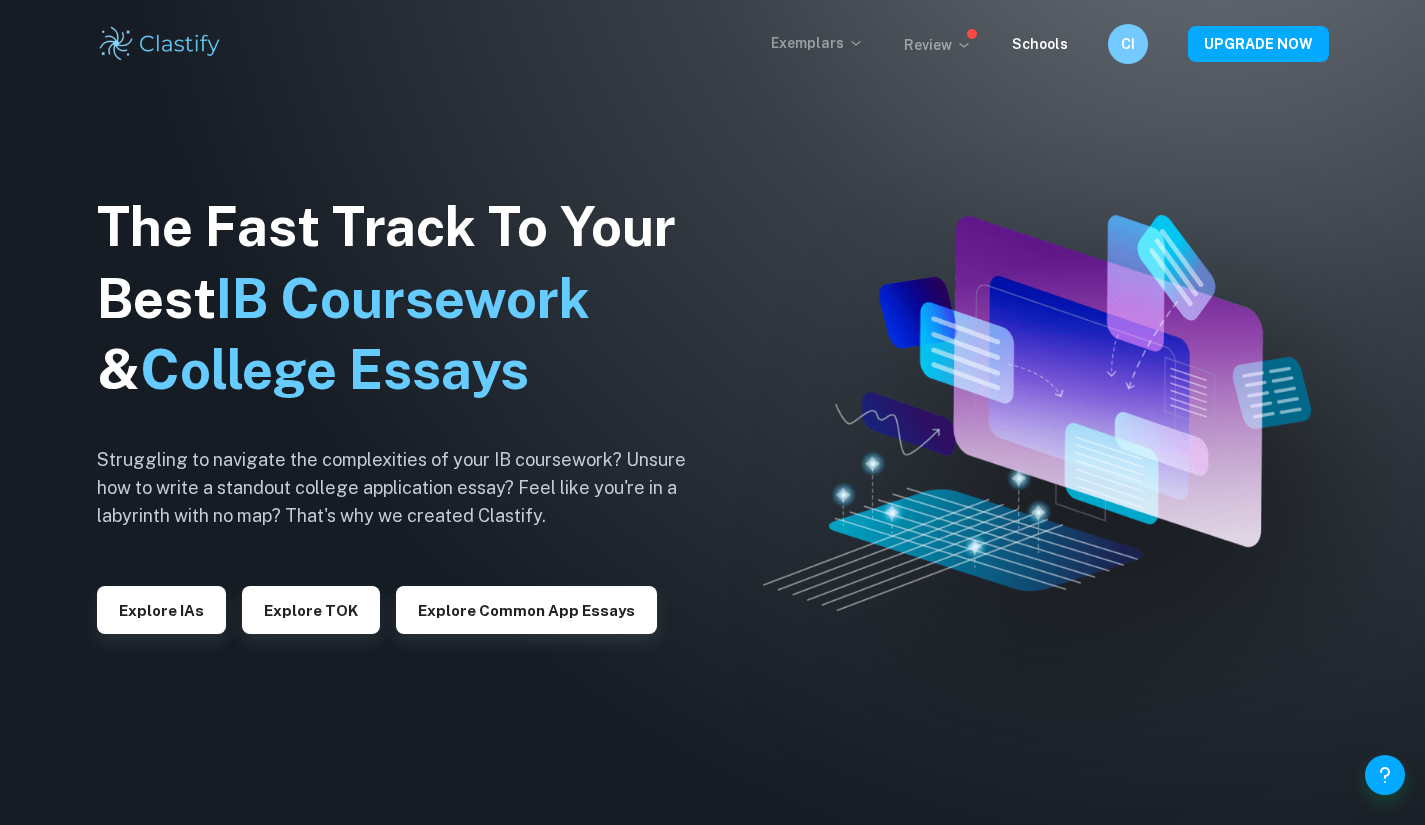click on "Exemplars" at bounding box center (817, 43) 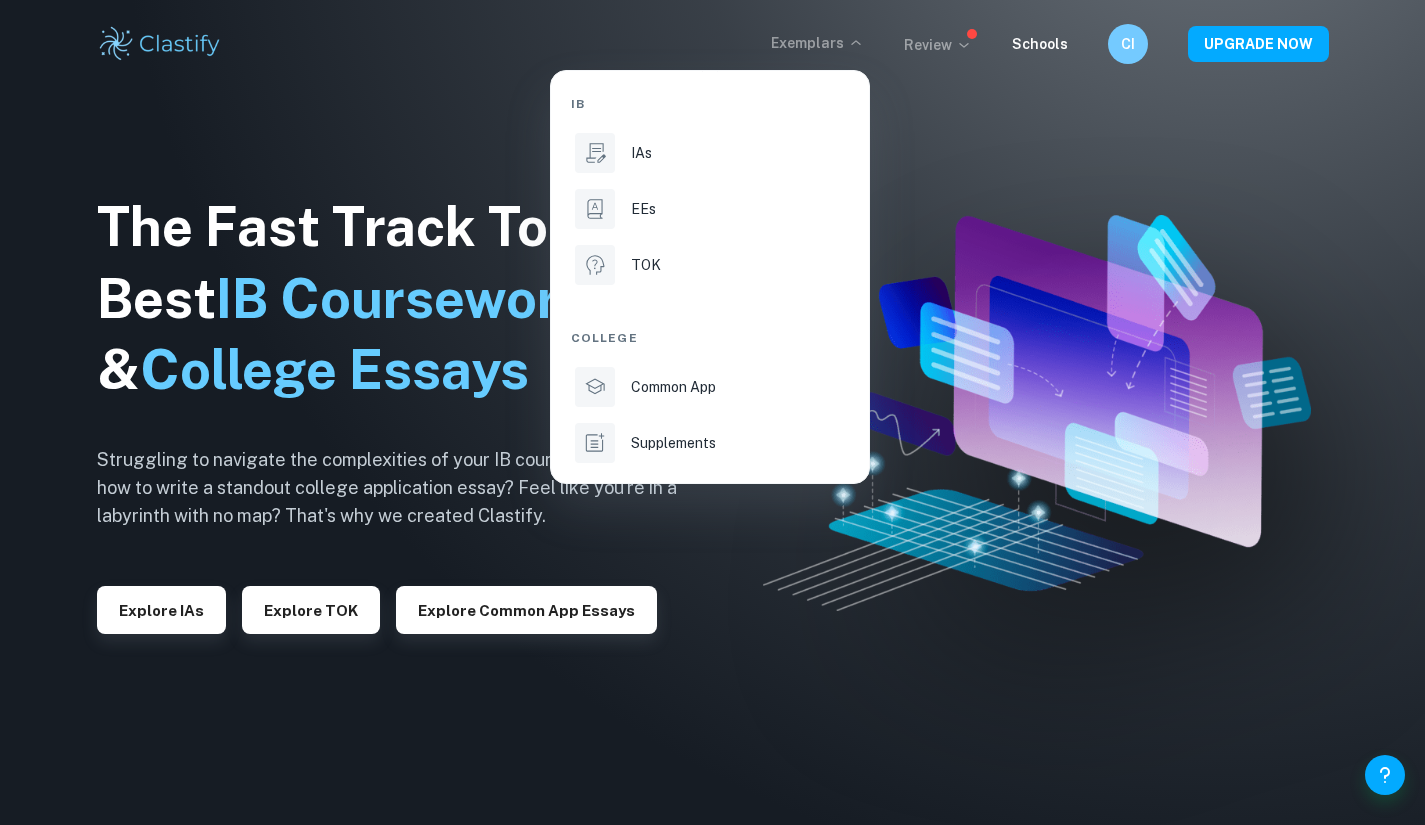 click at bounding box center [712, 412] 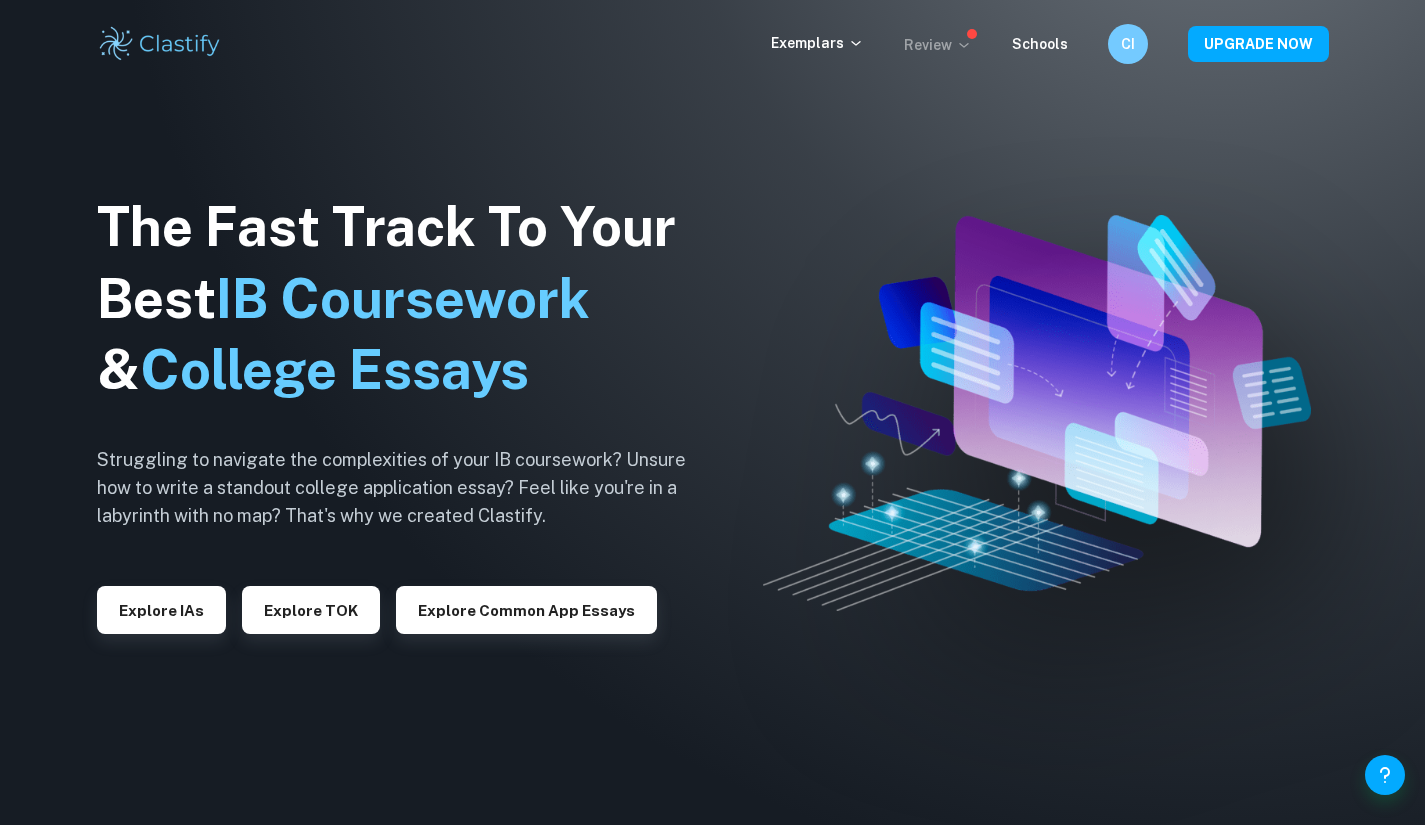 click on "Review" at bounding box center [938, 45] 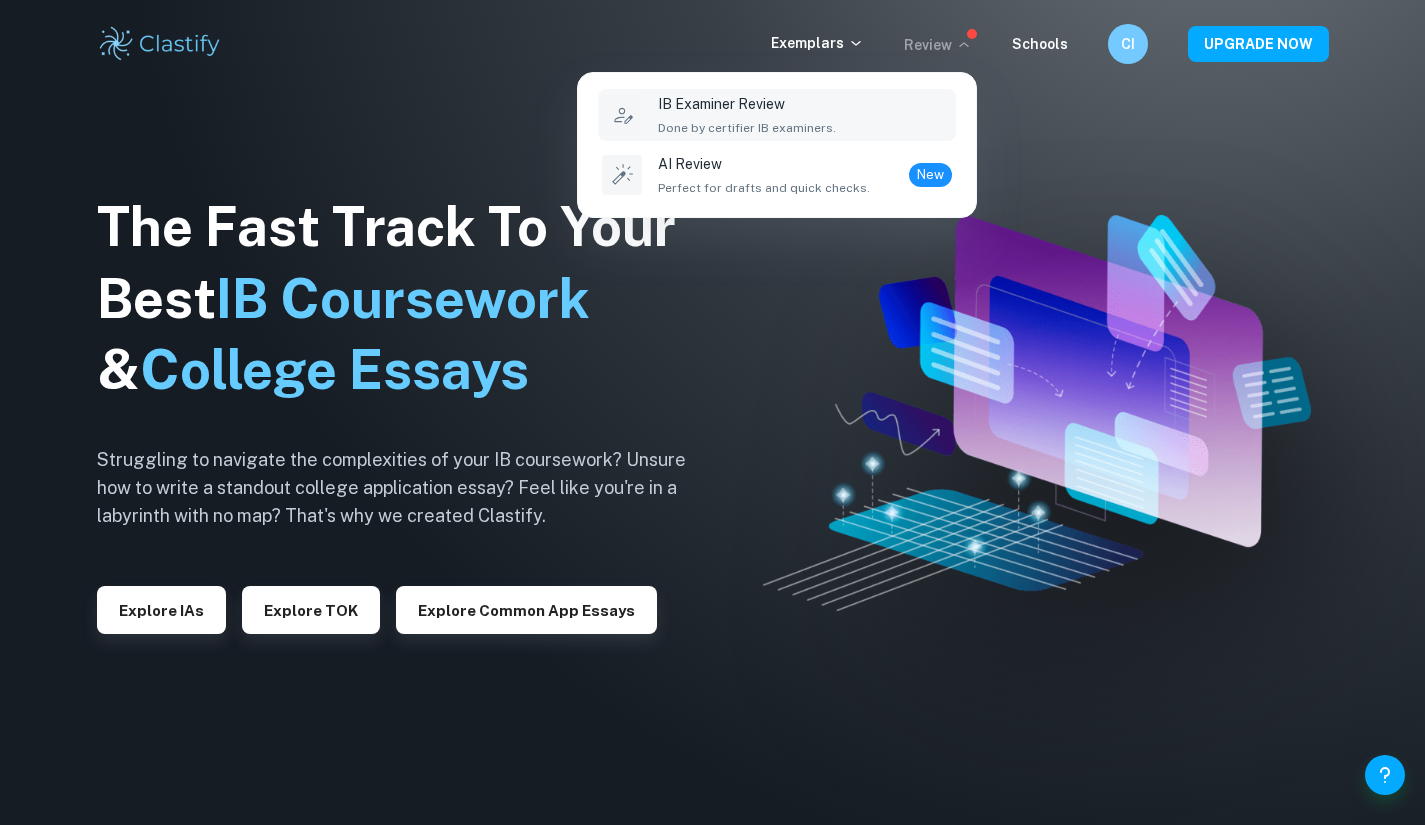 click on "IB Examiner Review" at bounding box center (747, 104) 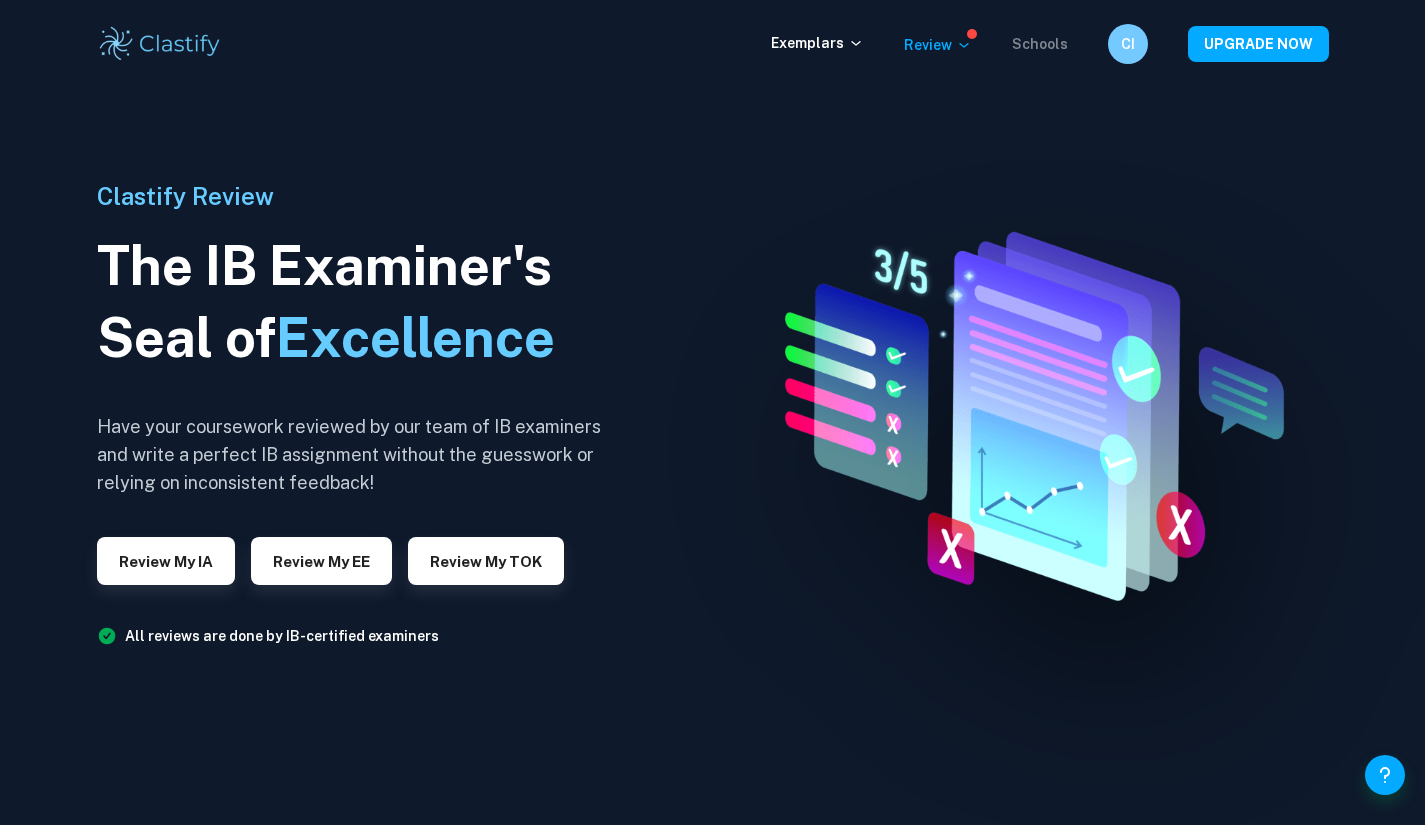 click on "Schools" at bounding box center [1040, 44] 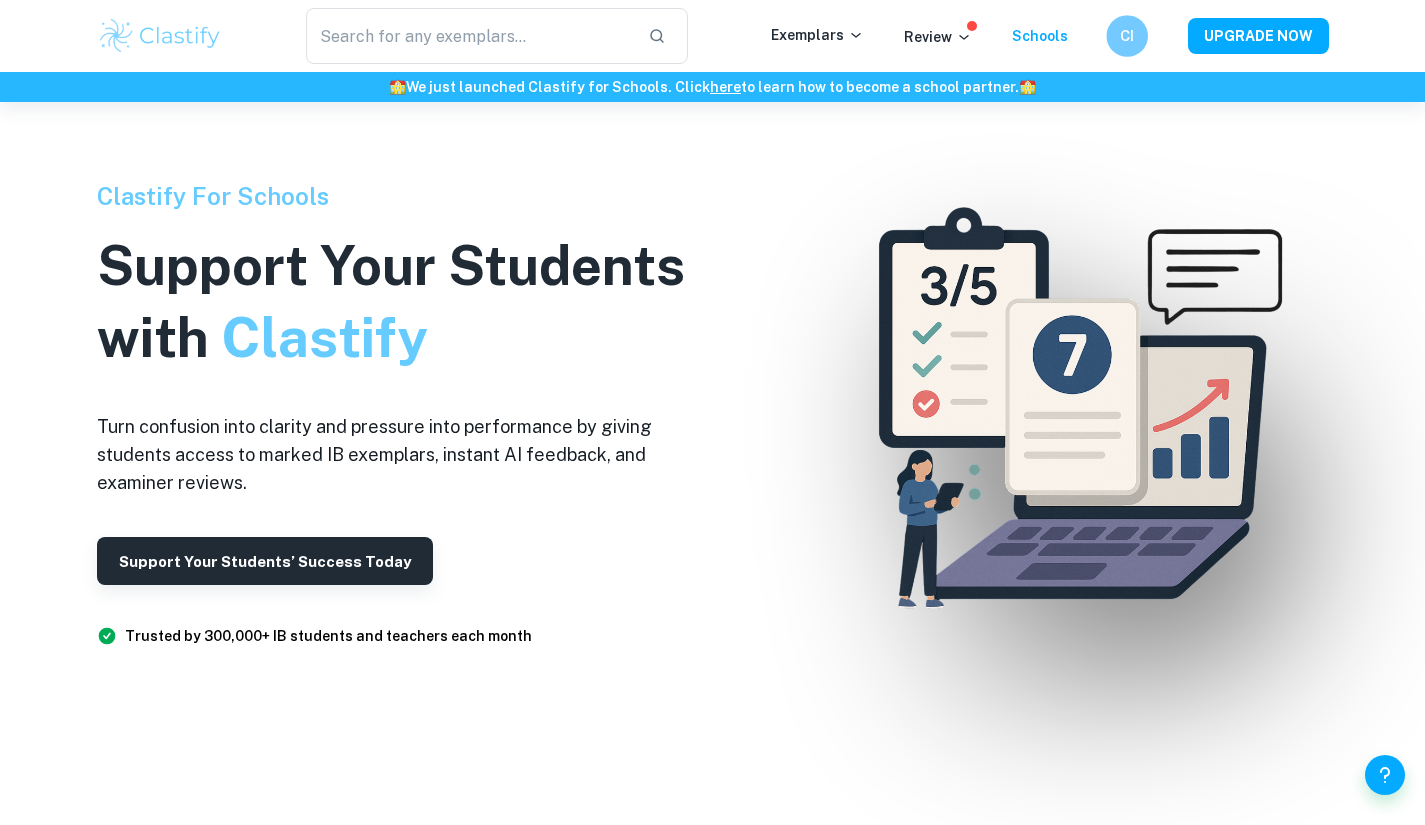 click on "CI" at bounding box center (1127, 36) 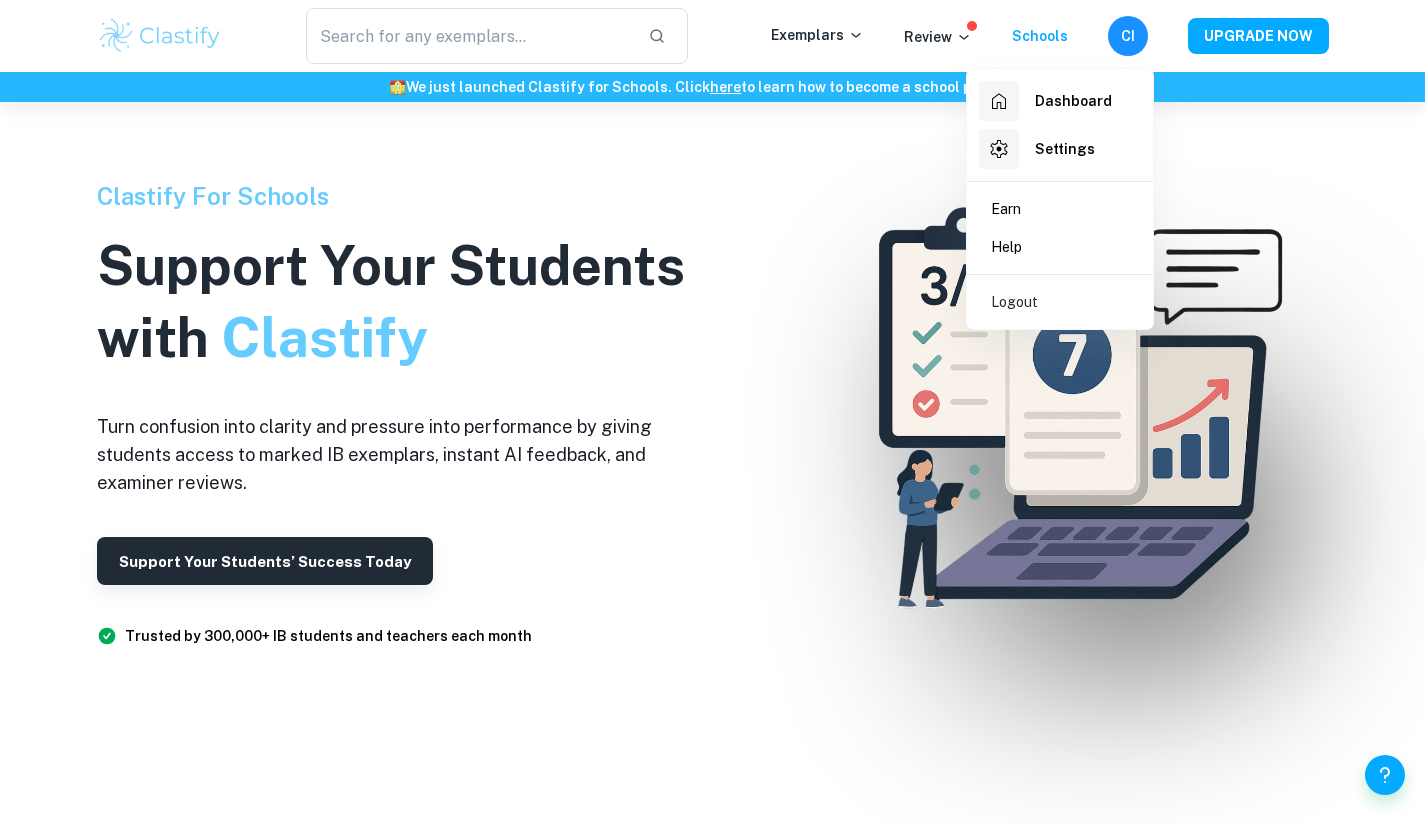 click on "Dashboard" at bounding box center [1073, 101] 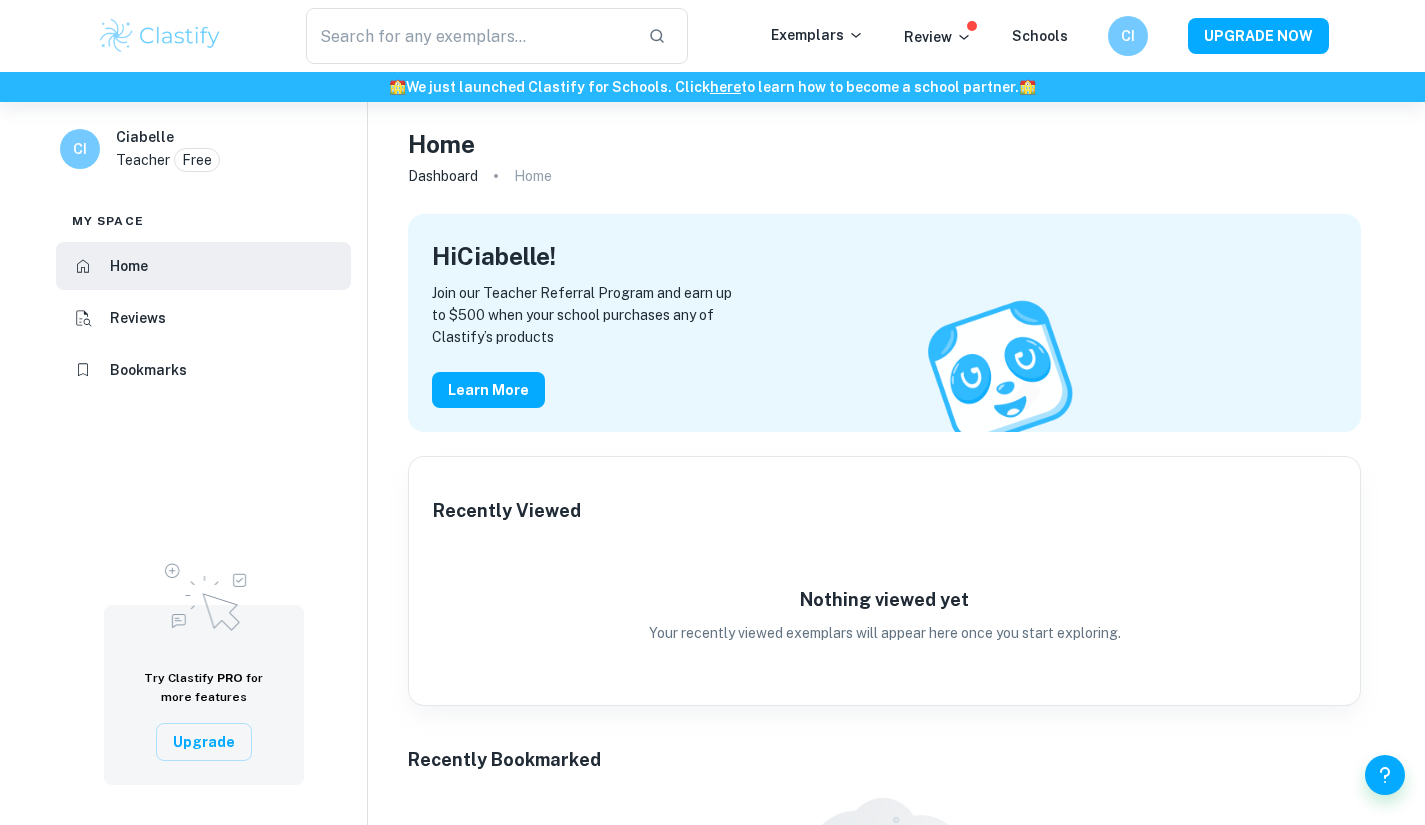 click on "Reviews" at bounding box center [203, 318] 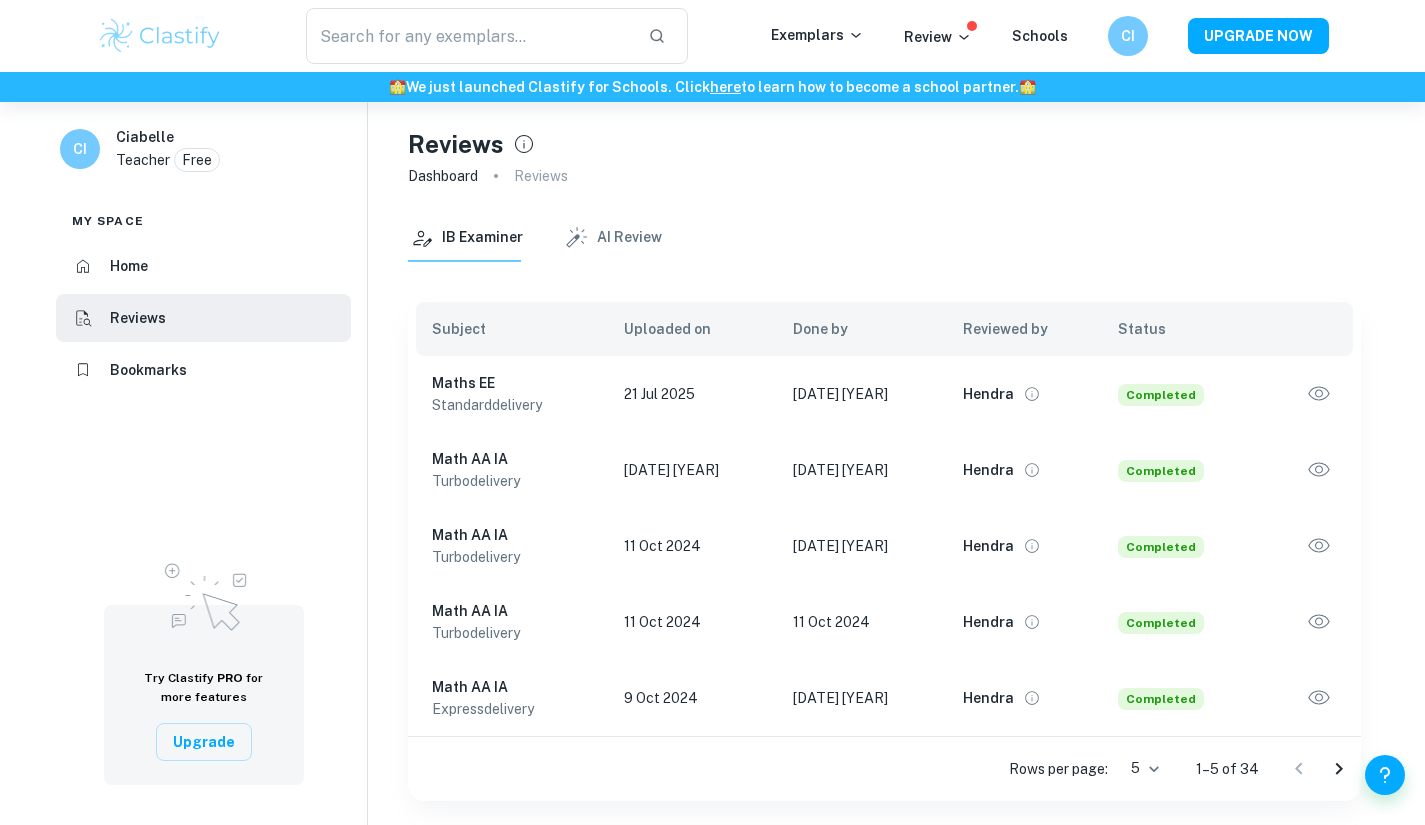 click on "Completed" at bounding box center [1161, 395] 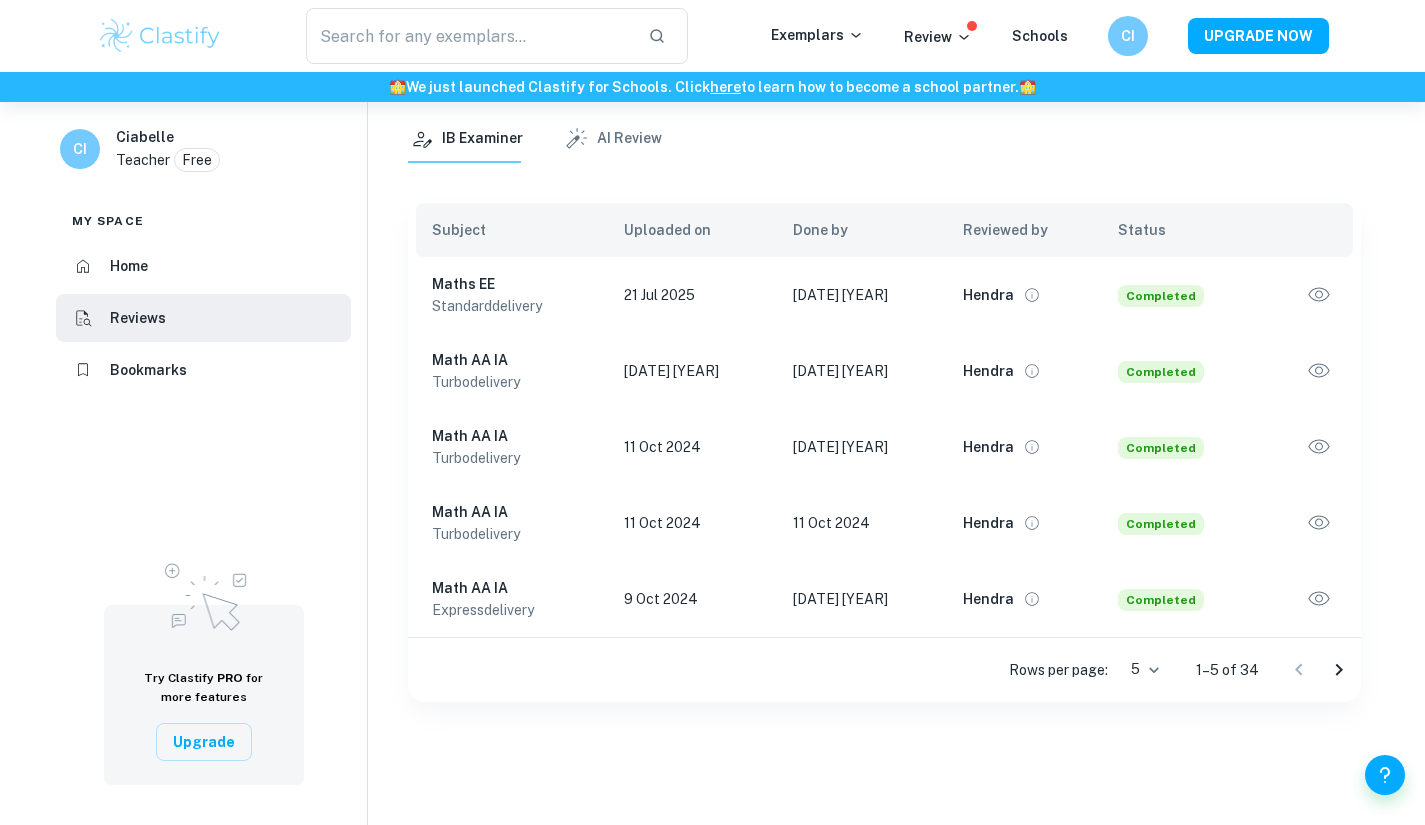 scroll, scrollTop: 102, scrollLeft: 0, axis: vertical 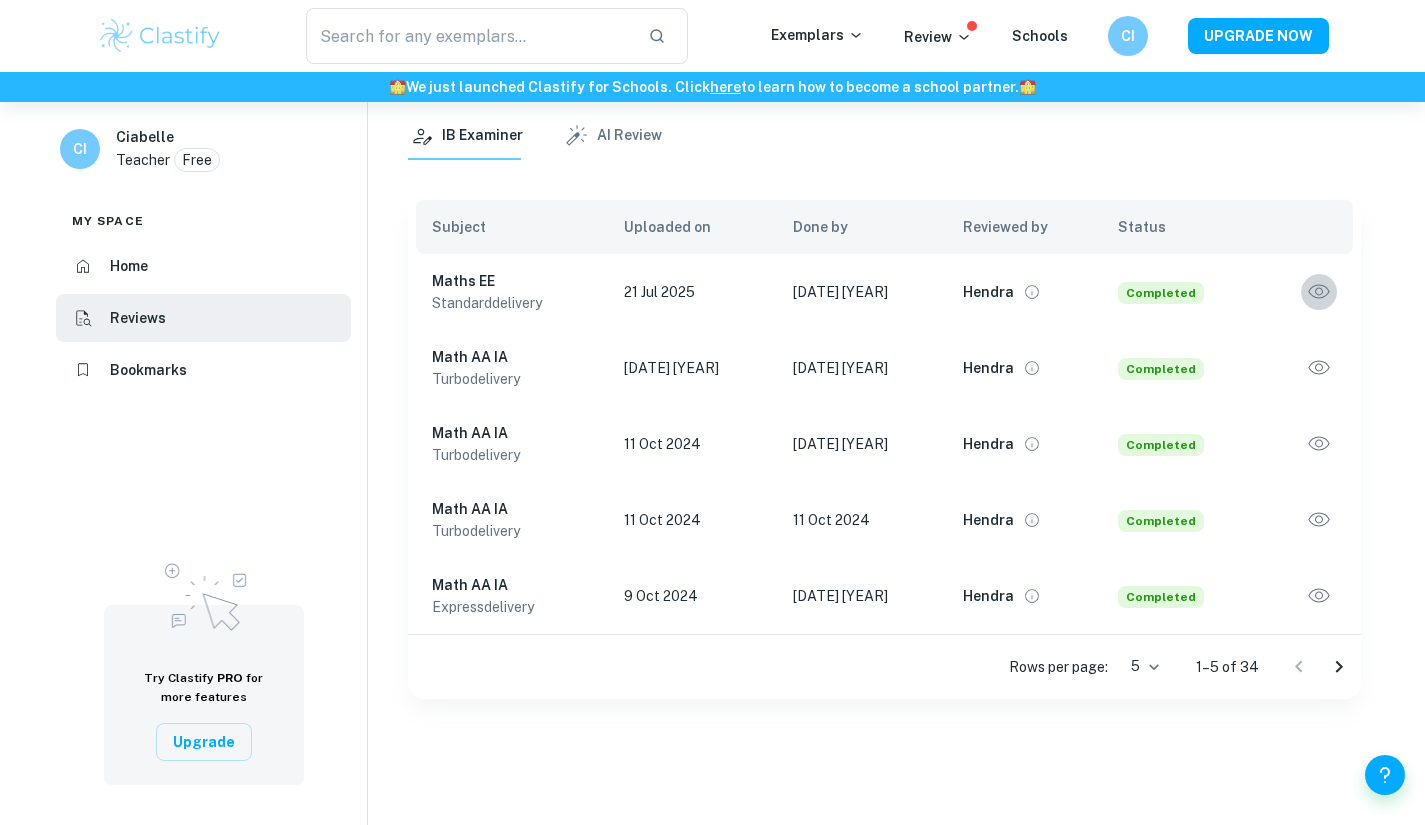 click 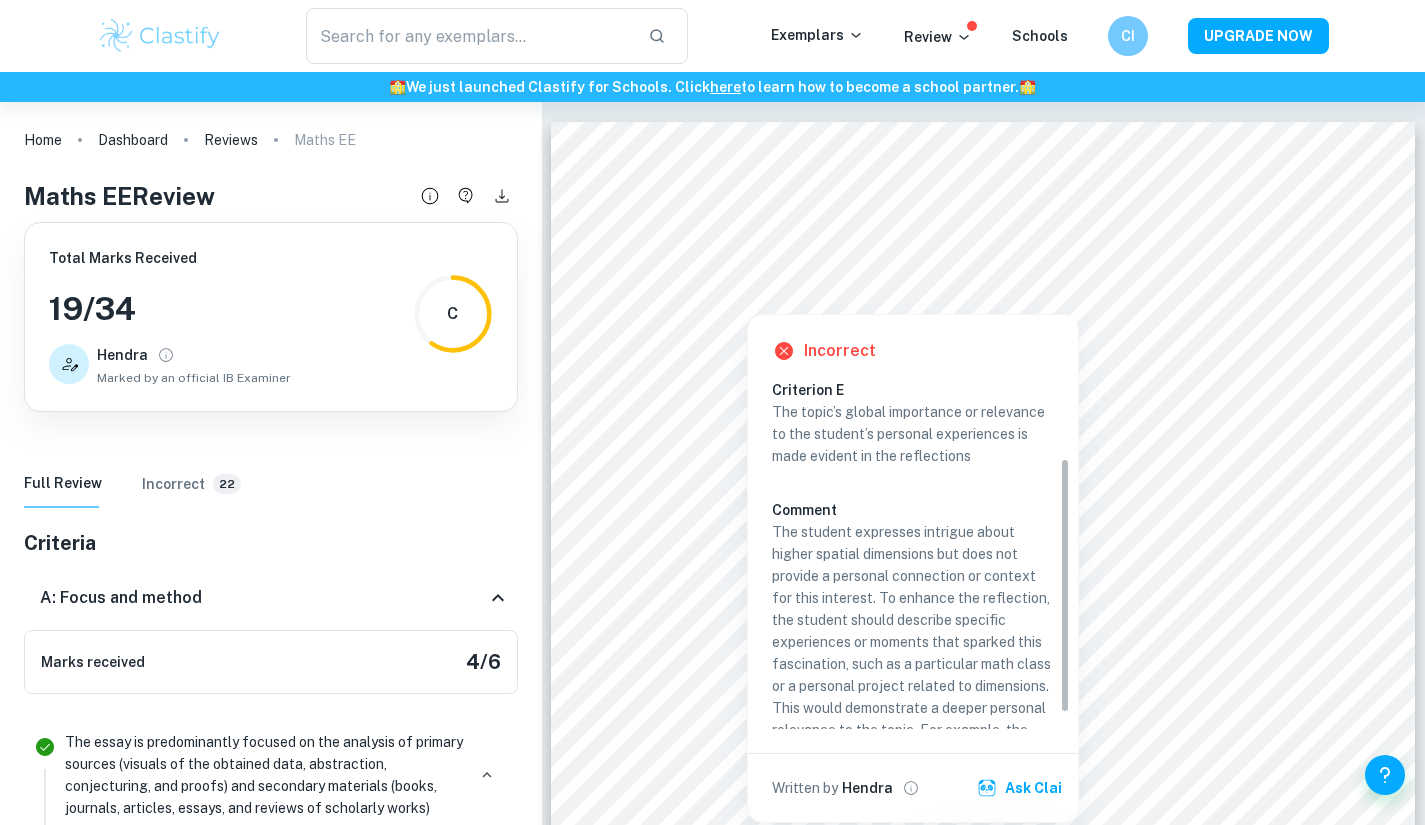 scroll, scrollTop: 129, scrollLeft: 0, axis: vertical 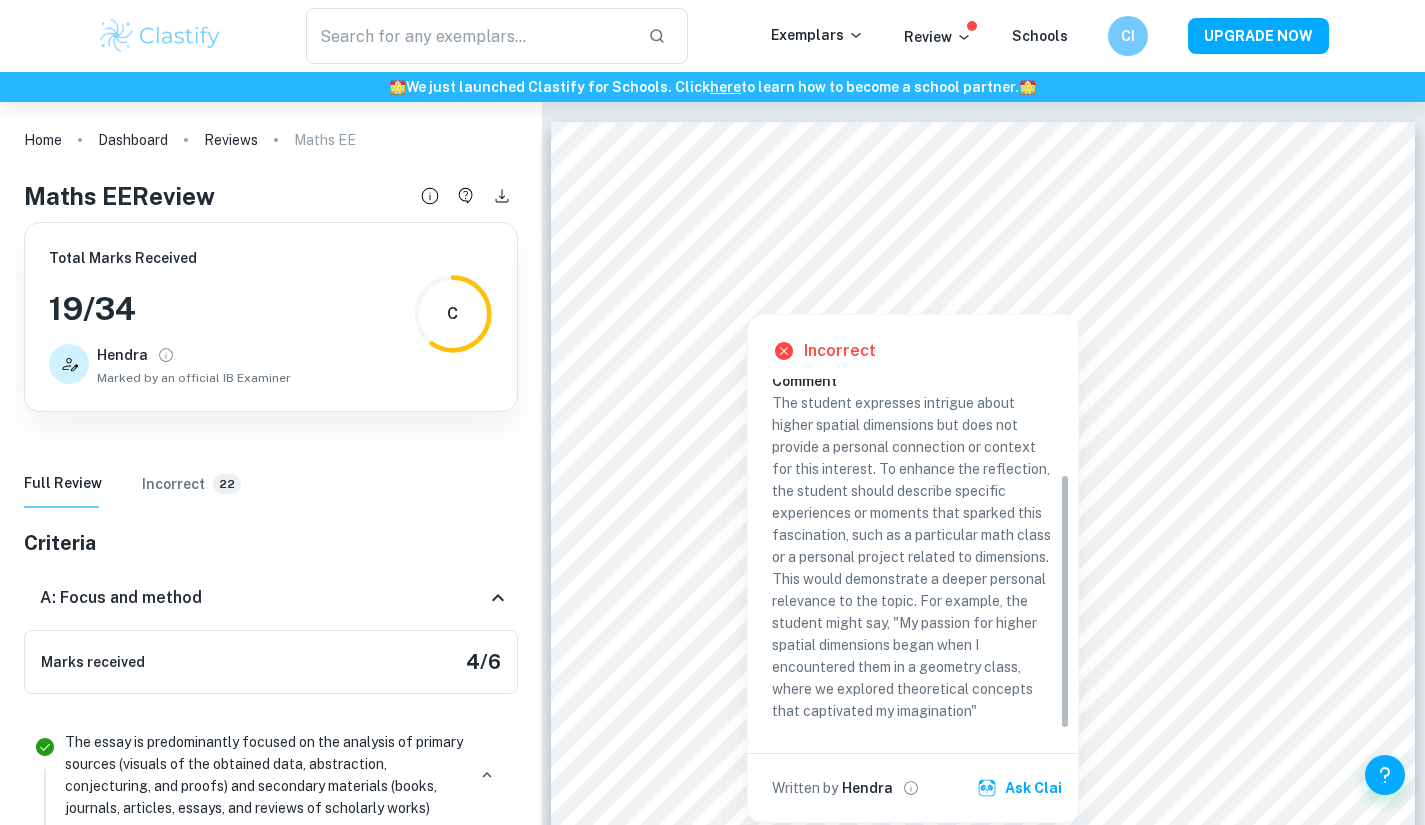 drag, startPoint x: 1067, startPoint y: 418, endPoint x: 1065, endPoint y: 599, distance: 181.01105 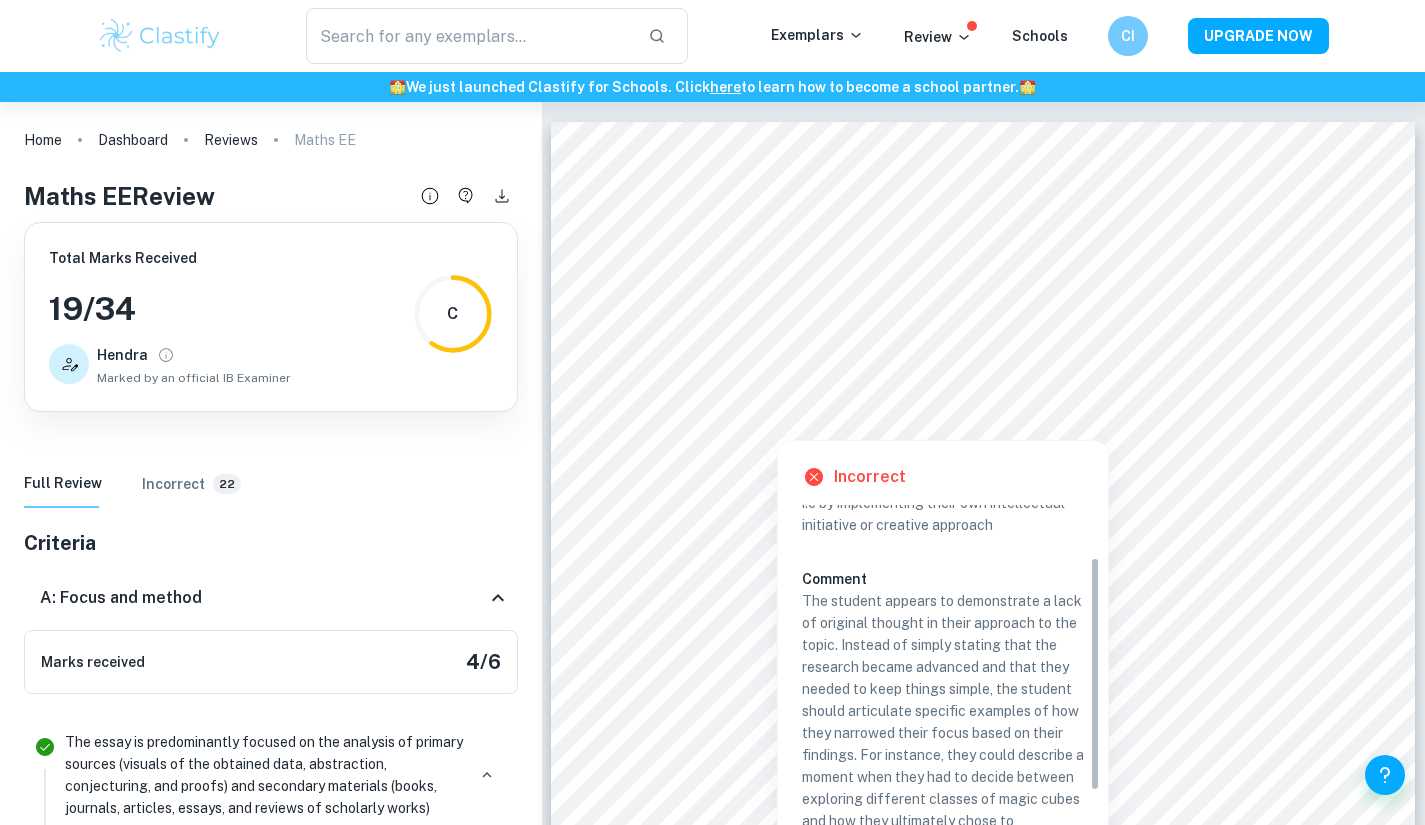 scroll, scrollTop: 173, scrollLeft: 0, axis: vertical 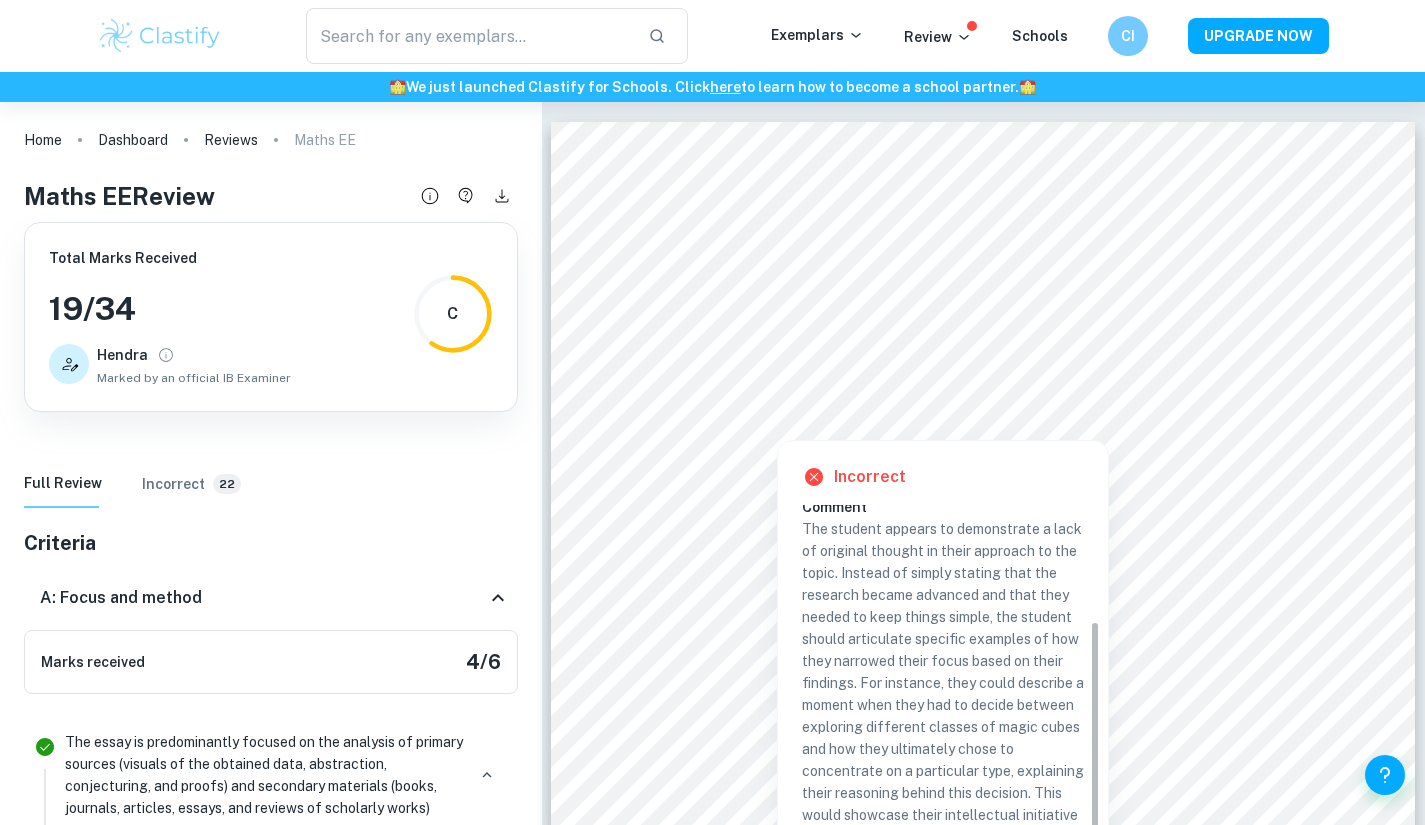drag, startPoint x: 1096, startPoint y: 533, endPoint x: 1130, endPoint y: 719, distance: 189.08199 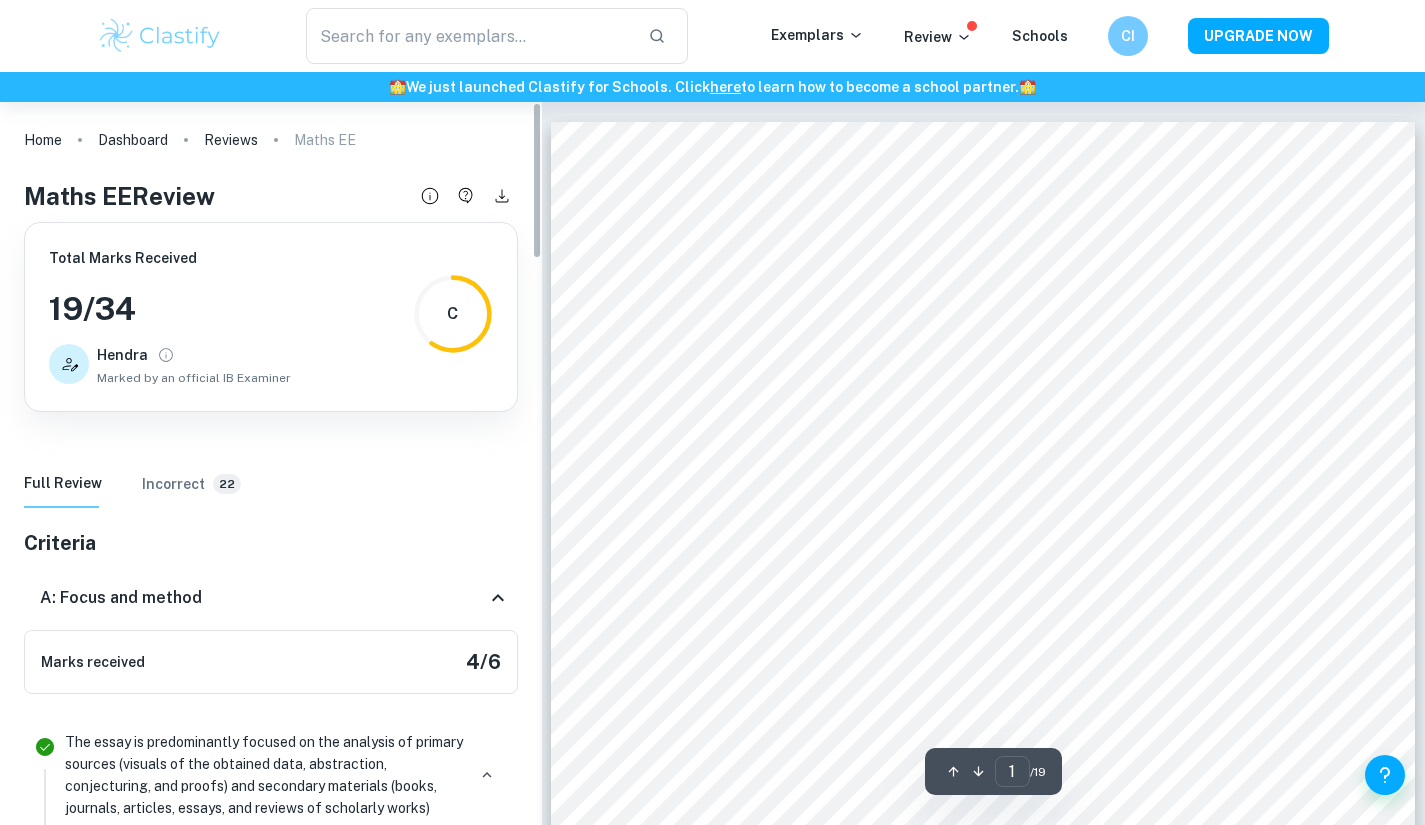 click 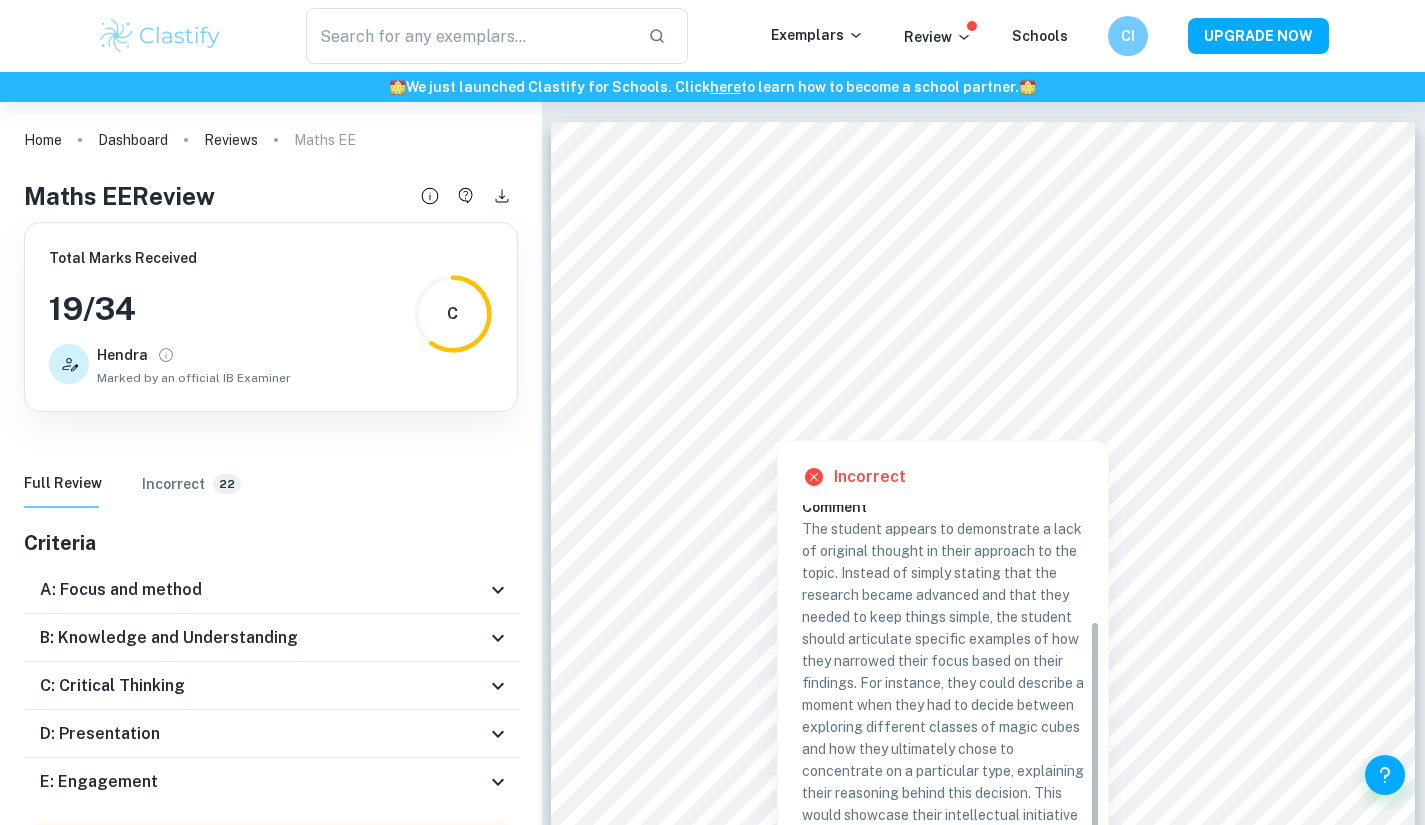 drag, startPoint x: 1424, startPoint y: 252, endPoint x: 1439, endPoint y: 385, distance: 133.84319 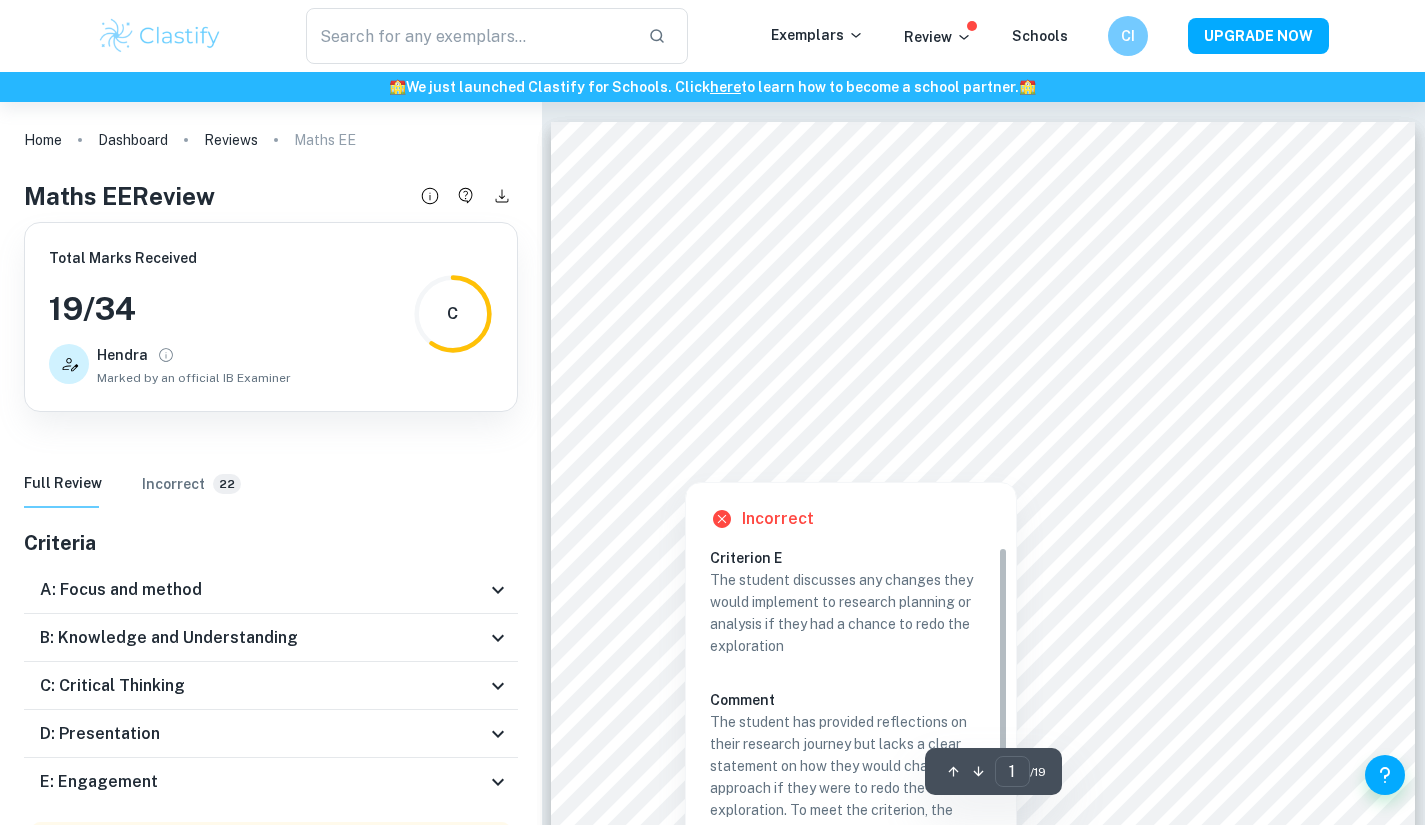 click at bounding box center [684, 461] 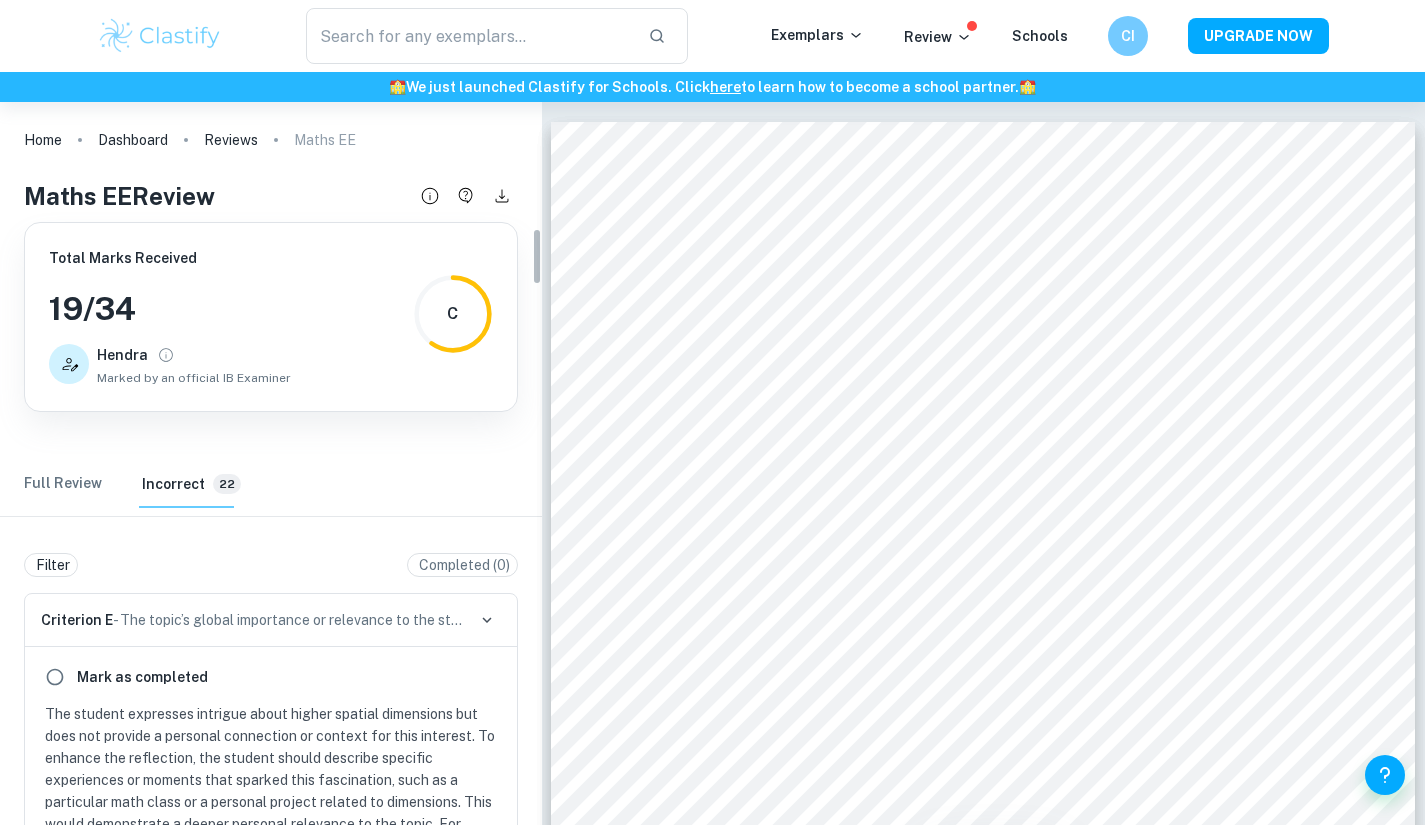 scroll, scrollTop: 1655, scrollLeft: 0, axis: vertical 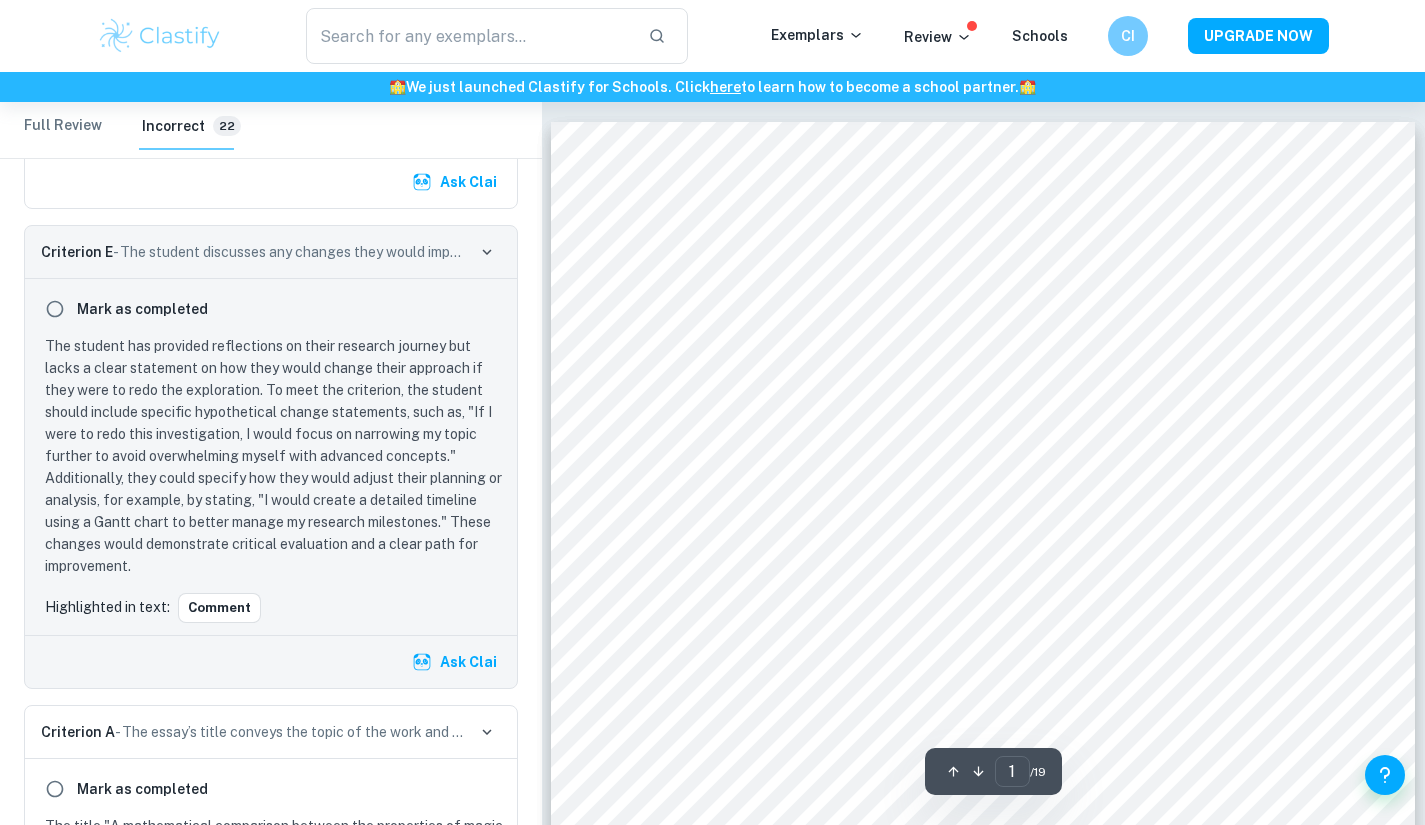 click on "Full Review" at bounding box center (63, 126) 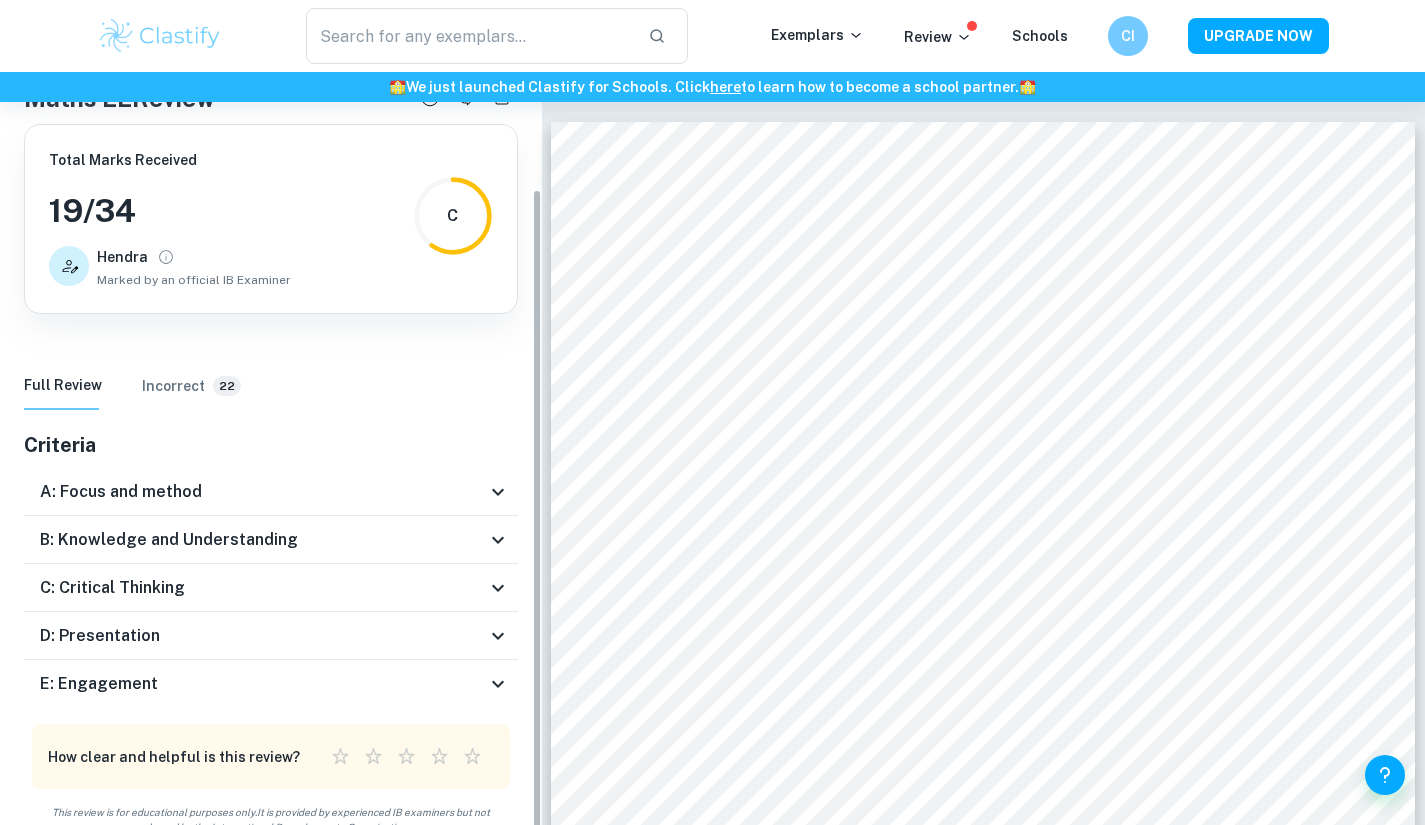 scroll, scrollTop: 98, scrollLeft: 0, axis: vertical 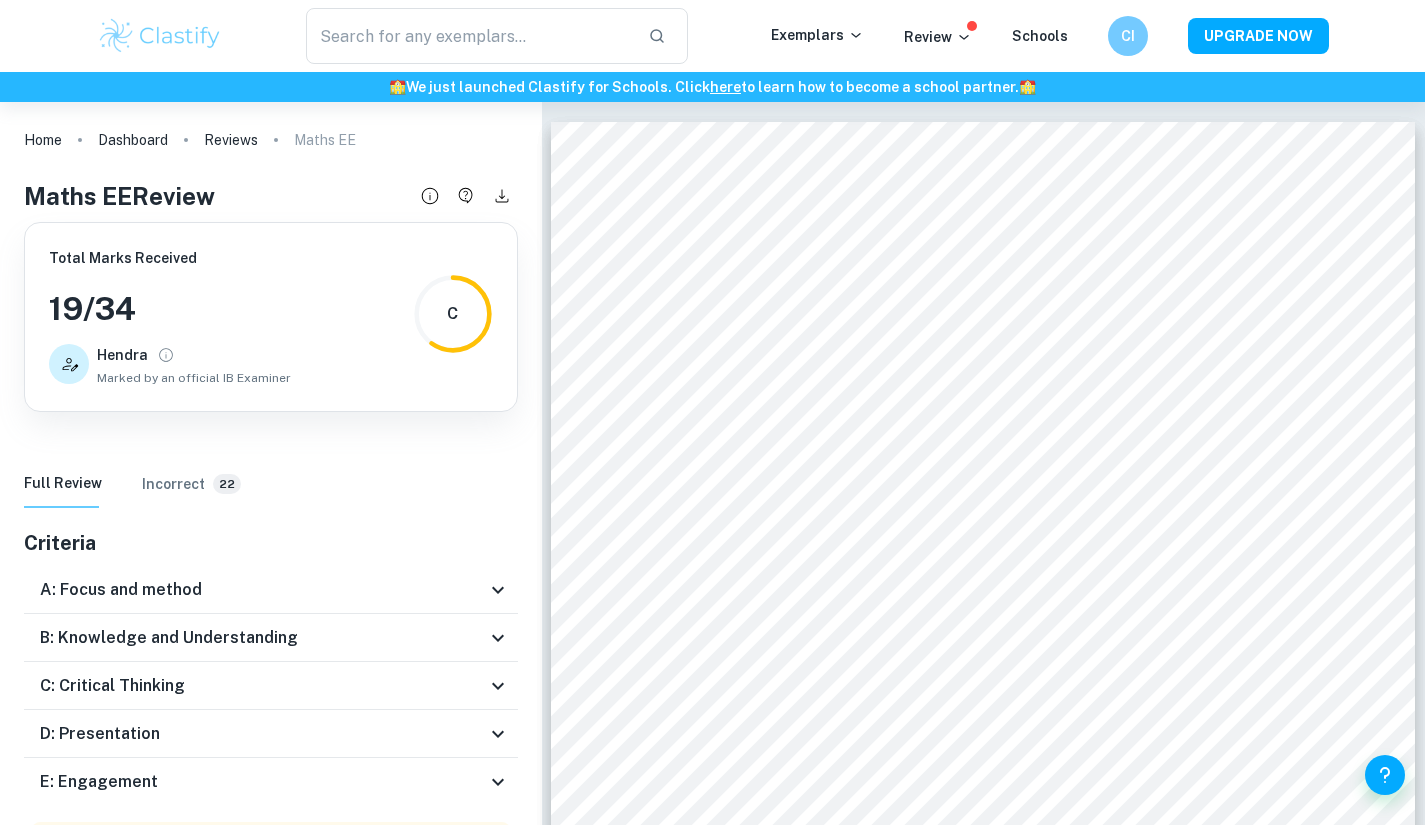 drag, startPoint x: 533, startPoint y: 409, endPoint x: 552, endPoint y: 293, distance: 117.54574 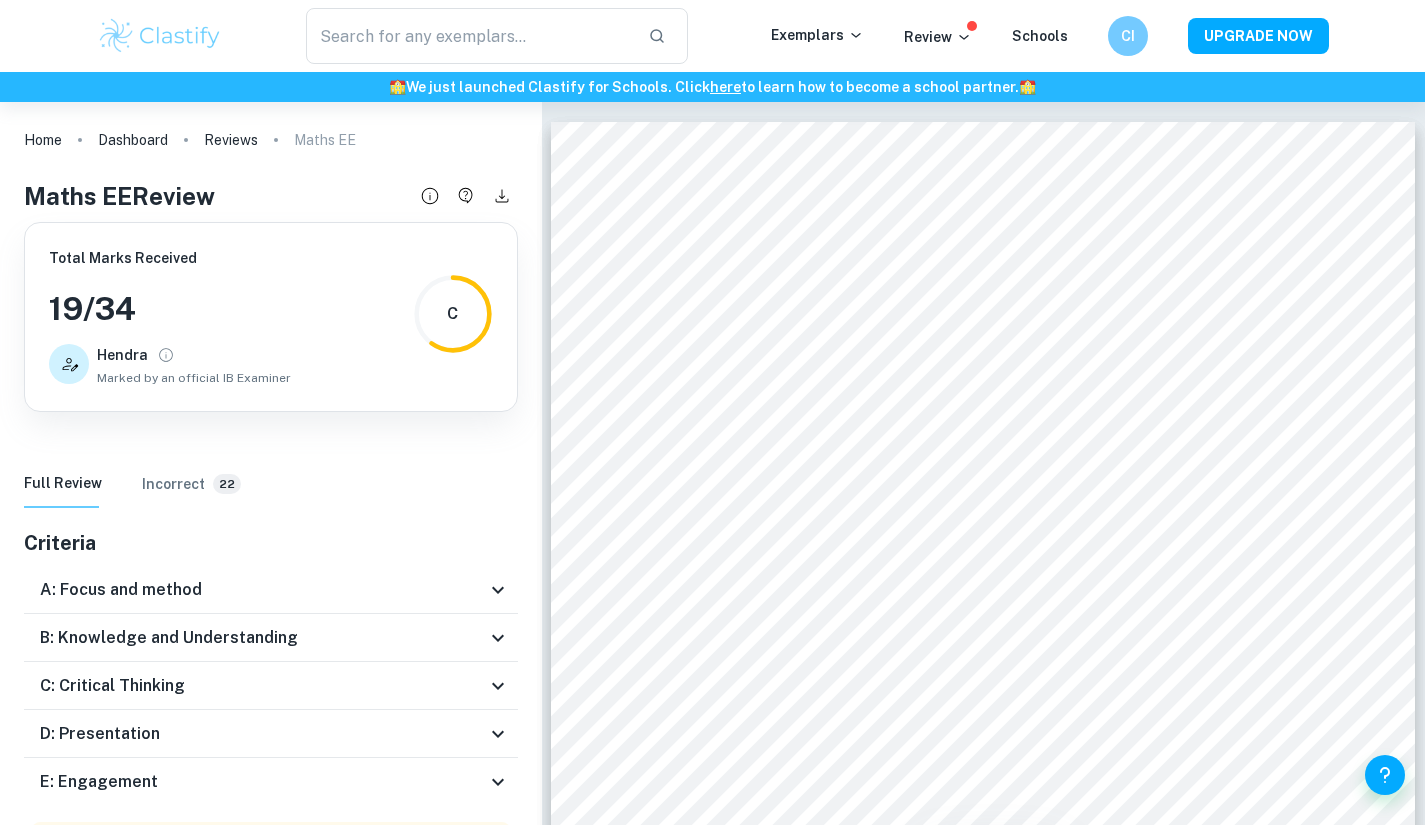 click 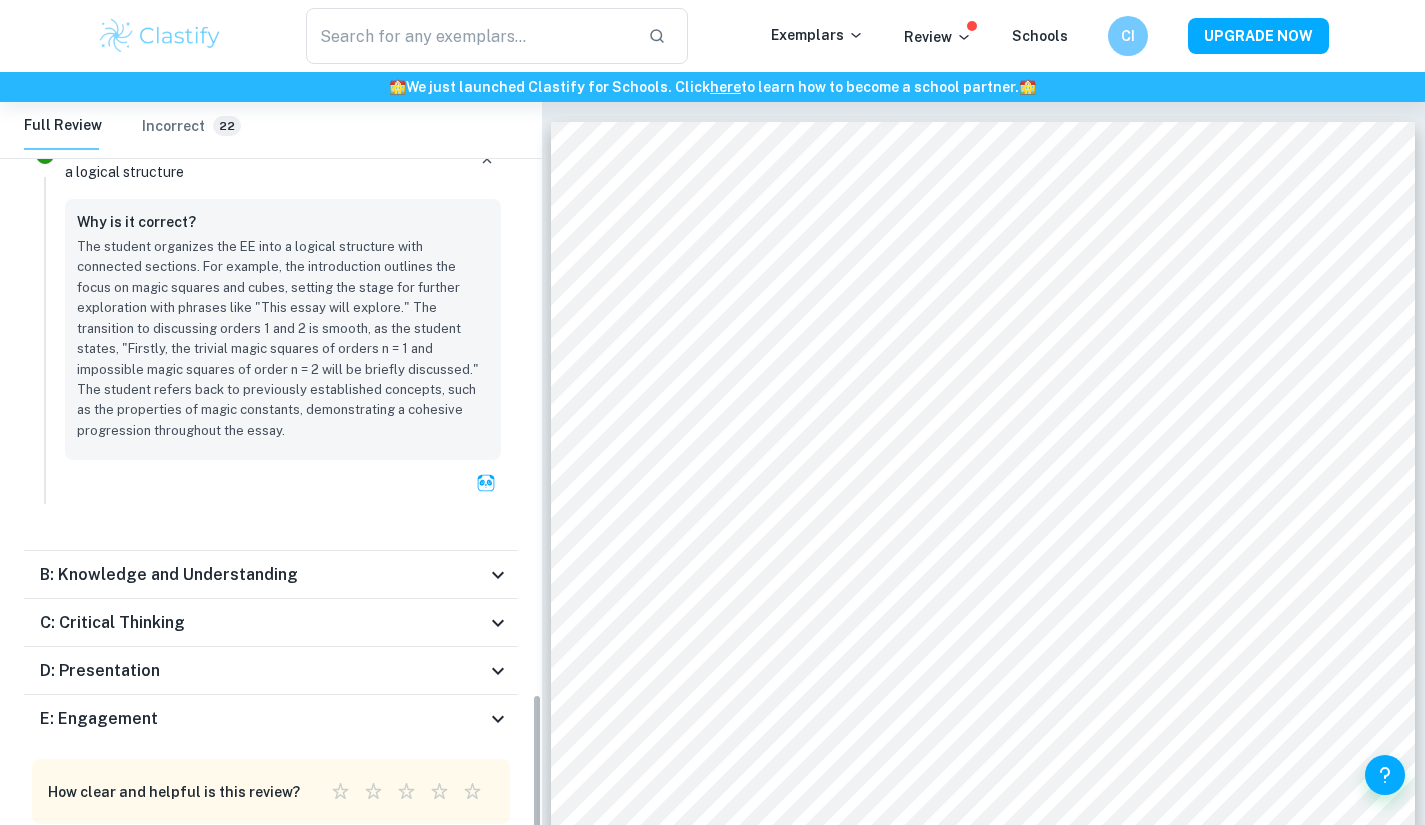 scroll, scrollTop: 2840, scrollLeft: 0, axis: vertical 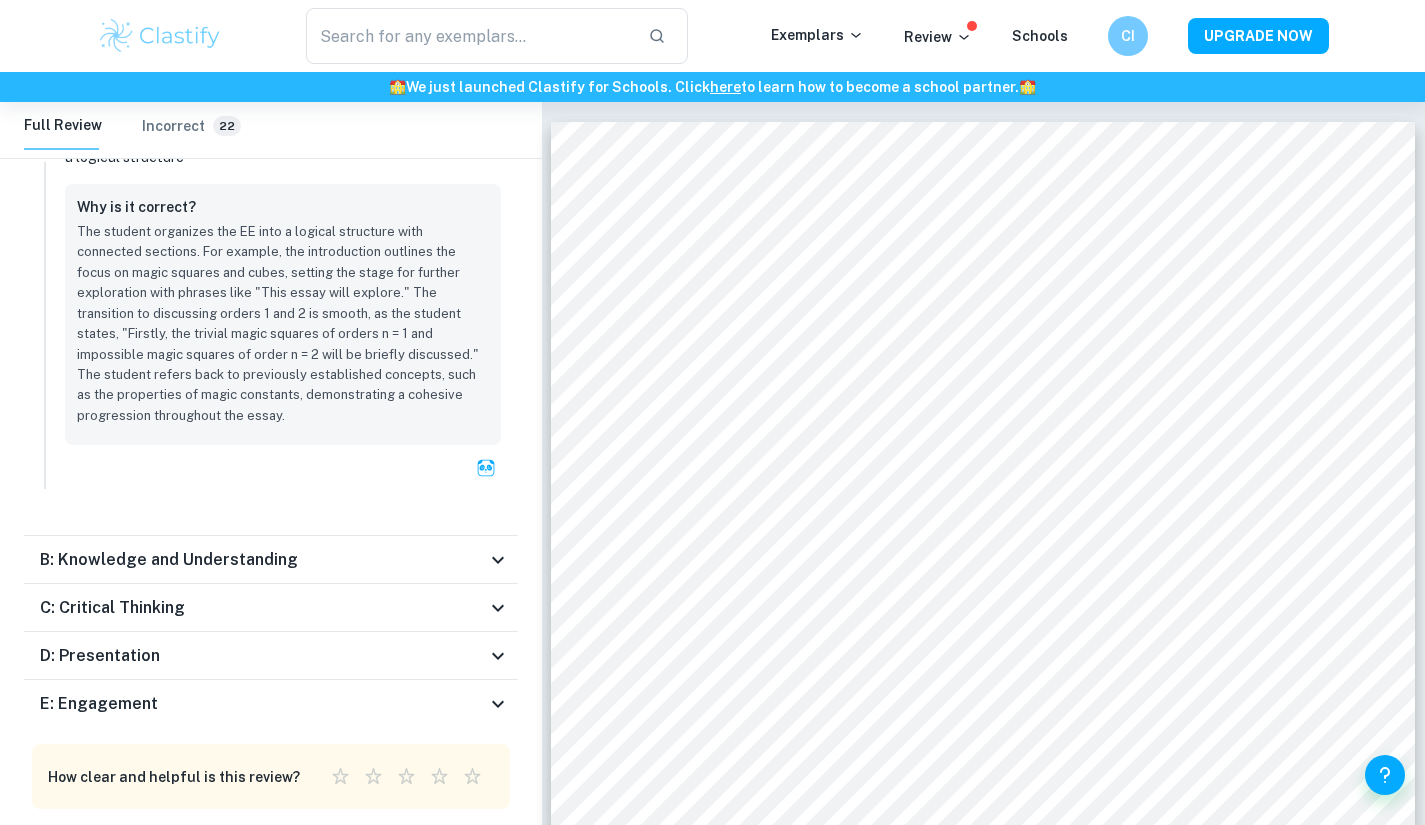 drag, startPoint x: 536, startPoint y: 227, endPoint x: 1045, endPoint y: 850, distance: 804.49365 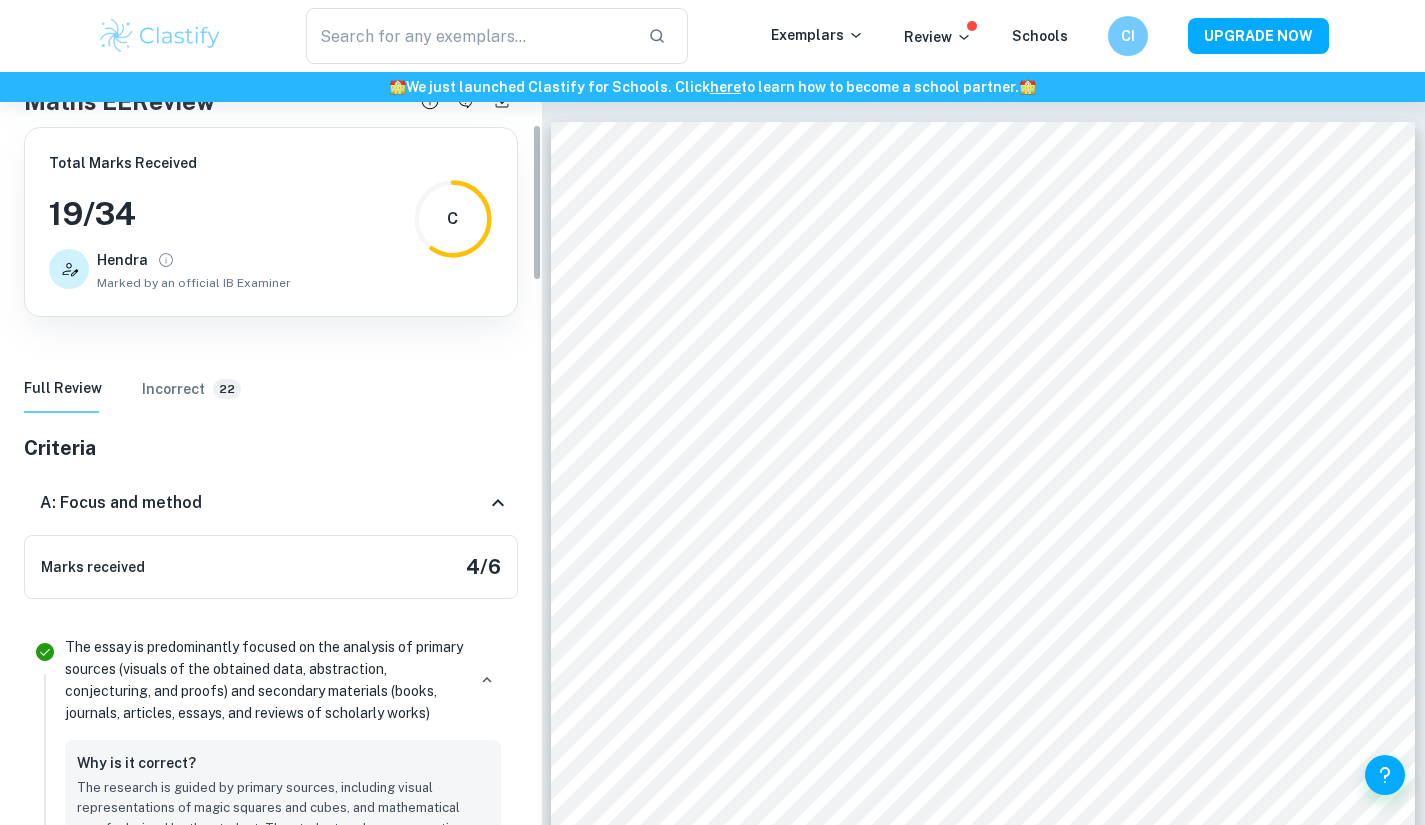 scroll, scrollTop: 81, scrollLeft: 0, axis: vertical 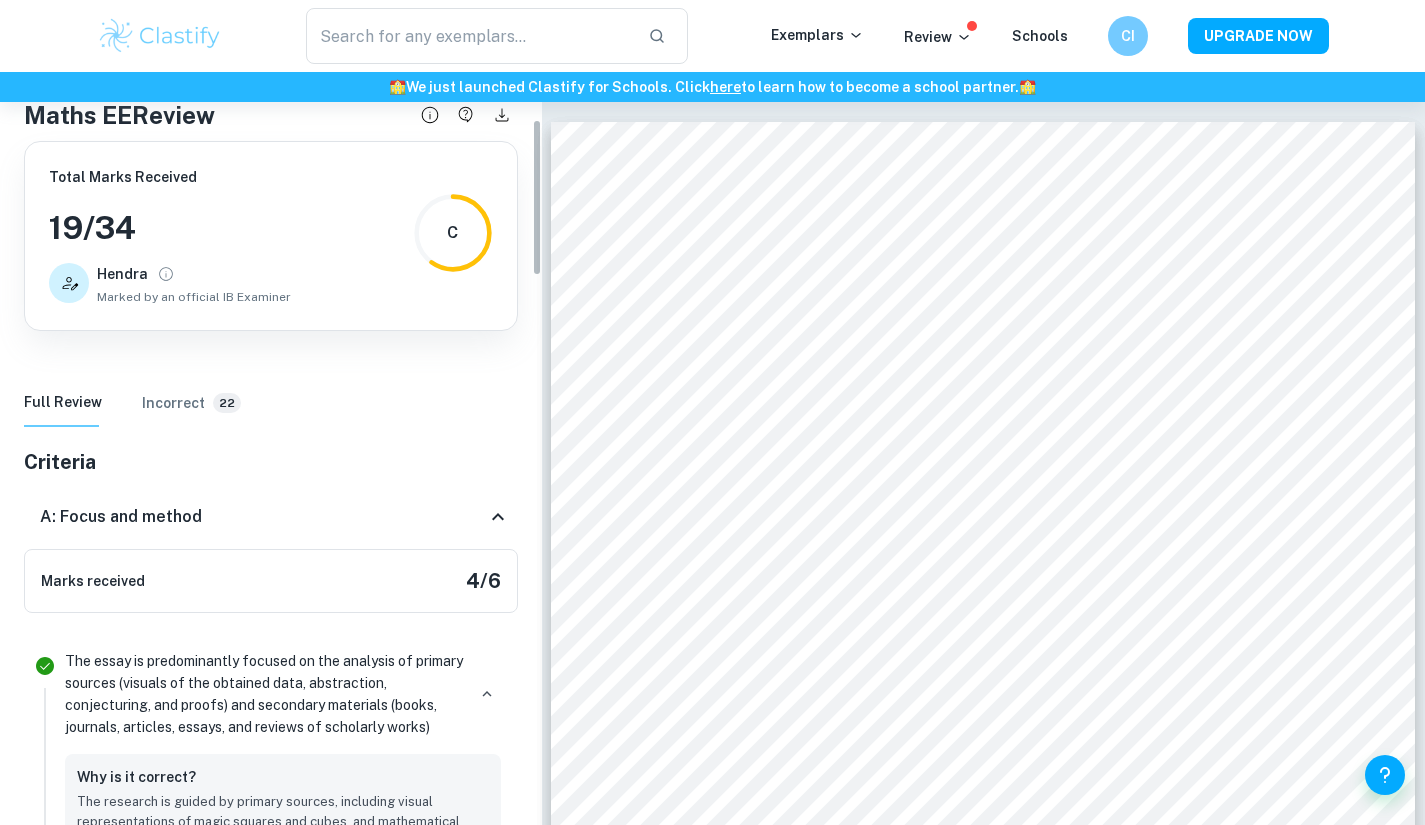 drag, startPoint x: 537, startPoint y: 755, endPoint x: 492, endPoint y: 176, distance: 580.7461 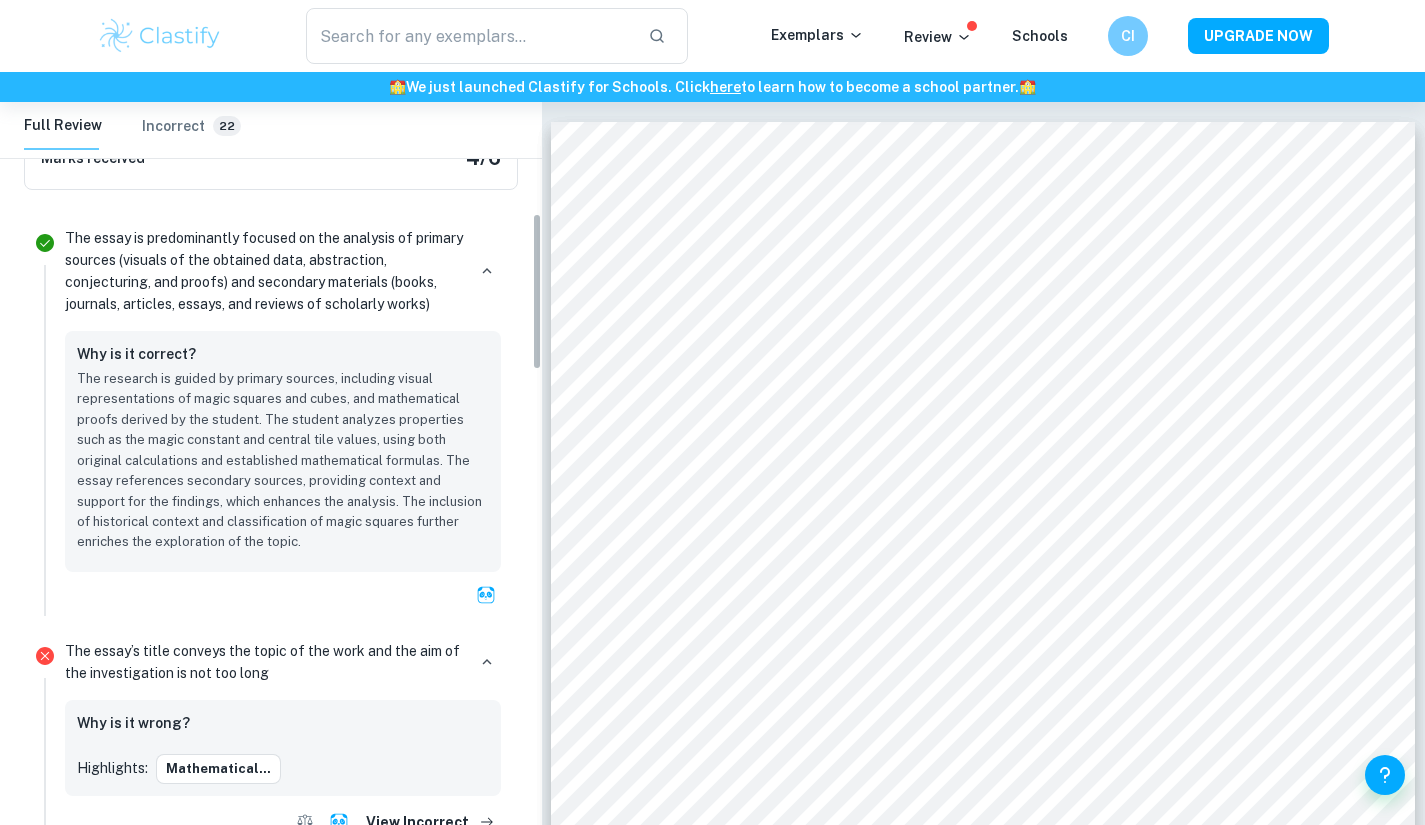 scroll, scrollTop: 495, scrollLeft: 0, axis: vertical 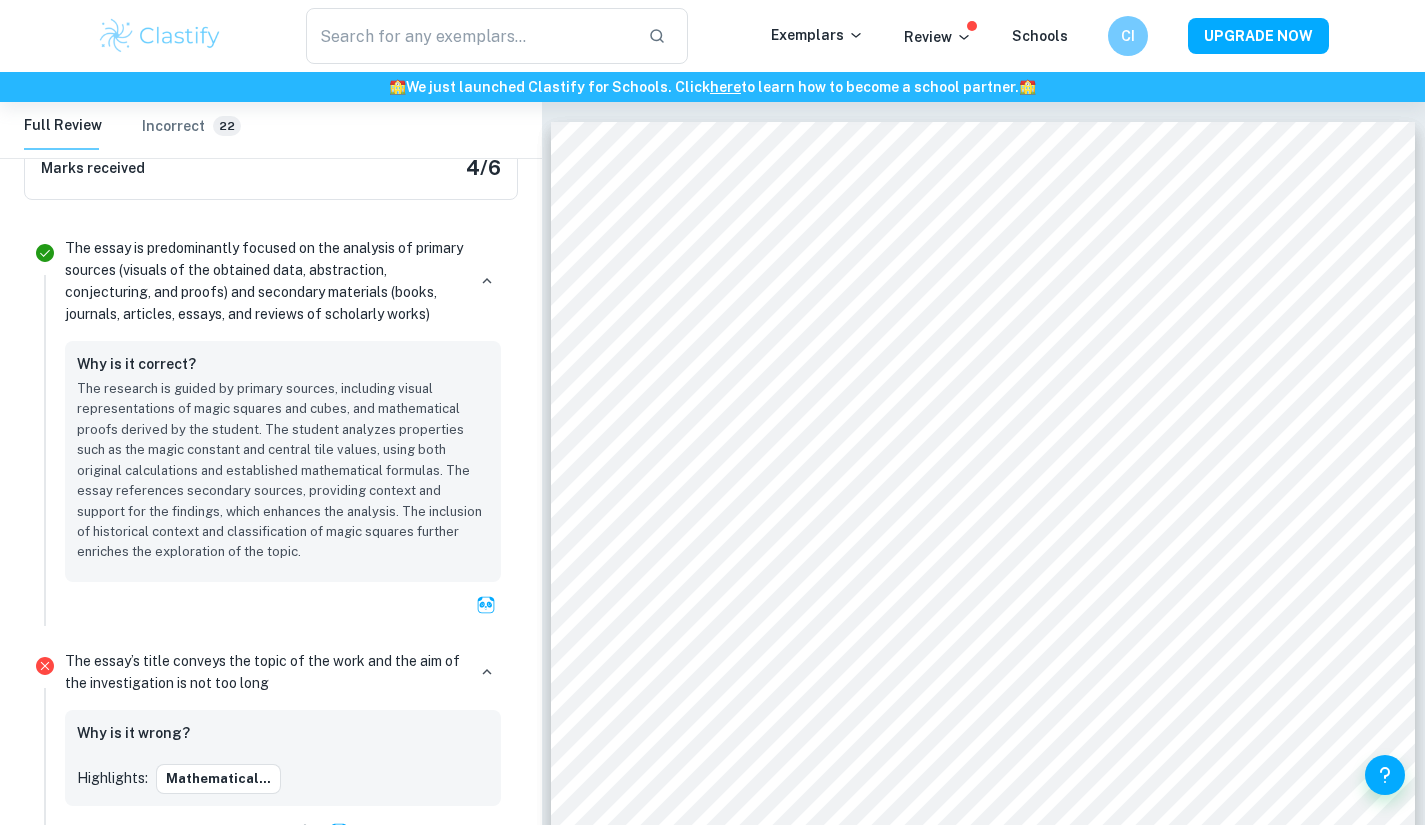 drag, startPoint x: 541, startPoint y: 248, endPoint x: 564, endPoint y: 335, distance: 89.98889 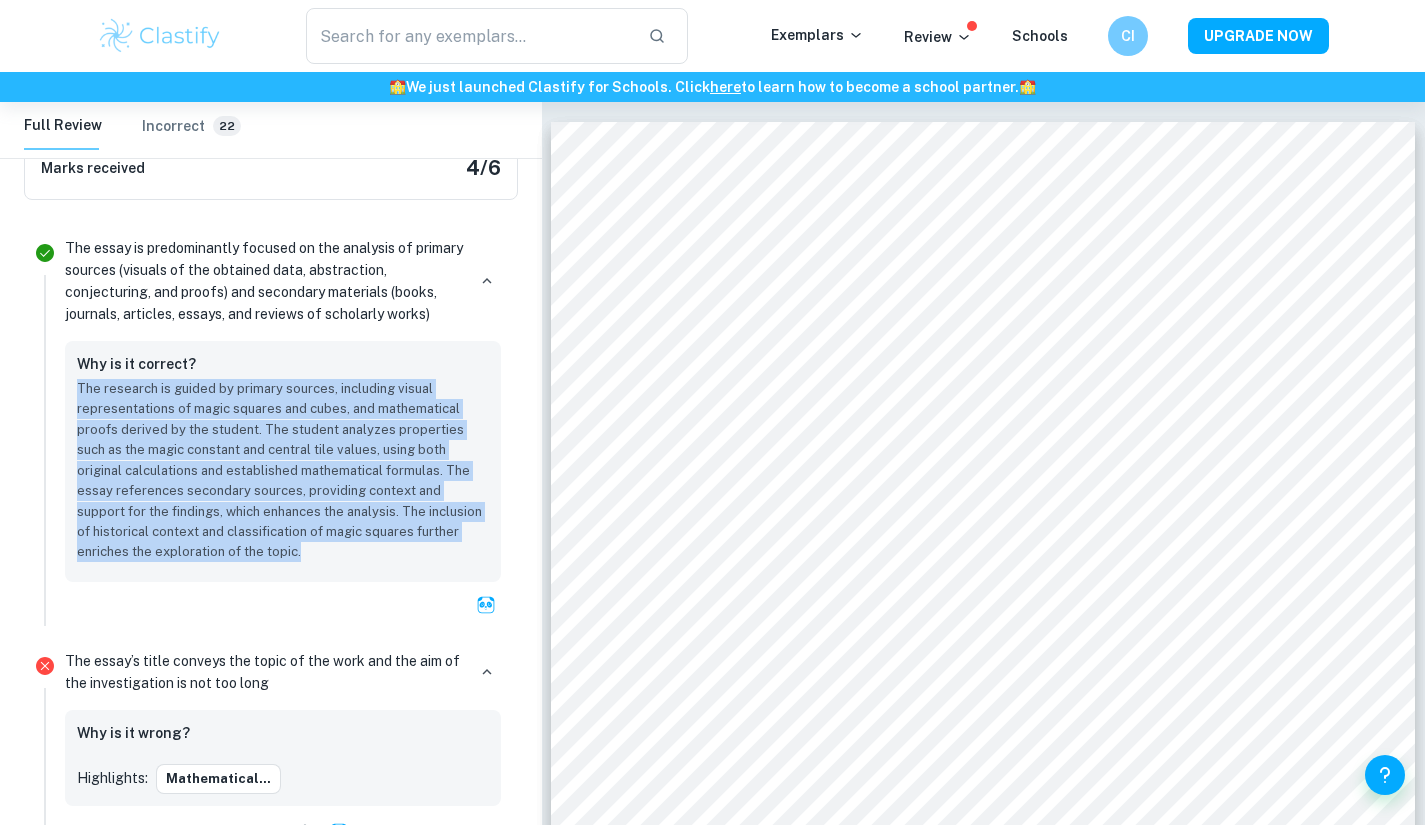 drag, startPoint x: 79, startPoint y: 387, endPoint x: 234, endPoint y: 560, distance: 232.28 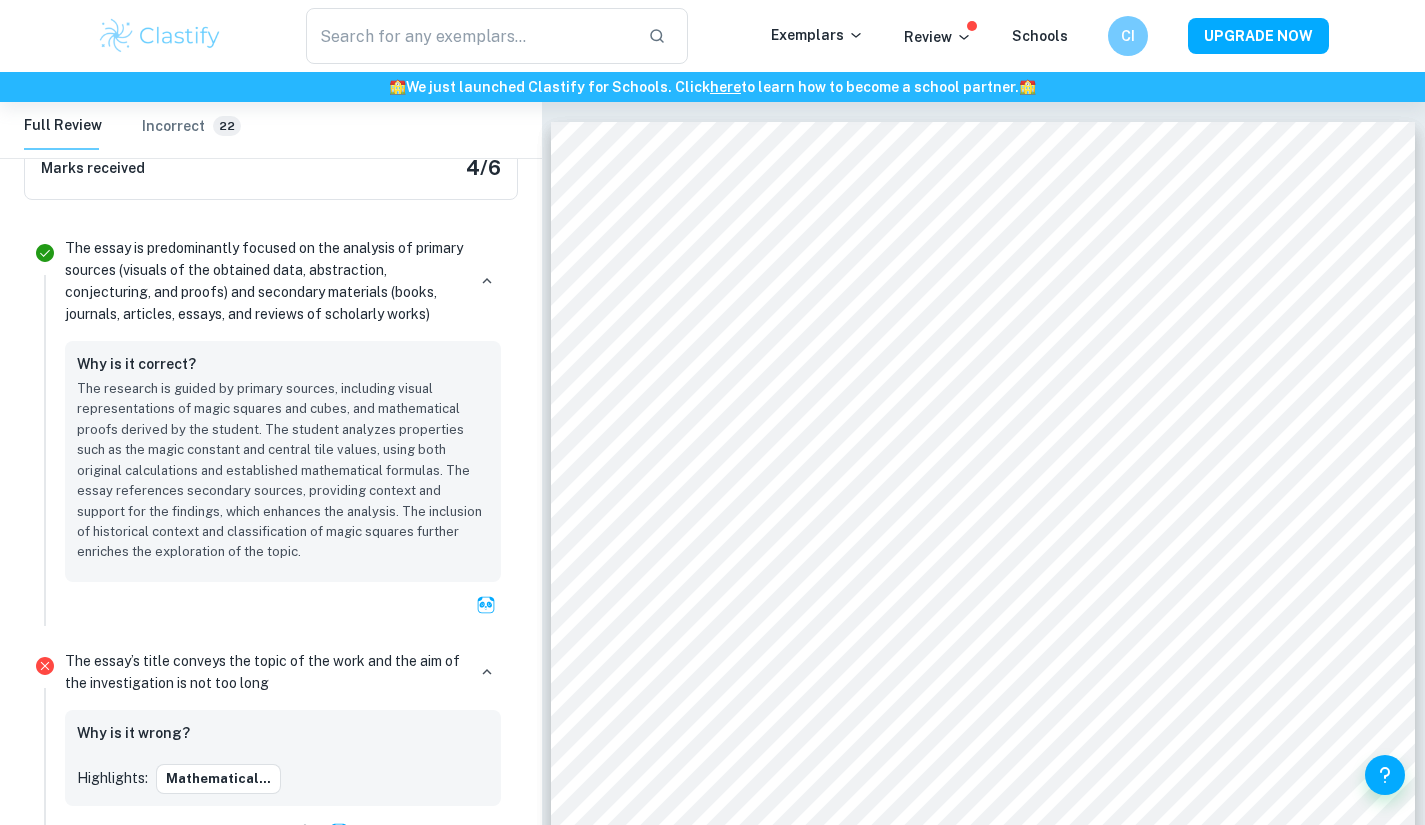 click on "The essay is predominantly focused on the analysis of primary sources (visuals of the obtained data, abstraction, conjecturing, and proofs) and secondary materials (books, journals, articles, essays, and reviews of scholarly works)" at bounding box center [265, 281] 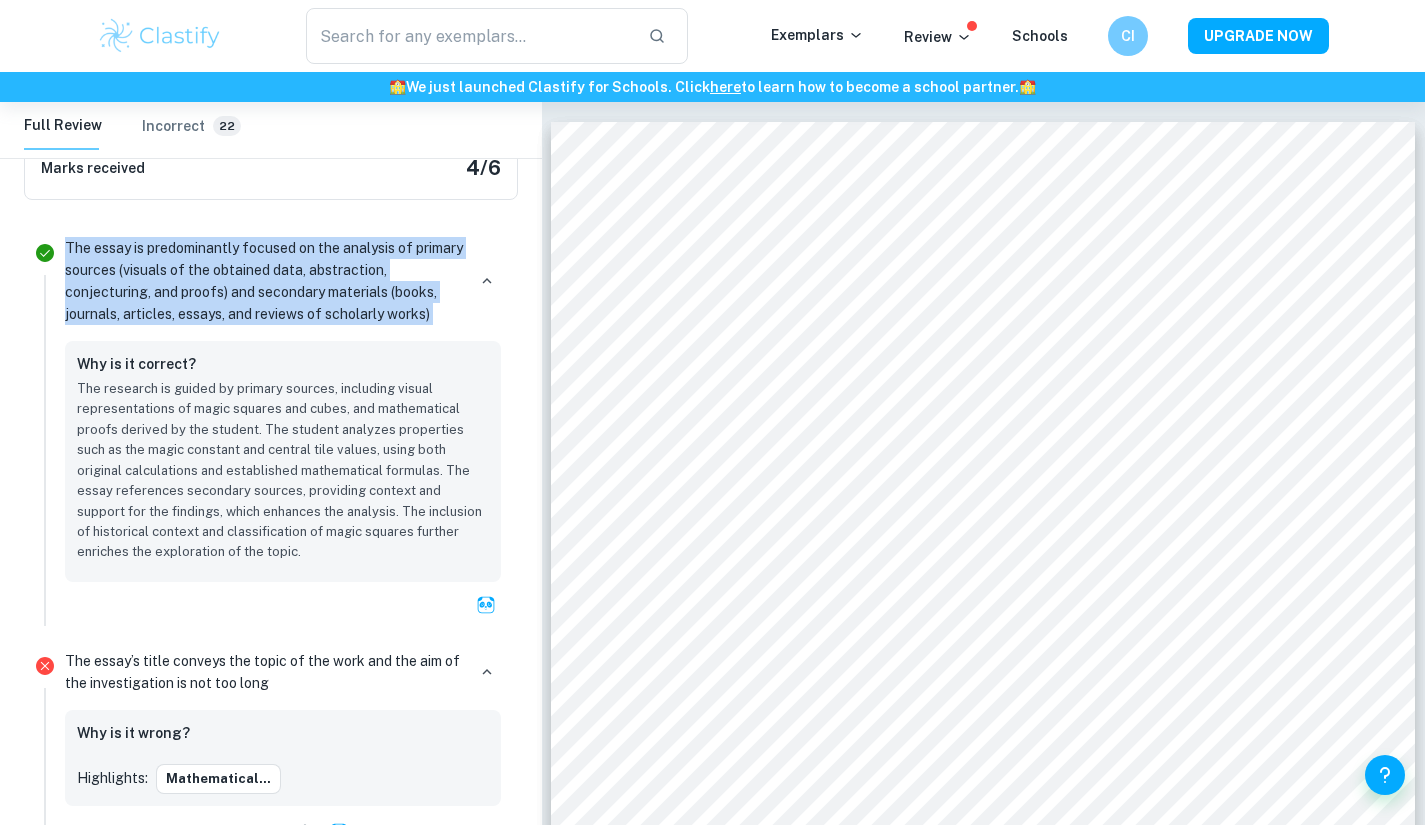 drag, startPoint x: 68, startPoint y: 243, endPoint x: 437, endPoint y: 311, distance: 375.2133 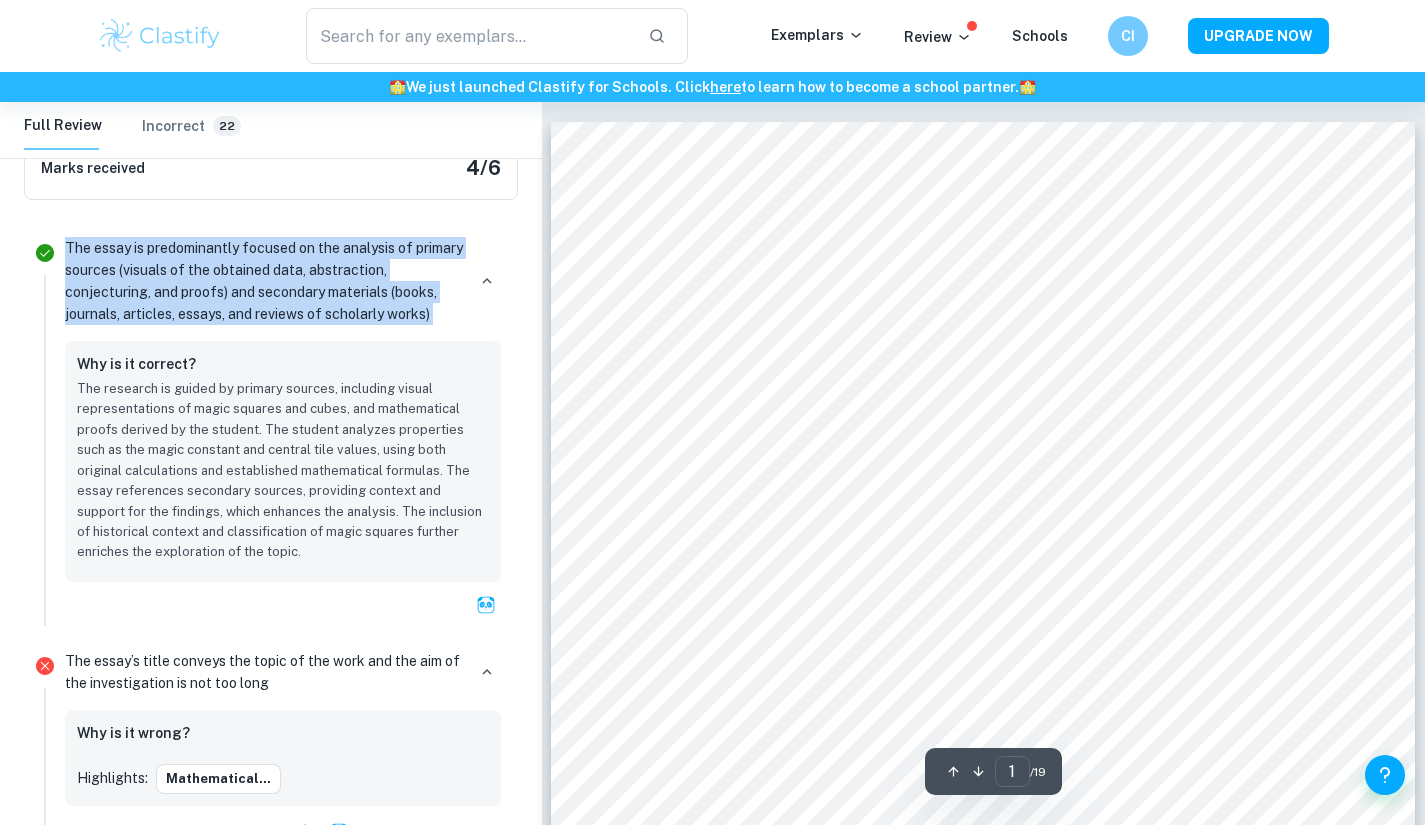 click on "After some research and discussion with my supervisor, I have decided to explore the concept of “magic squares”; a concept which is accessible yet expandable. I have always been intrigued by the idea of higher spatial dimensions as such for my essay I am considering constructing higher - dimensional magic squares. This, of course, has already been done   -   despite how seemingly narrow the topic is I was surprised at the amount of information I yielded from my research. As with many mathematic concepts, it quickly got advanced, leaving both the scope of my abilities and what could fit in an extended essay. For example, there exist many different “classes” of magic cube, with “simple” classes requiring just rows, columns and space diagonals to total the magic constant   -   but there exist “perfect” classes with more complicated criteria. To continue down this path, I will need a defined scope and keep things simple." at bounding box center [983, 733] 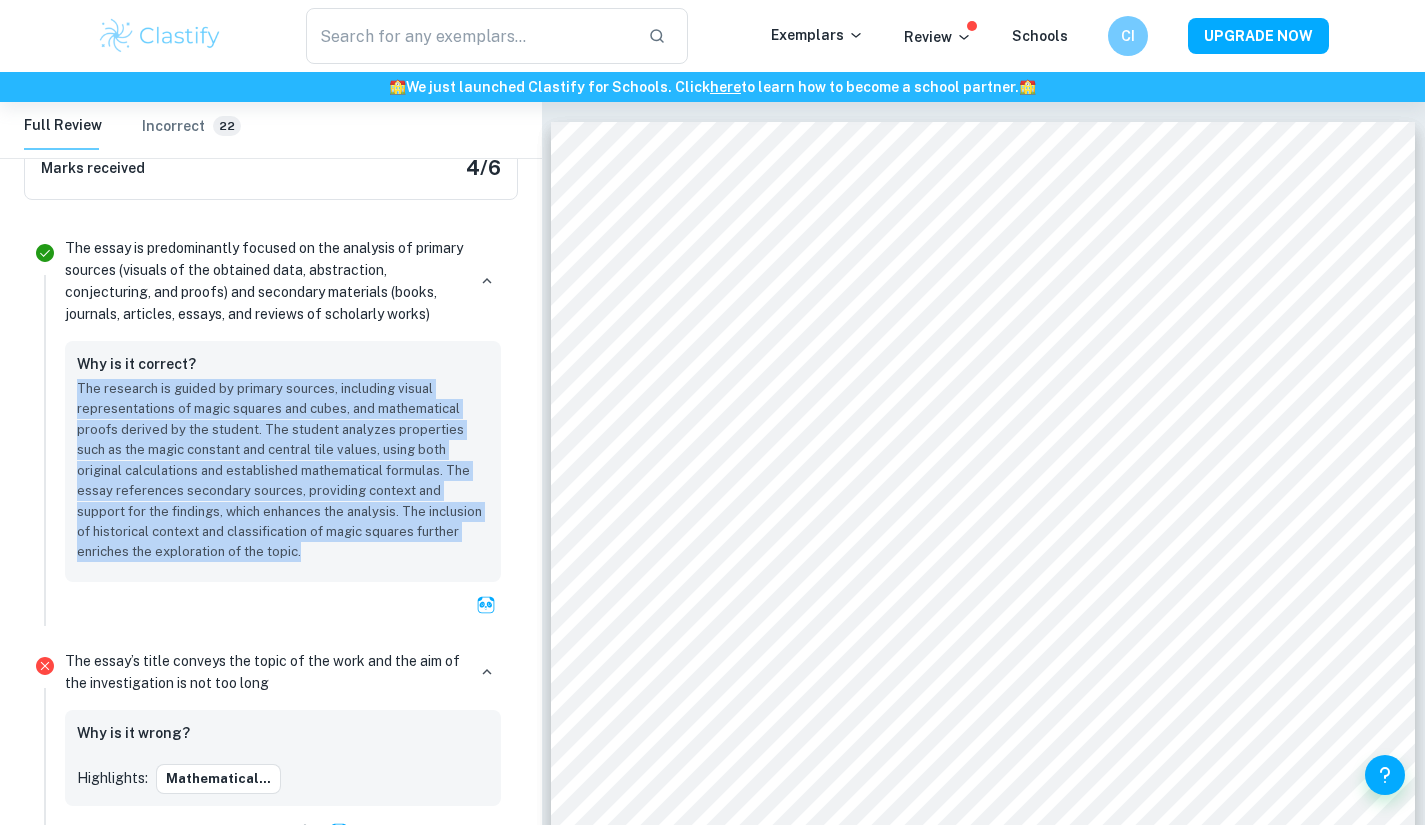 drag, startPoint x: 75, startPoint y: 384, endPoint x: 439, endPoint y: 557, distance: 403.01984 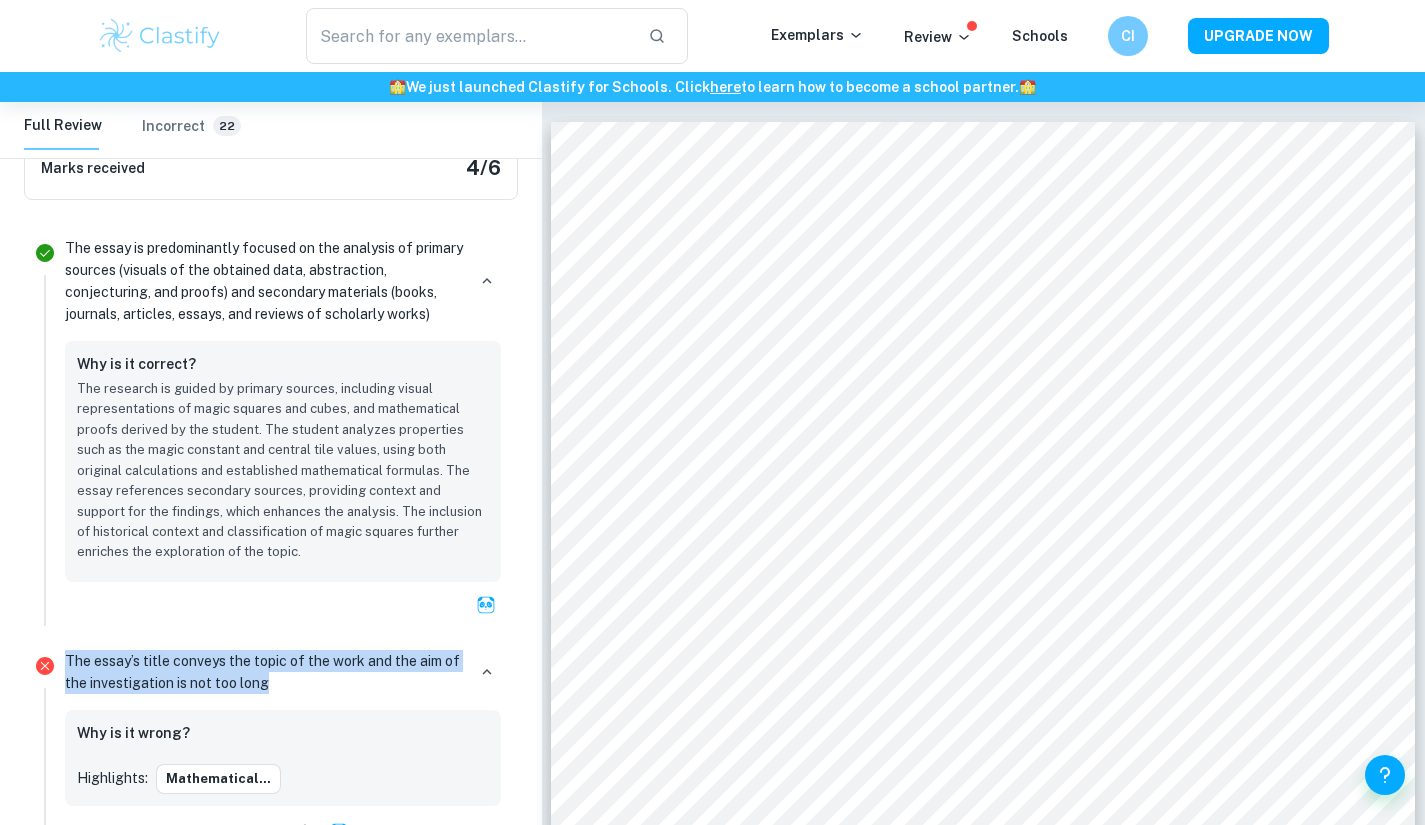drag, startPoint x: 66, startPoint y: 657, endPoint x: 339, endPoint y: 676, distance: 273.66037 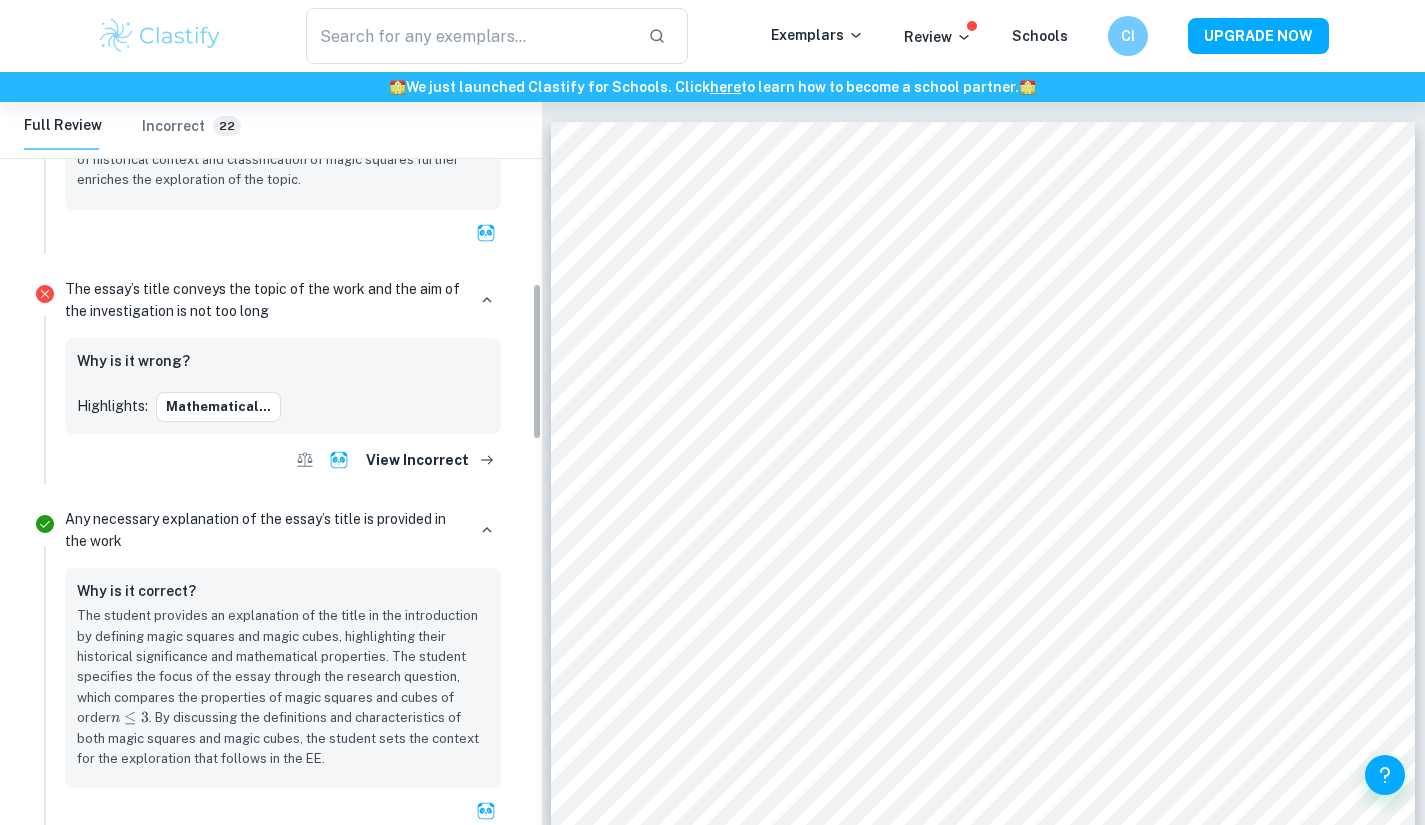 scroll, scrollTop: 834, scrollLeft: 0, axis: vertical 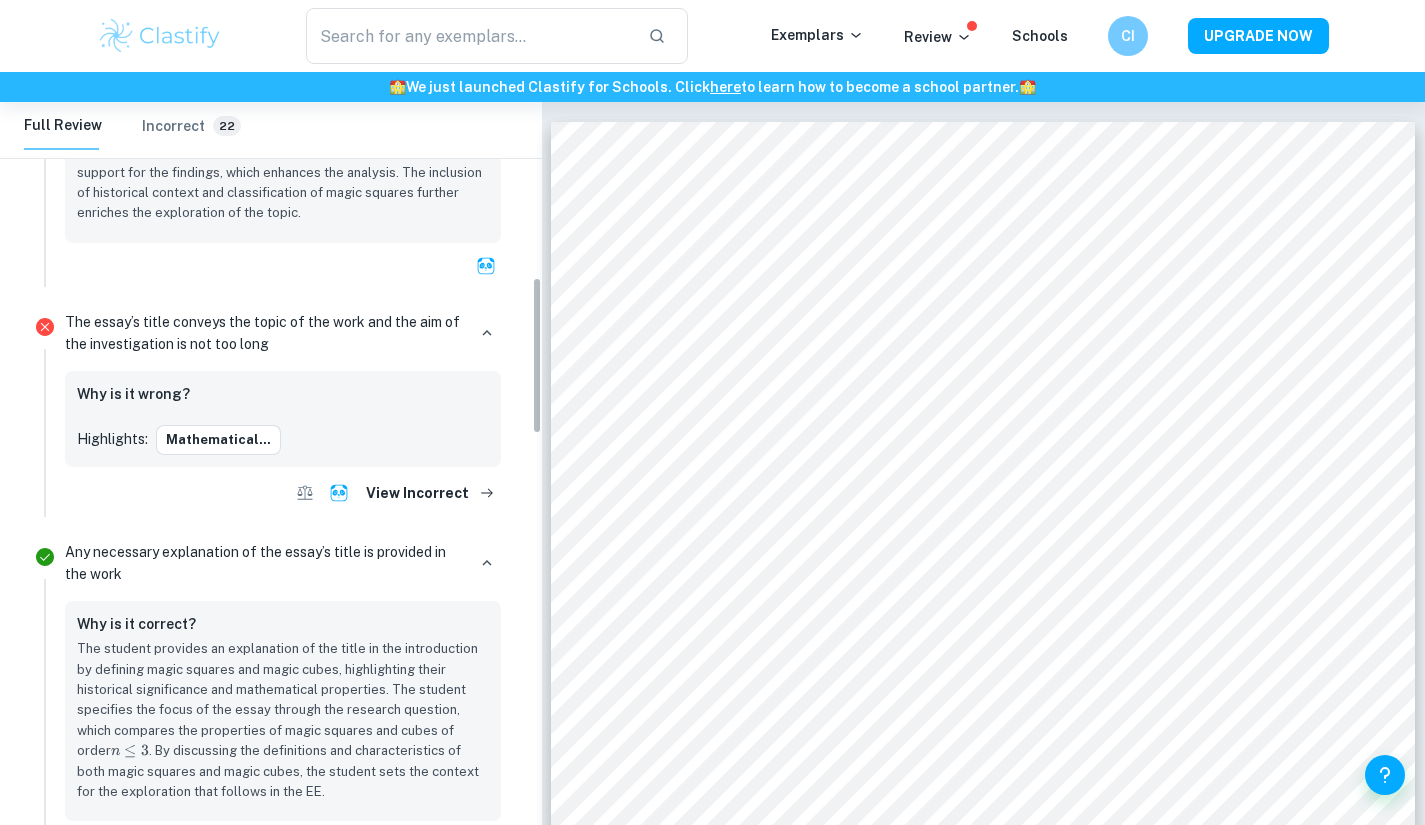 drag, startPoint x: 537, startPoint y: 277, endPoint x: 543, endPoint y: 344, distance: 67.26812 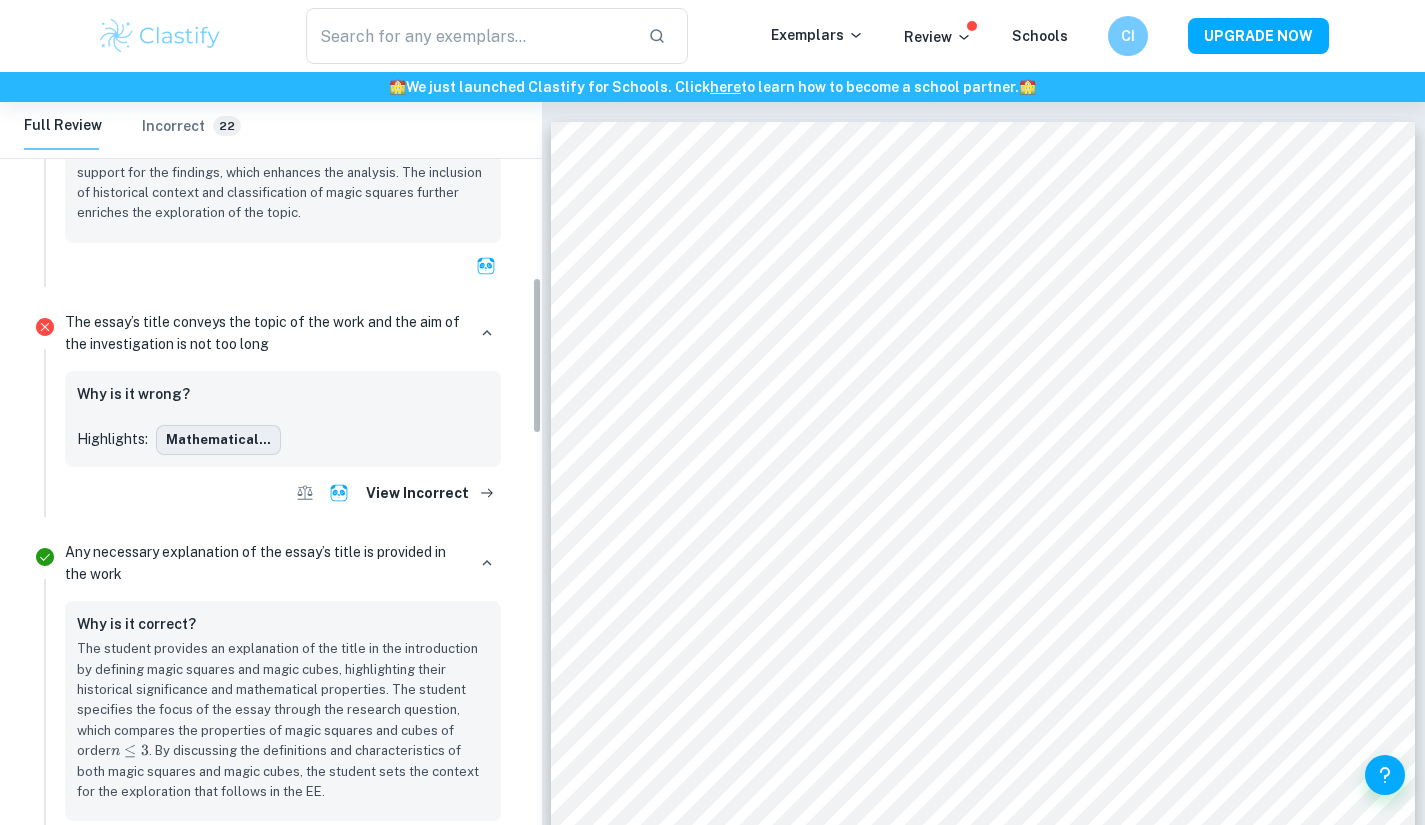 click on "mathematical..." at bounding box center [218, 440] 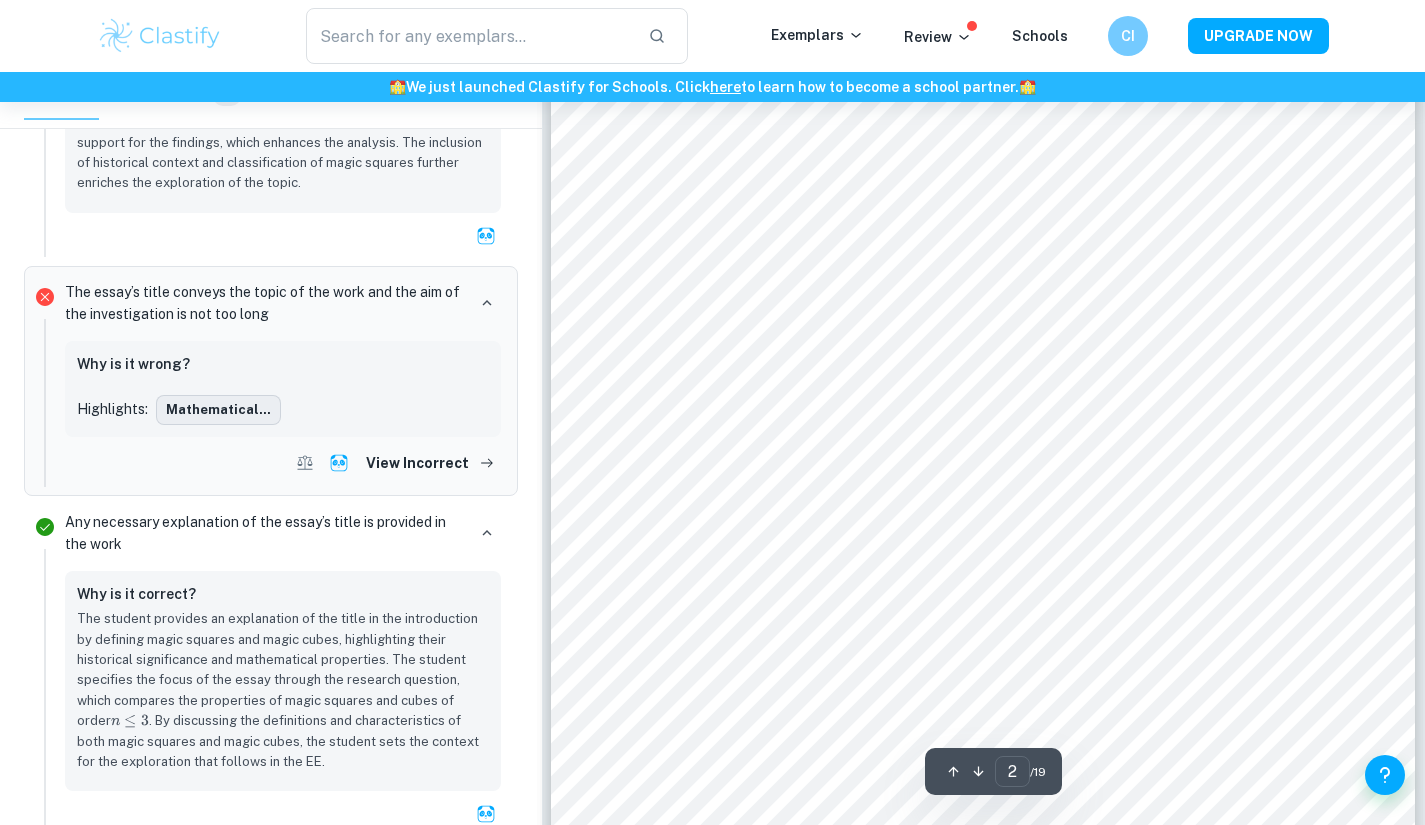 scroll, scrollTop: 1749, scrollLeft: 0, axis: vertical 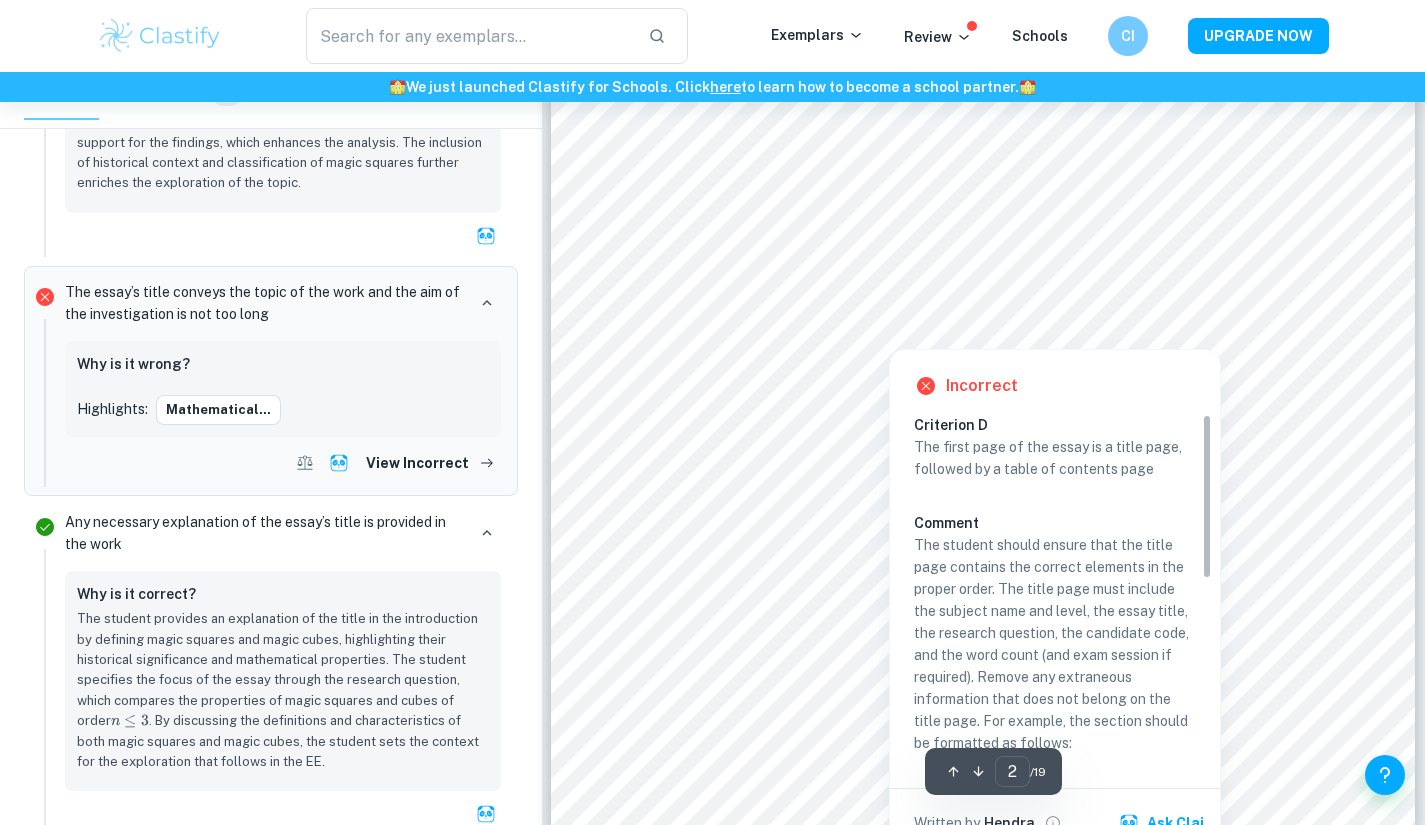 click at bounding box center [888, 328] 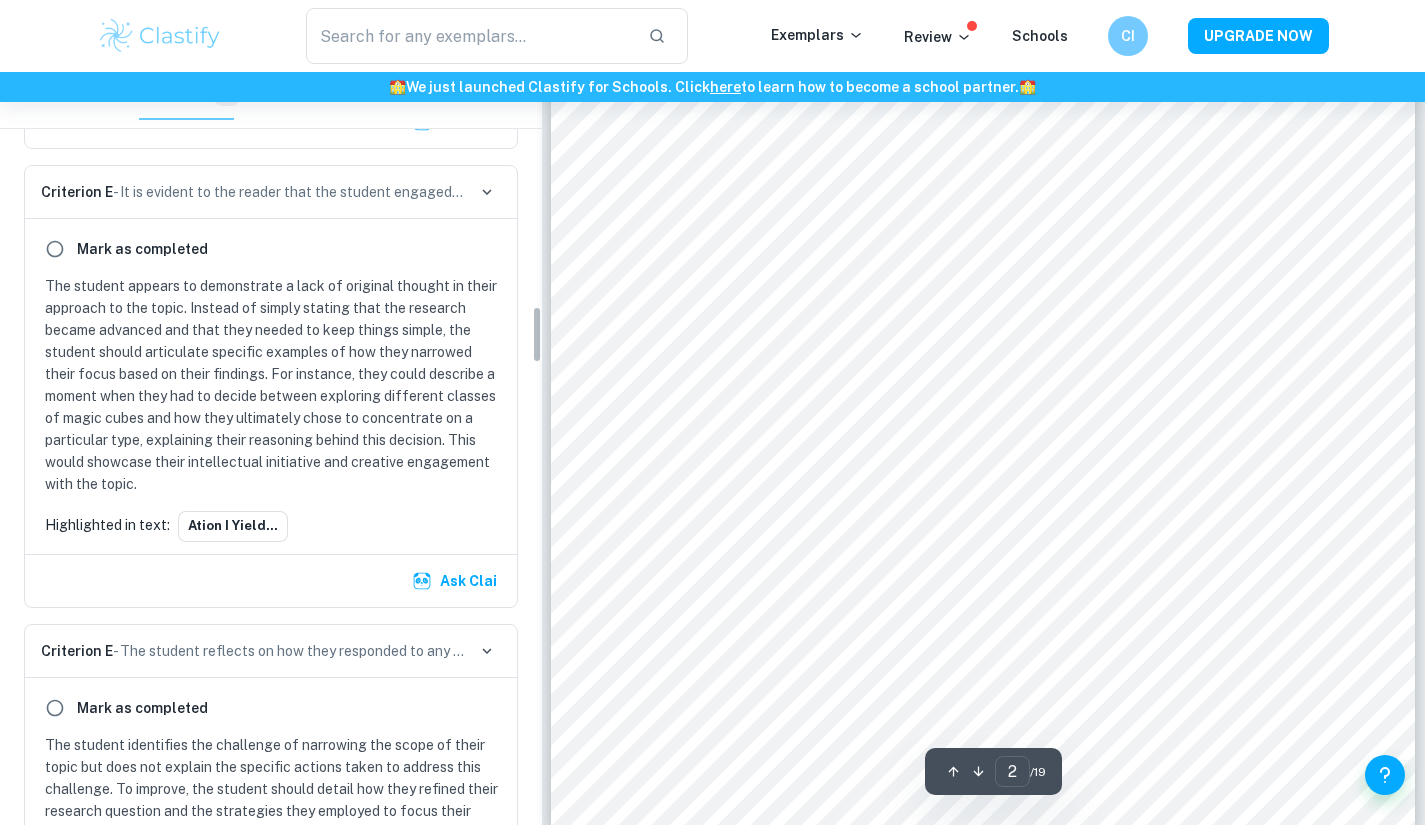 scroll, scrollTop: 3072, scrollLeft: 0, axis: vertical 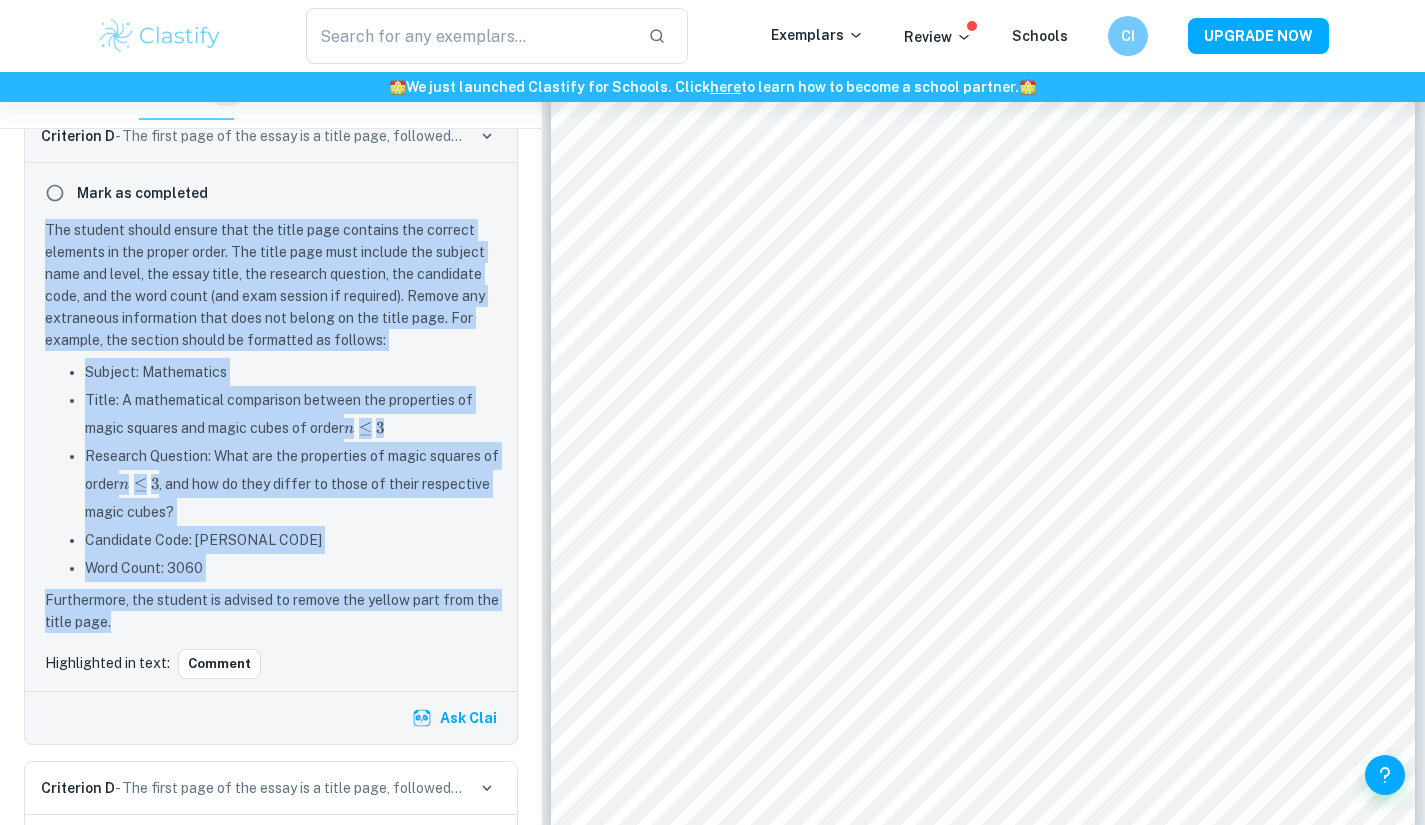 copy on "The student should ensure that the title page contains the correct elements in the proper order. The title page must include the subject name and level, the essay title, the research question, the candidate code, and the word count (and exam session if required). Remove any extraneous information that does not belong on the title page. For example, the section should be formatted as follows:
Subject: Mathematics
Title: A mathematical comparison between the properties of magic squares and magic cubes of order  n ≤ 3 n \leq 3 n ≤ 3
Research Question: What are the properties of magic squares of order  n ≤ 3 n \leq 3 n ≤ 3 , and how do they differ to those of their respective magic cubes?
Candidate Code: [Insert Code]
Word Count: 3060
Furthermore, the student is advised to remove the yellow part from the title page." 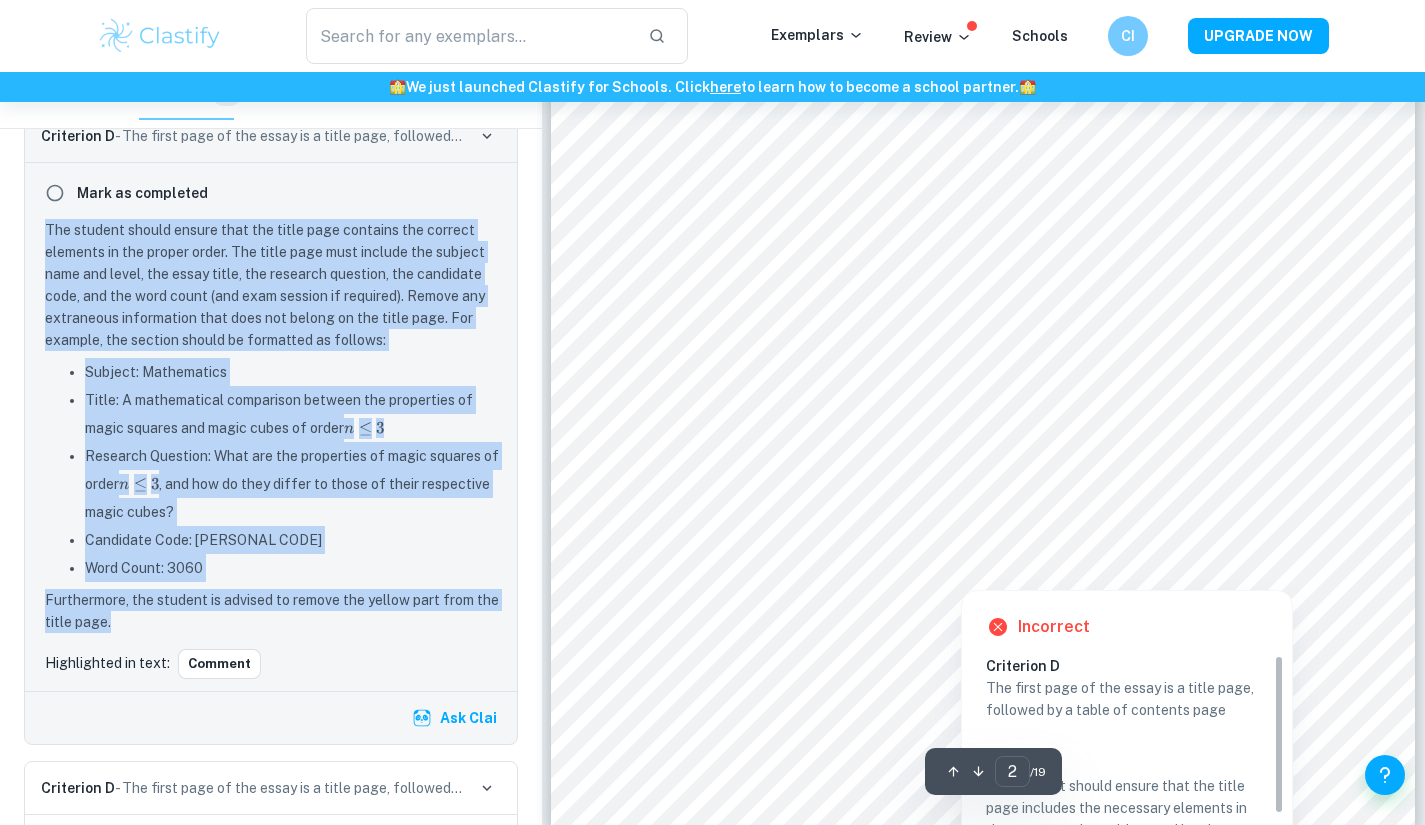 click at bounding box center [960, 569] 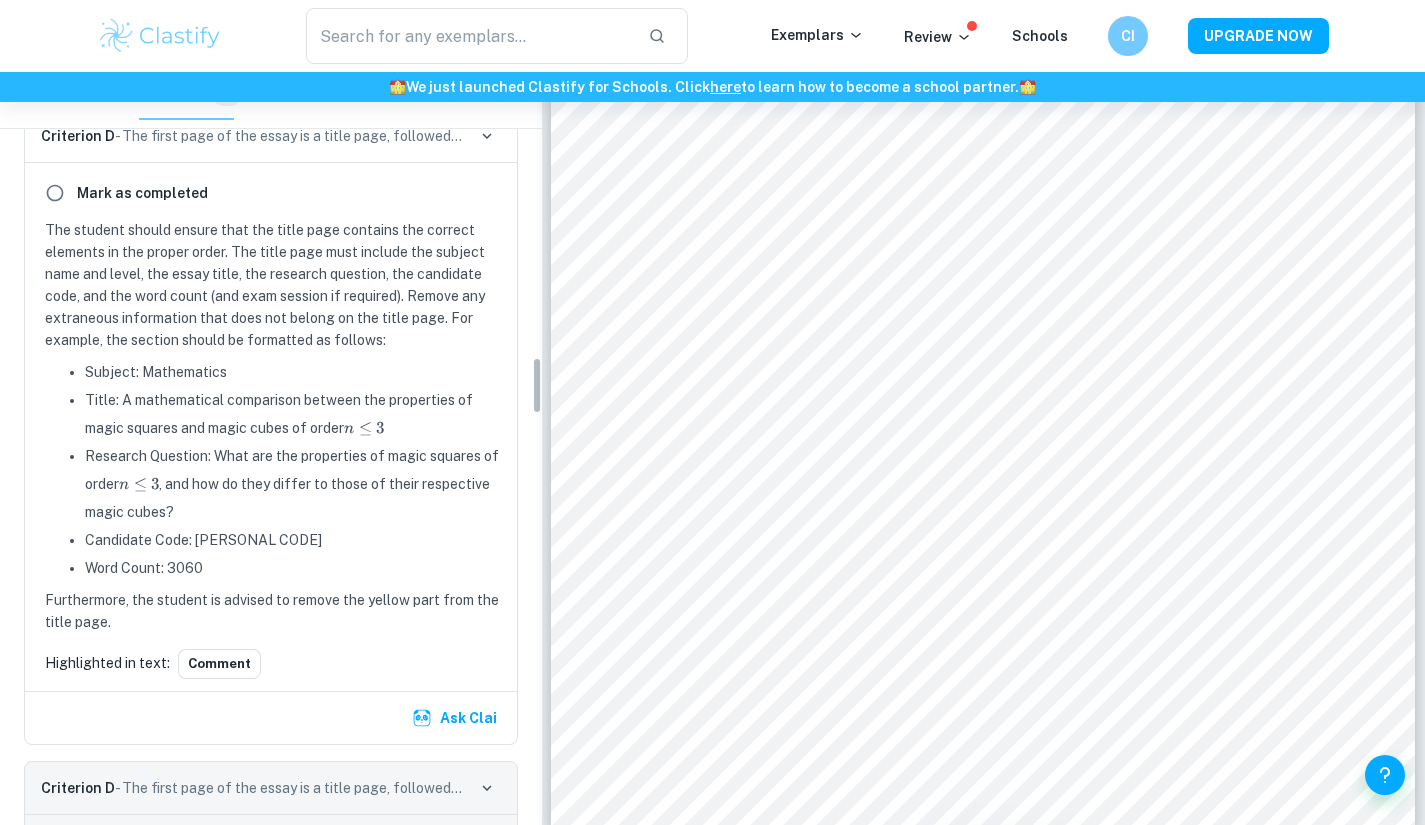 scroll, scrollTop: 3734, scrollLeft: 0, axis: vertical 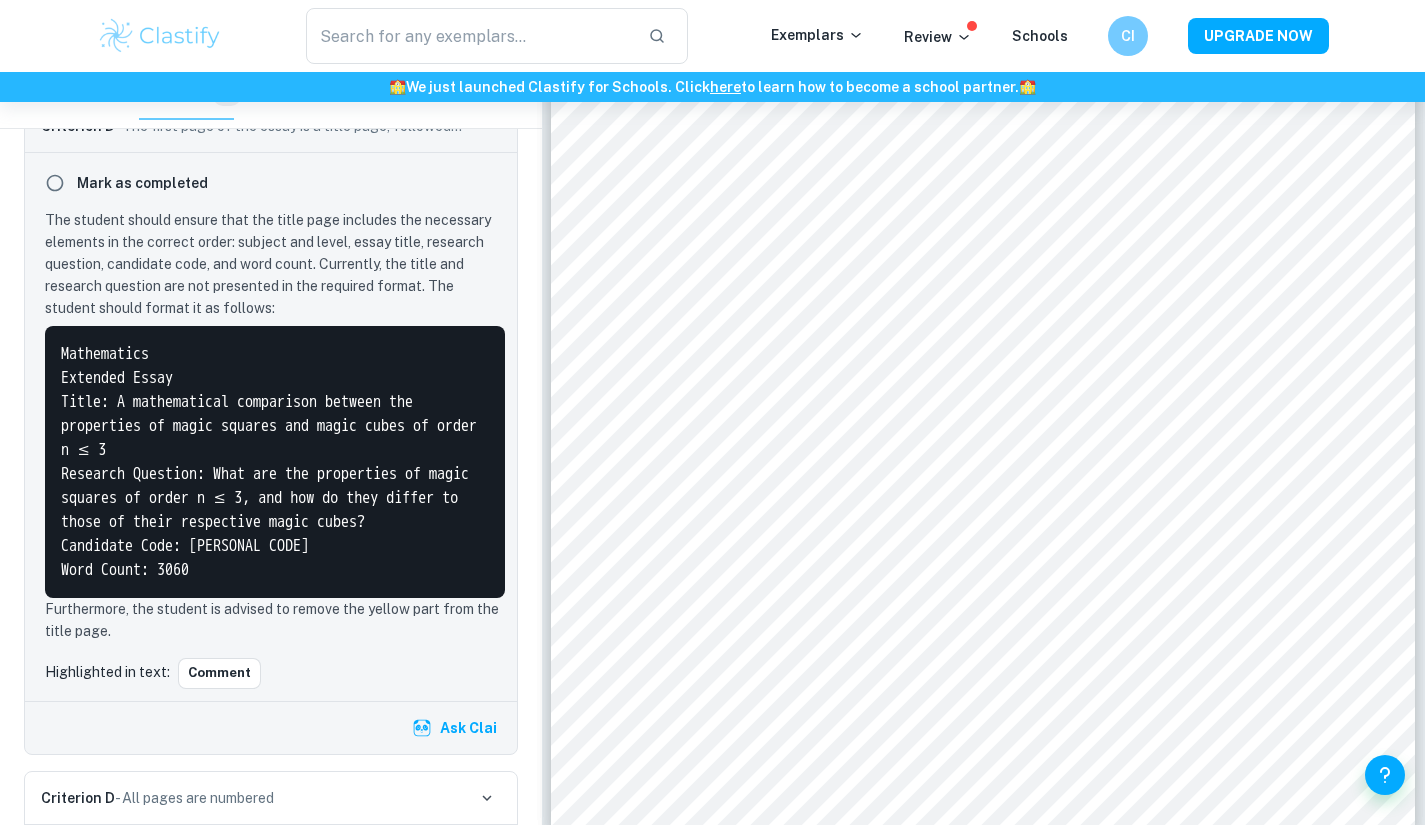 click on "Extended Essay Mathematics A mathematical comparison between the properties of magic squares and magic cubes of order   𝑛   ≤   3 Research question:   W hat are the properties of magic squares of order 𝑛   ≤   3 , and how do they differ to those of   their respective   magic cubes ? Word count:   3060" at bounding box center [983, 216] 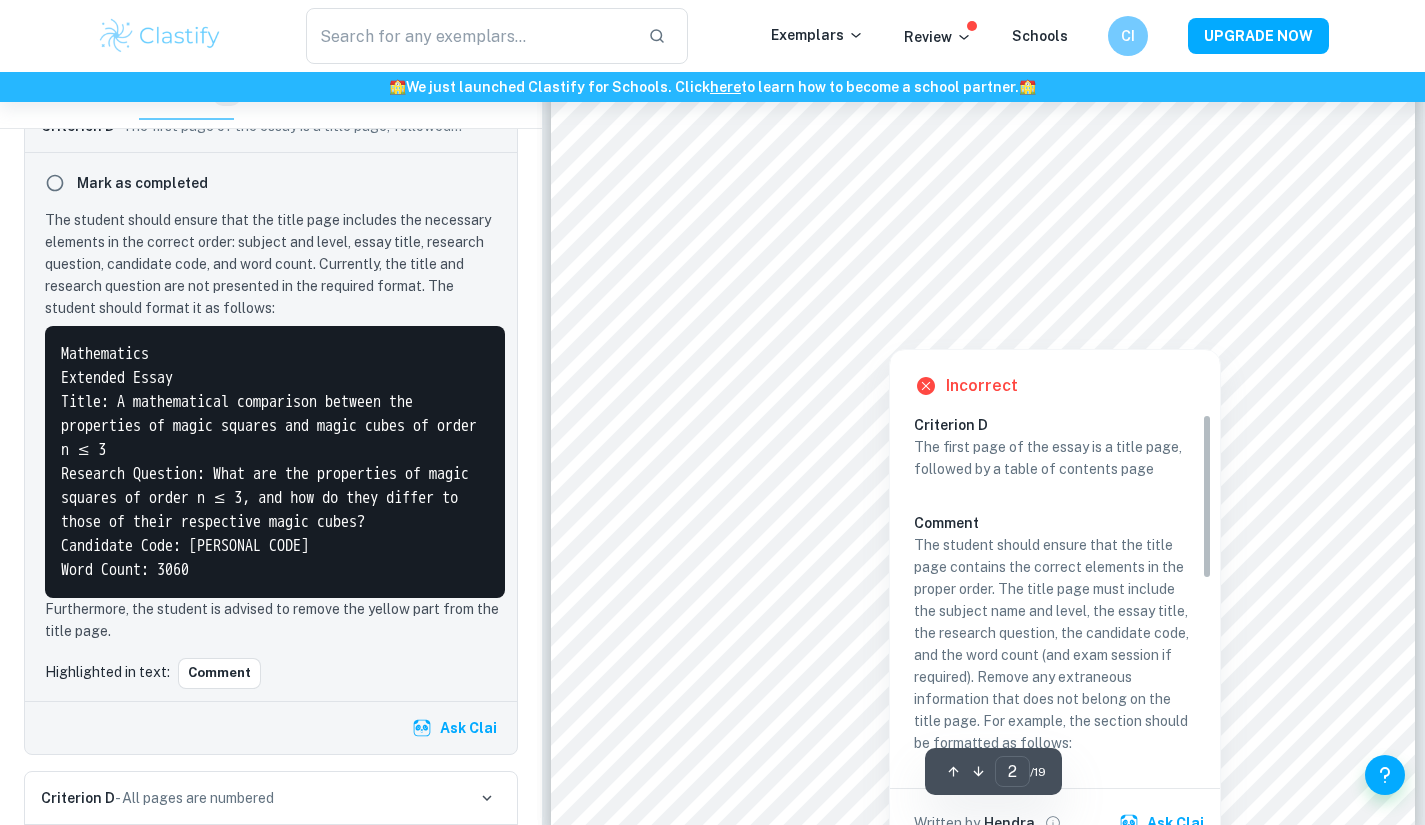 click at bounding box center (888, 328) 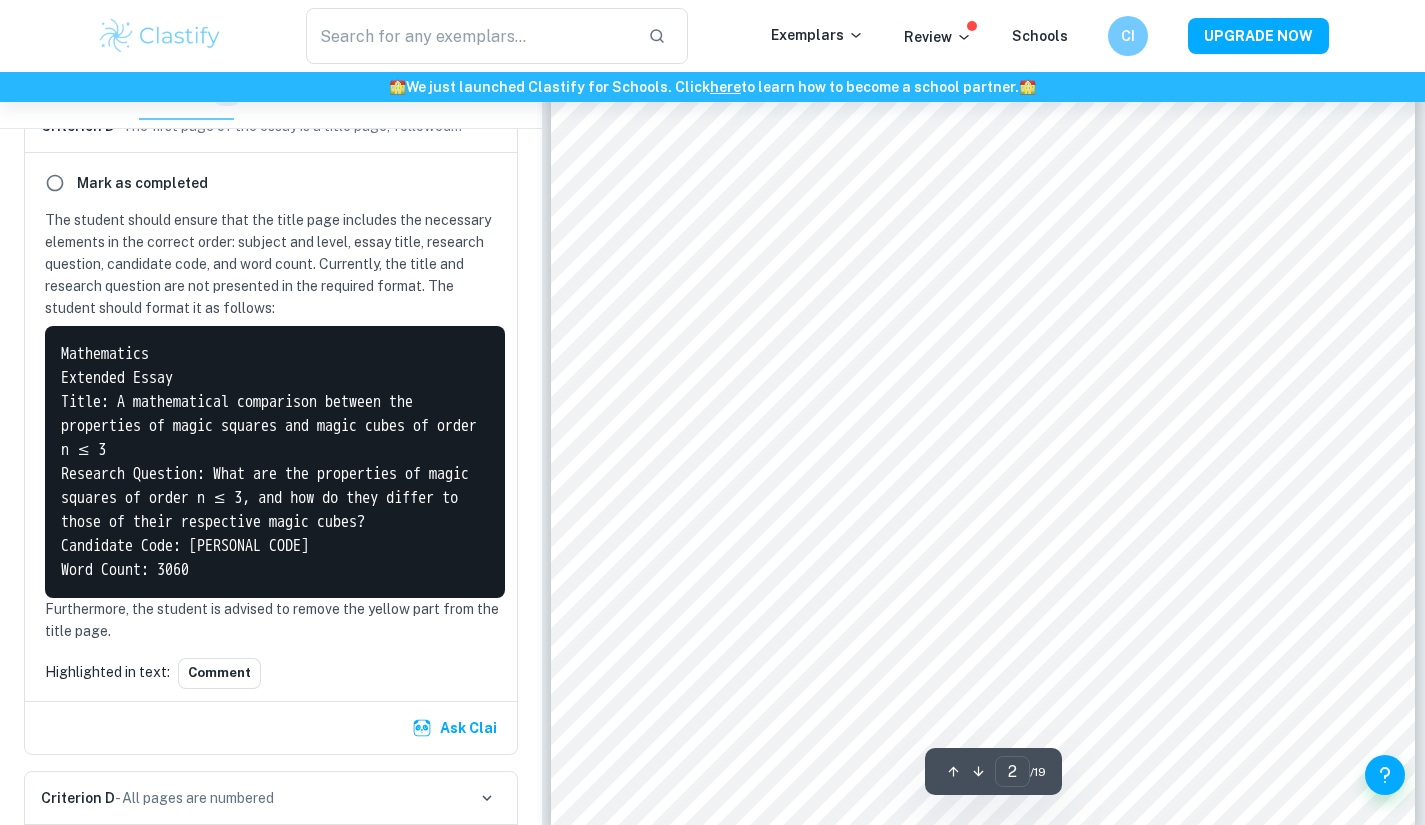 scroll, scrollTop: 3072, scrollLeft: 0, axis: vertical 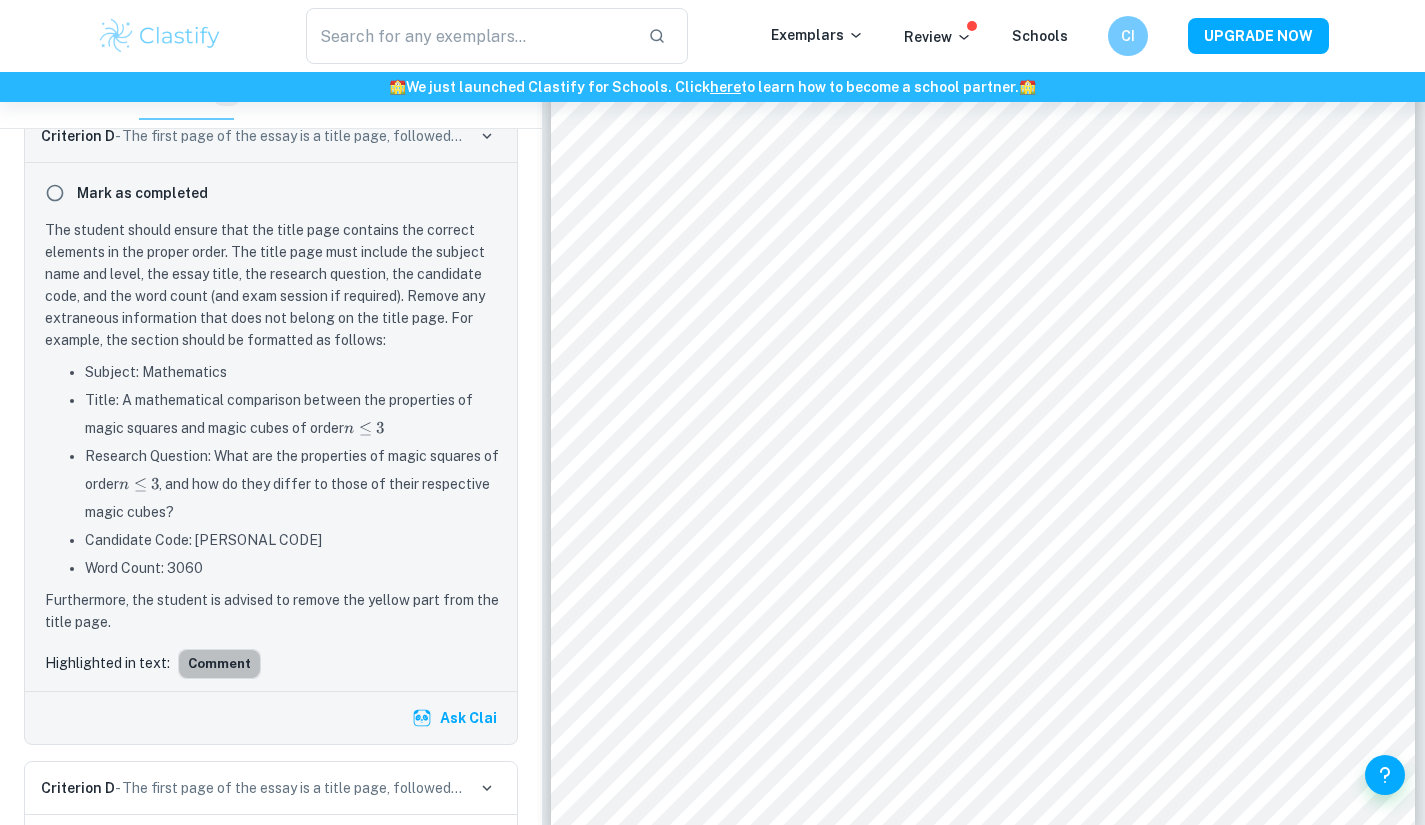 click on "Comment" at bounding box center (219, 664) 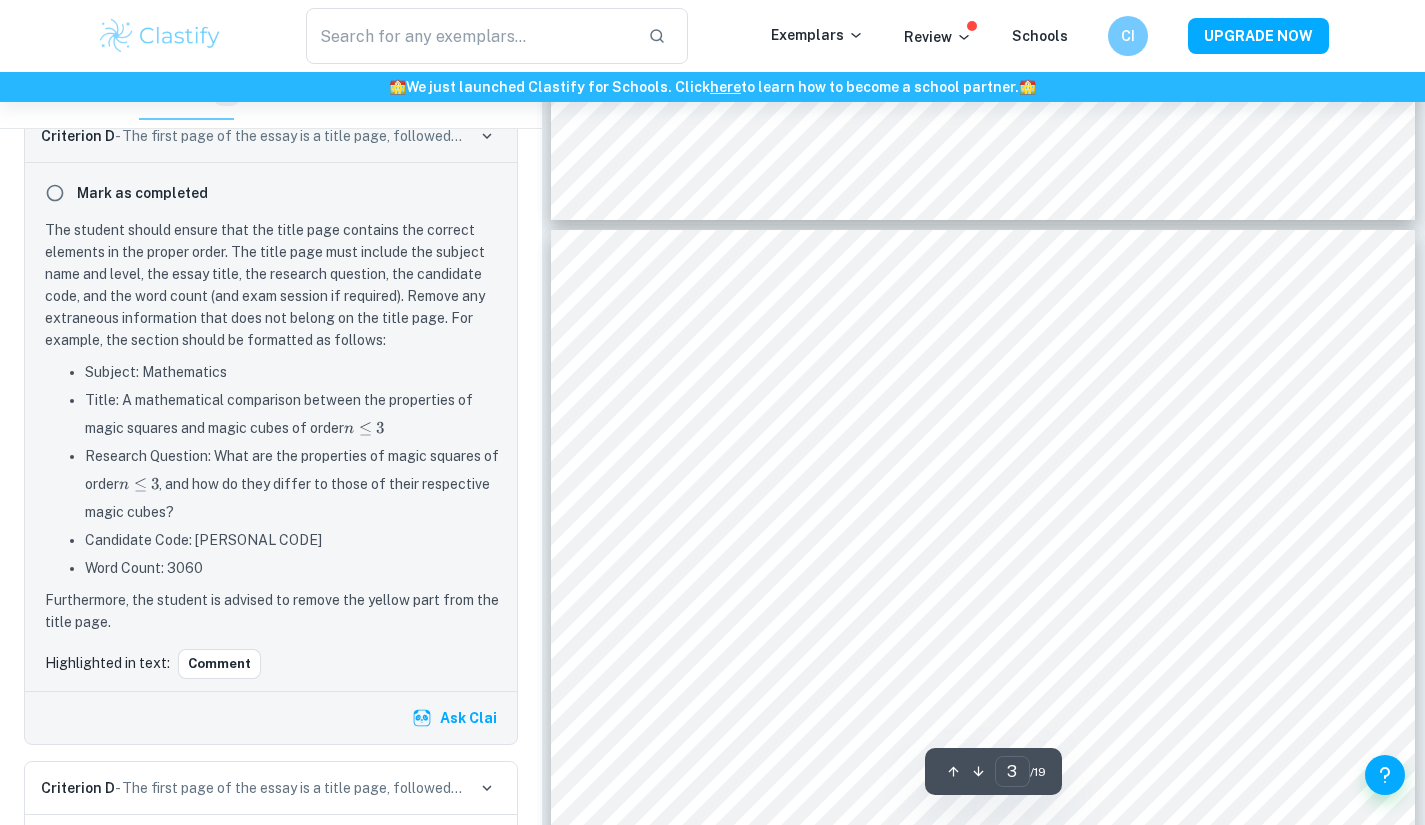 scroll, scrollTop: 2358, scrollLeft: 0, axis: vertical 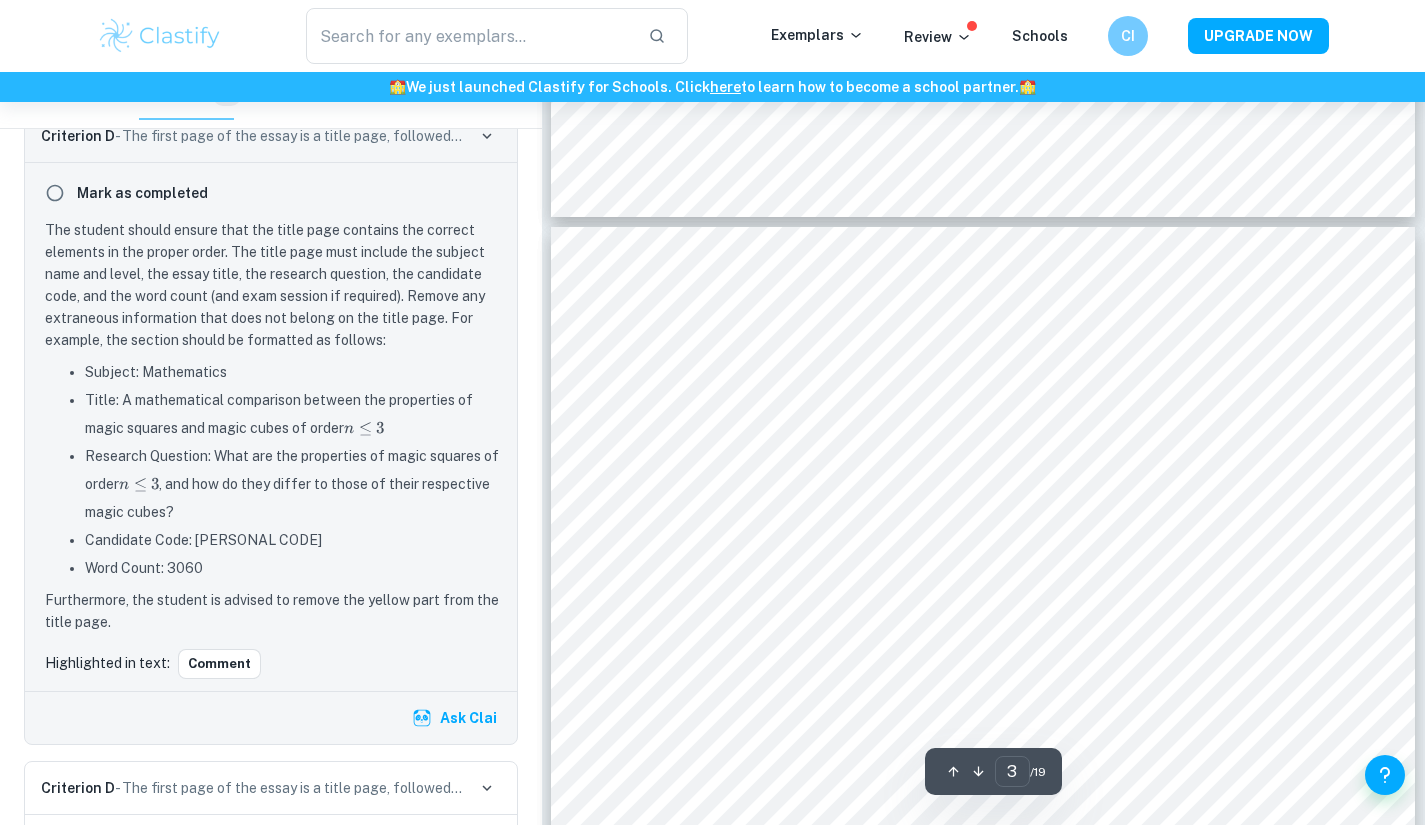 click on "Comment" at bounding box center (219, 664) 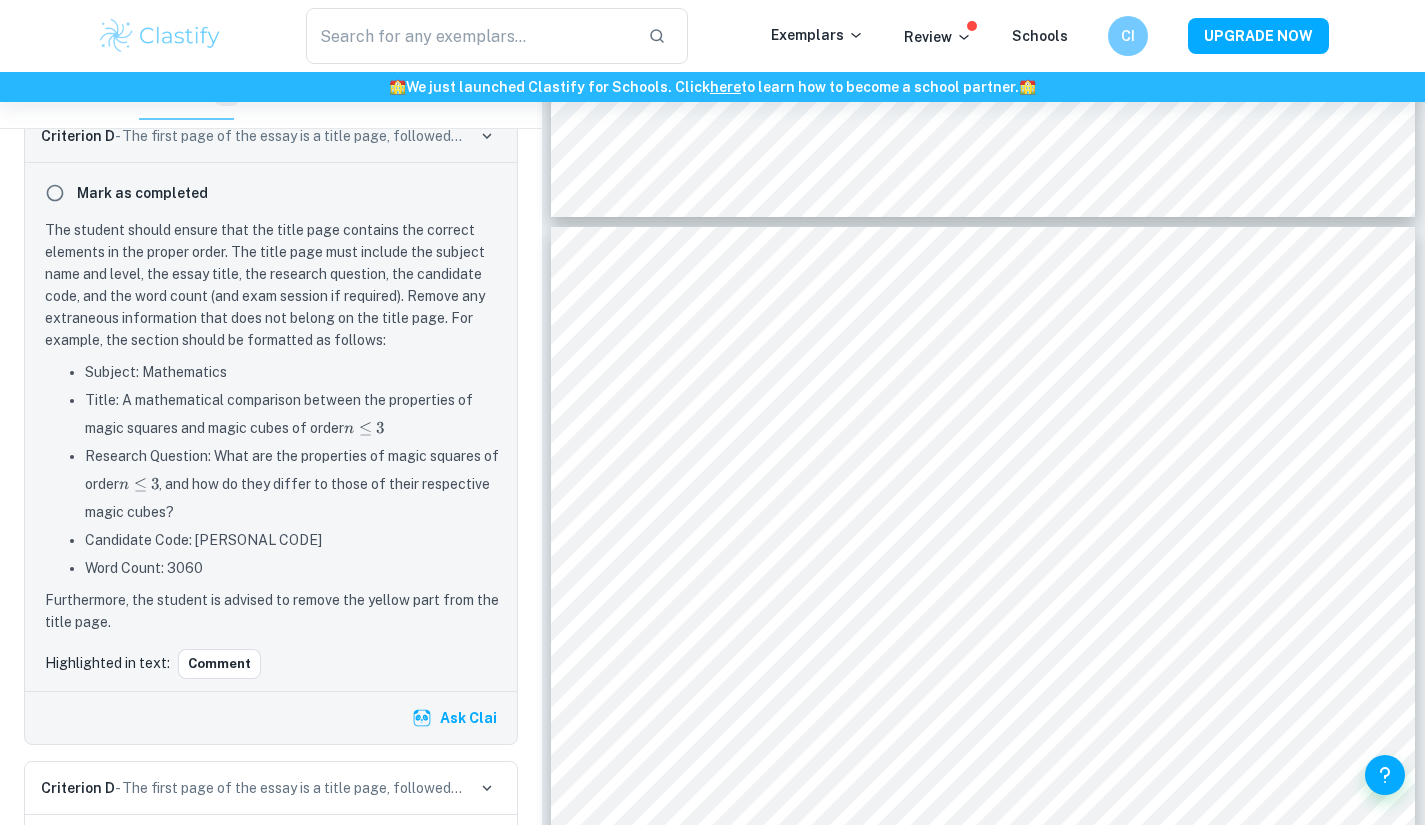 click on "Highlighted in text:" at bounding box center (107, 663) 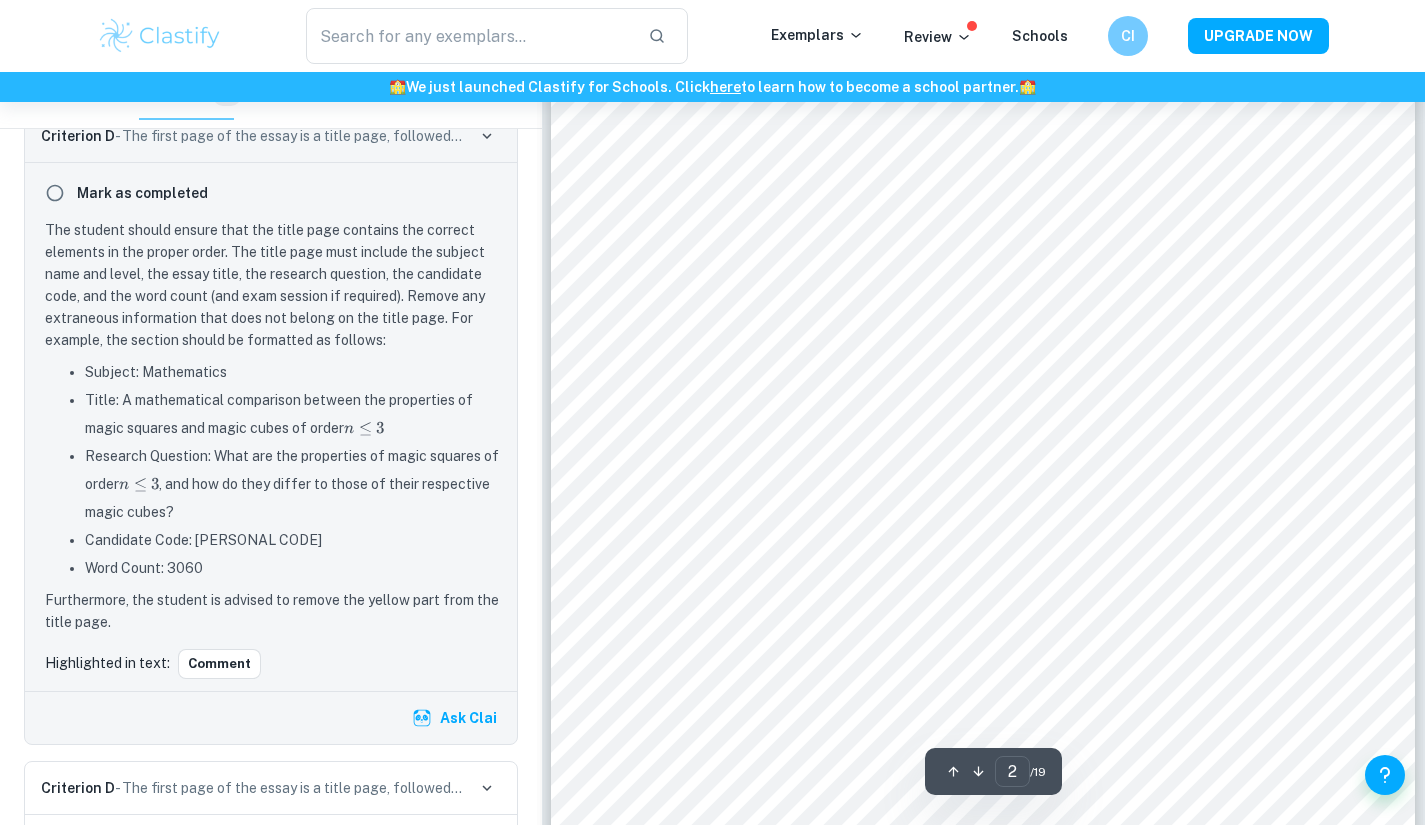 scroll, scrollTop: 1658, scrollLeft: 0, axis: vertical 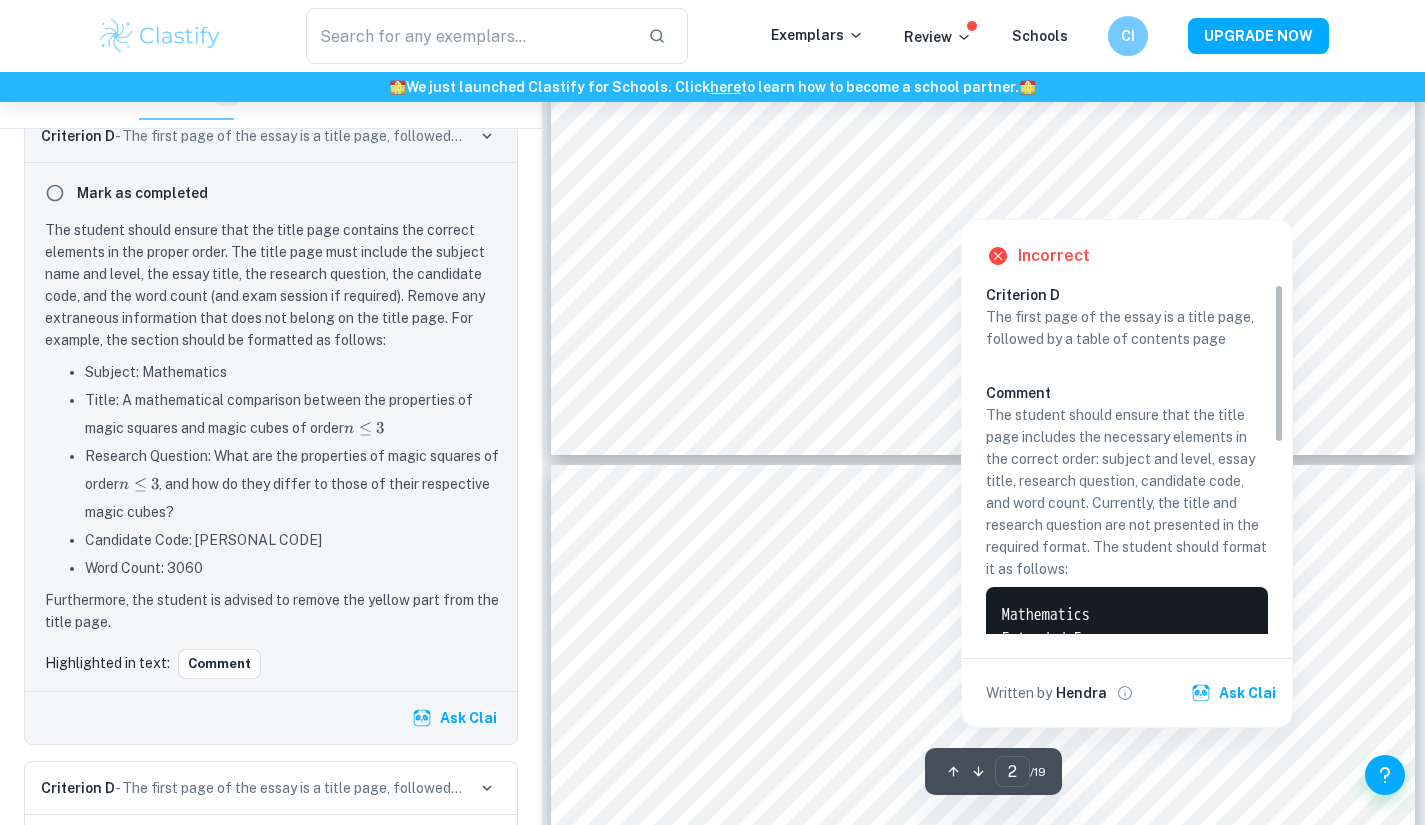 click at bounding box center (960, 198) 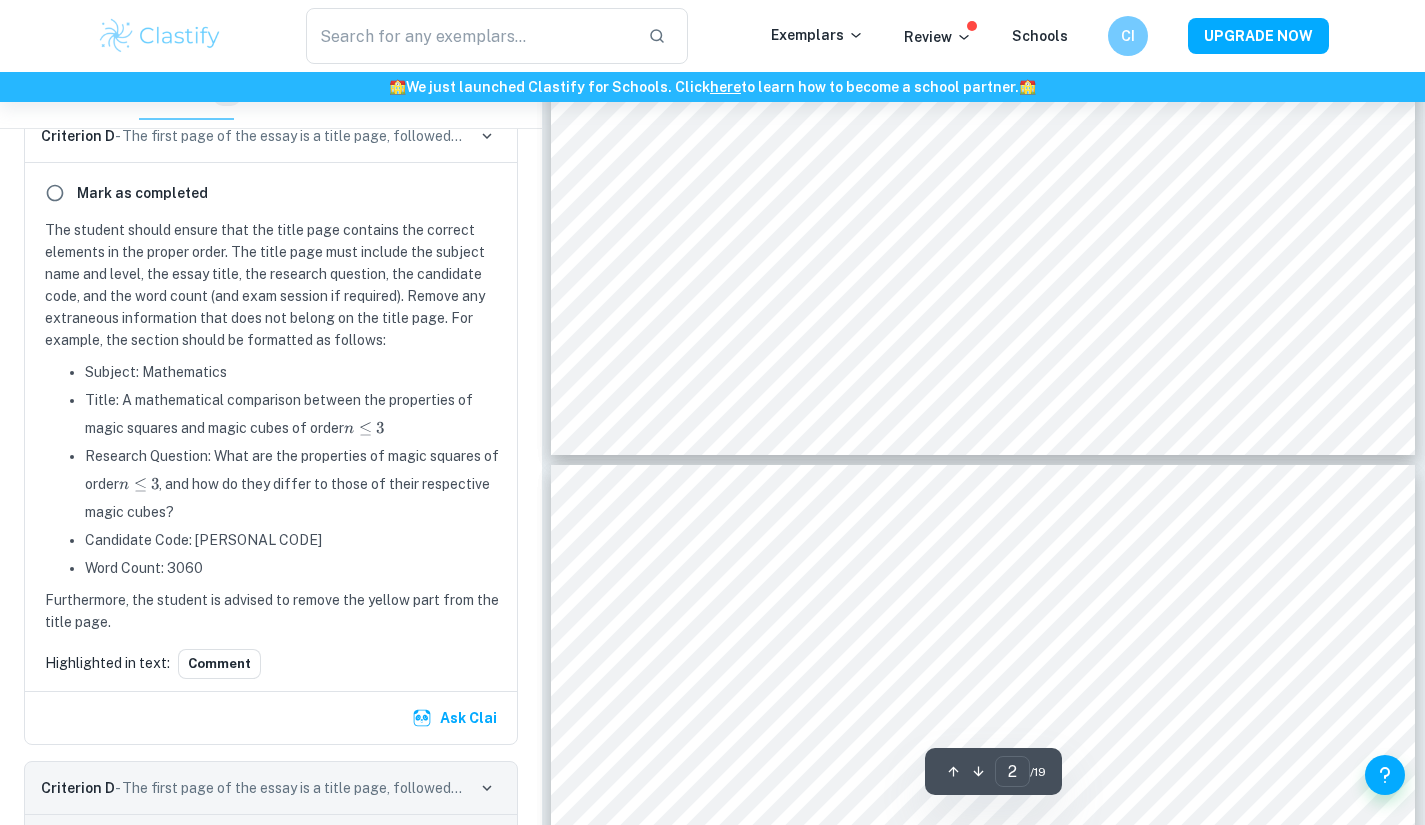 scroll, scrollTop: 3734, scrollLeft: 0, axis: vertical 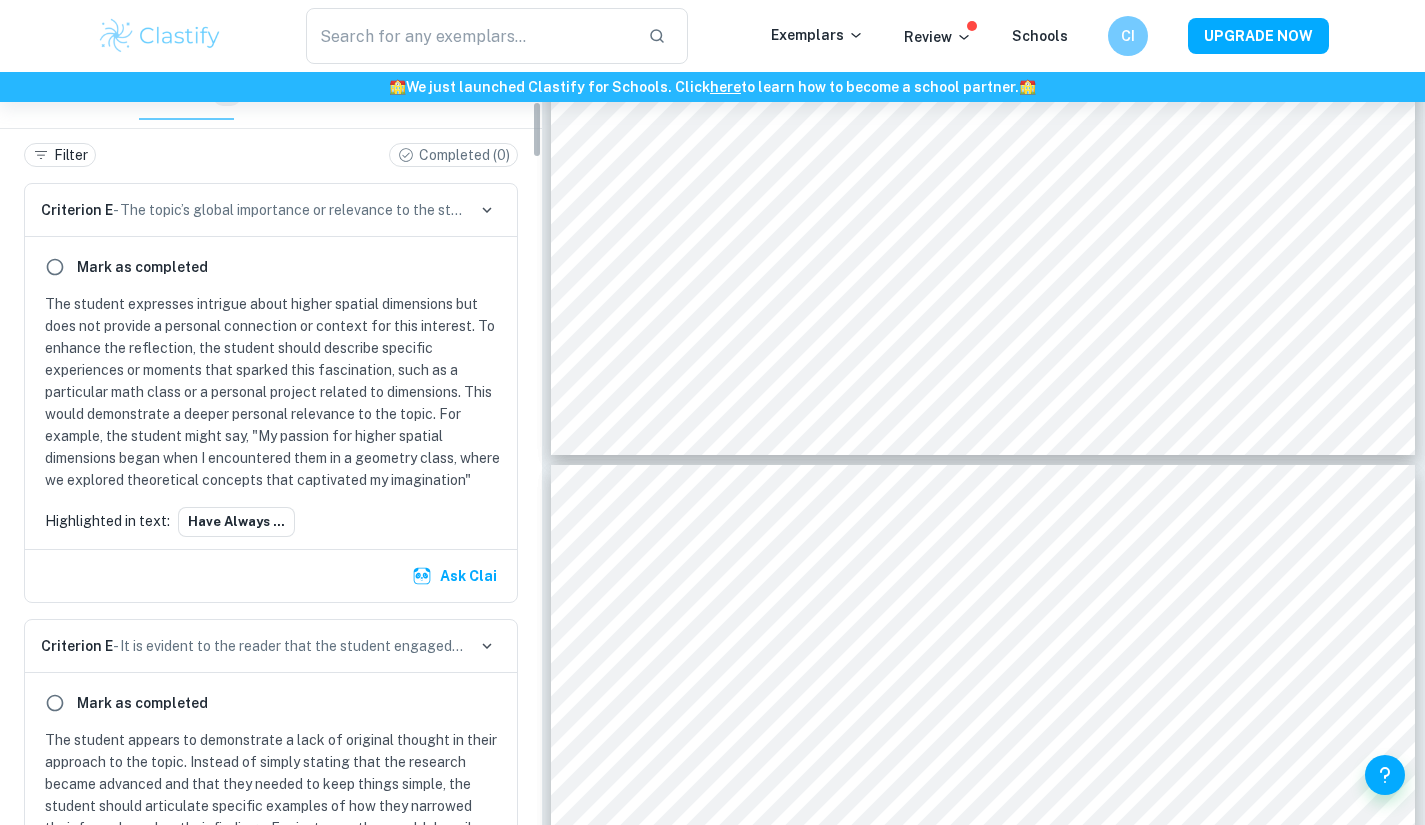 drag, startPoint x: 533, startPoint y: 391, endPoint x: 562, endPoint y: 135, distance: 257.63733 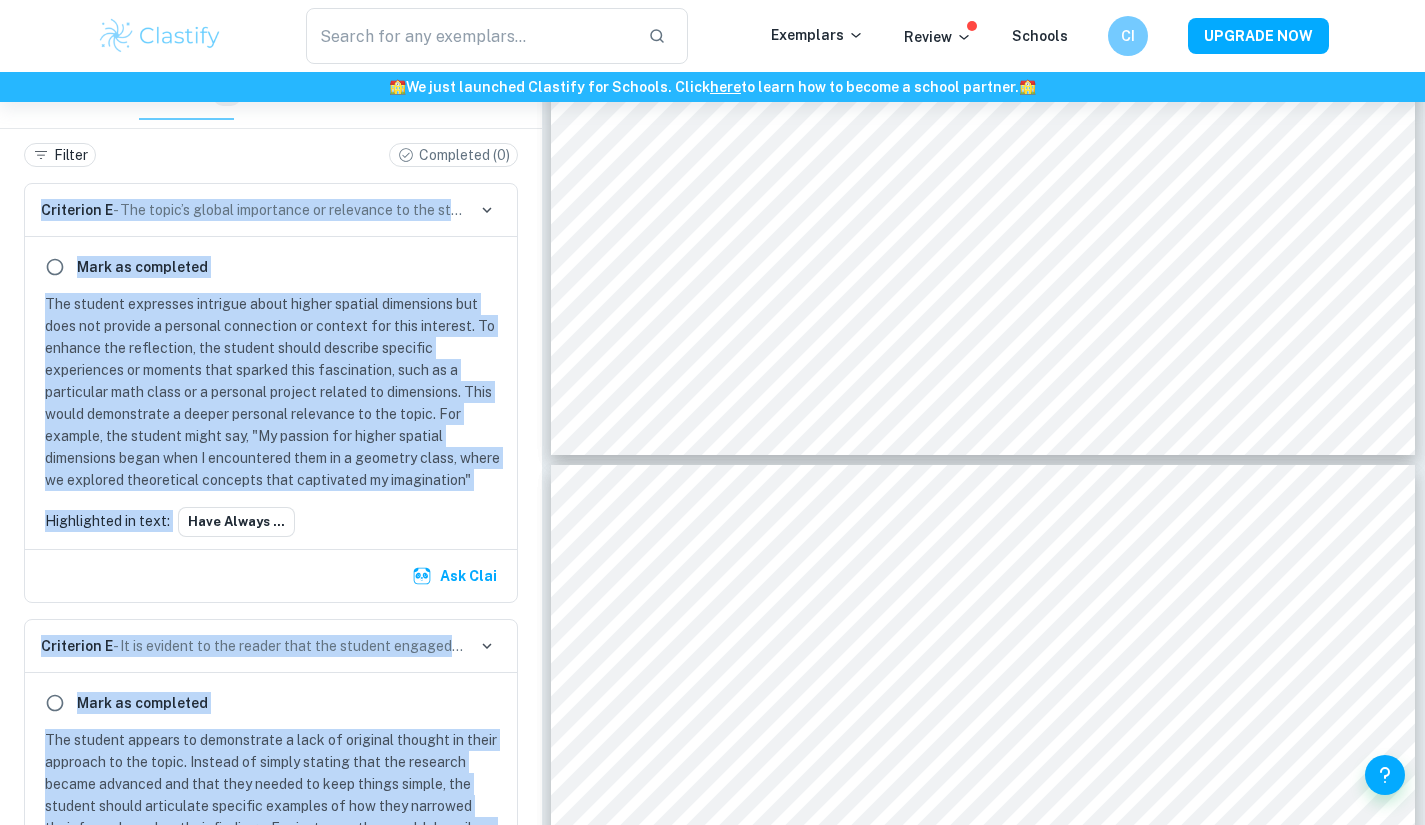 drag, startPoint x: 1424, startPoint y: 97, endPoint x: 1426, endPoint y: 24, distance: 73.02739 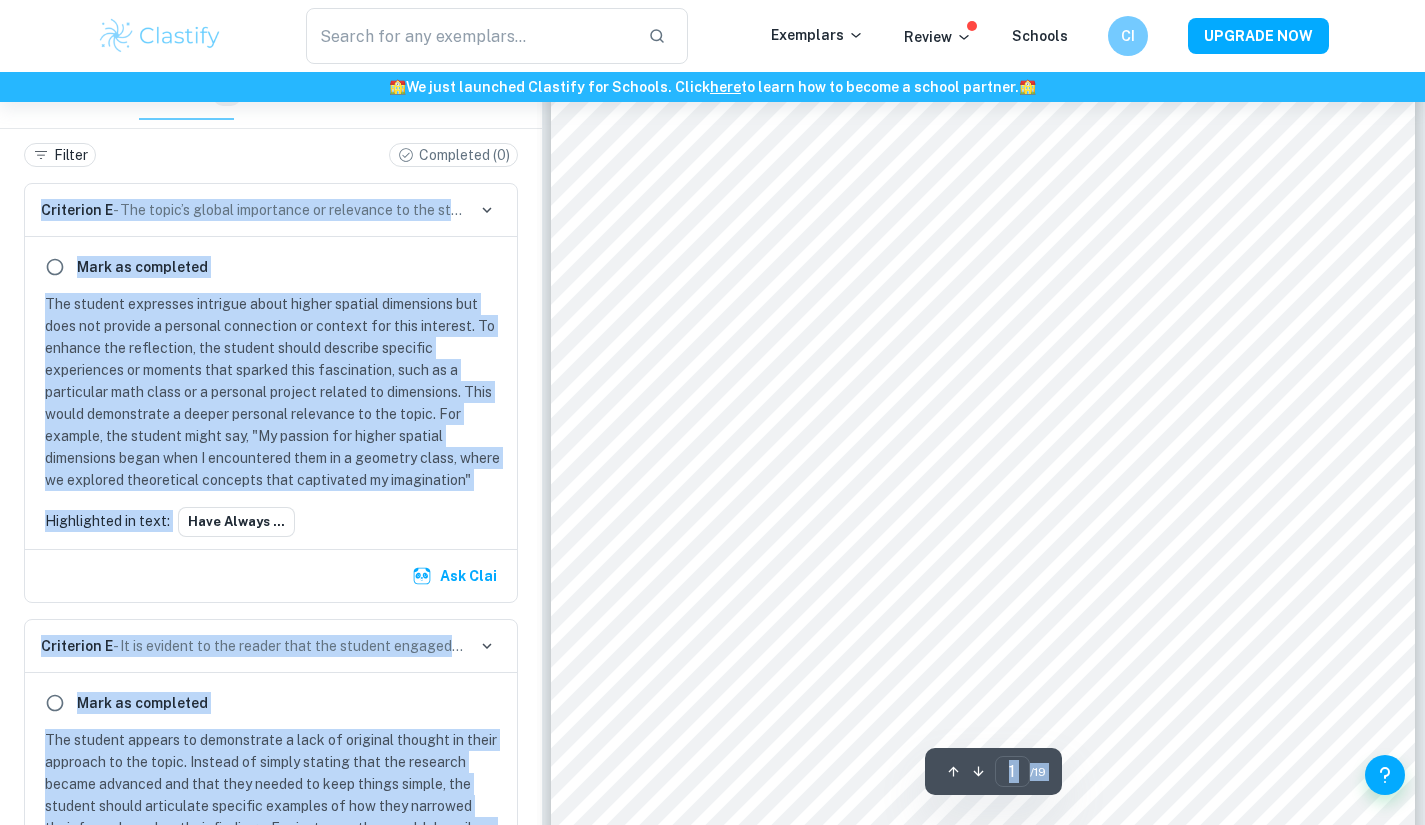 scroll, scrollTop: 677, scrollLeft: 0, axis: vertical 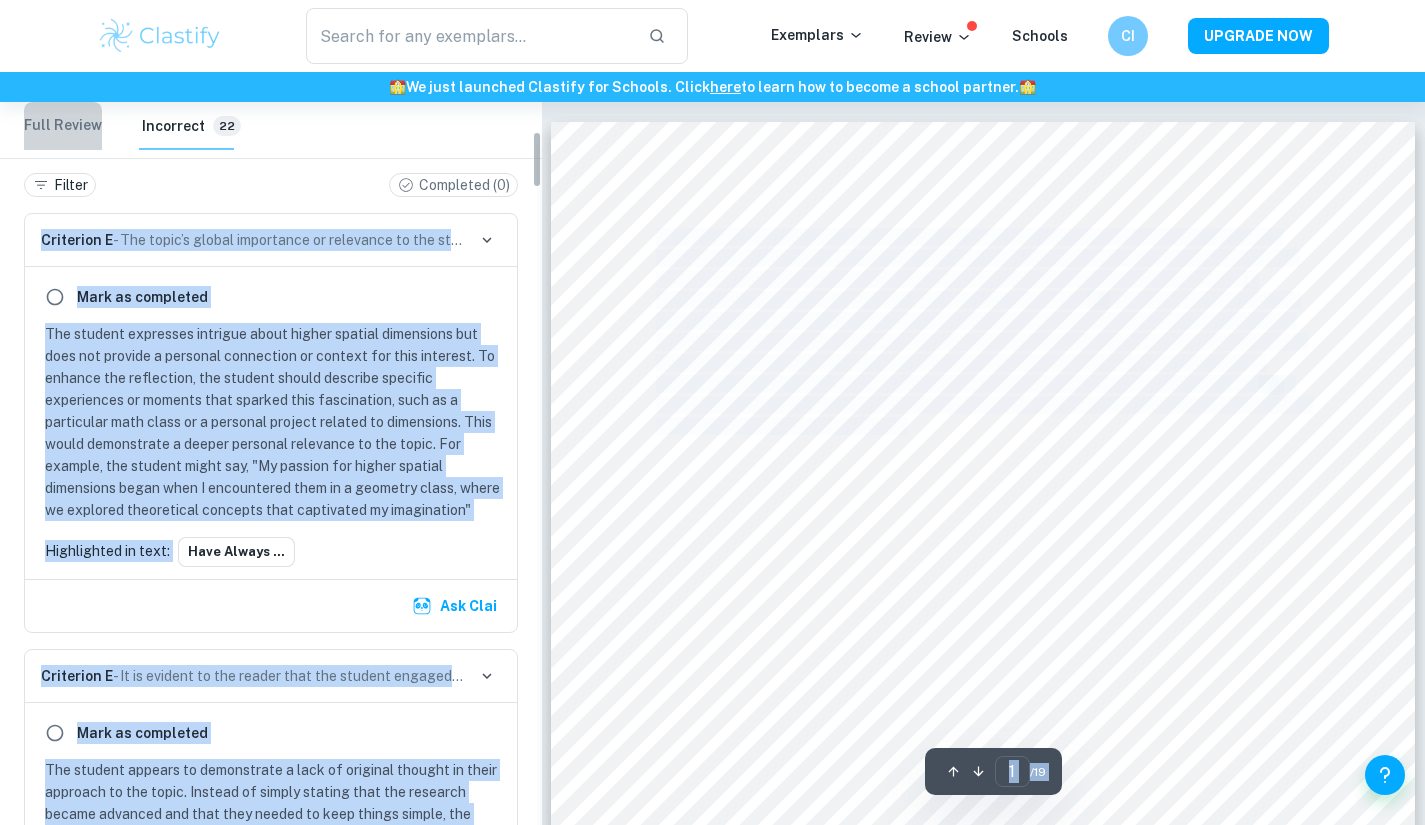 click on "Full Review" at bounding box center (63, 126) 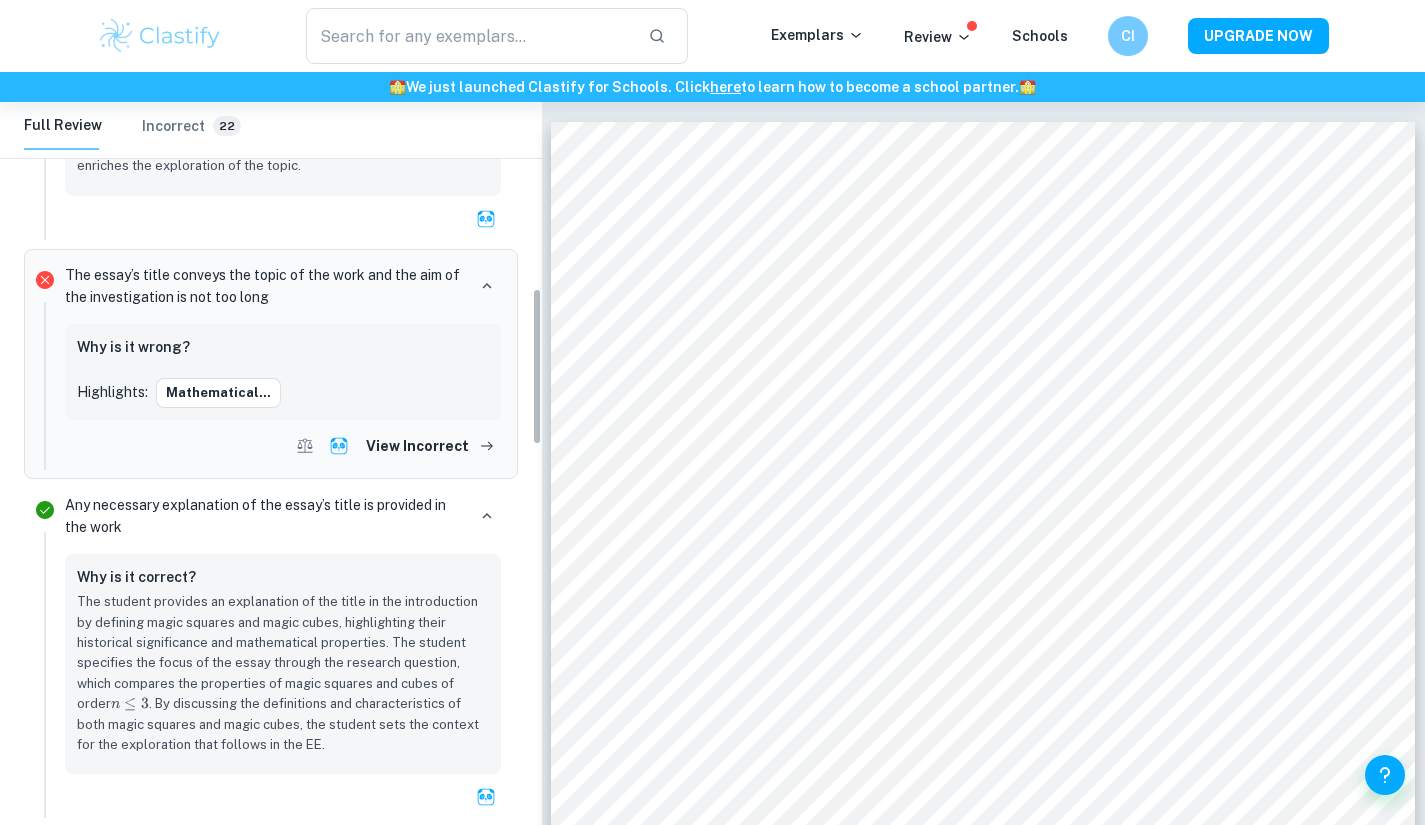 scroll, scrollTop: 891, scrollLeft: 0, axis: vertical 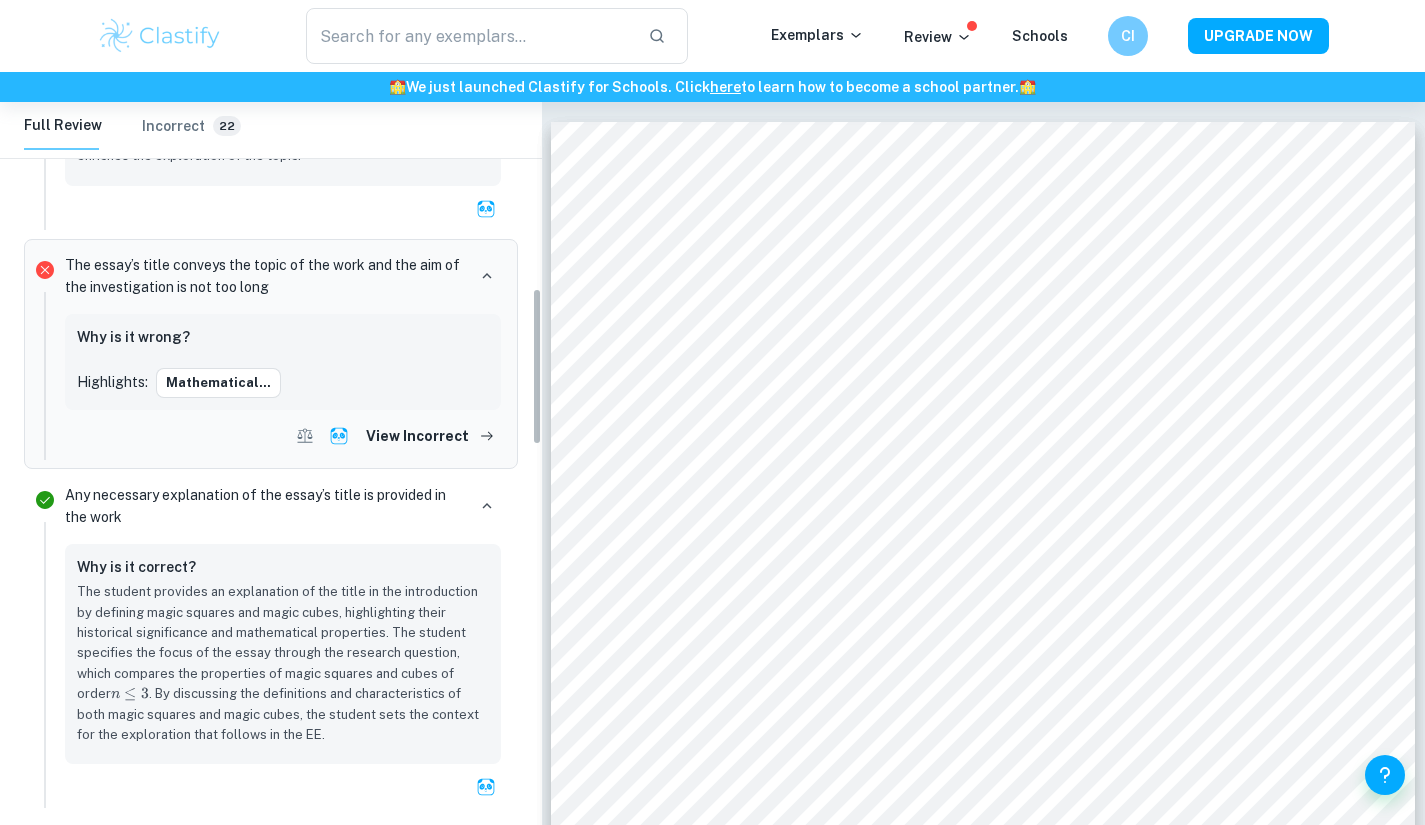 drag, startPoint x: 532, startPoint y: 227, endPoint x: 554, endPoint y: 335, distance: 110.217964 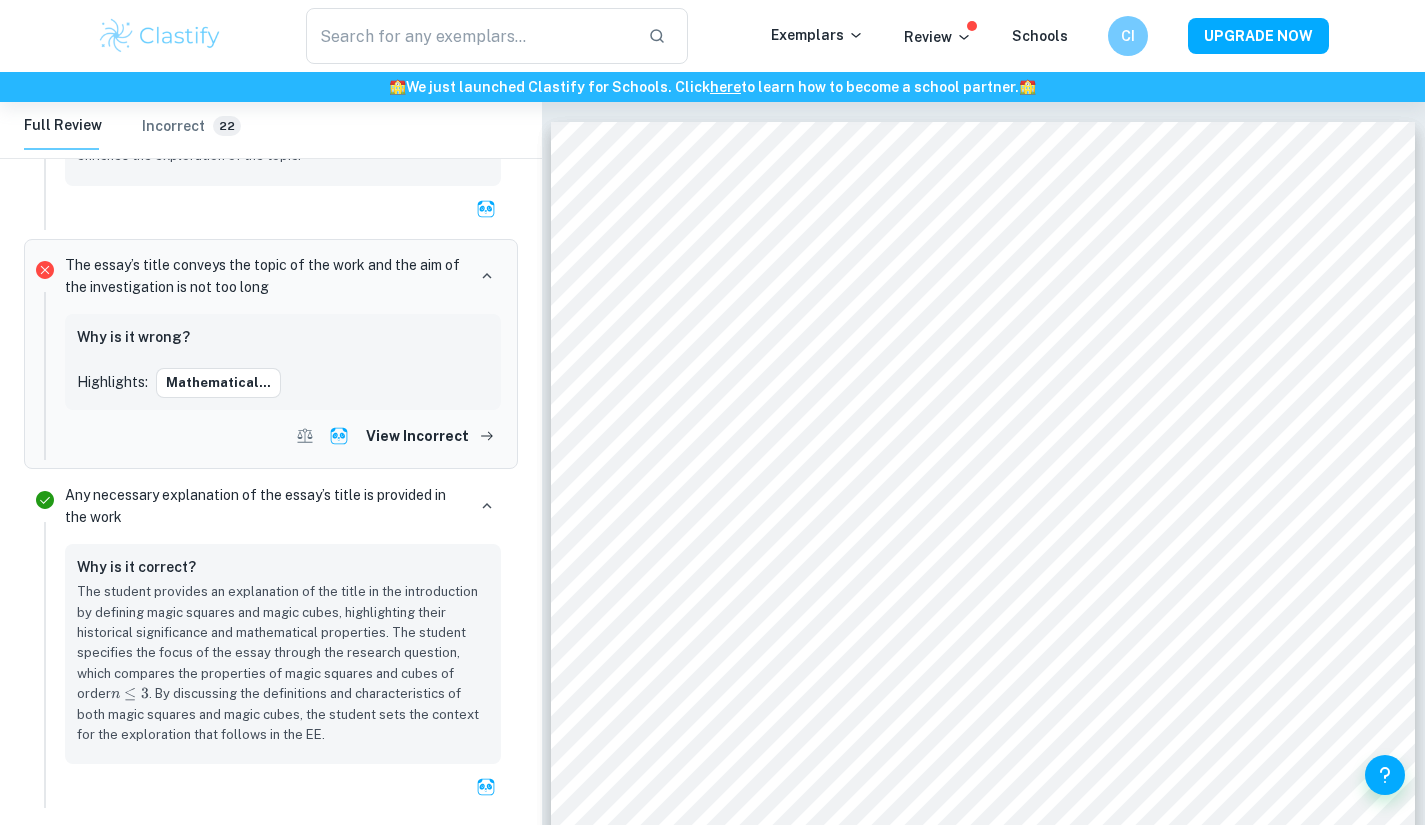 click on "mathematical..." at bounding box center [218, 383] 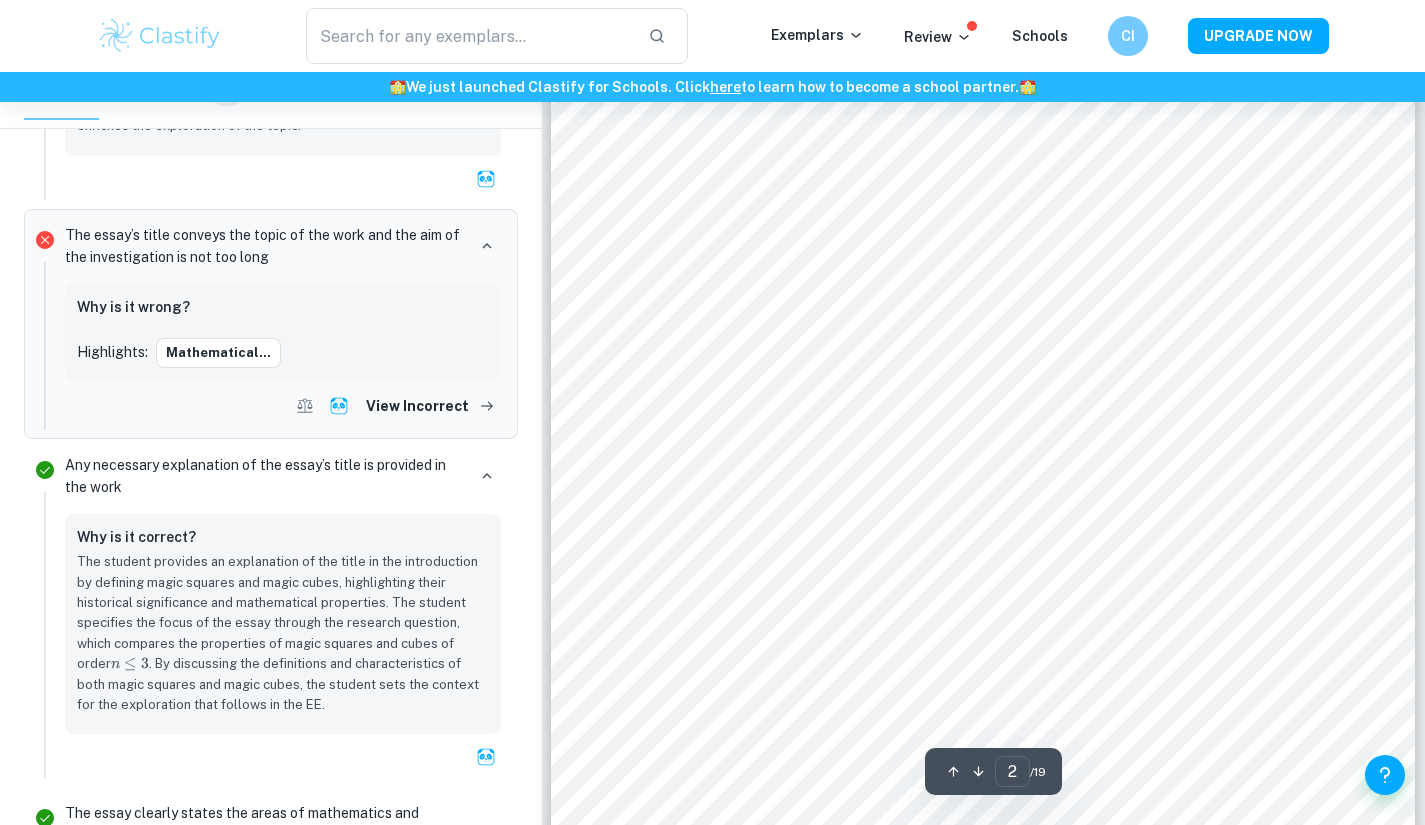 scroll, scrollTop: 1749, scrollLeft: 0, axis: vertical 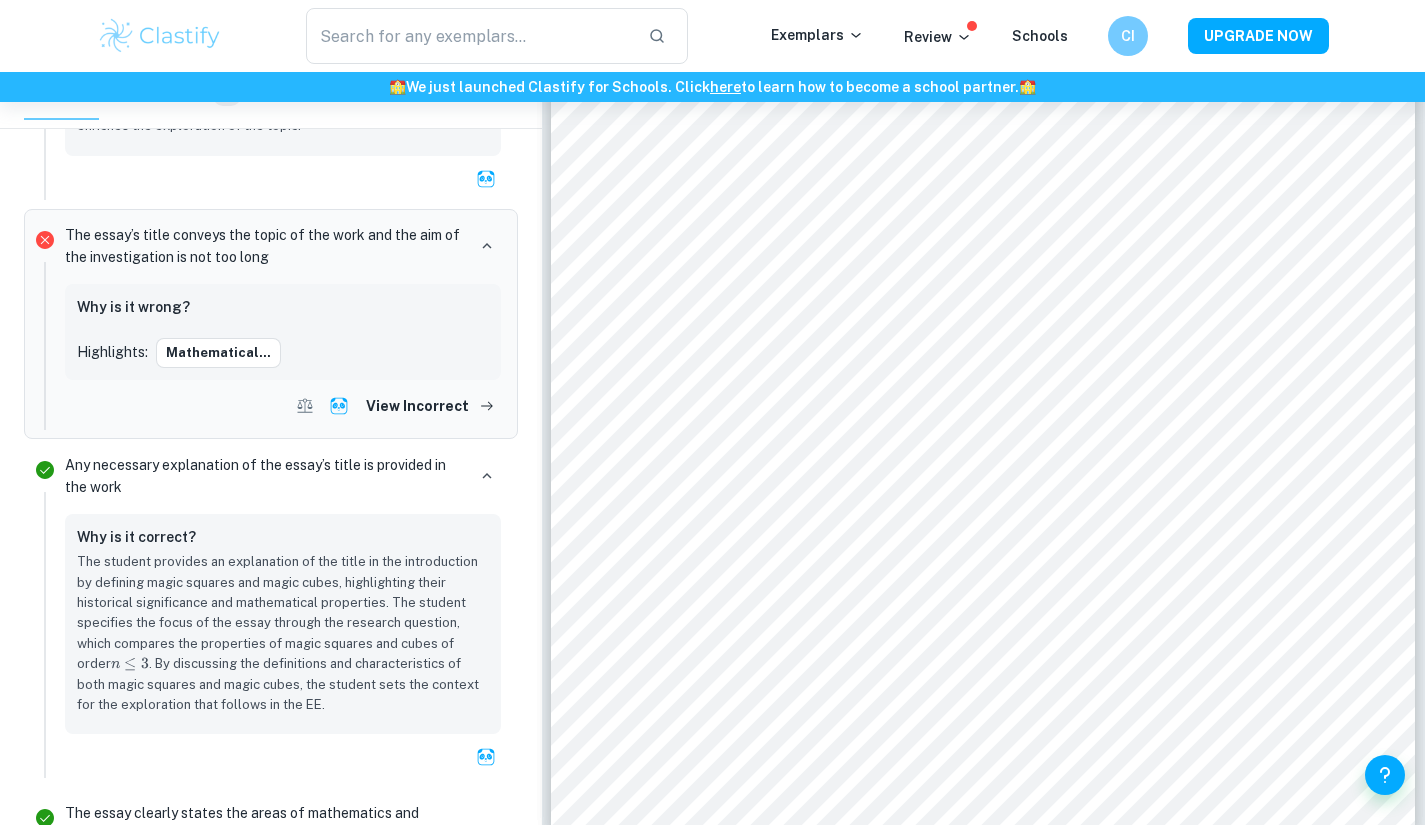 click on "Any necessary explanation of the essay’s title is provided in the work" at bounding box center (265, 476) 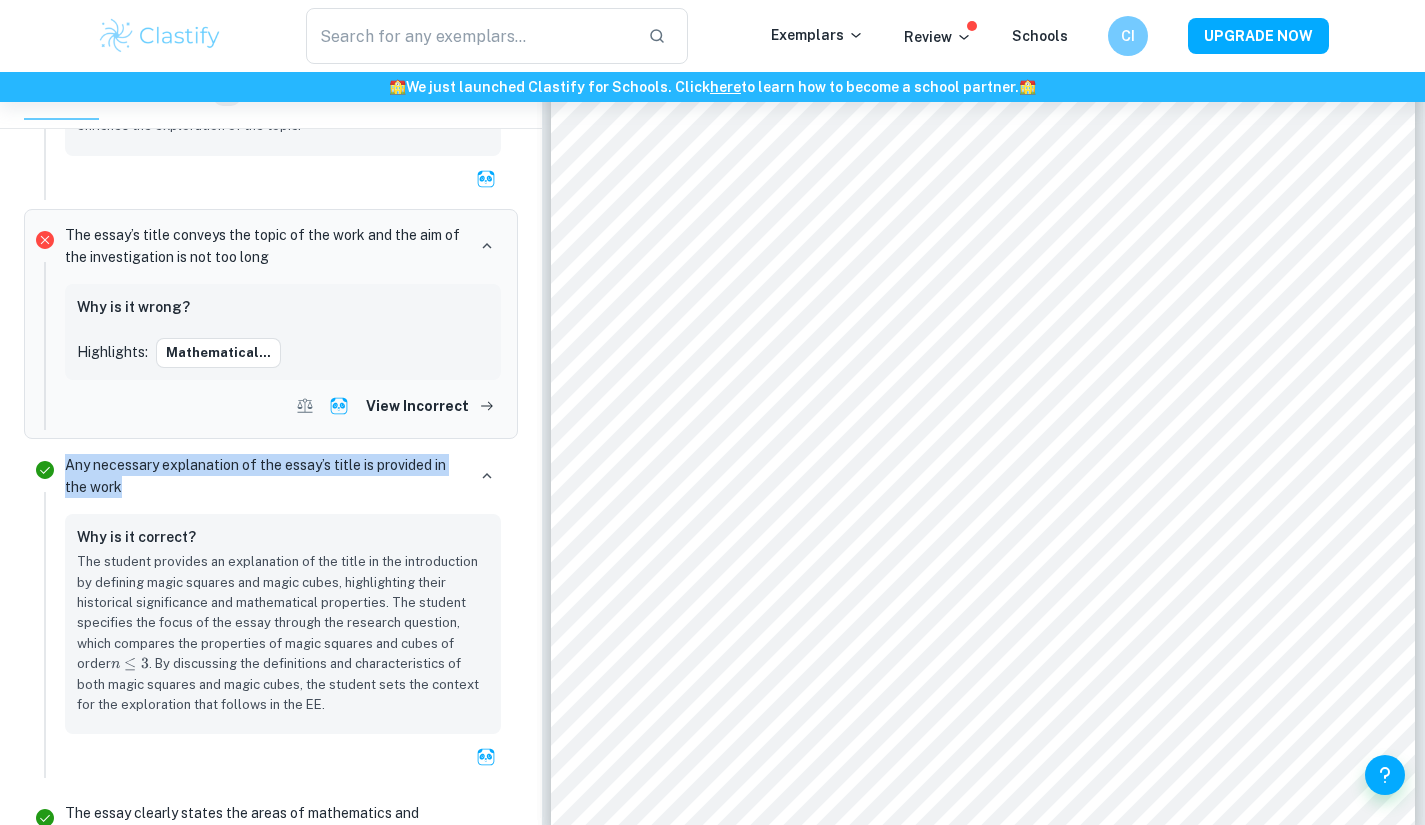 drag, startPoint x: 143, startPoint y: 485, endPoint x: 64, endPoint y: 459, distance: 83.1685 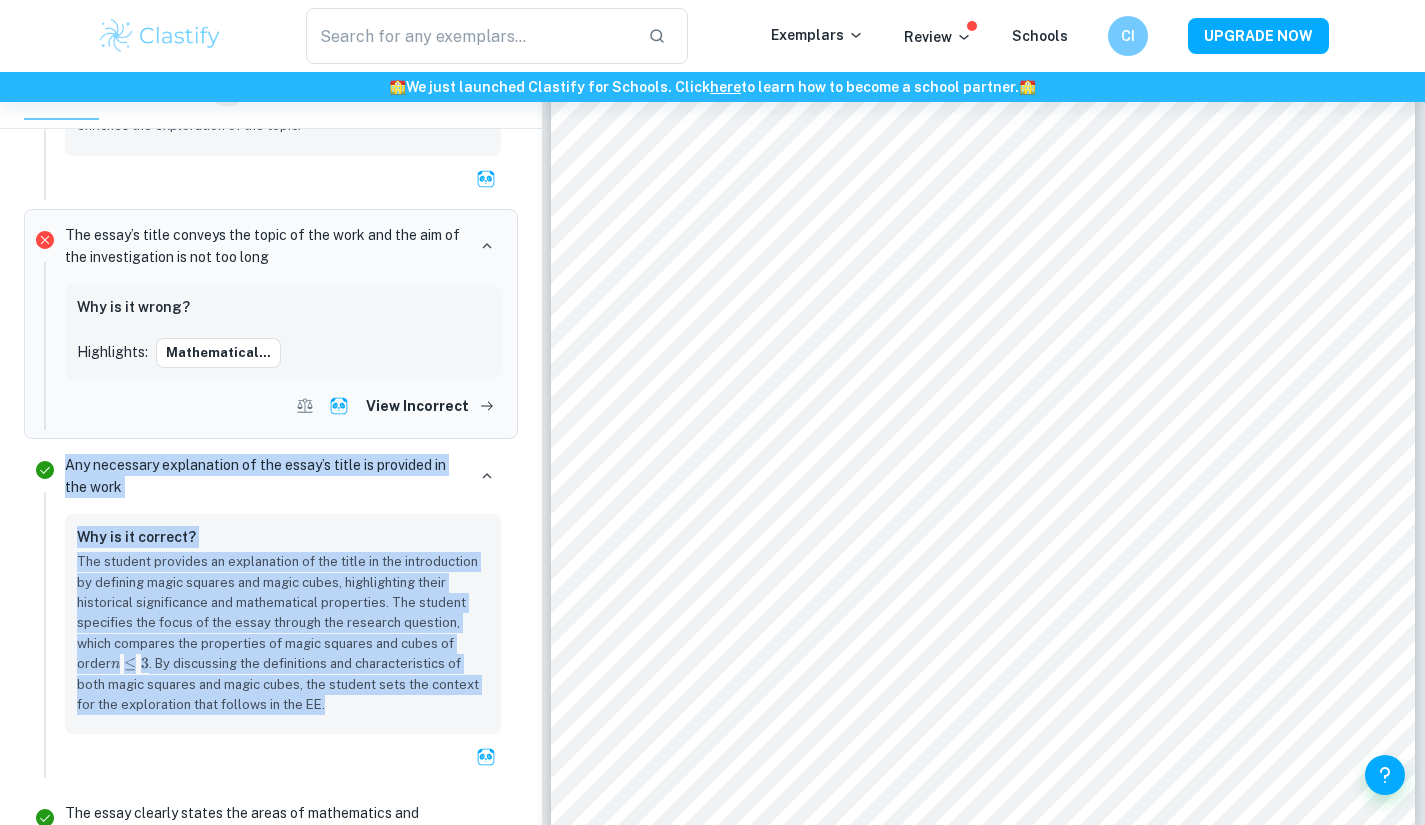 drag, startPoint x: 309, startPoint y: 710, endPoint x: 54, endPoint y: 540, distance: 306.47186 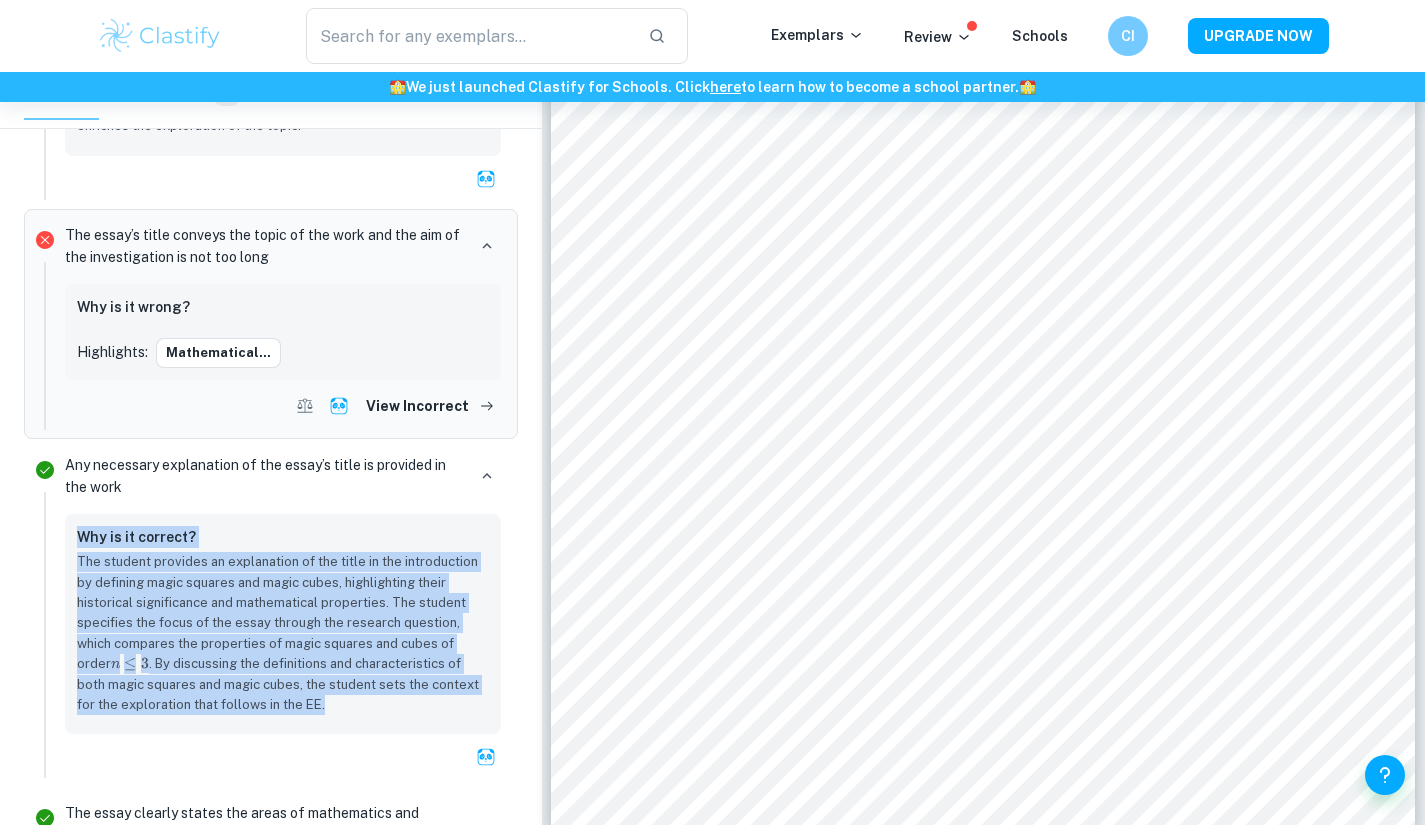 drag, startPoint x: 311, startPoint y: 705, endPoint x: 79, endPoint y: 544, distance: 282.39157 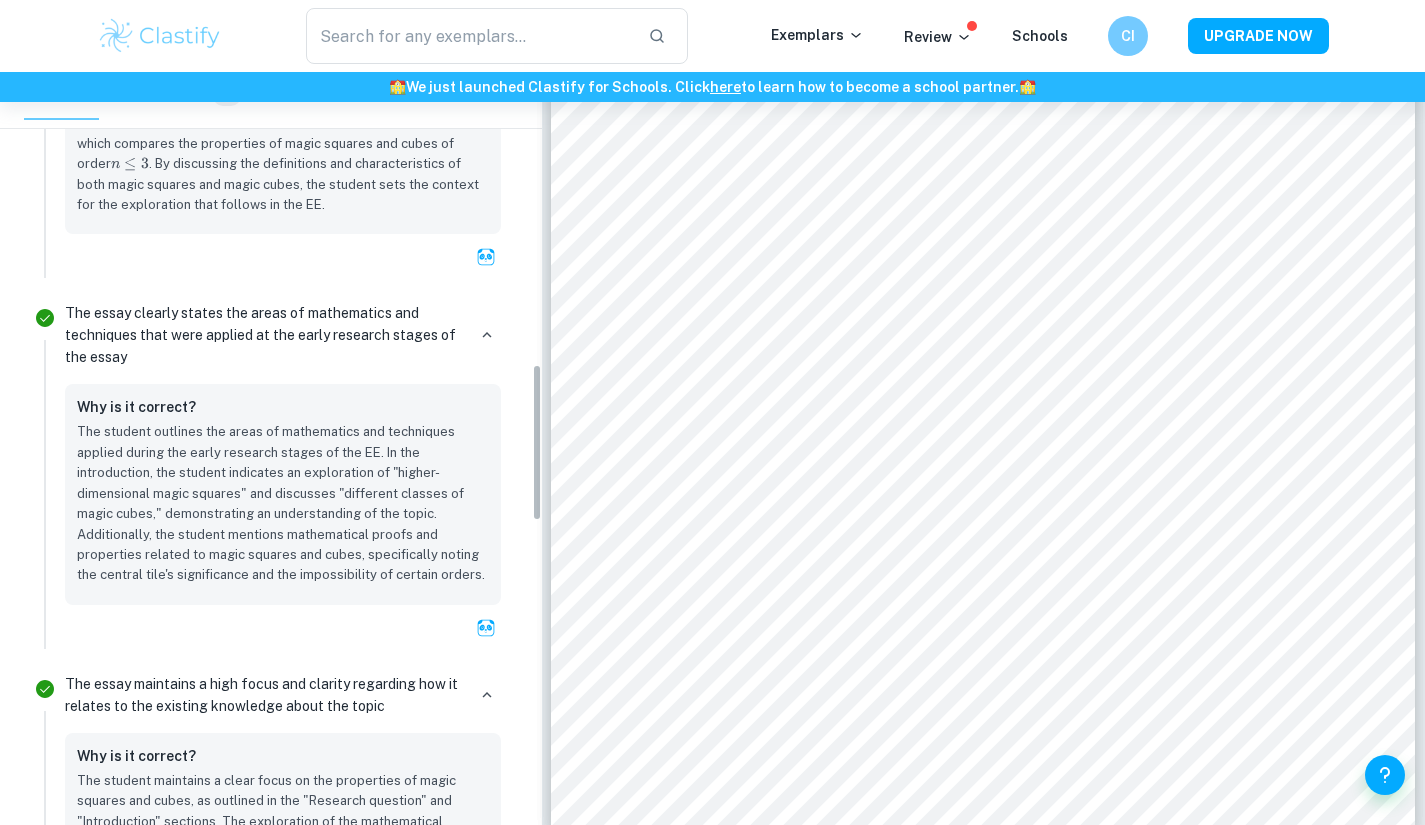 scroll, scrollTop: 1410, scrollLeft: 0, axis: vertical 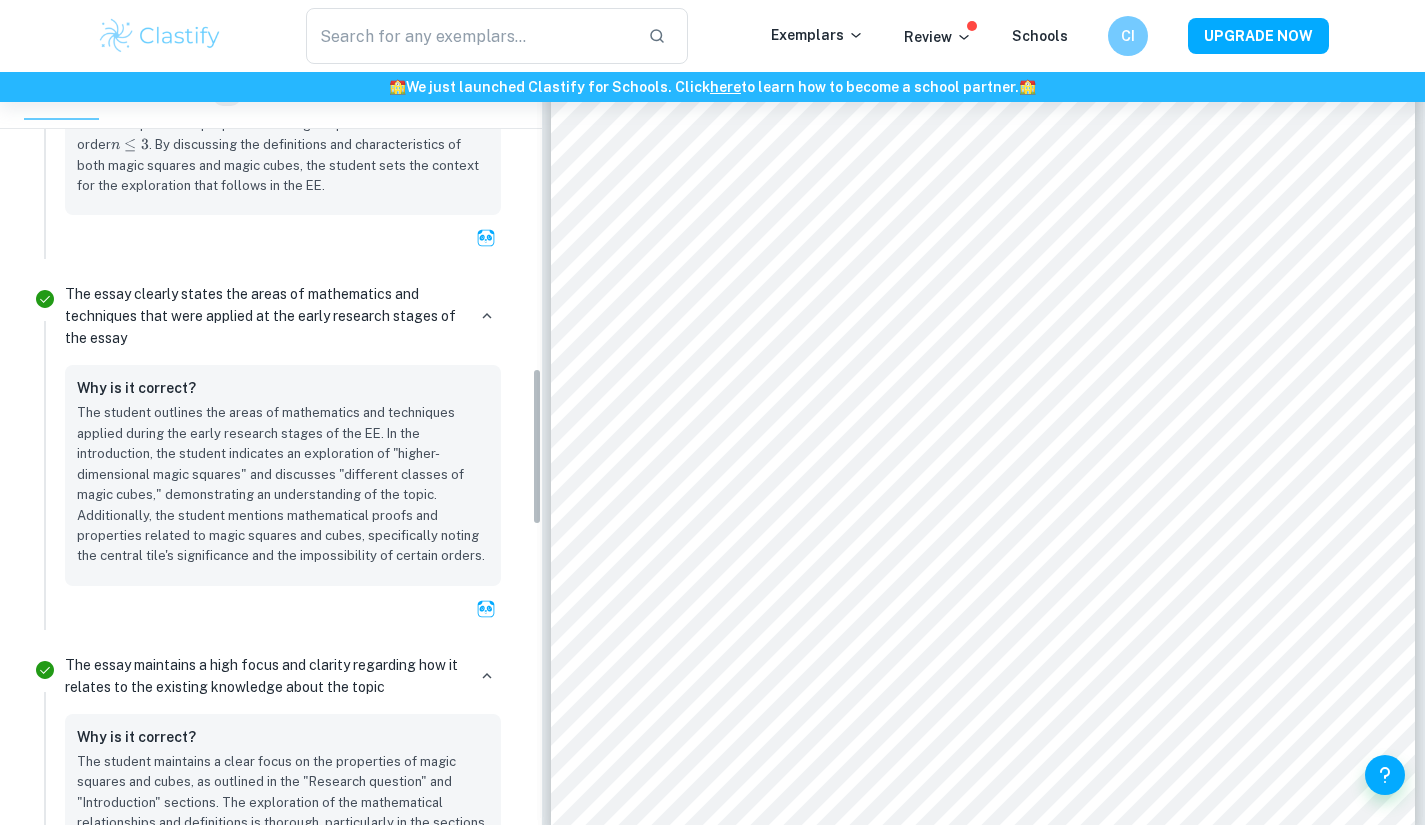 drag, startPoint x: 537, startPoint y: 277, endPoint x: 541, endPoint y: 386, distance: 109.07337 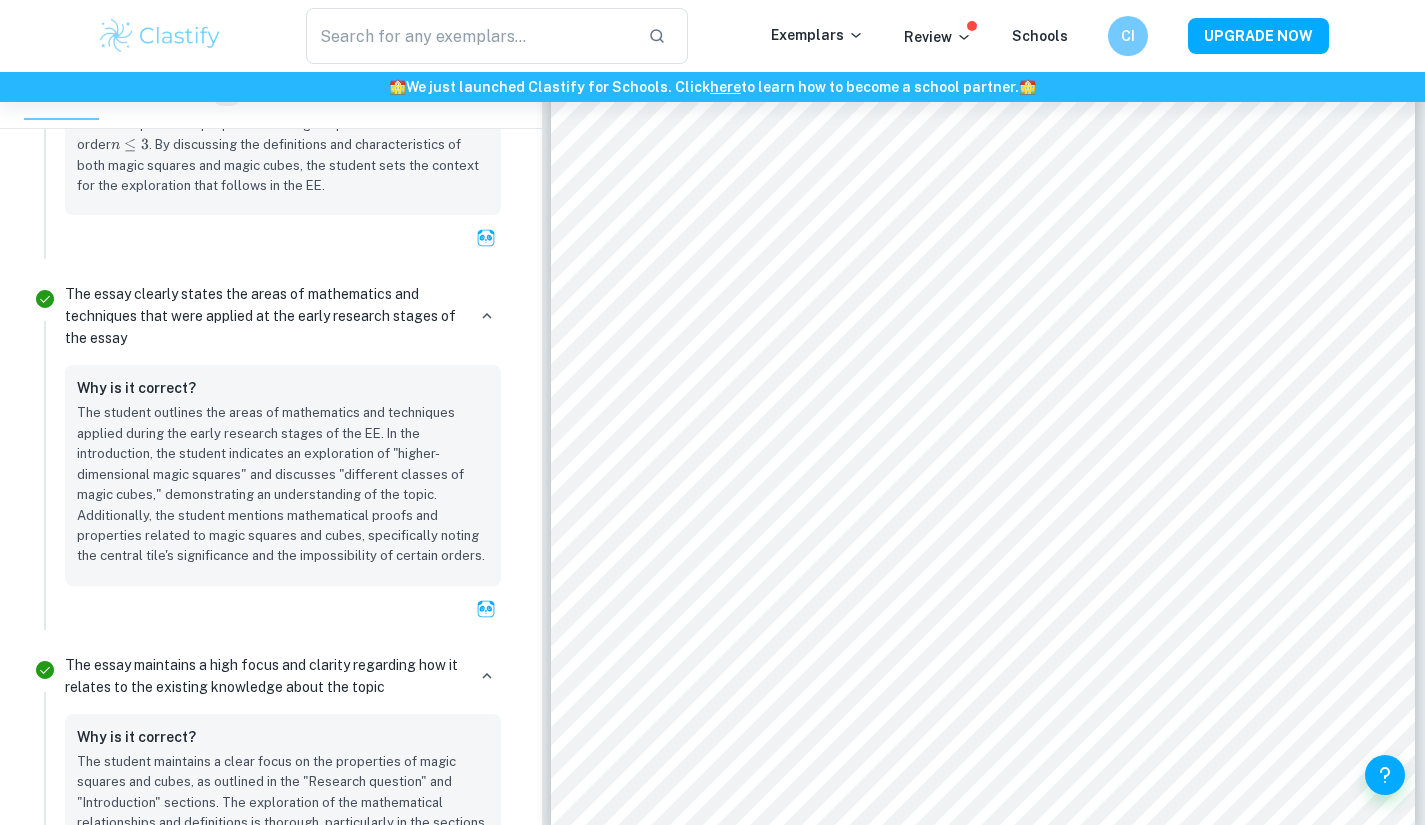 click on "The essay clearly states the areas of mathematics and techniques that were applied at the early research stages of the essay" at bounding box center (265, 316) 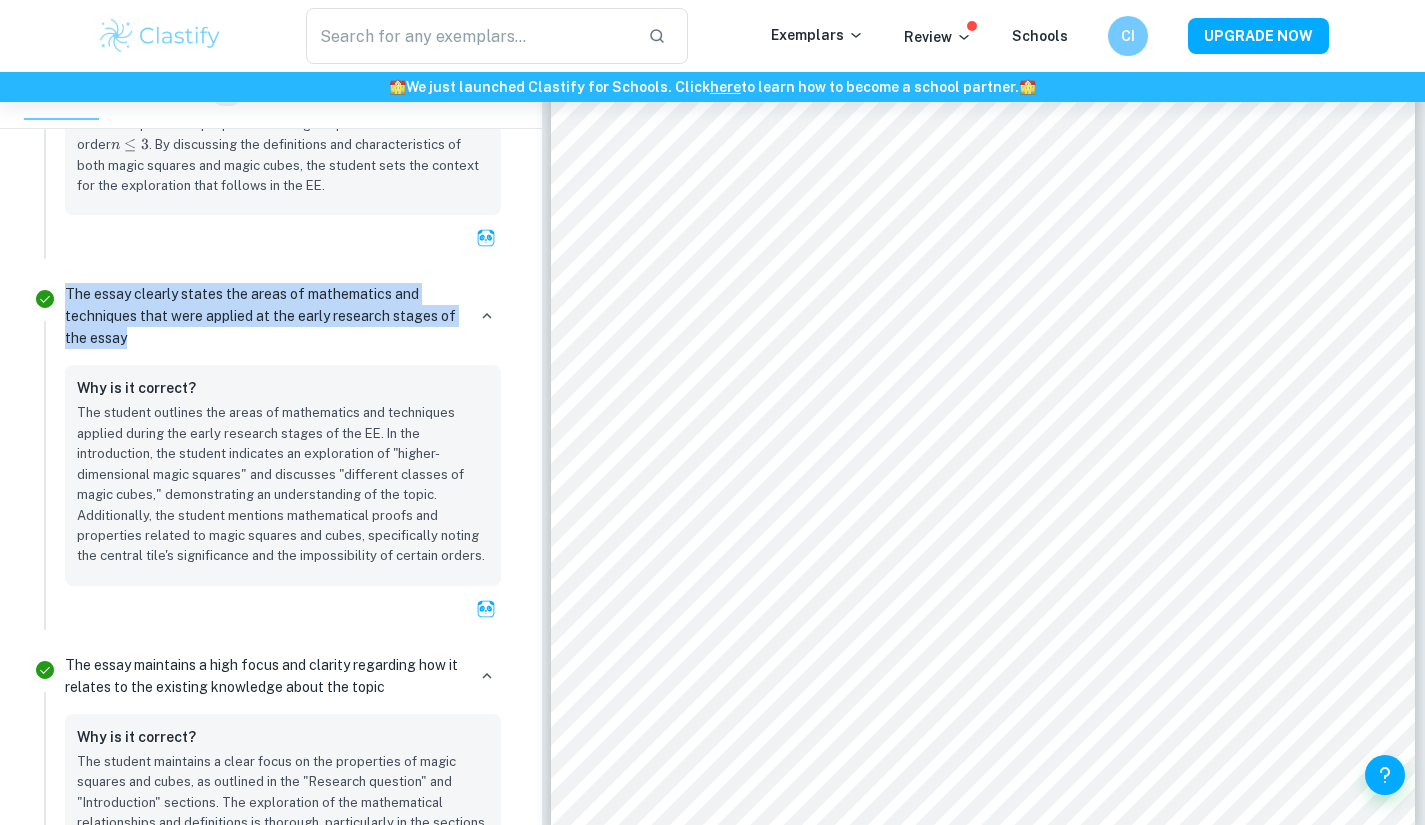 drag, startPoint x: 140, startPoint y: 342, endPoint x: 65, endPoint y: 285, distance: 94.20191 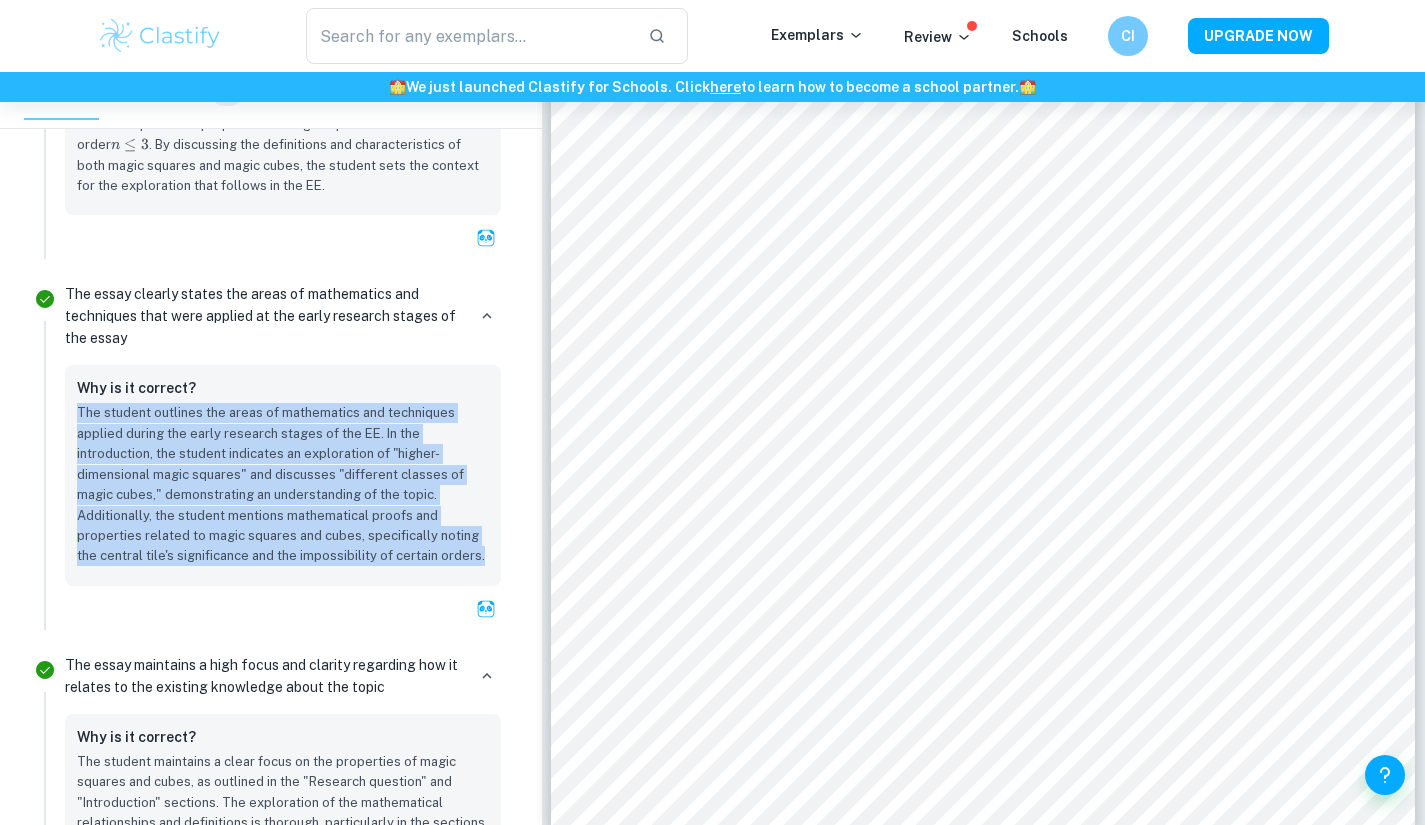 copy on "The student outlines the areas of mathematics and techniques applied during the early research stages of the EE. In the introduction, the student indicates an exploration of "higher-dimensional magic squares" and discusses "different classes of magic cubes," demonstrating an understanding of the topic. Additionally, the student mentions mathematical proofs and properties related to magic squares and cubes, specifically noting the central tile's significance and the impossibility of certain orders." 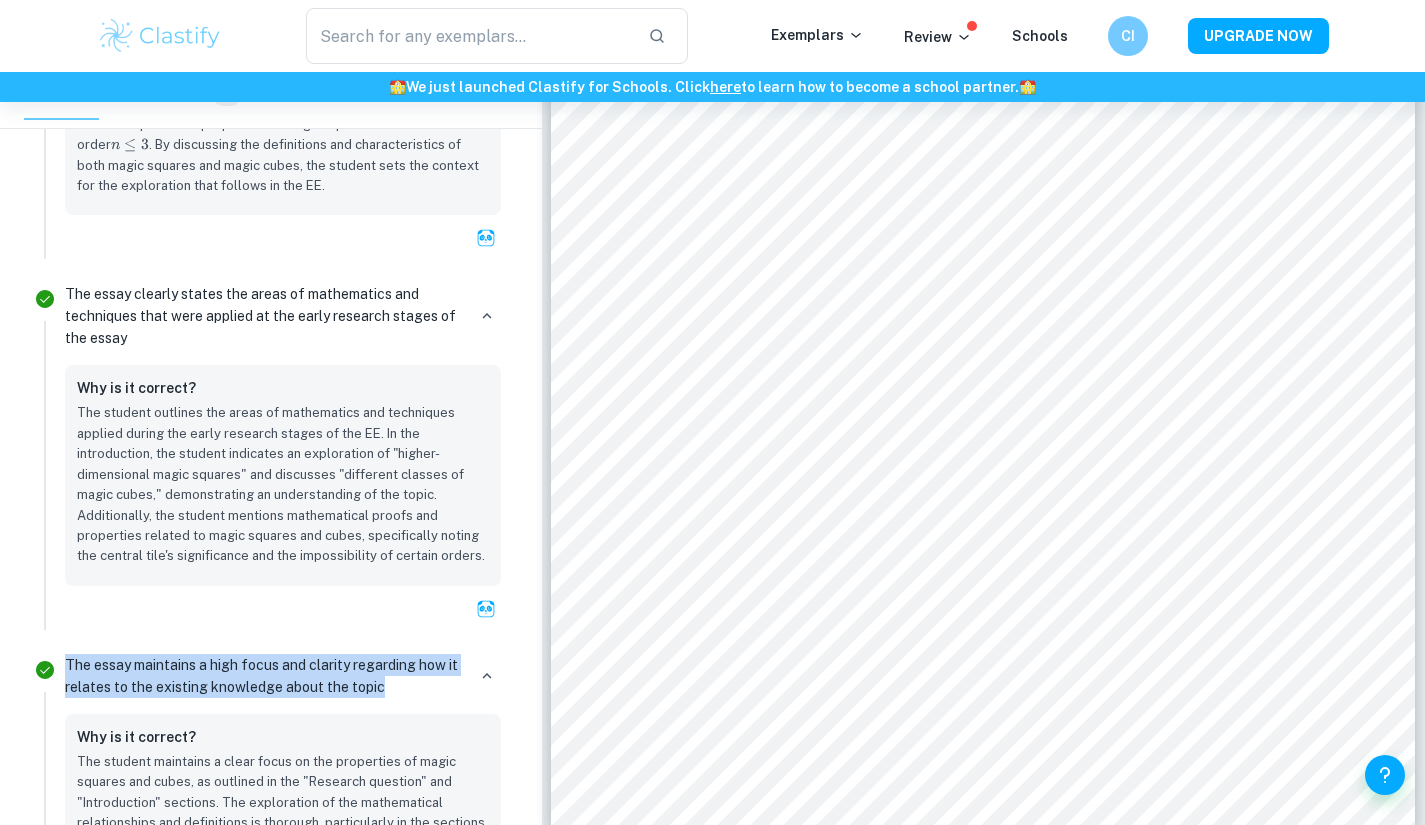 copy on "The essay maintains a high focus and clarity regarding how it relates to the existing knowledge about the topic" 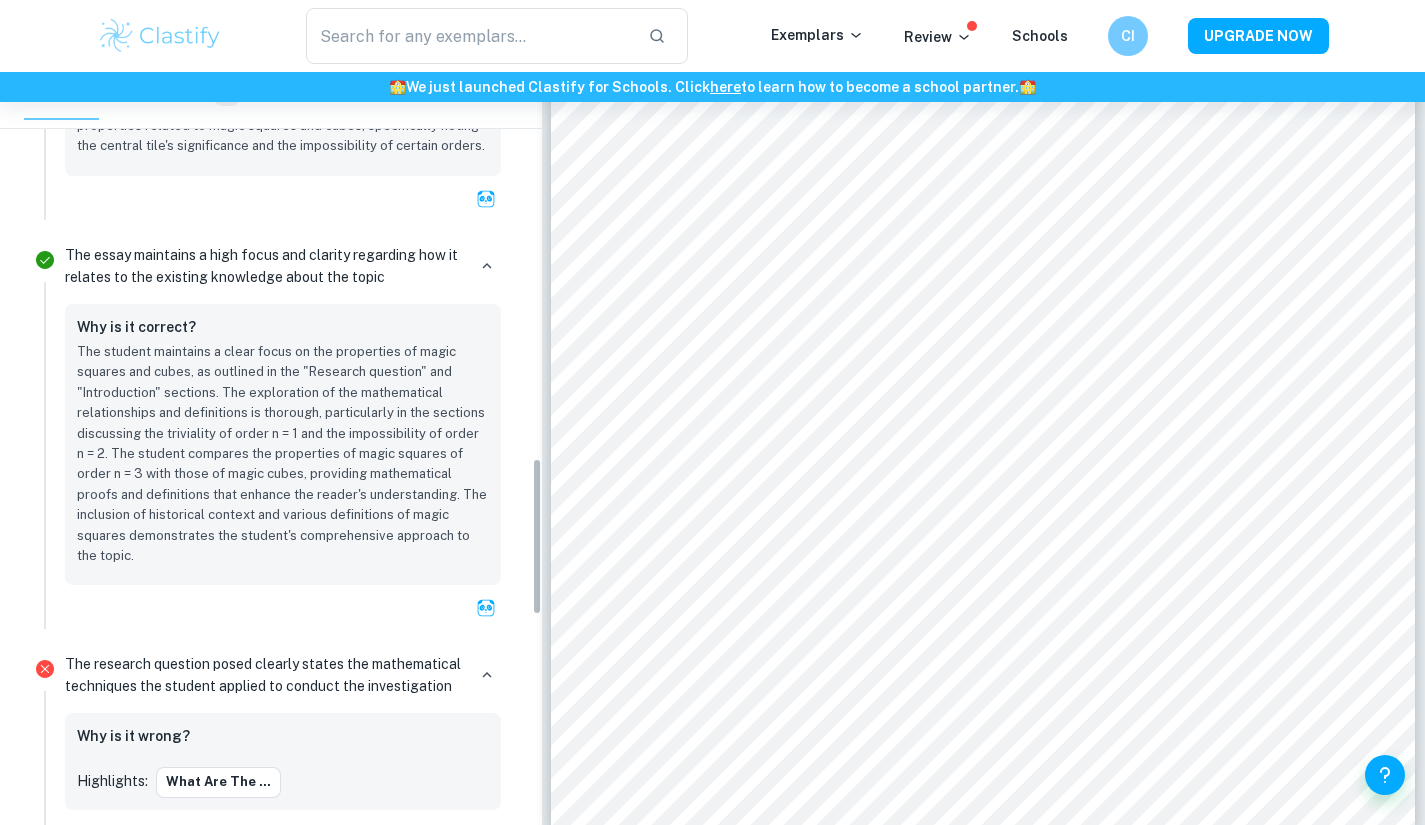 scroll, scrollTop: 1849, scrollLeft: 0, axis: vertical 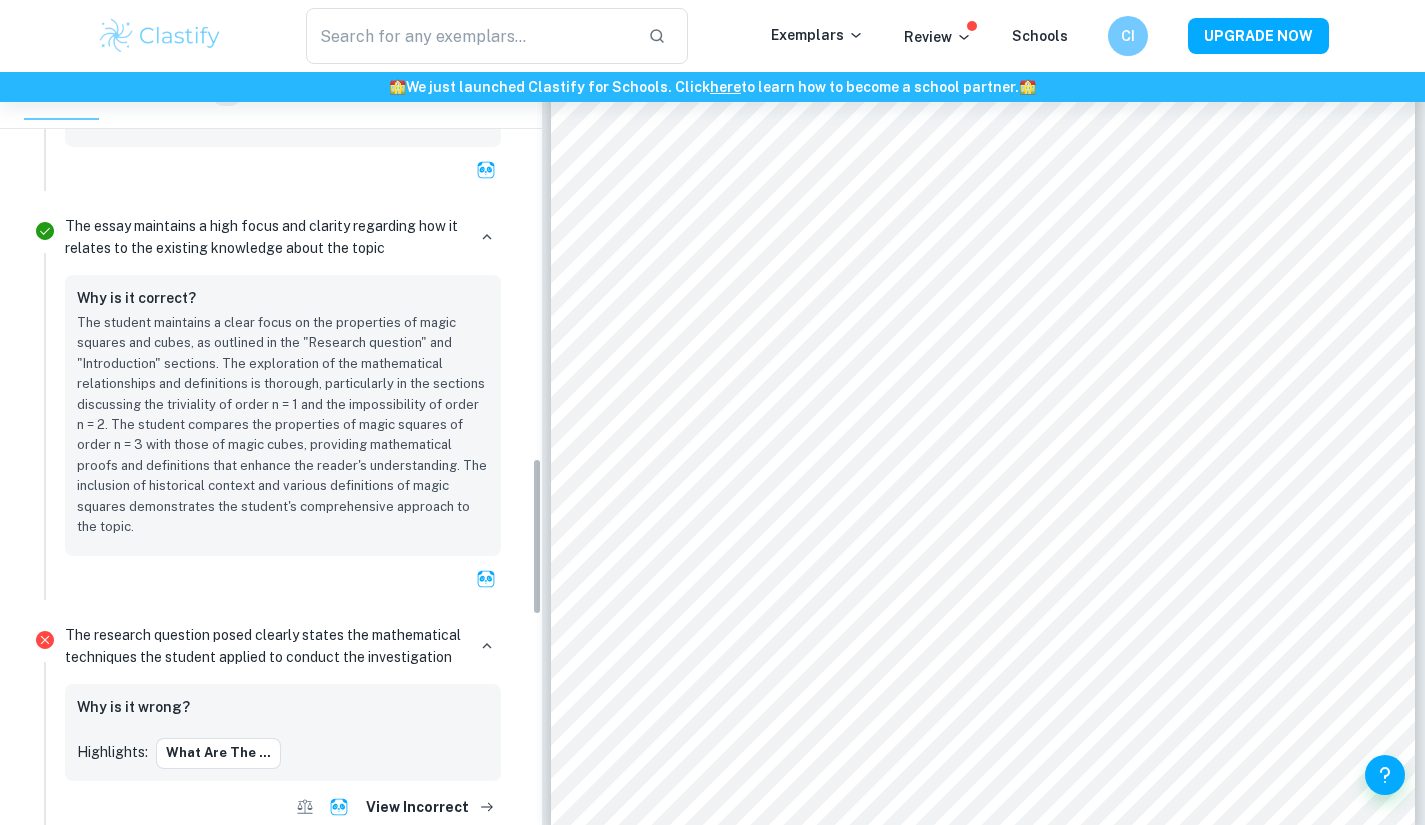 drag, startPoint x: 536, startPoint y: 416, endPoint x: 548, endPoint y: 508, distance: 92.779305 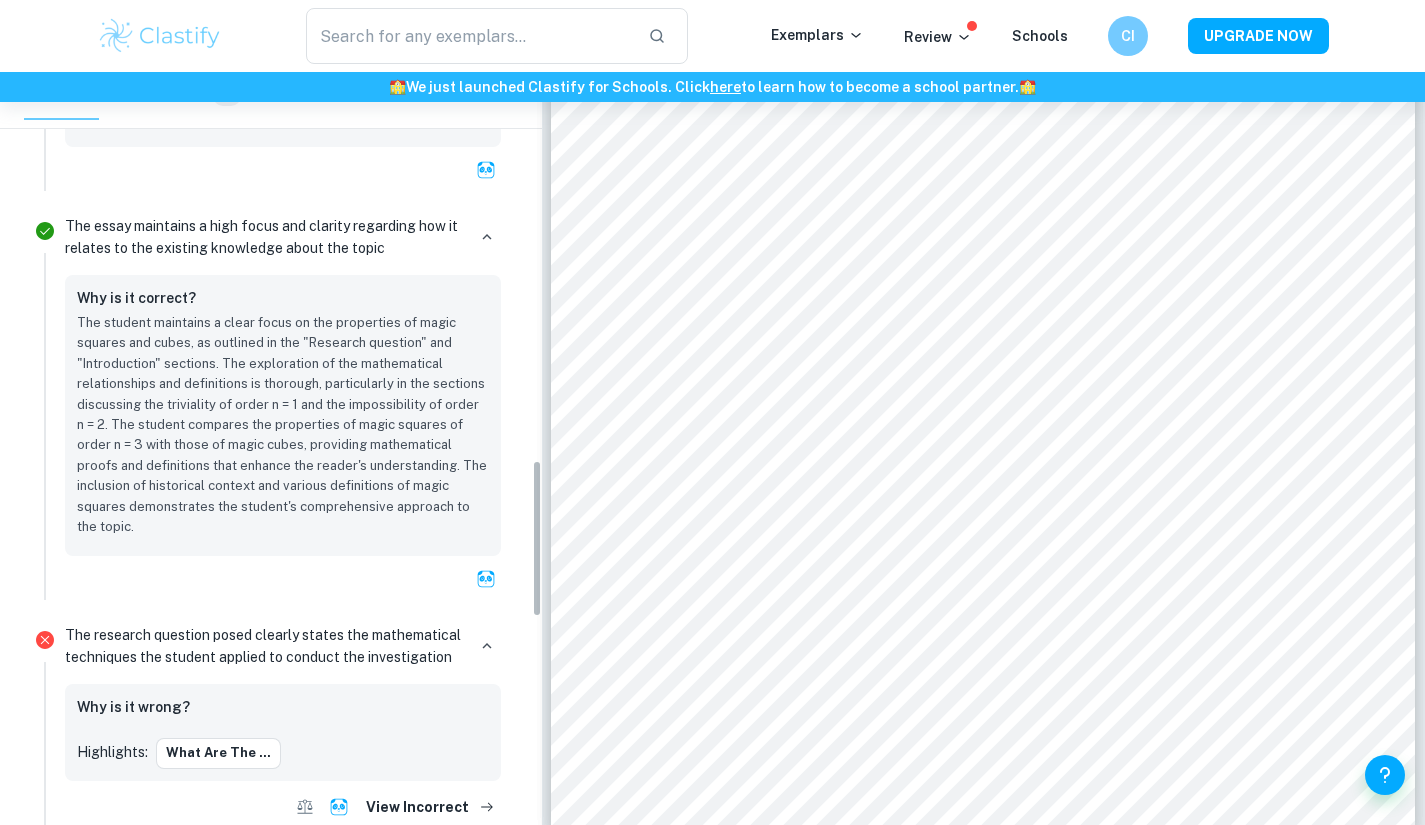 click on "Incorrect Criterion E The topic’s global importance or relevance to the student’s personal experiences is made evident in the reflections Comment The student expresses intrigue about higher spatial dimensions but does not provide a personal connection or context for this interest. To enhance the reflection, the student should describe specific experiences or moments that sparked this fascination, such as a particular math class or a personal project related to dimensions. This would demonstrate a deeper personal relevance to the topic. For example, the student might say, "My passion for higher spatial dimensions began when I encountered them in a geometry class, where we explored theoretical concepts that captivated my imagination" Written by [LAST] Ask Clai Incorrect Criterion E It is evident to the reader that the student engaged in the task in an authentic manner, i.e by implementing their own intellectual initiative or creative approach Comment Written by [LAST] Ask Clai Incorrect Criterion E Comment" at bounding box center (984, 10063) 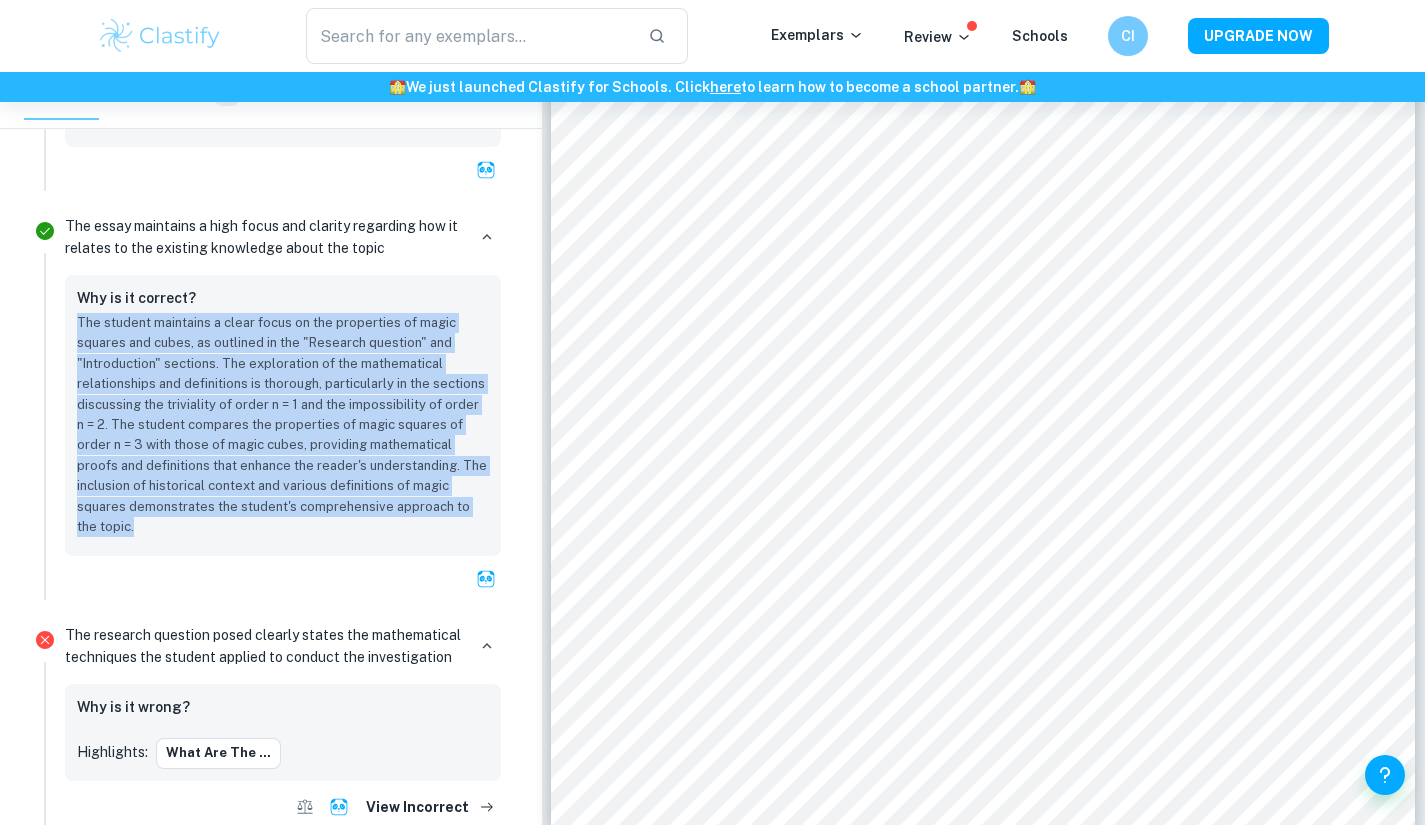 drag, startPoint x: 76, startPoint y: 325, endPoint x: 488, endPoint y: 504, distance: 449.20486 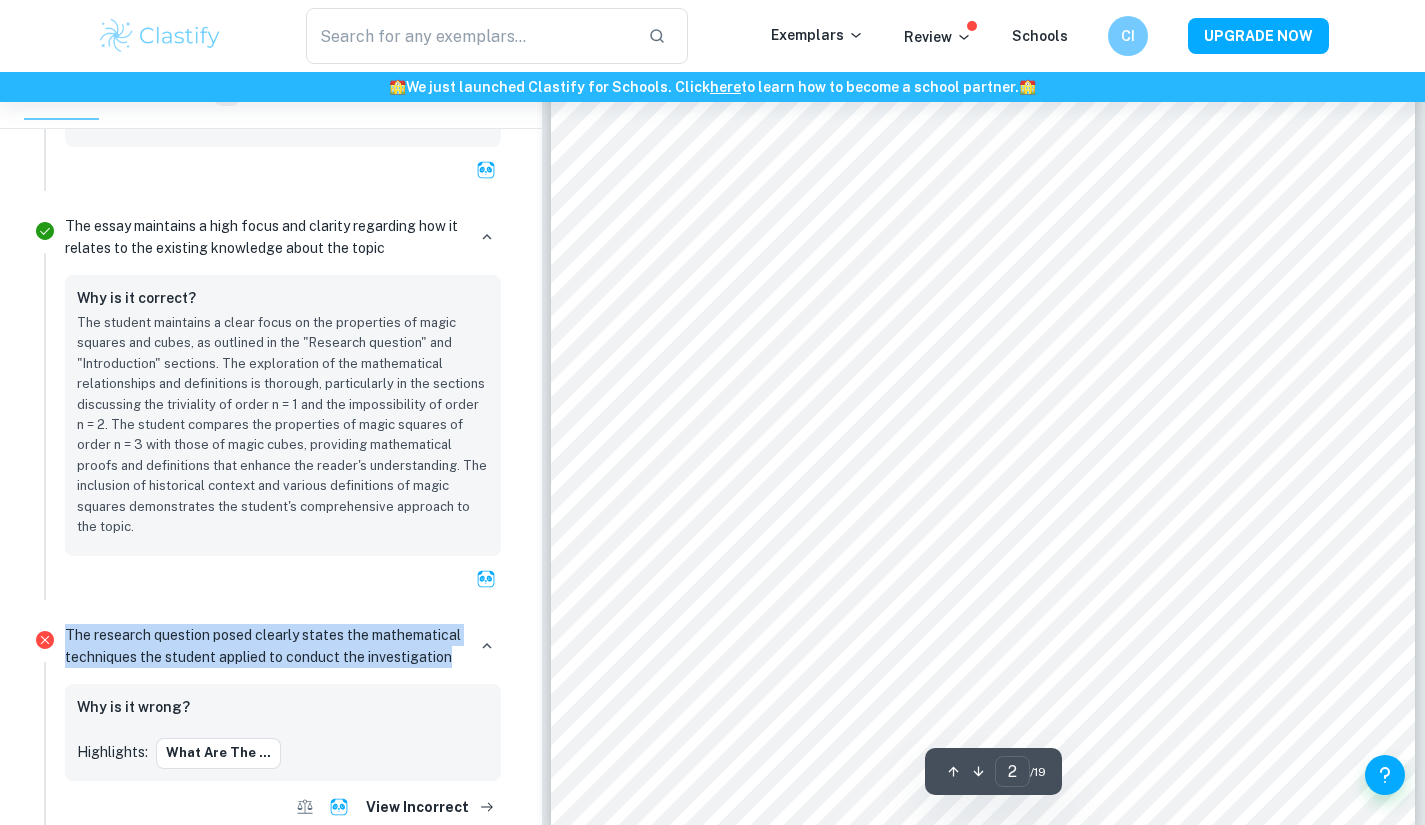 drag, startPoint x: 67, startPoint y: 615, endPoint x: 463, endPoint y: 635, distance: 396.50473 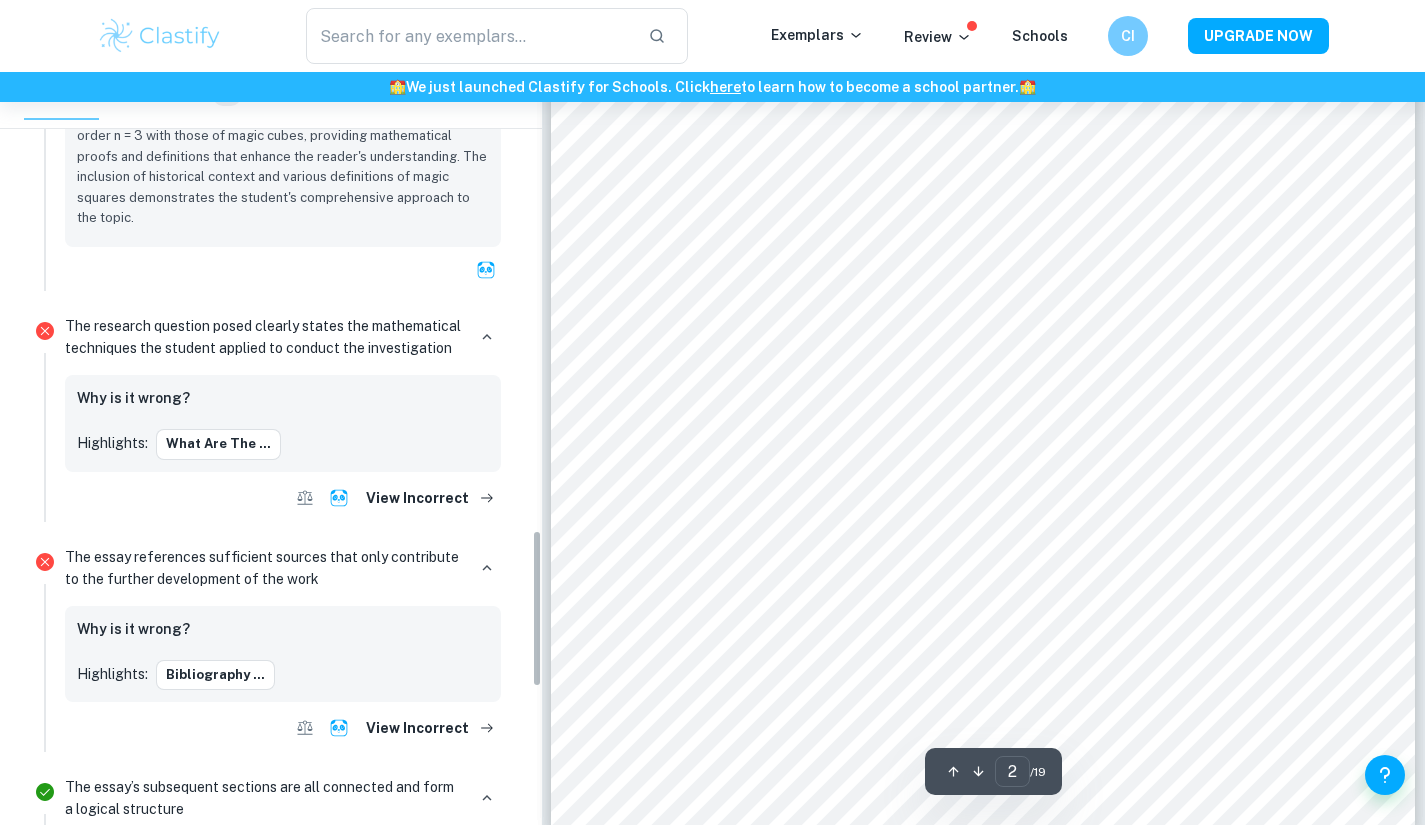scroll, scrollTop: 2192, scrollLeft: 0, axis: vertical 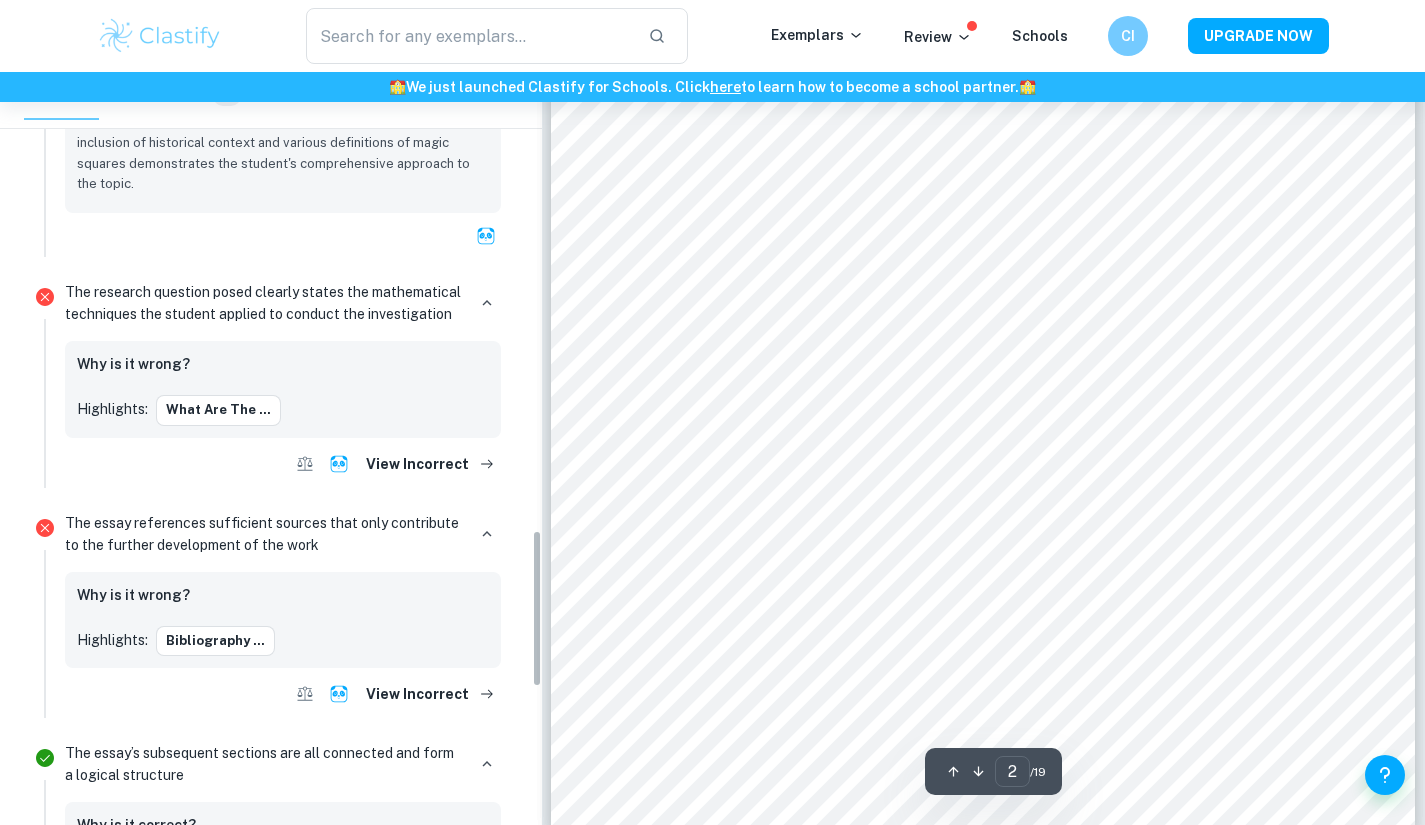 drag, startPoint x: 535, startPoint y: 497, endPoint x: 549, endPoint y: 569, distance: 73.34848 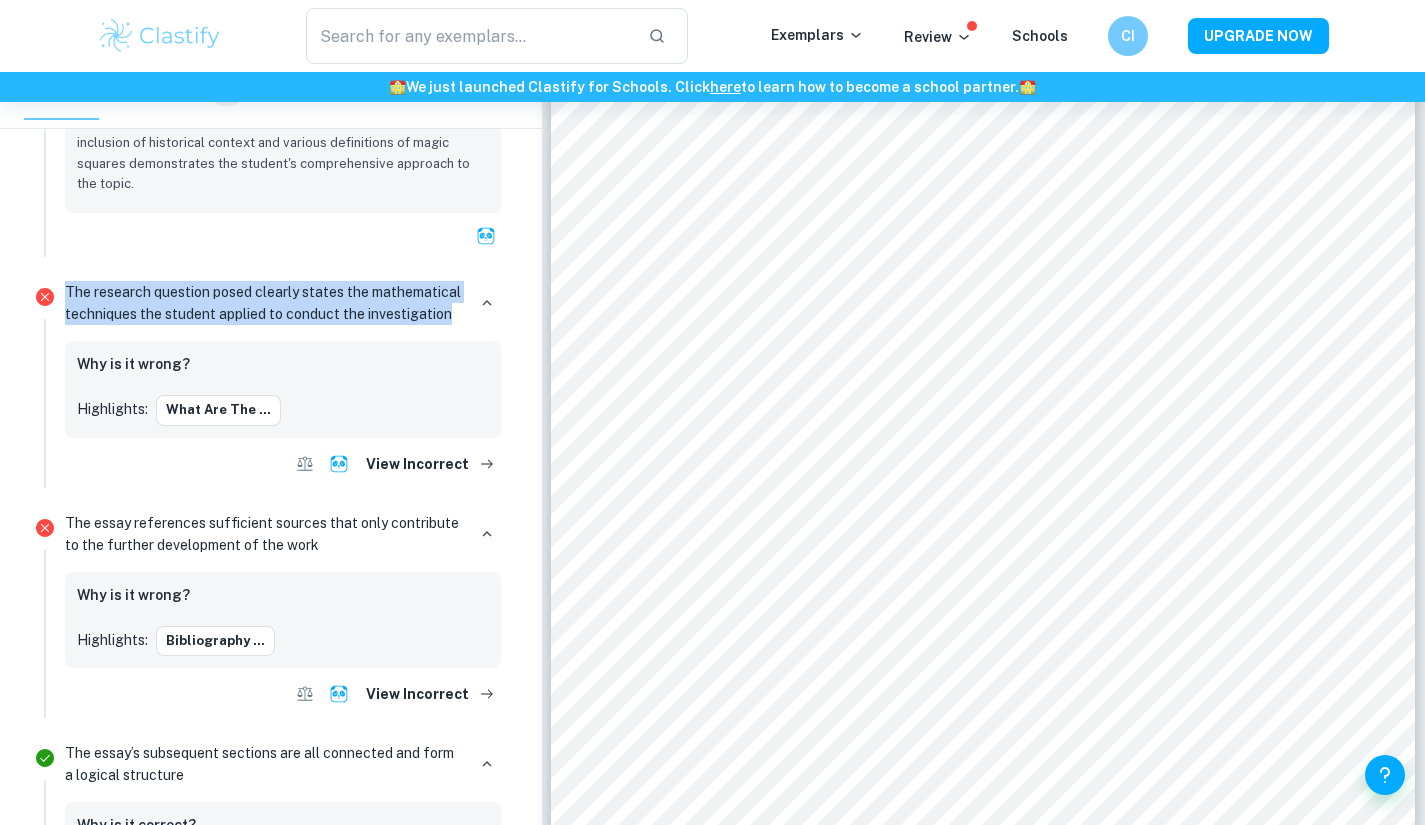 click on "What are the ..." at bounding box center (218, 410) 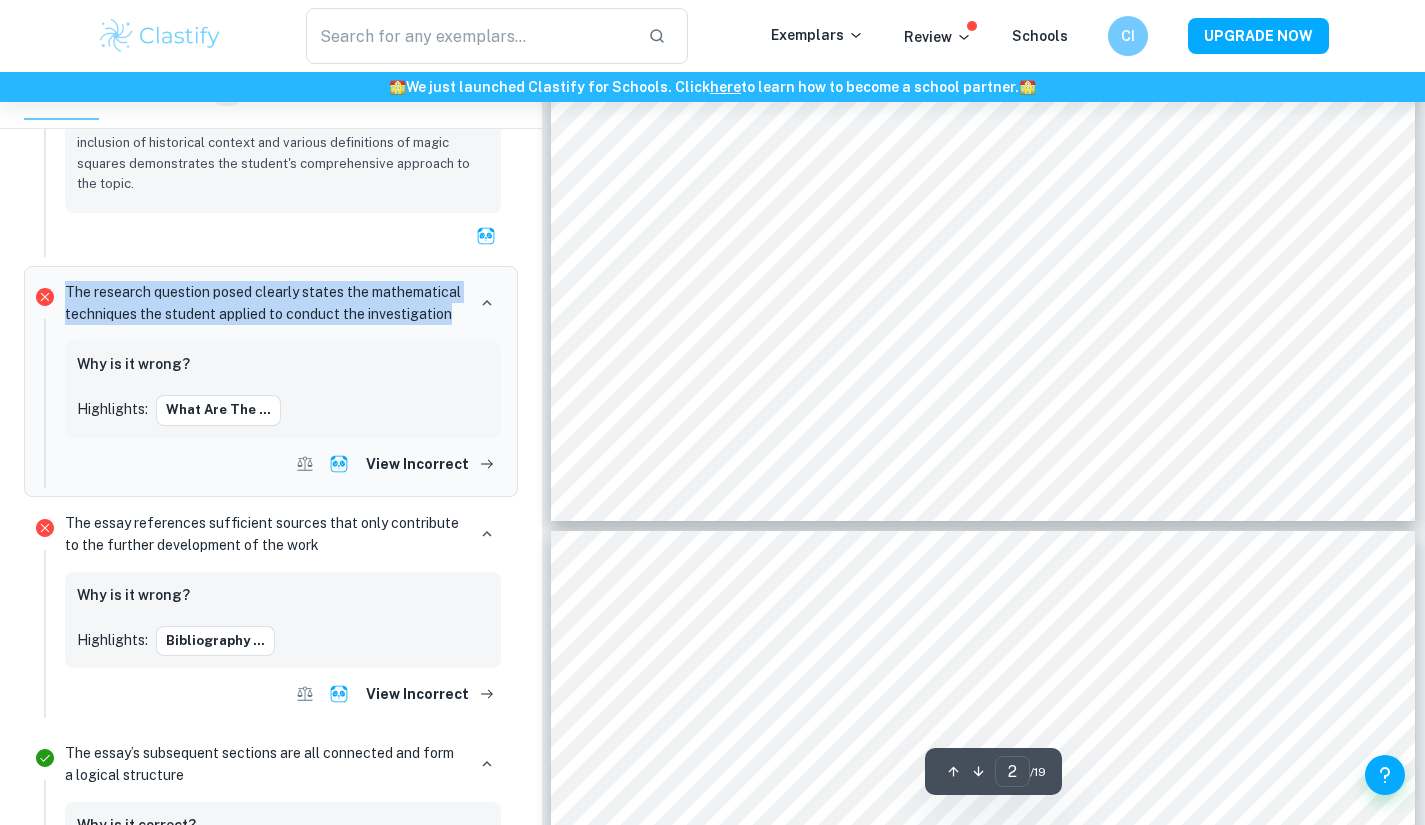 scroll, scrollTop: 2134, scrollLeft: 0, axis: vertical 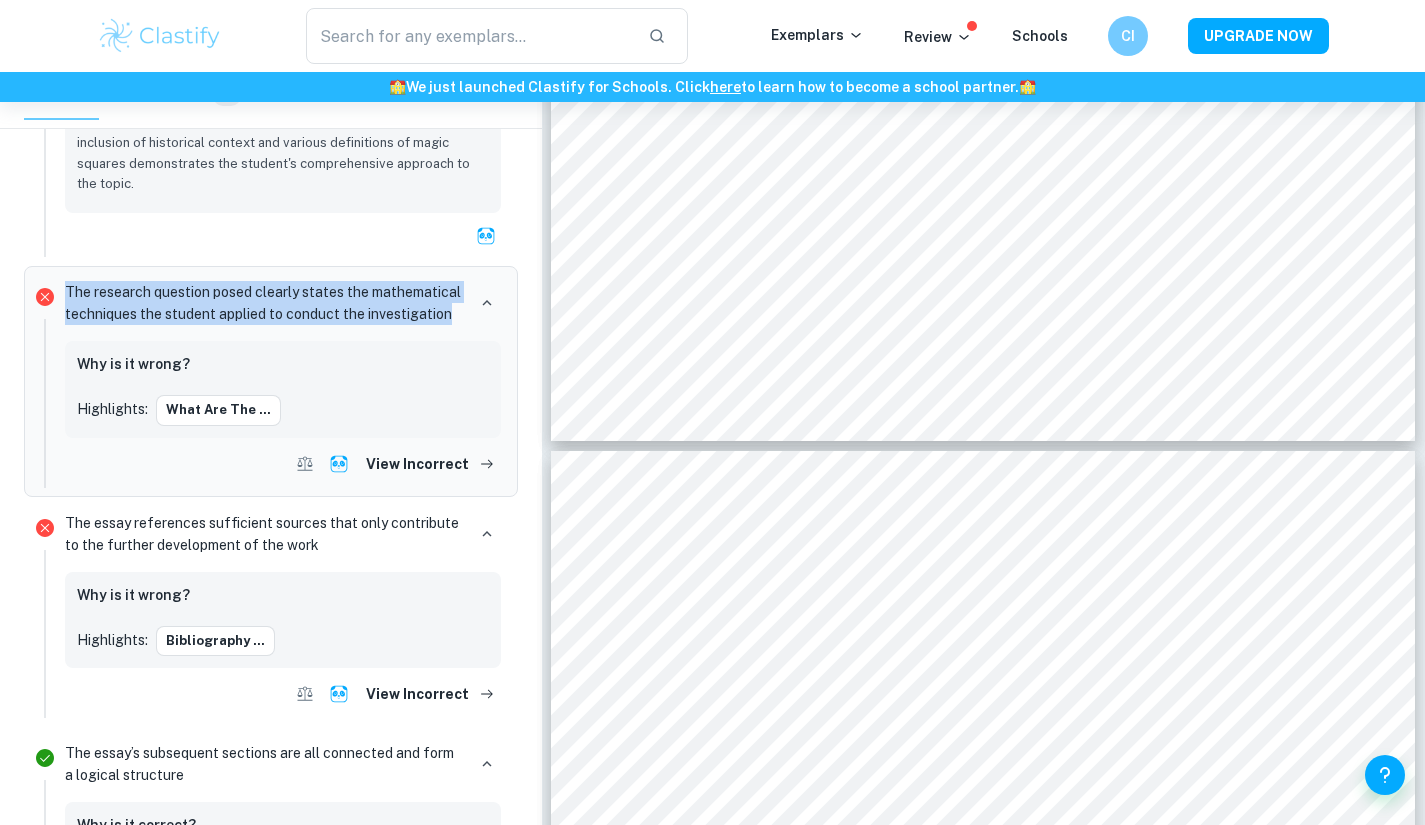 click on "View Incorrect" at bounding box center [429, 464] 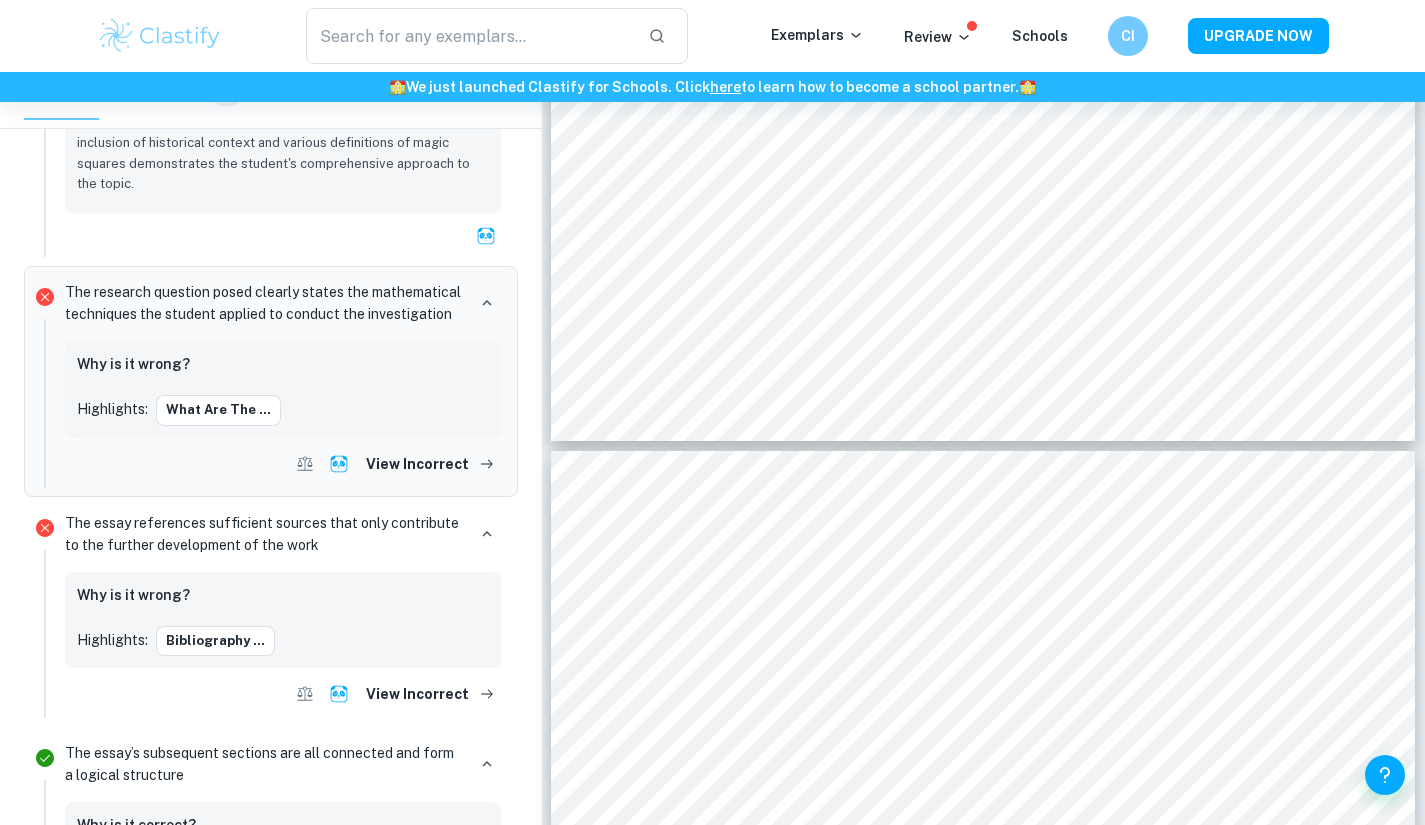 scroll, scrollTop: 237, scrollLeft: 0, axis: vertical 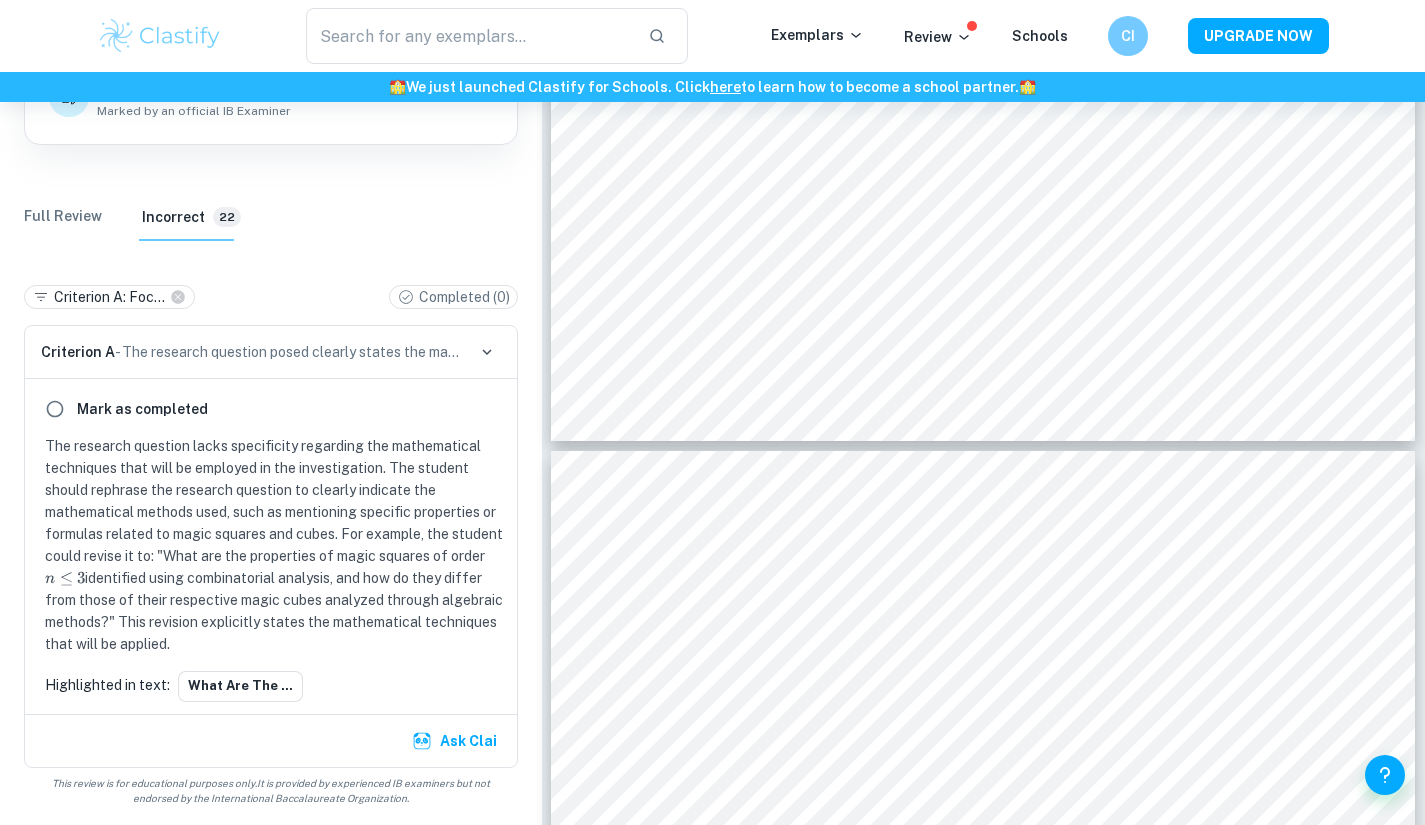 drag, startPoint x: 42, startPoint y: 442, endPoint x: 365, endPoint y: 637, distance: 377.29828 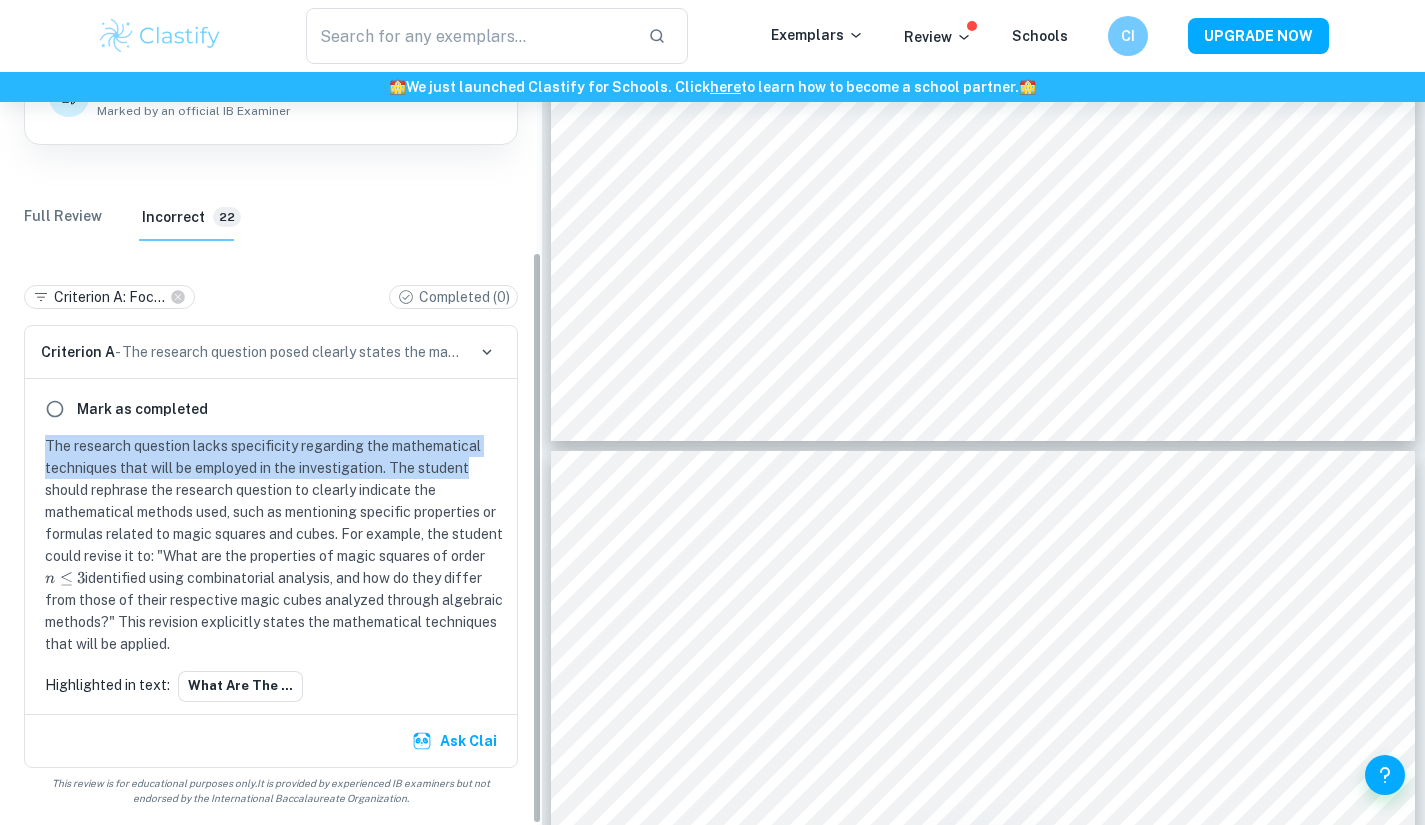 drag, startPoint x: 530, startPoint y: 393, endPoint x: 523, endPoint y: 477, distance: 84.29116 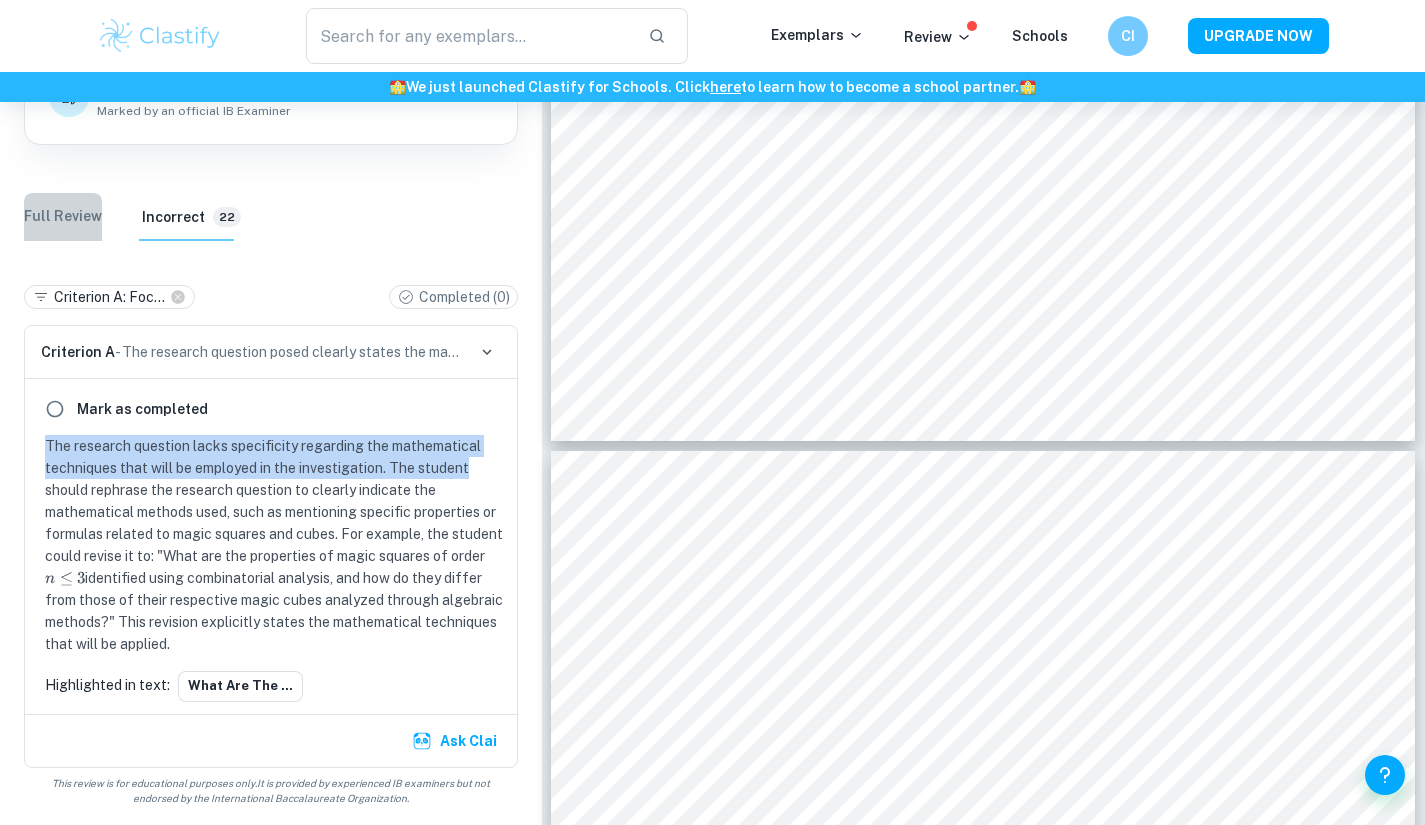 click on "Full Review" at bounding box center [63, 217] 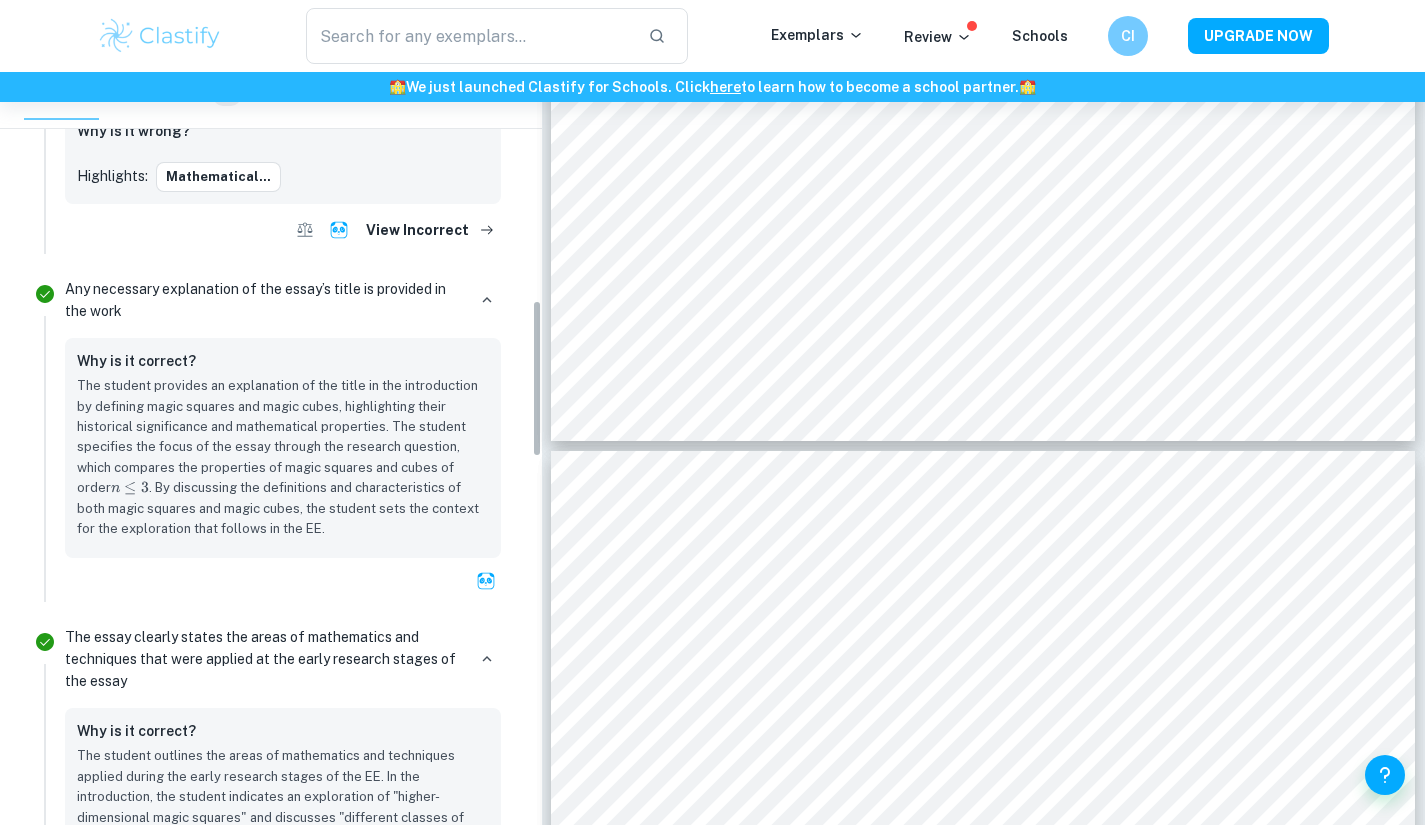 scroll, scrollTop: 1105, scrollLeft: 0, axis: vertical 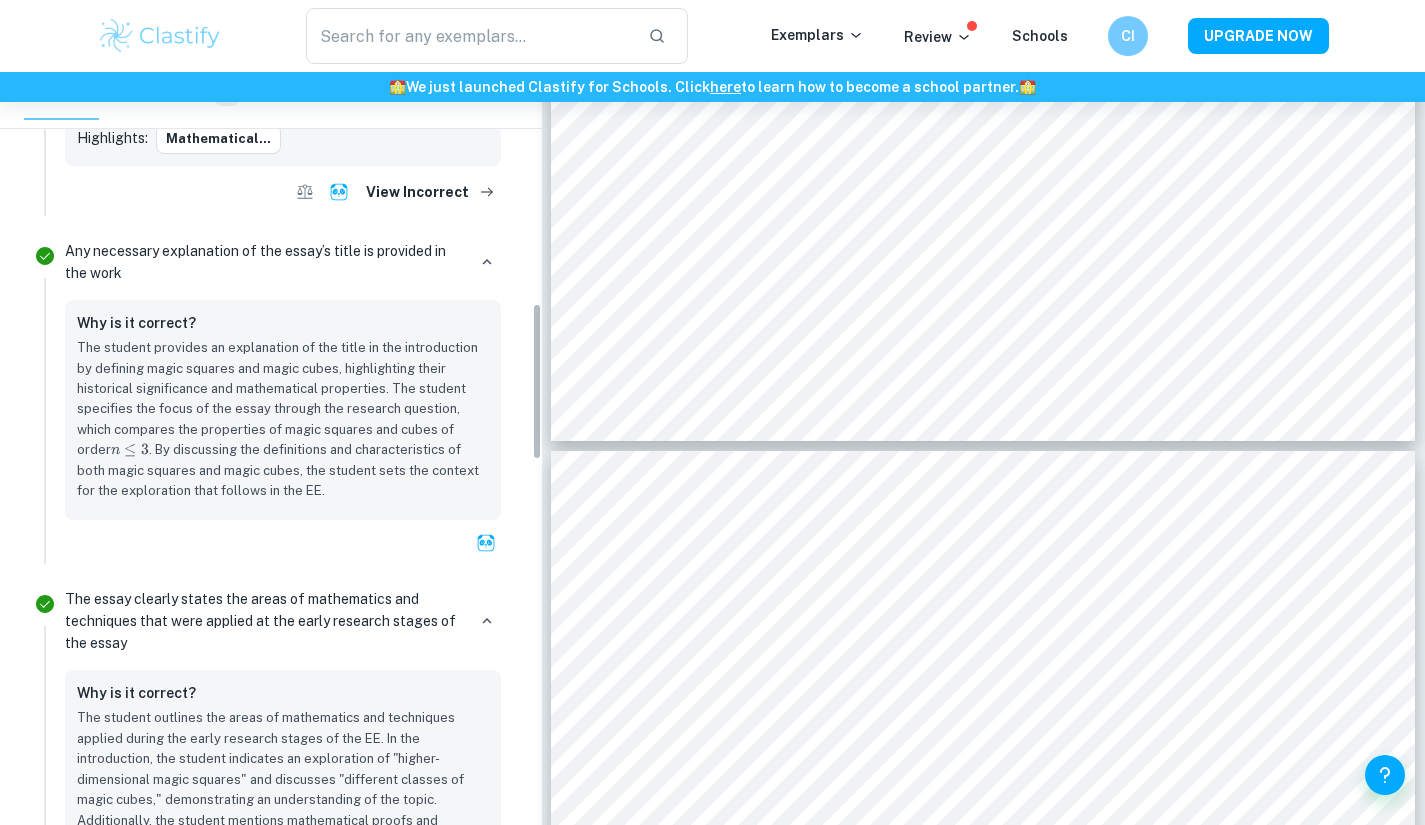 drag, startPoint x: 538, startPoint y: 191, endPoint x: 567, endPoint y: 374, distance: 185.28357 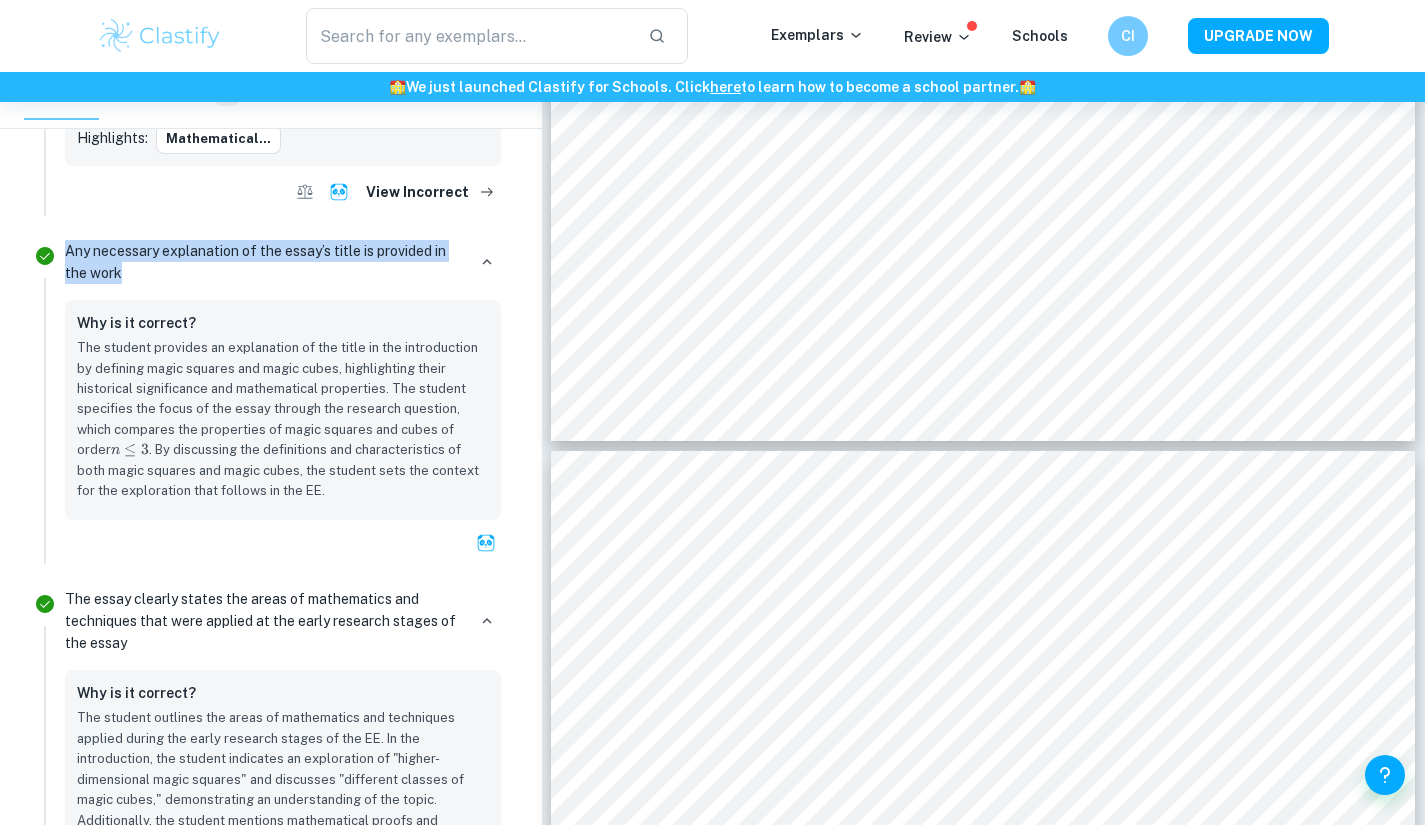 drag, startPoint x: 131, startPoint y: 274, endPoint x: 68, endPoint y: 249, distance: 67.77905 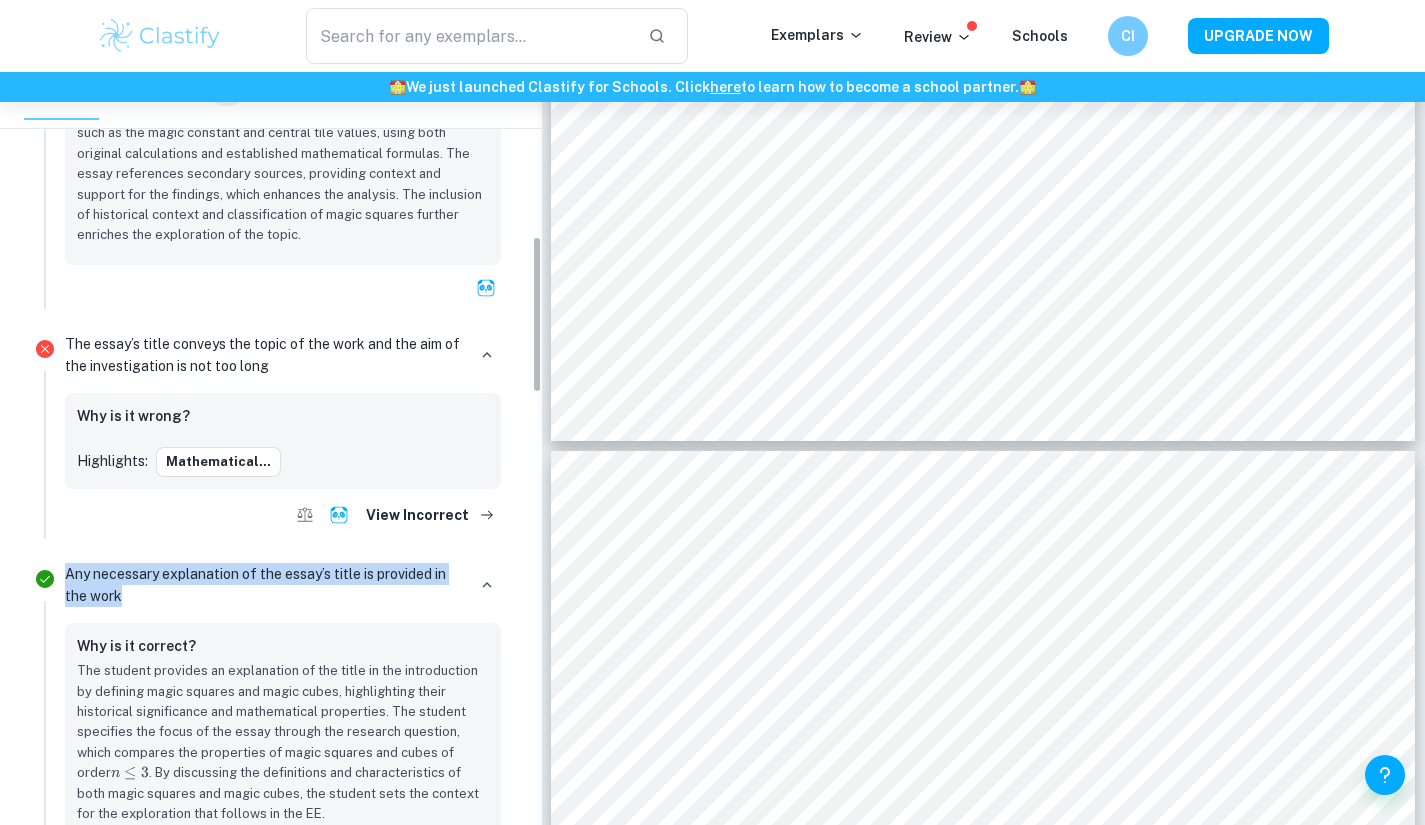 scroll, scrollTop: 0, scrollLeft: 0, axis: both 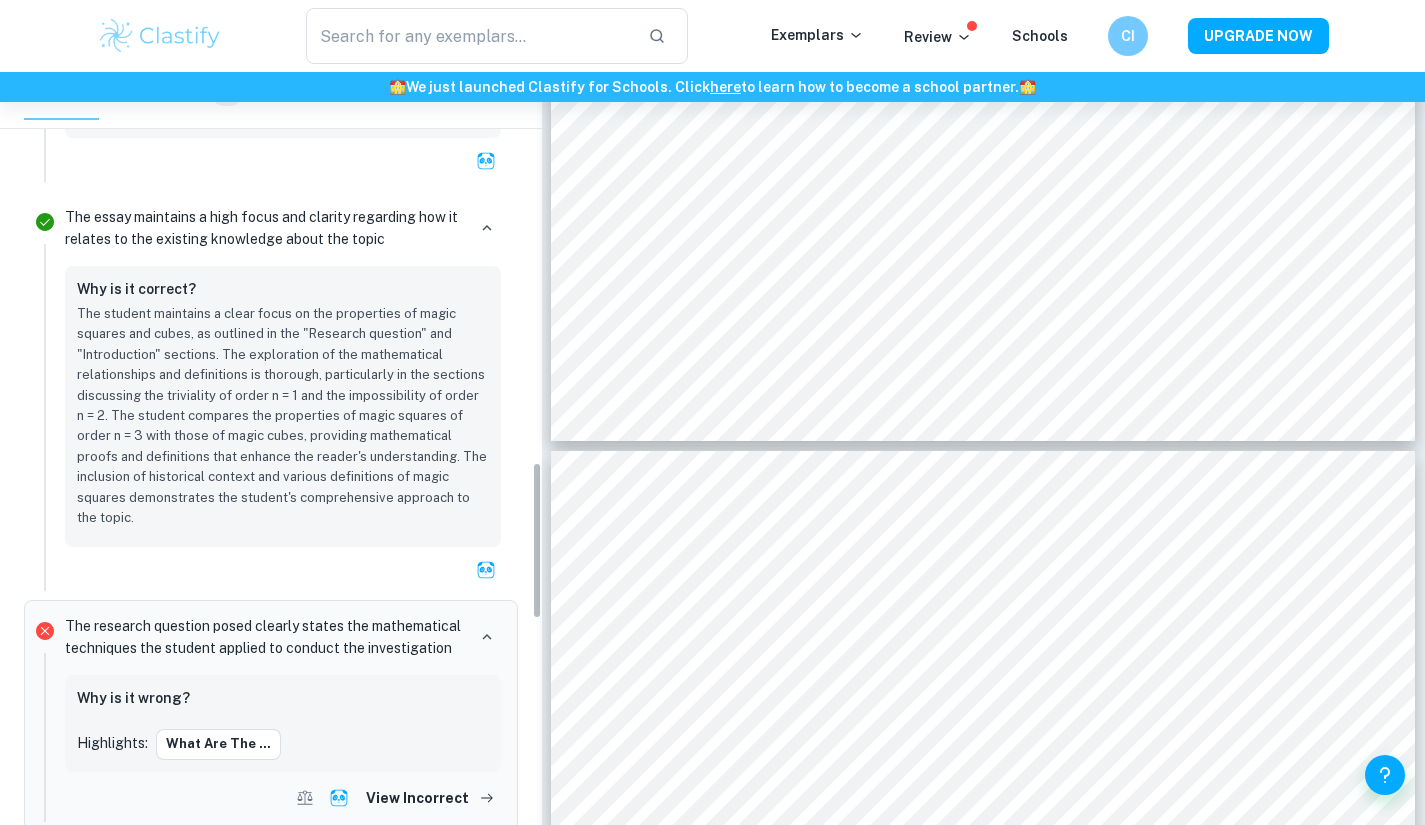drag, startPoint x: 536, startPoint y: 193, endPoint x: 609, endPoint y: 583, distance: 396.77322 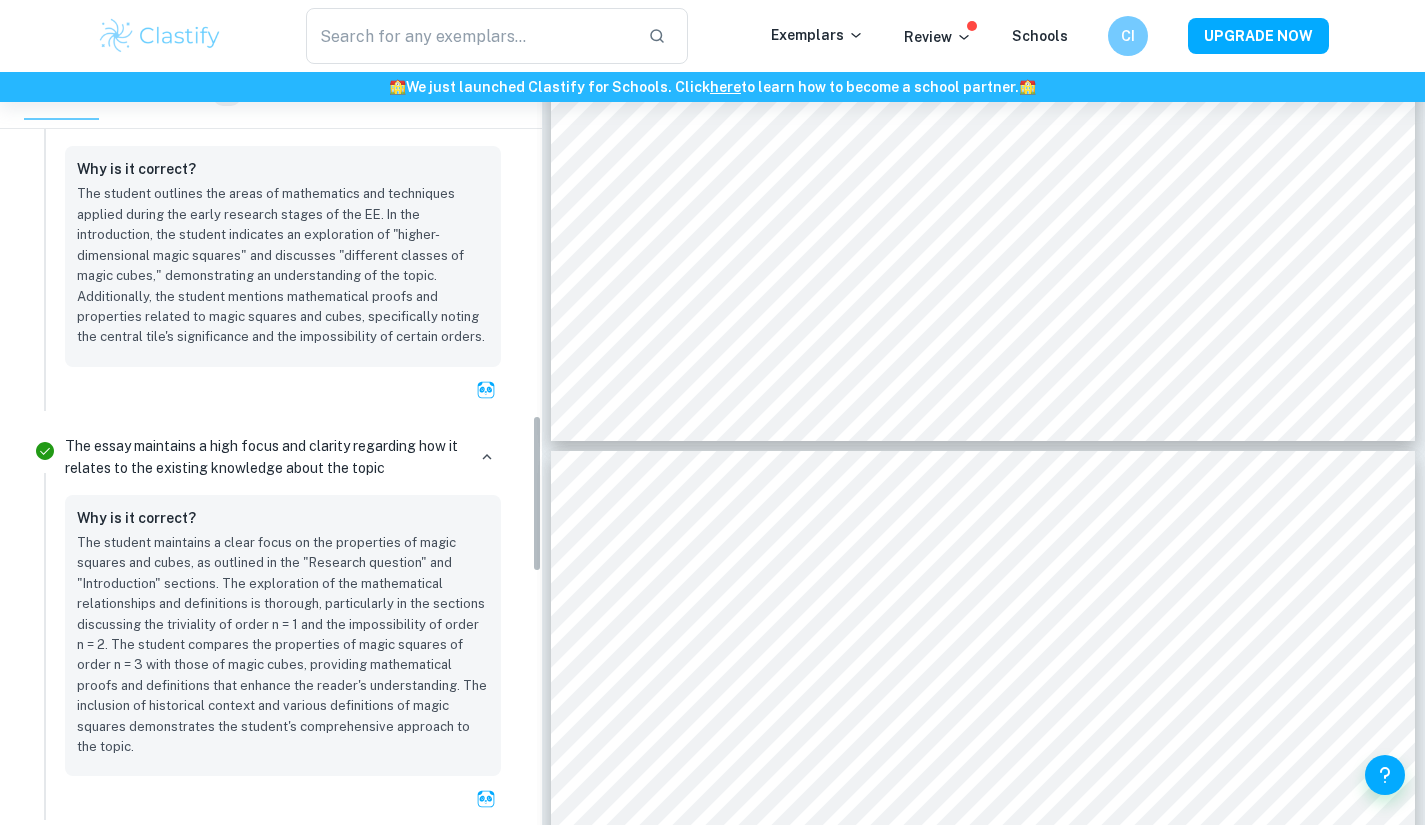 scroll, scrollTop: 1634, scrollLeft: 0, axis: vertical 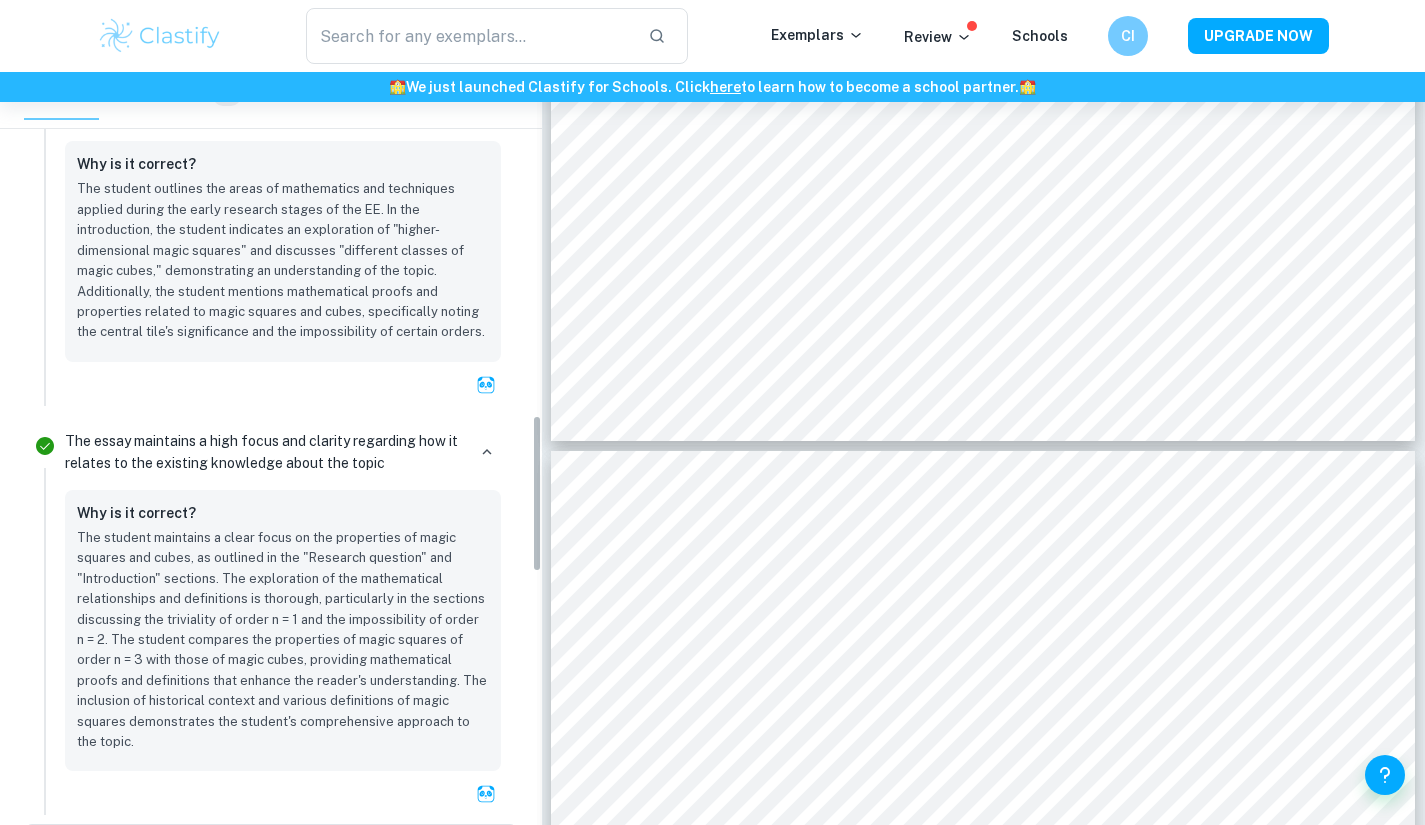 drag, startPoint x: 537, startPoint y: 553, endPoint x: 541, endPoint y: 506, distance: 47.169907 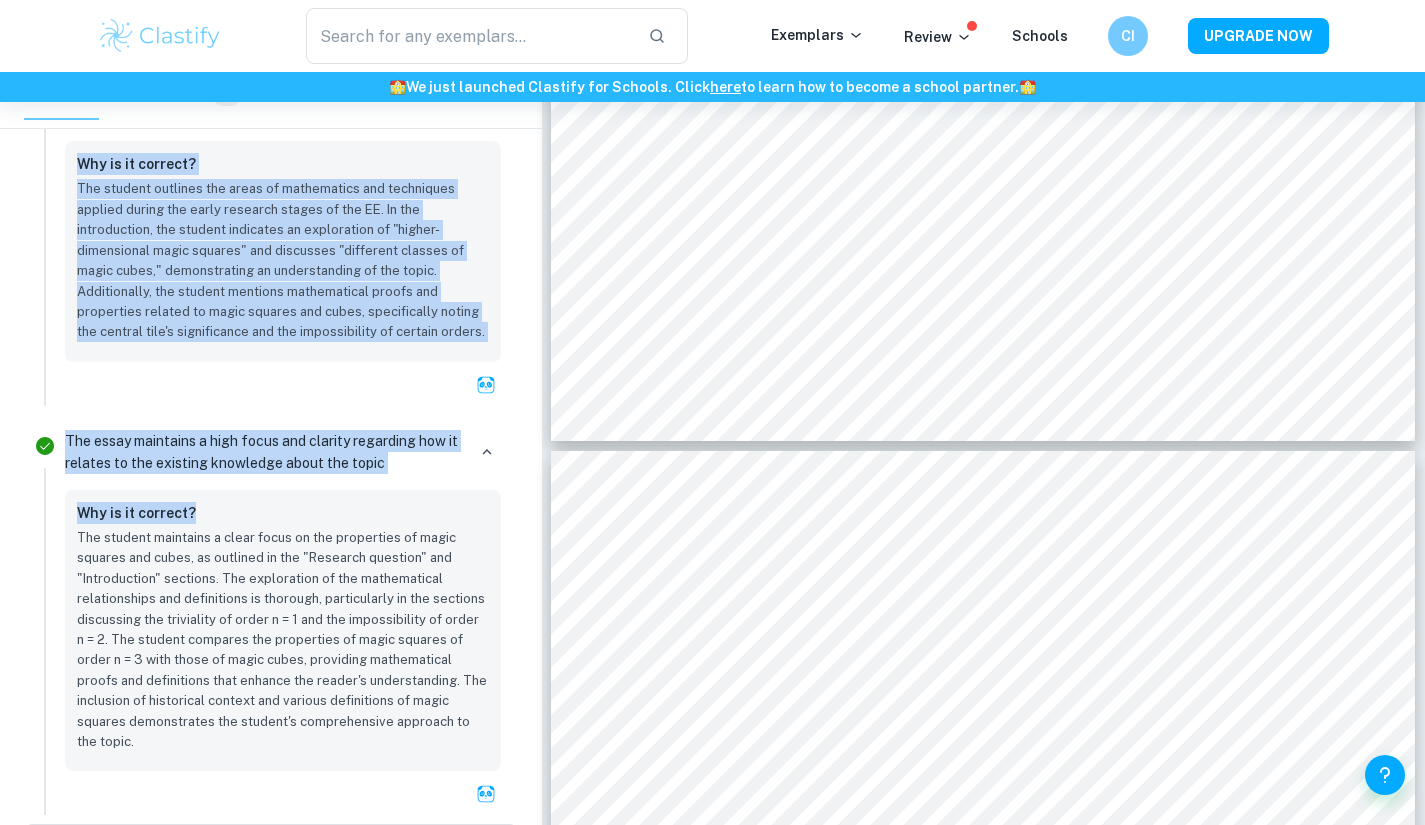 drag, startPoint x: 404, startPoint y: 475, endPoint x: 55, endPoint y: 409, distance: 355.18585 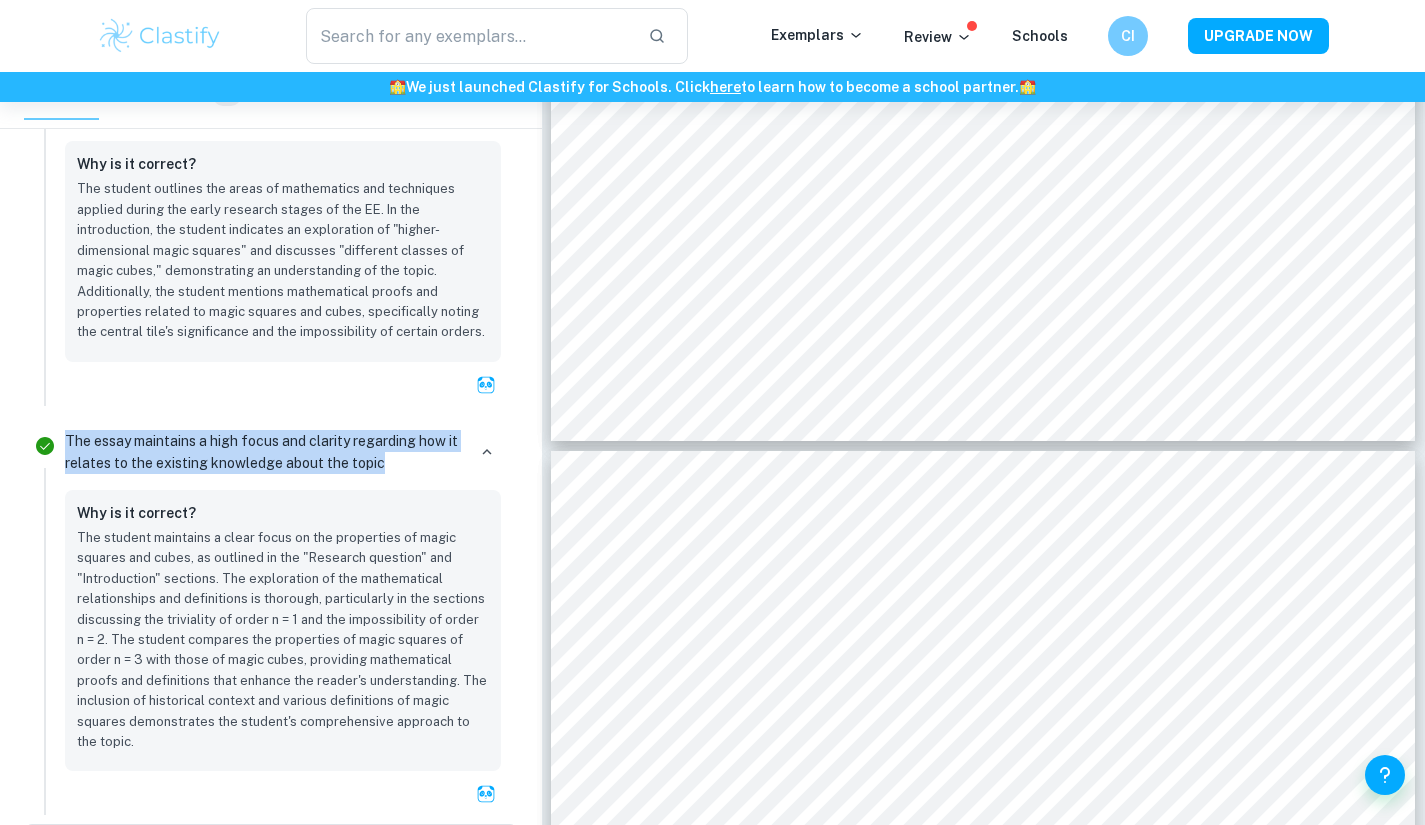 drag, startPoint x: 391, startPoint y: 463, endPoint x: 64, endPoint y: 421, distance: 329.68622 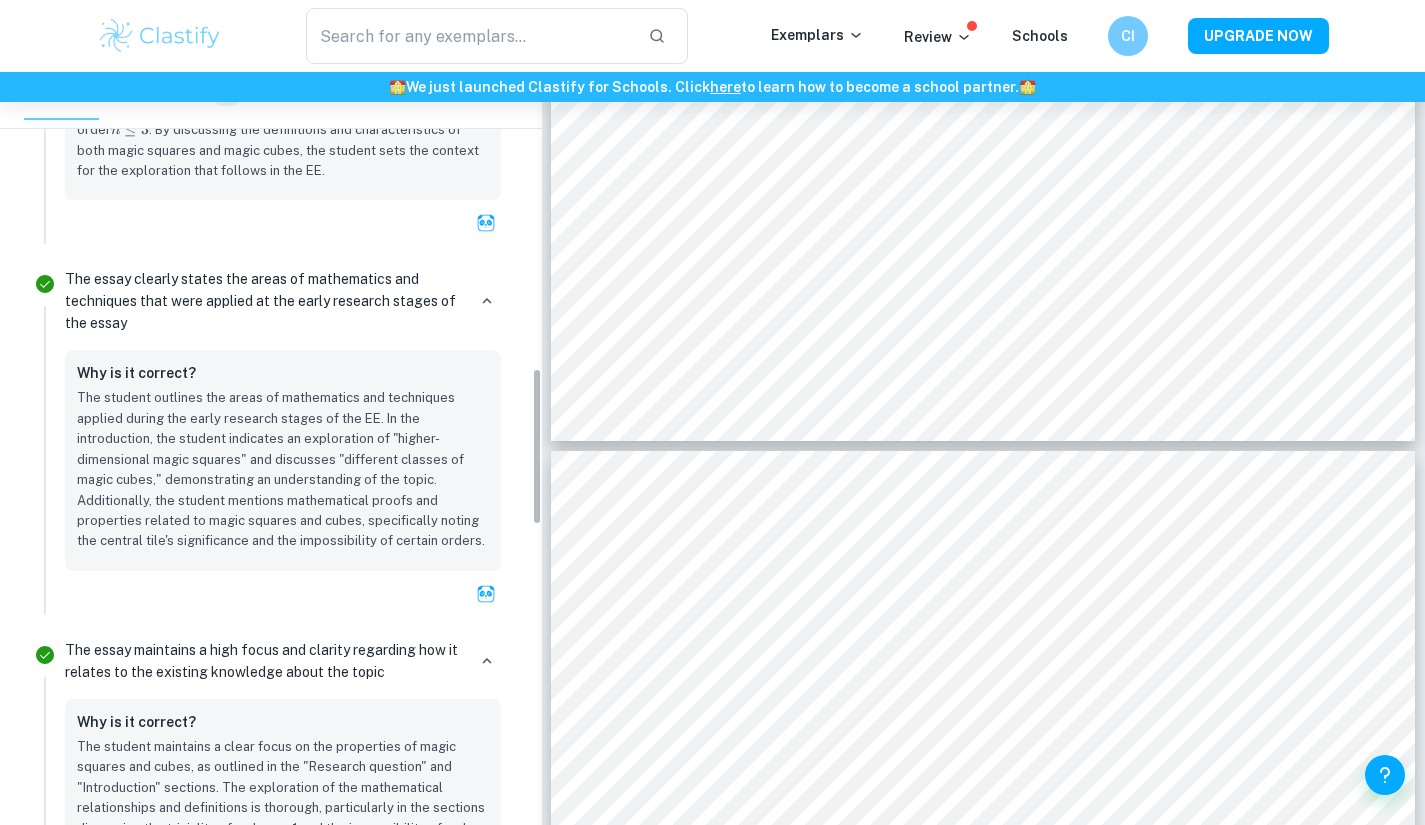 scroll, scrollTop: 1415, scrollLeft: 0, axis: vertical 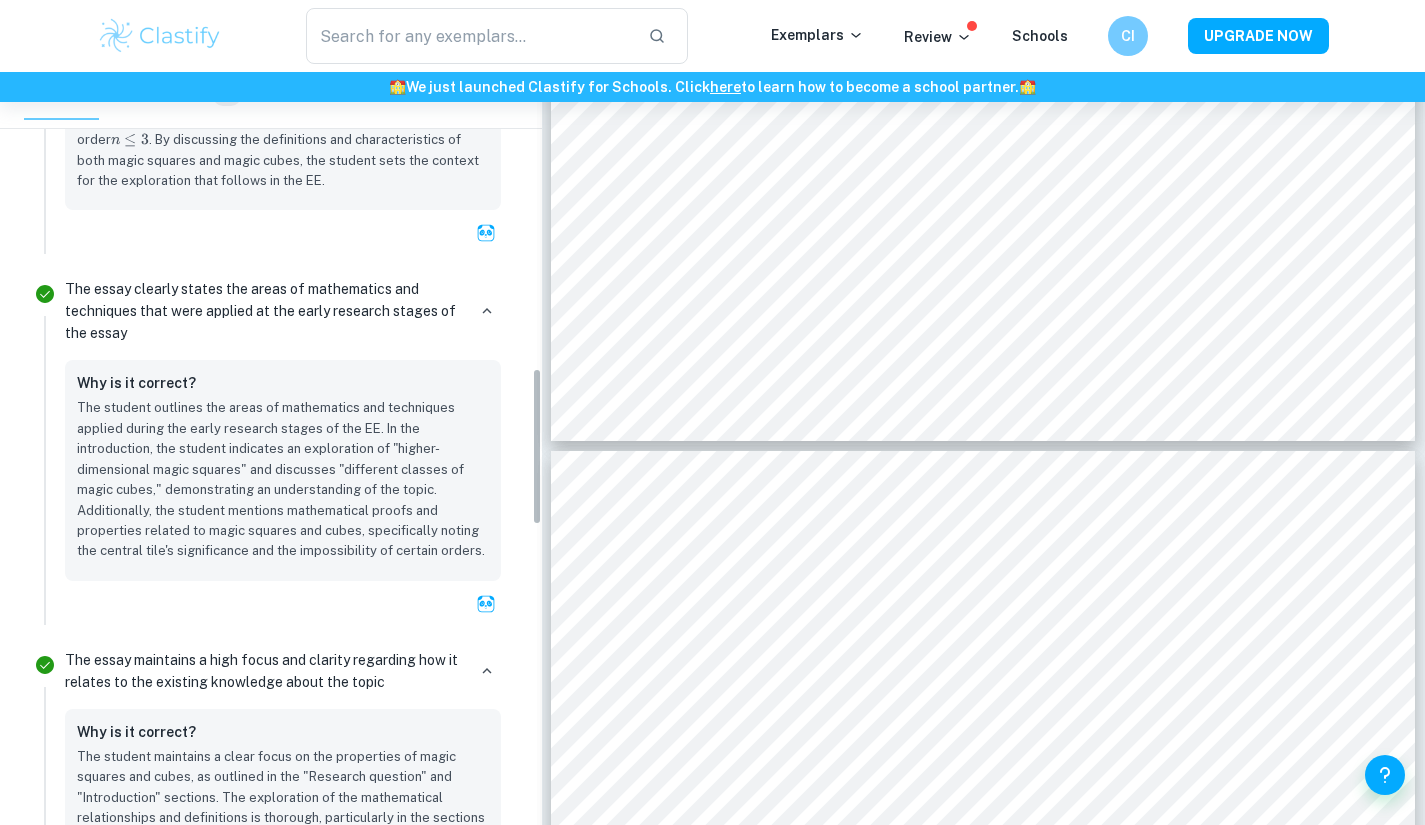 drag, startPoint x: 533, startPoint y: 463, endPoint x: 528, endPoint y: 417, distance: 46.270943 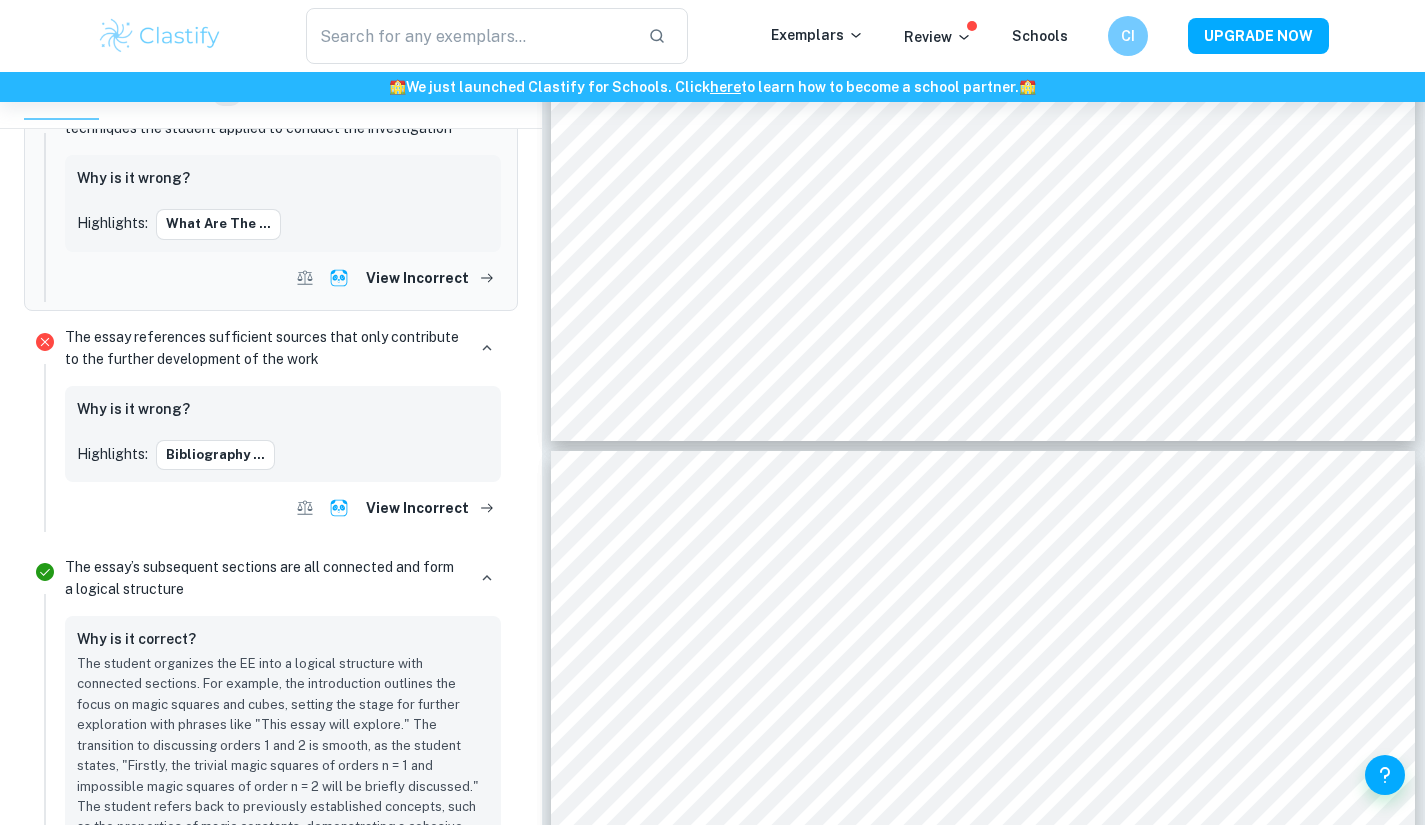scroll, scrollTop: 2387, scrollLeft: 0, axis: vertical 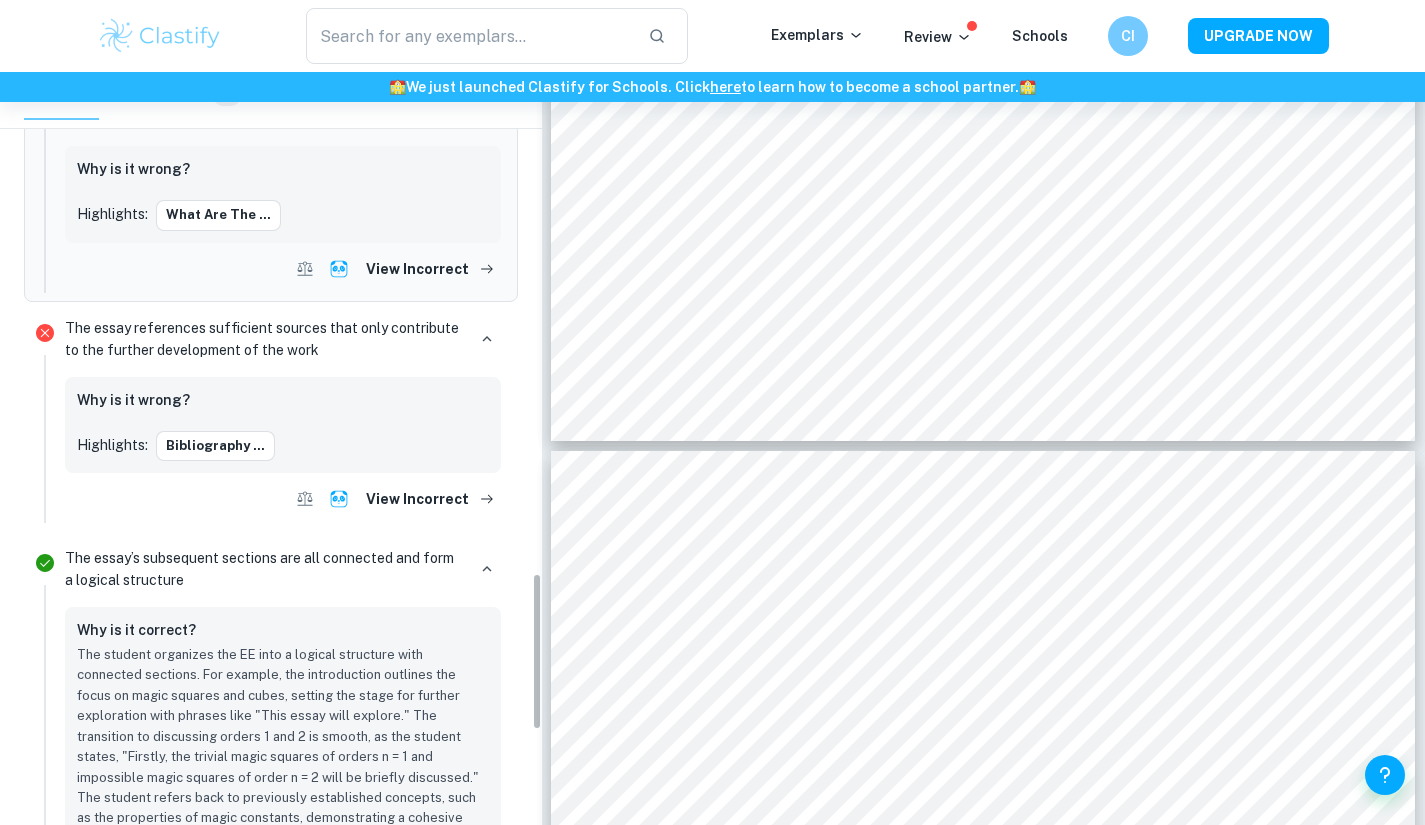 drag, startPoint x: 539, startPoint y: 423, endPoint x: 568, endPoint y: 628, distance: 207.04106 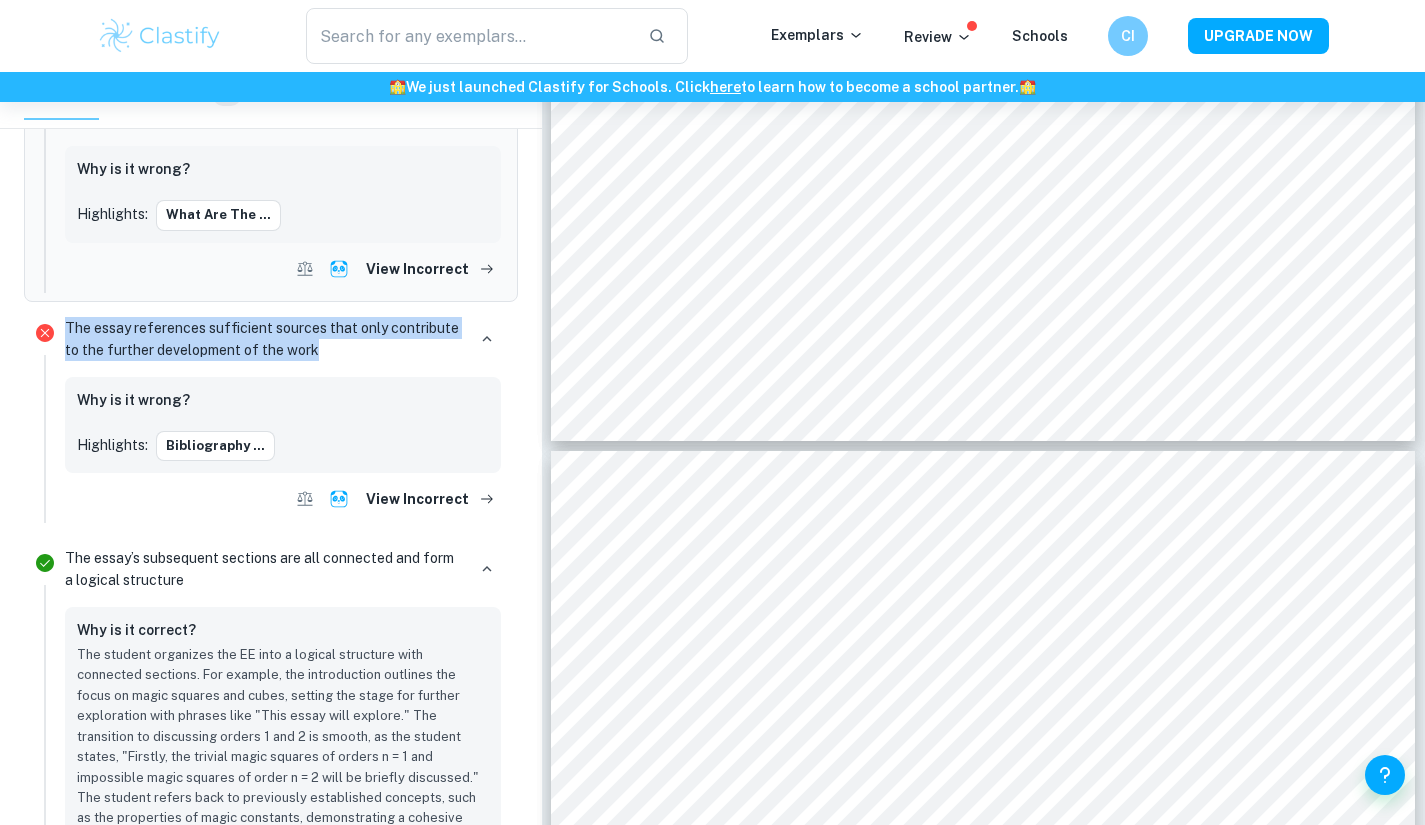 drag, startPoint x: 338, startPoint y: 337, endPoint x: 63, endPoint y: 289, distance: 279.15765 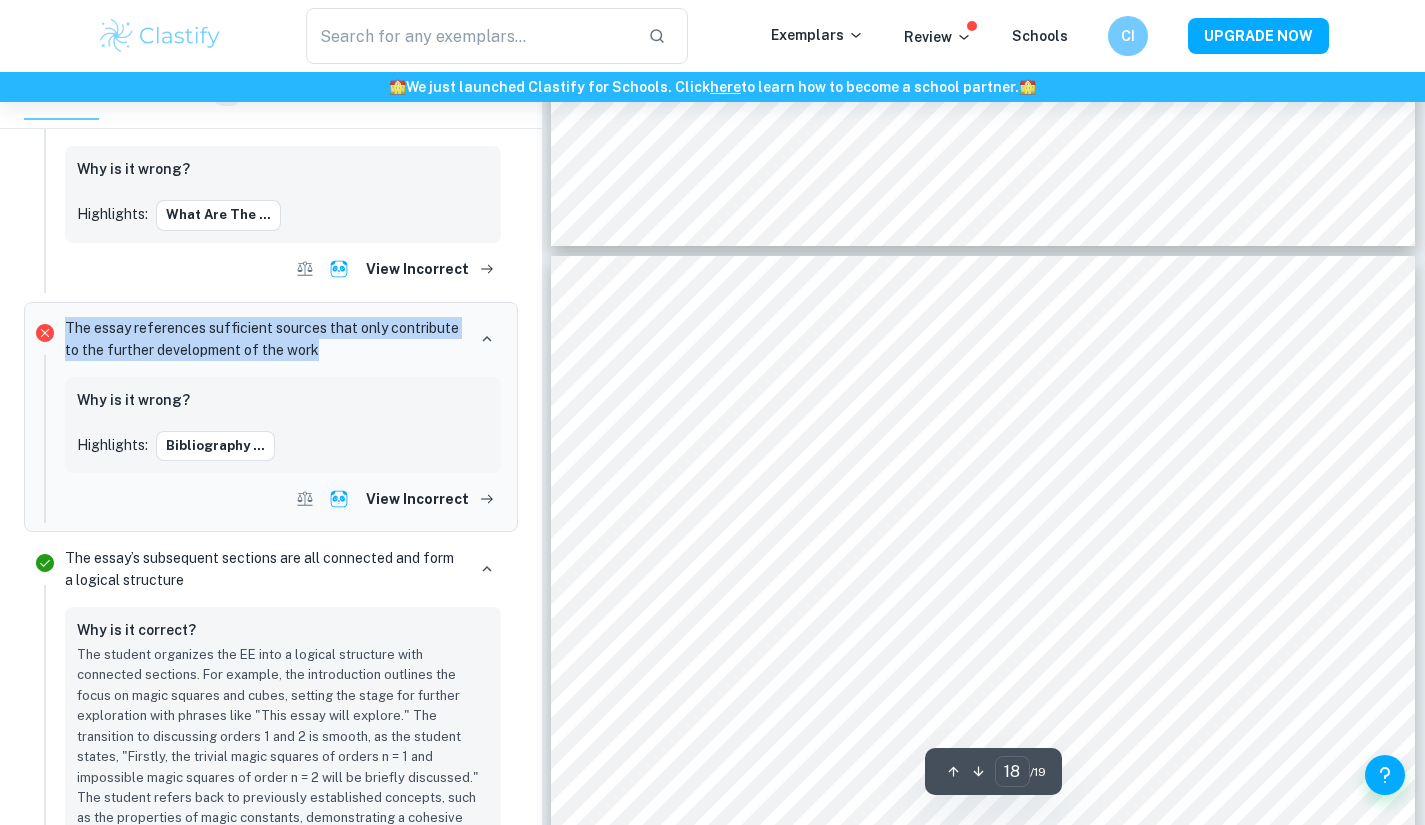 scroll, scrollTop: 20836, scrollLeft: 0, axis: vertical 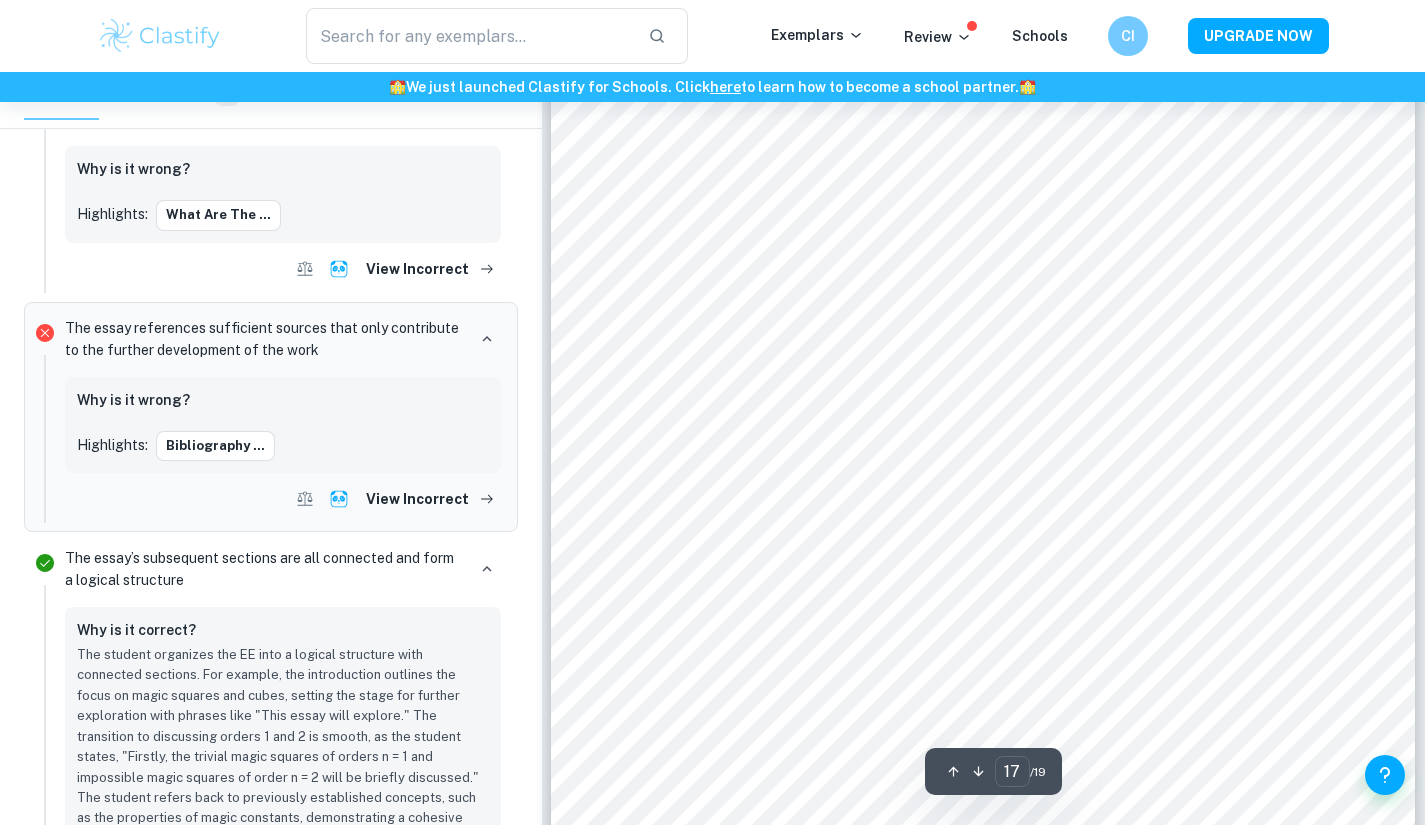 click on "Conclusions Magic squares and their magic cube counterparts of order   𝑛   ≤   3   show both similarities and differences in their properties and rules. For both magic squares and magic cubes, order   𝑛   =   1 was shown to be trivial and shapes of order   𝑛   =   2   were proven to be impossible, as repeated integers would be required to construct a magic cube; disobeying the magic square definition . Magic squares and cubes of order   𝑛   =   3   are possible and possess distinct yet analogous properties.   Normal 3 rd - order magic squares were shown to   invariably   have a magic constant of   𝑀   =   15 , and a total of   𝑇   =   45 . Their third dimensional counterparts were proven to have a magic constant of   𝑀   =   42   and total   𝑇   =   329 . An   incidental   emergent property of   3 rd - order magic cubes was observed; all centre - intersecting planes are   themselves non - normal magic squares, also with magic constant   𝑀   =   42 .   𝑥   must be     𝑀" at bounding box center [983, 316] 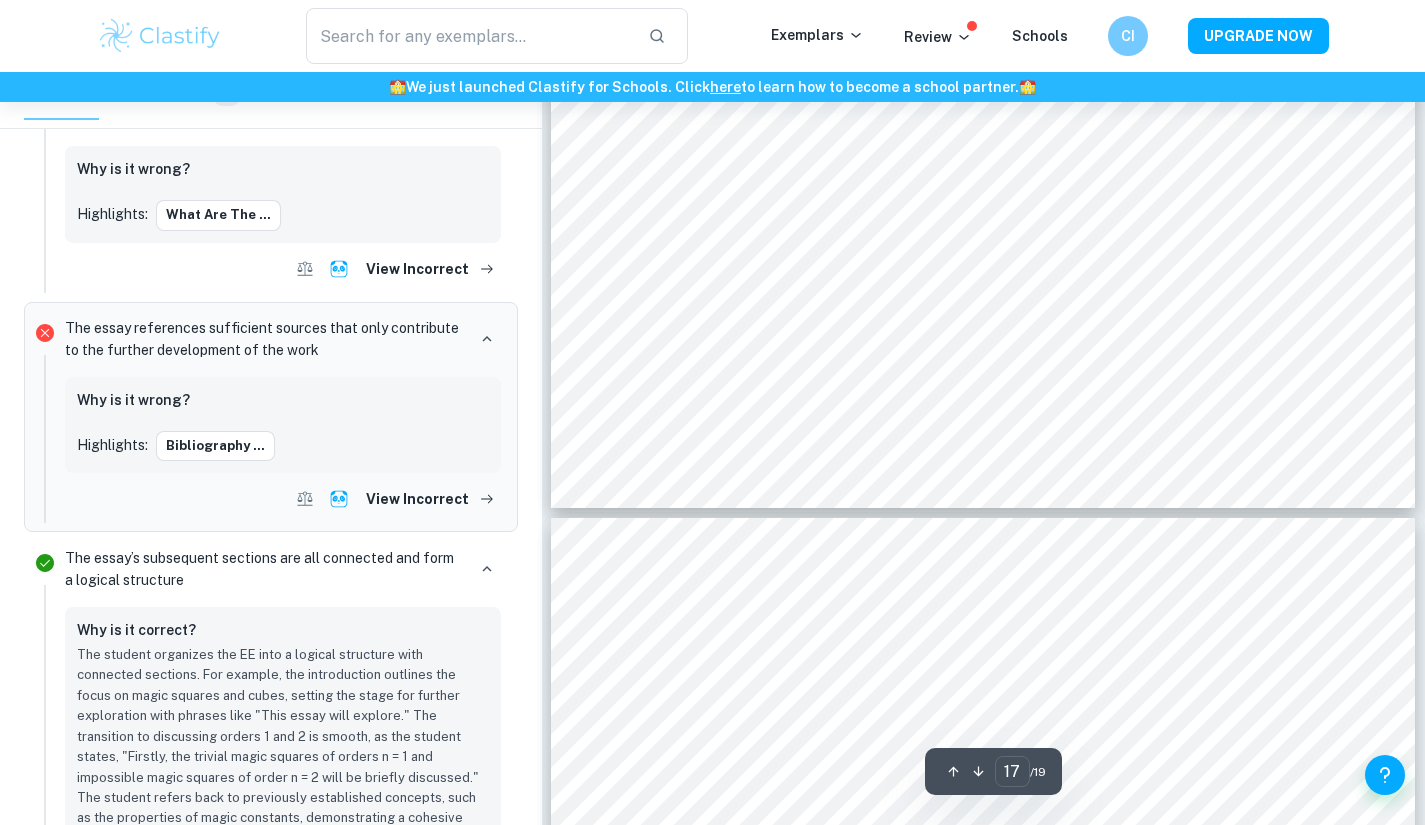 scroll, scrollTop: 20543, scrollLeft: 0, axis: vertical 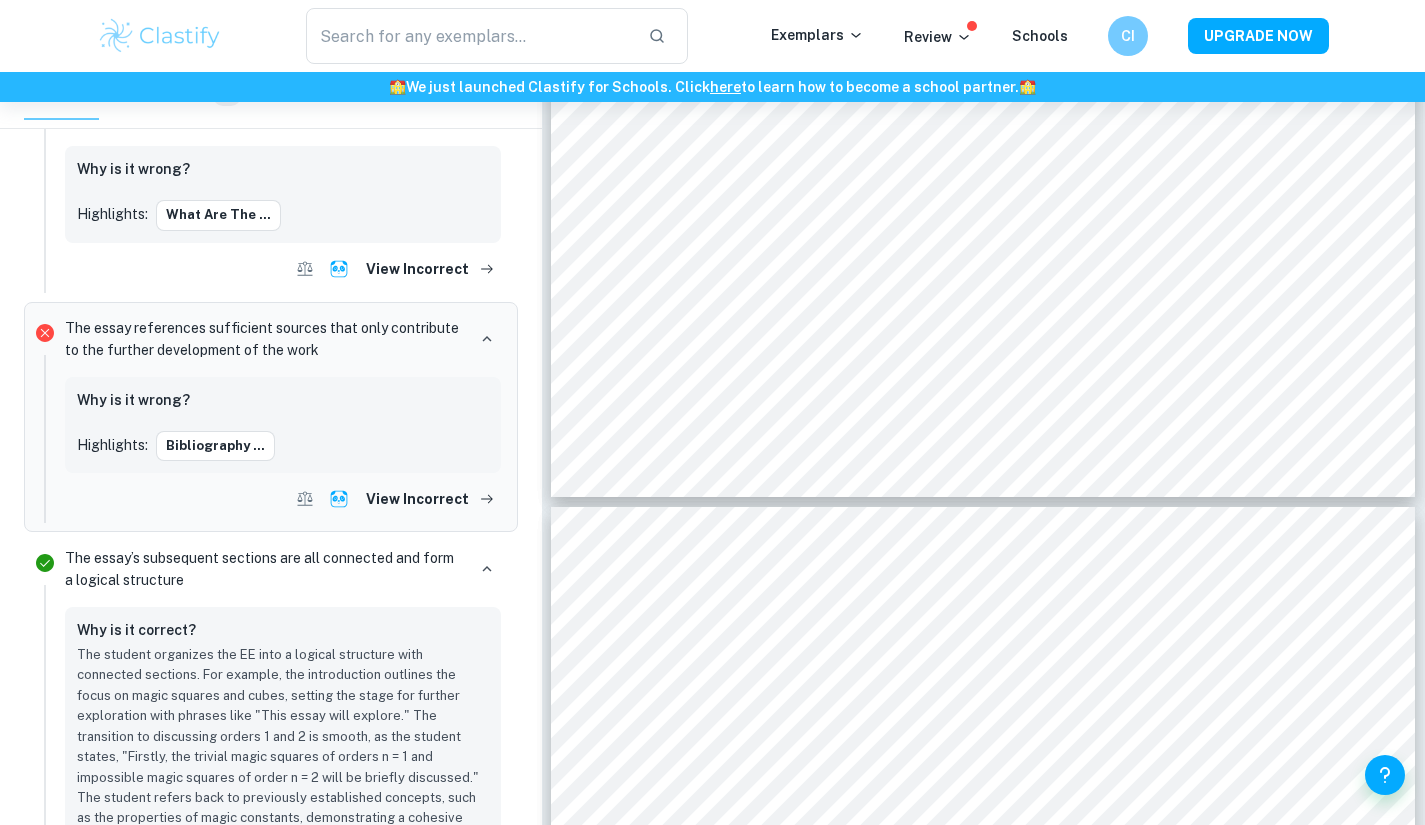 click on "View Incorrect" at bounding box center (429, 499) 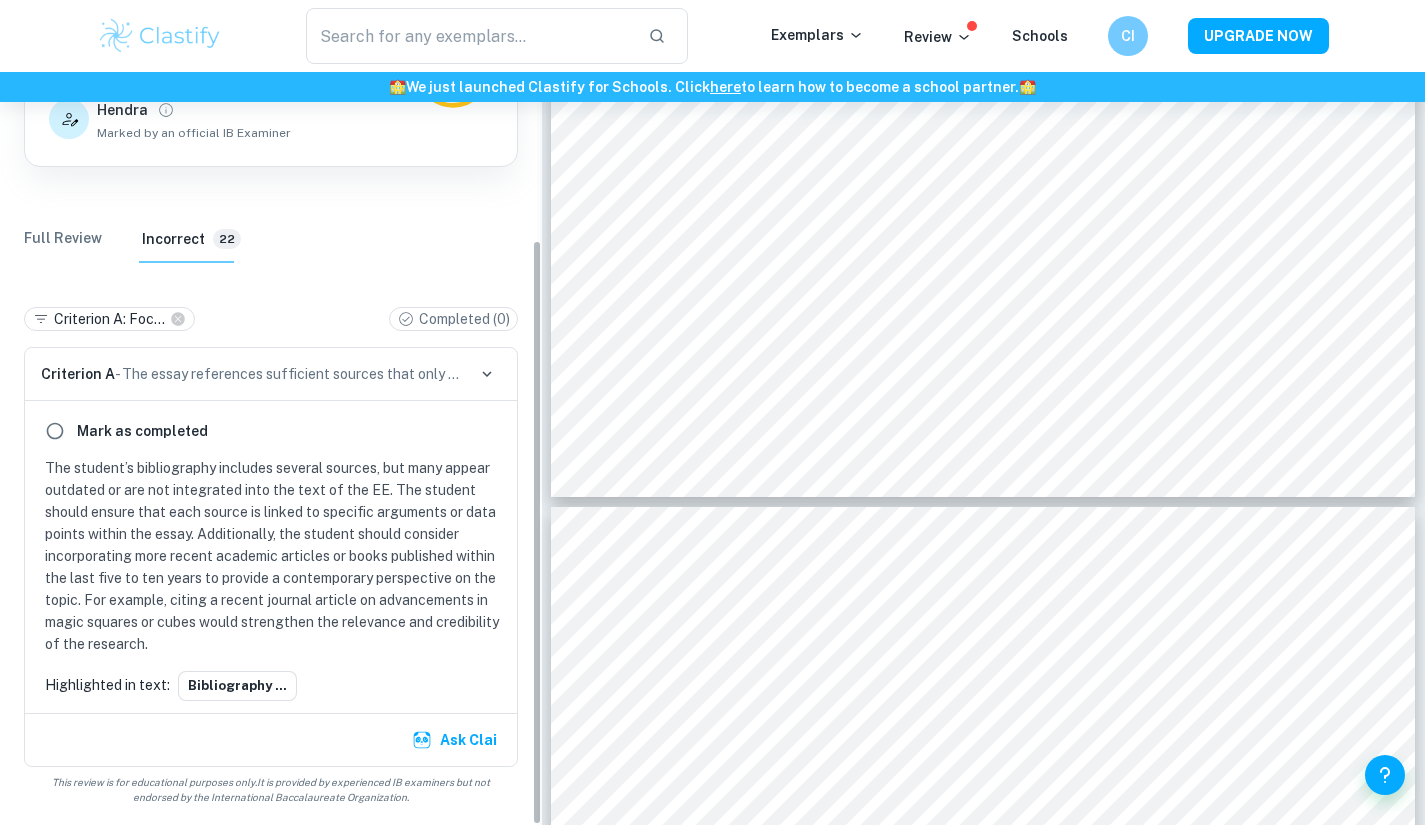 scroll, scrollTop: 215, scrollLeft: 0, axis: vertical 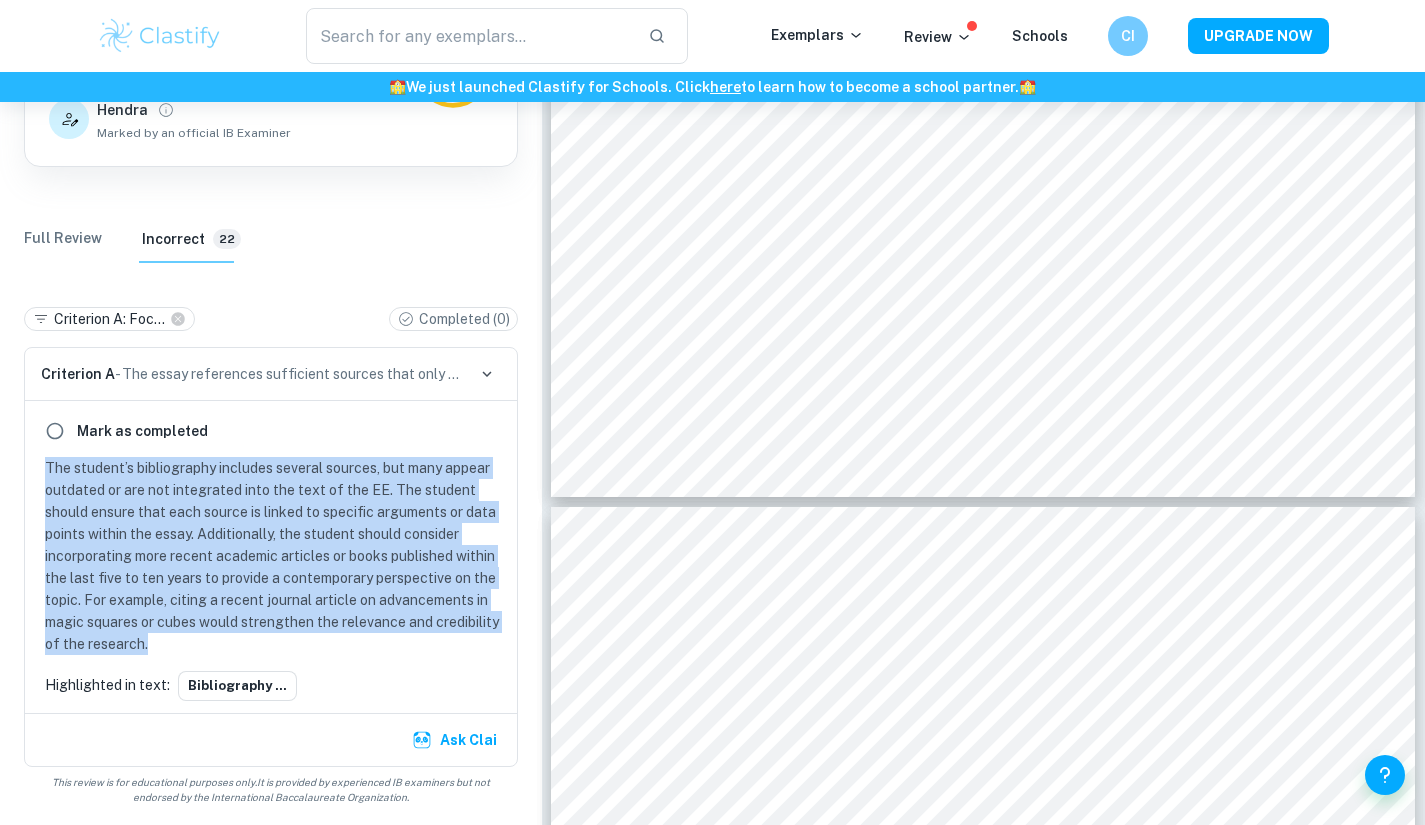 drag, startPoint x: 43, startPoint y: 464, endPoint x: 184, endPoint y: 648, distance: 231.81242 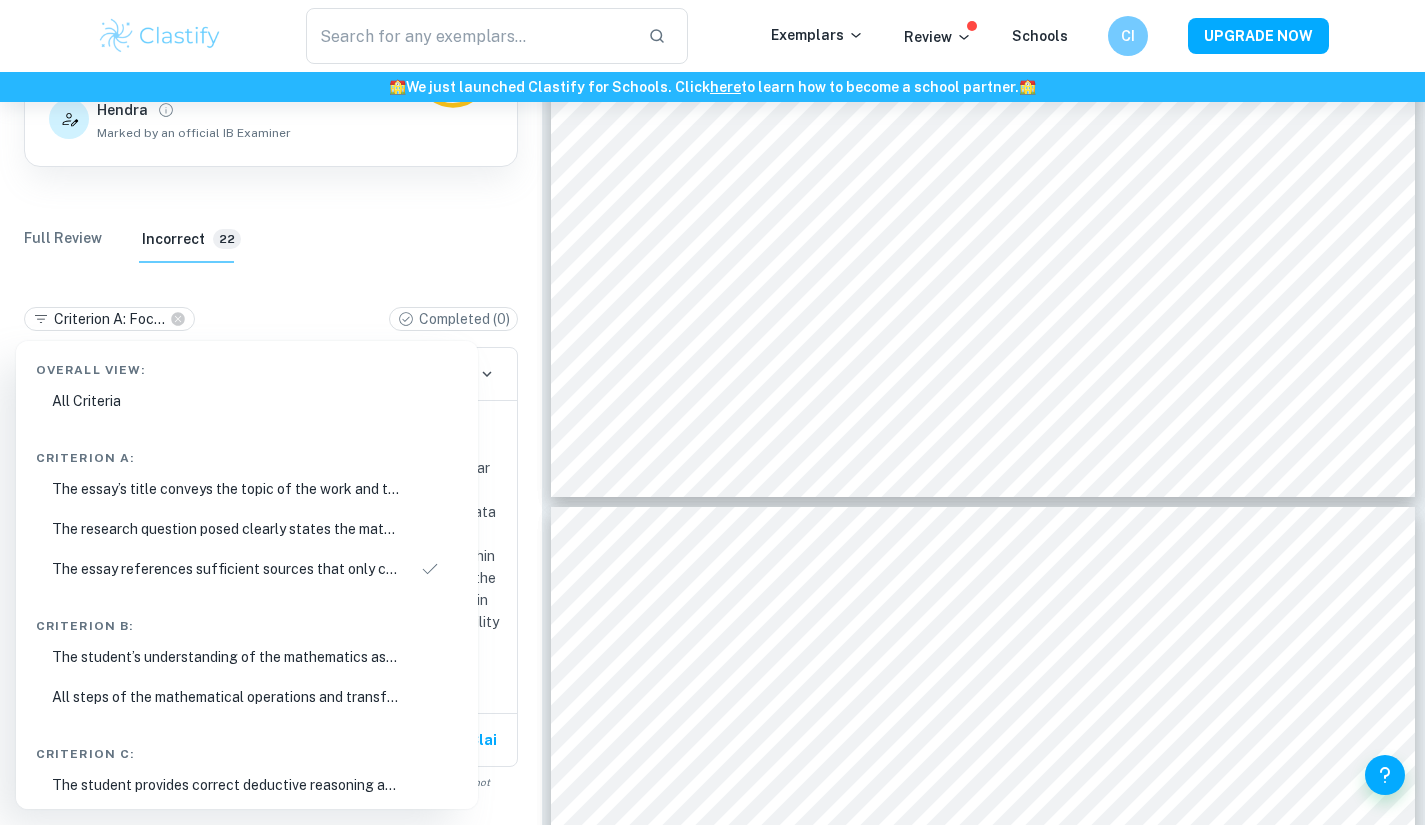 click on "The essay references sufficient sources that only contribute to the further development of the work" at bounding box center (227, 569) 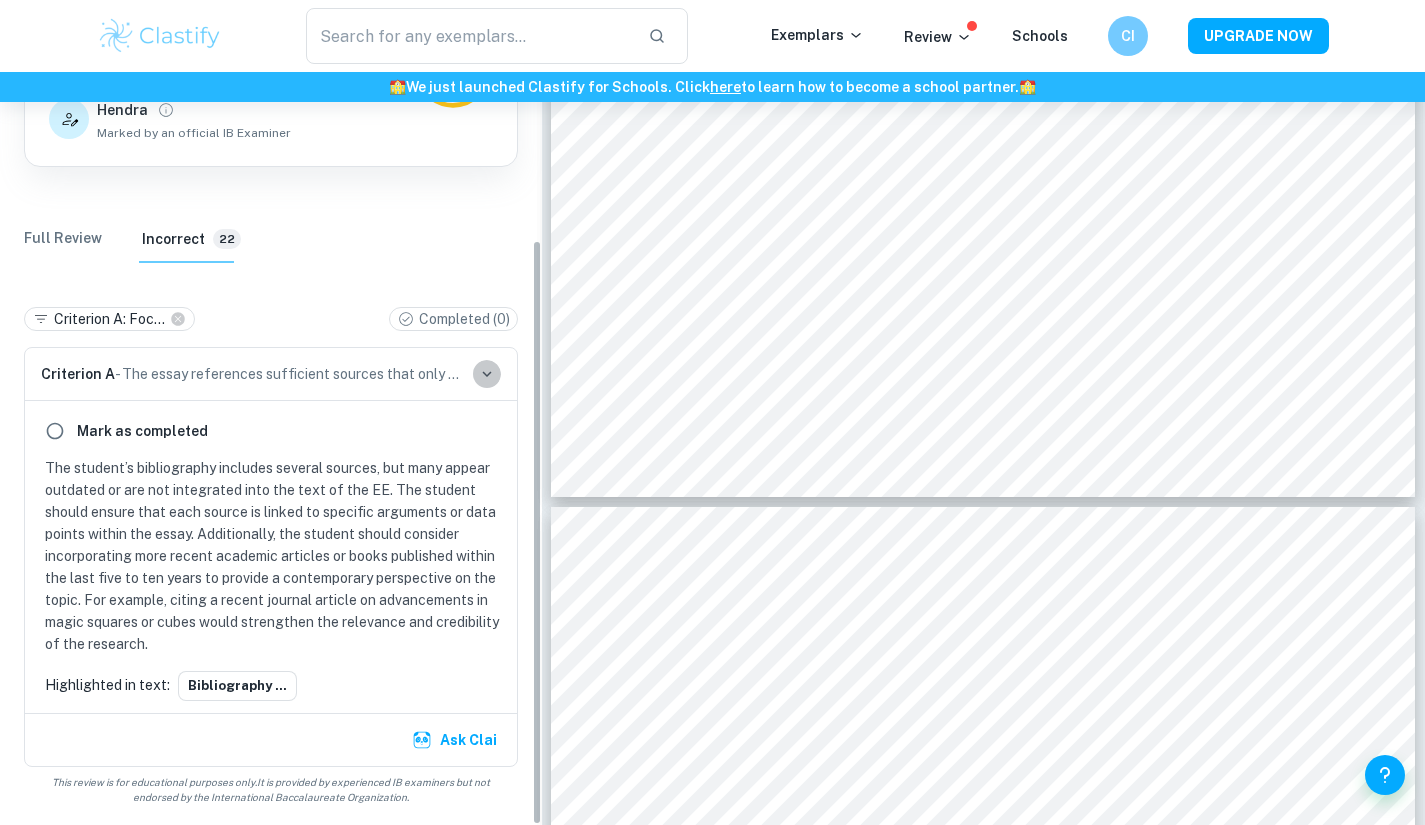 click 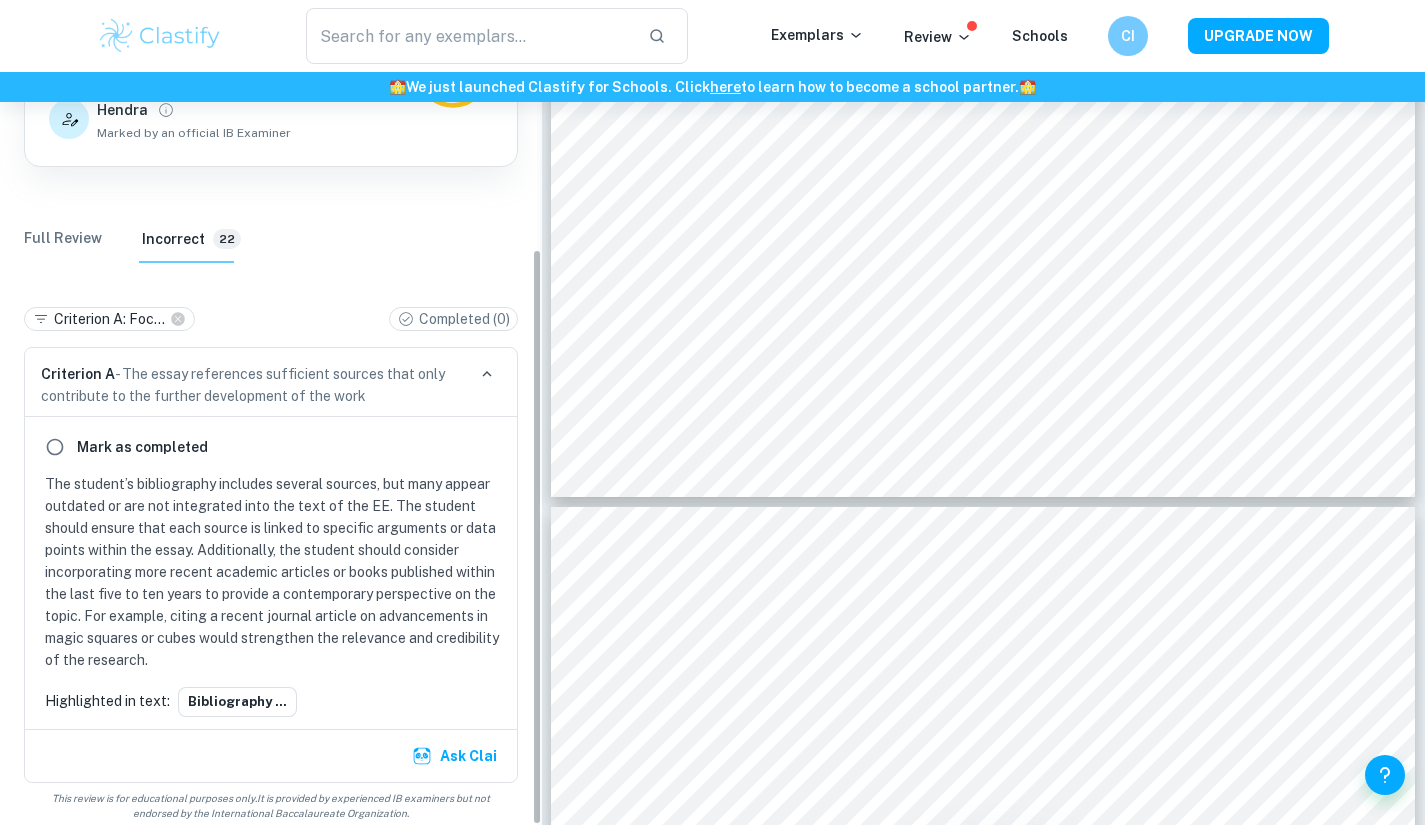 scroll, scrollTop: 231, scrollLeft: 0, axis: vertical 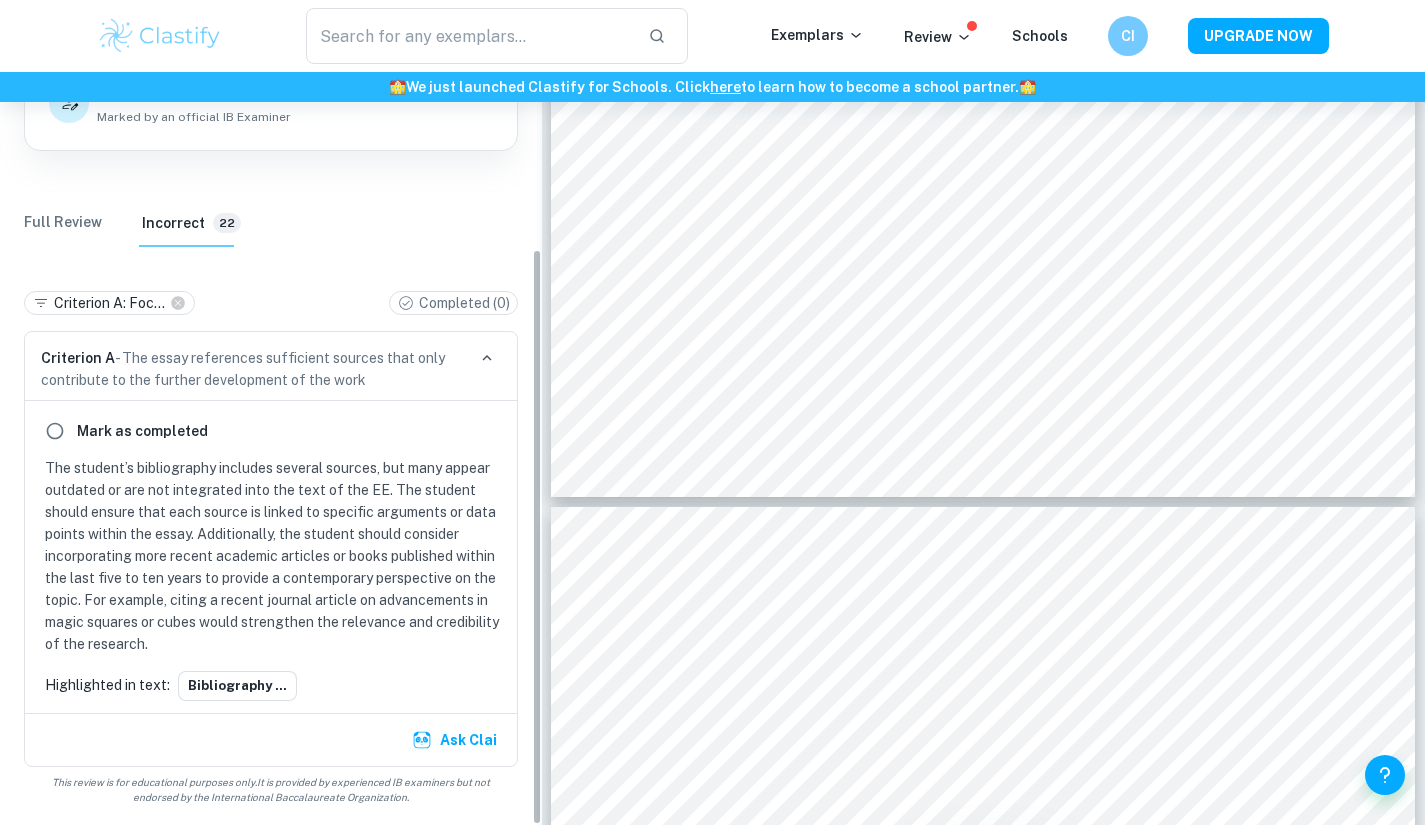 drag, startPoint x: 540, startPoint y: 349, endPoint x: 541, endPoint y: 470, distance: 121.004135 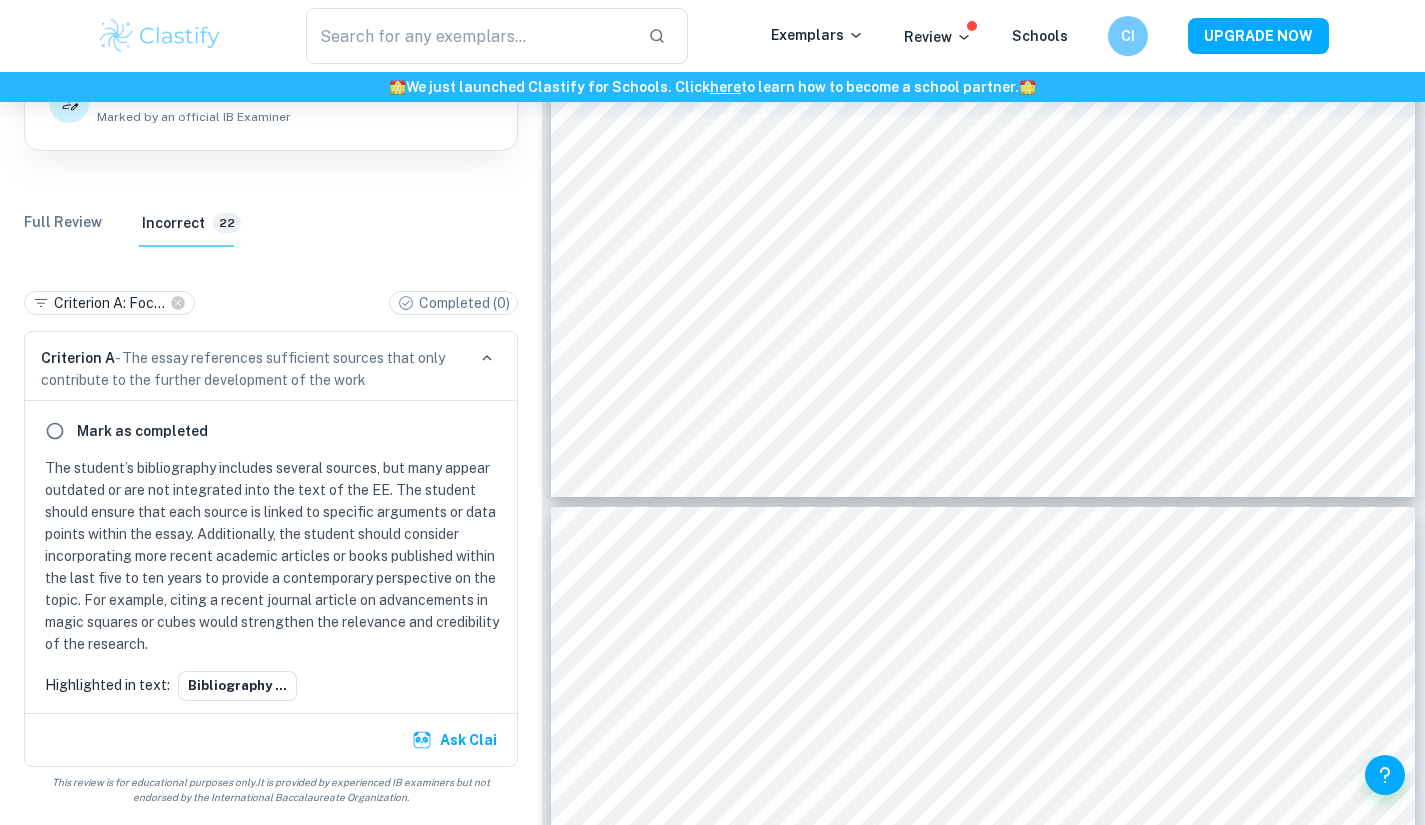 click on "Full Review" at bounding box center [63, 223] 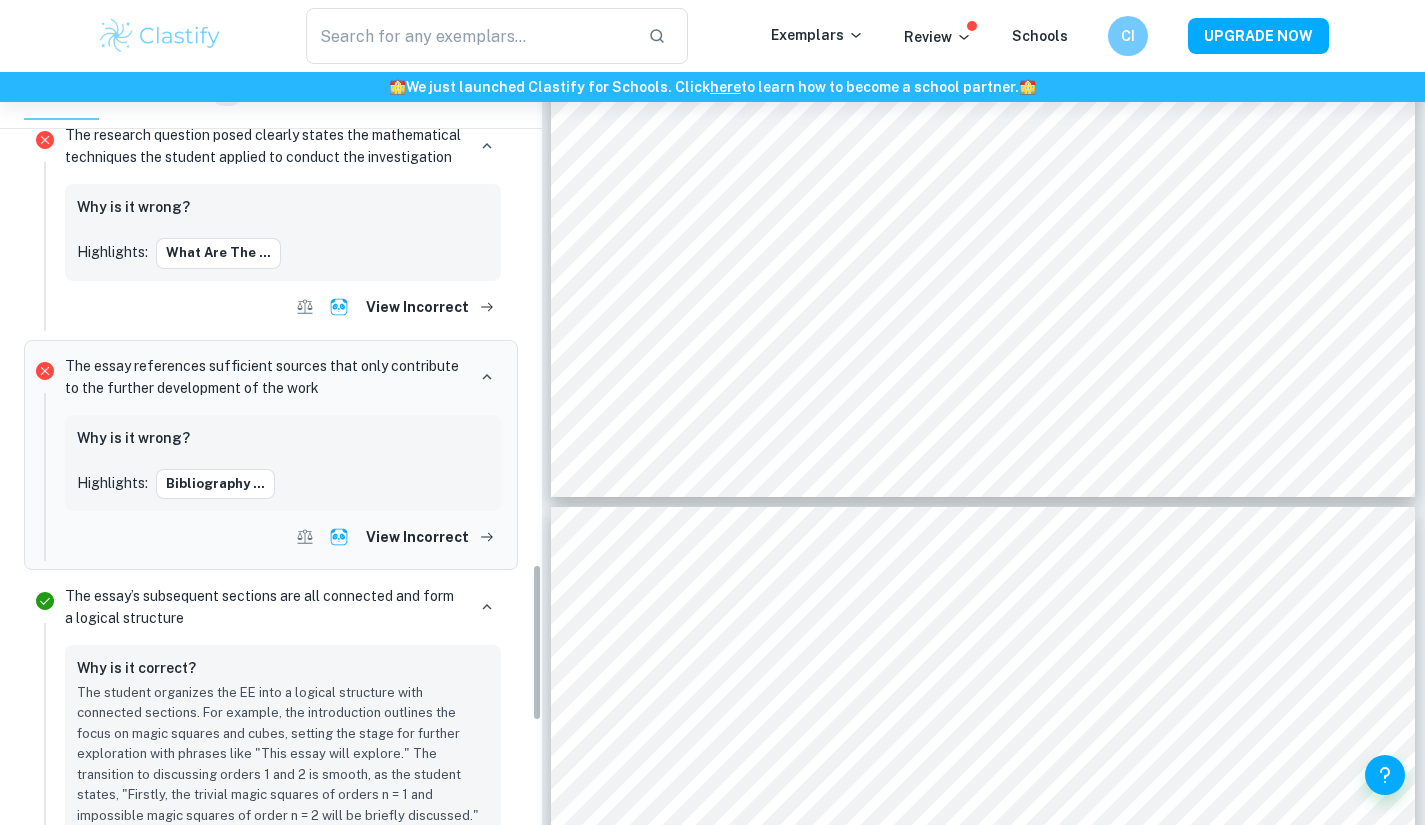 scroll, scrollTop: 2344, scrollLeft: 0, axis: vertical 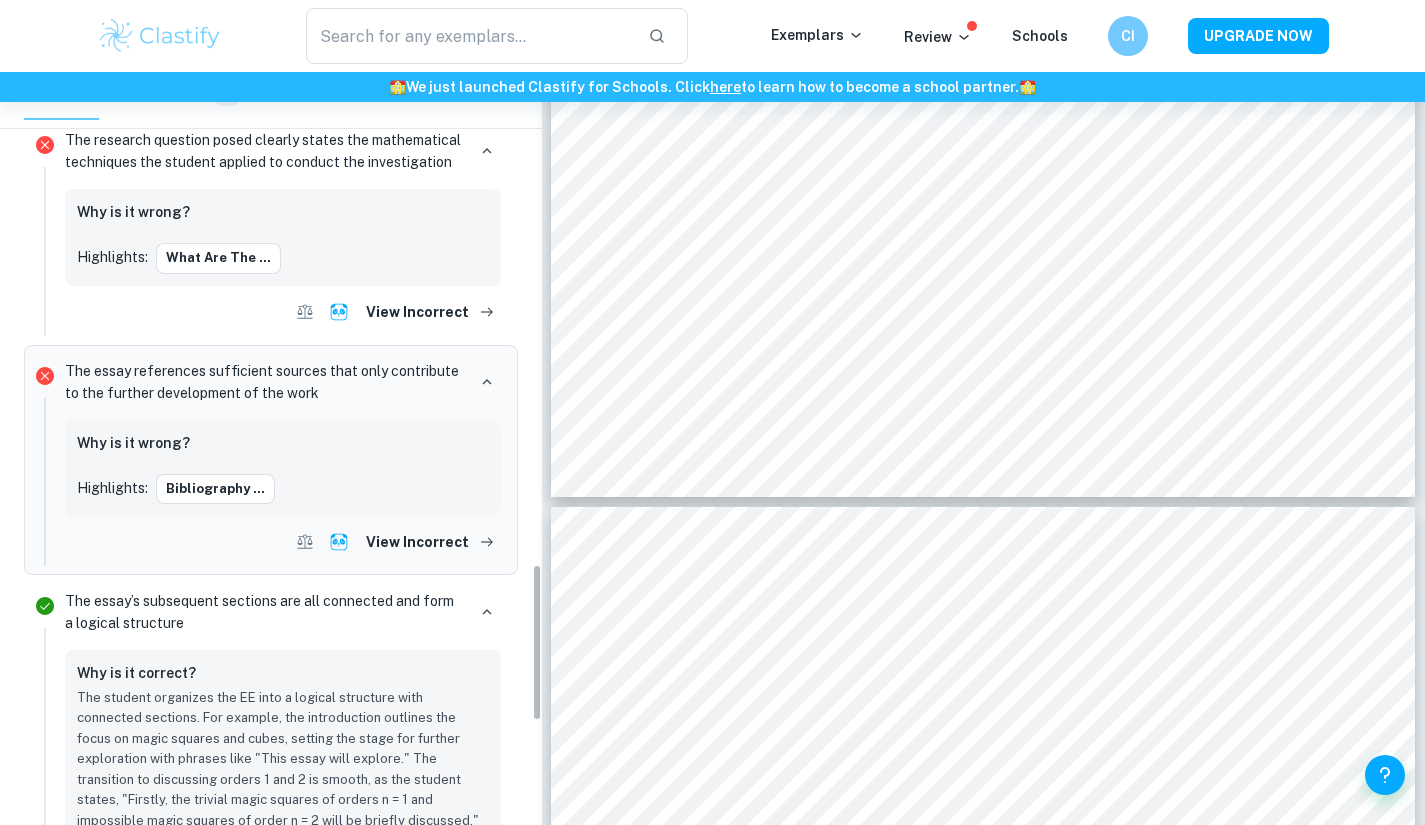 drag, startPoint x: 535, startPoint y: 189, endPoint x: 562, endPoint y: 633, distance: 444.8202 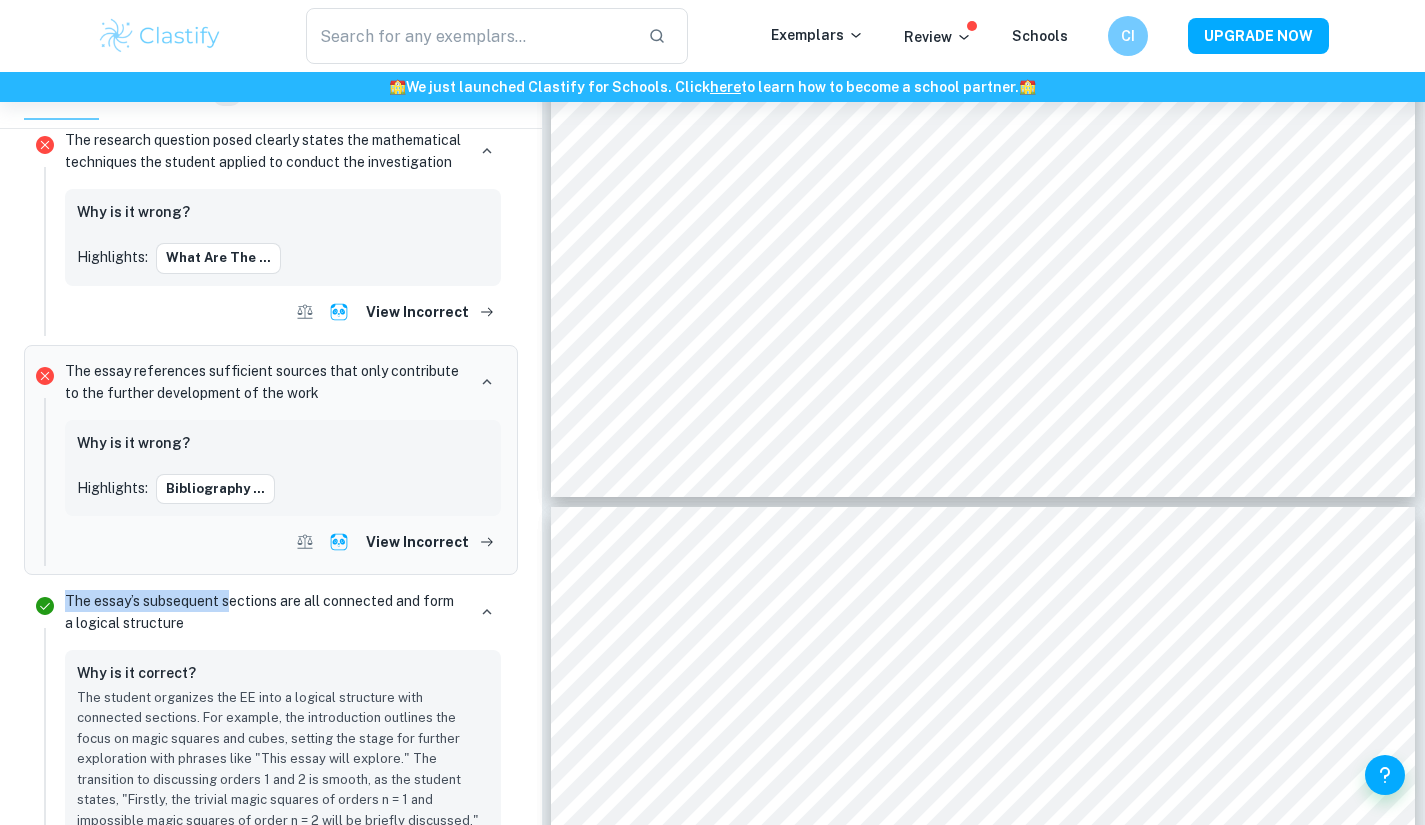 drag, startPoint x: 227, startPoint y: 591, endPoint x: 60, endPoint y: 574, distance: 167.86304 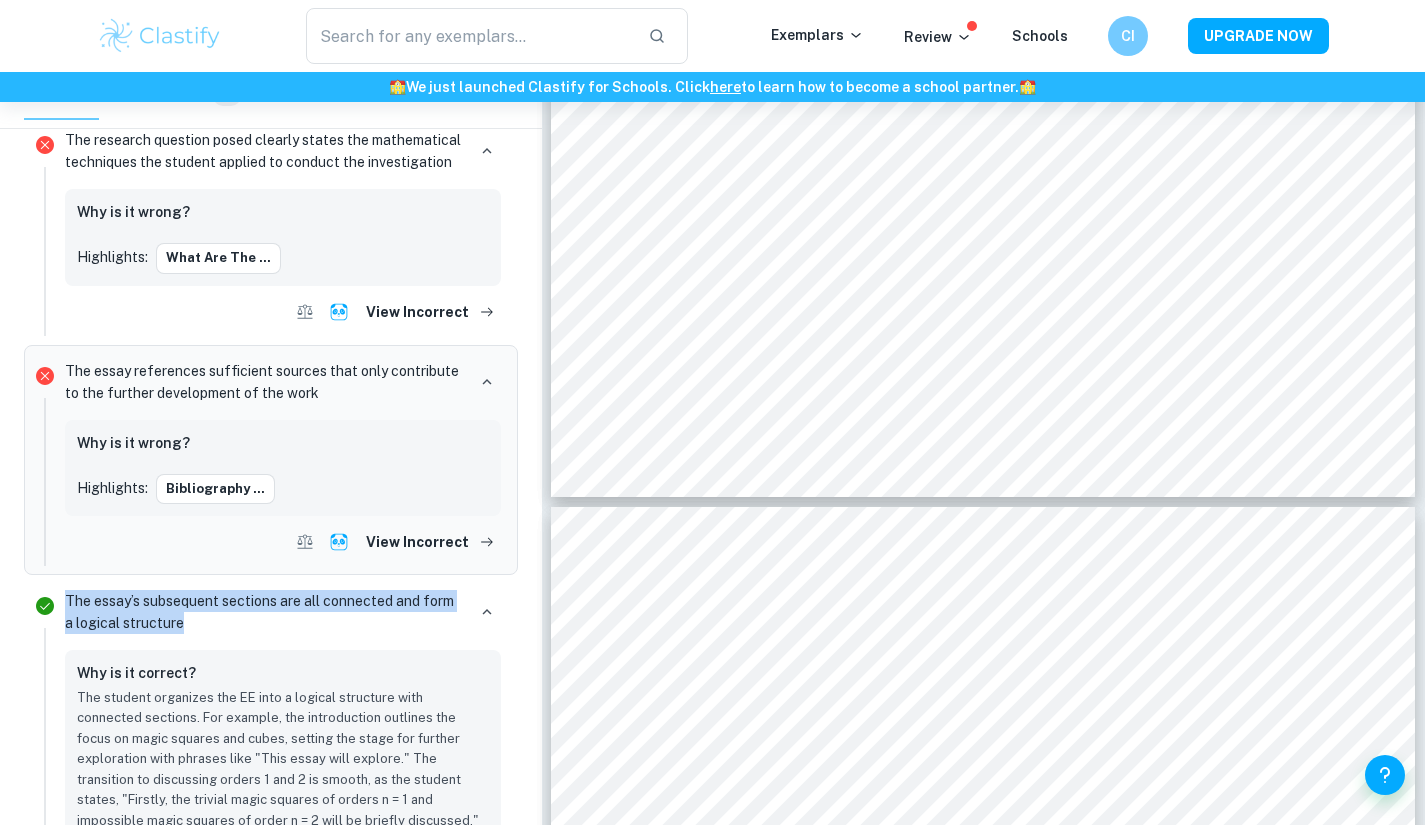 drag, startPoint x: 60, startPoint y: 574, endPoint x: 241, endPoint y: 613, distance: 185.15399 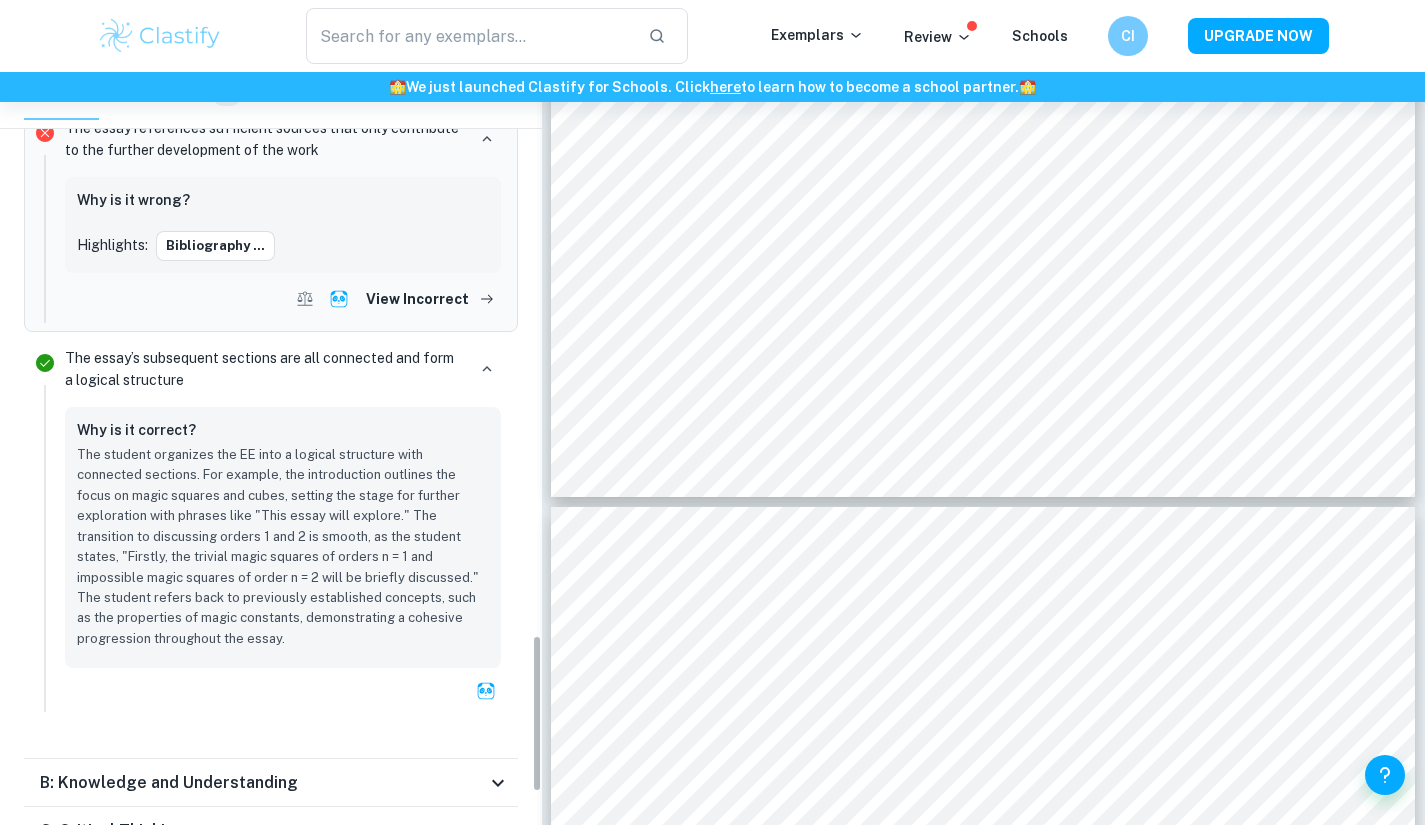 scroll, scrollTop: 2702, scrollLeft: 0, axis: vertical 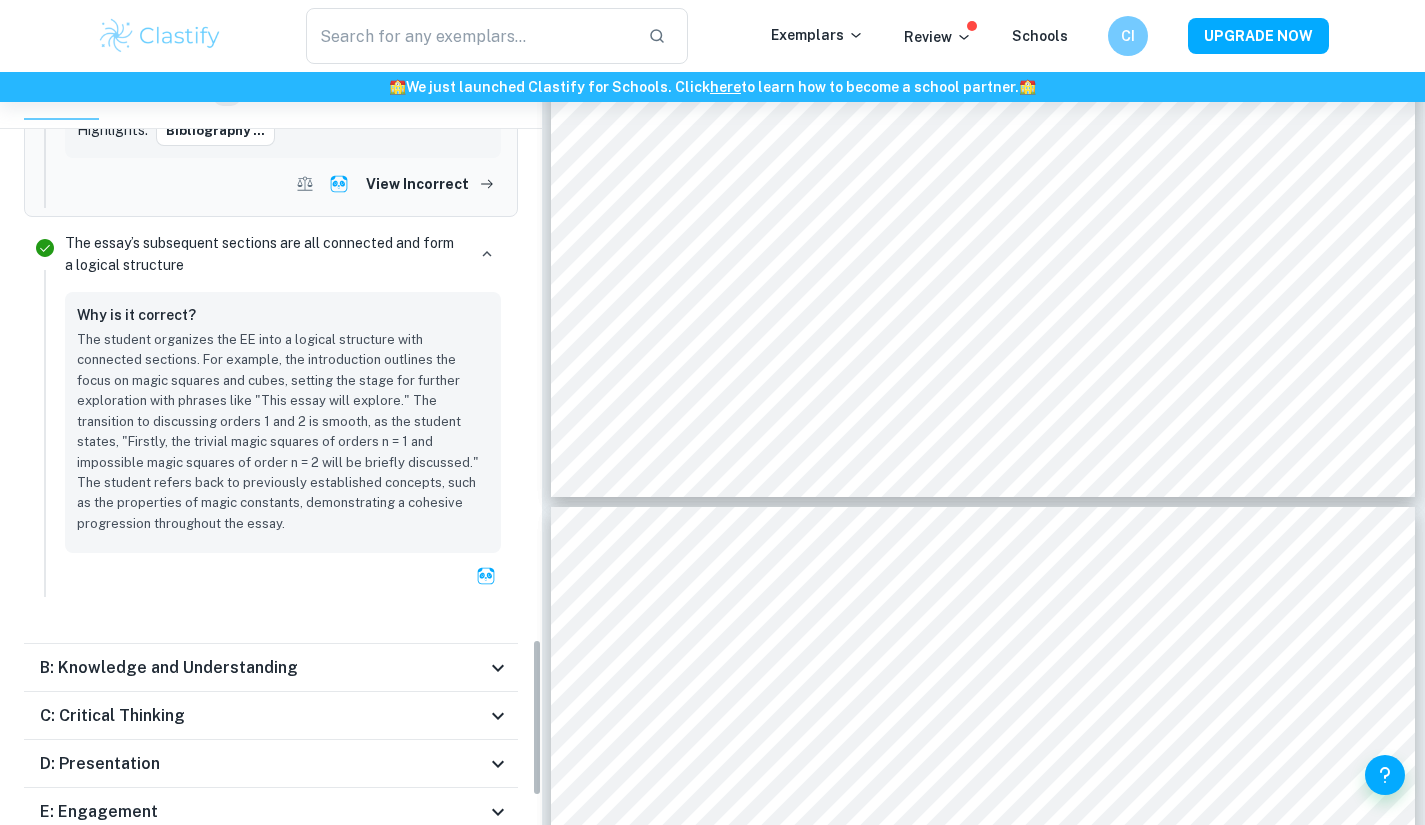 drag, startPoint x: 538, startPoint y: 596, endPoint x: 530, endPoint y: 672, distance: 76.41989 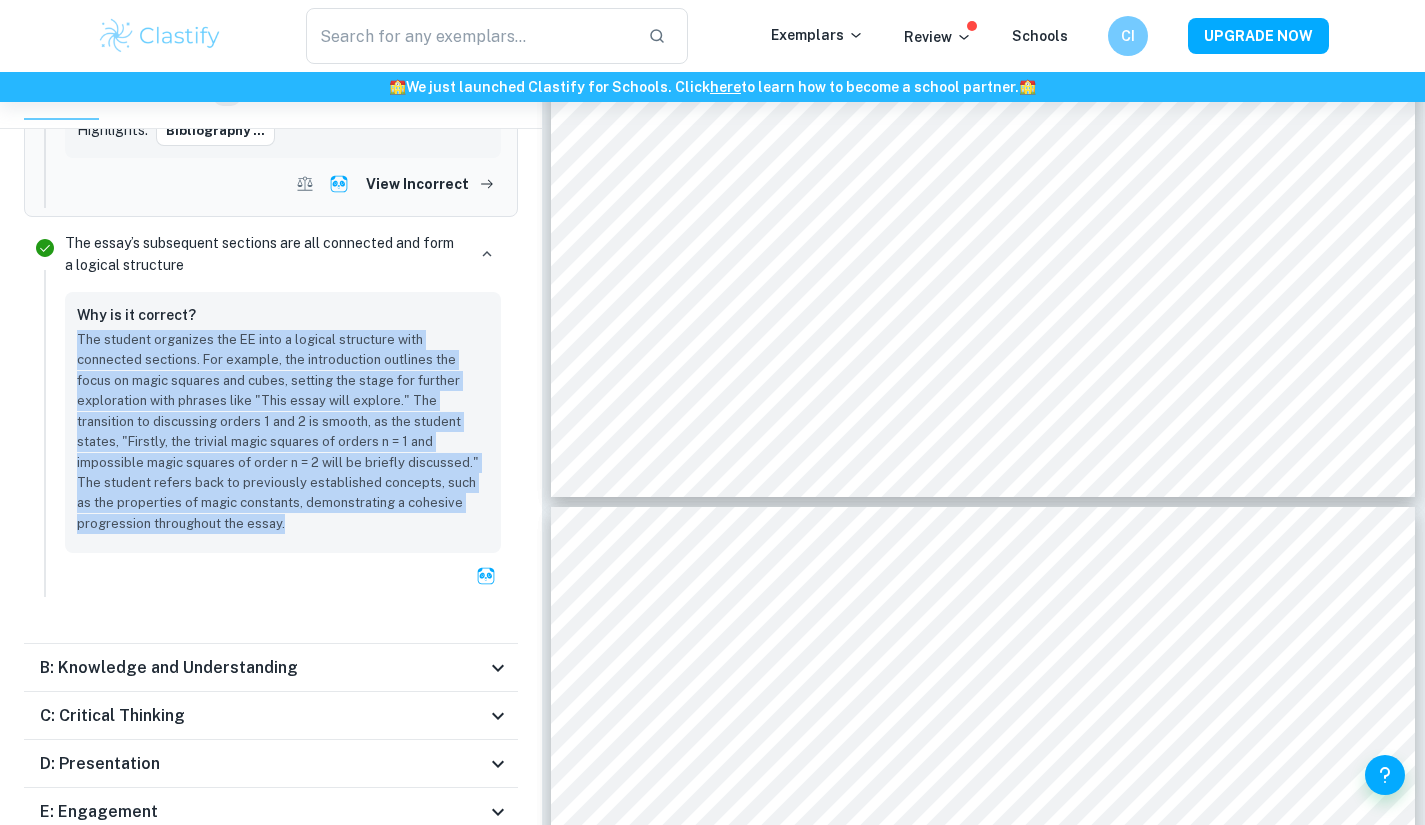 drag, startPoint x: 78, startPoint y: 318, endPoint x: 285, endPoint y: 531, distance: 297.01514 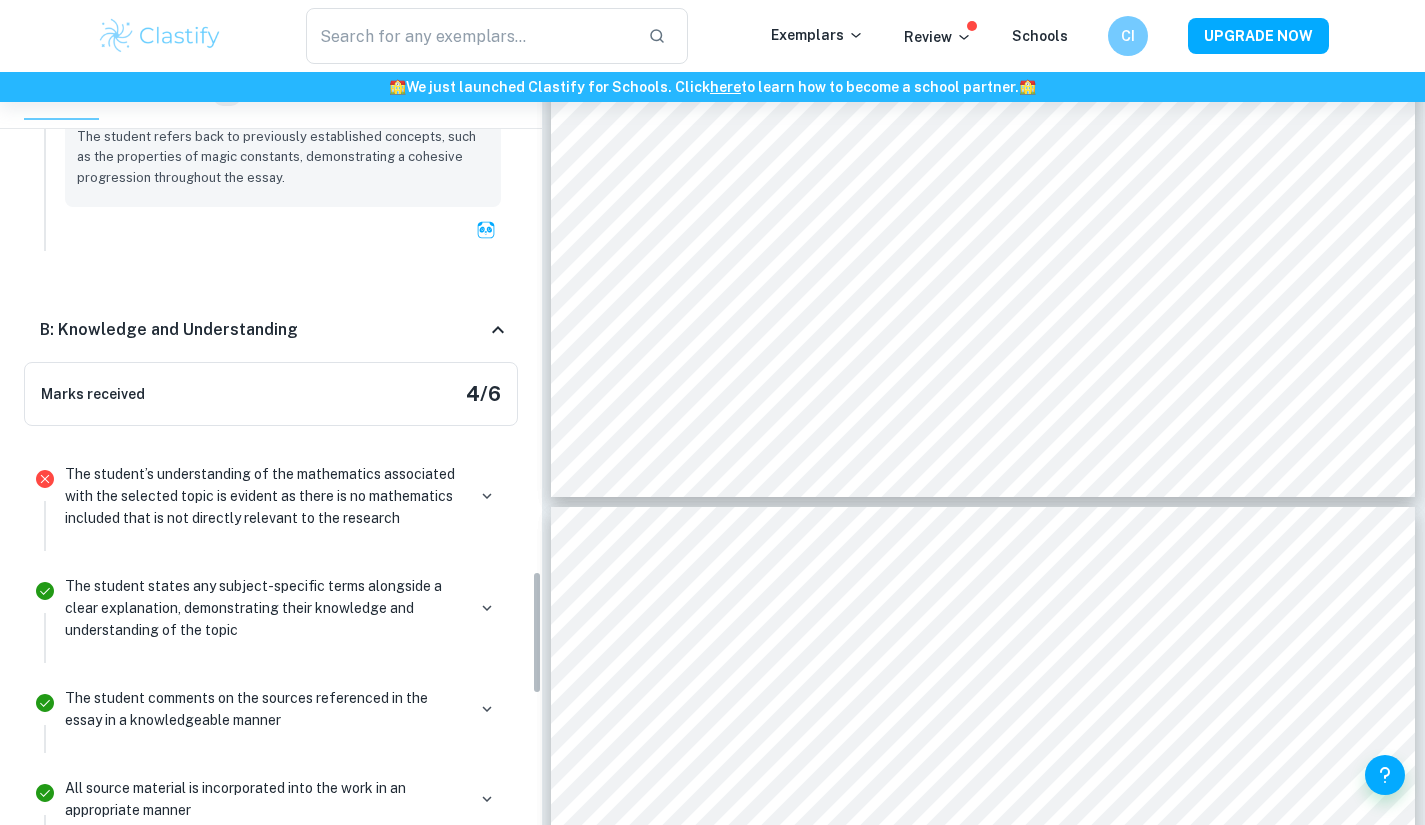 scroll, scrollTop: 3054, scrollLeft: 0, axis: vertical 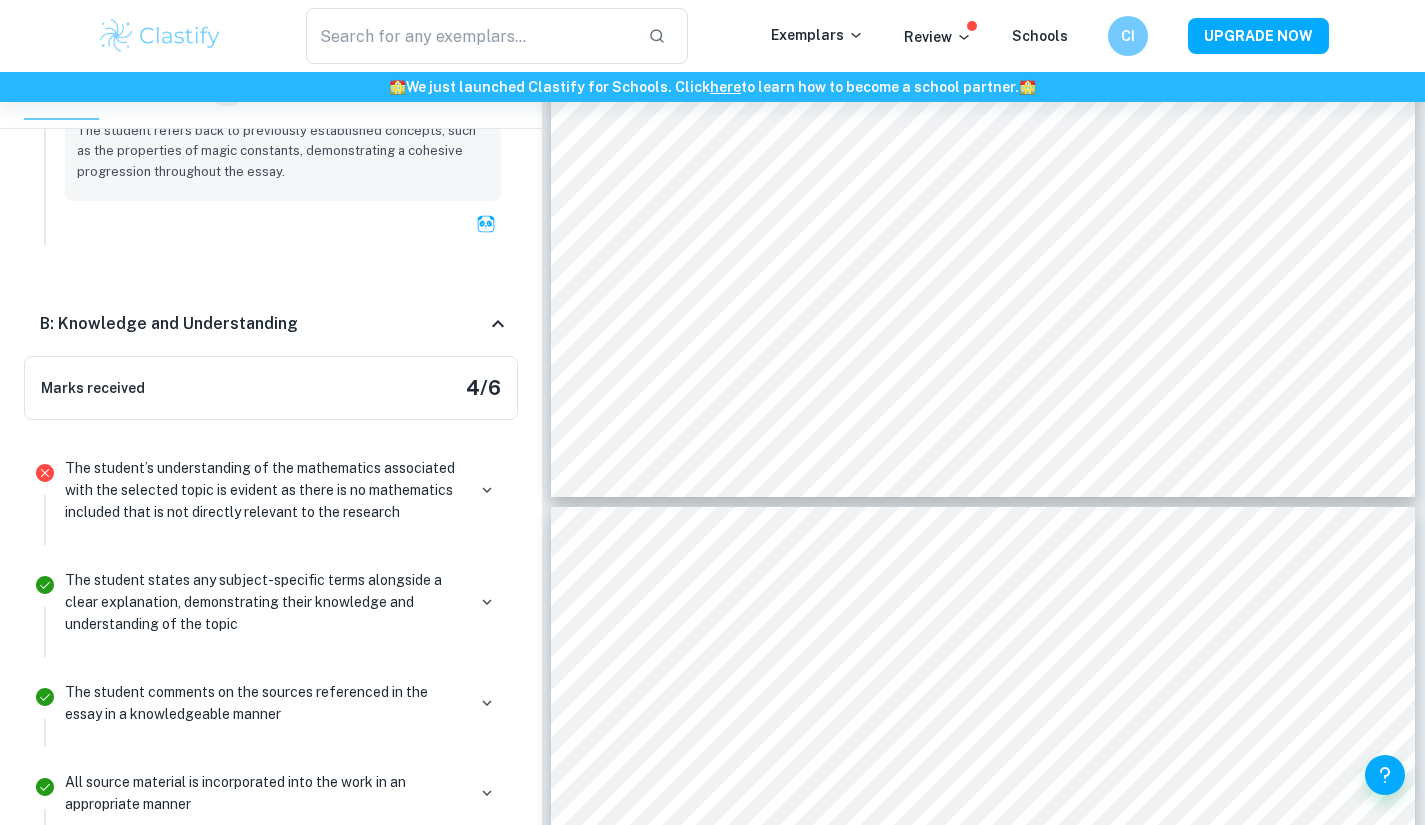click on "The student’s understanding of the mathematics associated with the selected topic is evident as there is no  mathematics included that is not directly relevant to the research" at bounding box center [265, 490] 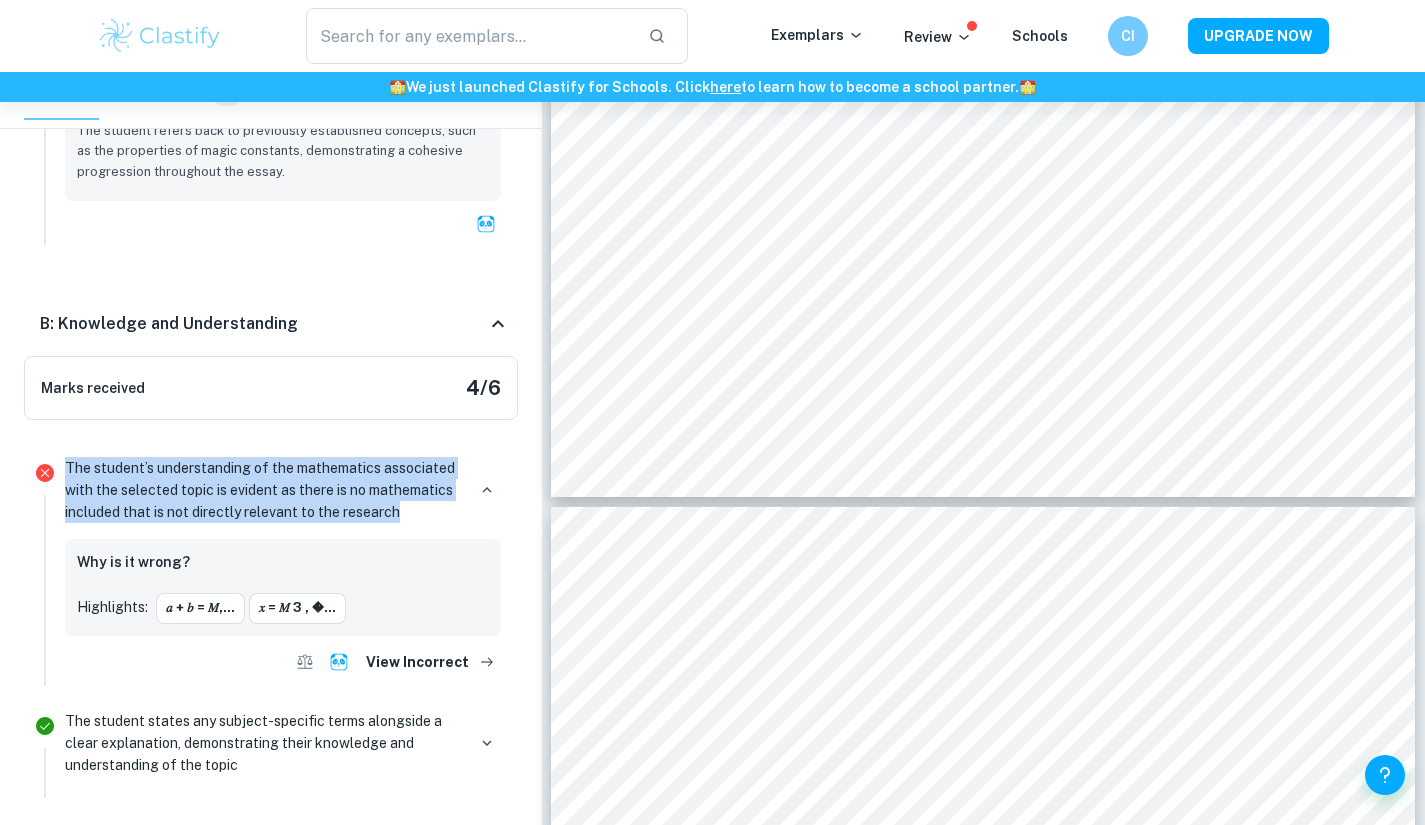 drag, startPoint x: 430, startPoint y: 500, endPoint x: 64, endPoint y: 452, distance: 369.13412 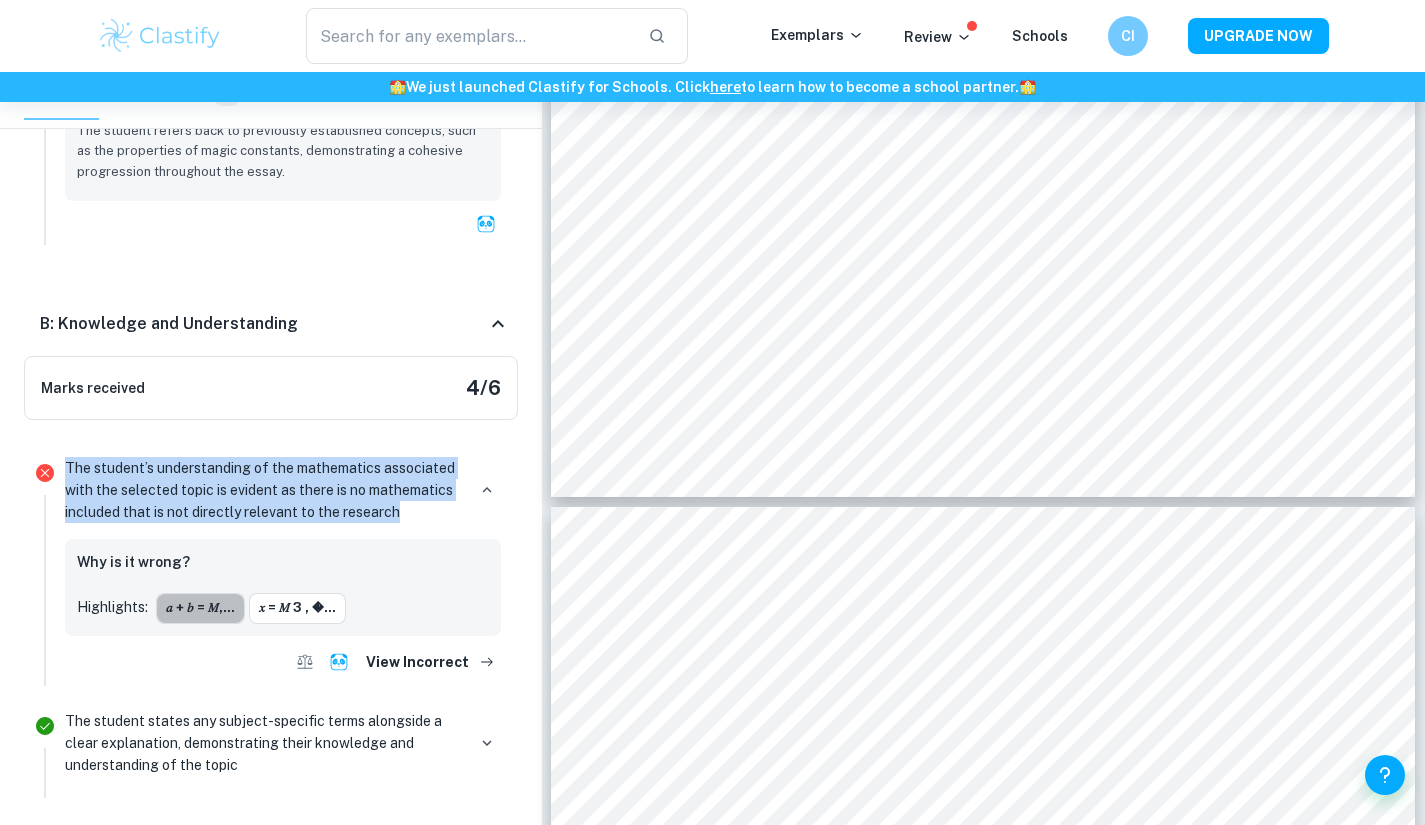 click on "𝑎 + 𝑏 = 𝑀,..." at bounding box center [200, 608] 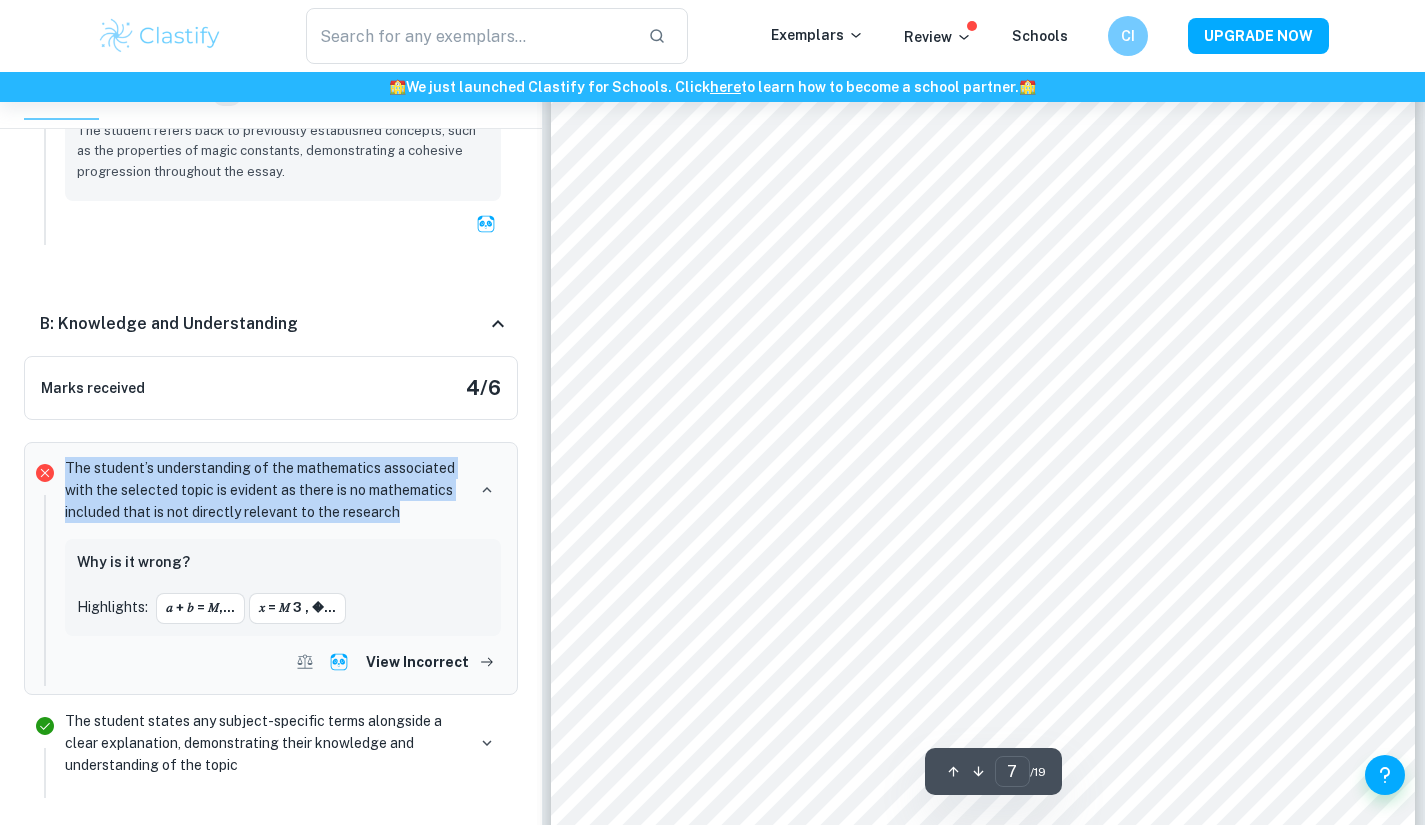 scroll, scrollTop: 7721, scrollLeft: 0, axis: vertical 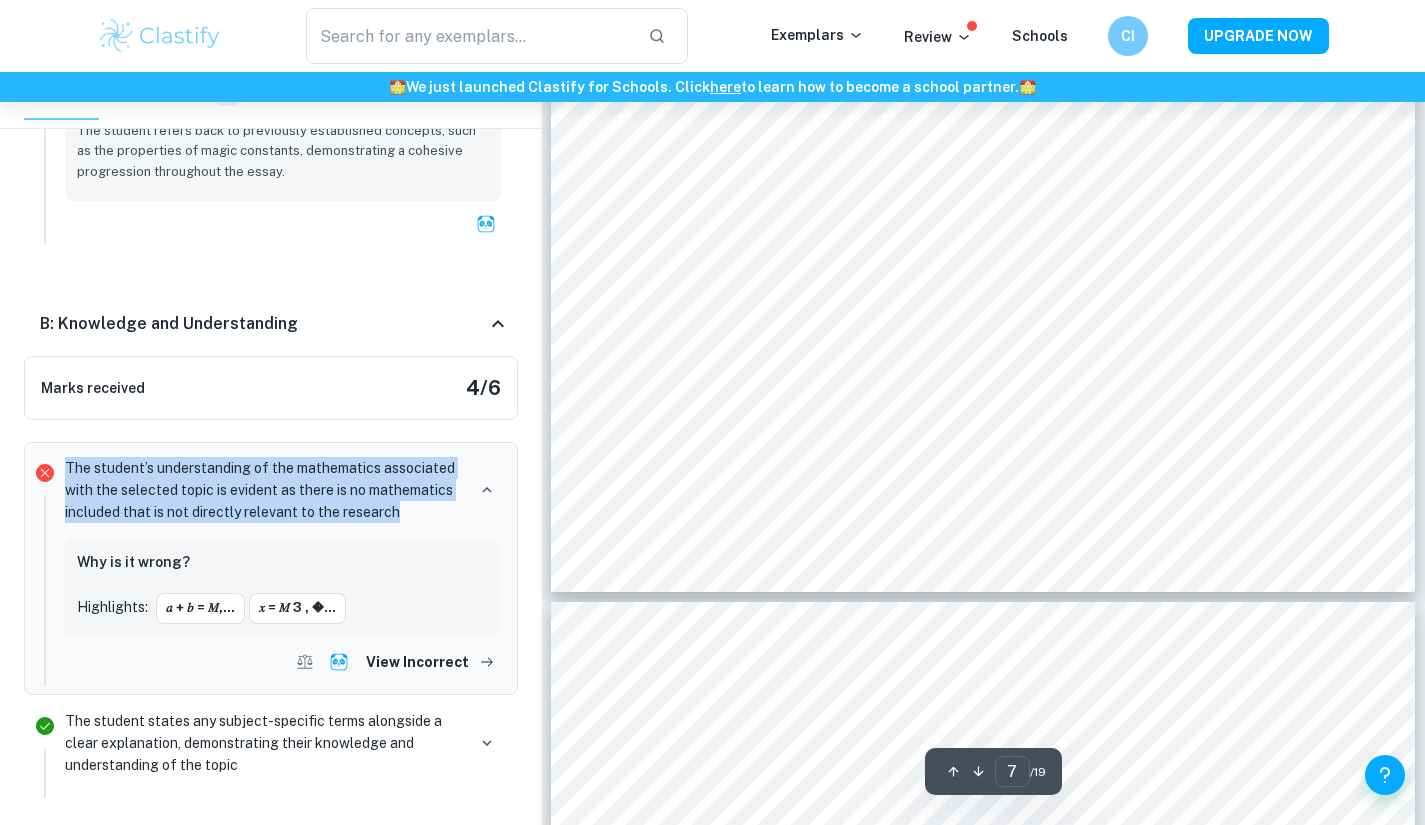 click on "View Incorrect" at bounding box center (429, 662) 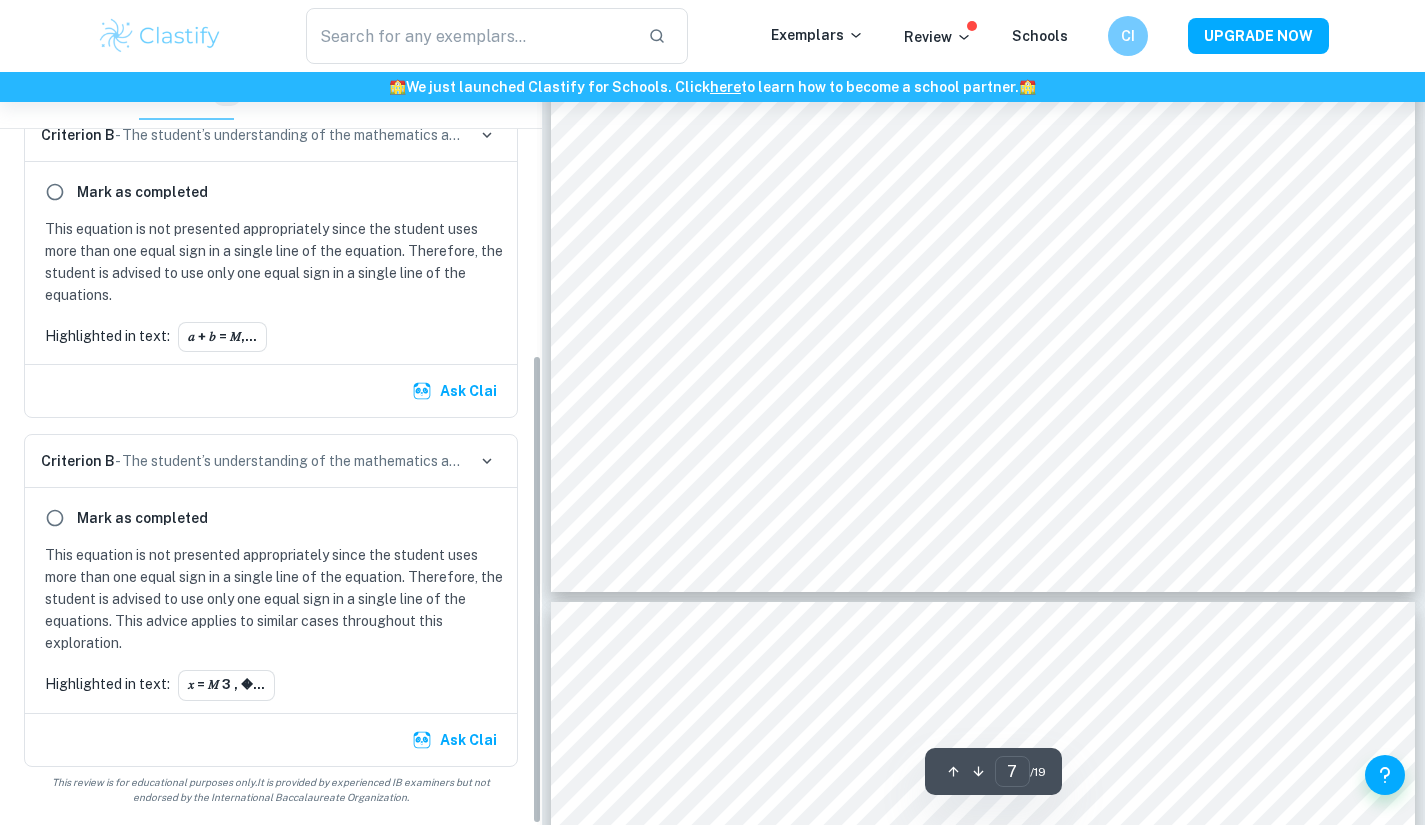 scroll, scrollTop: 454, scrollLeft: 0, axis: vertical 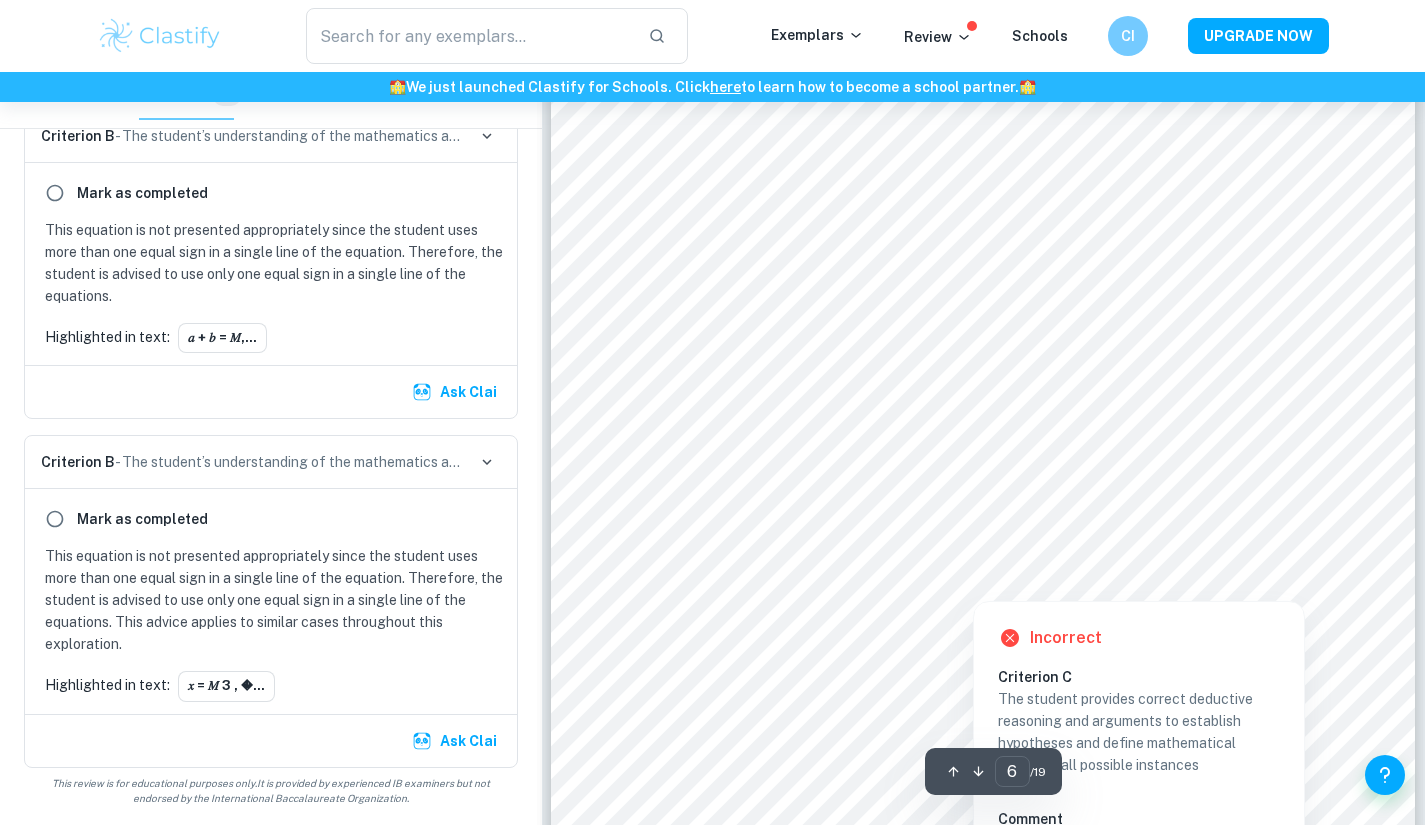 click at bounding box center (972, 587) 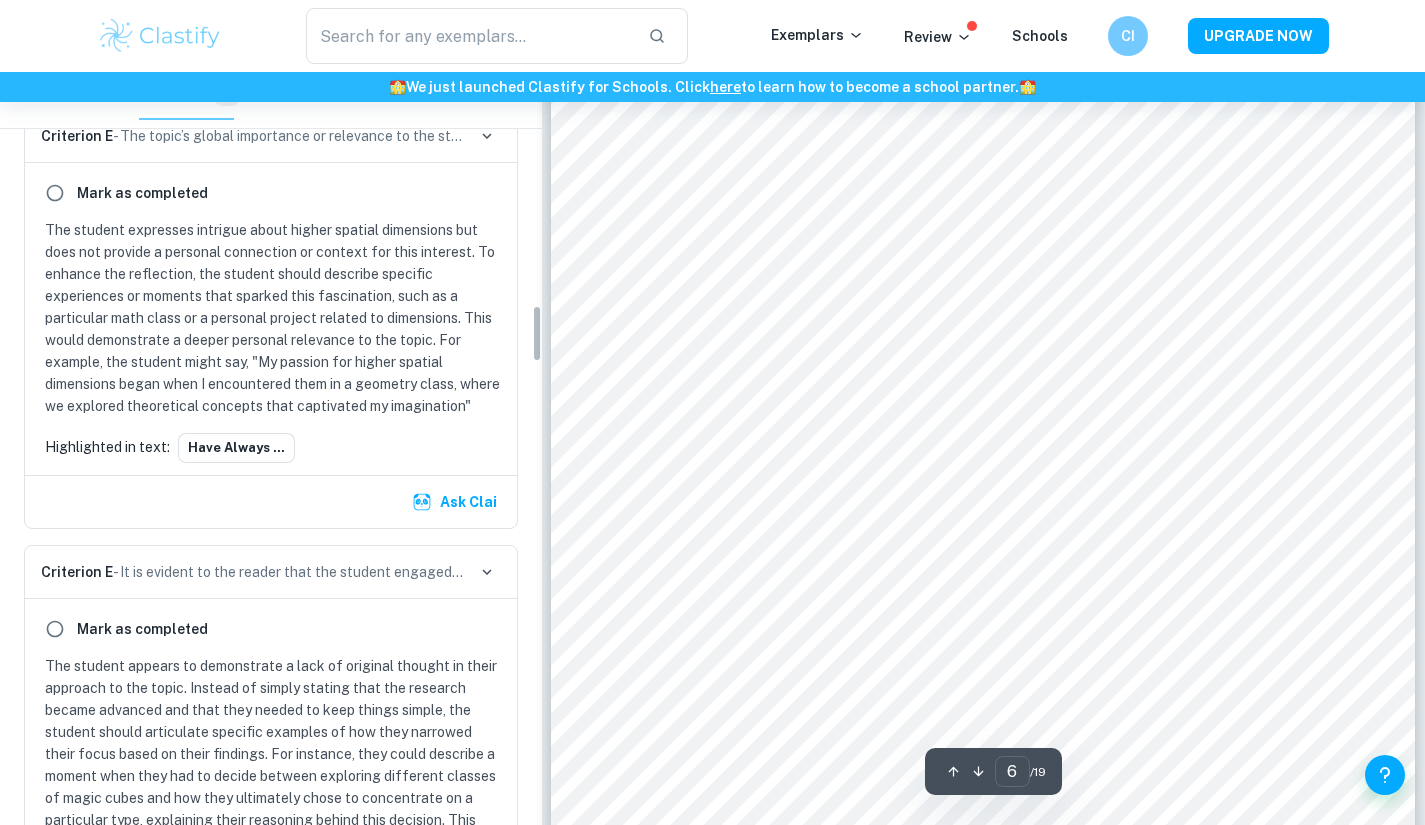 scroll, scrollTop: 5421, scrollLeft: 0, axis: vertical 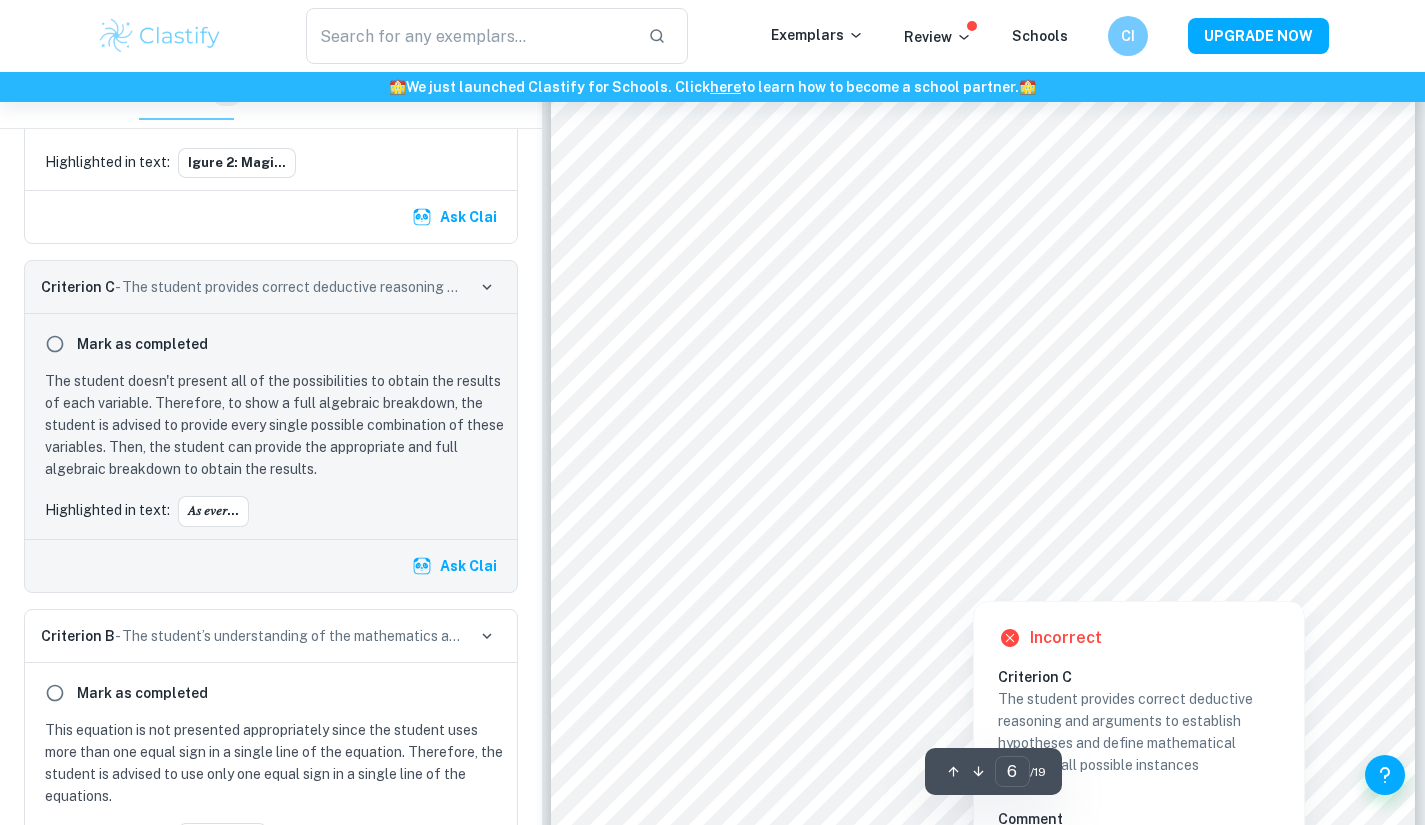 click at bounding box center (972, 587) 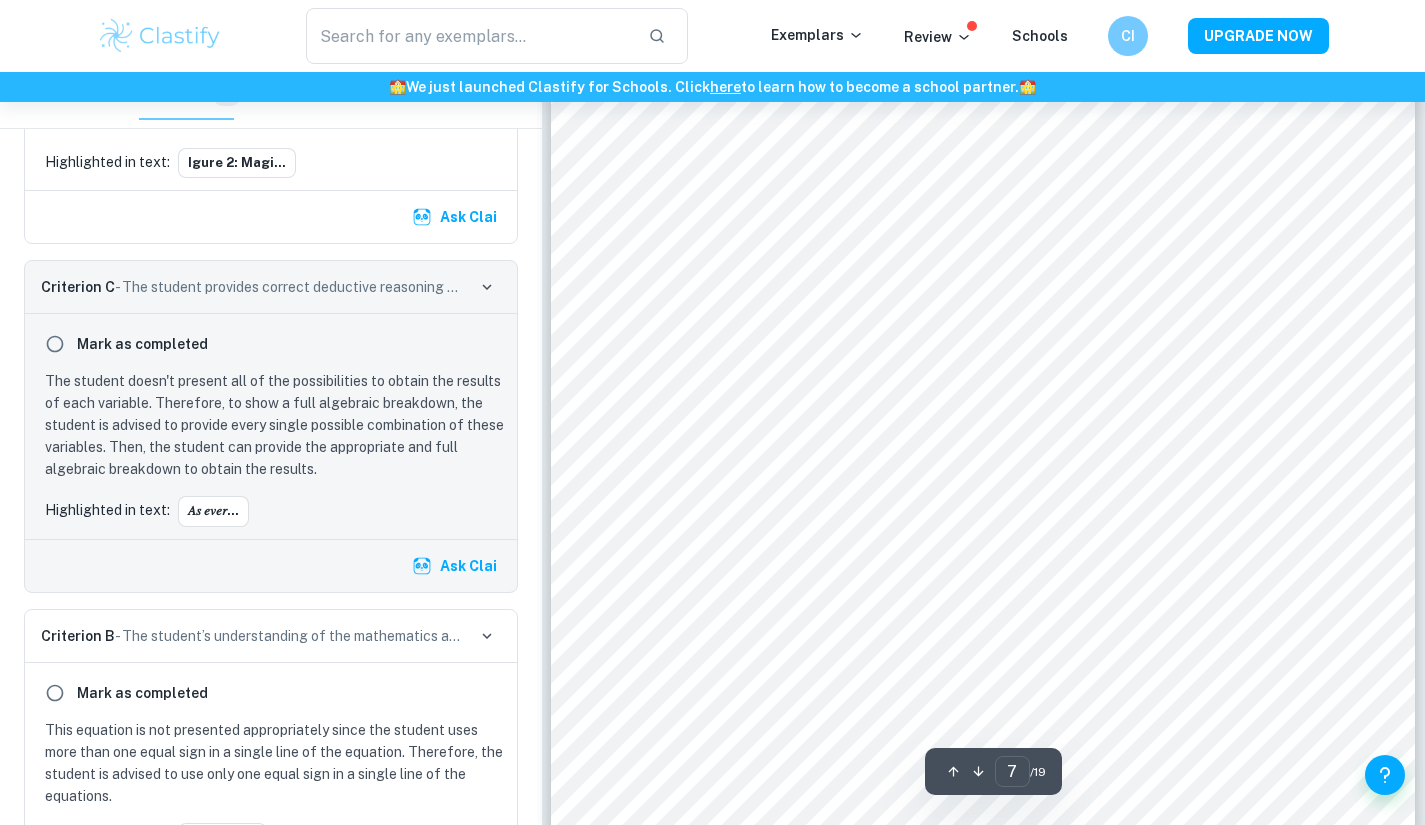 scroll, scrollTop: 8168, scrollLeft: 0, axis: vertical 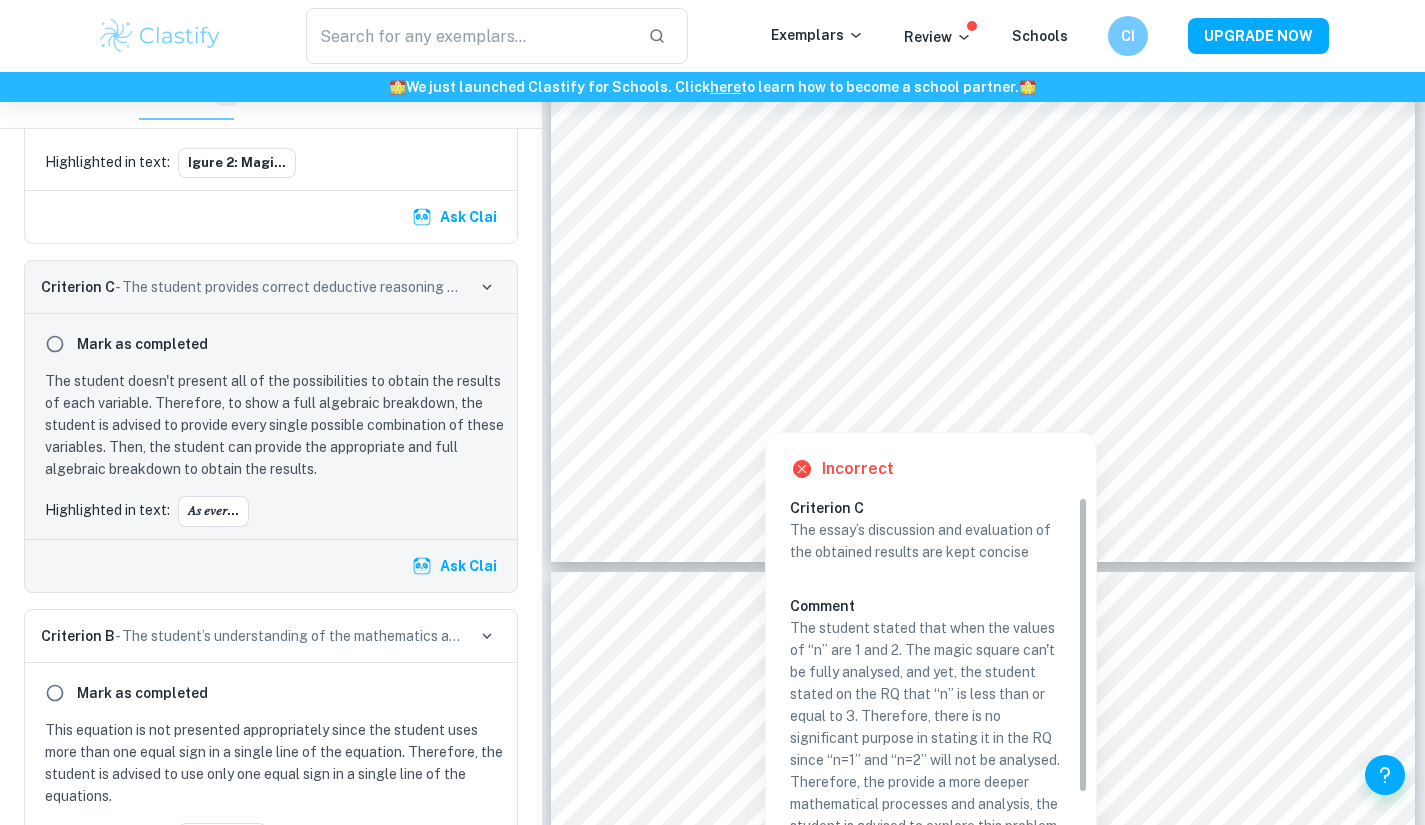 click at bounding box center (983, 324) 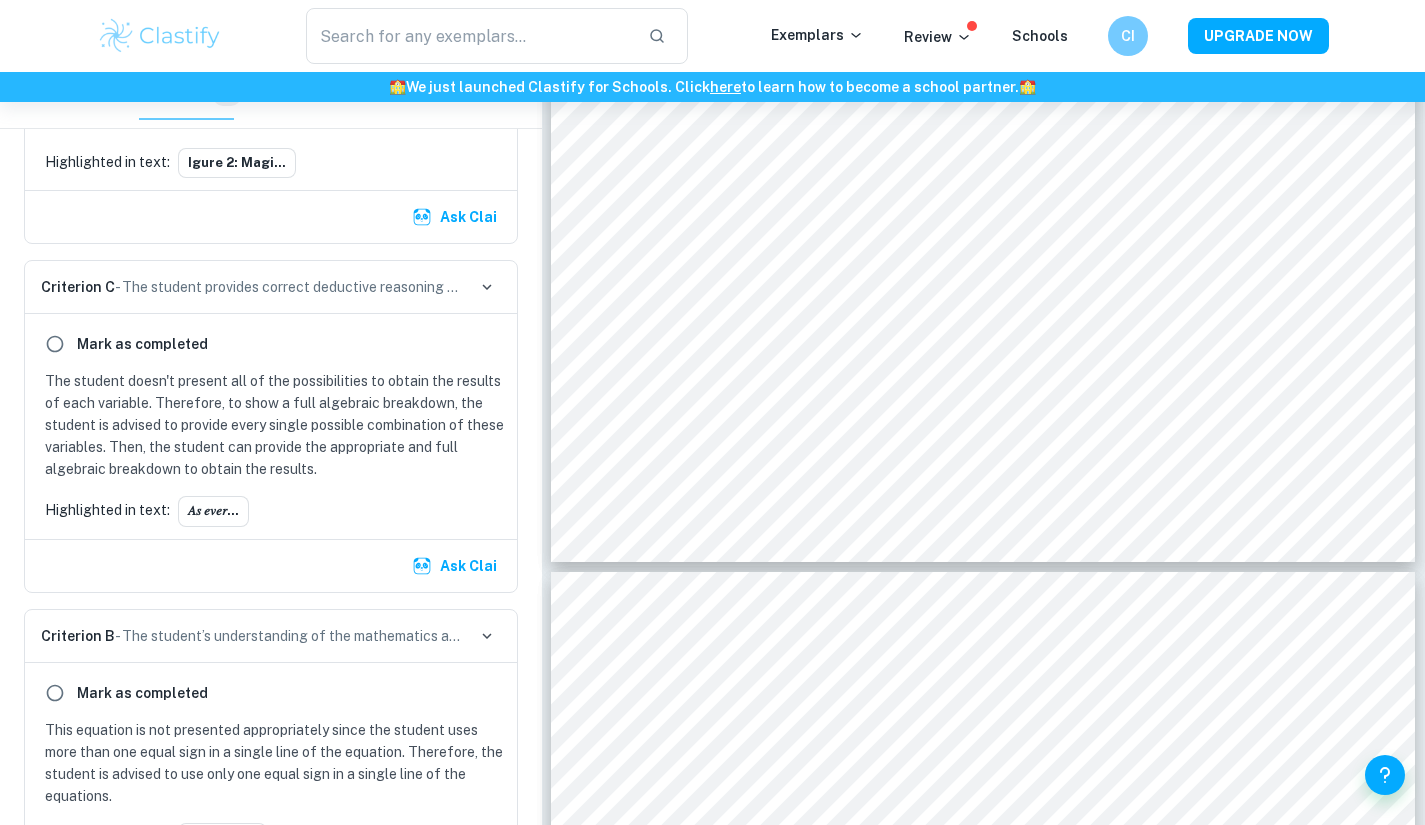 scroll, scrollTop: 6128, scrollLeft: 0, axis: vertical 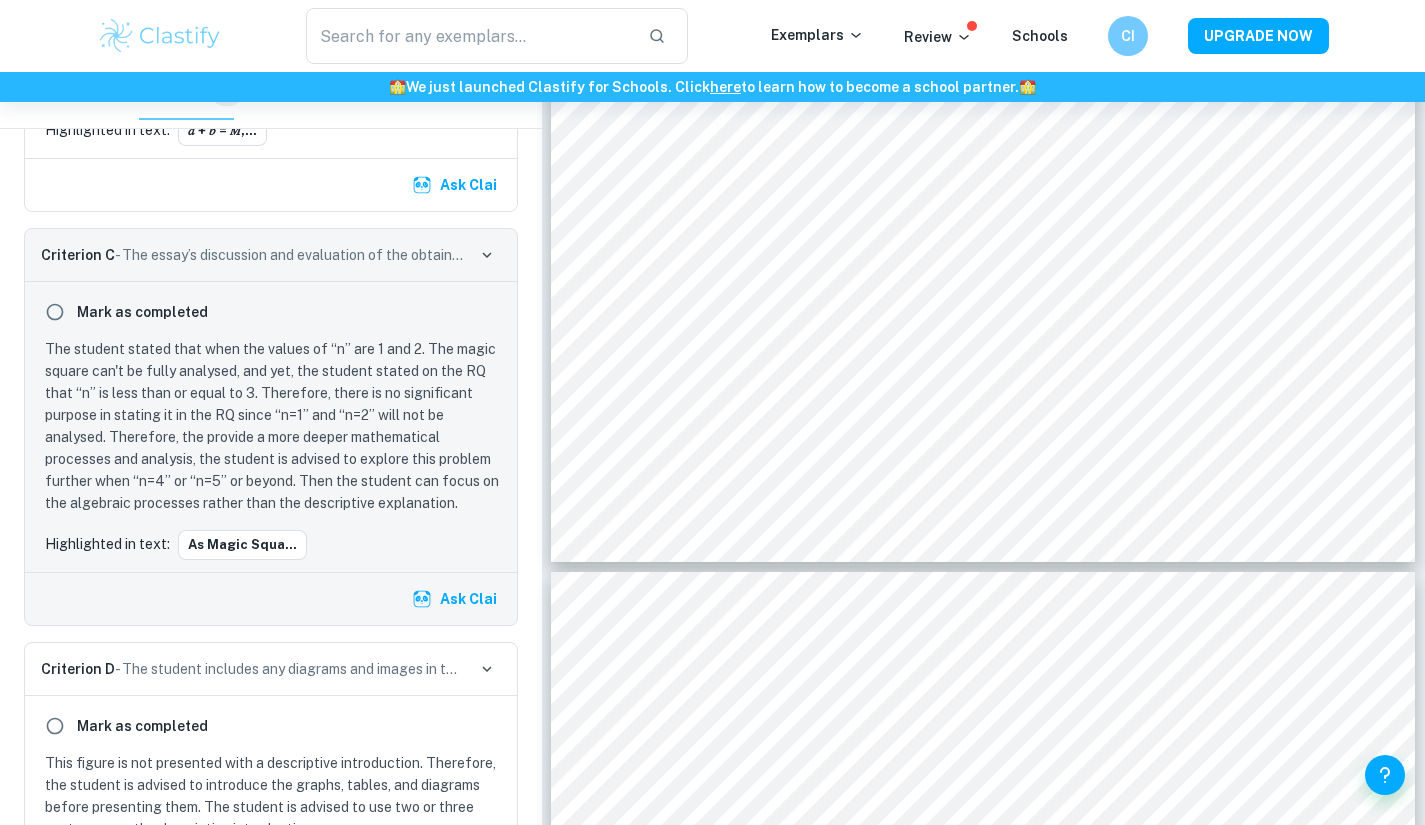 click on "they are often disregarded by mathematicians in discussion of magic squares. They have been" at bounding box center [983, 323] 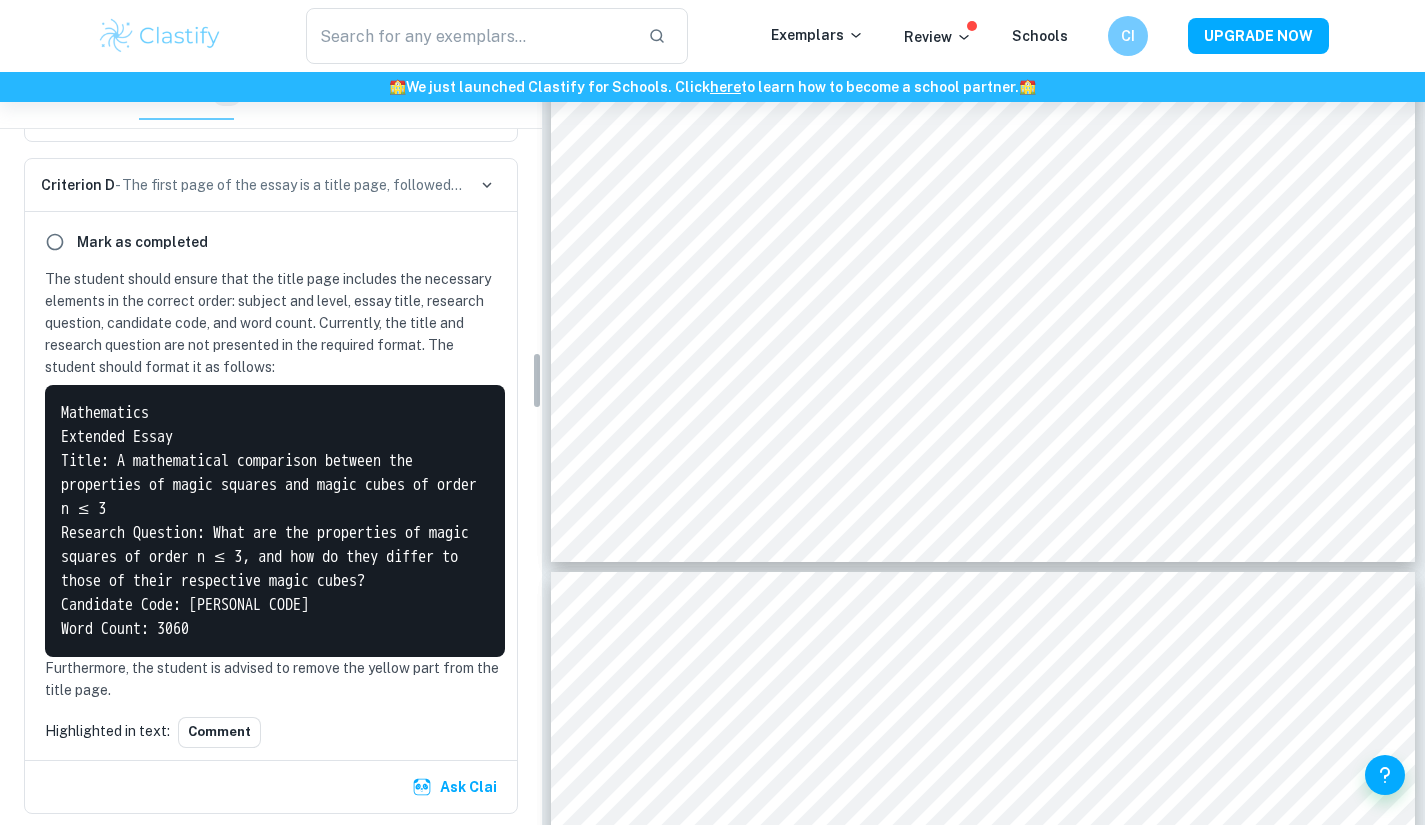 scroll, scrollTop: 3662, scrollLeft: 0, axis: vertical 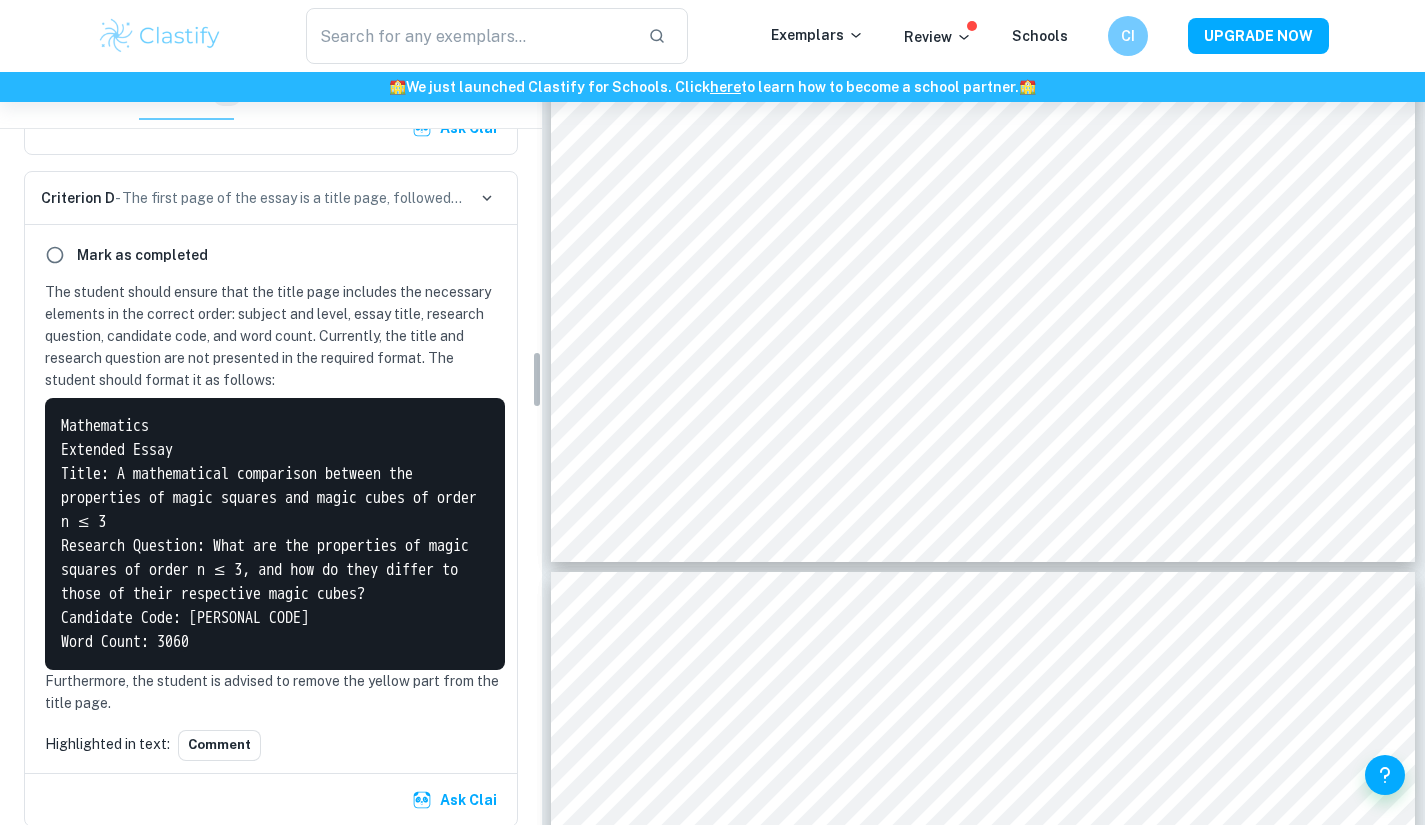 drag, startPoint x: 536, startPoint y: 556, endPoint x: 520, endPoint y: 368, distance: 188.67963 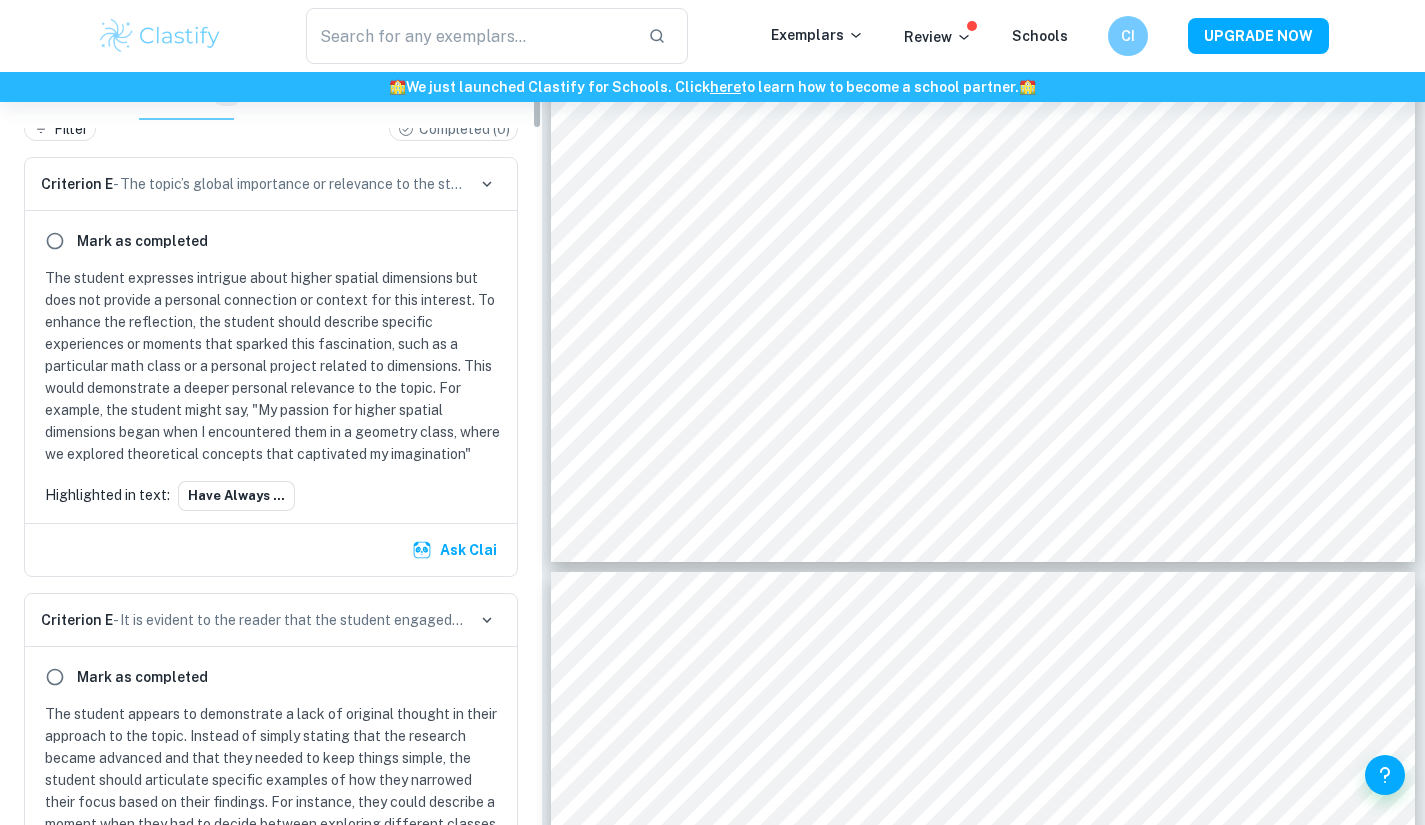 scroll, scrollTop: 0, scrollLeft: 0, axis: both 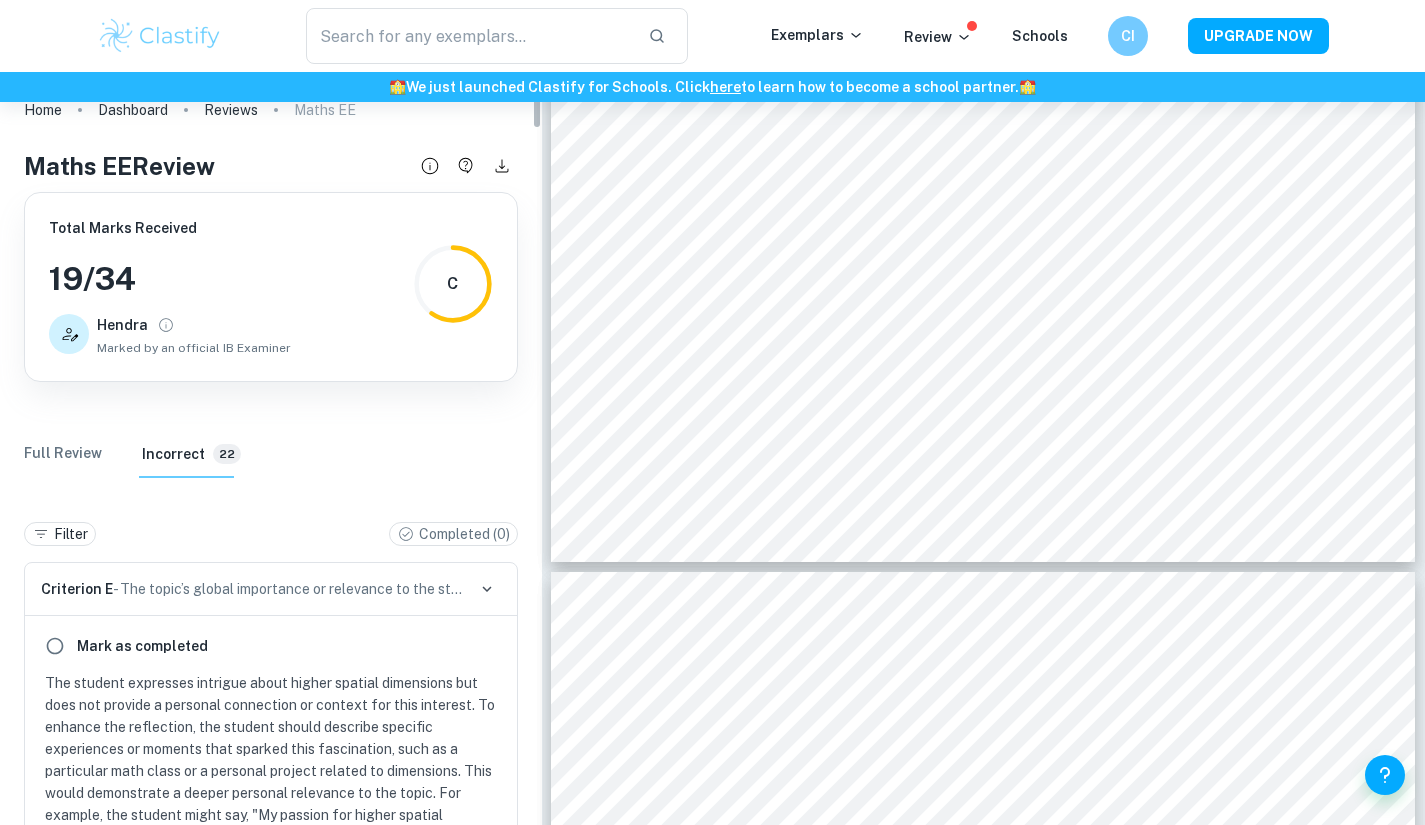 drag, startPoint x: 538, startPoint y: 366, endPoint x: 567, endPoint y: 44, distance: 323.30325 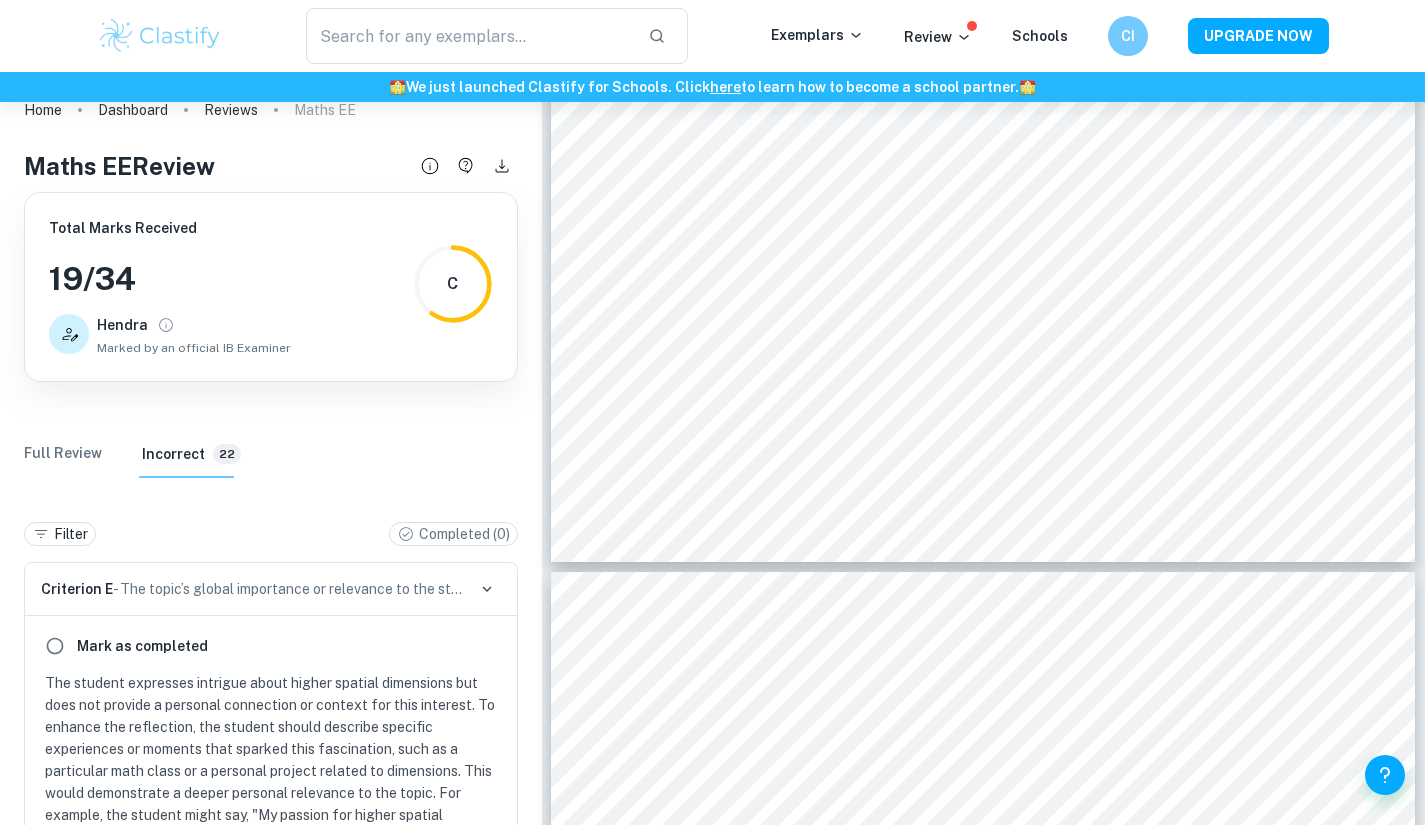 click on "Full Review" at bounding box center (63, 454) 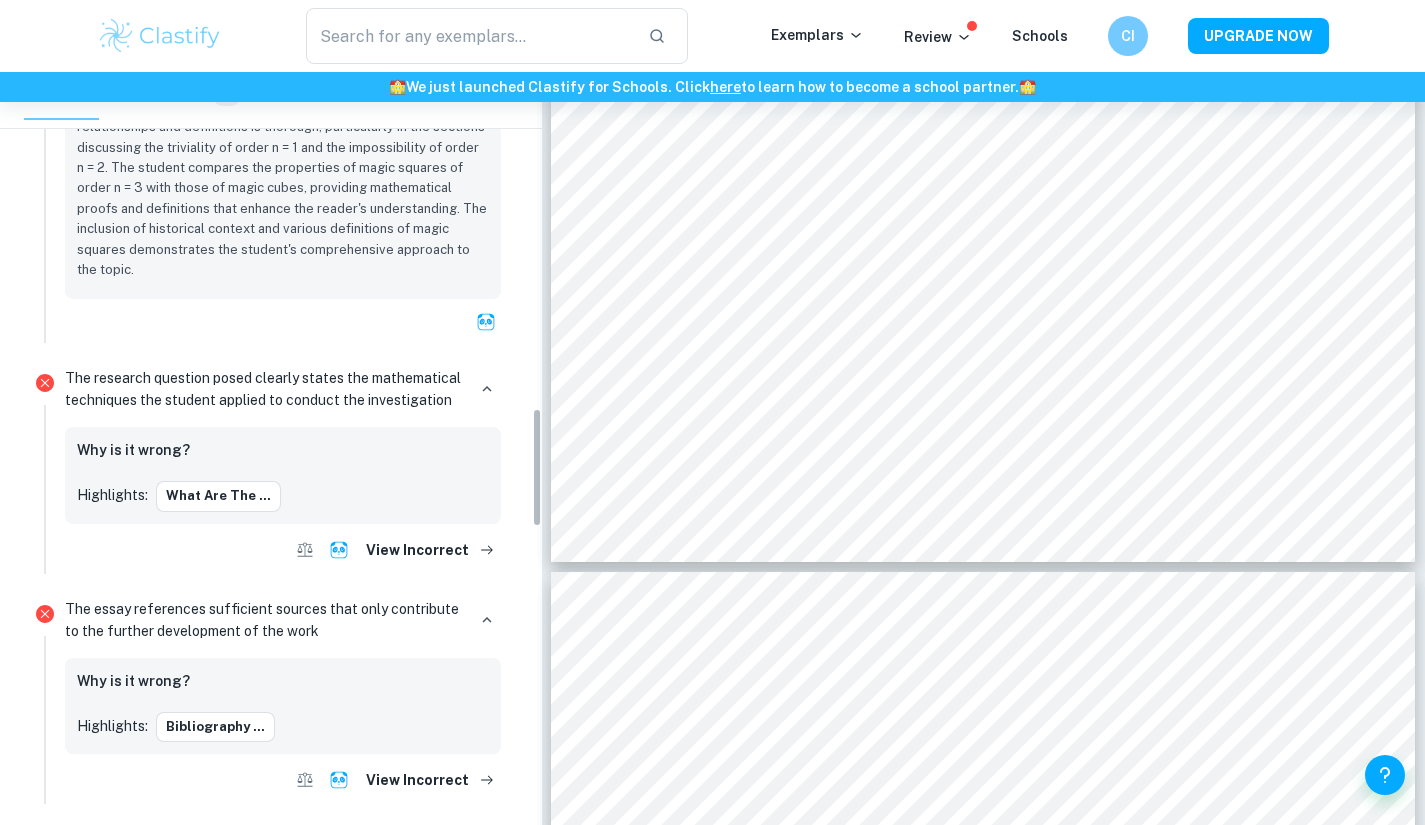 scroll, scrollTop: 2112, scrollLeft: 0, axis: vertical 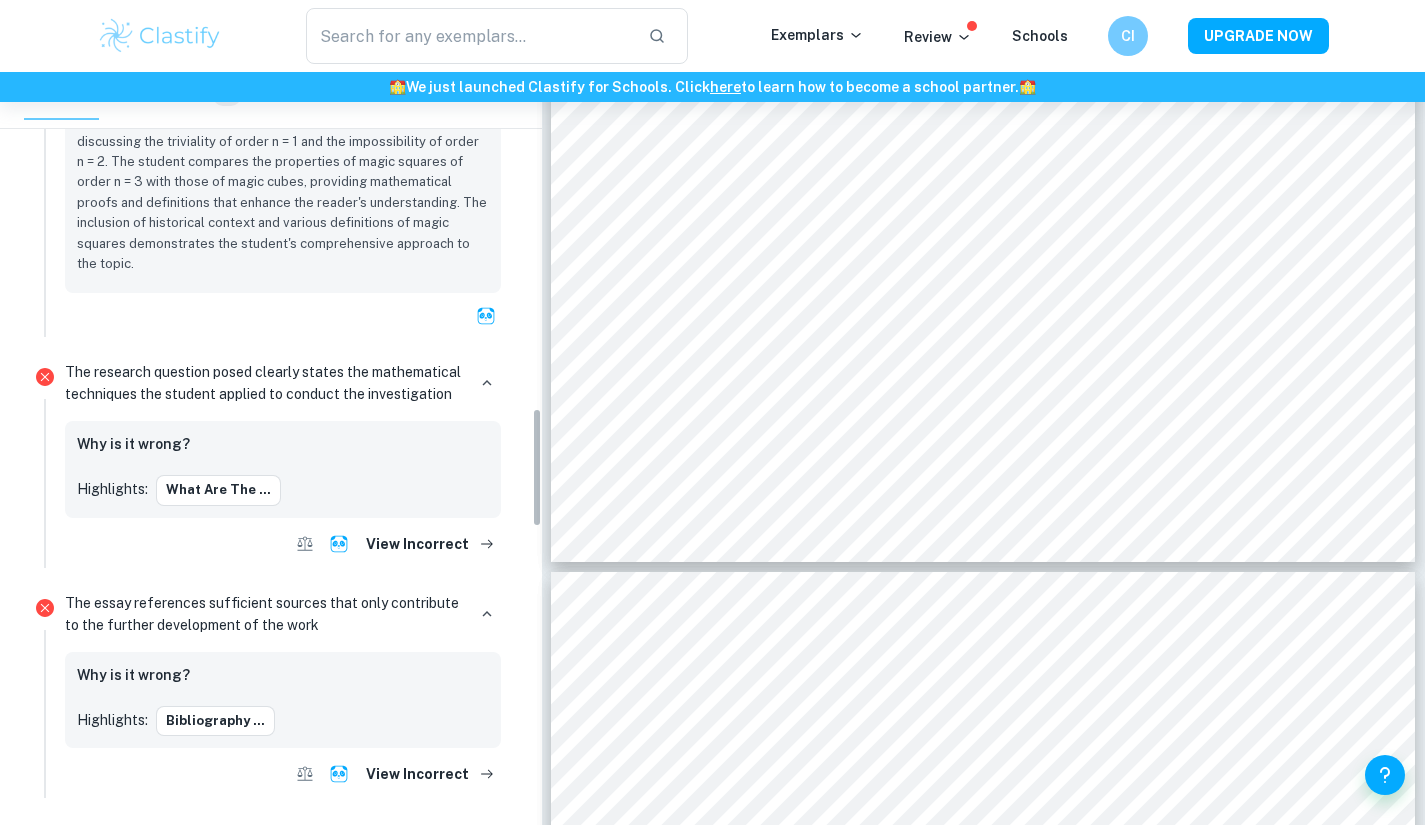 drag, startPoint x: 535, startPoint y: 164, endPoint x: 549, endPoint y: 500, distance: 336.29153 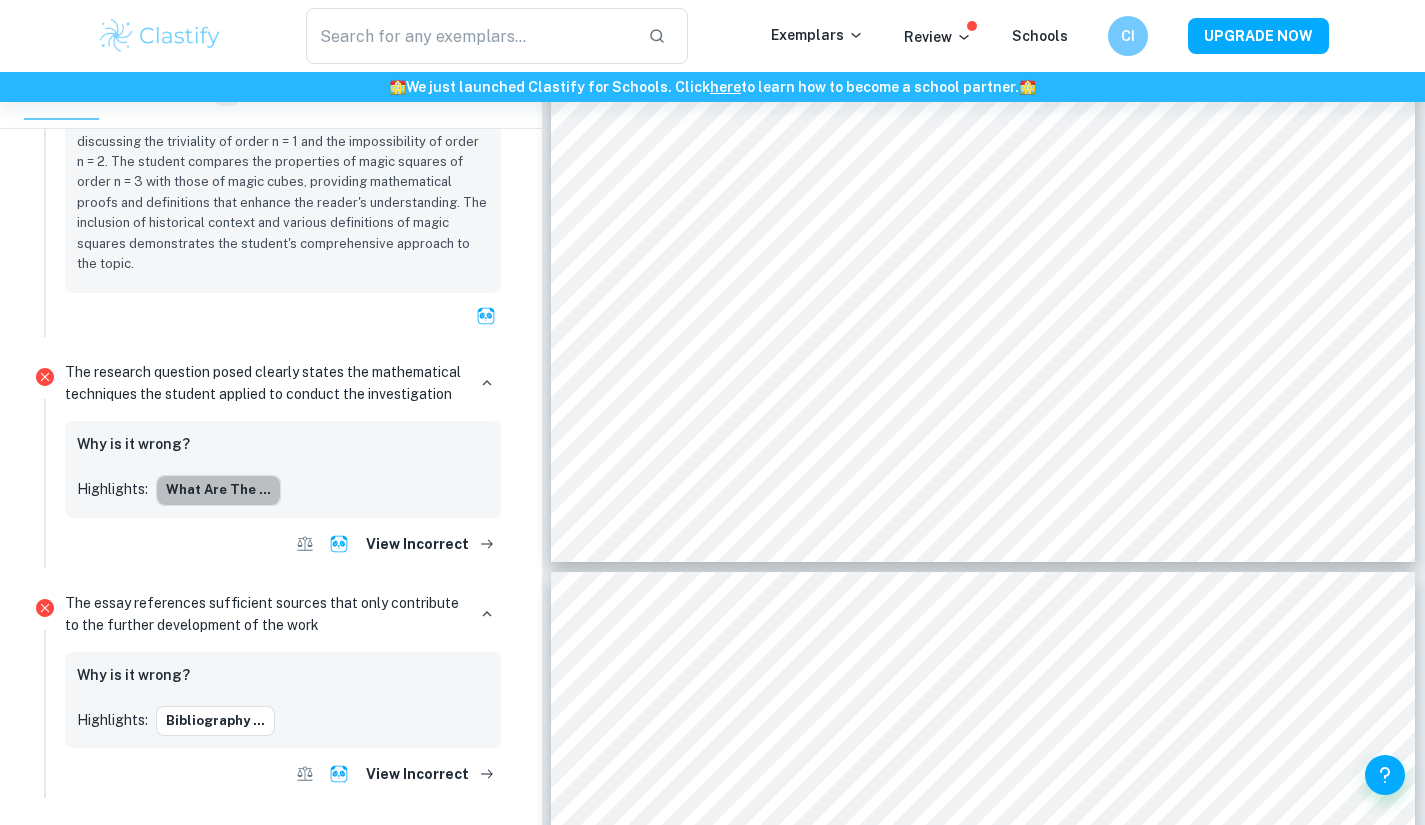click on "What are the ..." at bounding box center [218, 490] 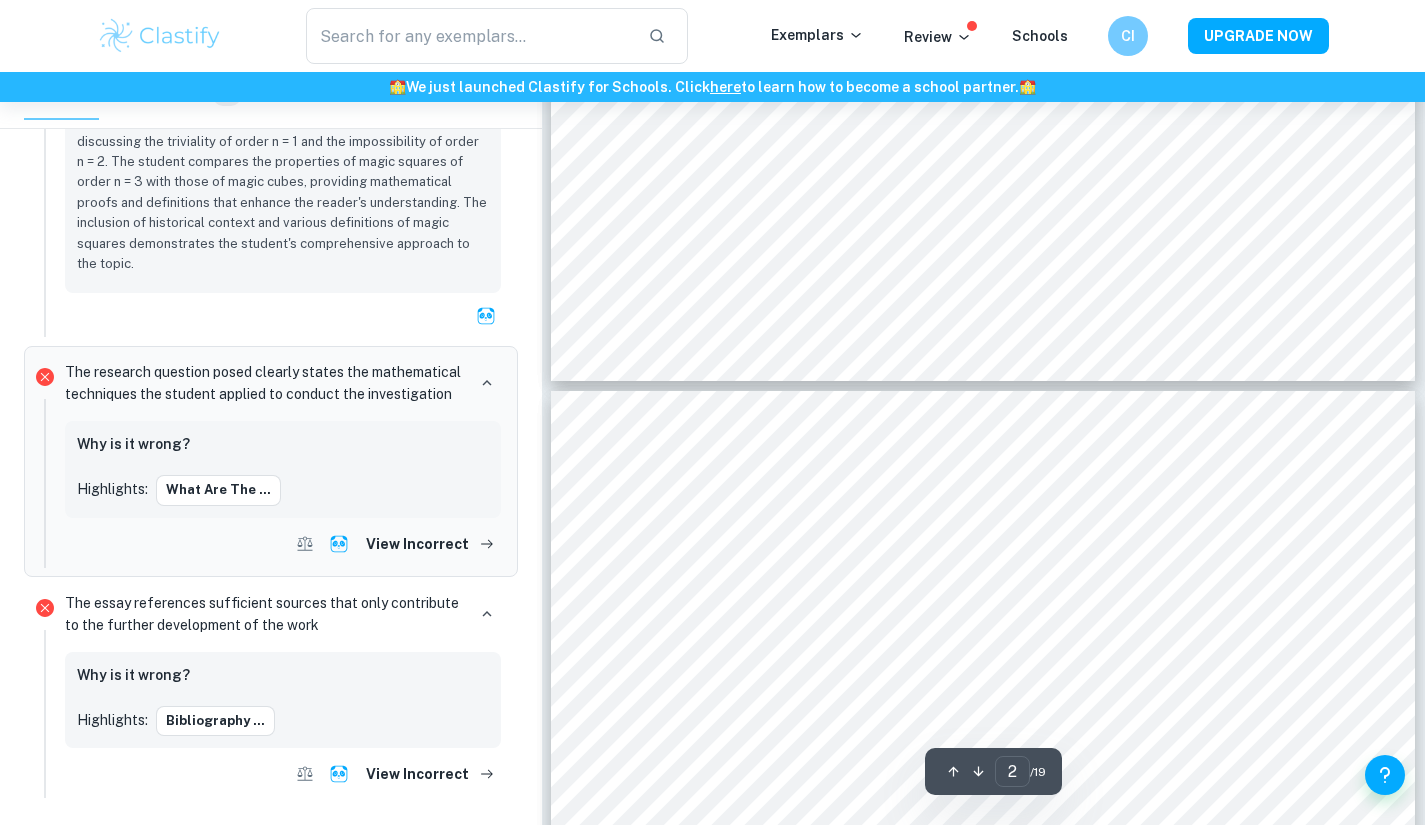 scroll, scrollTop: 2134, scrollLeft: 0, axis: vertical 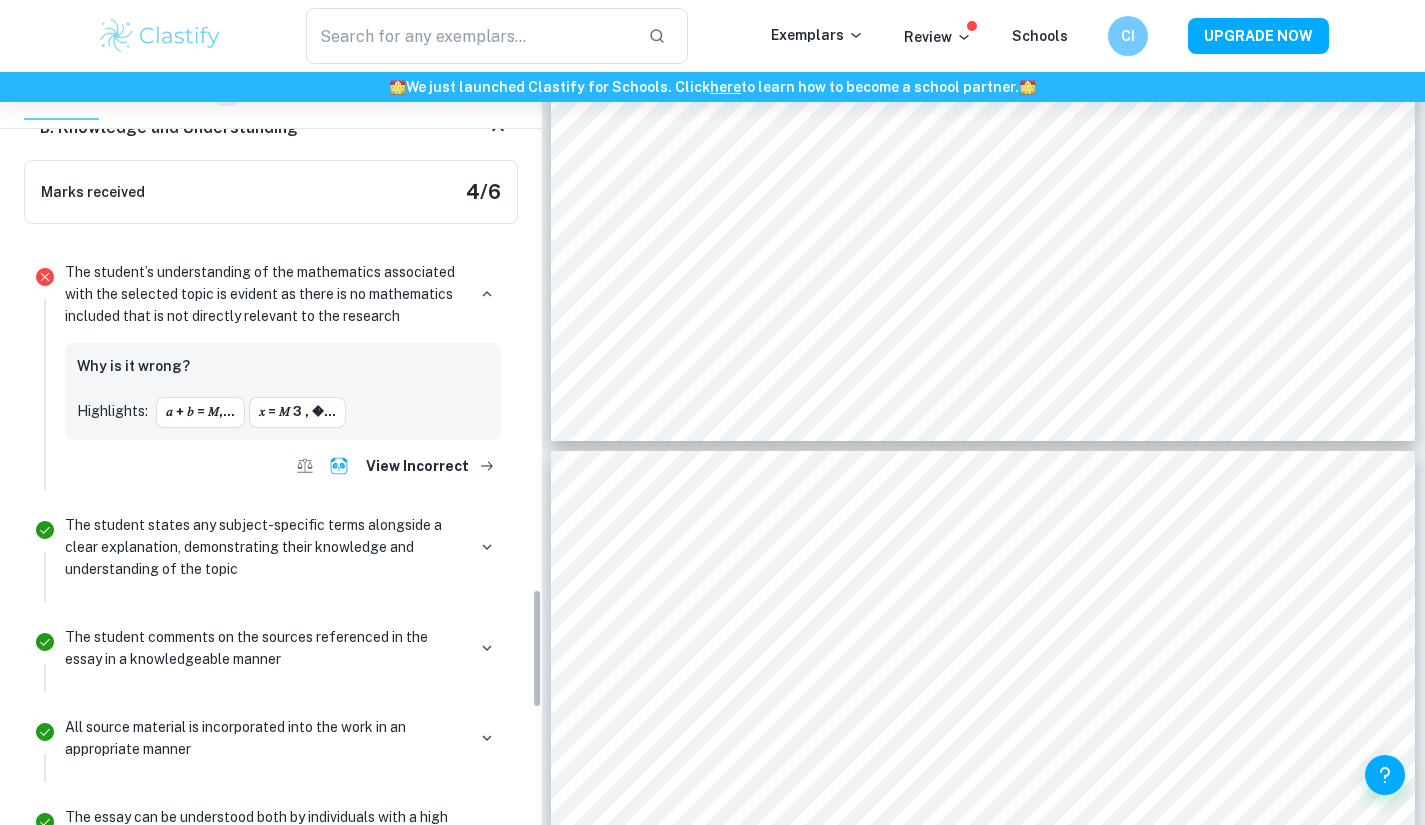 drag, startPoint x: 536, startPoint y: 486, endPoint x: 579, endPoint y: 667, distance: 186.03763 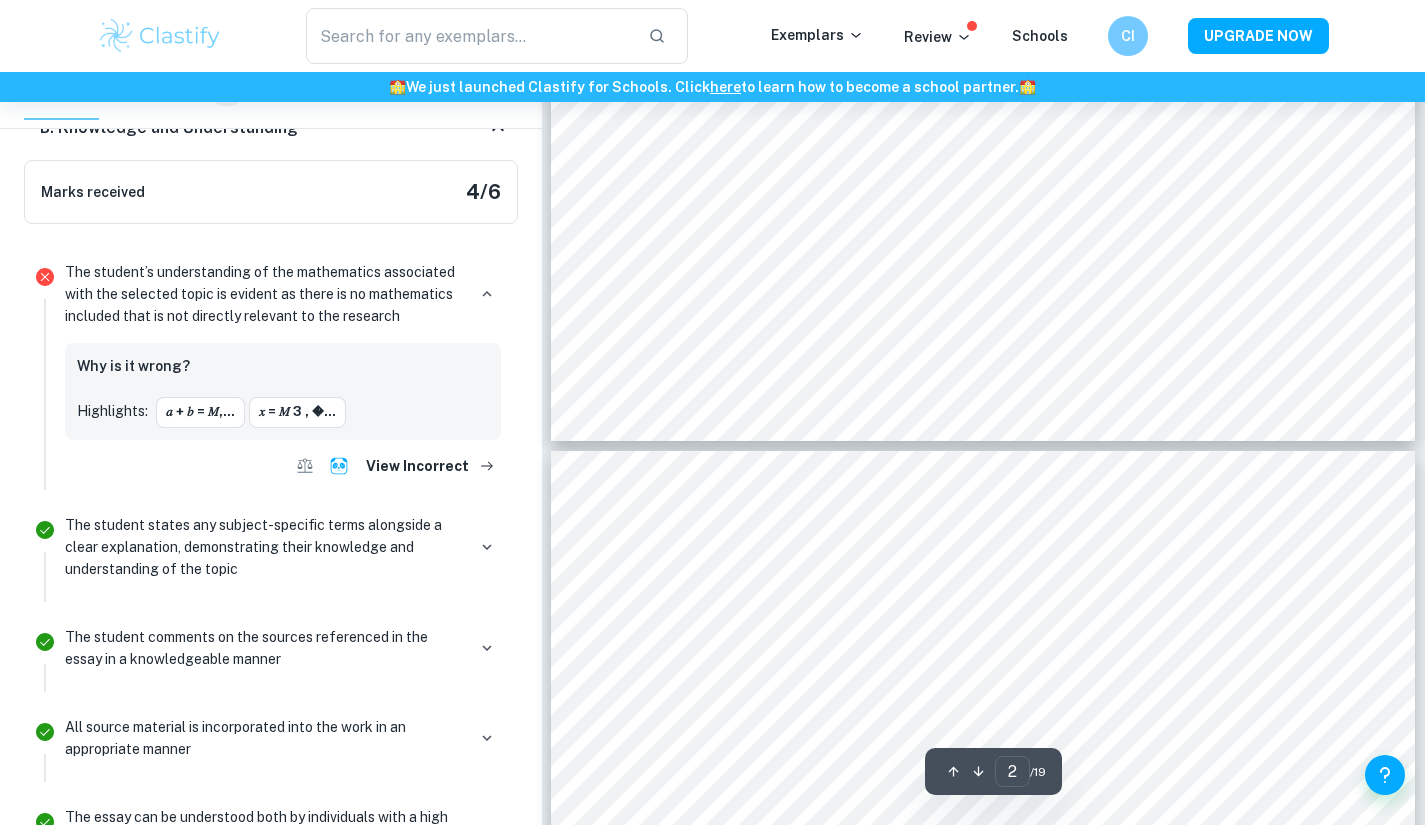 scroll, scrollTop: 2140, scrollLeft: 0, axis: vertical 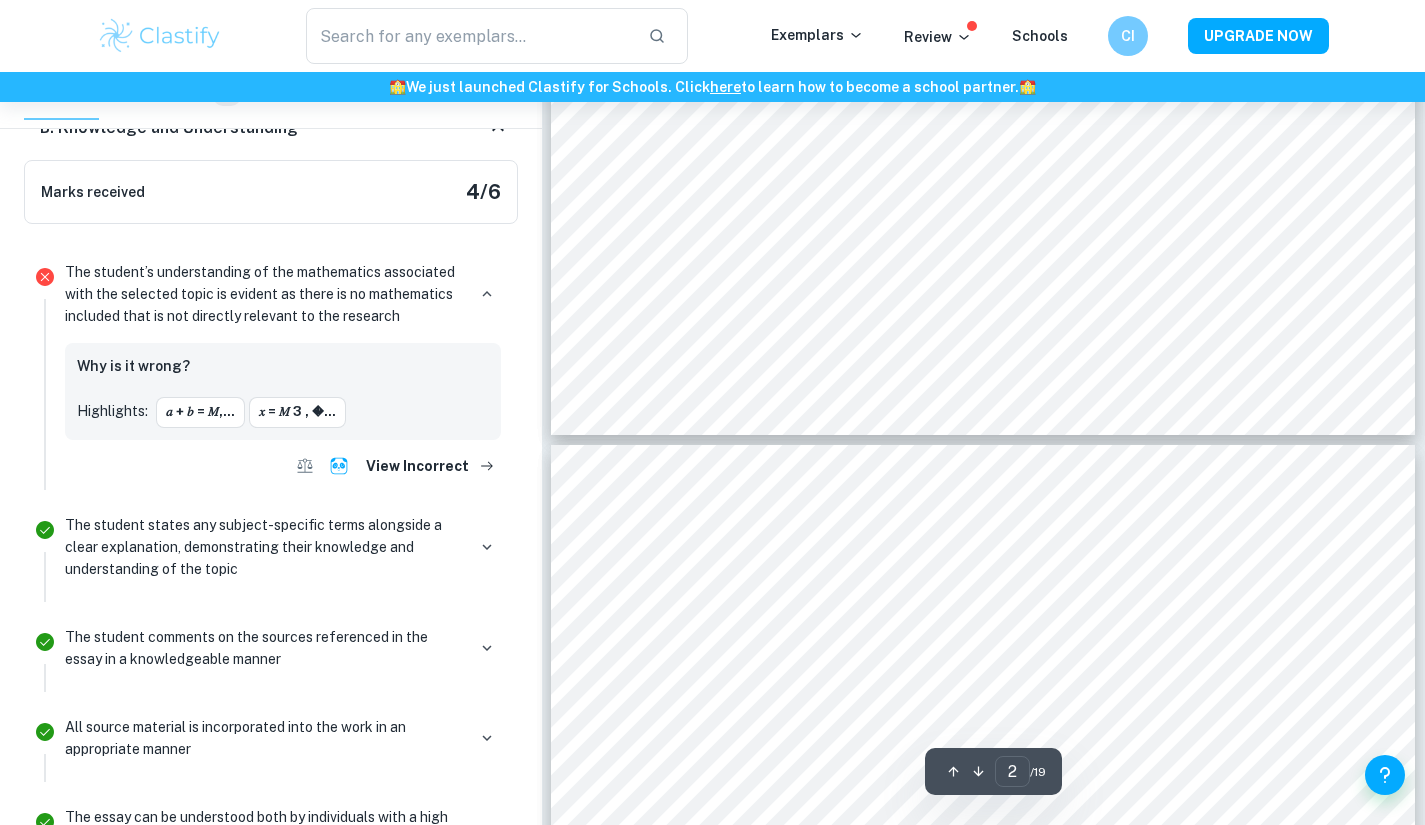 click on "The student’s understanding of the mathematics associated with the selected topic is evident as there is no  mathematics included that is not directly relevant to the research" at bounding box center (265, 294) 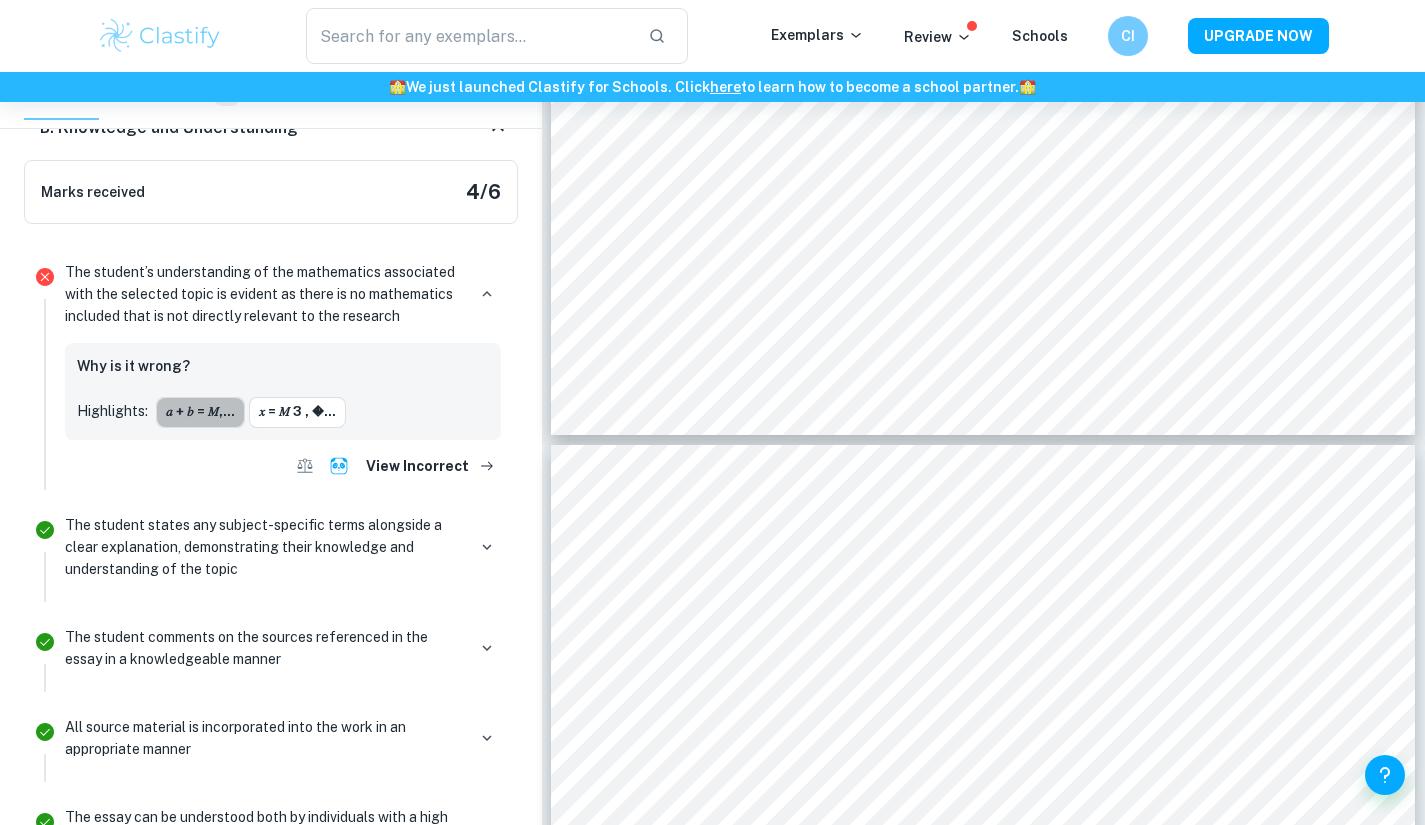 click on "𝑎 + 𝑏 = 𝑀,..." at bounding box center (200, 412) 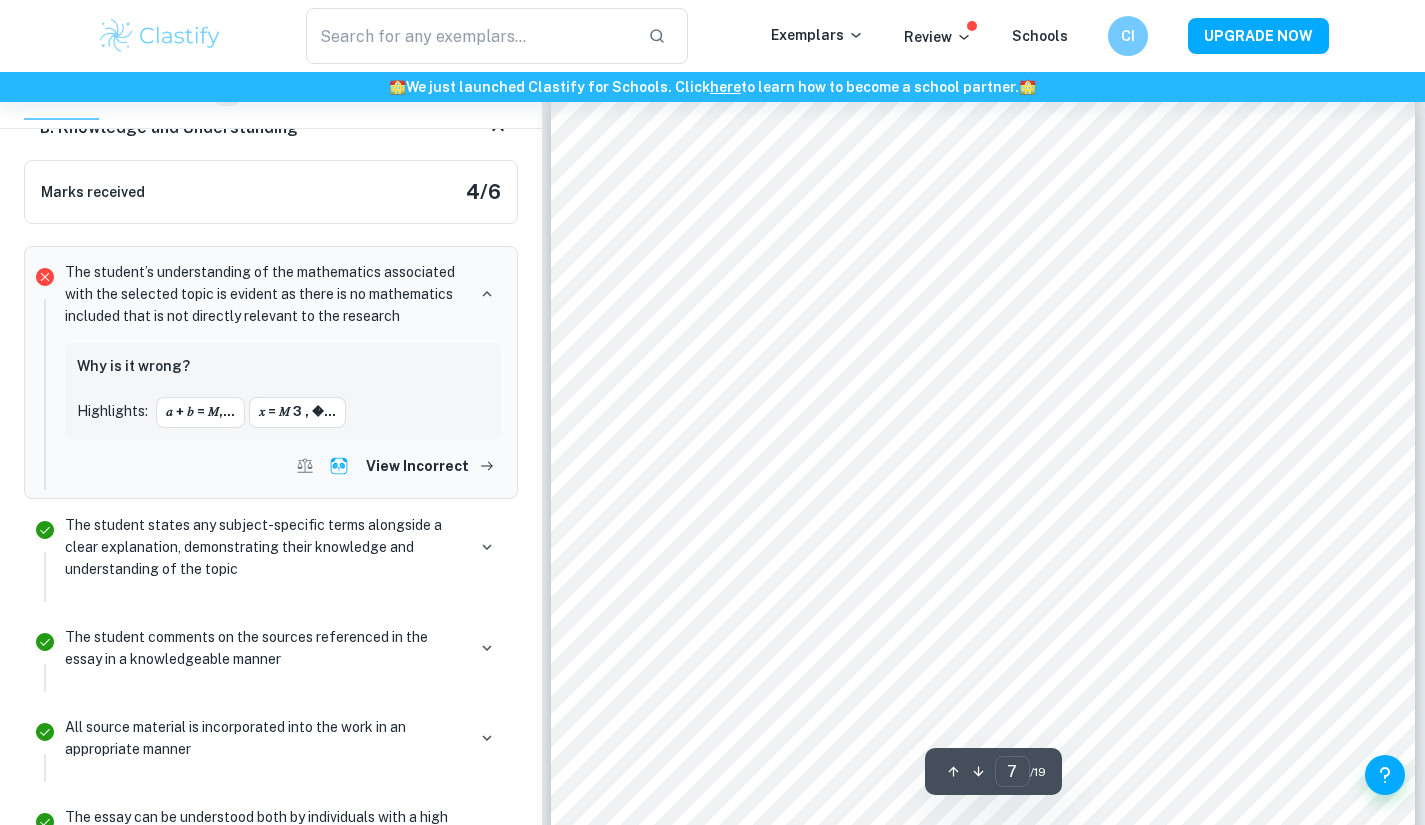 scroll, scrollTop: 7721, scrollLeft: 0, axis: vertical 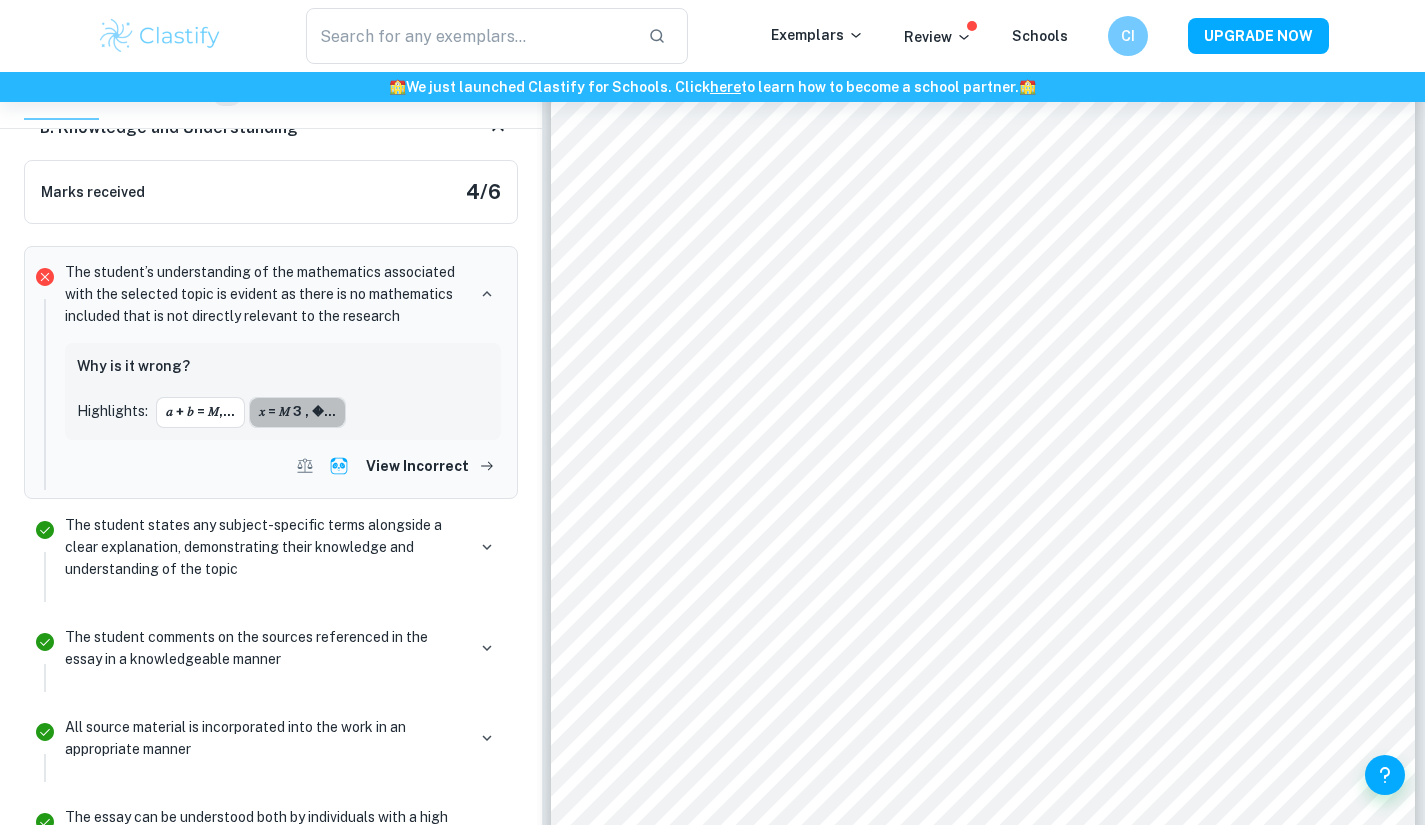 click on "𝑥 = 𝑀
3 , �..." at bounding box center (297, 412) 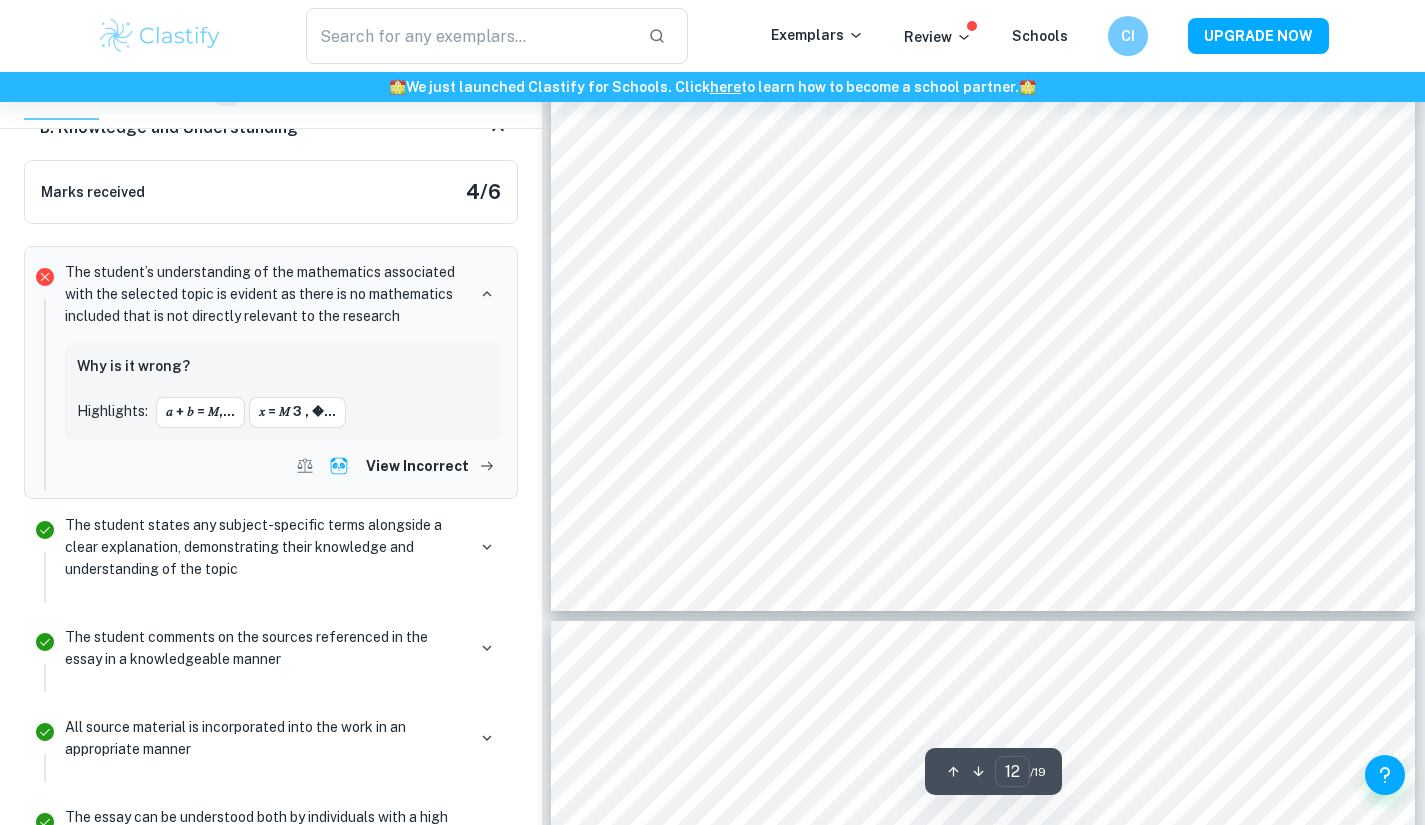 scroll, scrollTop: 14304, scrollLeft: 0, axis: vertical 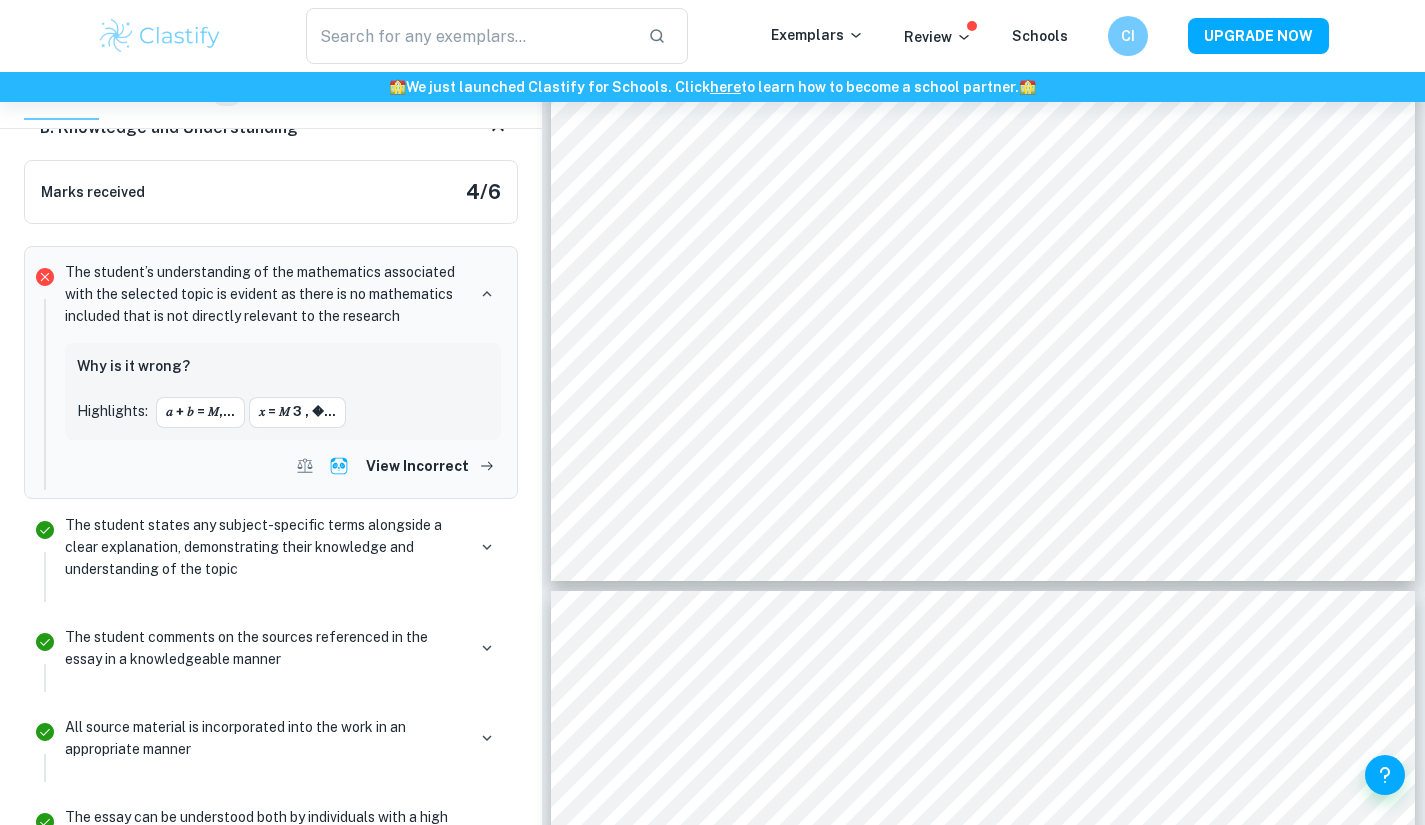 drag, startPoint x: 1433, startPoint y: 510, endPoint x: 972, endPoint y: 269, distance: 520.1942 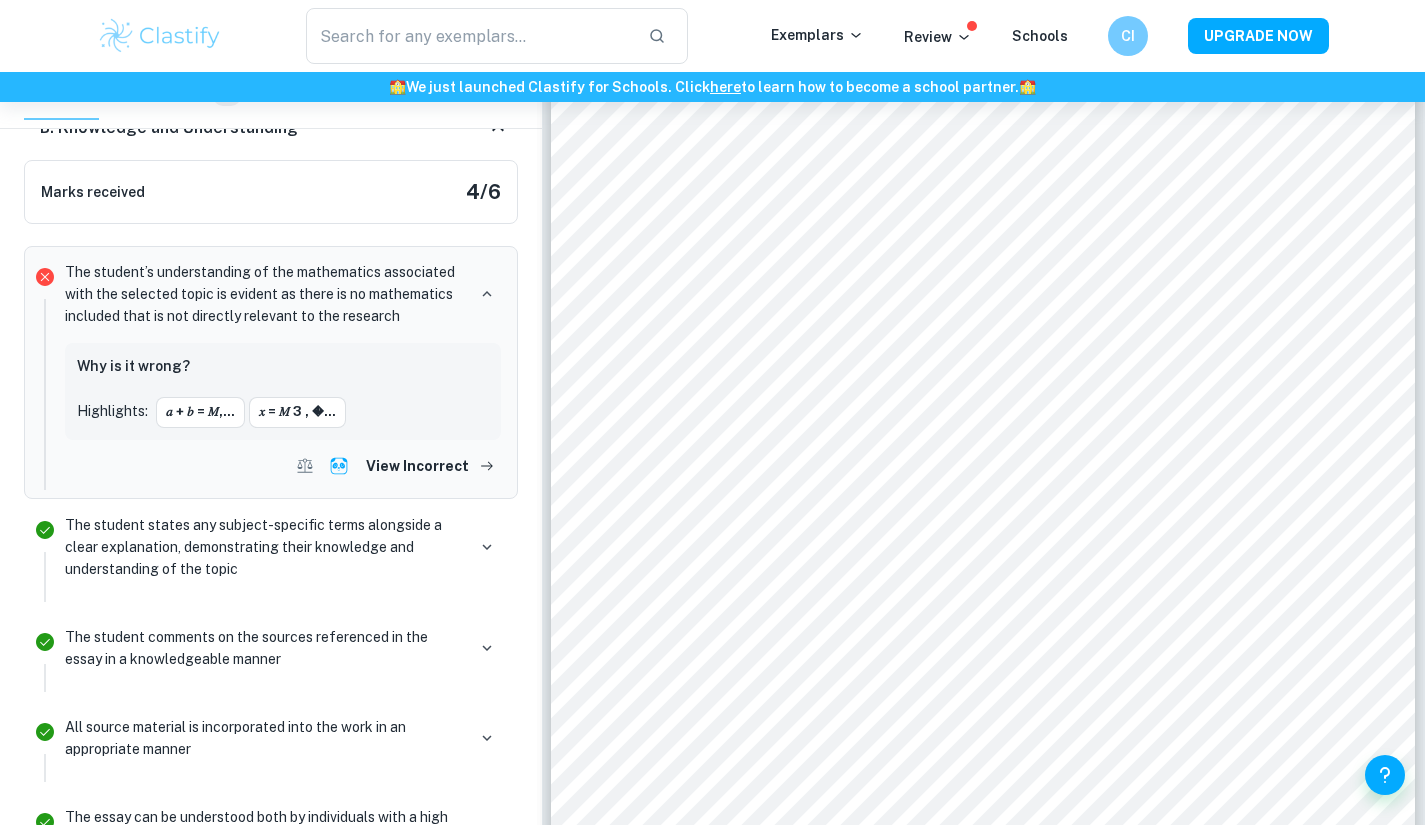 scroll, scrollTop: 13111, scrollLeft: 0, axis: vertical 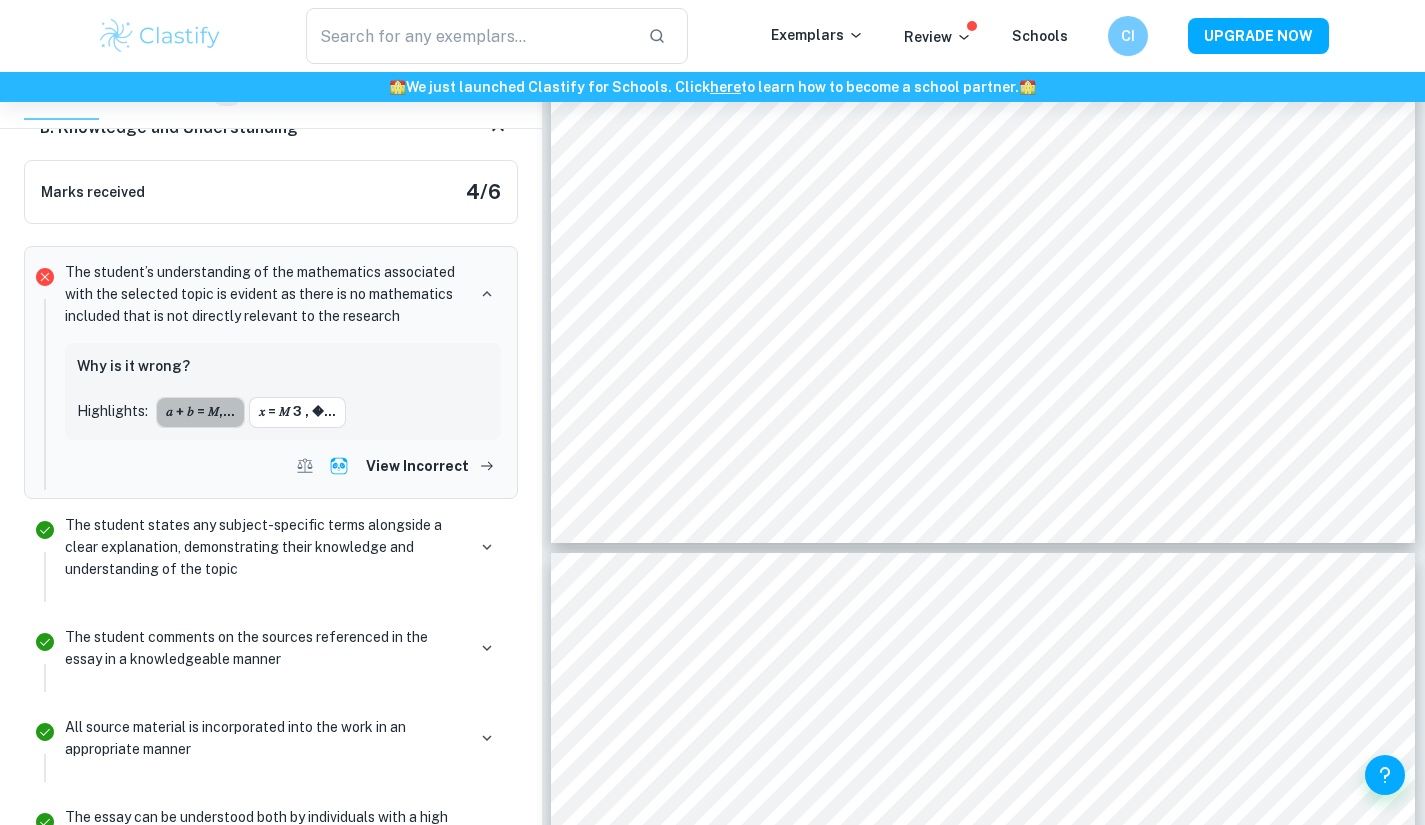 click on "𝑎 + 𝑏 = 𝑀,..." at bounding box center (200, 412) 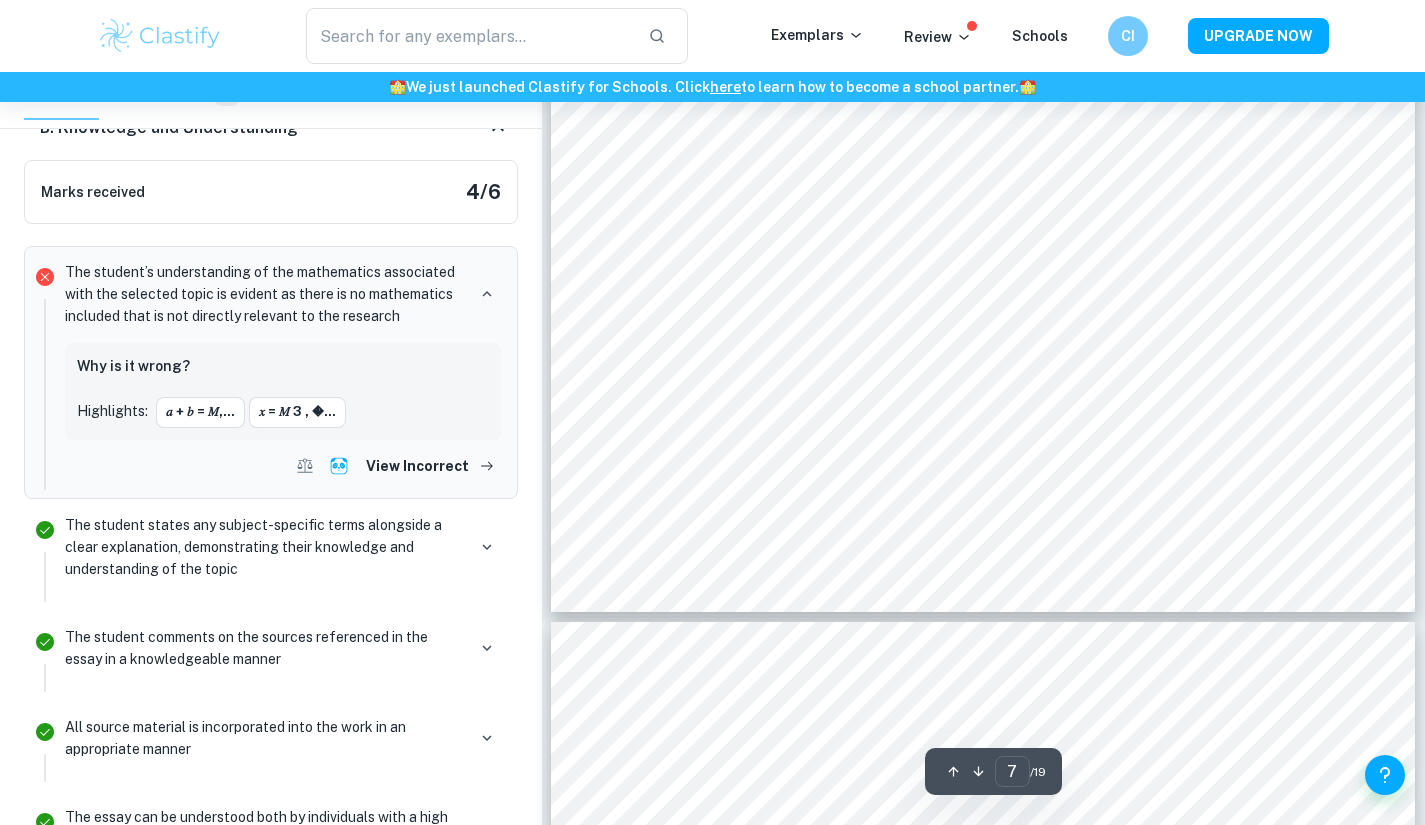 scroll, scrollTop: 7721, scrollLeft: 0, axis: vertical 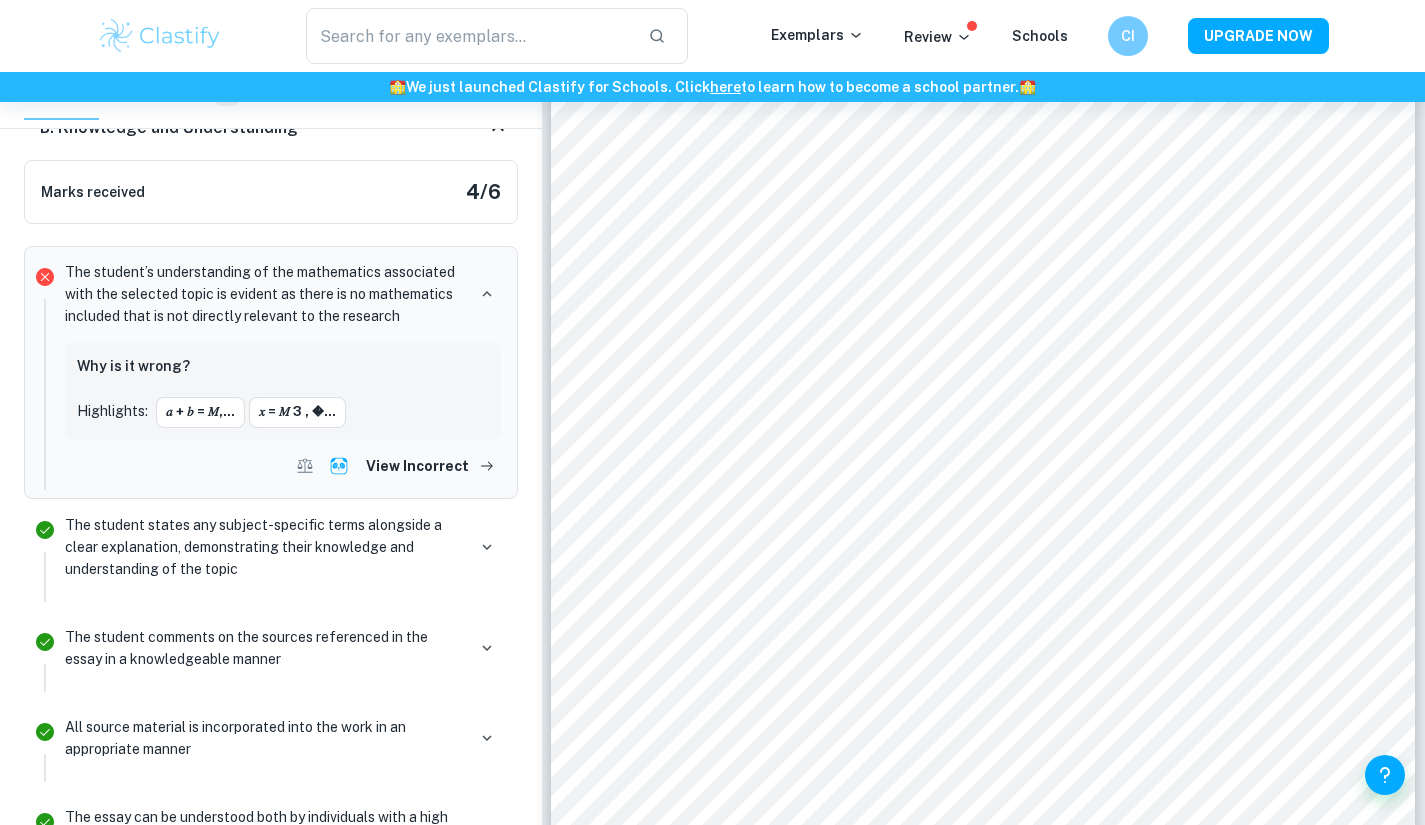 click on "𝑥 = 𝑀
3 , �..." at bounding box center (297, 412) 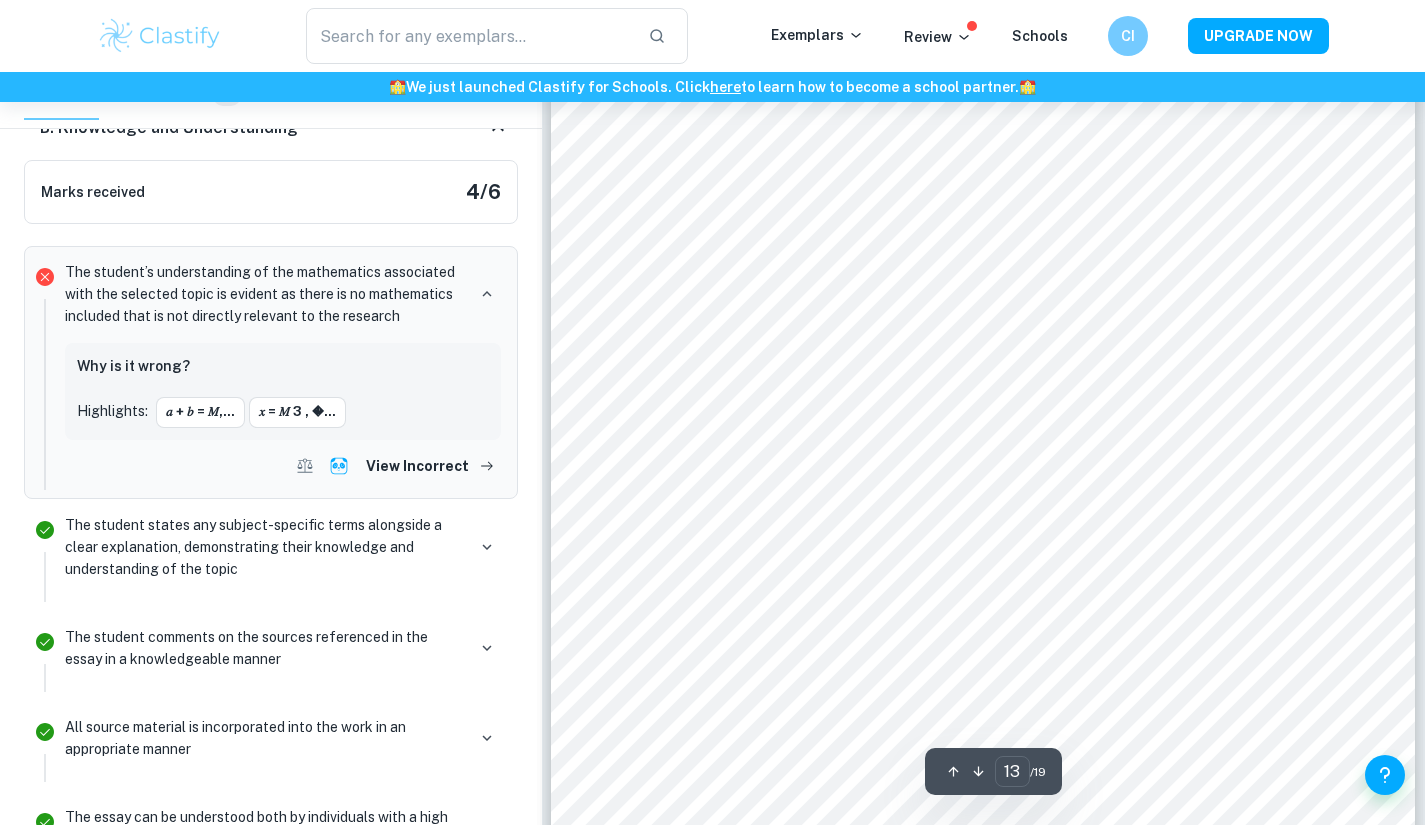 scroll, scrollTop: 15034, scrollLeft: 0, axis: vertical 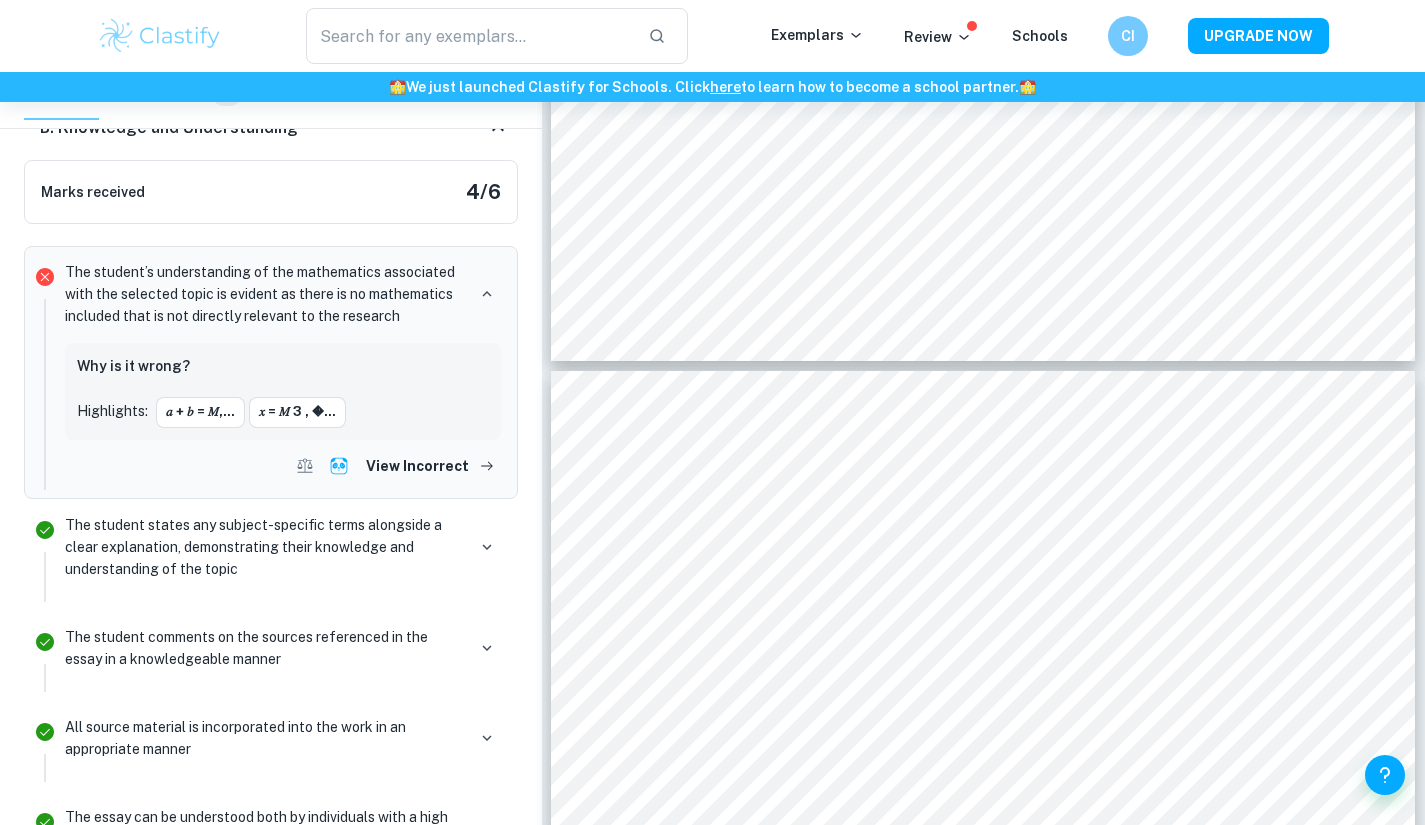 drag, startPoint x: 1436, startPoint y: 554, endPoint x: 1382, endPoint y: 675, distance: 132.50282 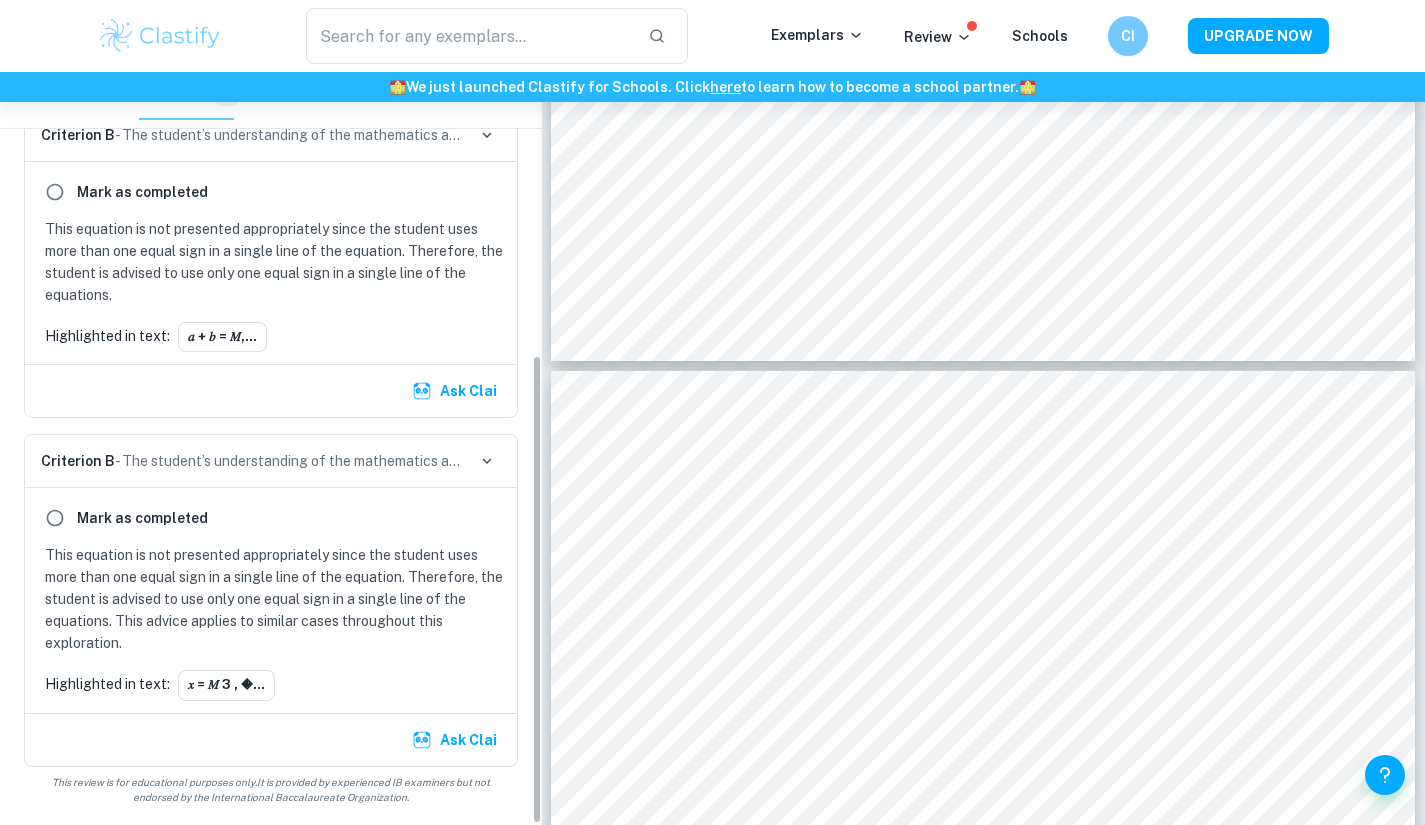 scroll, scrollTop: 454, scrollLeft: 0, axis: vertical 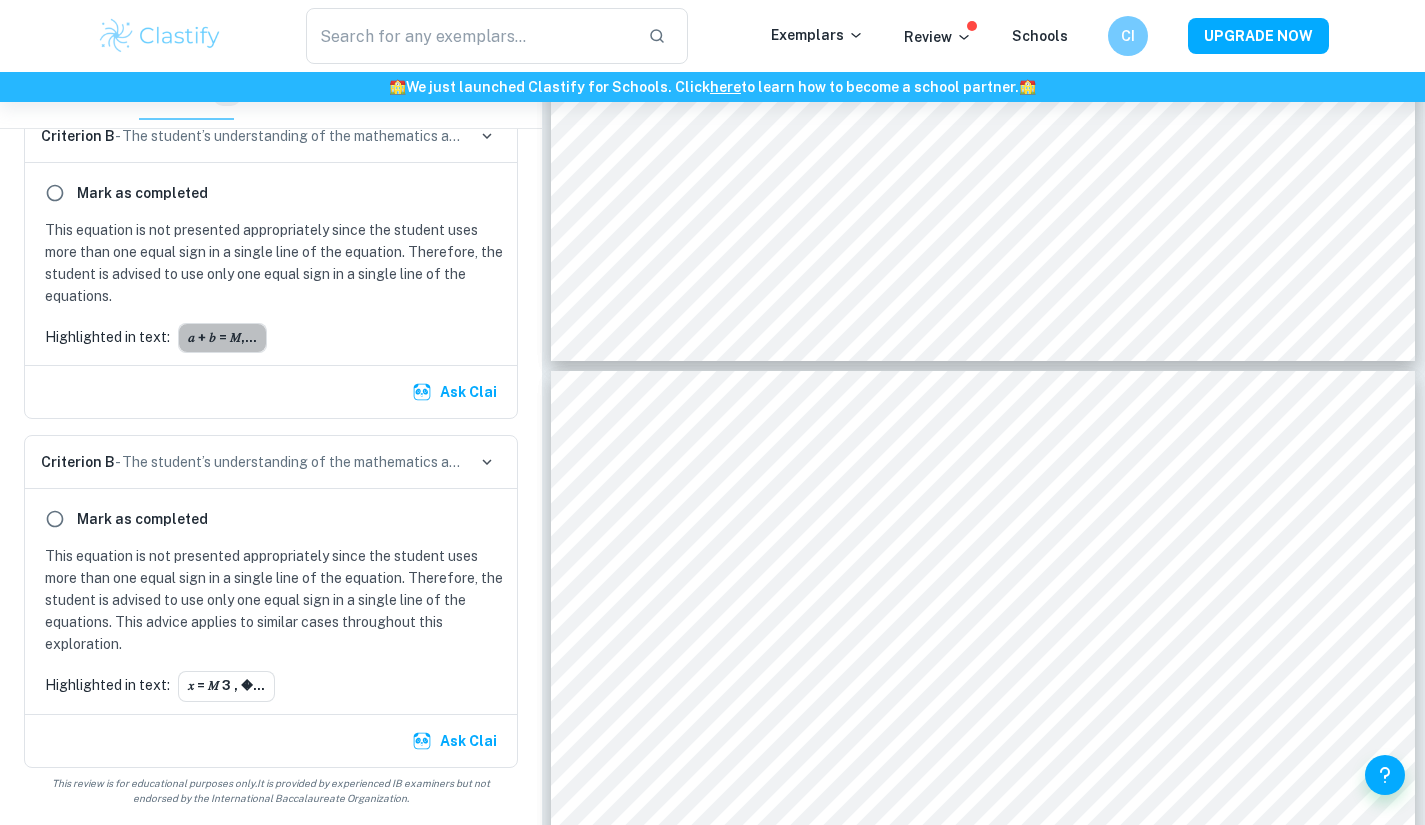 click on "𝑎 + 𝑏 = 𝑀,..." at bounding box center (222, 338) 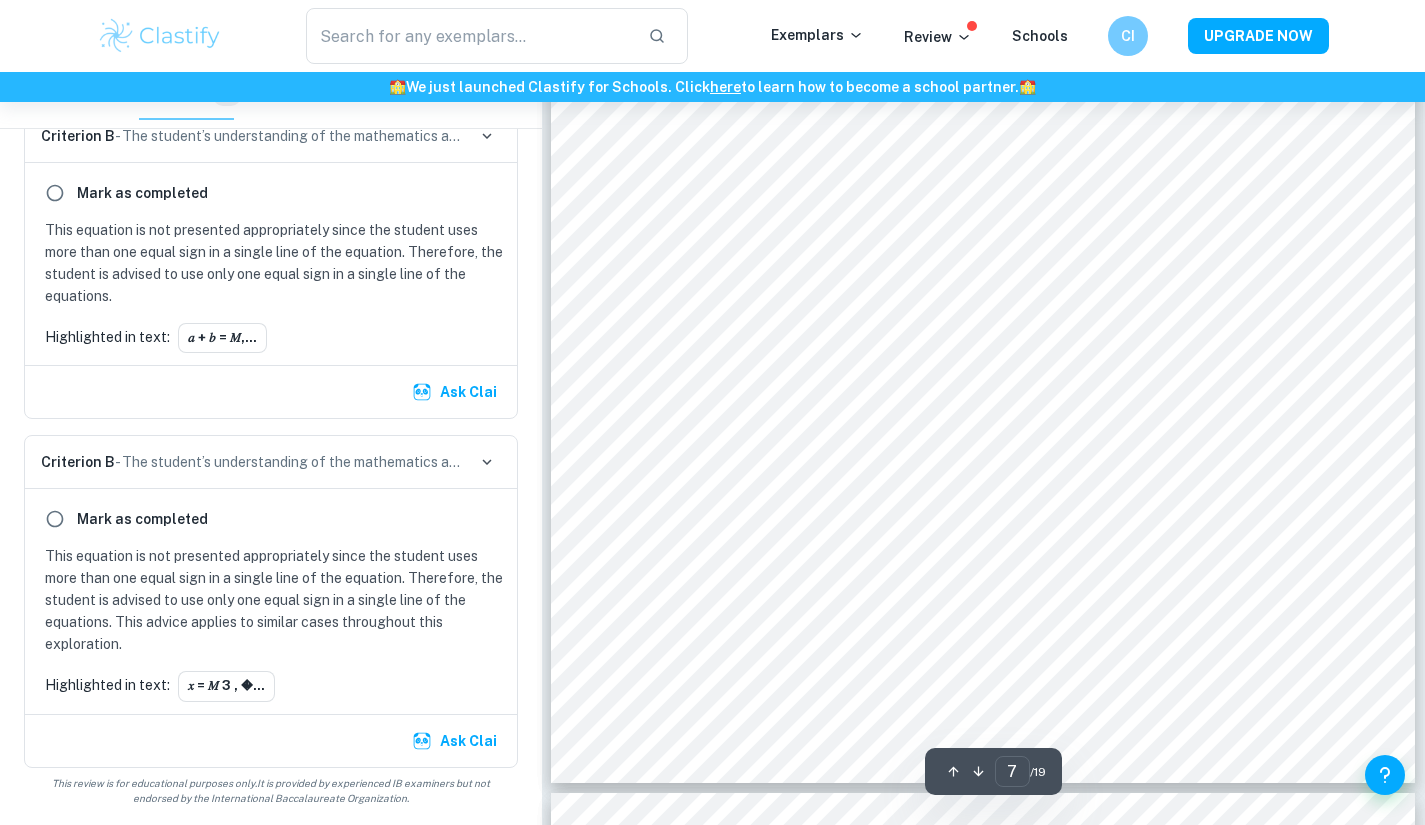 scroll, scrollTop: 7721, scrollLeft: 0, axis: vertical 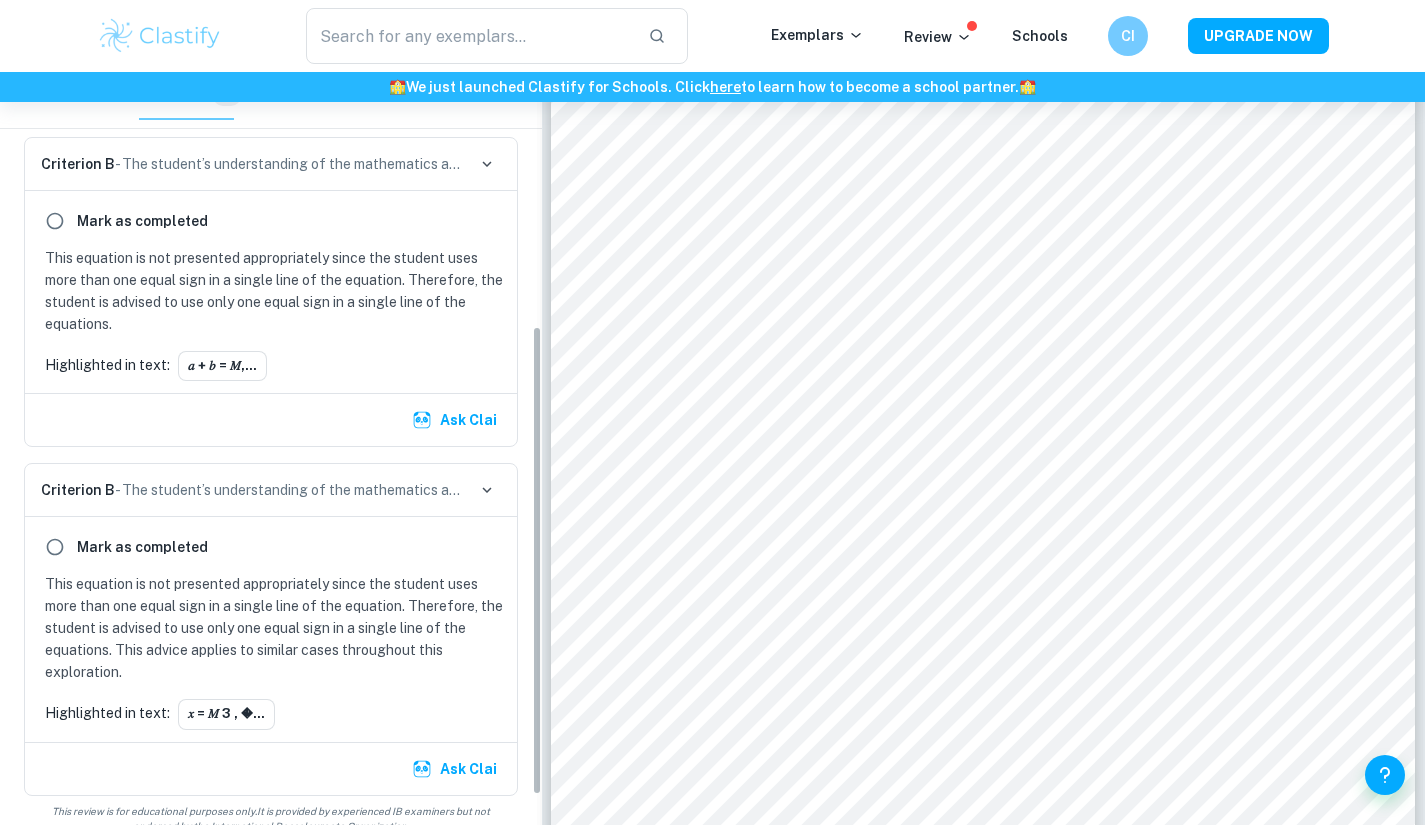 drag, startPoint x: 537, startPoint y: 453, endPoint x: 540, endPoint y: 437, distance: 16.27882 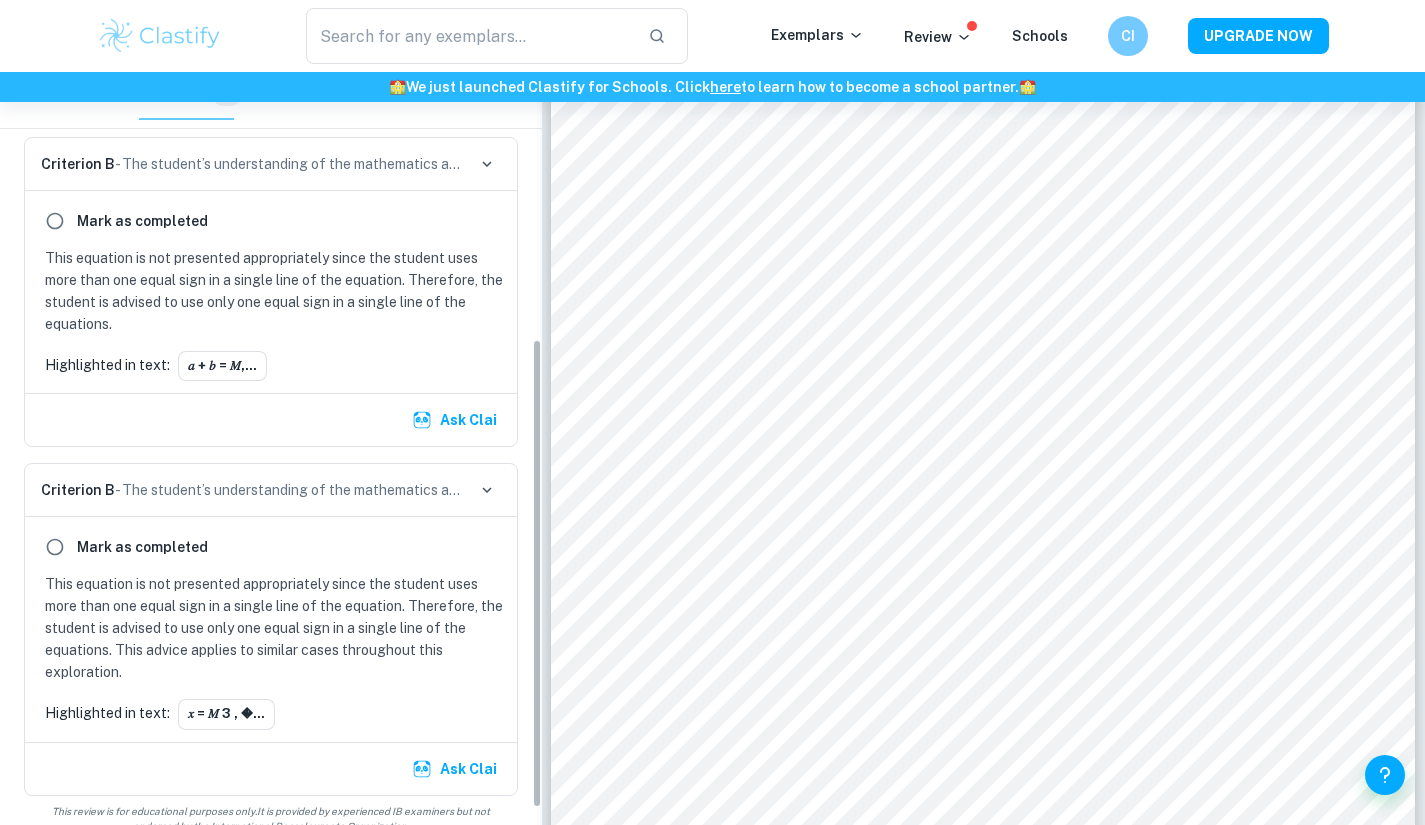 scroll, scrollTop: 428, scrollLeft: 0, axis: vertical 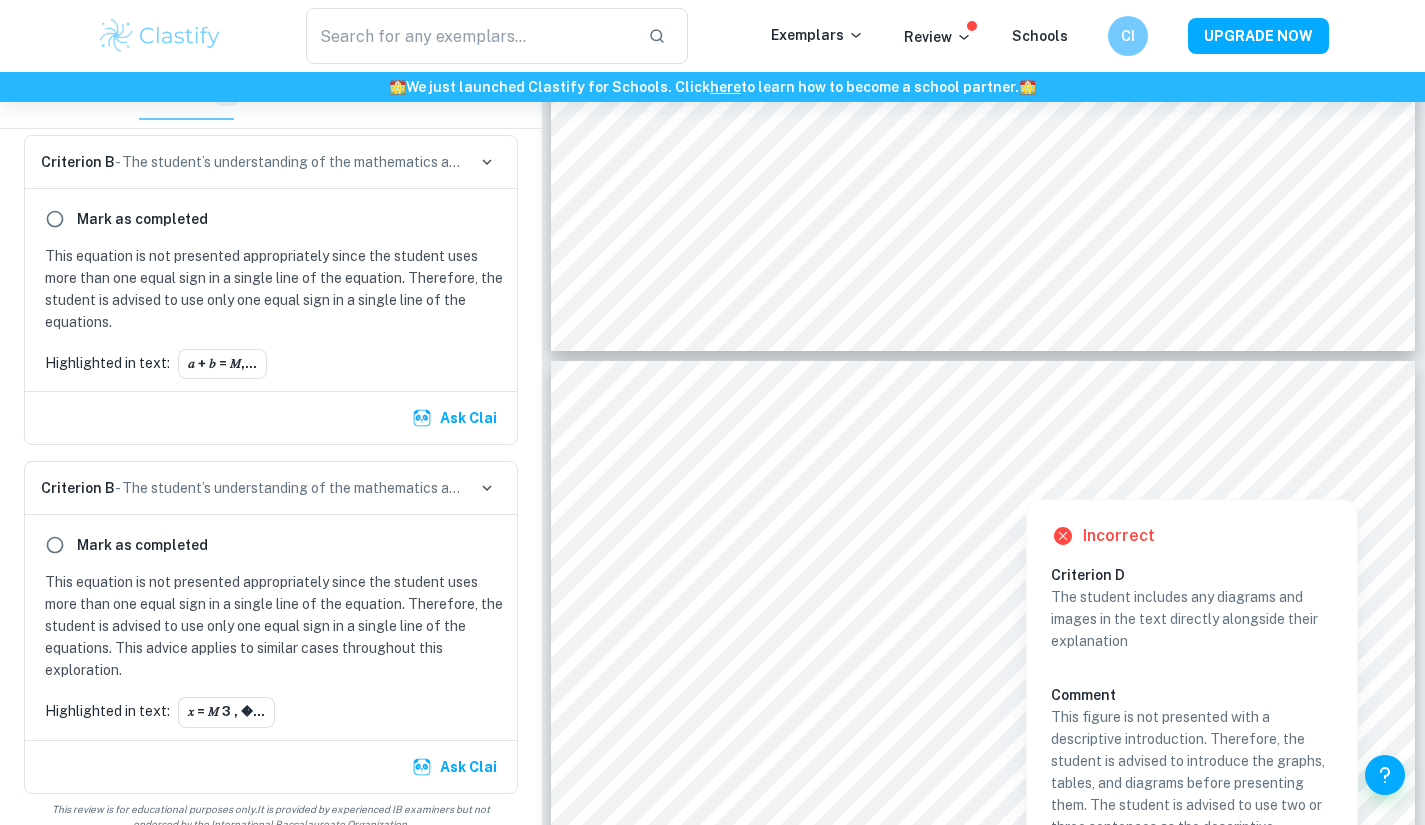 drag, startPoint x: 1022, startPoint y: 477, endPoint x: 954, endPoint y: 464, distance: 69.2315 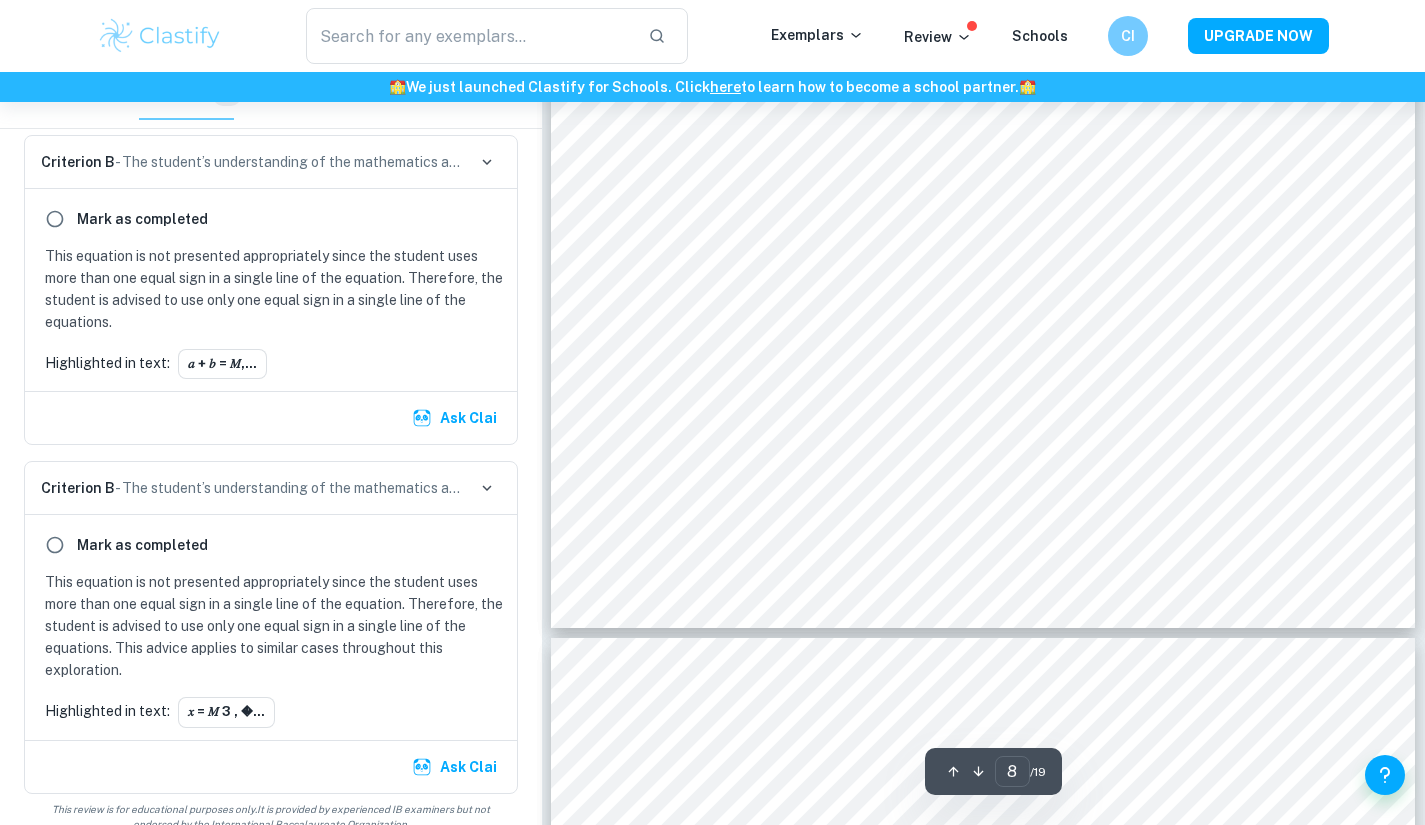 type on "9" 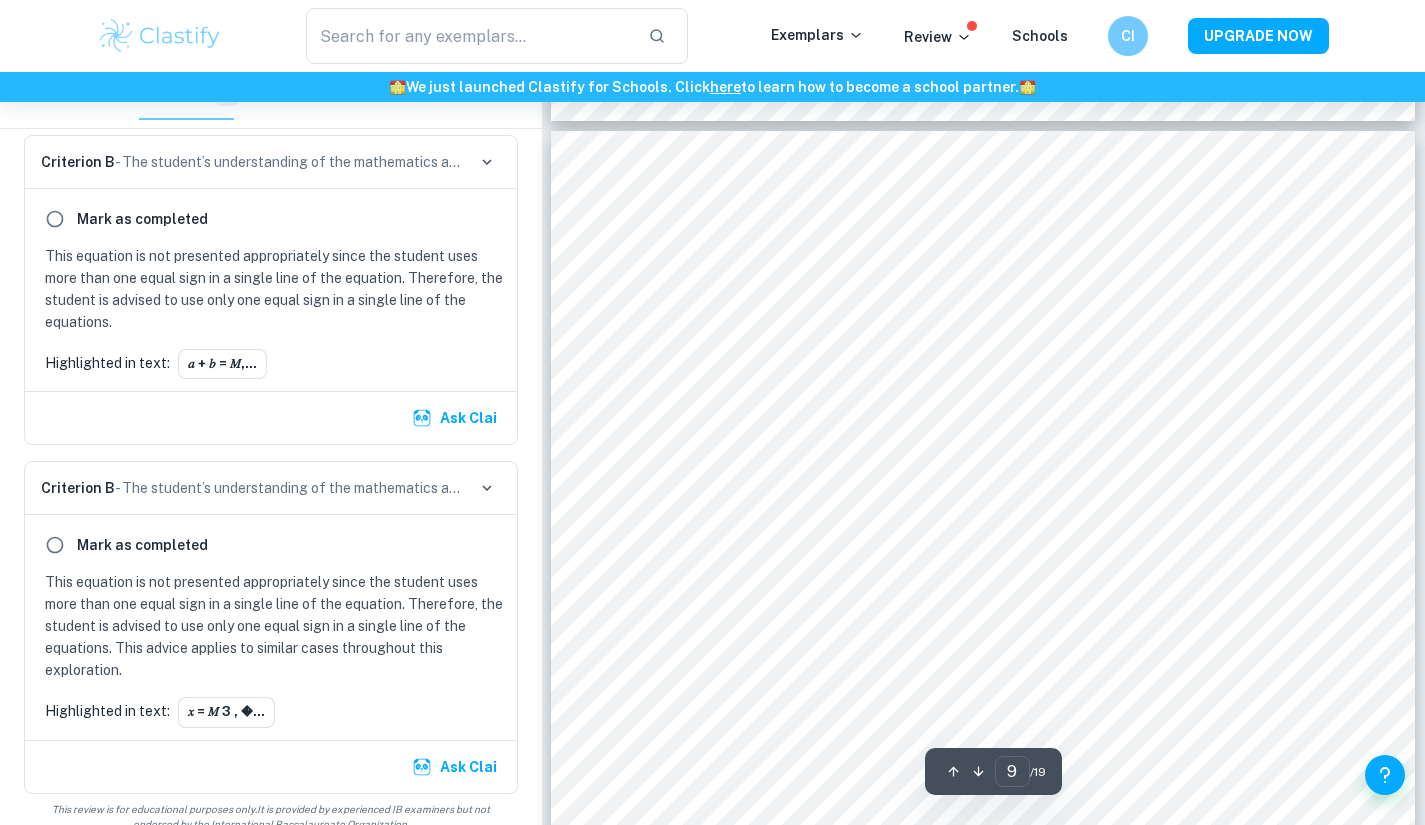 scroll, scrollTop: 9854, scrollLeft: 0, axis: vertical 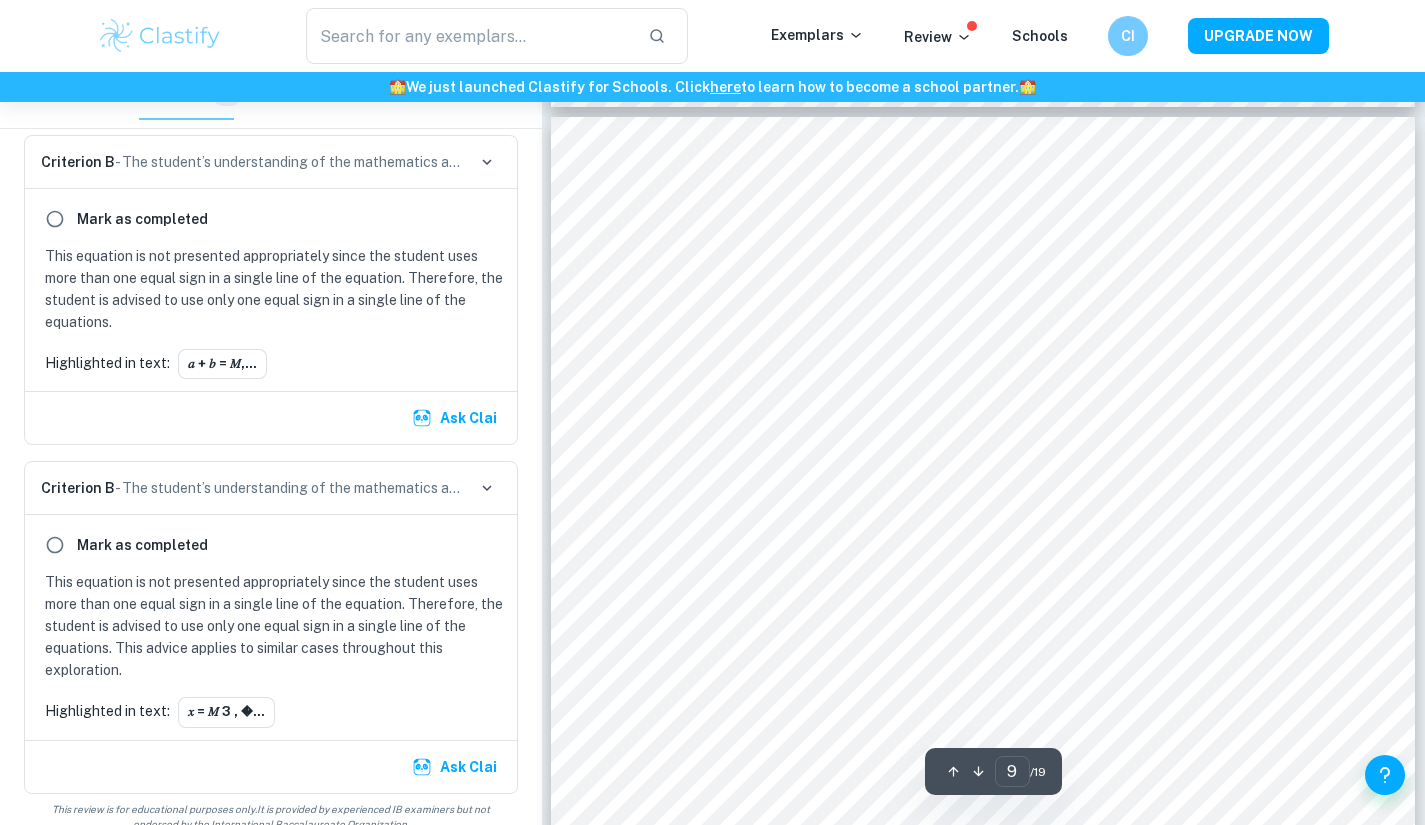 click on "Magic   Cubes   of   Order   𝑛   =   3 Figur e   6 :   Magic cube of order 3 ,   depicted in both ‘ layered’   representation (on left), and pictorial (on right).   Image   edited   by Author, using   magic cube   by   [LAST NAME] ([YEAR]) .   F igure   6   shows a   three - dimensional magic cube   of order   𝑛   =   3 , containing consecutive integers between 1 and   3 3   =   27 .   Due to the limitations of 2 - dimensional diagrams, the   Z - axis is   represented   through   displaying individual ‘slices’ of the magic cube   ([LAST NAME], [YEAR]) .   In F igure   6   and   F igure   7 ,   a pictorial   cube has been included for ease of understanding, however the   majority   of this essay will use only the   2 - dimensional   layered   representation.   𝑀   and   𝑇   for a magic cube can be found through a similar procedure to that of a magic square. The magic constant,   𝑀   for this cube can be found through the equation ([SOURCE], [YEAR]) : 𝑀   =   ( 𝑛 4   +   𝑛 ) 2   ,   𝑛   =   3" at bounding box center (983, 728) 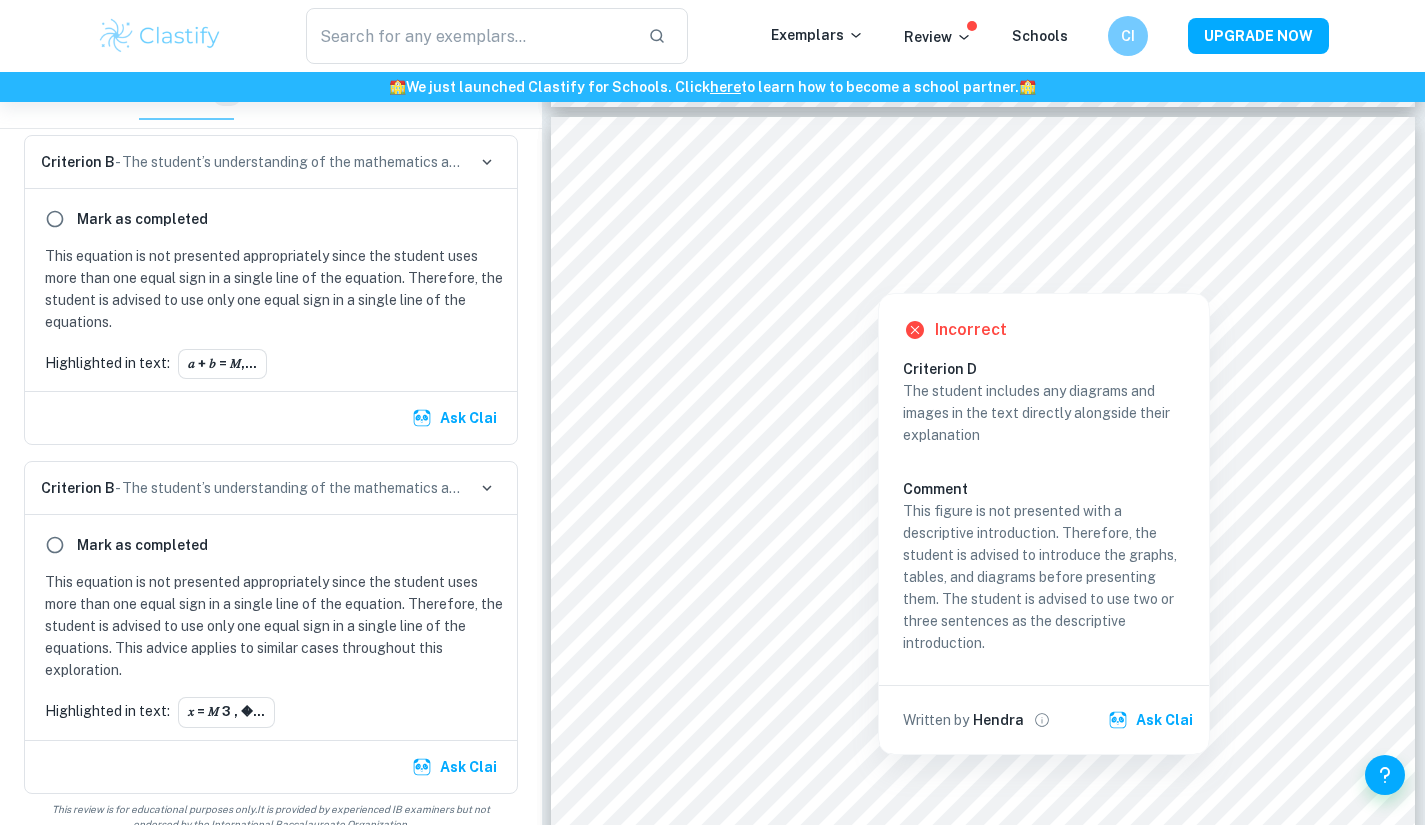click at bounding box center [878, 271] 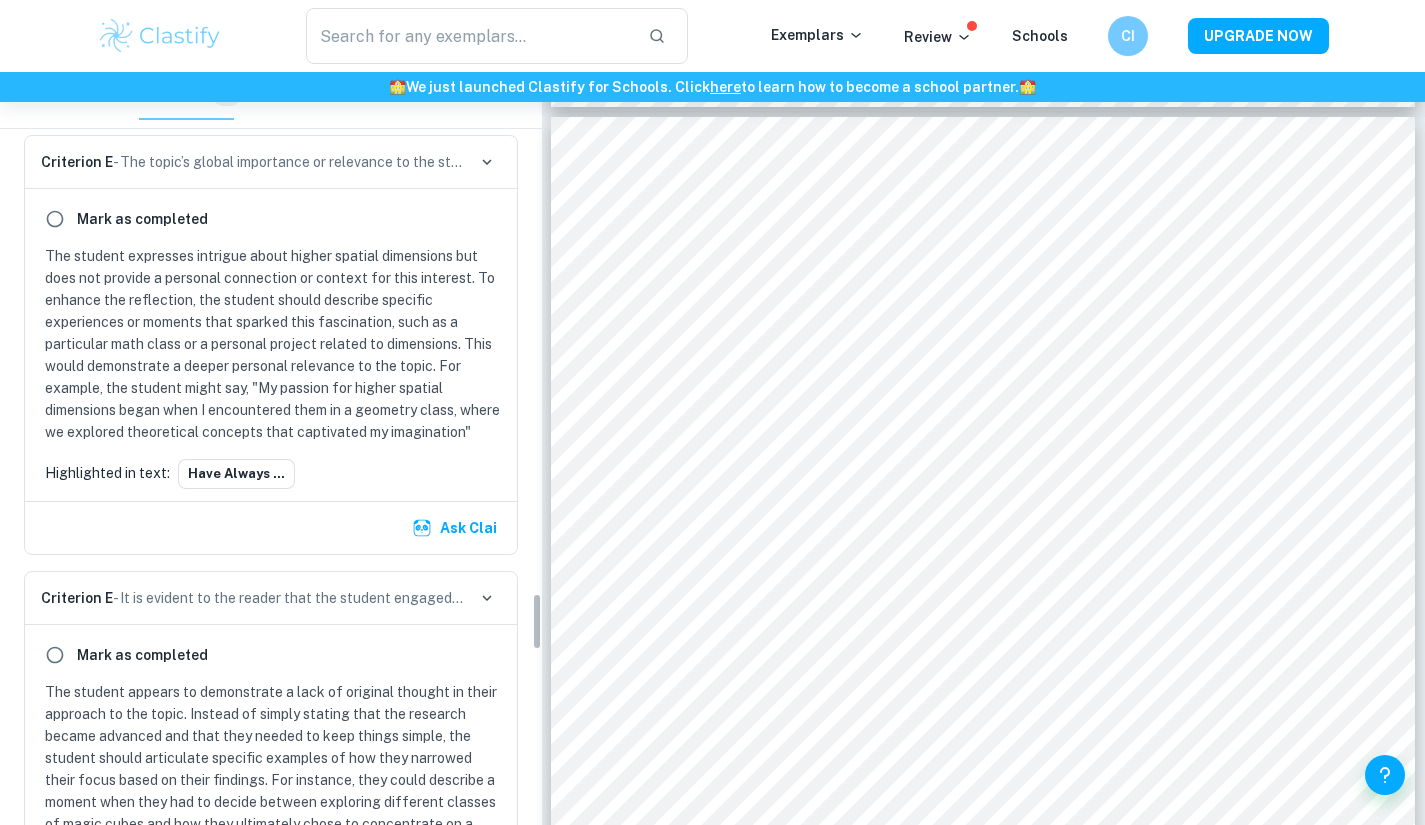 scroll, scrollTop: 6825, scrollLeft: 0, axis: vertical 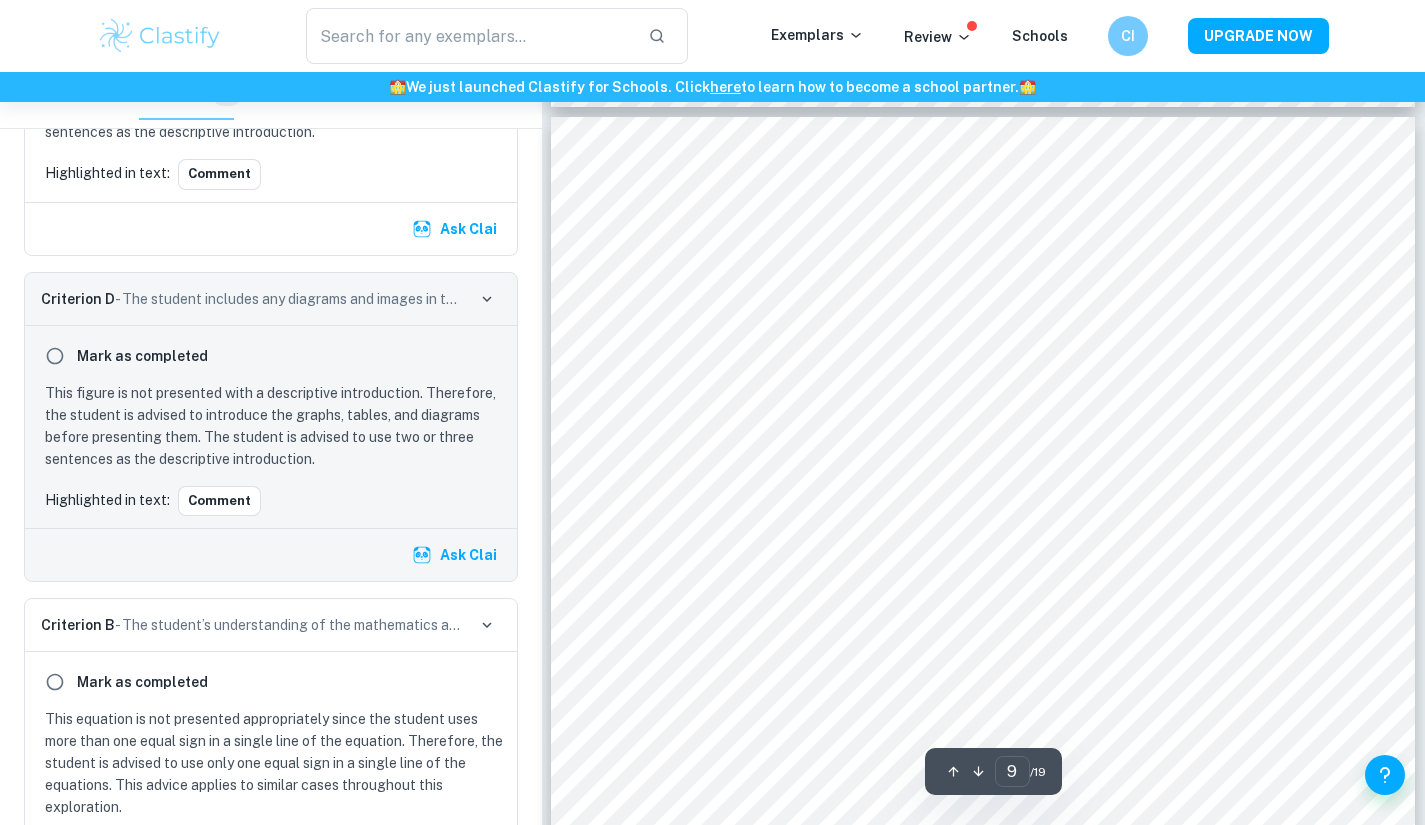 click on "Magic   Cubes   of   Order   𝑛   =   3 Figur e   6 :   Magic cube of order 3 ,   depicted in both ‘ layered’   representation (on left), and pictorial (on right).   Image   edited   by Author, using   magic cube   by   [LAST NAME] ([YEAR]) .   F igure   6   shows a   three - dimensional magic cube   of order   𝑛   =   3 , containing consecutive integers between 1 and   3 3   =   27 .   Due to the limitations of 2 - dimensional diagrams, the   Z - axis is   represented   through   displaying individual ‘slices’ of the magic cube   ([LAST NAME], [YEAR]) .   In F igure   6   and   F igure   7 ,   a pictorial   cube has been included for ease of understanding, however the   majority   of this essay will use only the   2 - dimensional   layered   representation.   𝑀   and   𝑇   for a magic cube can be found through a similar procedure to that of a magic square. The magic constant,   𝑀   for this cube can be found through the equation ([SOURCE], [YEAR]) : 𝑀   =   ( 𝑛 4   +   𝑛 ) 2   ,   𝑛   =   3" at bounding box center (983, 728) 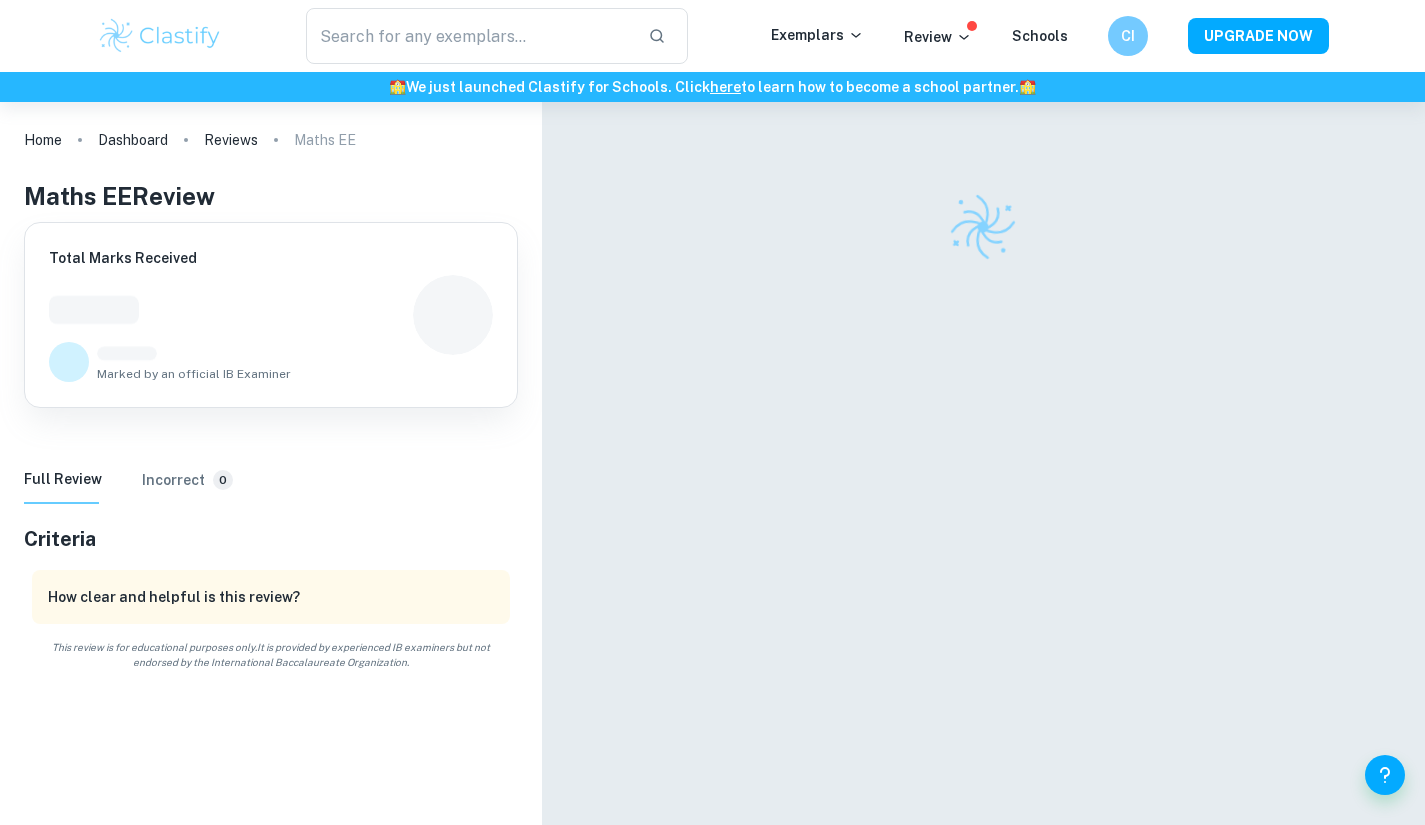 scroll, scrollTop: 102, scrollLeft: 0, axis: vertical 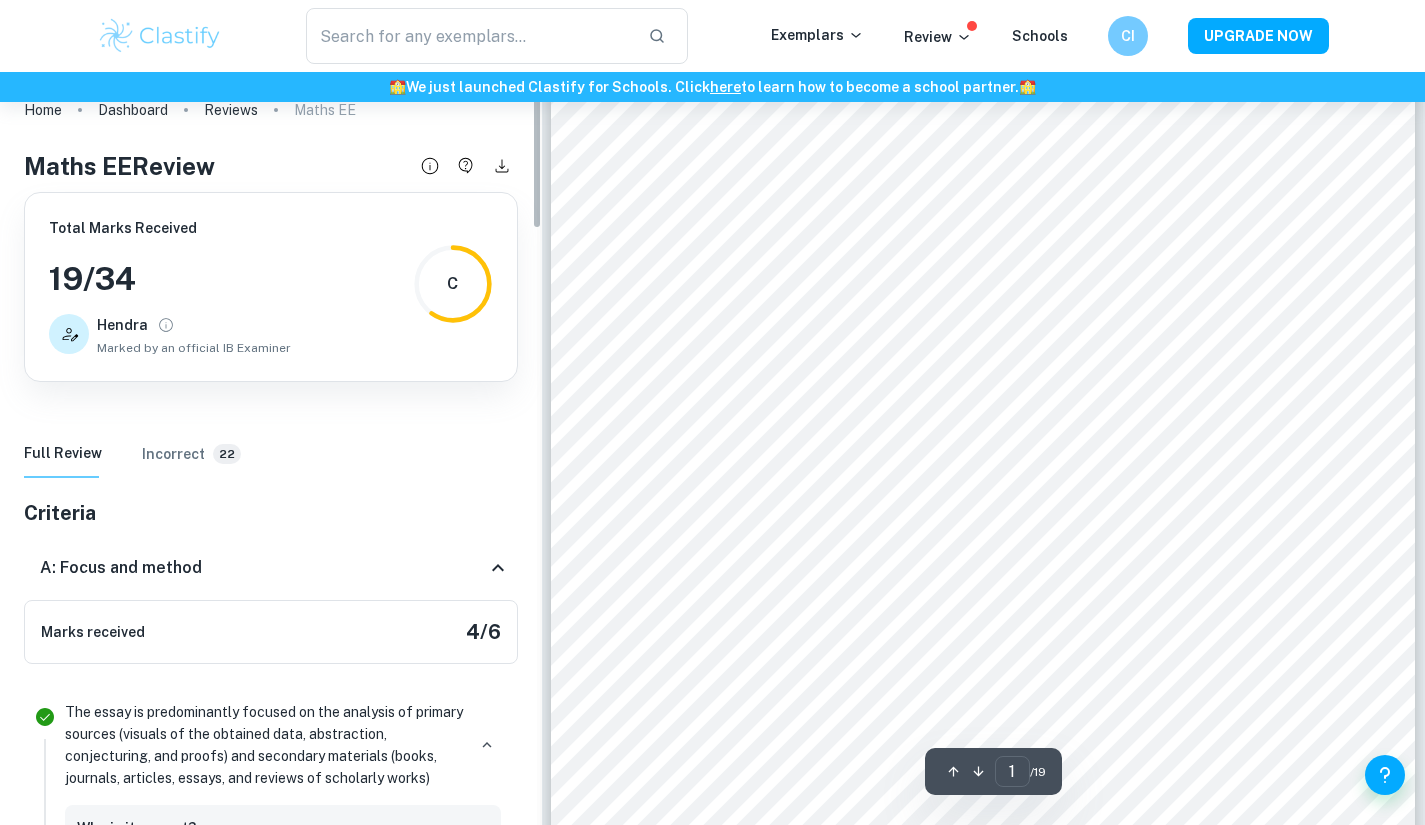 click on "Home Dashboard Reviews Maths EE Maths EE  Review Total Marks Received 19 / 34 [LAST] Marked by an official IB Examiner C Full Review Incorrect   22 Criteria A: Focus and method Marks received 4 / 6 The essay is predominantly focused on the analysis of primary sources (visuals of the obtained data, abstraction, conjecturing, and proofs) and secondary materials (books, journals, articles, essays, and reviews of scholarly works) Why is it correct? The research is guided by primary sources, including visual representations of magic squares and cubes, and mathematical proofs derived by the student. The student analyzes properties such as the magic constant and central tile values, using both original calculations and established mathematical formulas. The essay references secondary sources, providing context and support for the findings, which enhances the analysis. The inclusion of historical context and classification of magic squares further enriches the exploration of the topic. Why is it wrong? Highlights:" at bounding box center (271, 448) 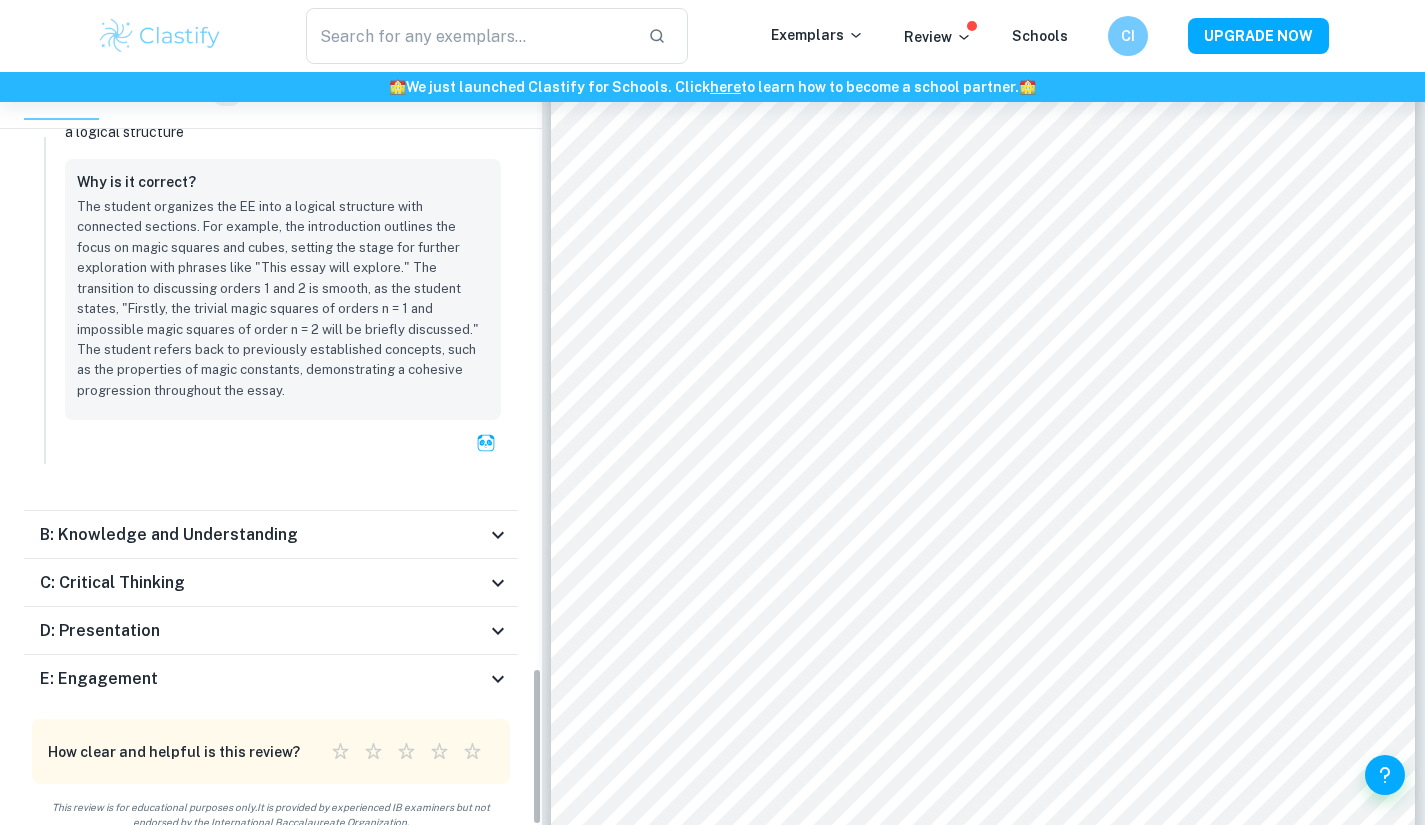scroll, scrollTop: 2840, scrollLeft: 0, axis: vertical 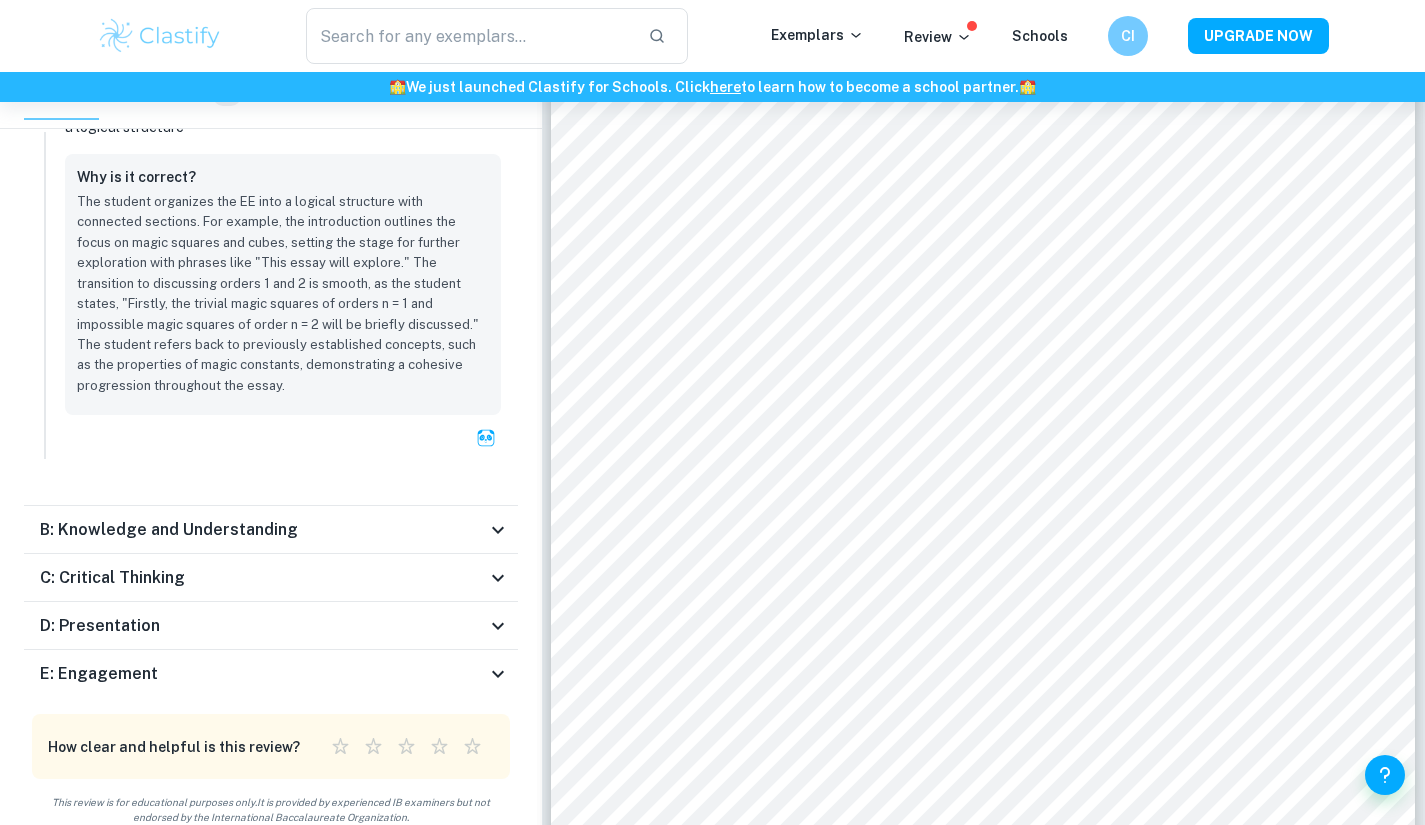 drag, startPoint x: 536, startPoint y: 180, endPoint x: 590, endPoint y: 745, distance: 567.57465 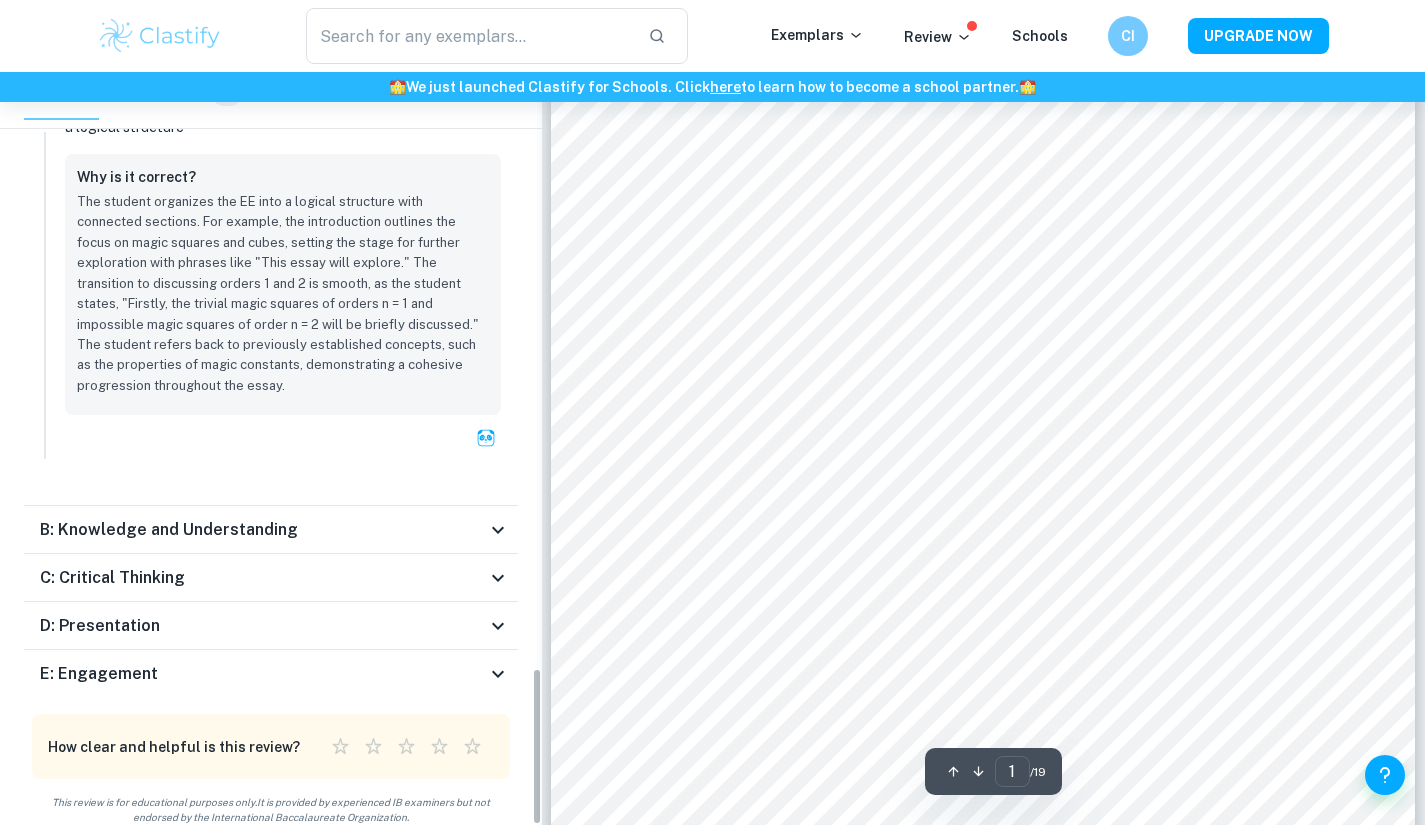 click 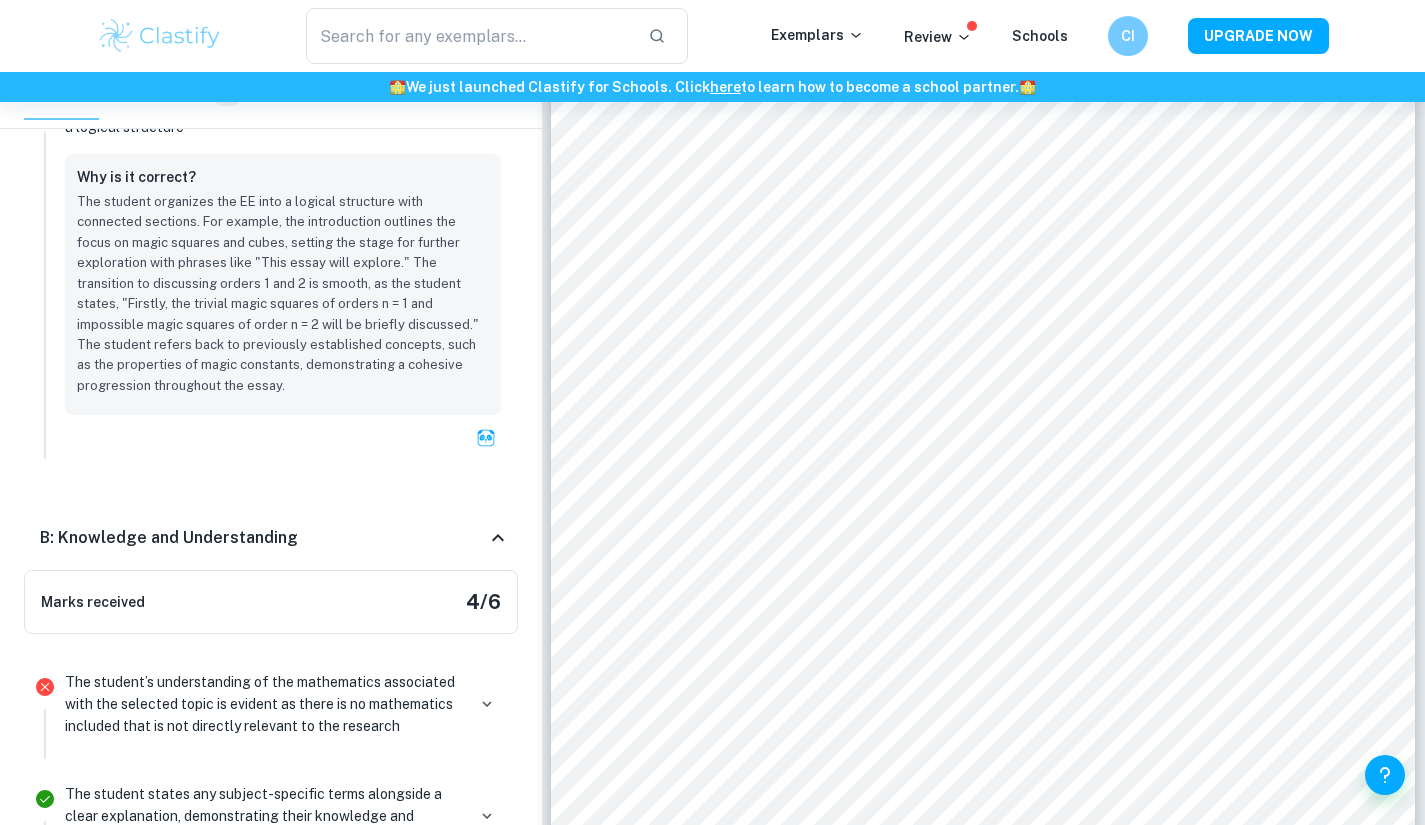 click on "The student’s understanding of the mathematics associated with the selected topic is evident as there is no  mathematics included that is not directly relevant to the research" at bounding box center [265, 704] 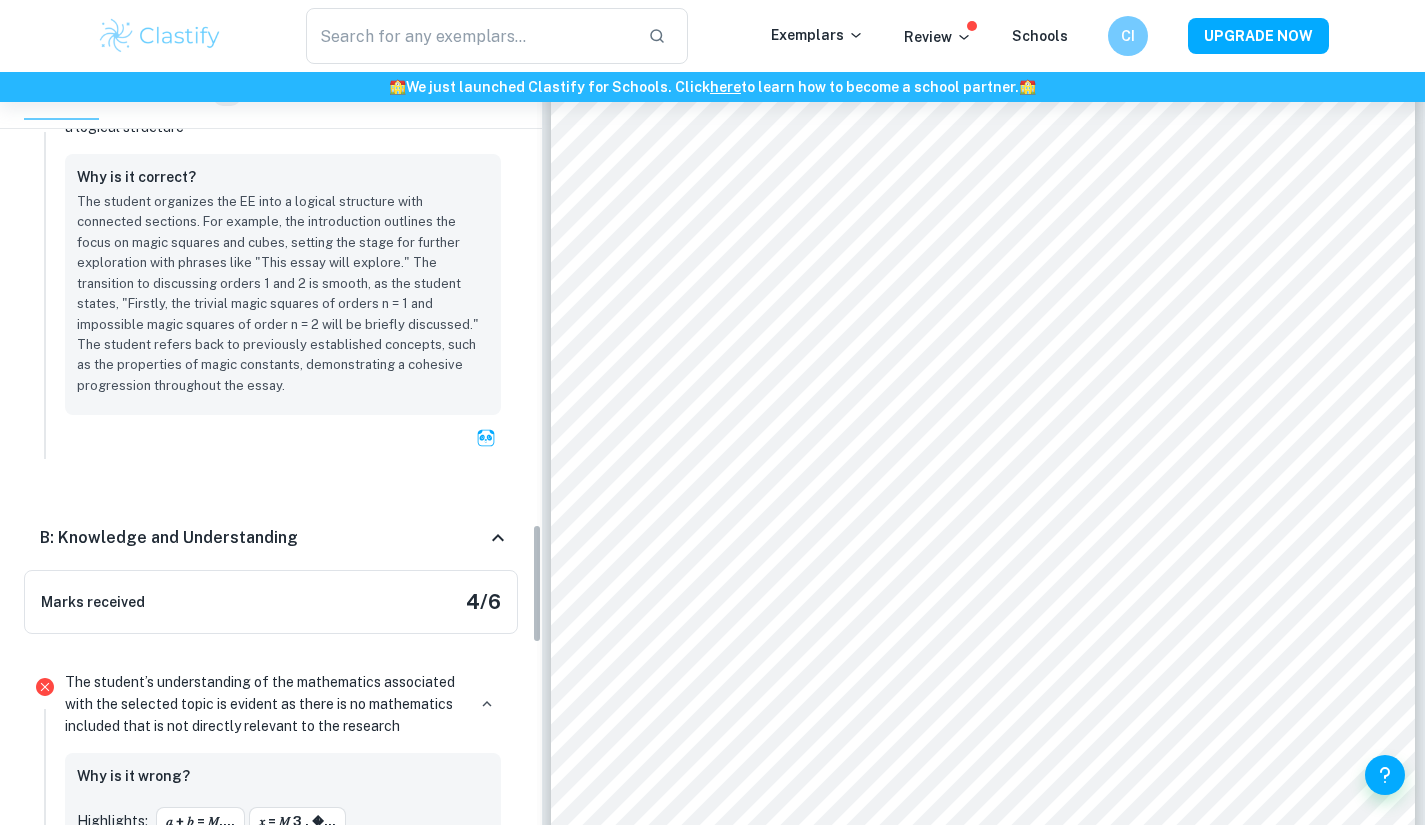 click on "The student’s understanding of the mathematics associated with the selected topic is evident as there is no  mathematics included that is not directly relevant to the research" at bounding box center [265, 704] 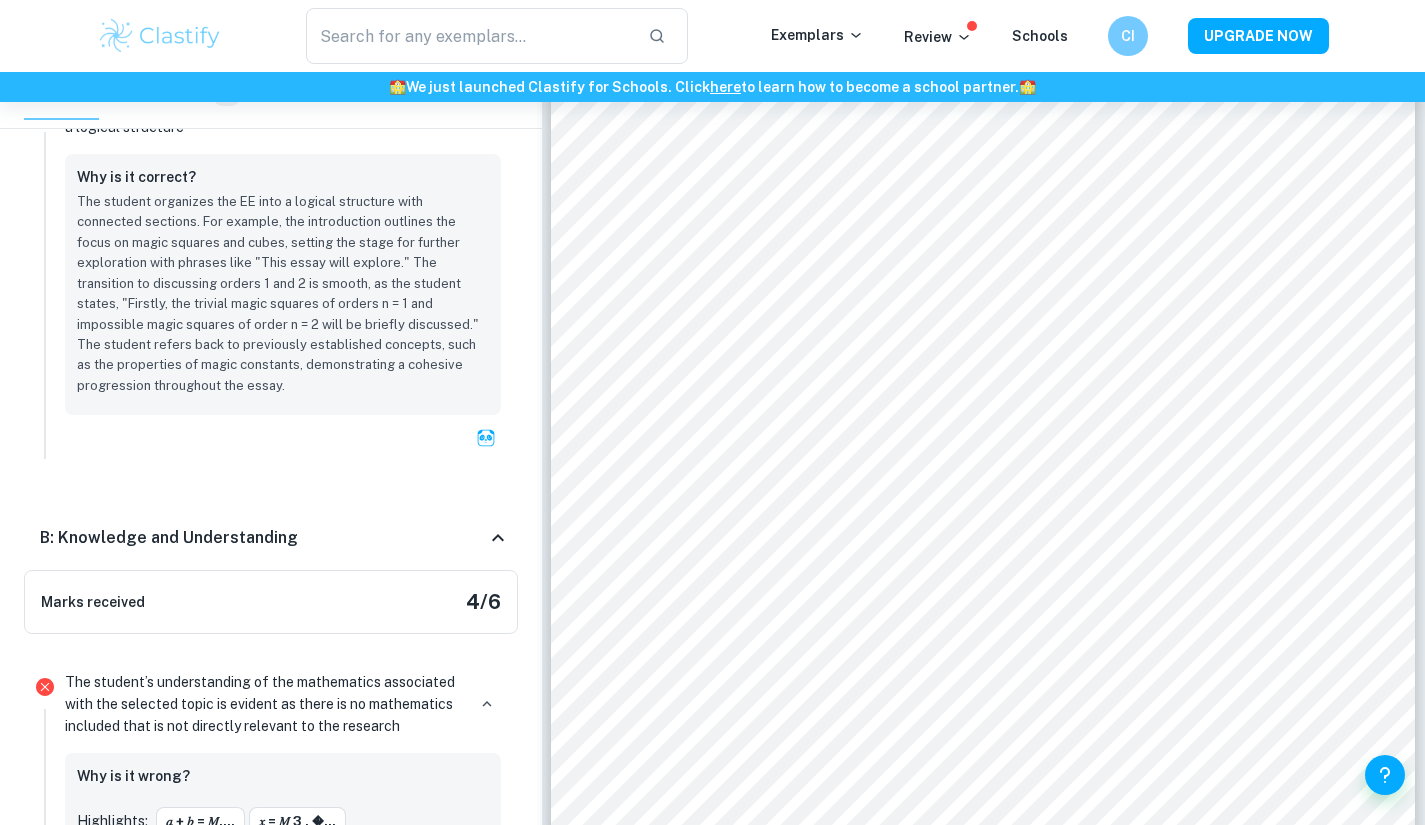 drag, startPoint x: 198, startPoint y: 805, endPoint x: 538, endPoint y: 793, distance: 340.2117 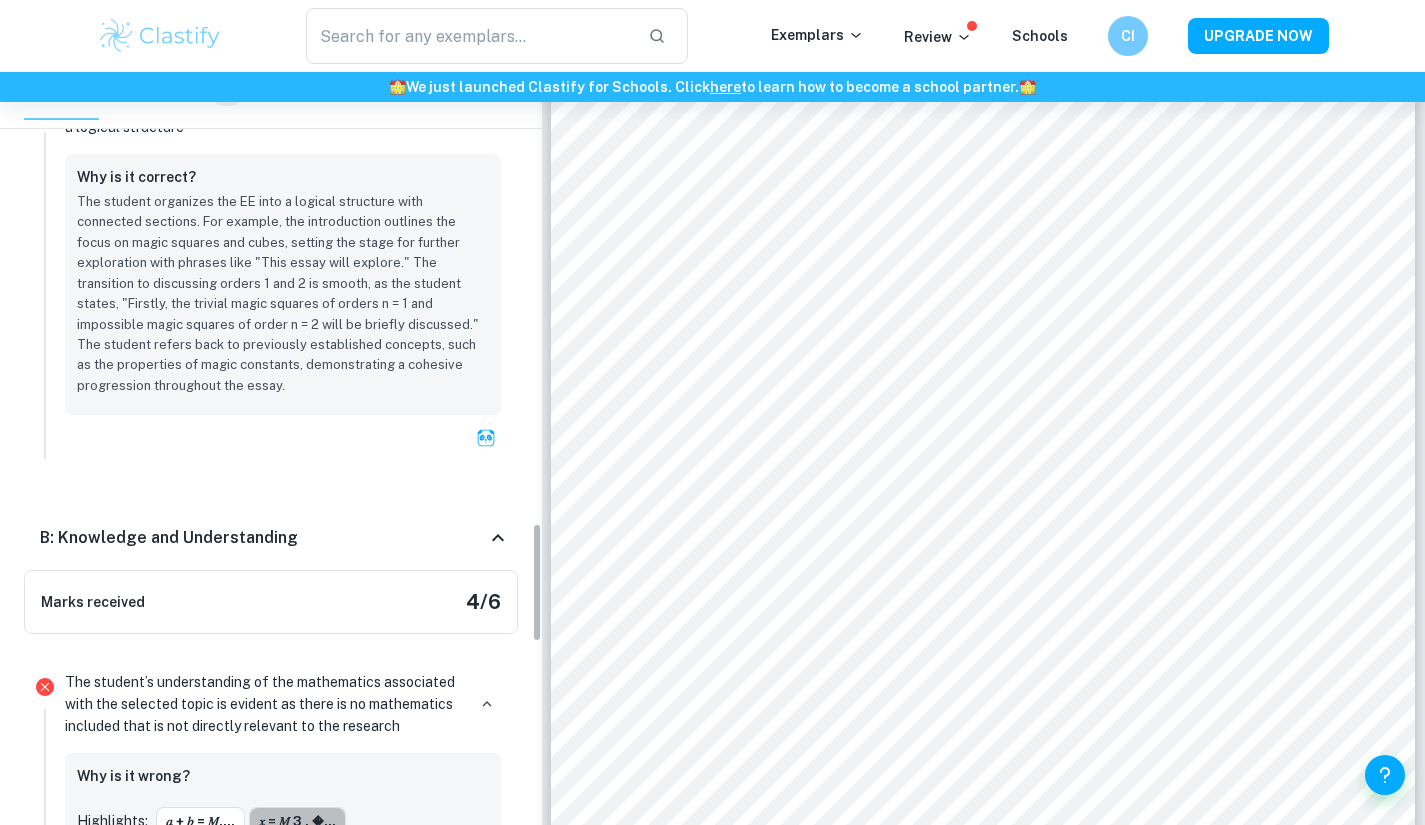 click on "𝑥 = 𝑀
3 , �..." at bounding box center (297, 822) 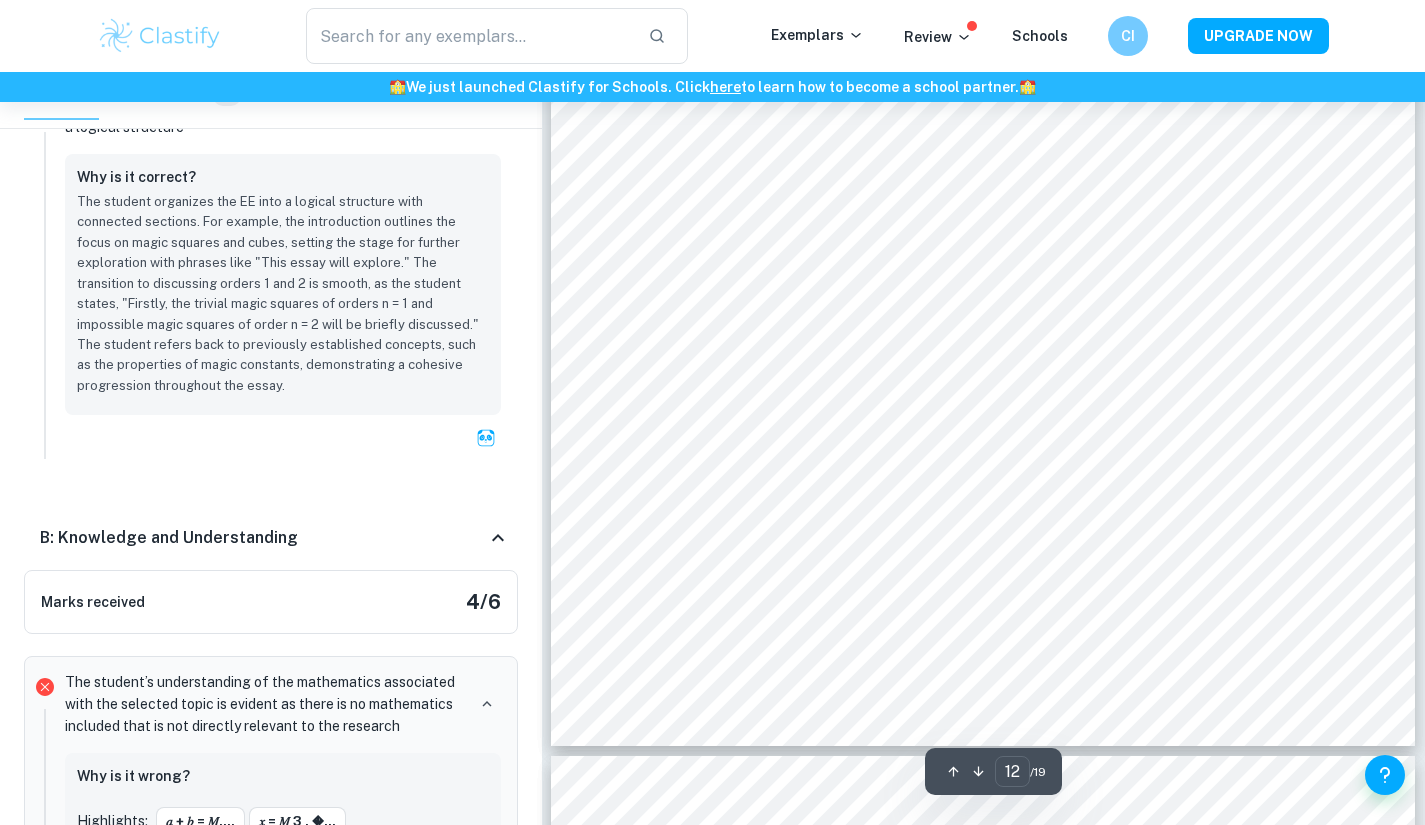 scroll, scrollTop: 15034, scrollLeft: 0, axis: vertical 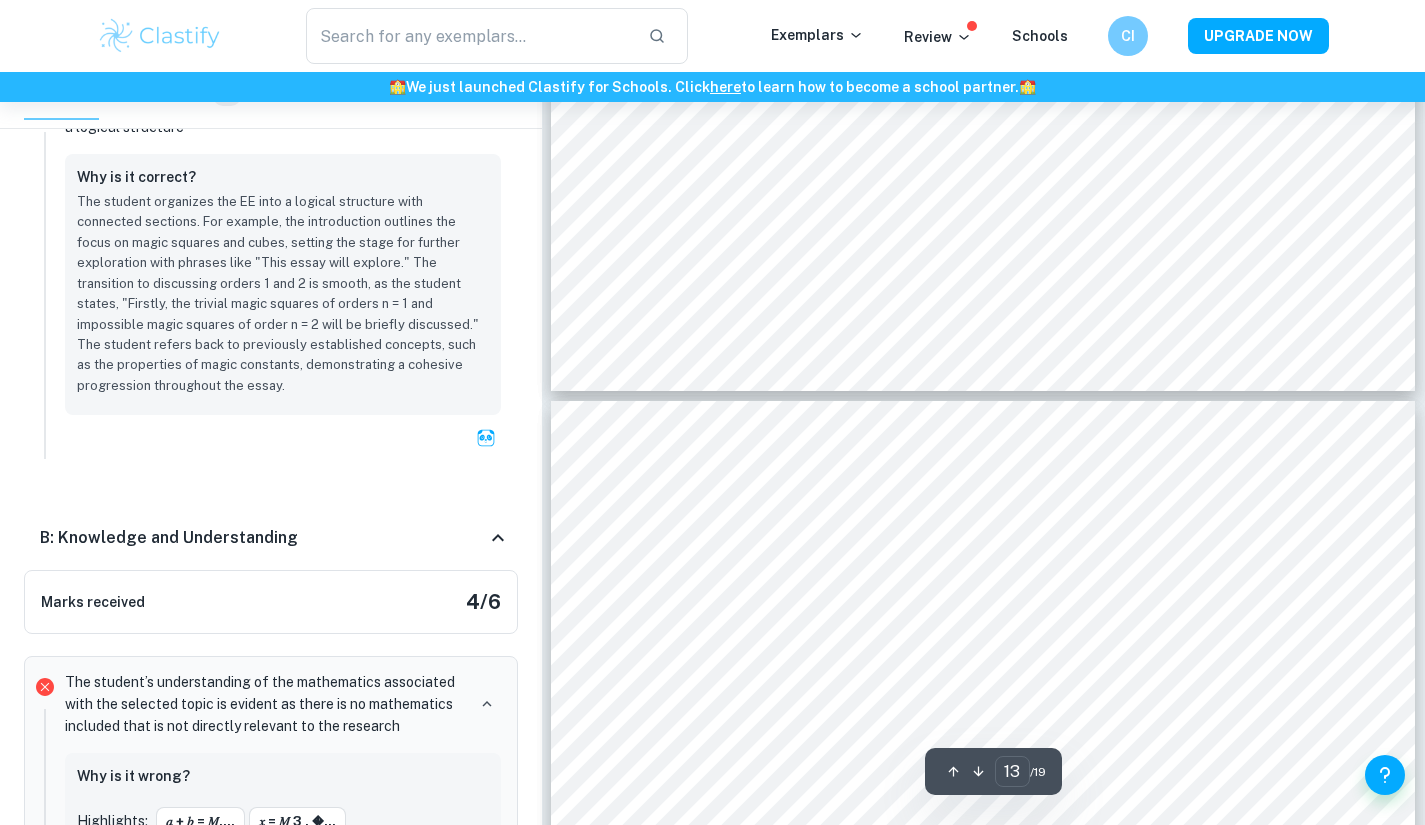 click at bounding box center (542, -14392) 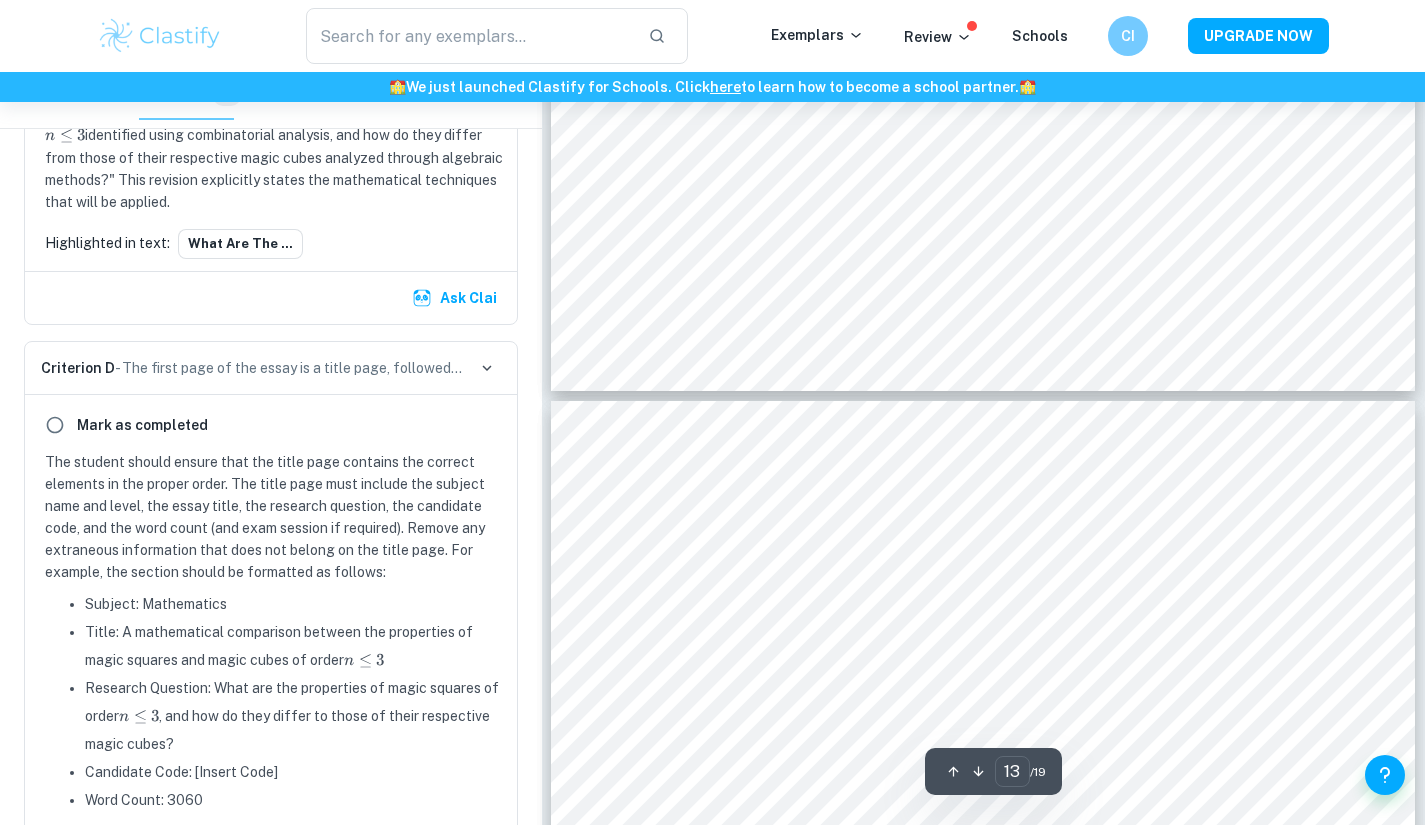 scroll, scrollTop: 7532, scrollLeft: 0, axis: vertical 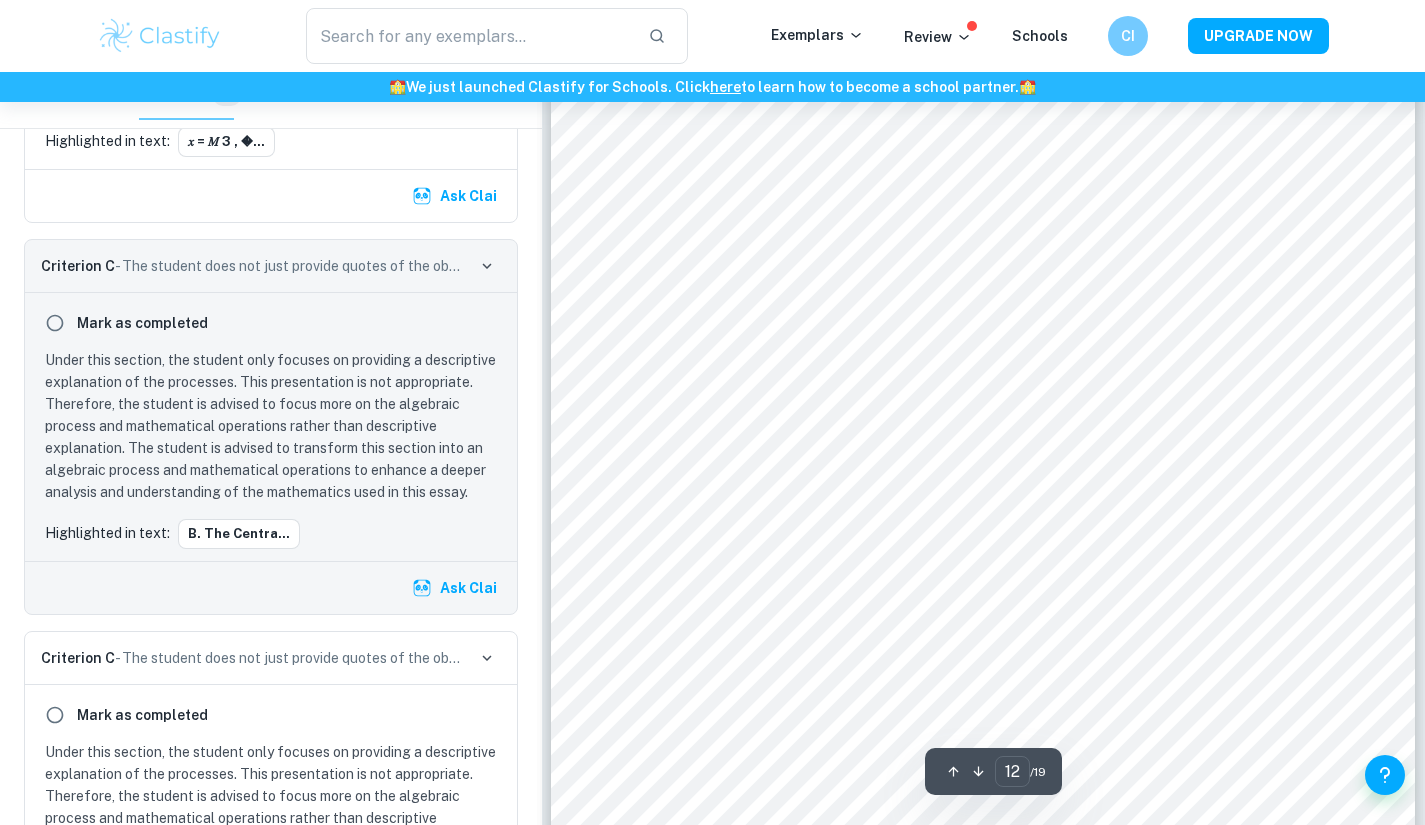 click at bounding box center (975, 610) 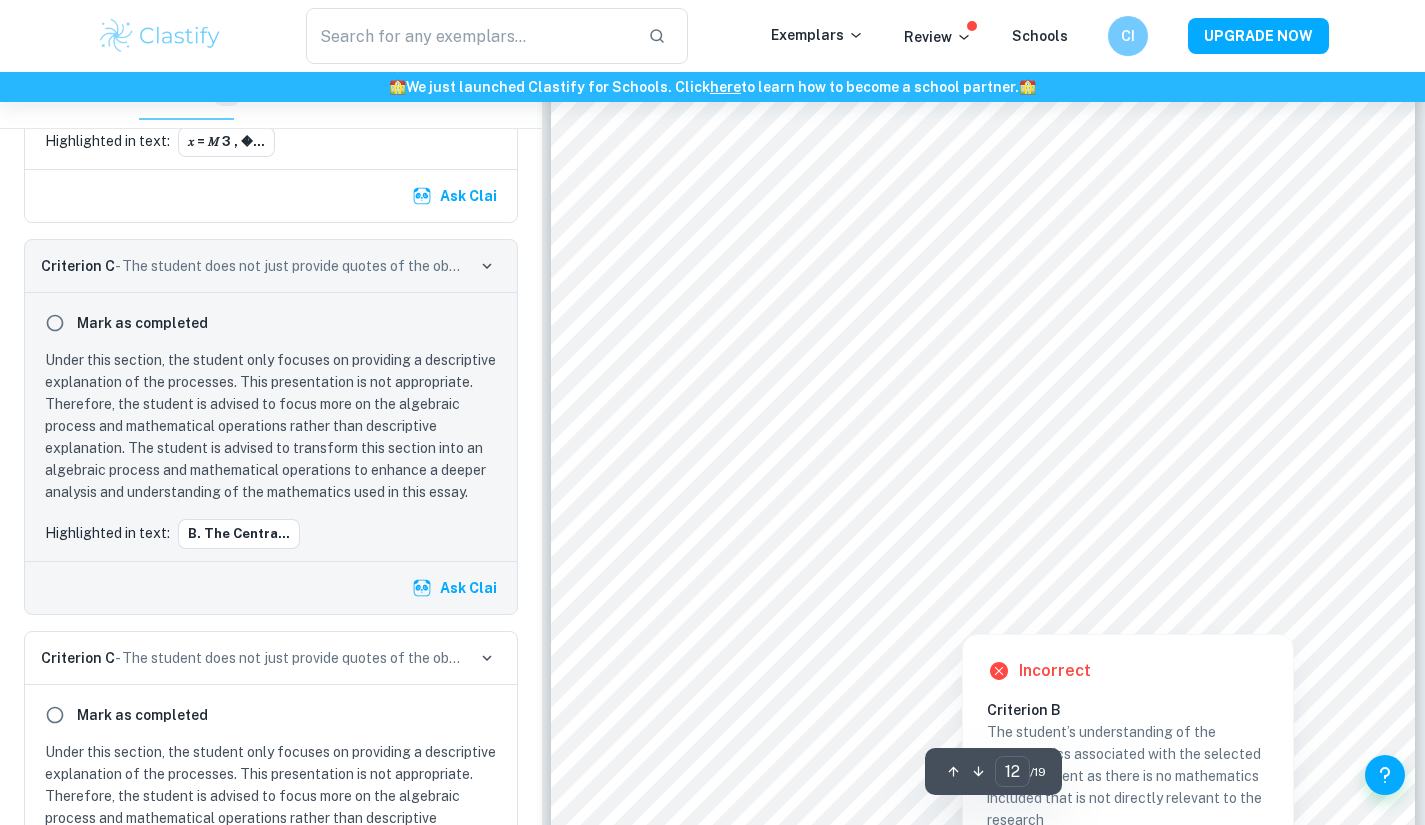click at bounding box center (970, 609) 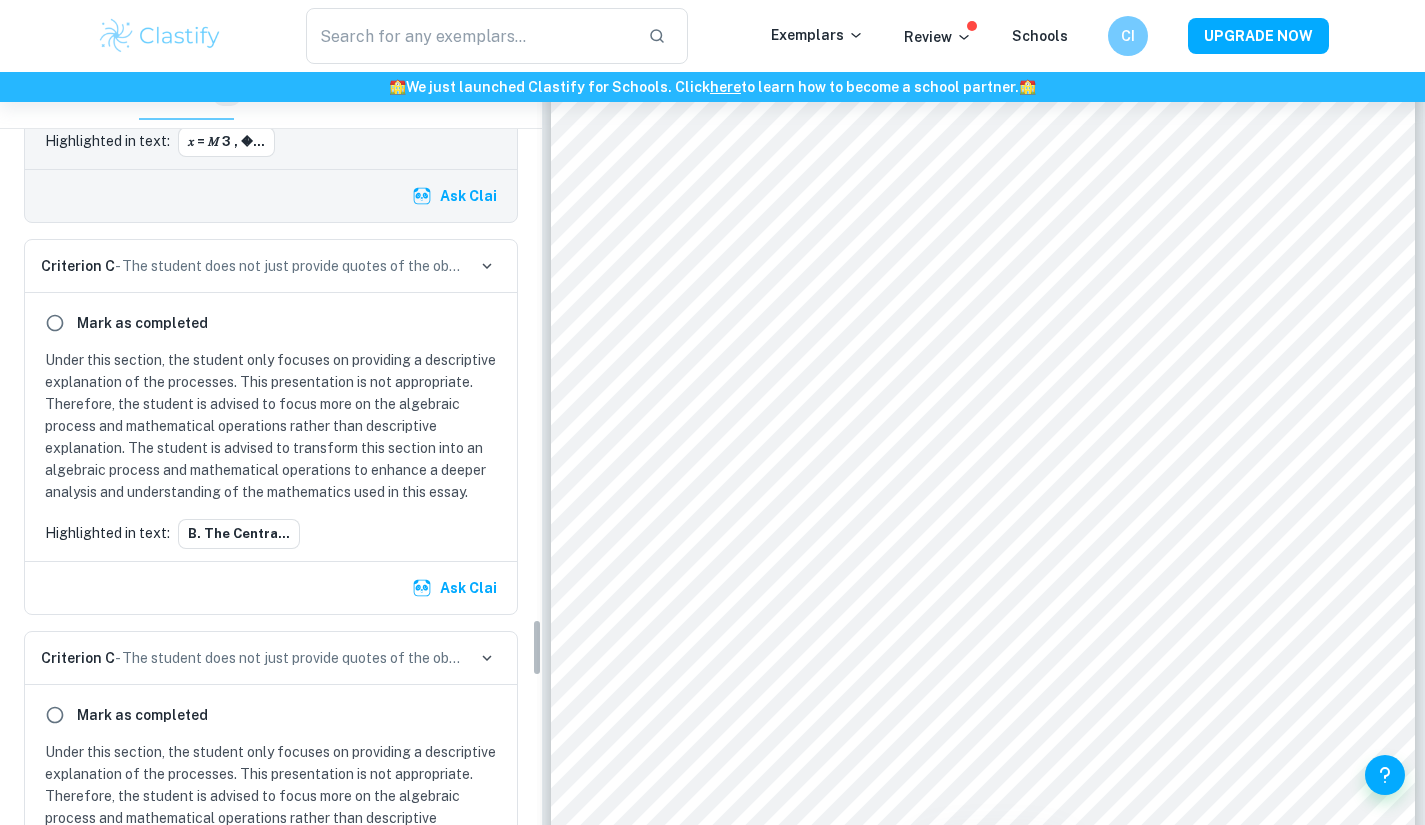 scroll, scrollTop: 7162, scrollLeft: 0, axis: vertical 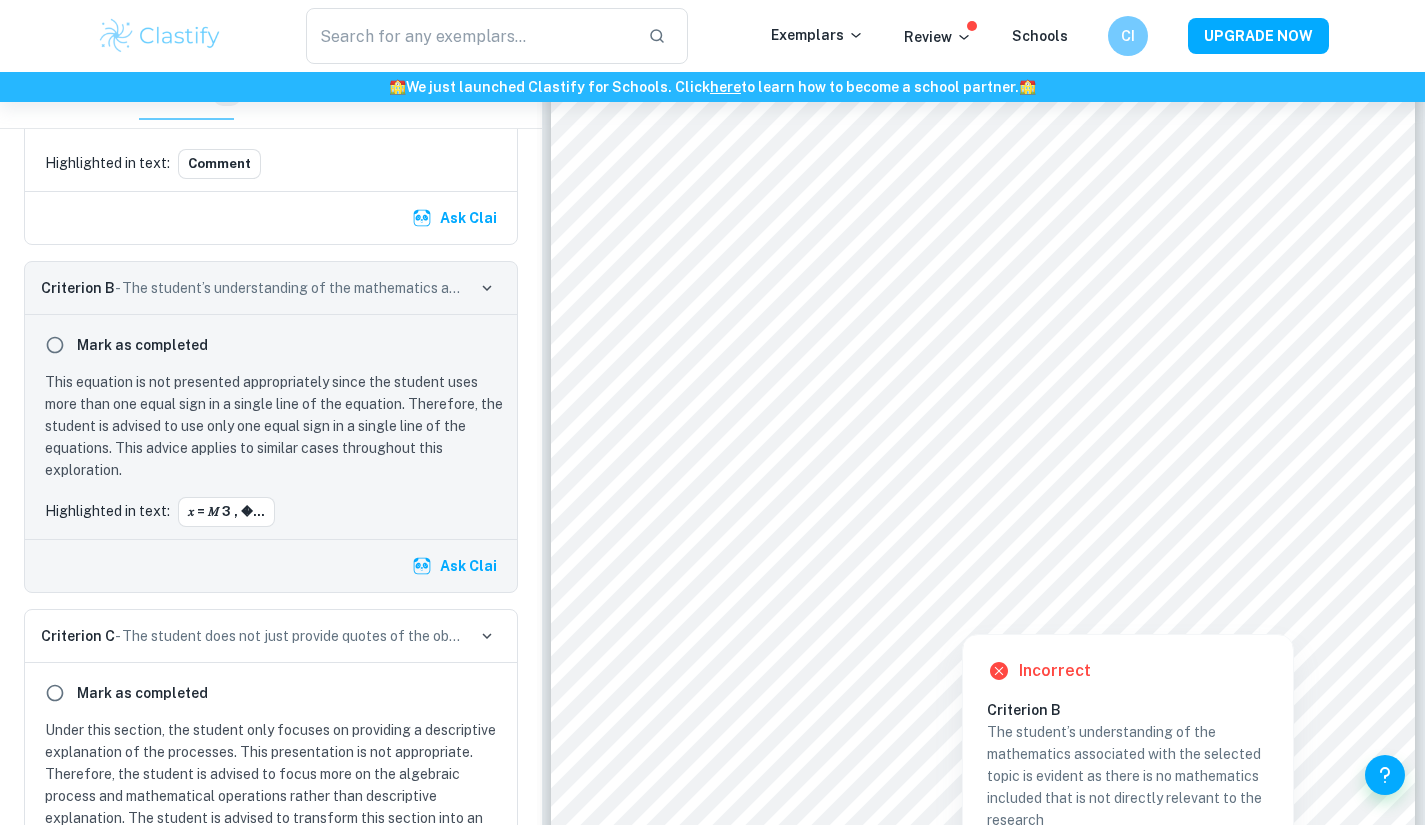 drag, startPoint x: 980, startPoint y: 612, endPoint x: 968, endPoint y: 612, distance: 12 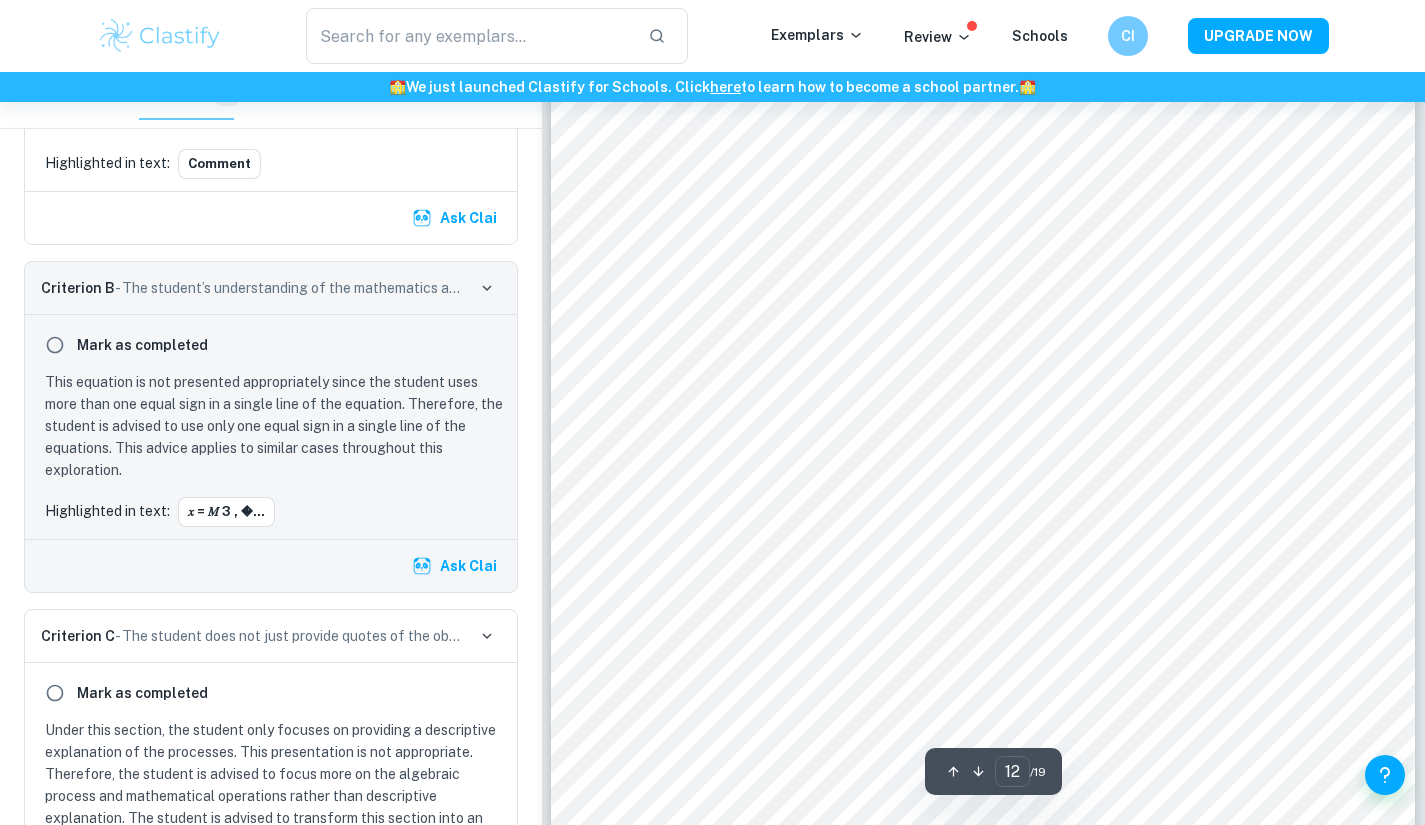 click on "Figur e   10 :   Magic   square   of order 3, with lines which intersect central tile   𝑥   highlighted . Image   created   by   Author. Combined, these four lines intersect every tile on the magic square, as well as   the   central tile 𝑥   an additional four times   ( McKee , 2024) .   Furthermore, s ince each   of the four   line s   must individually   sum to magic constant   𝑀   to form a valid magic square ,   the total of all lines will be 4 𝑀 .   This can be expressed mathematically as: 𝑅 1   +   𝐶 1   +   𝐷 1   +   𝐷 2   =   4 𝑀 ( 𝑑   +   𝑒   +   𝑥 )   +   ( 𝑏   +   𝑔   +   𝑥 )   +   ( 𝑎   +   ℎ   +   𝑥 )   +   ( 𝑓   +   𝑐   +   𝑥 )   =   4 𝑀 ∴   ( 𝑎   +   𝑏   +   𝑐   +   𝑑   +   𝑥   +   𝑒   +   𝑓   +   𝑔   +   ℎ )   +   3 𝑥   =   4 𝑀 Notice that   ( 𝑎   +   𝑏   +   𝑐   +   𝑑   +   𝑥   +   𝑒   +   𝑓   +   𝑔   +   ℎ )   is the sum of all values on the magic   square and     𝑇" at bounding box center [983, 310] 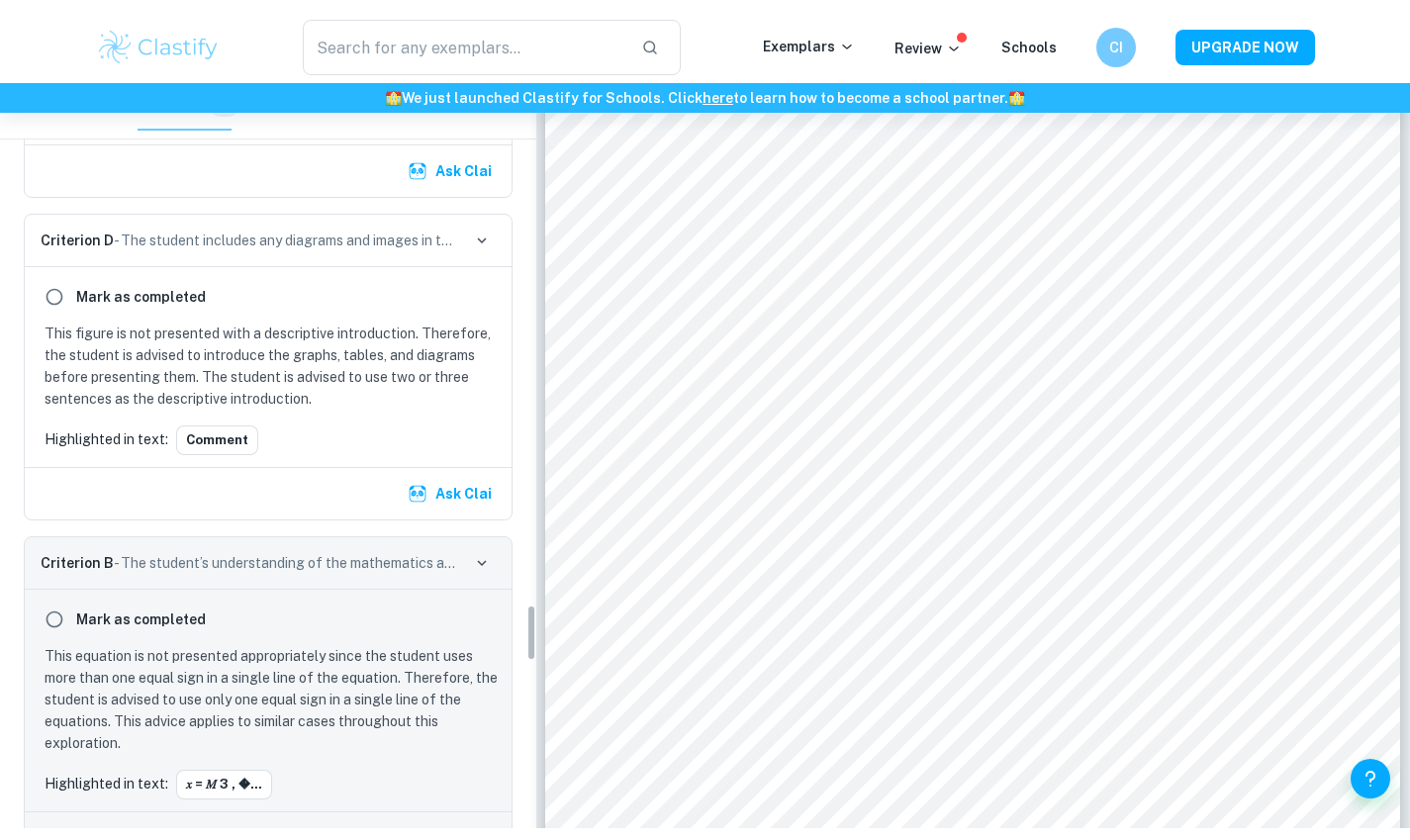 scroll, scrollTop: 6827, scrollLeft: 0, axis: vertical 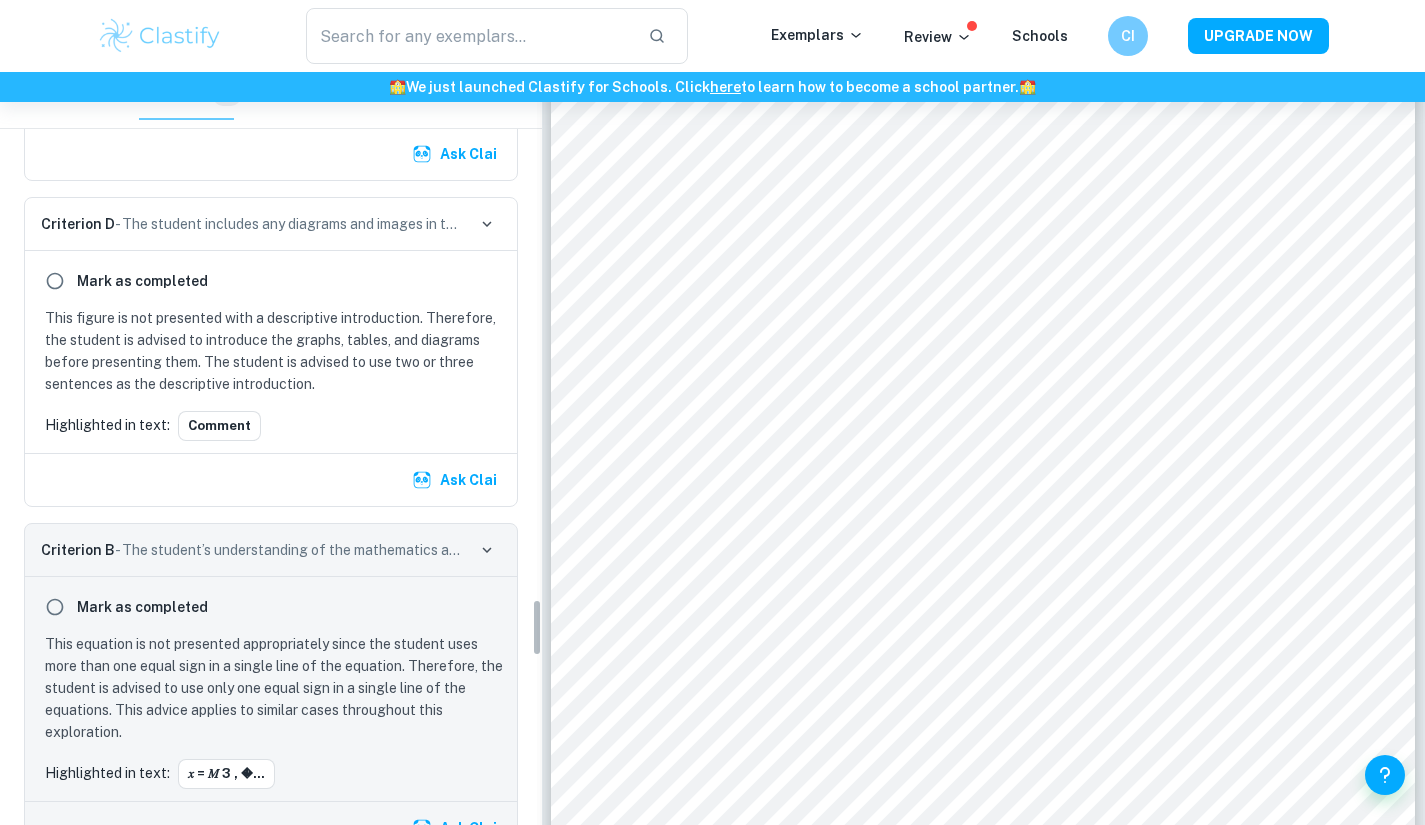click on "This equation is not presented appropriately since the student uses more than one equal sign in a single line of the equation. Therefore, the student is advised to use only one equal sign in a single line of the equations. This advice applies to similar cases throughout this exploration." at bounding box center (275, 688) 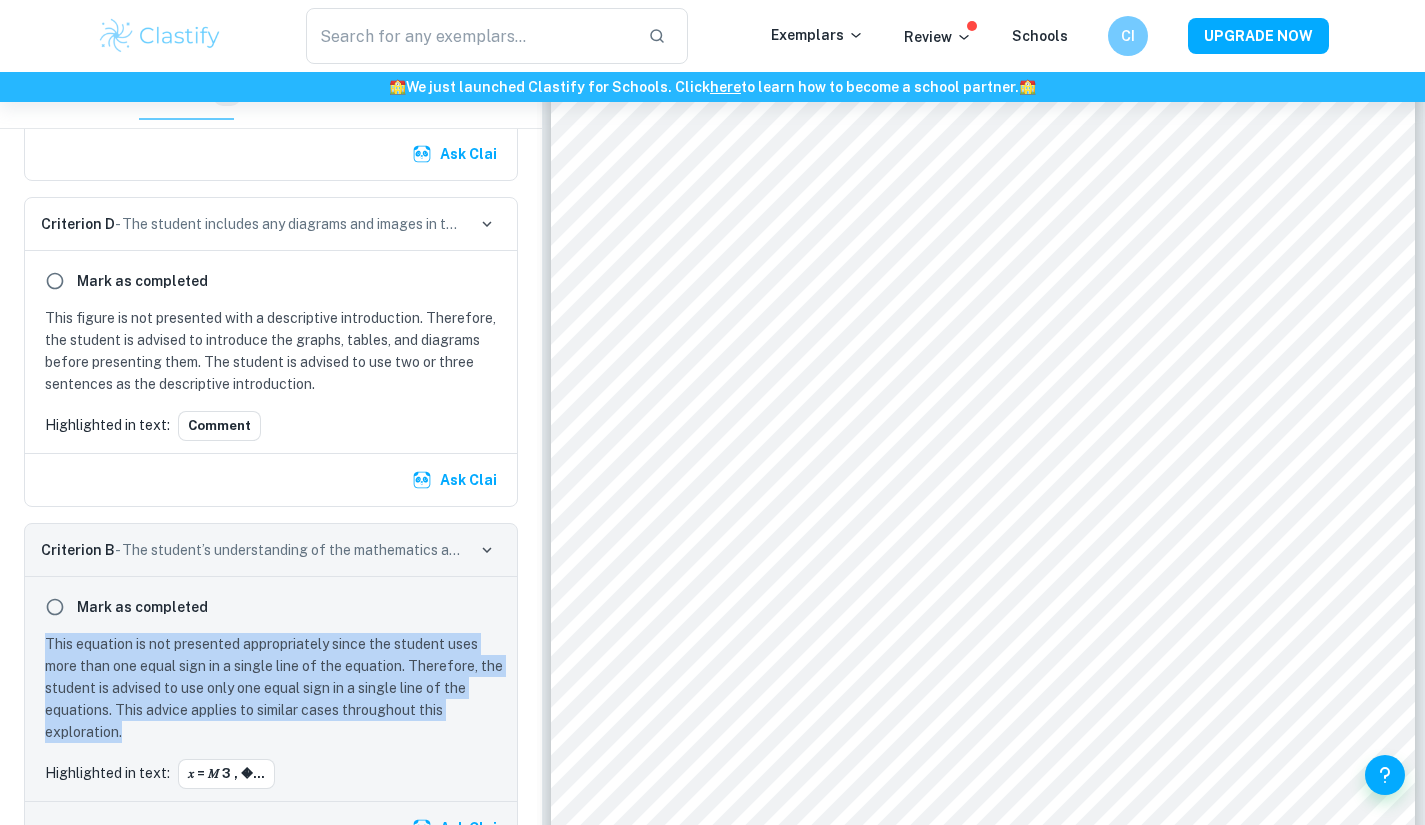 copy on "This equation is not presented appropriately since the student uses more than one equal sign in a single line of the equation. Therefore, the student is advised to use only one equal sign in a single line of the equations. This advice applies to similar cases throughout this exploration." 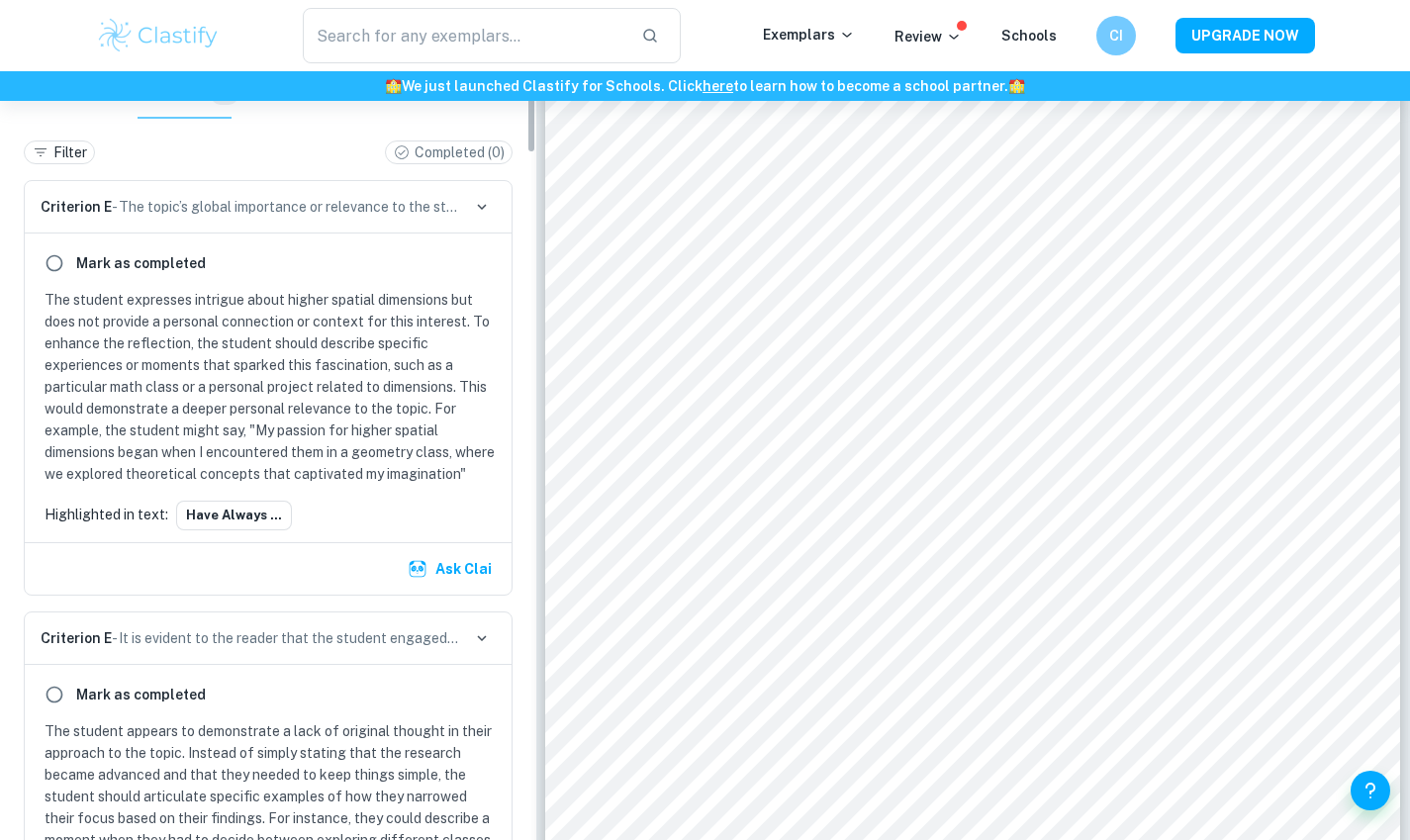 scroll, scrollTop: 38, scrollLeft: 0, axis: vertical 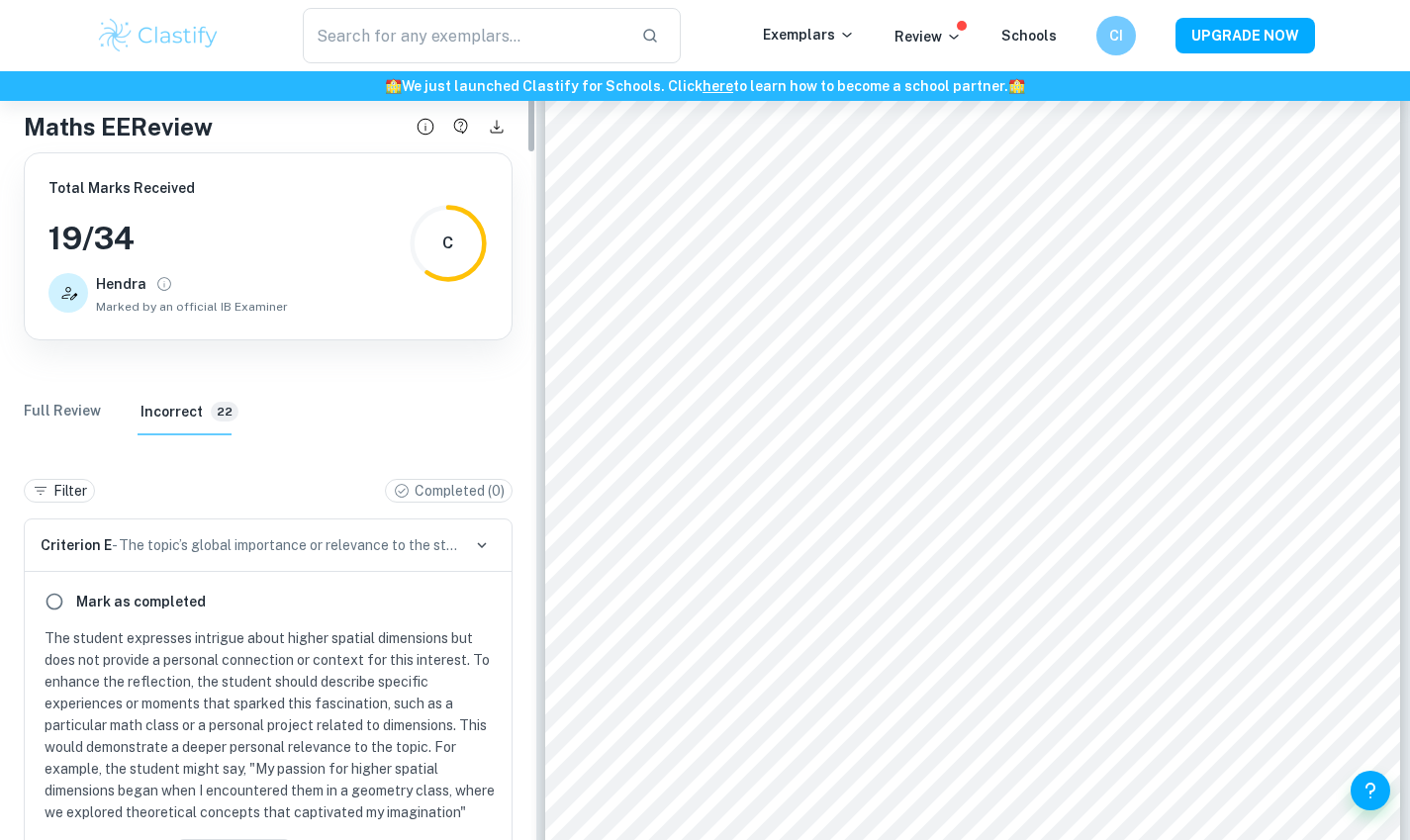 drag, startPoint x: 532, startPoint y: 630, endPoint x: 506, endPoint y: 95, distance: 535.6314 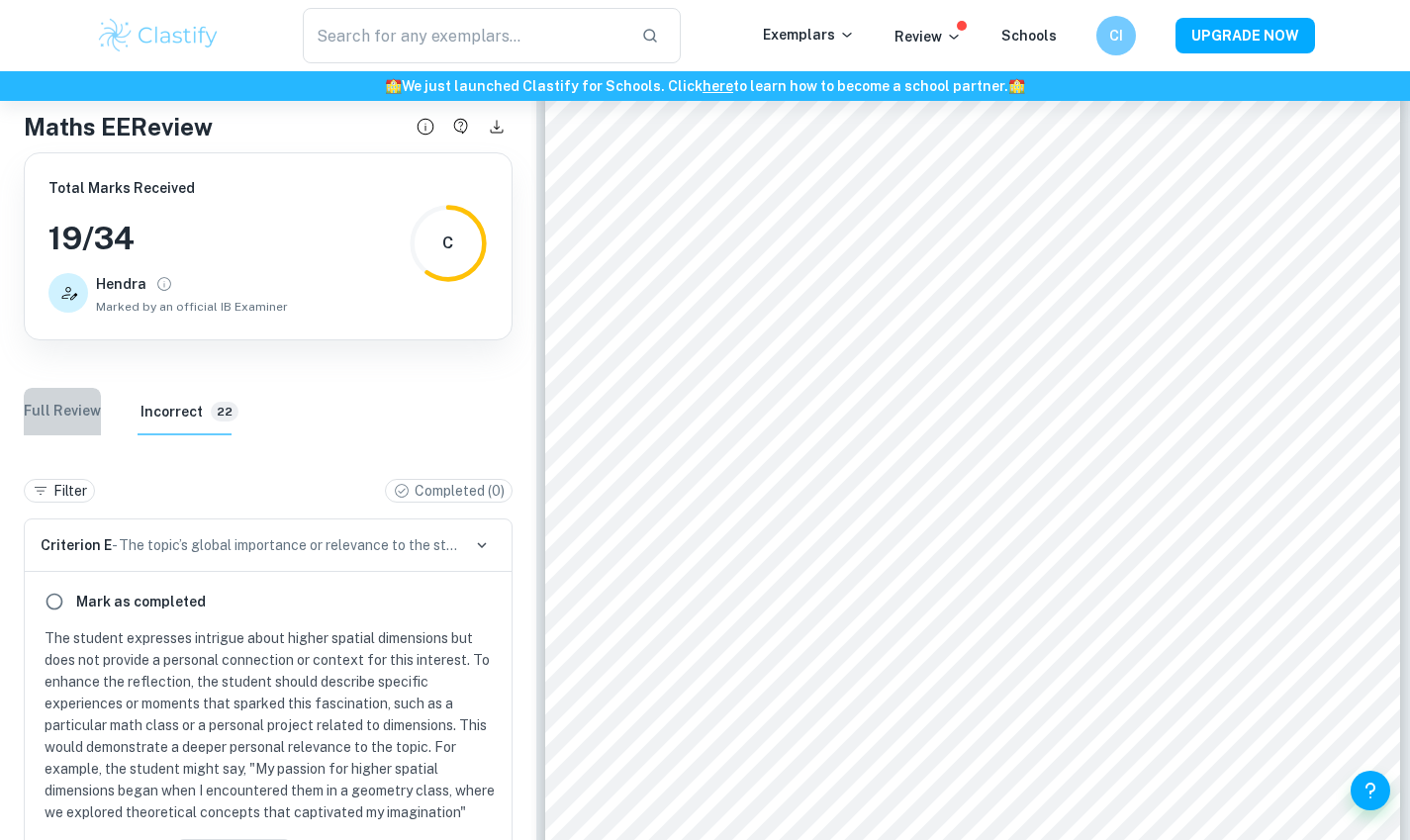 click on "Full Review" at bounding box center [62, 412] 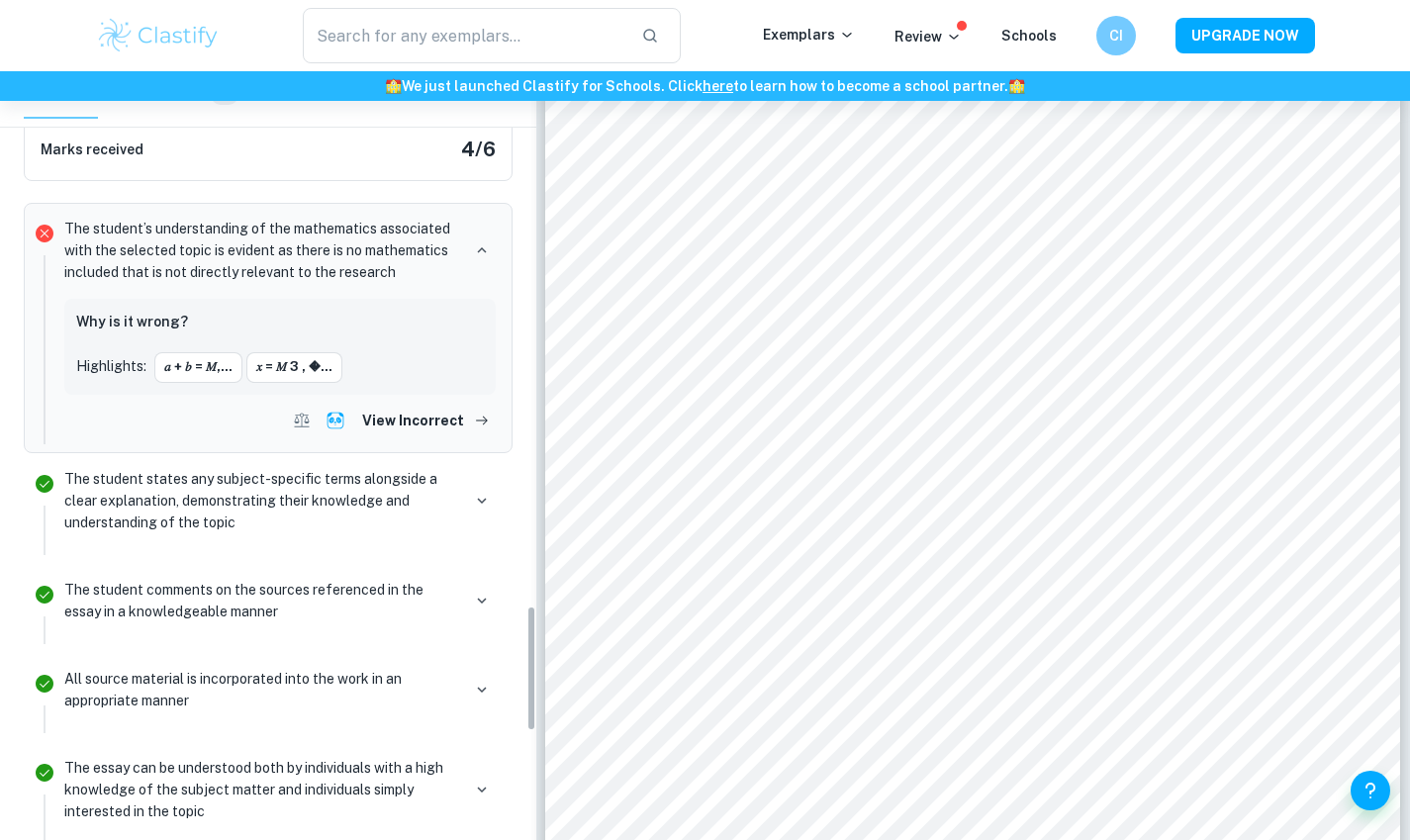 scroll, scrollTop: 3262, scrollLeft: 0, axis: vertical 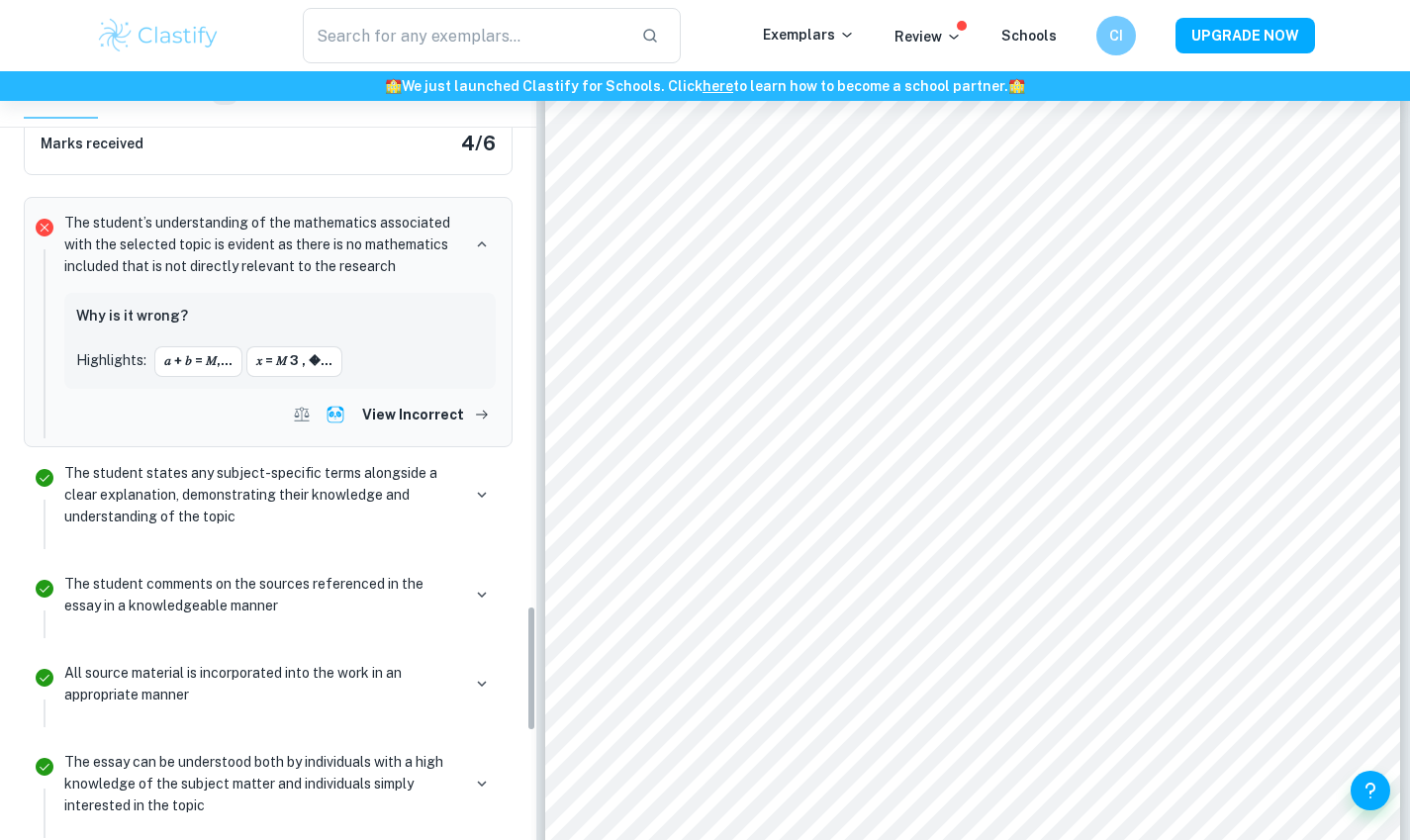 drag, startPoint x: 529, startPoint y: 166, endPoint x: 601, endPoint y: 696, distance: 534.8682 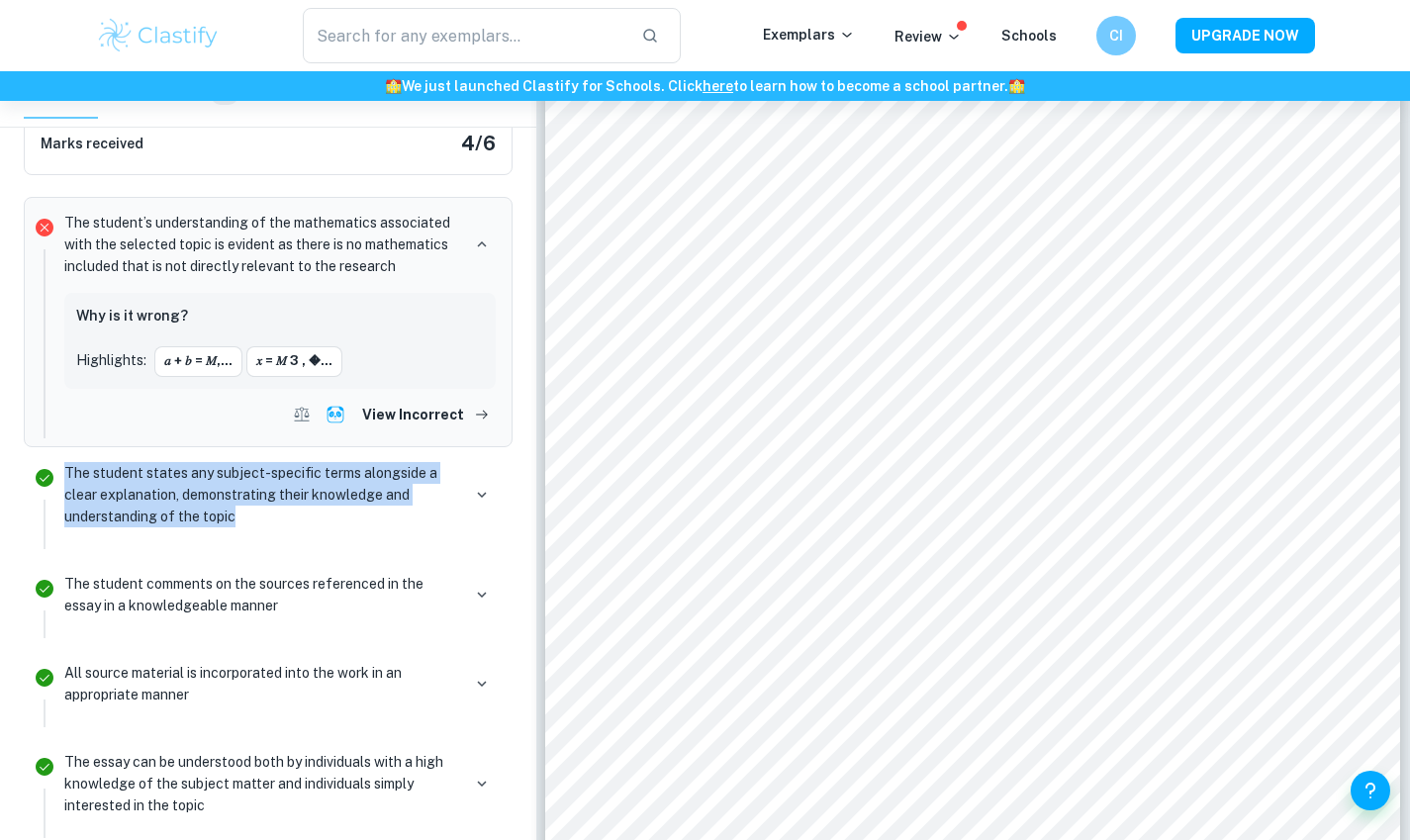 copy on "The student states any subject-specific terms alongside a clear explanation, demonstrating their knowledge and understanding of the topic" 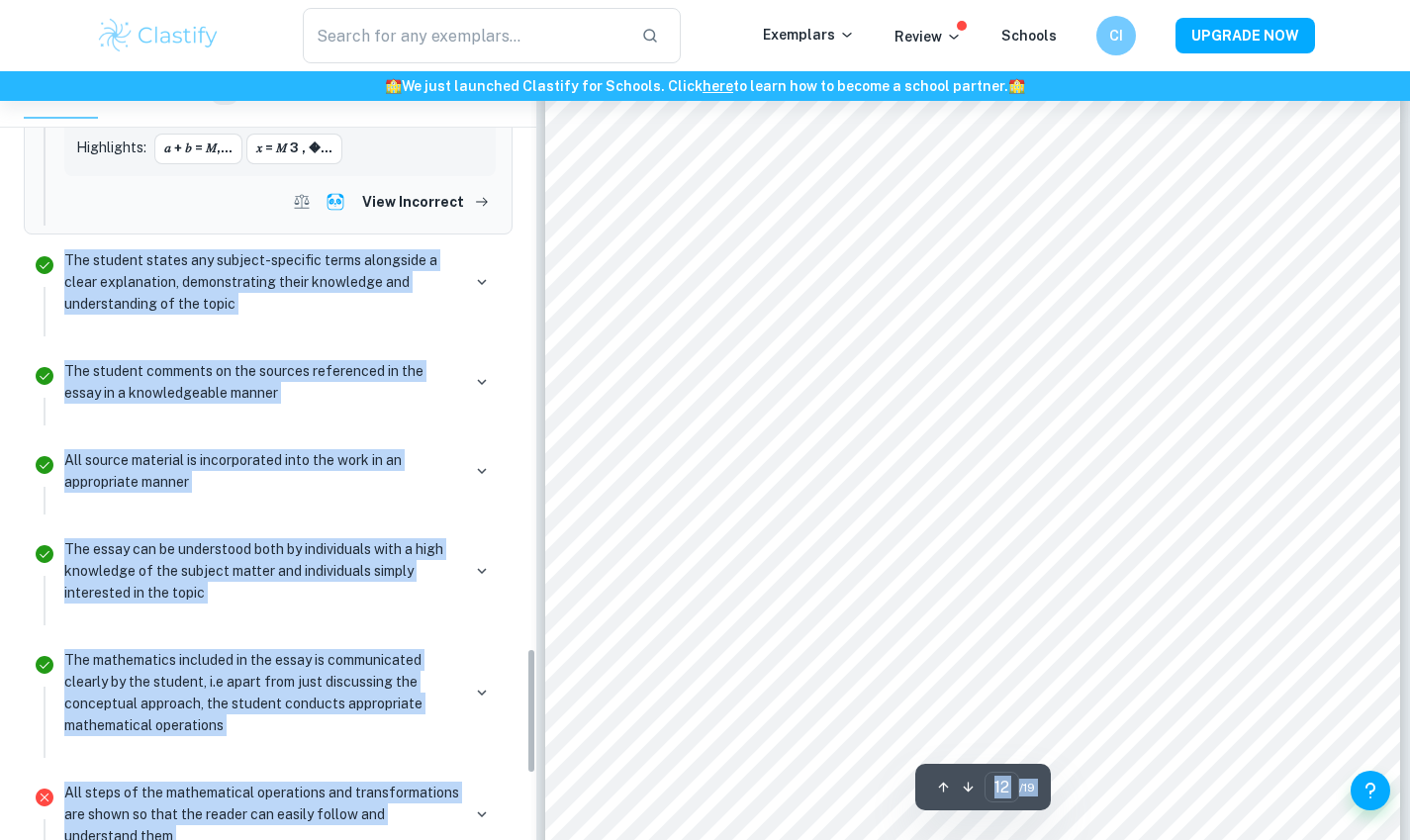 scroll, scrollTop: 3540, scrollLeft: 0, axis: vertical 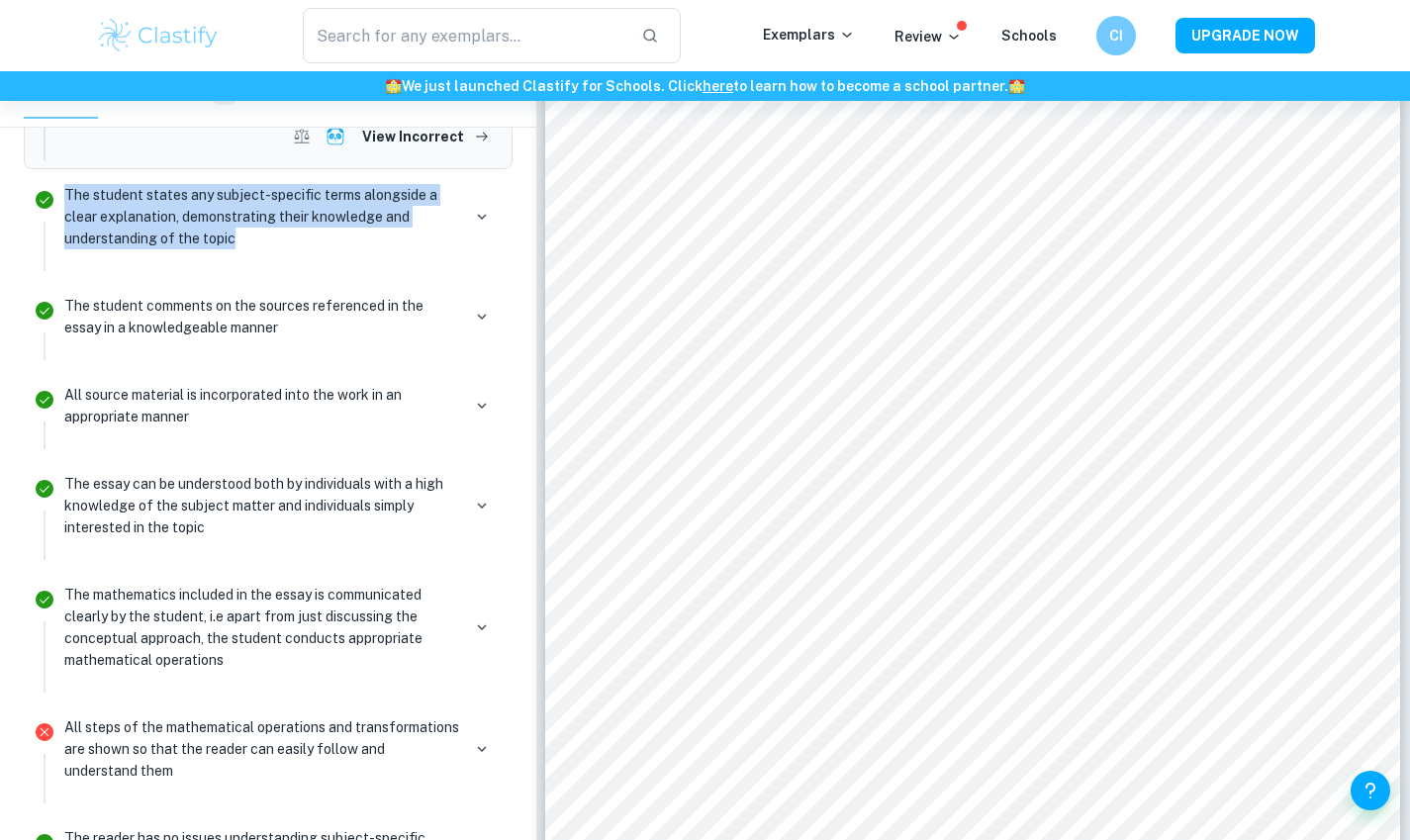 drag, startPoint x: 67, startPoint y: 448, endPoint x: 320, endPoint y: 233, distance: 332.01506 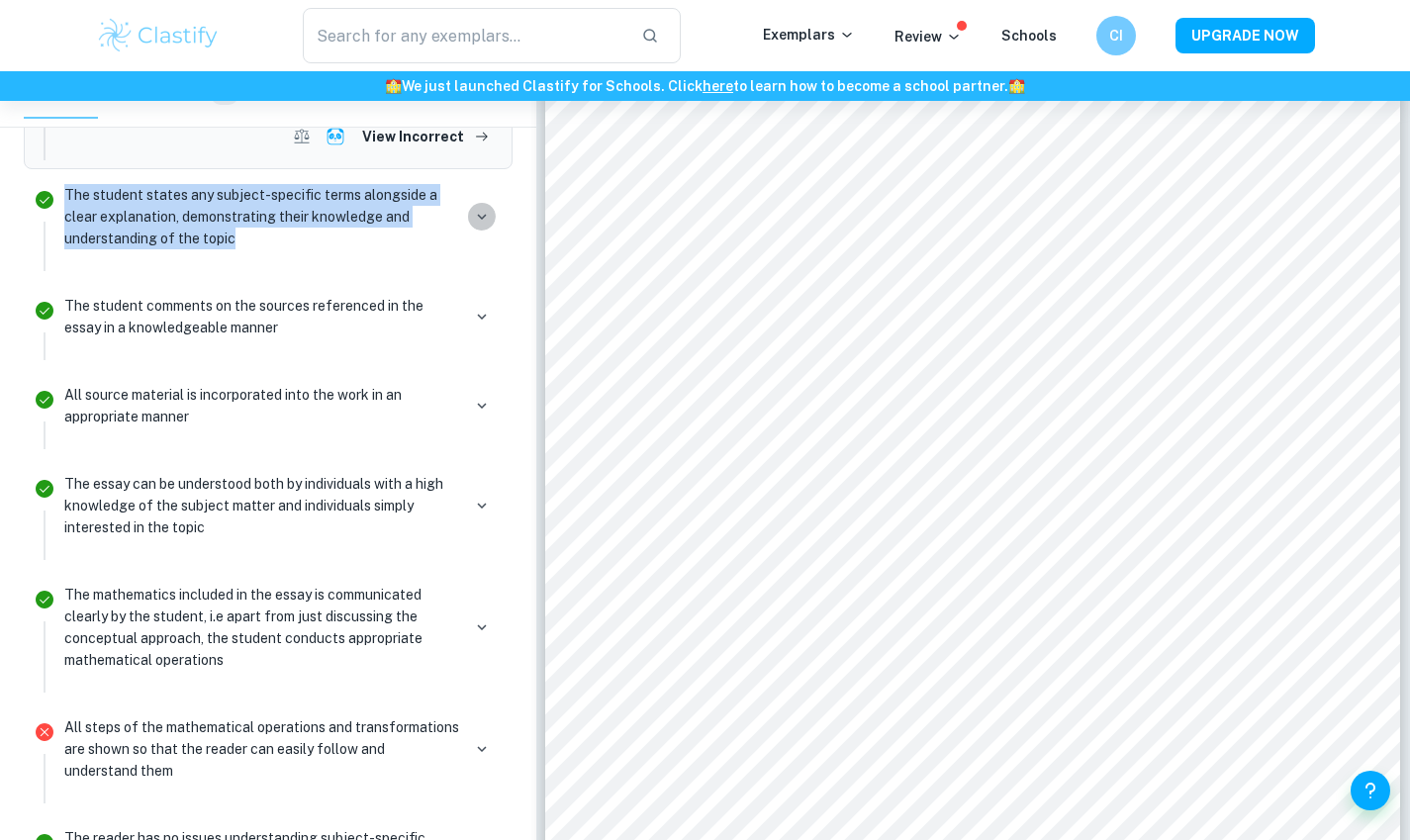 click 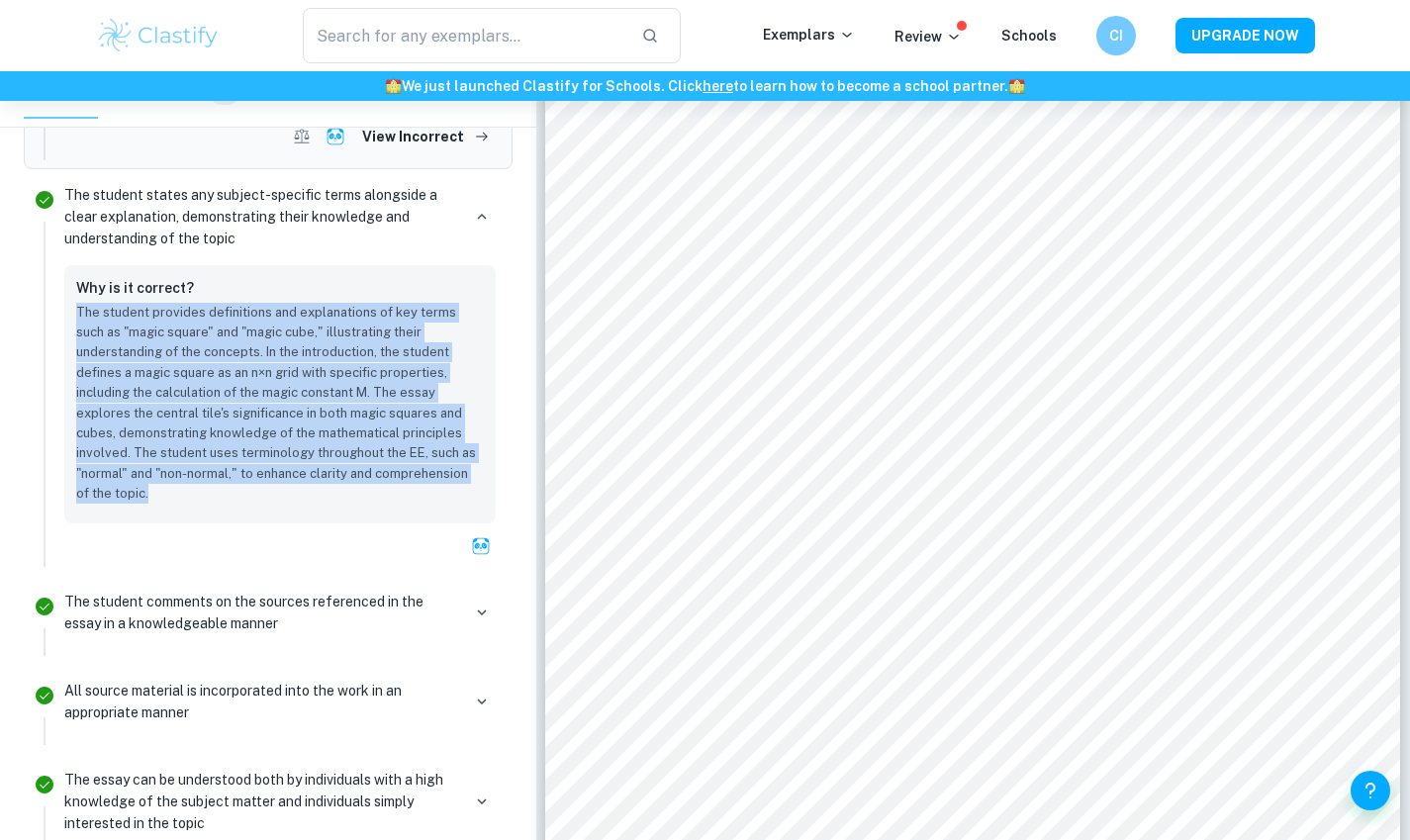copy on "The student provides definitions and explanations of key terms such as "magic square" and "magic cube," illustrating their understanding of the concepts. In the introduction, the student defines a magic square as an n×n grid with specific properties, including the calculation of the magic constant M. The essay explores the central tile's significance in both magic squares and cubes, demonstrating knowledge of the mathematical principles involved. The student uses terminology throughout the EE, such as "normal" and "non-normal," to enhance clarity and comprehension of the topic." 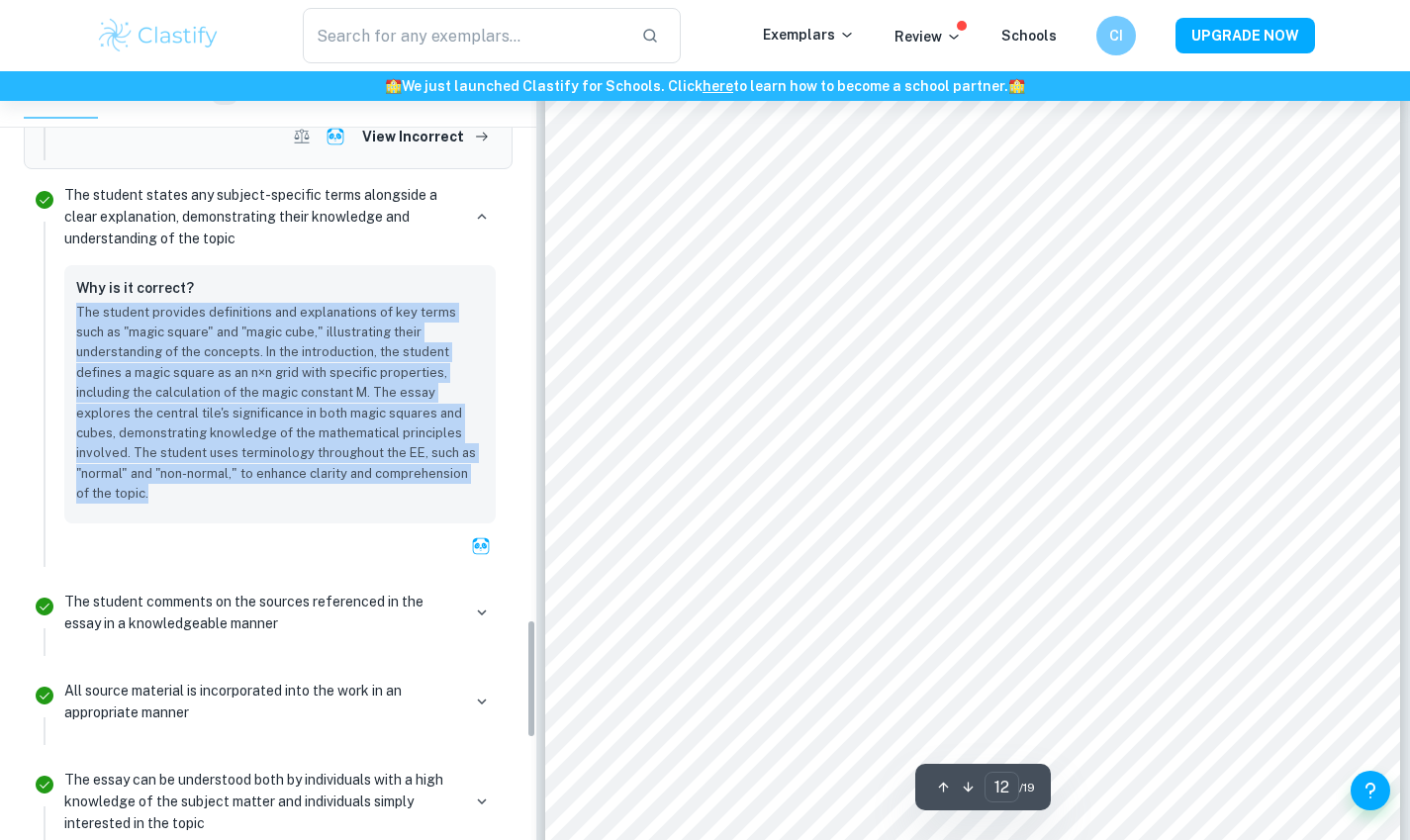 drag, startPoint x: 76, startPoint y: 289, endPoint x: 440, endPoint y: 457, distance: 400.89899 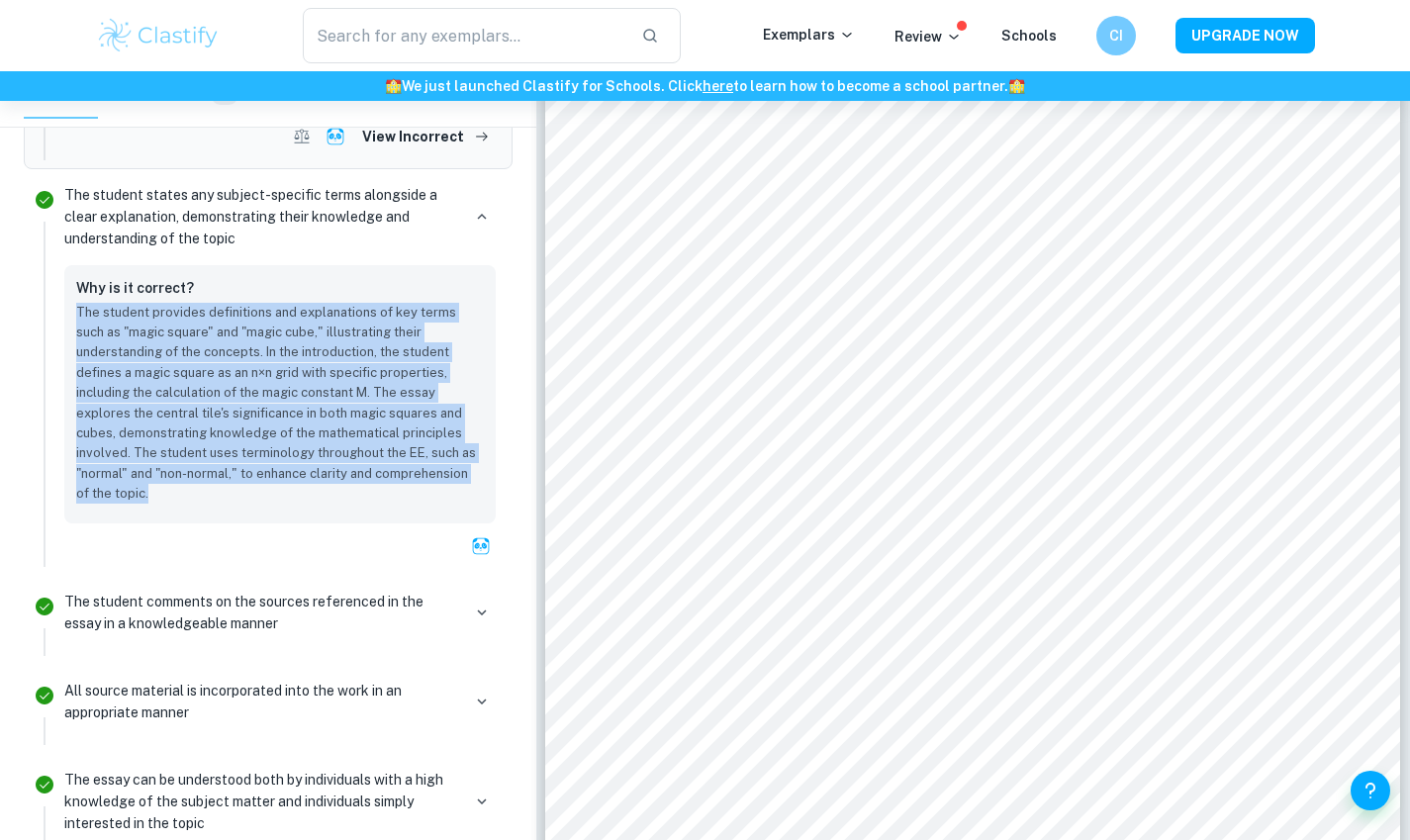 click 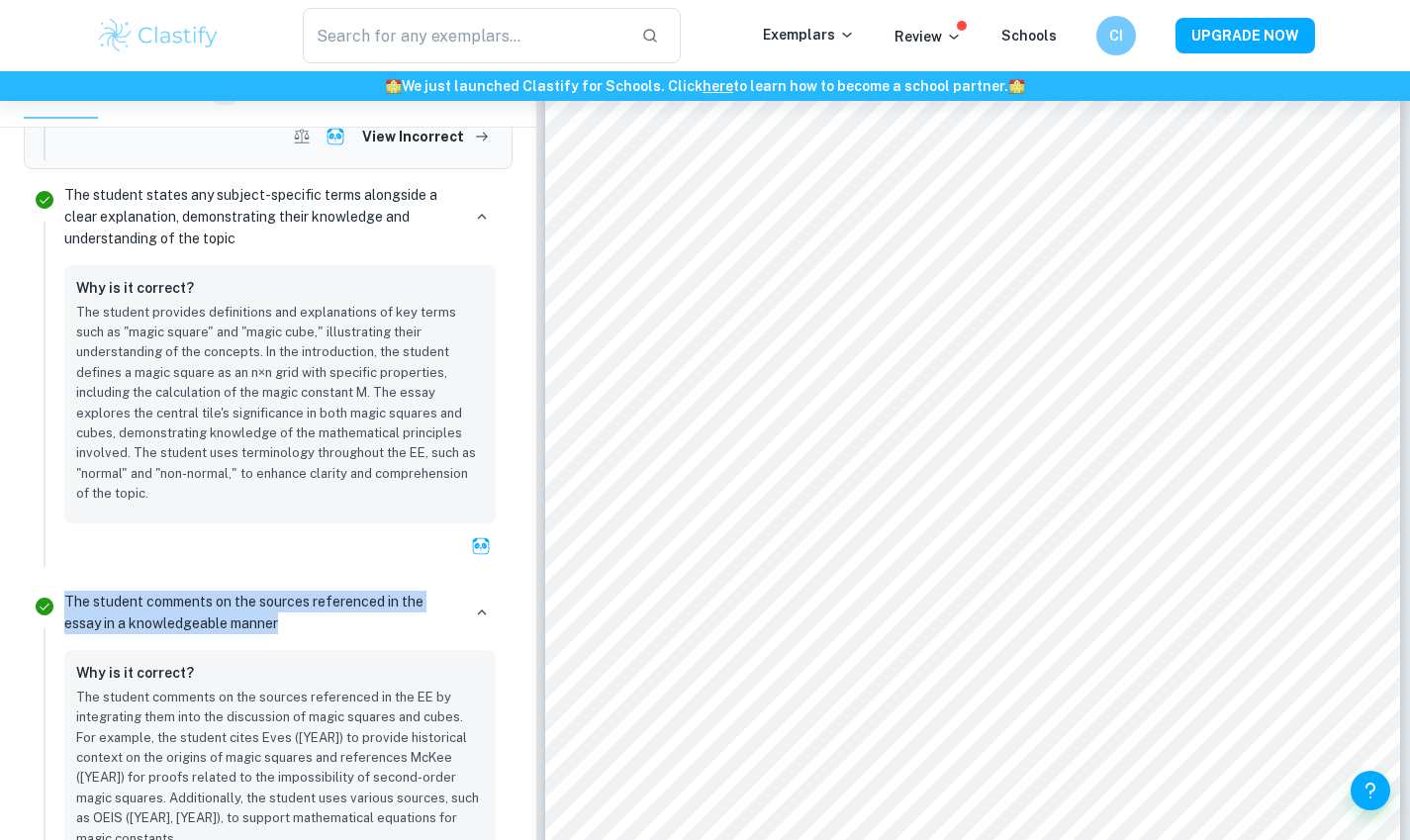 drag, startPoint x: 64, startPoint y: 559, endPoint x: 294, endPoint y: 580, distance: 230.95671 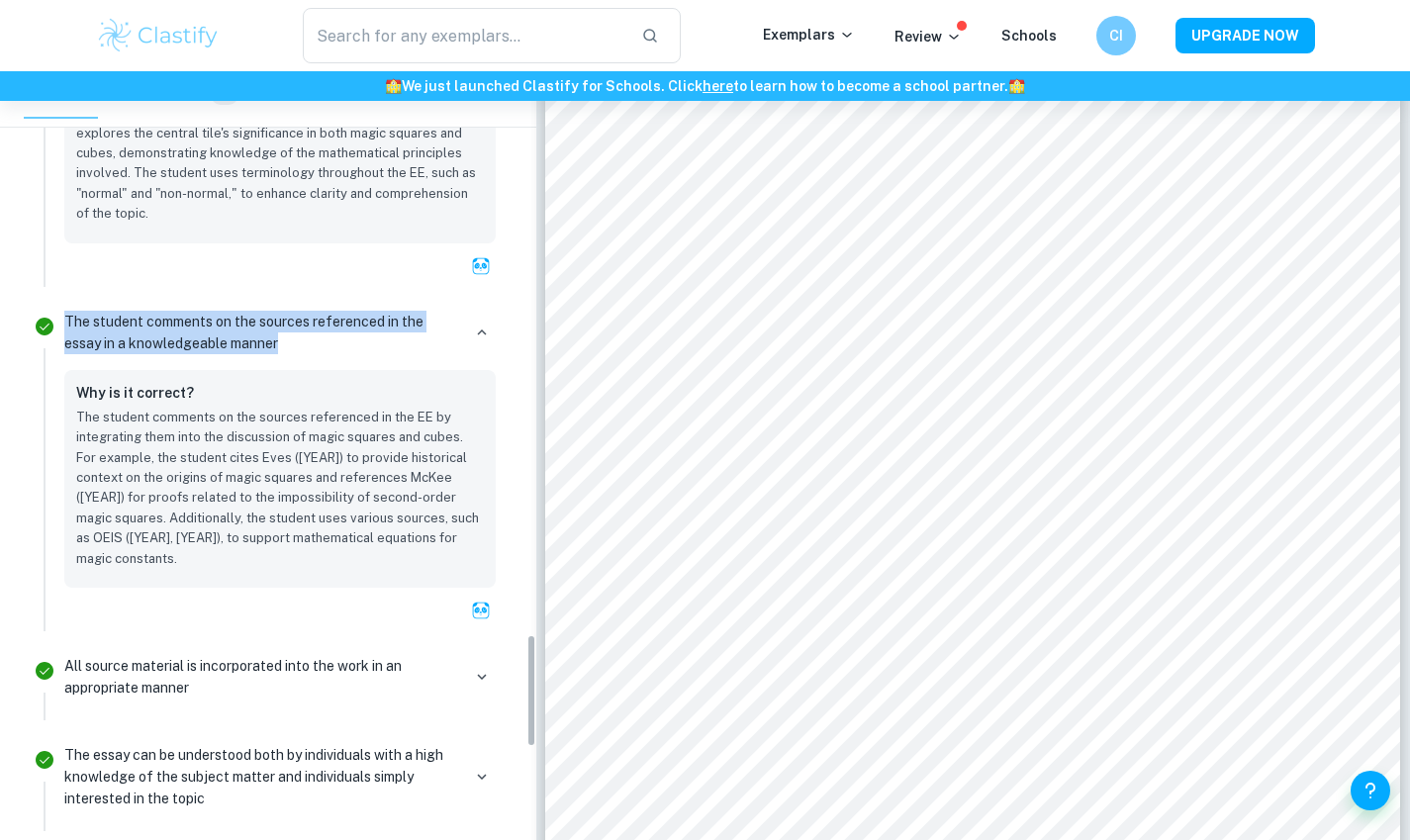 scroll, scrollTop: 3822, scrollLeft: 0, axis: vertical 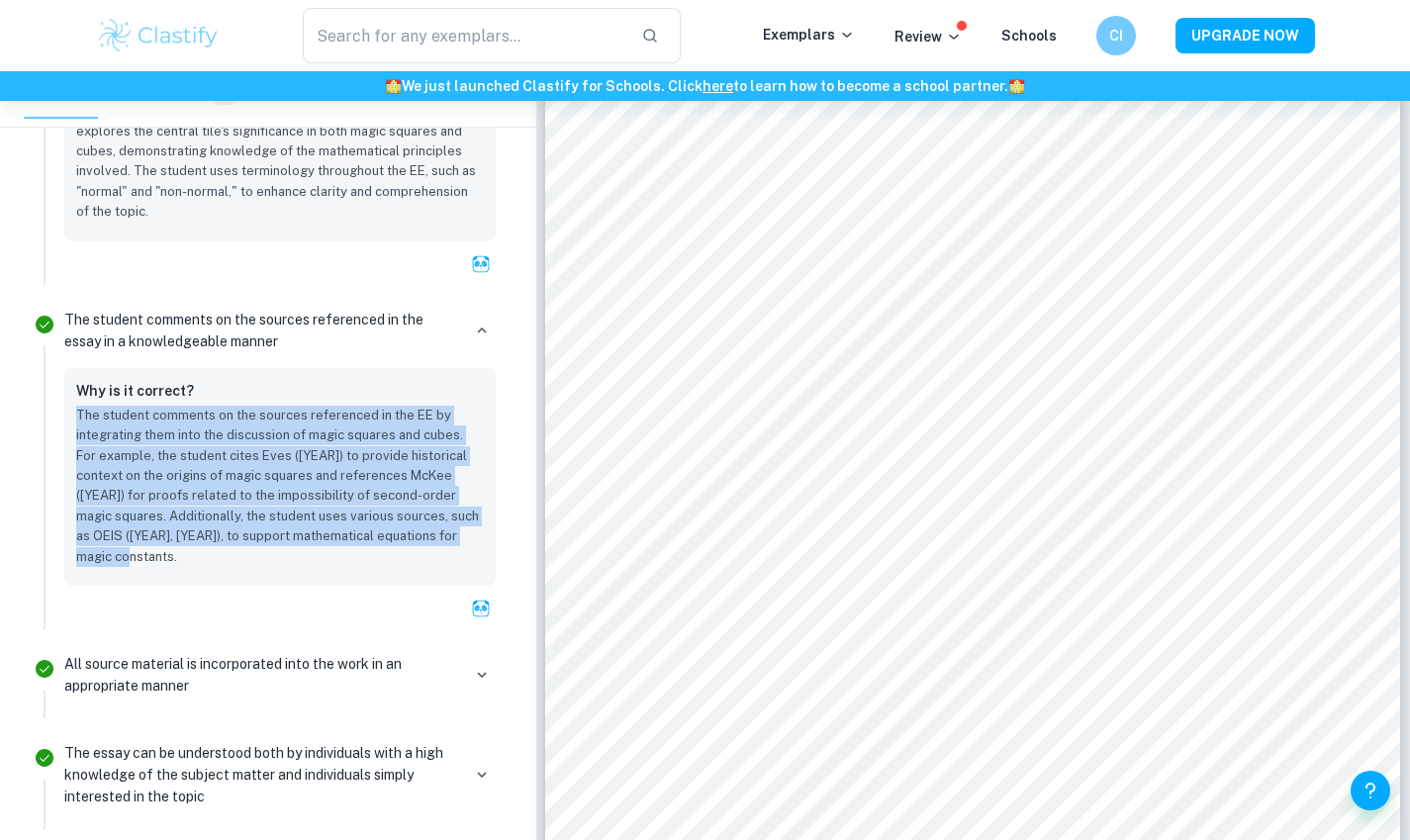 drag, startPoint x: 147, startPoint y: 514, endPoint x: 62, endPoint y: 368, distance: 168.94082 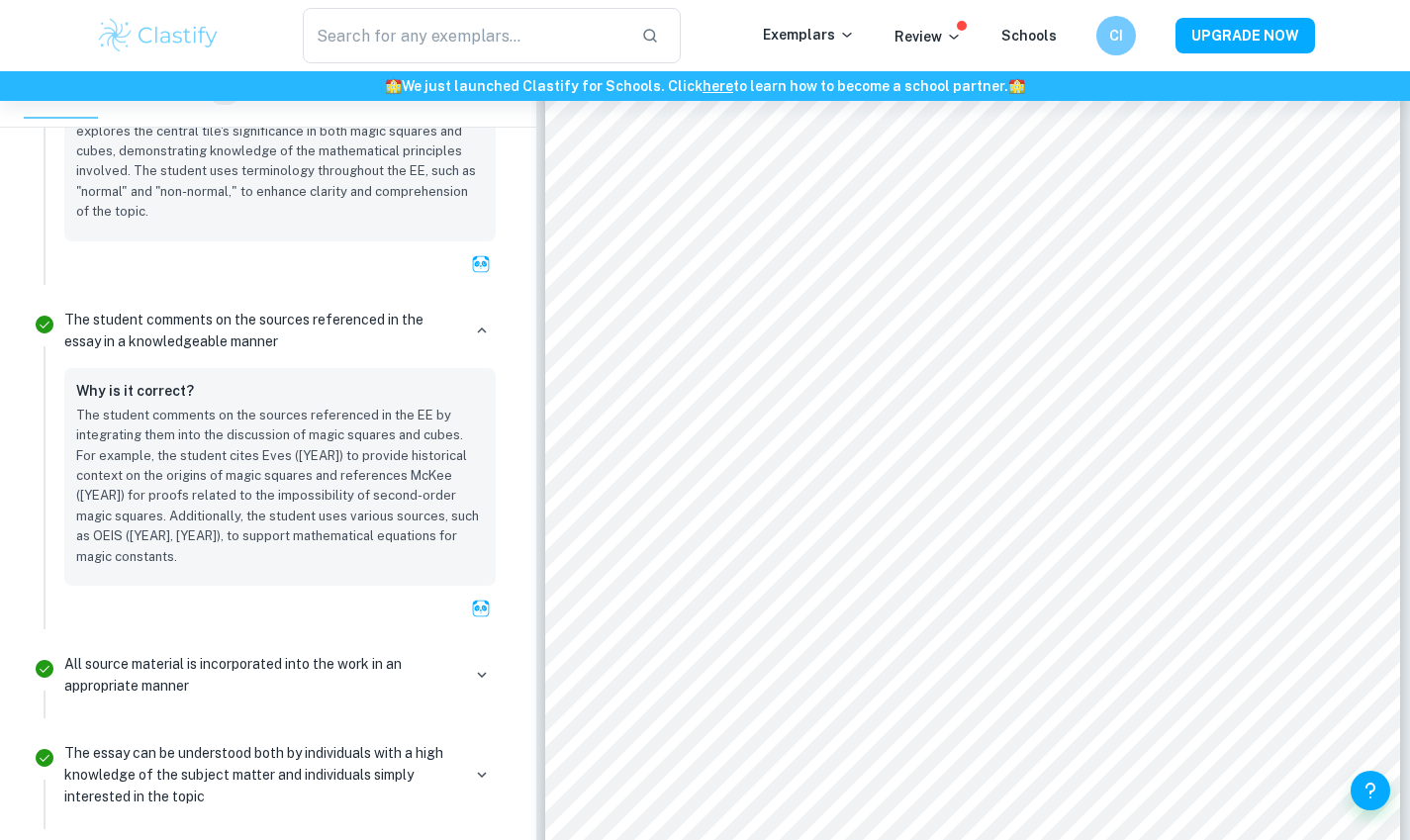 click on "All source material is incorporated into the work in an appropriate manner" at bounding box center [262, 675] 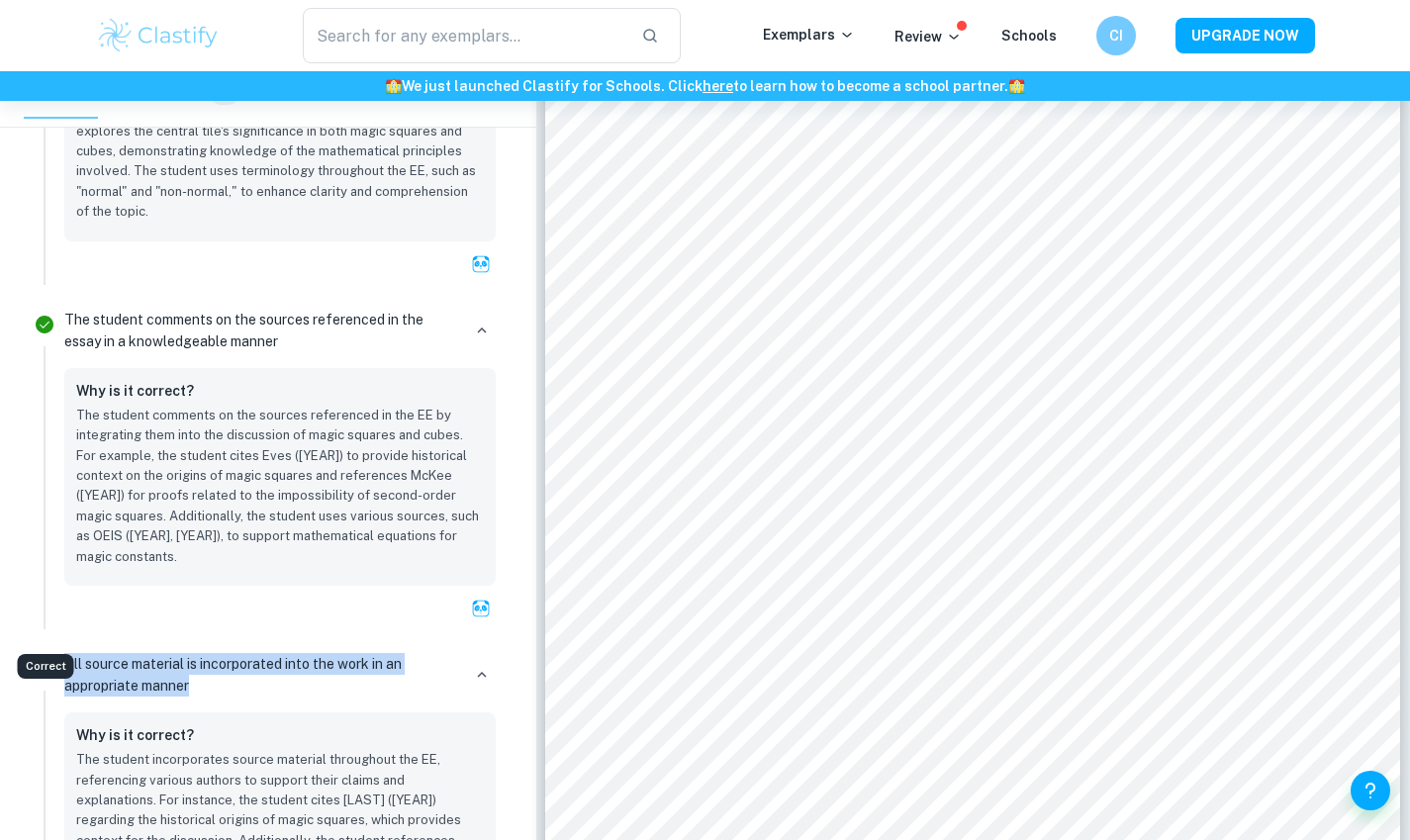 drag, startPoint x: 210, startPoint y: 650, endPoint x: 37, endPoint y: 616, distance: 176.30939 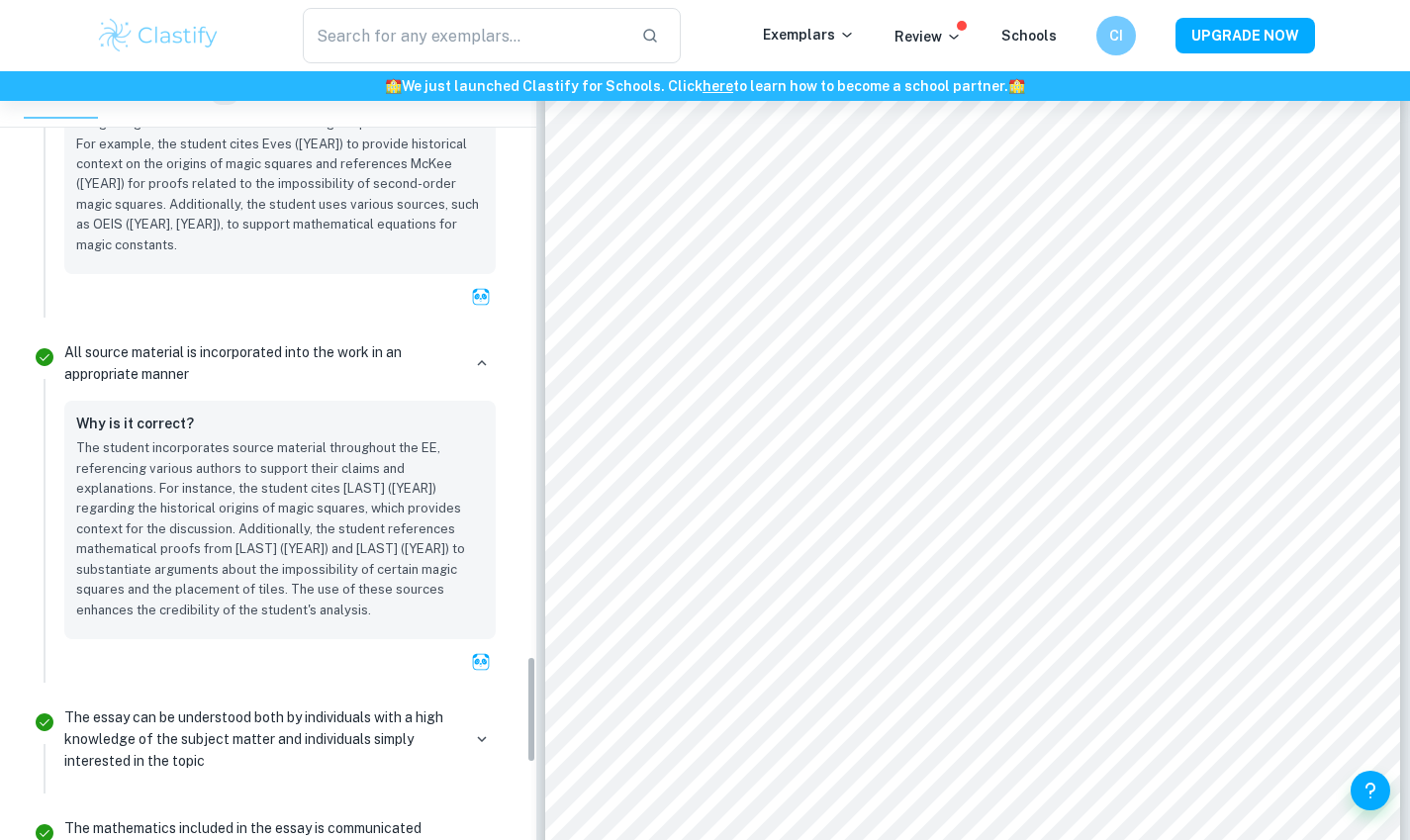 scroll, scrollTop: 4183, scrollLeft: 0, axis: vertical 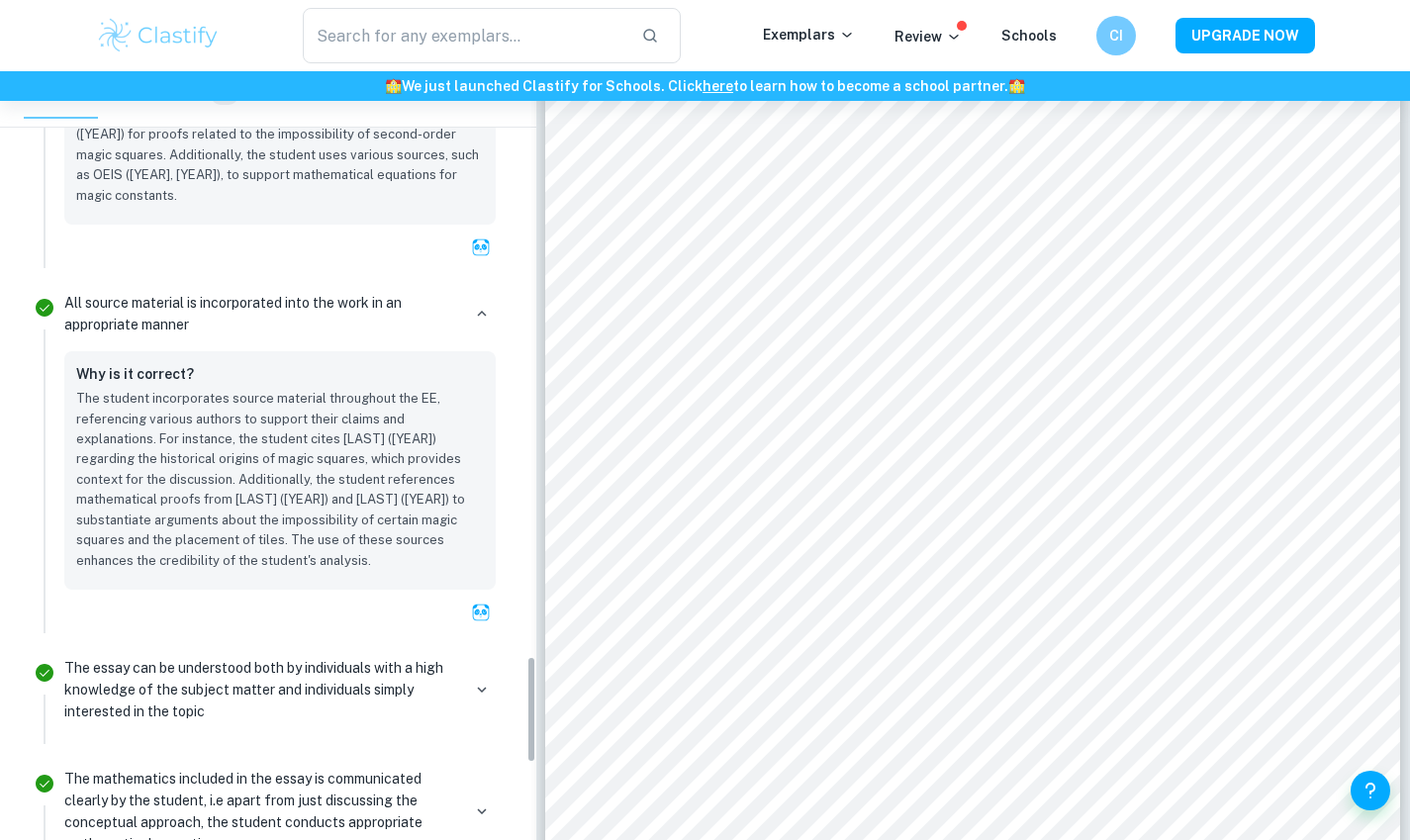 drag, startPoint x: 528, startPoint y: 658, endPoint x: 531, endPoint y: 709, distance: 51.088159 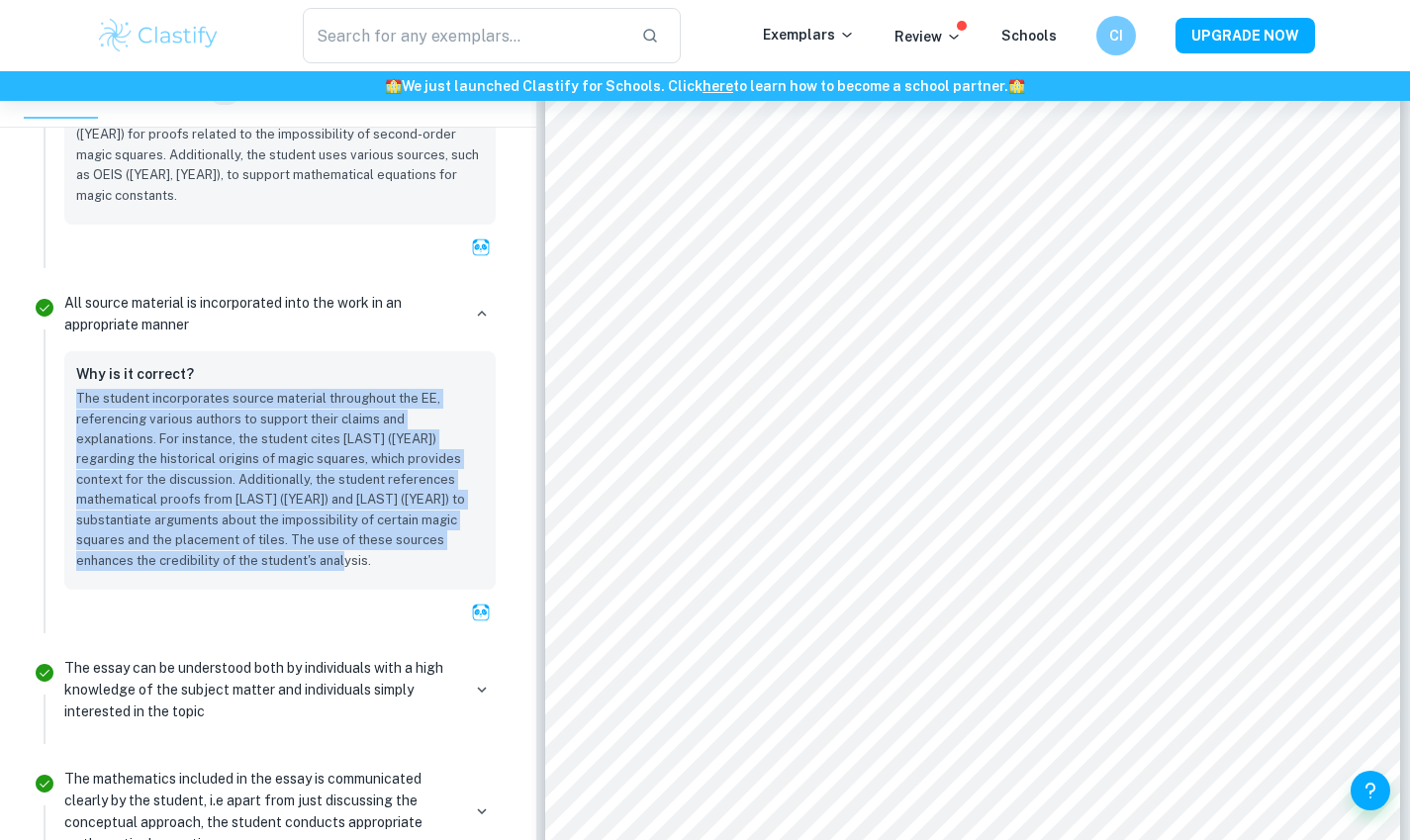 copy on "The student incorporates source material throughout the EE, referencing various authors to support their claims and explanations. For instance, the student cites Eves (2022) regarding the historical origins of magic squares, which provides context for the discussion. Additionally, the student references mathematical proofs from McKee (2024) and Richardson (2009) to substantiate arguments about the impossibility of certain magic squares and the placement of tiles. The use of these sources enhances the credibility of the student's analysis." 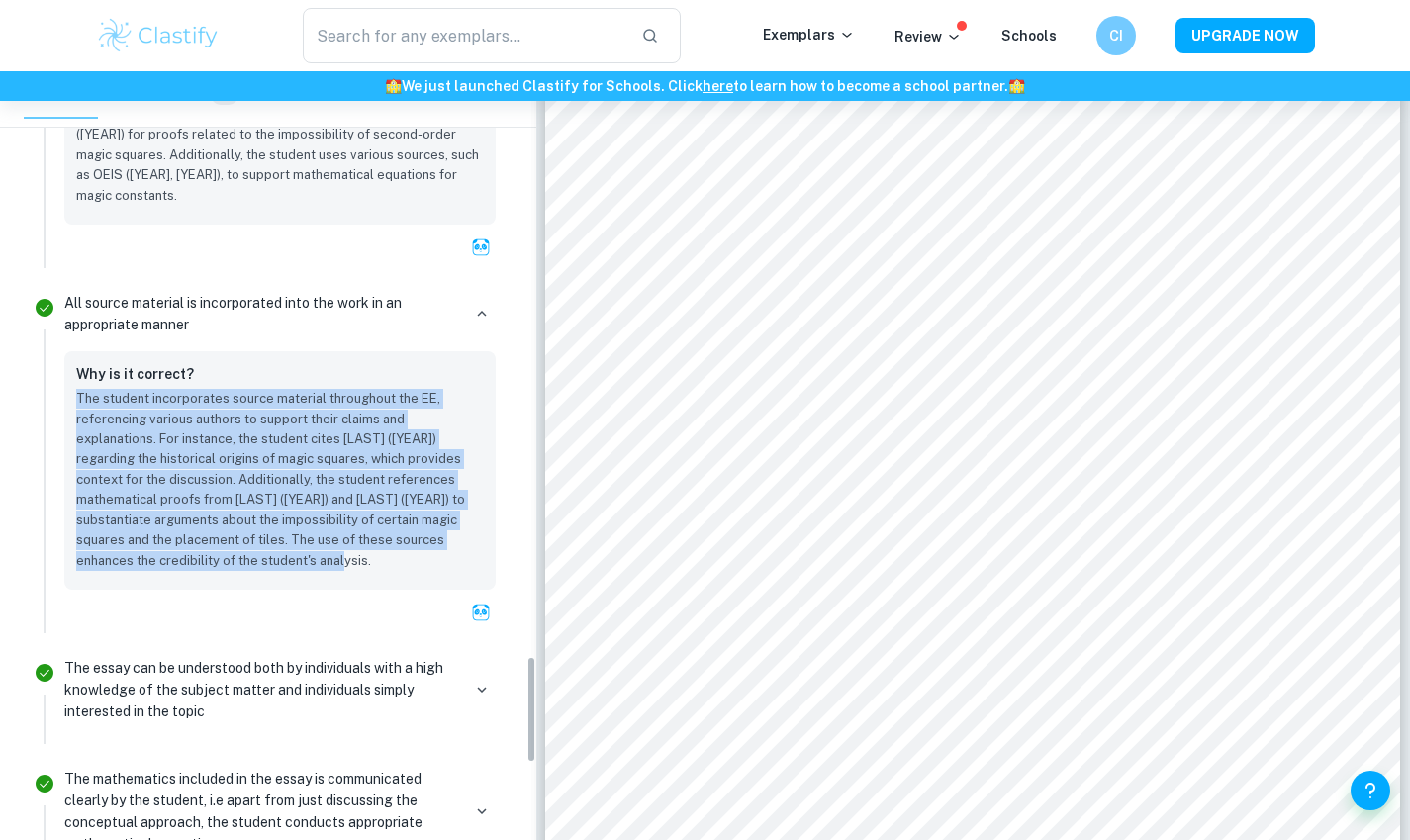 drag, startPoint x: 77, startPoint y: 356, endPoint x: 358, endPoint y: 531, distance: 331.0378 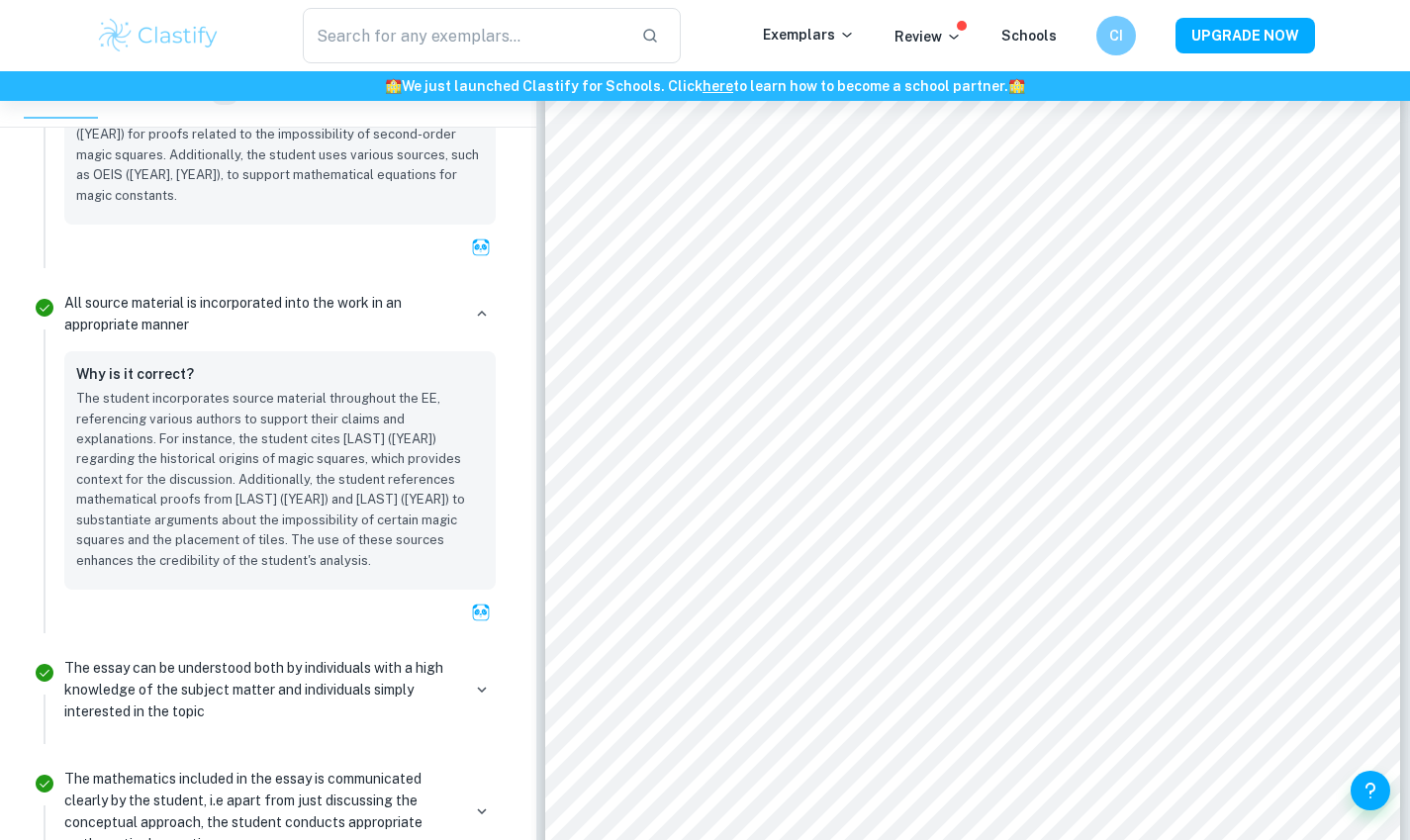 click on "The essay can be understood both by individuals with a high knowledge of the subject matter and individuals simply interested in the topic" at bounding box center [262, 690] 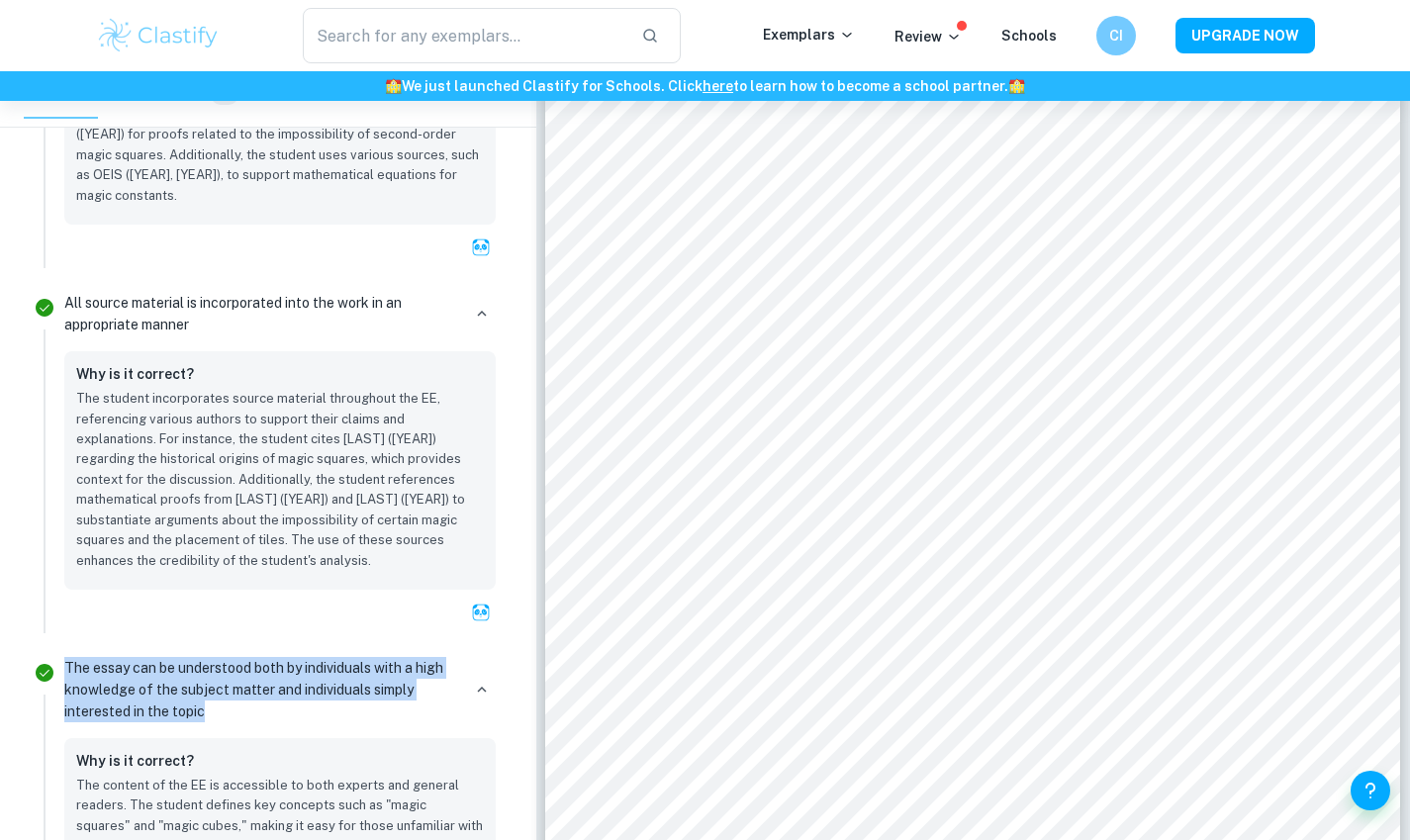 drag, startPoint x: 221, startPoint y: 682, endPoint x: 65, endPoint y: 620, distance: 167.869 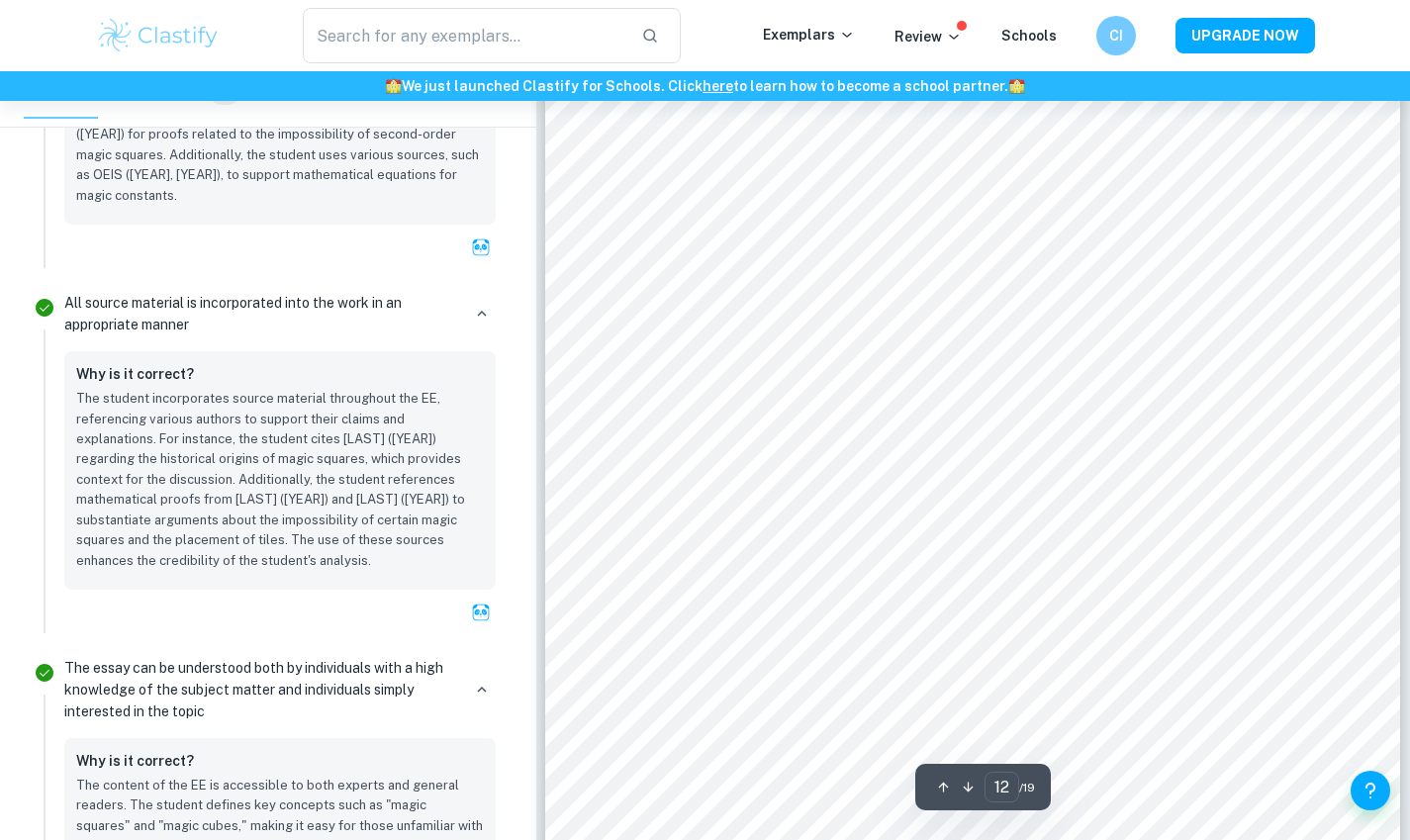 drag, startPoint x: 536, startPoint y: 655, endPoint x: 534, endPoint y: 691, distance: 36.05551 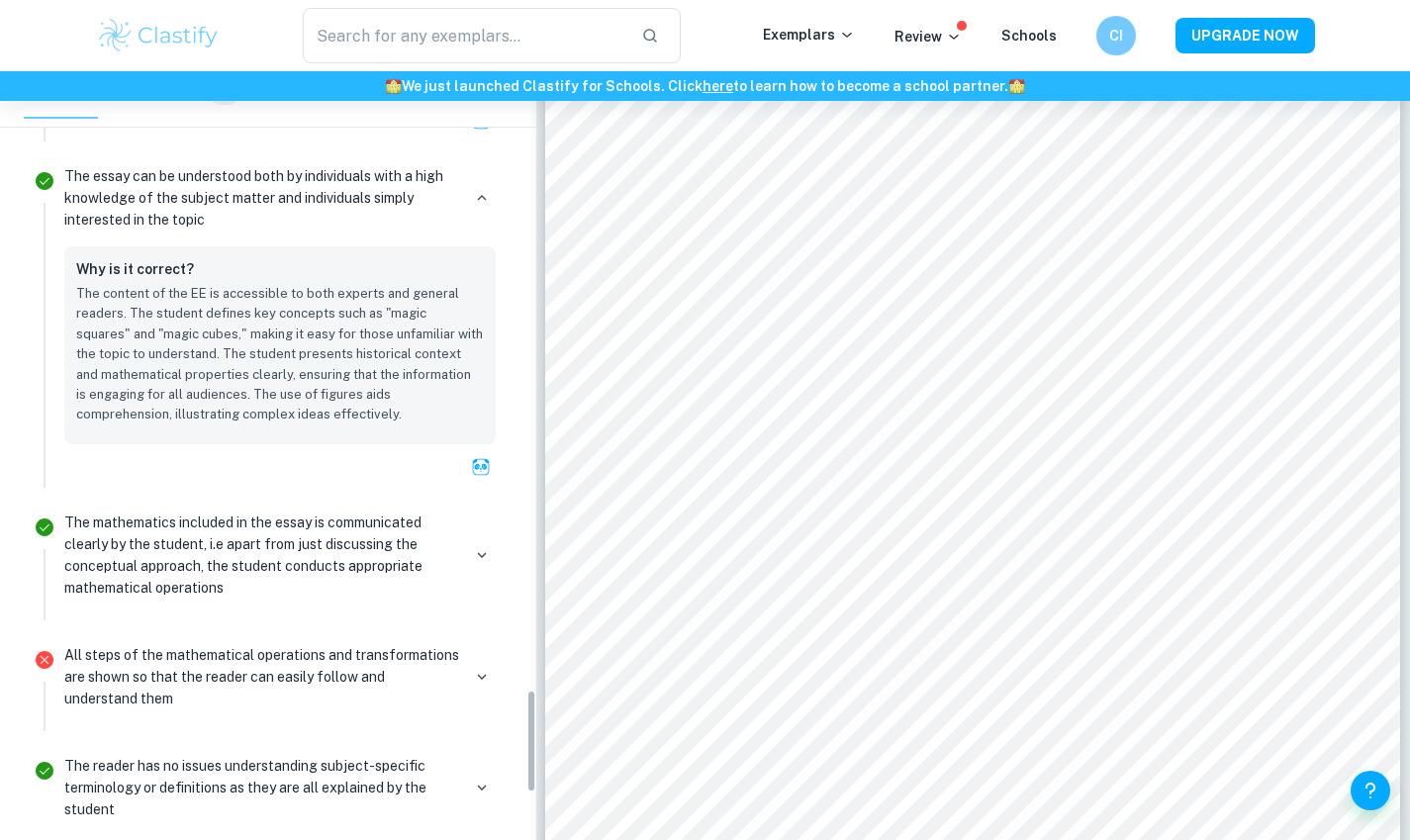 scroll, scrollTop: 4616, scrollLeft: 0, axis: vertical 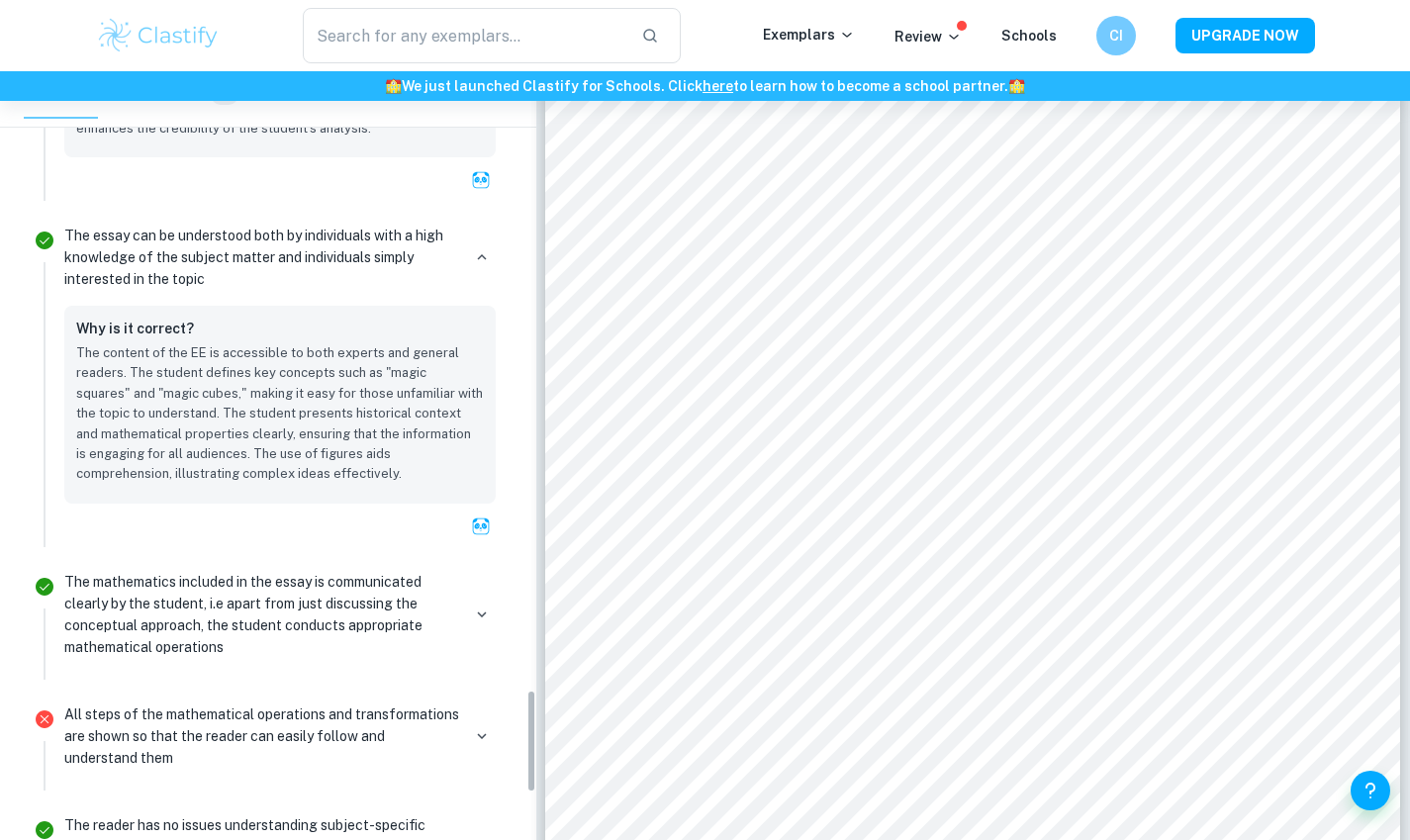 drag, startPoint x: 529, startPoint y: 656, endPoint x: 531, endPoint y: 714, distance: 58.03447 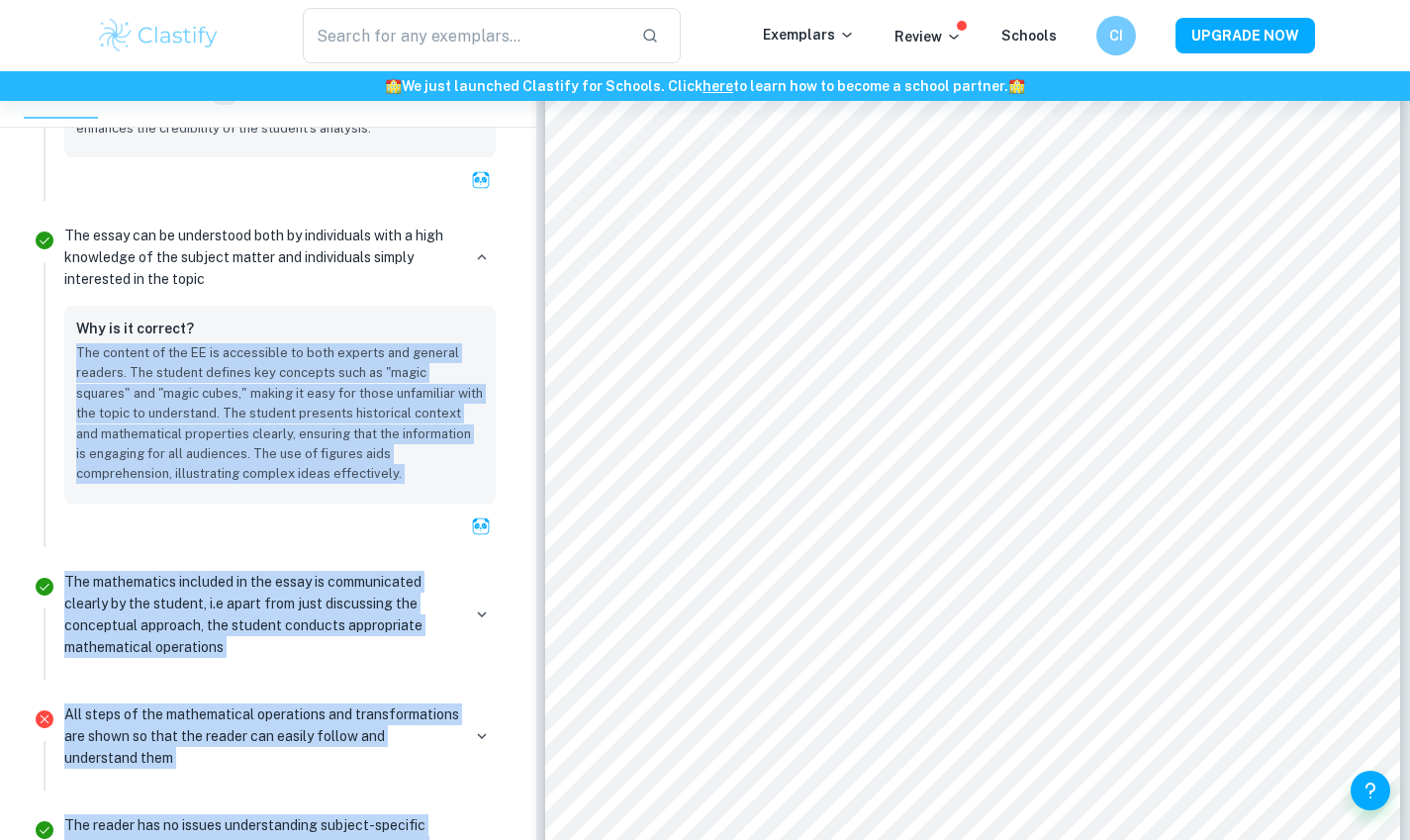 click on "Why is it correct? The content of the EE is accessible to both experts and general readers. The student defines key concepts such as "magic squares" and "magic cubes," making it easy for those unfamiliar with the topic to understand. The student presents historical context and mathematical properties clearly, ensuring that the information is engaging for all audiences. The use of figures aids comprehension, illustrating complex ideas effectively." at bounding box center [280, 405] 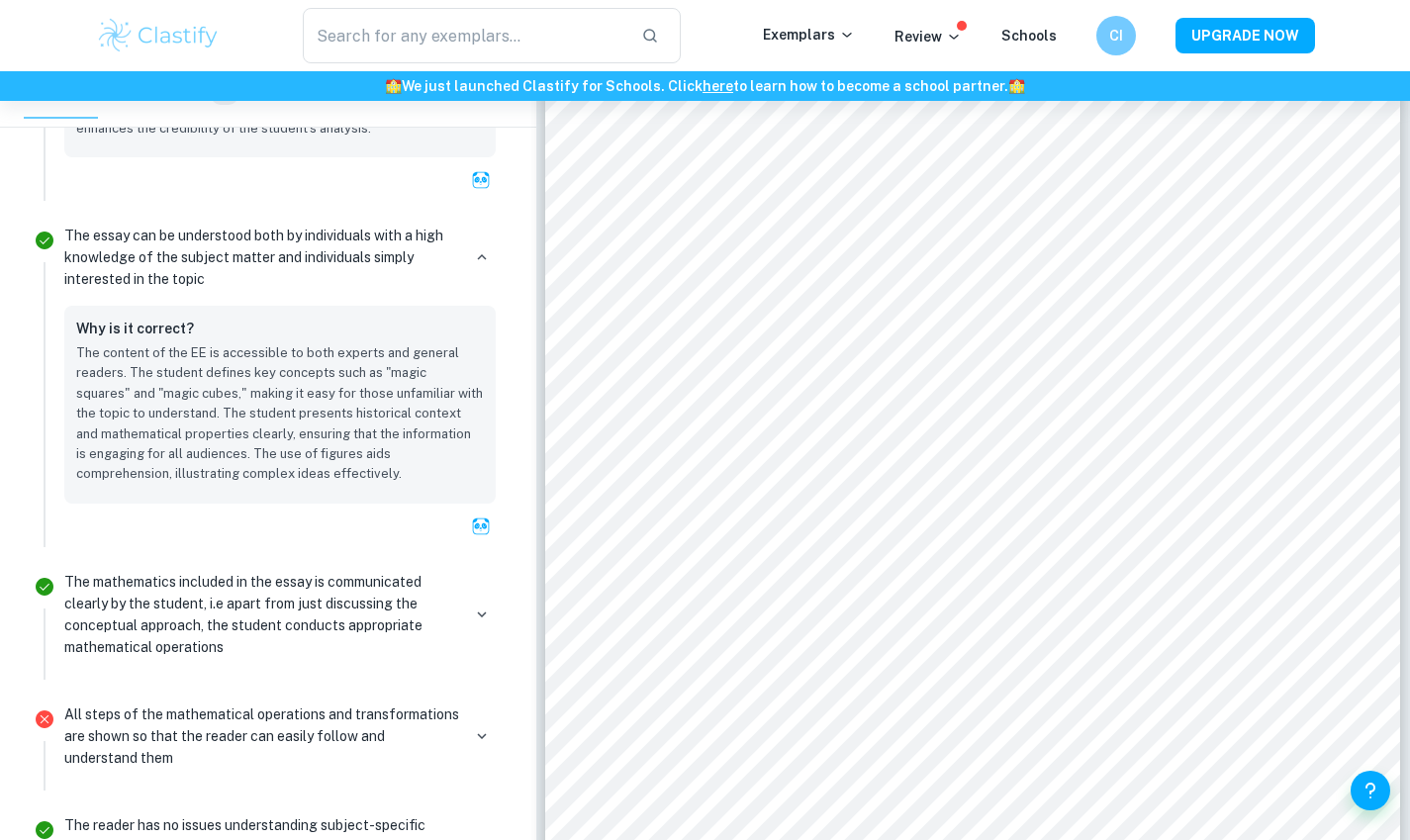 drag, startPoint x: 344, startPoint y: 443, endPoint x: 69, endPoint y: 368, distance: 285.04386 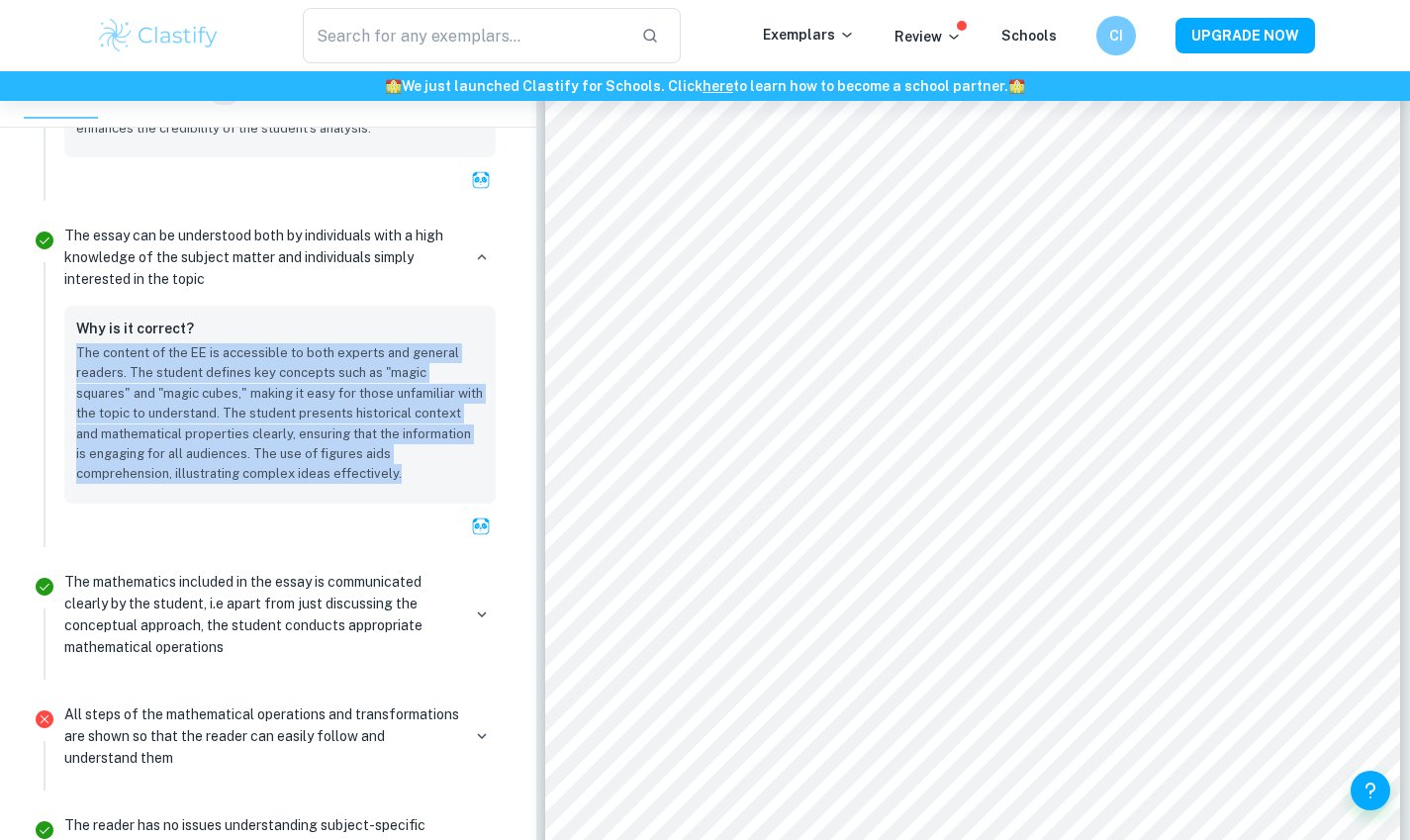 copy on "The content of the EE is accessible to both experts and general readers. The student defines key concepts such as "magic squares" and "magic cubes," making it easy for those unfamiliar with the topic to understand. The student presents historical context and mathematical properties clearly, ensuring that the information is engaging for all audiences. The use of figures aids comprehension, illustrating complex ideas effectively." 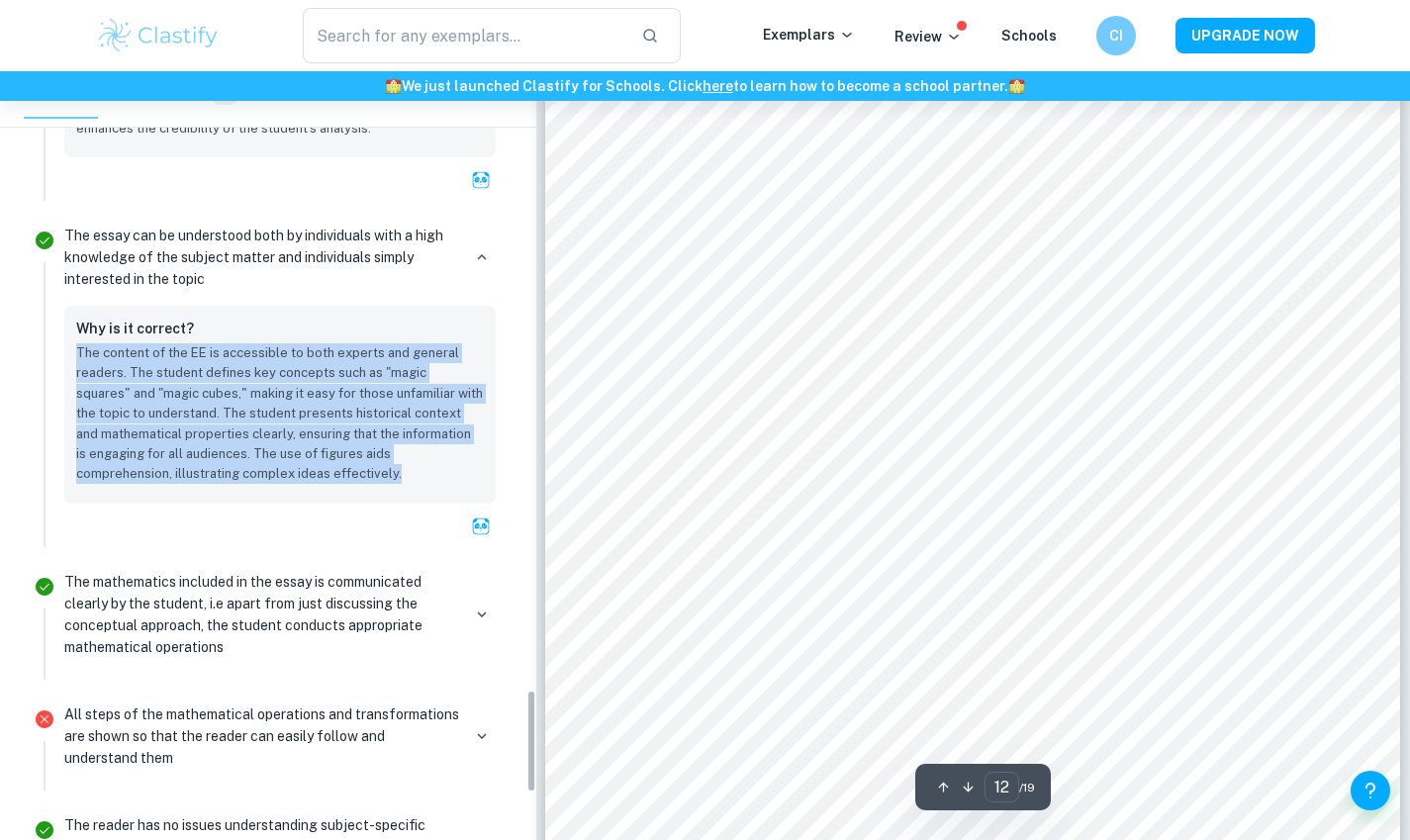 drag, startPoint x: 78, startPoint y: 311, endPoint x: 333, endPoint y: 442, distance: 286.68101 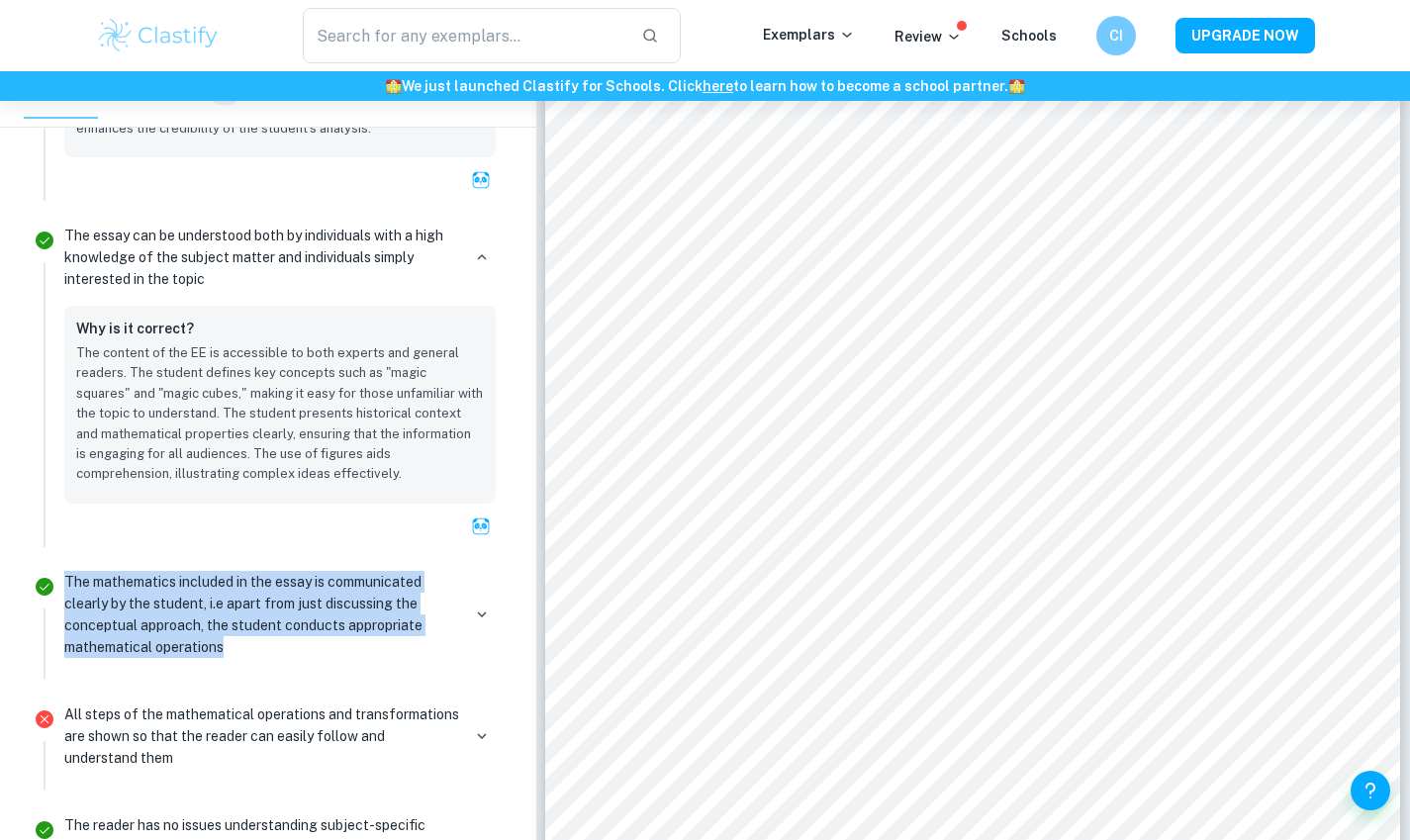 drag, startPoint x: 129, startPoint y: 571, endPoint x: 58, endPoint y: 545, distance: 75.61085 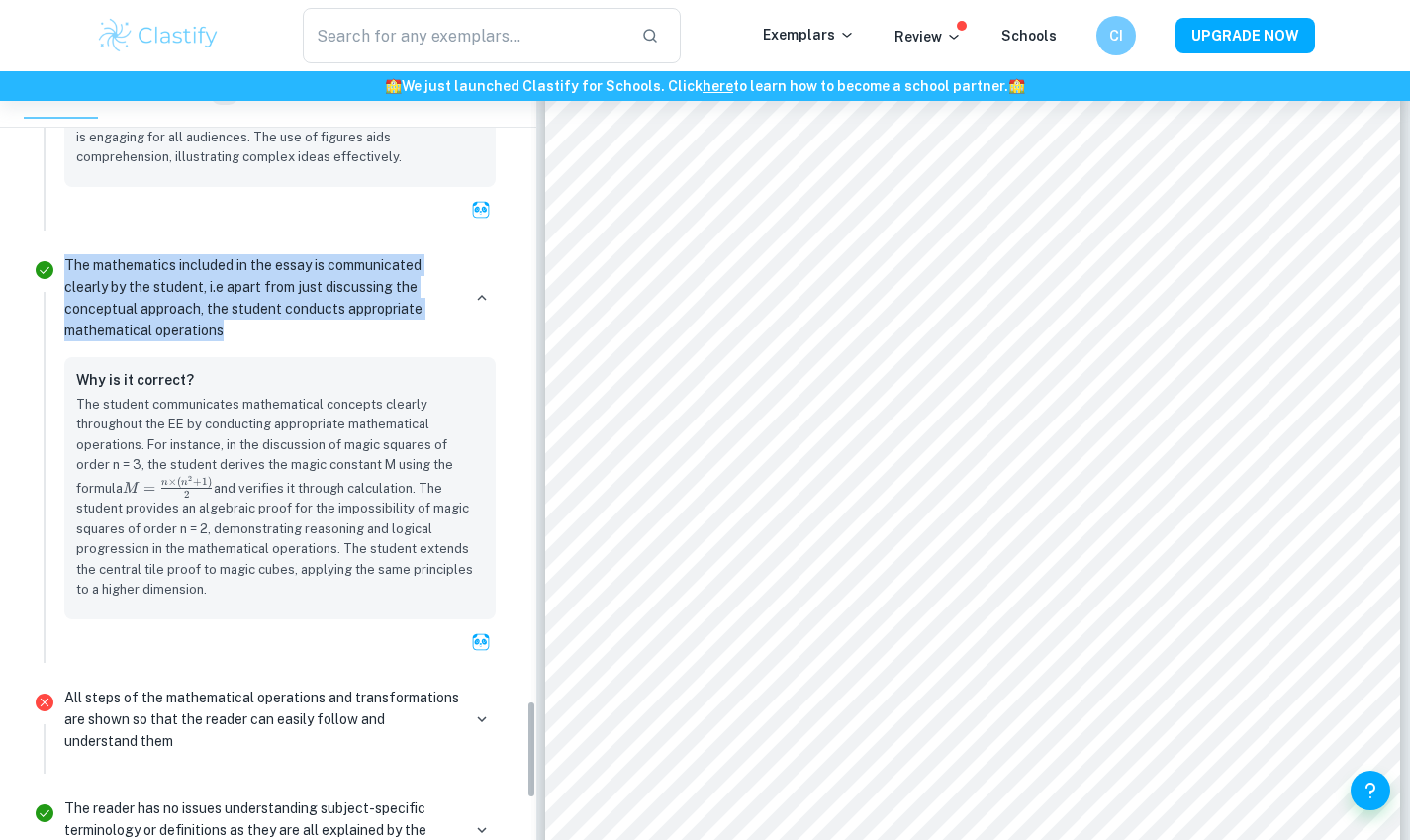 scroll, scrollTop: 4940, scrollLeft: 0, axis: vertical 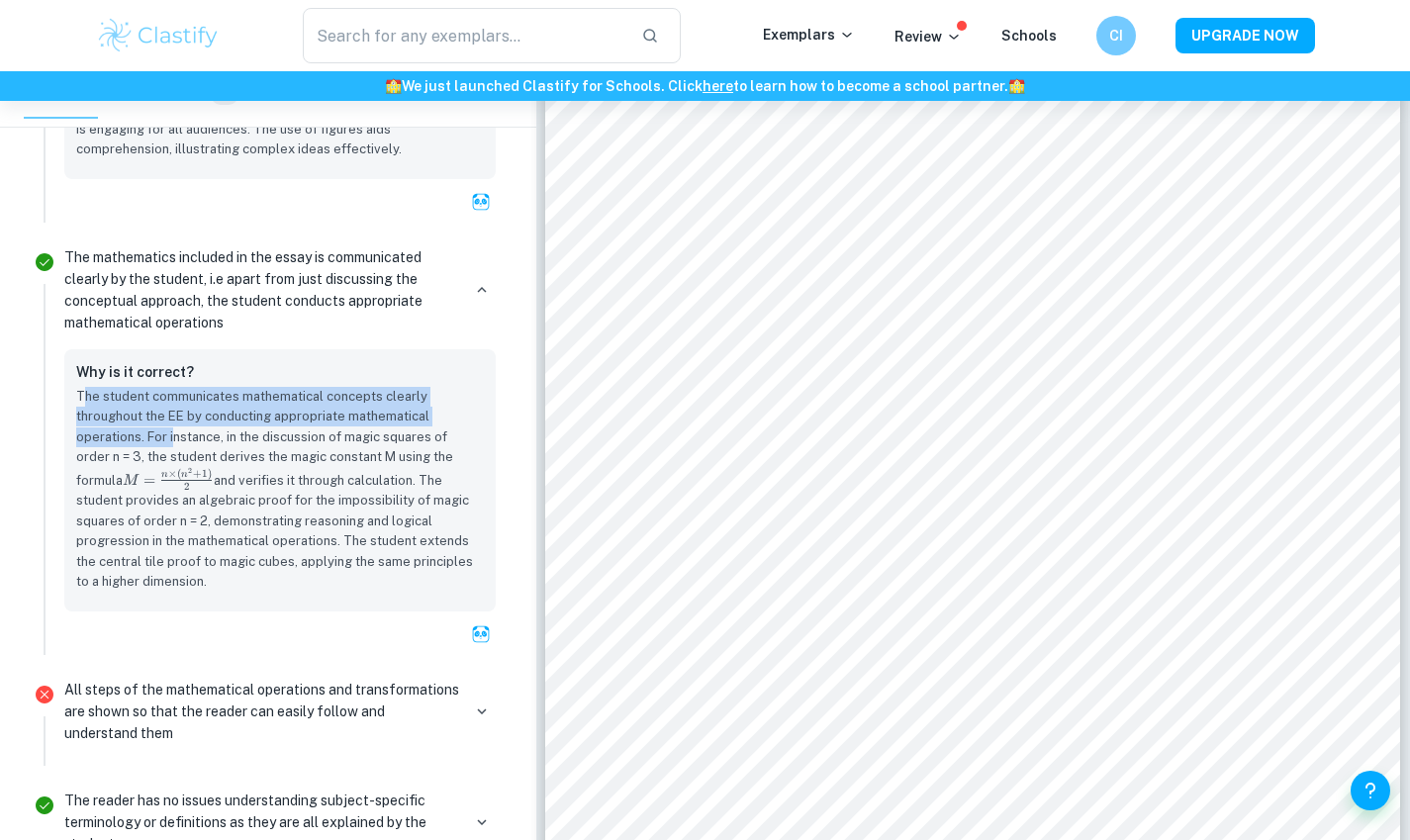drag, startPoint x: 81, startPoint y: 348, endPoint x: 171, endPoint y: 398, distance: 102.9563 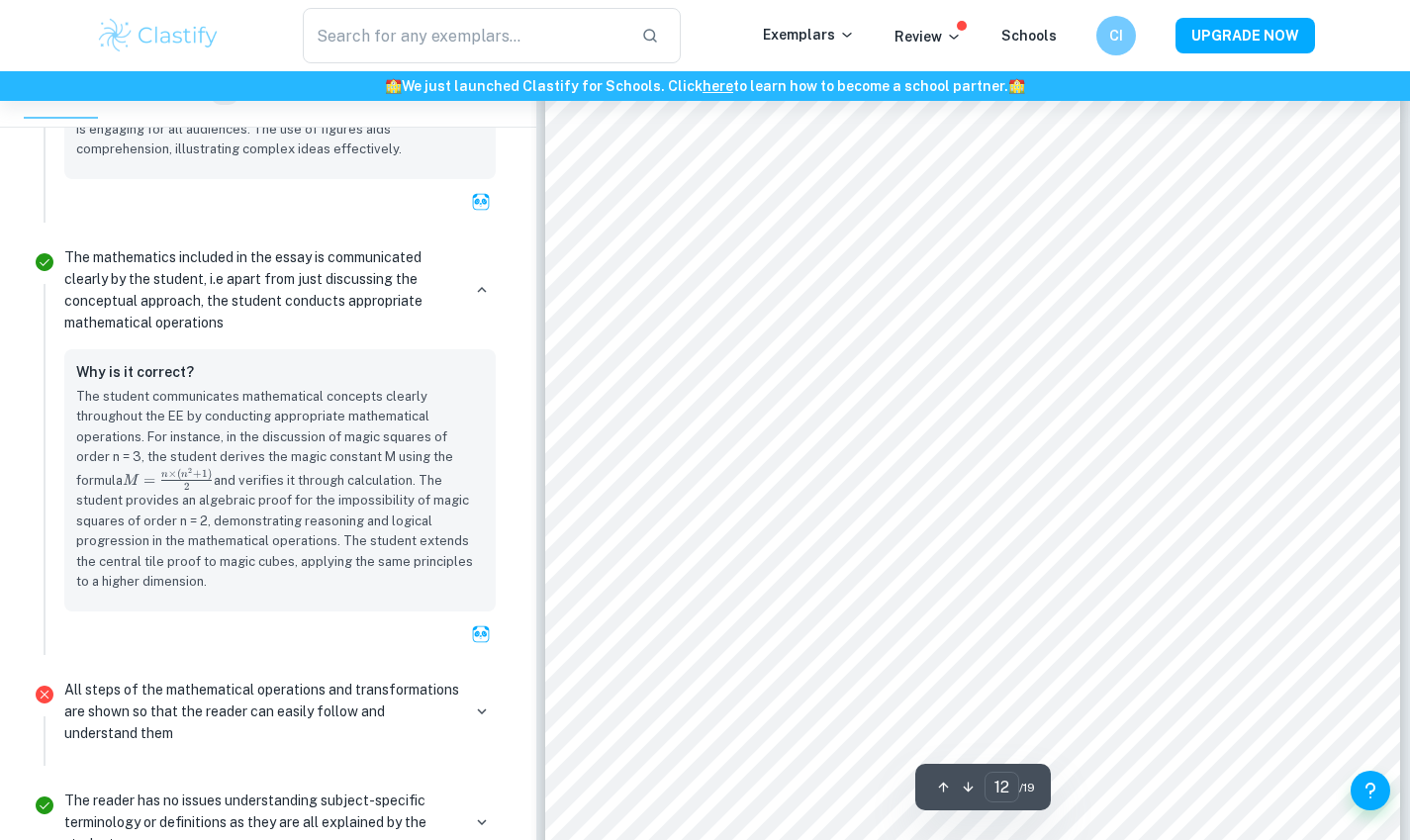 drag, startPoint x: 75, startPoint y: 358, endPoint x: 485, endPoint y: 526, distance: 443.0846 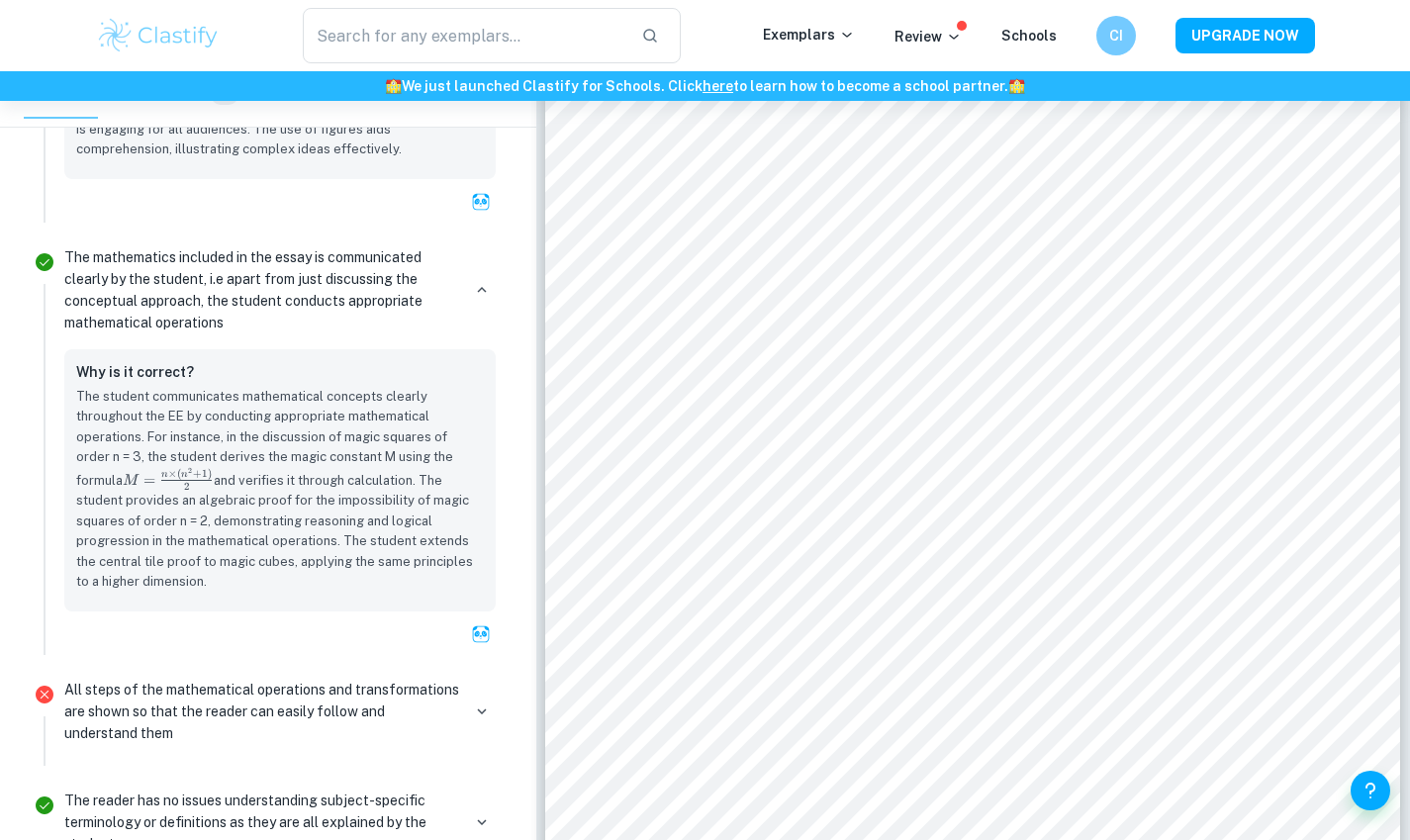 click on "The student communicates mathematical concepts clearly throughout the EE by conducting appropriate mathematical operations. For instance, in the discussion of magic squares of order n = 3, the student derives the magic constant M using the formula  M = n × ( n 2 + 1 ) 2 M = \frac{n \times (n^2 + 1)}{2} M = 2 n × ( n 2 + 1 ) ​  and verifies it through calculation. The student provides an algebraic proof for the impossibility of magic squares of order n = 2, demonstrating reasoning and logical progression in the mathematical operations. The student extends the central tile proof to magic cubes, applying the same principles to a higher dimension." at bounding box center (280, 490) 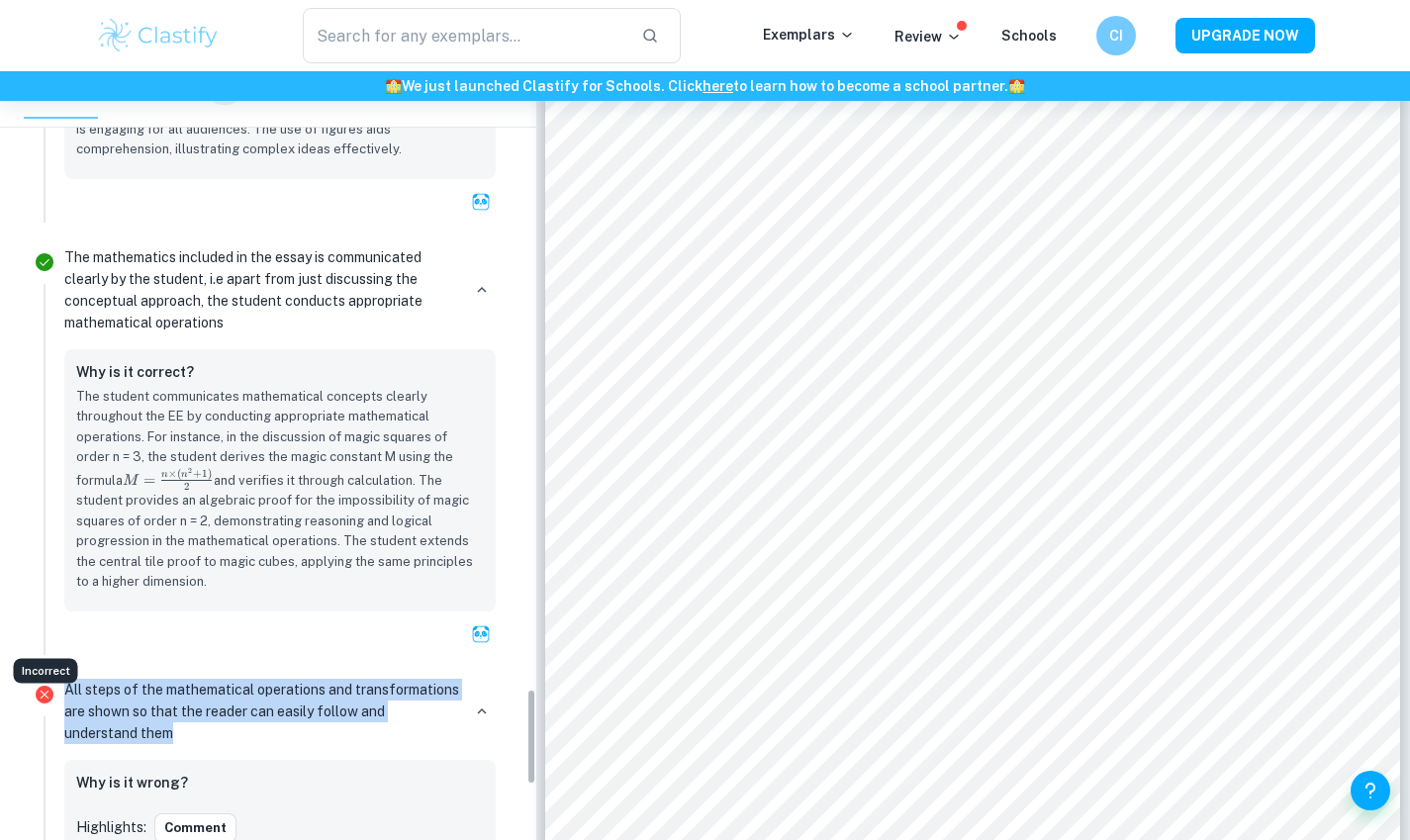 drag, startPoint x: 201, startPoint y: 682, endPoint x: 50, endPoint y: 630, distance: 159.70285 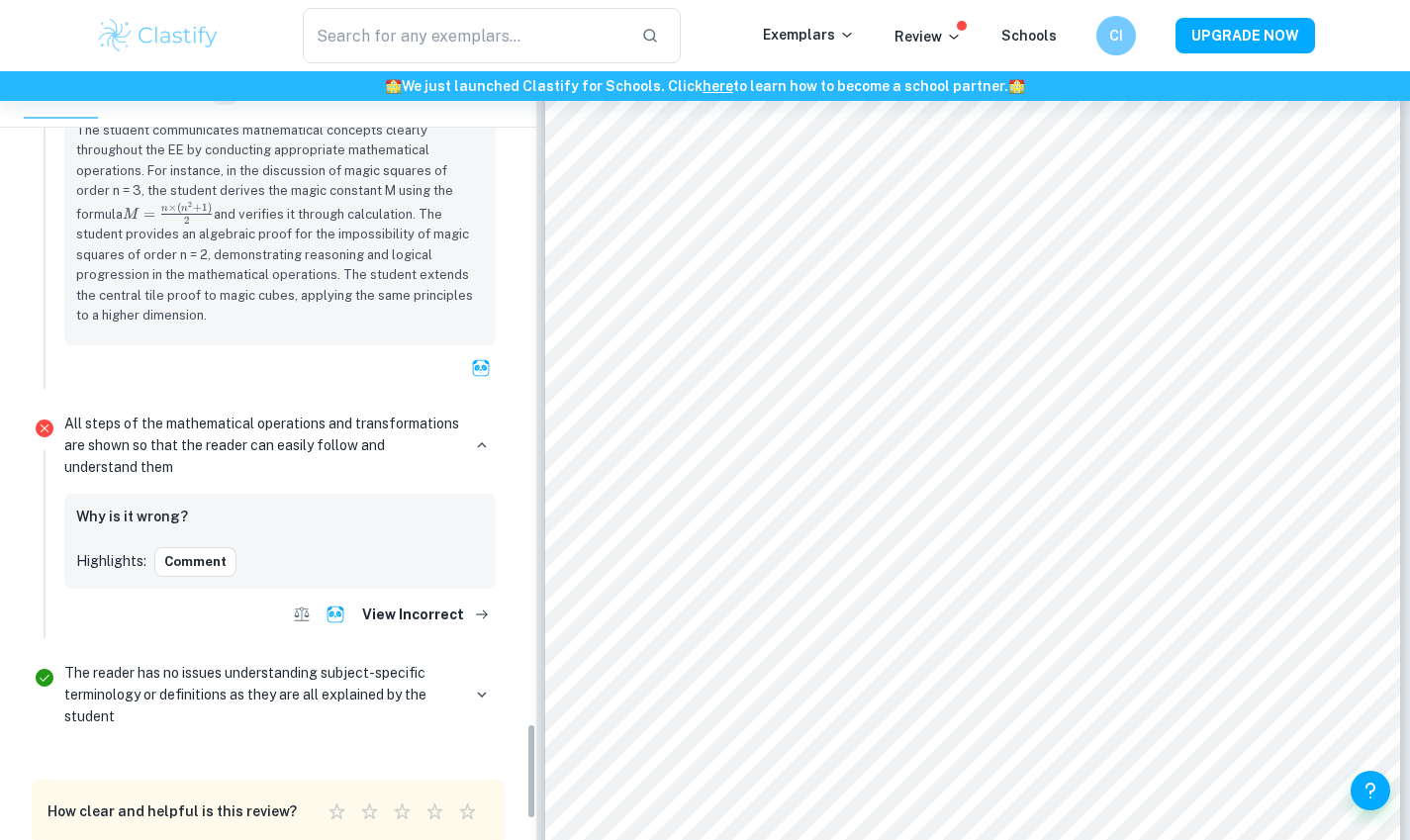 scroll, scrollTop: 5230, scrollLeft: 0, axis: vertical 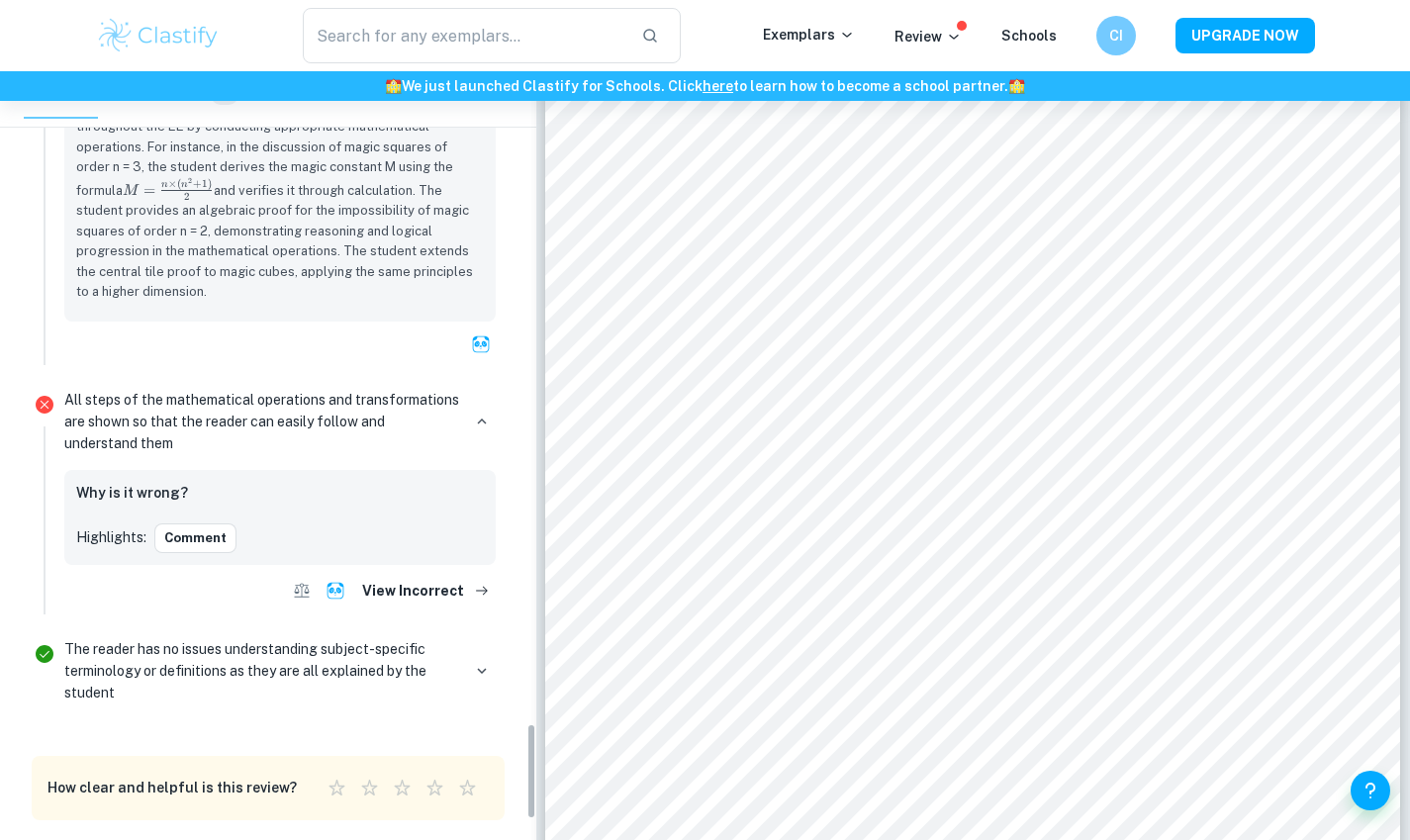 drag, startPoint x: 529, startPoint y: 704, endPoint x: 531, endPoint y: 741, distance: 37.054015 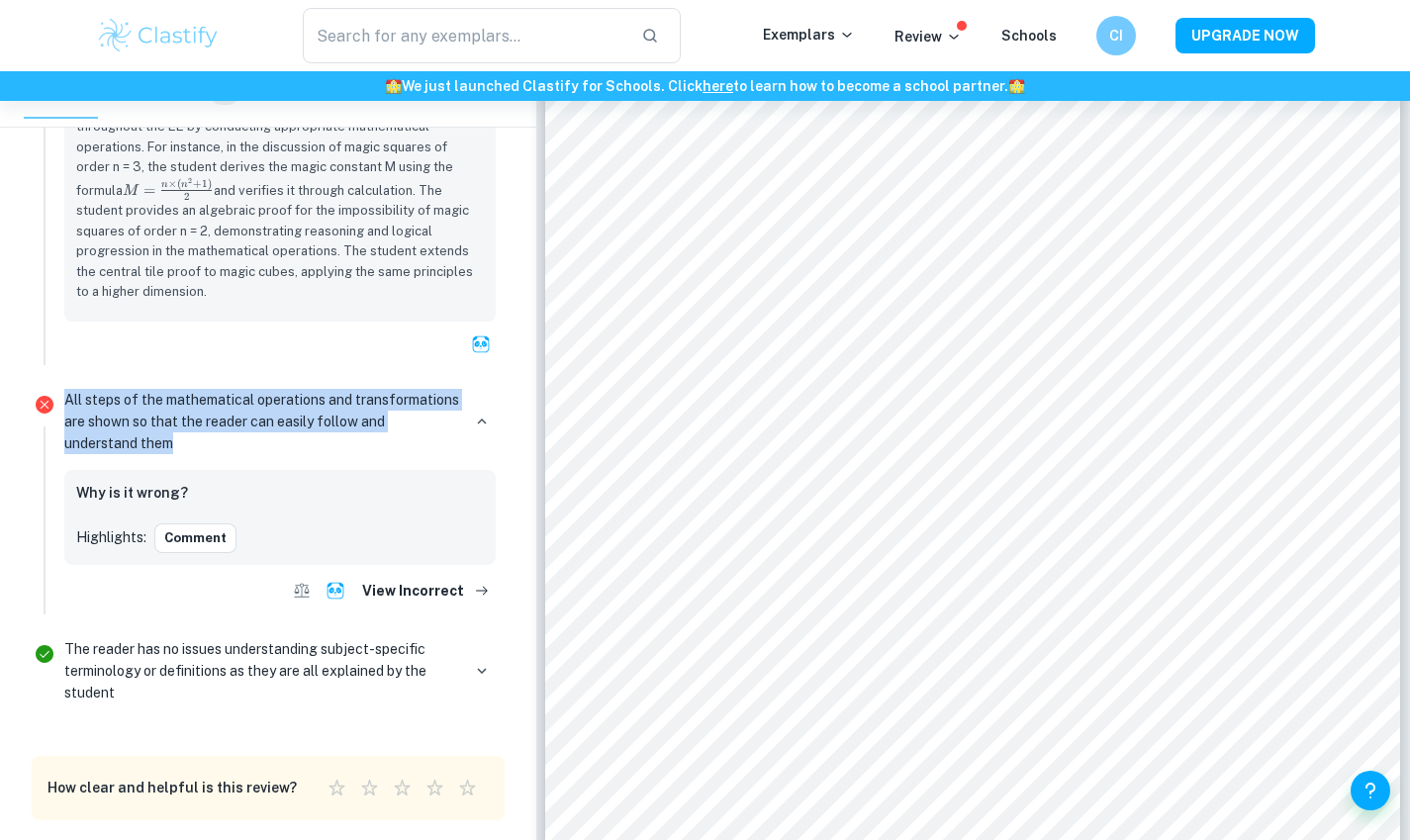 click on "Comment" at bounding box center [195, 538] 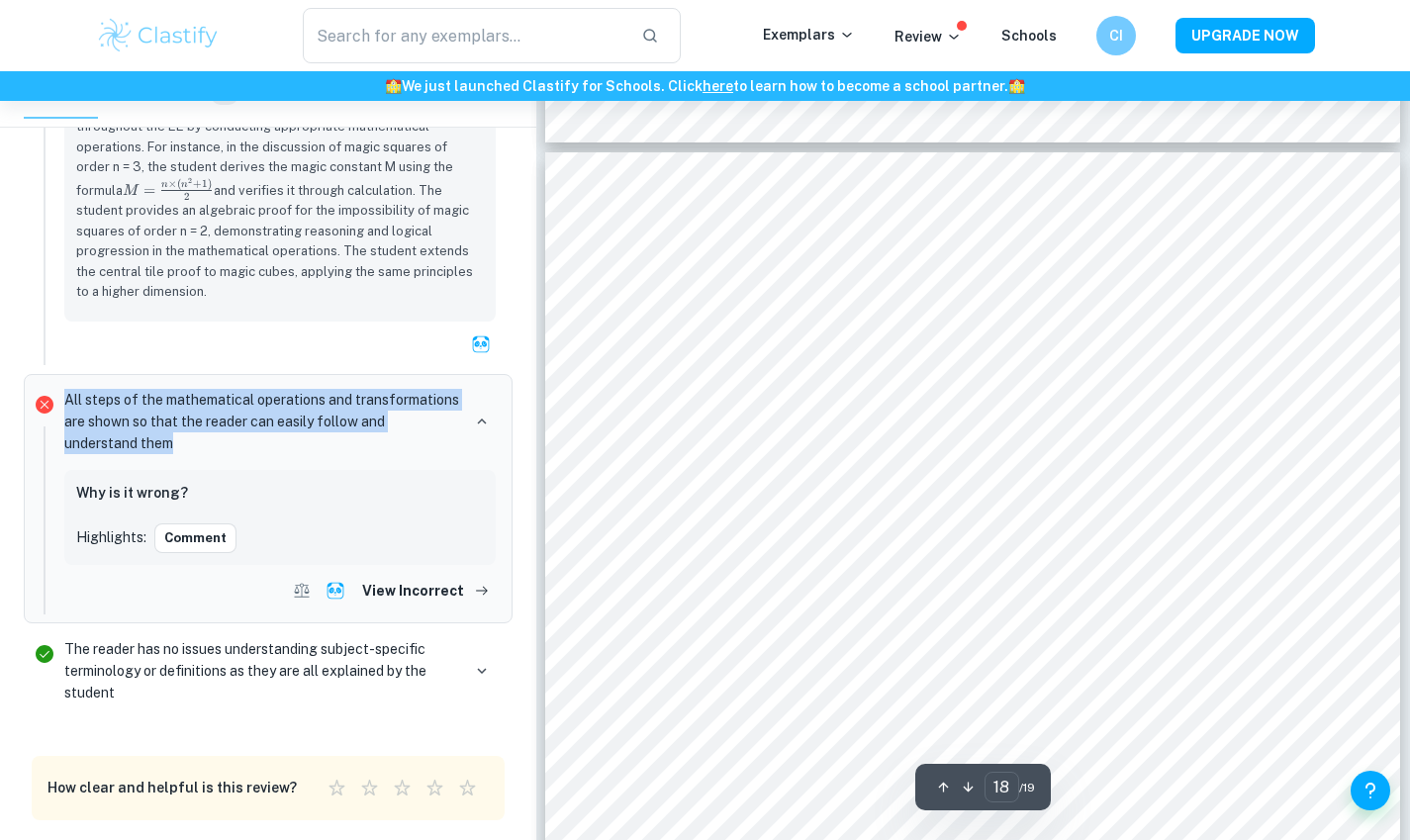 scroll, scrollTop: 20676, scrollLeft: 0, axis: vertical 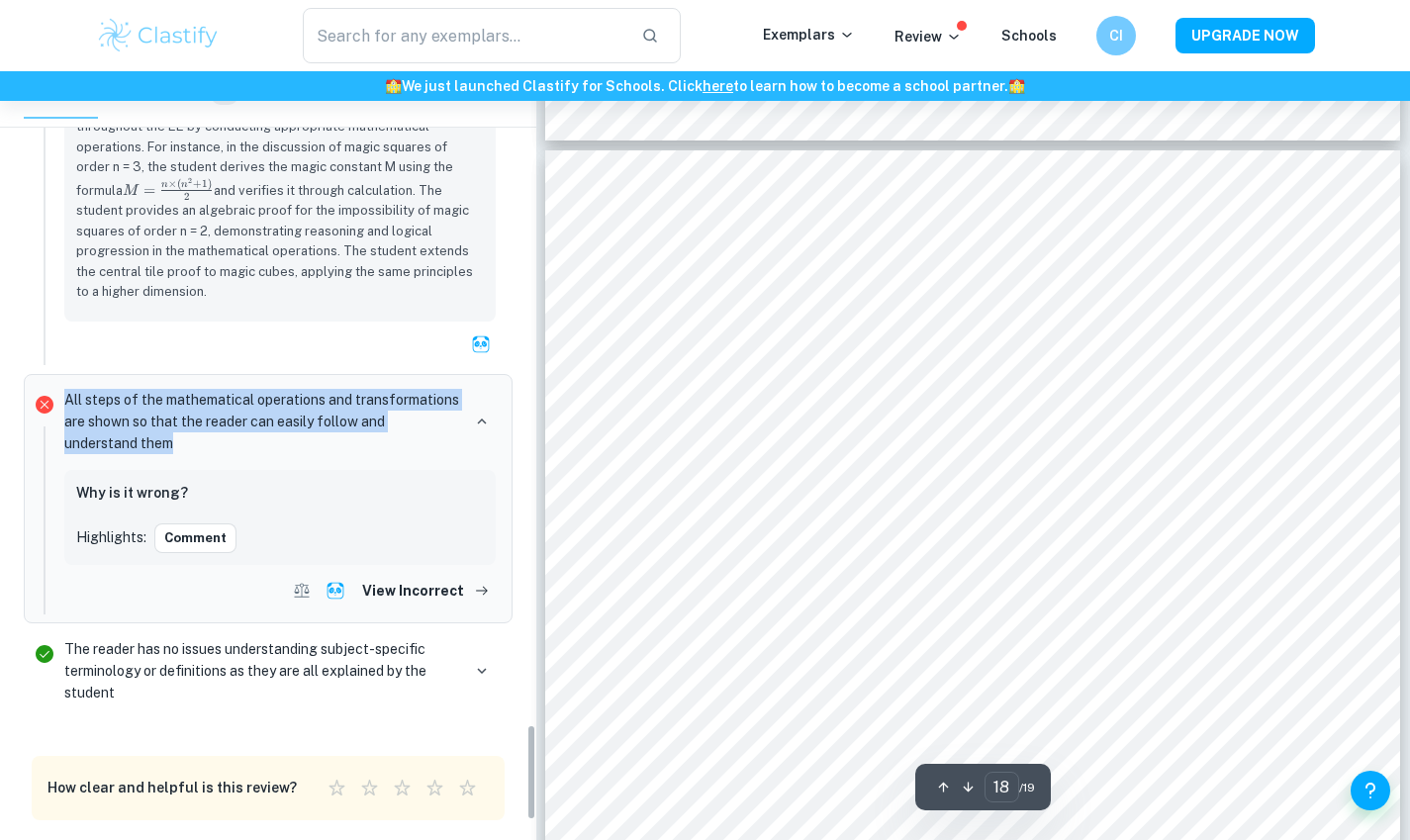 click on "View Incorrect" at bounding box center (424, 591) 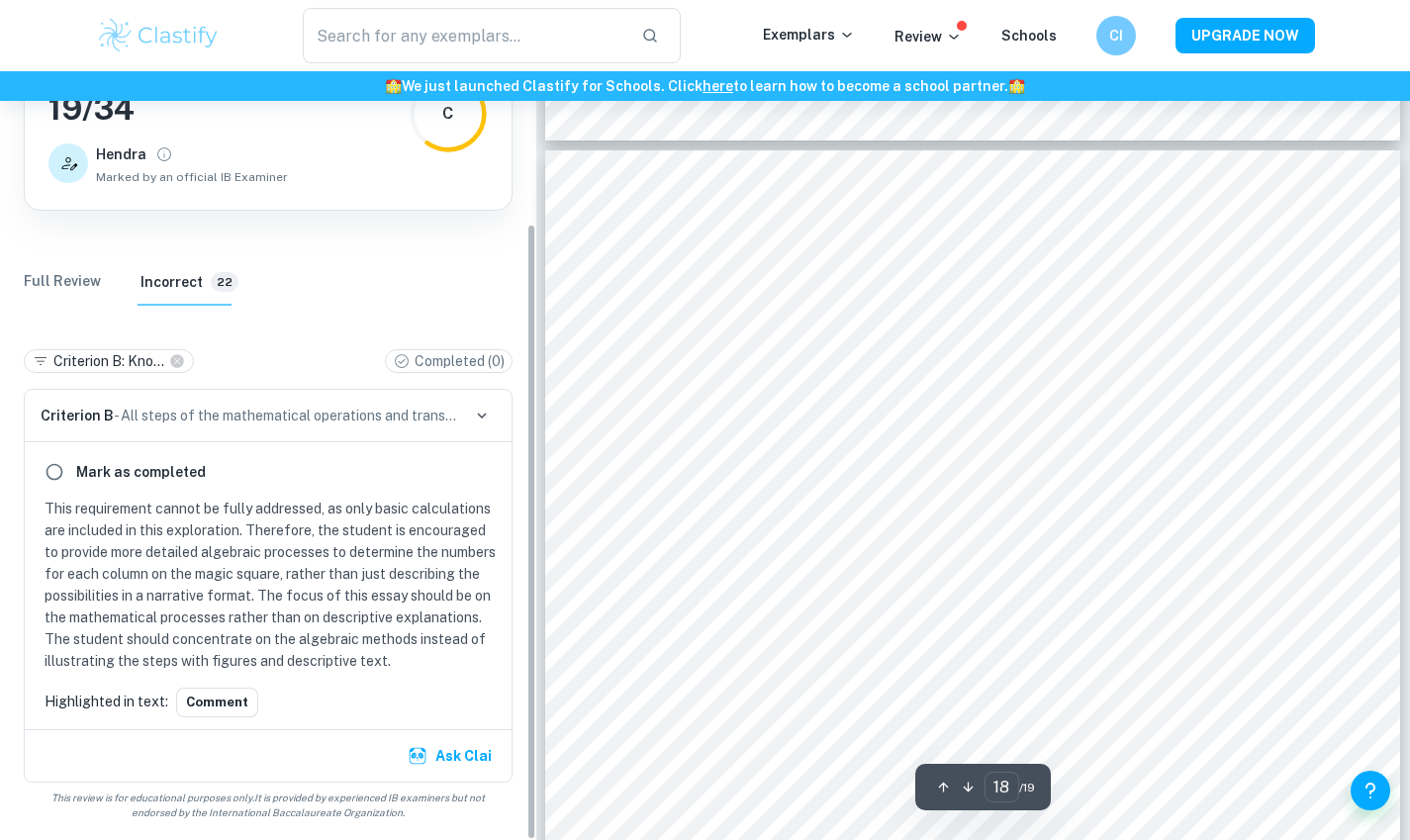 scroll, scrollTop: 189, scrollLeft: 0, axis: vertical 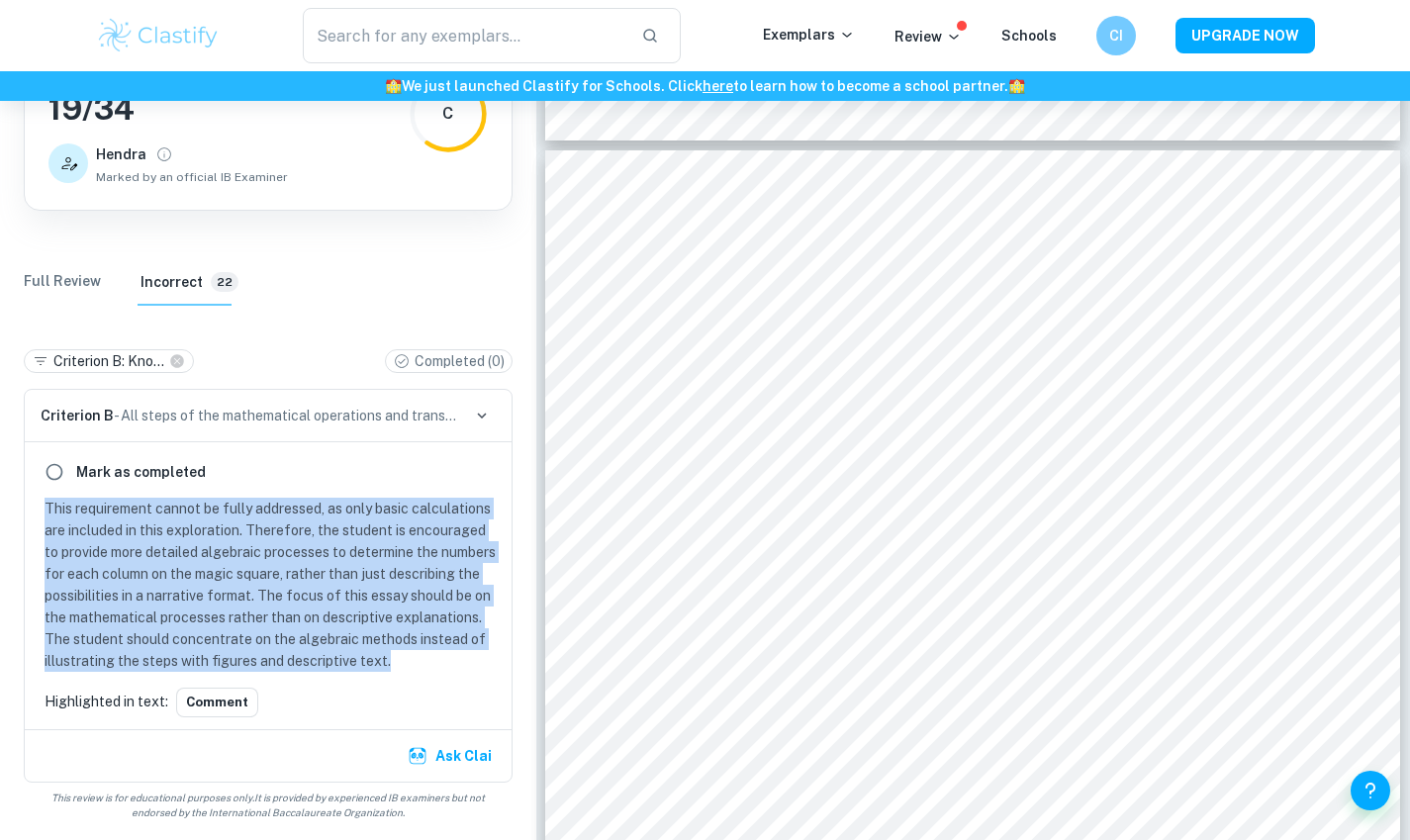 drag, startPoint x: 42, startPoint y: 480, endPoint x: 304, endPoint y: 658, distance: 316.74595 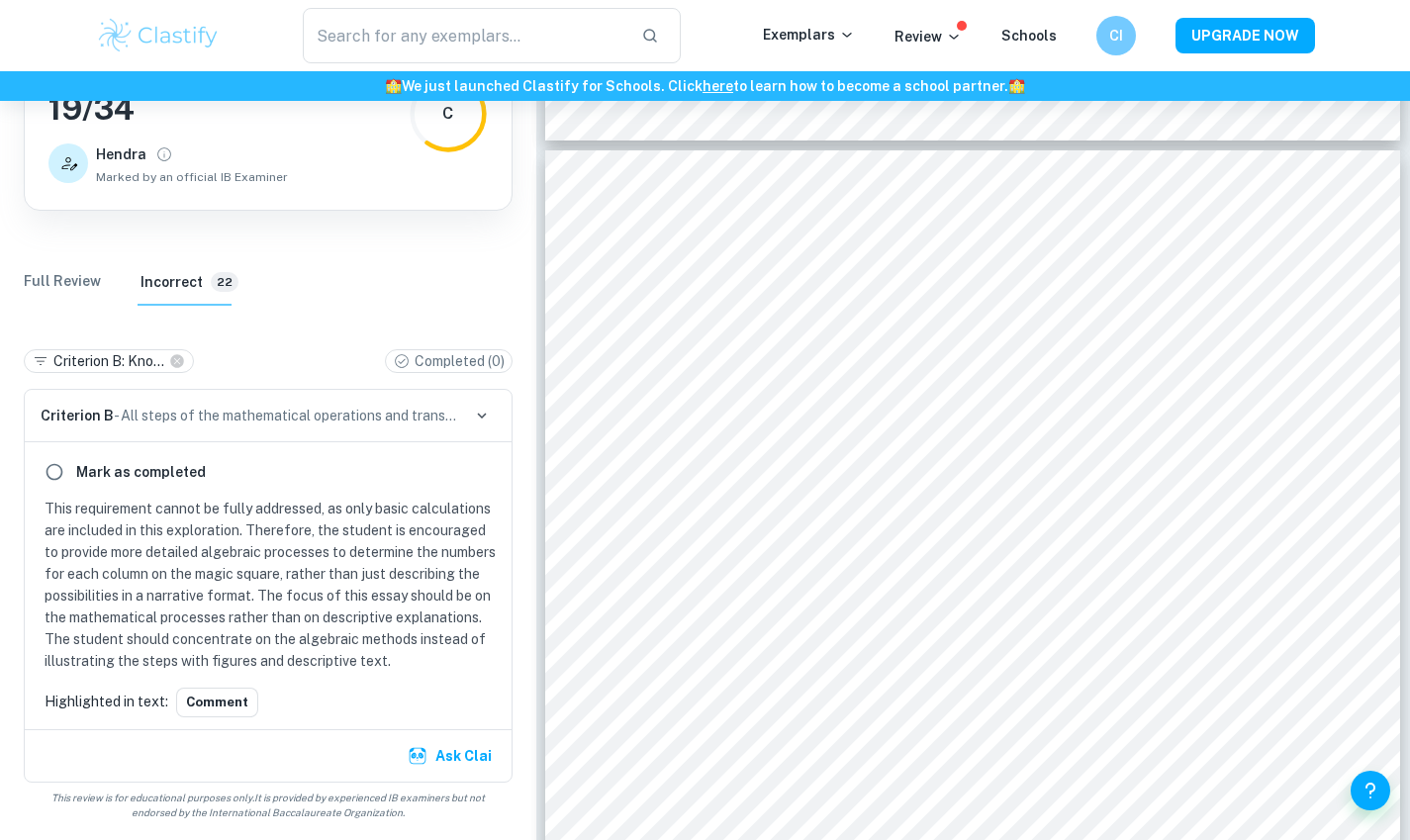 drag, startPoint x: 304, startPoint y: 658, endPoint x: 245, endPoint y: 449, distance: 217.16814 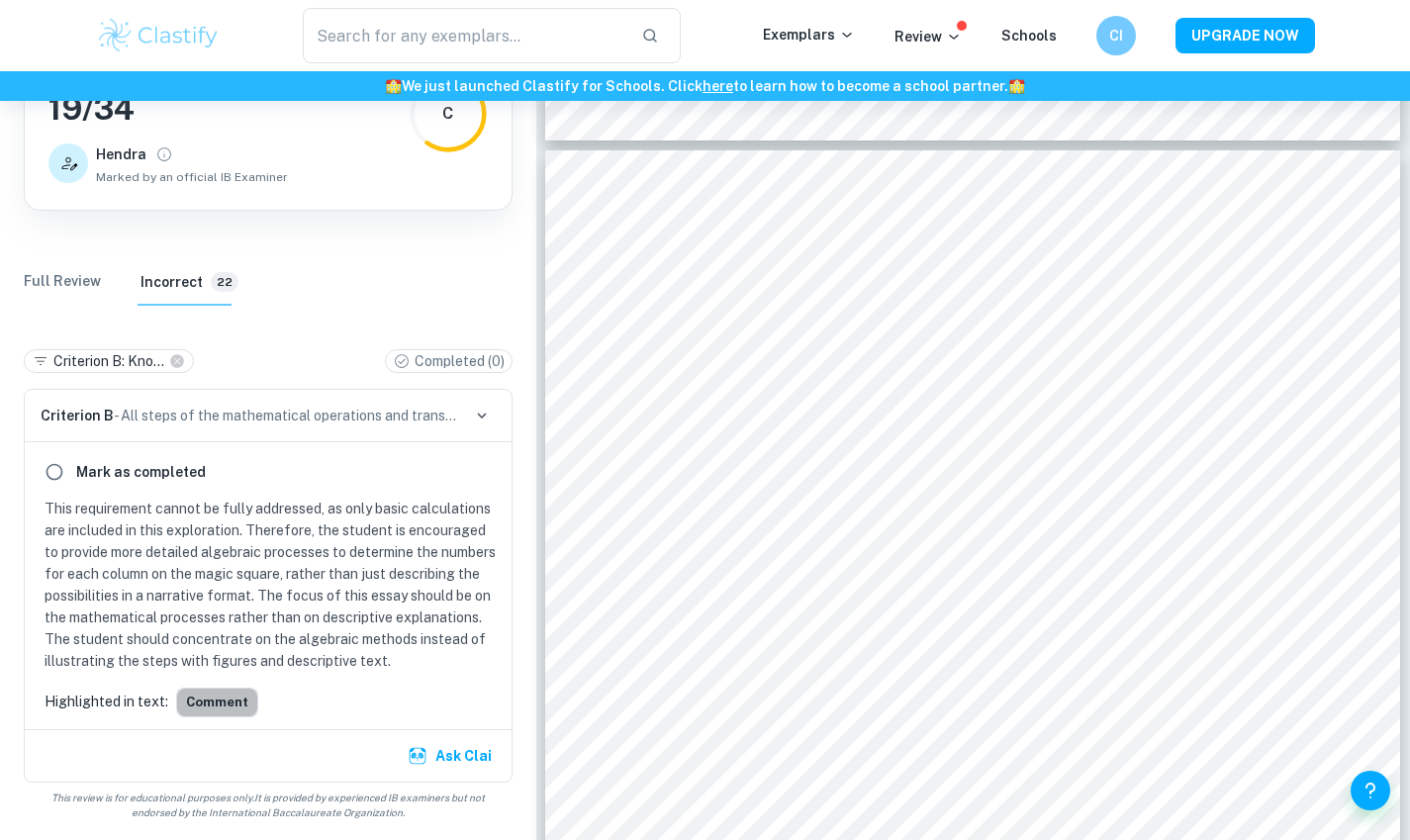 click on "Comment" at bounding box center [217, 702] 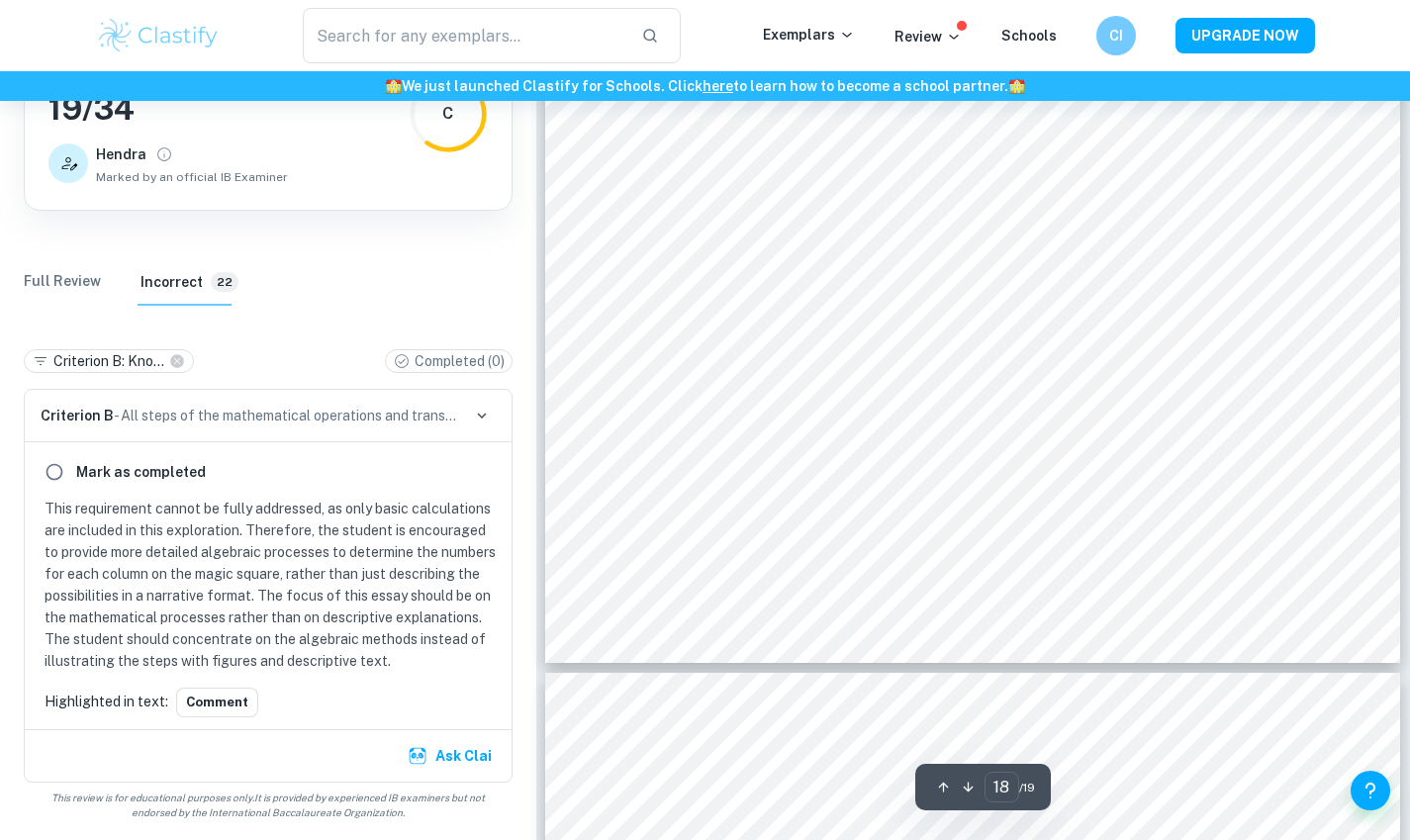 scroll, scrollTop: 21387, scrollLeft: 0, axis: vertical 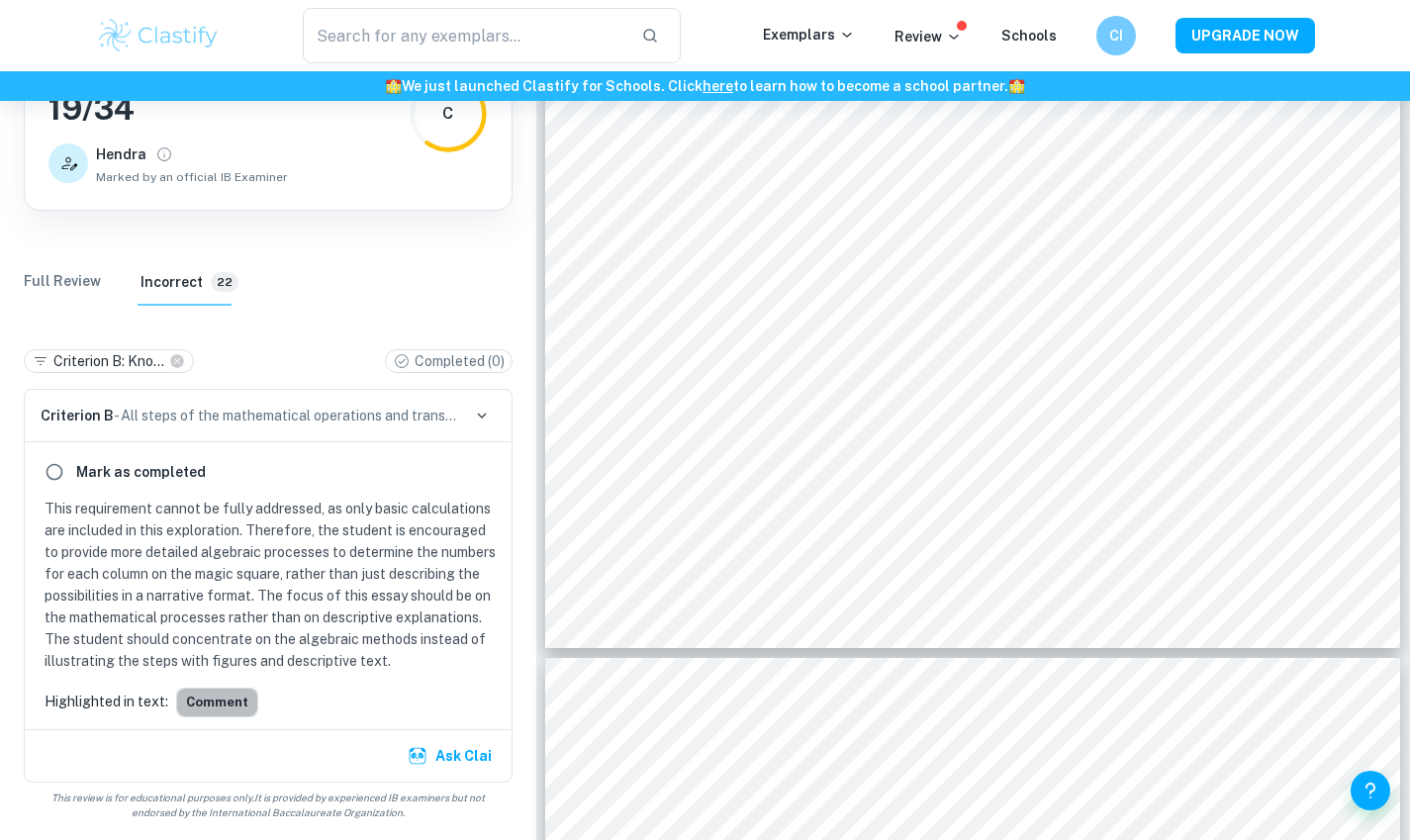 click on "Comment" at bounding box center [217, 702] 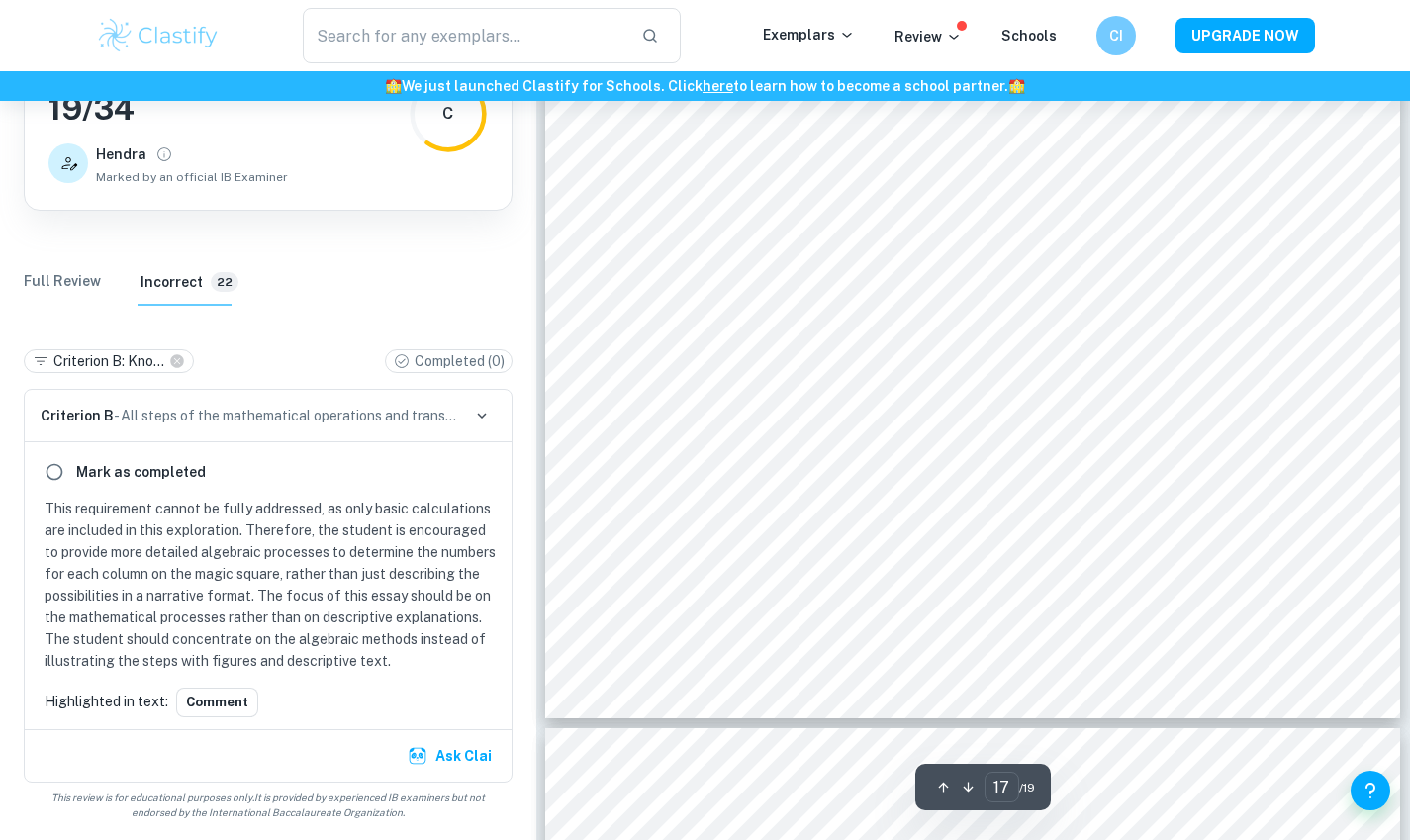 scroll, scrollTop: 20041, scrollLeft: 0, axis: vertical 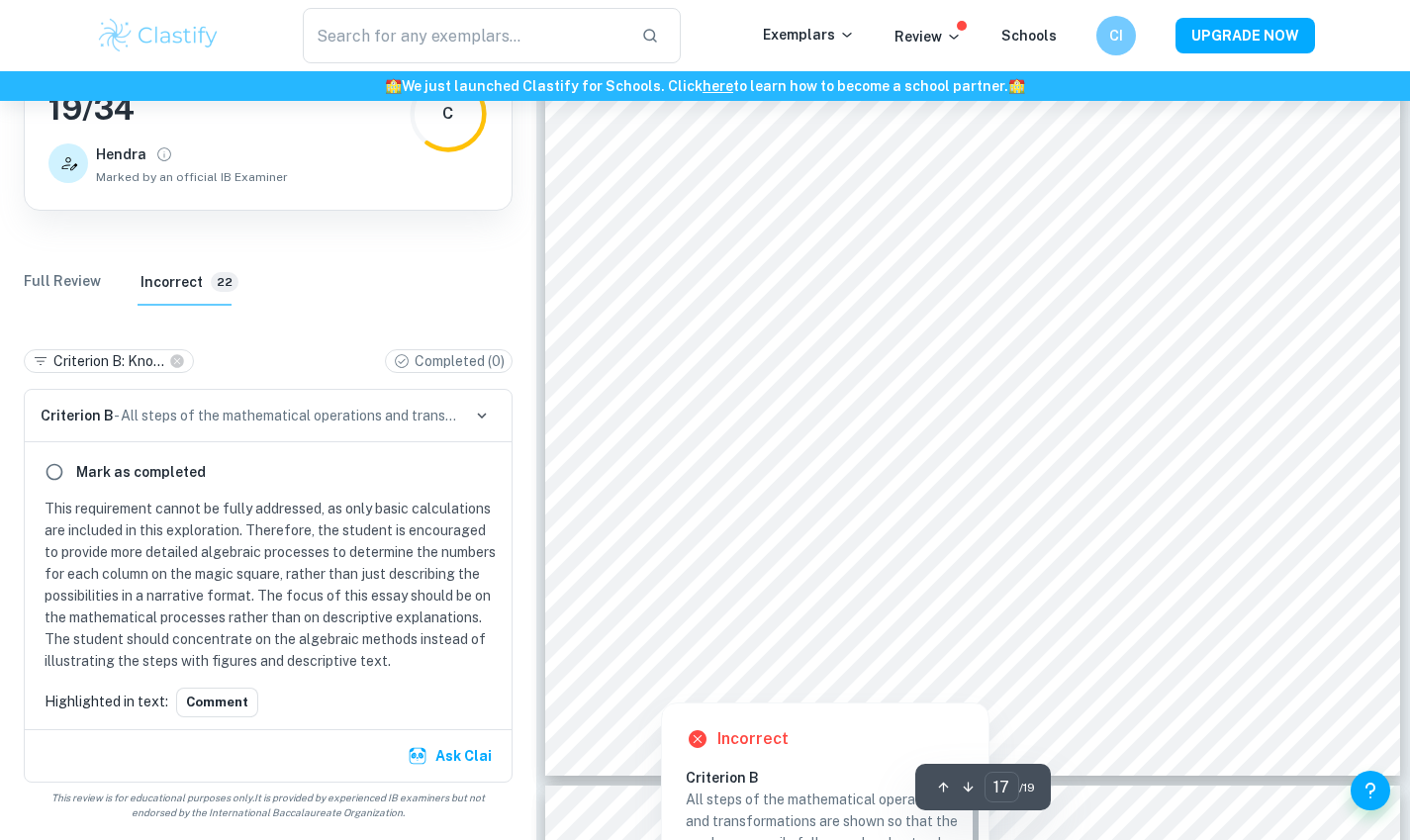 click at bounding box center [661, 681] 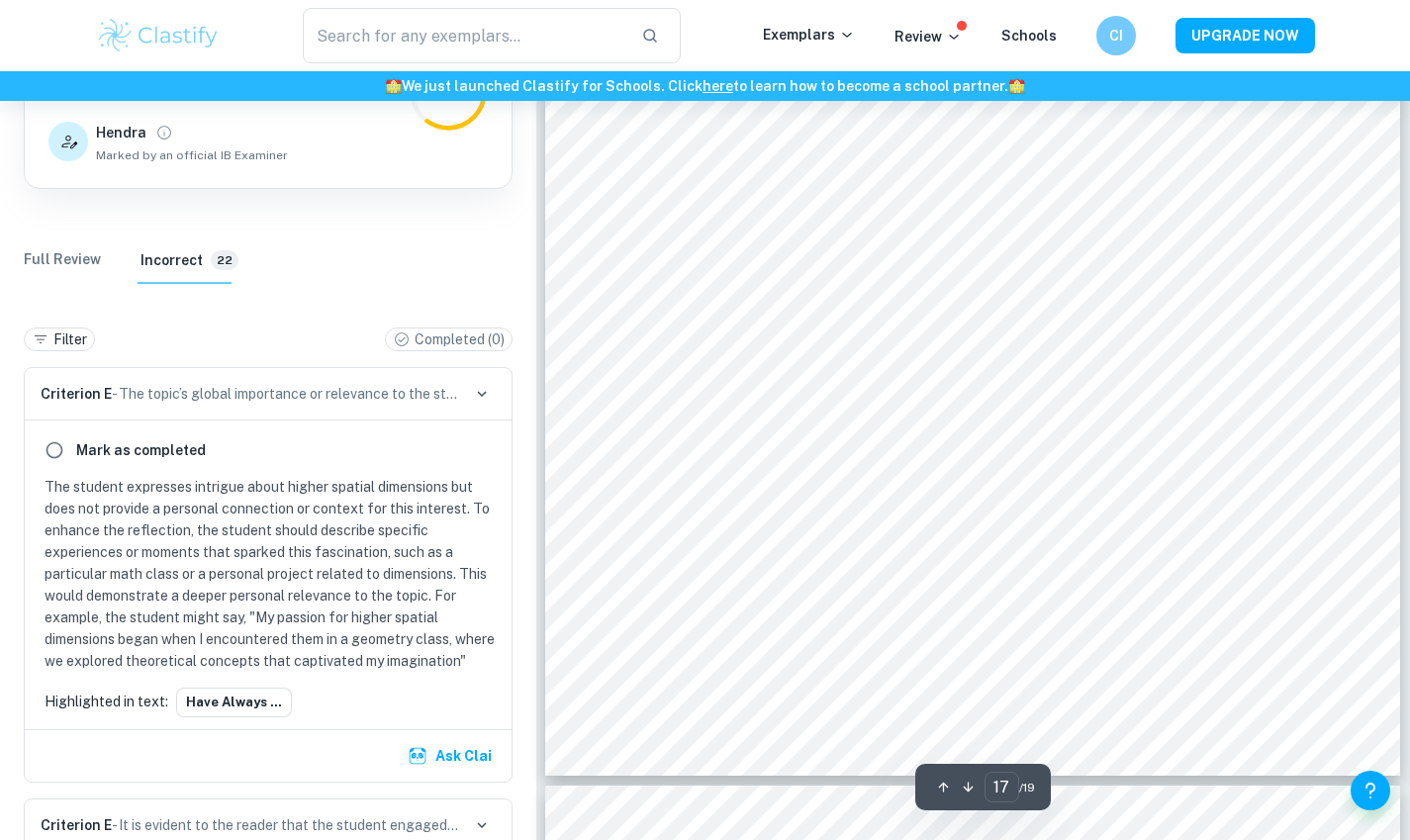 scroll, scrollTop: 8670, scrollLeft: 0, axis: vertical 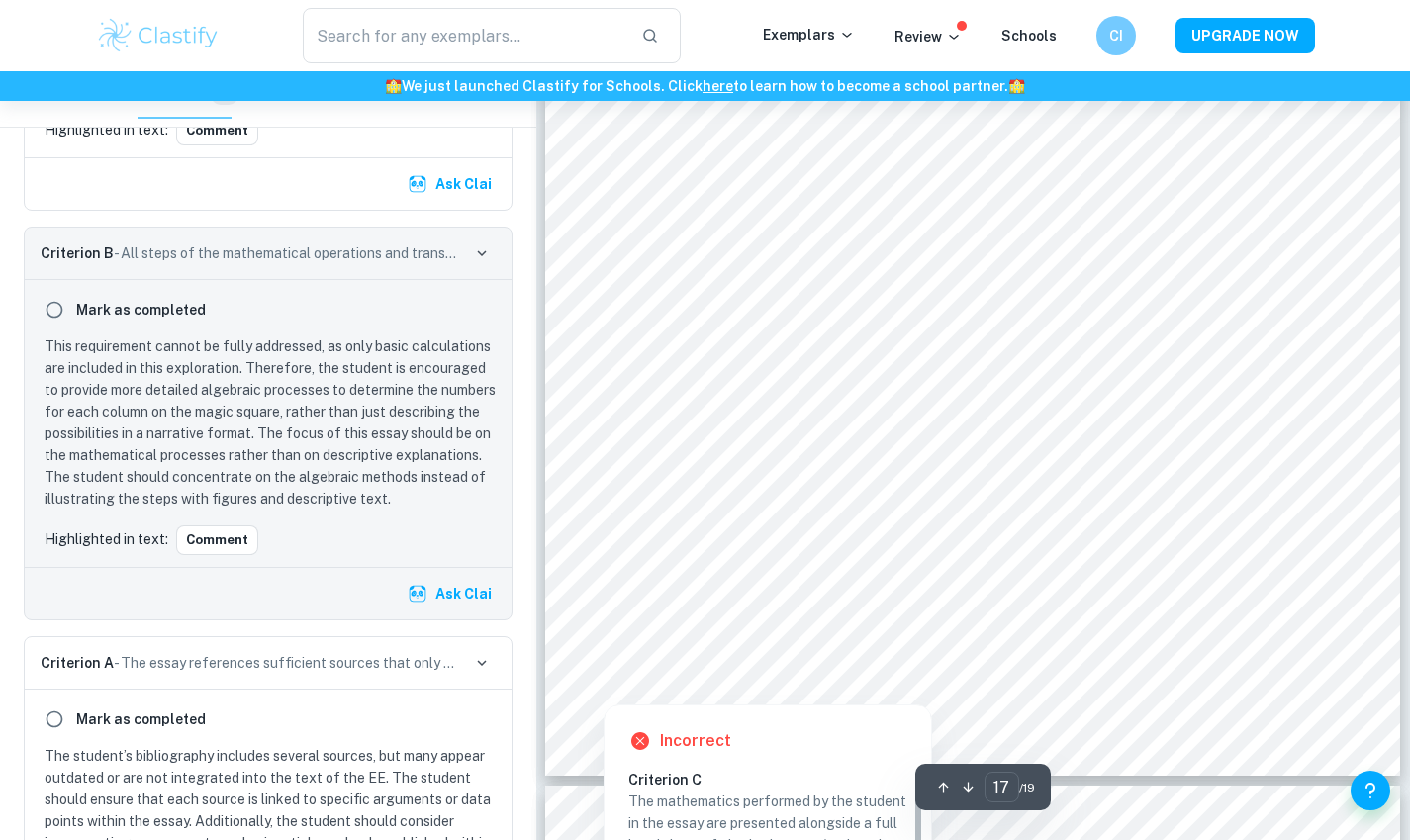 click at bounding box center (603, 684) 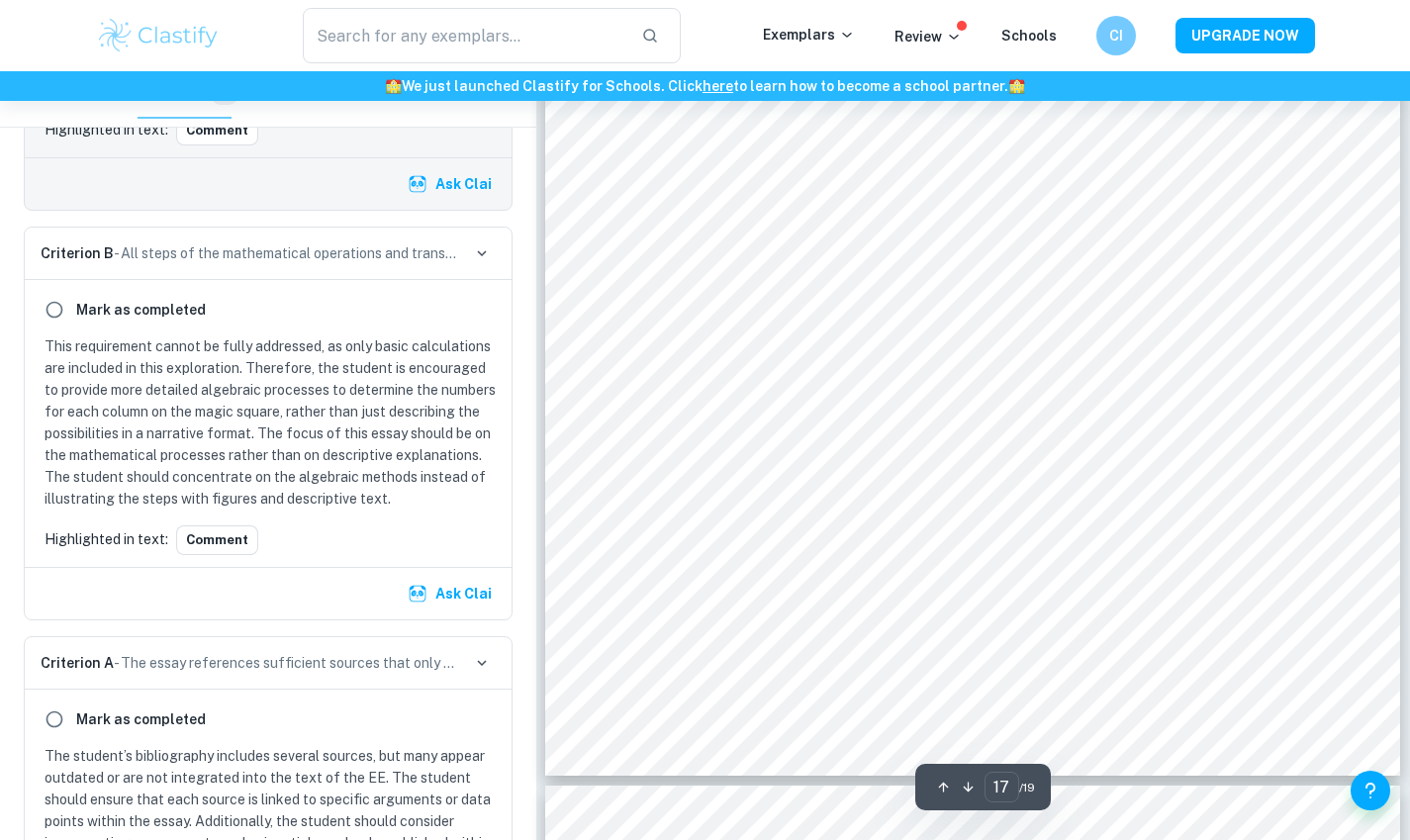 scroll, scrollTop: 8239, scrollLeft: 0, axis: vertical 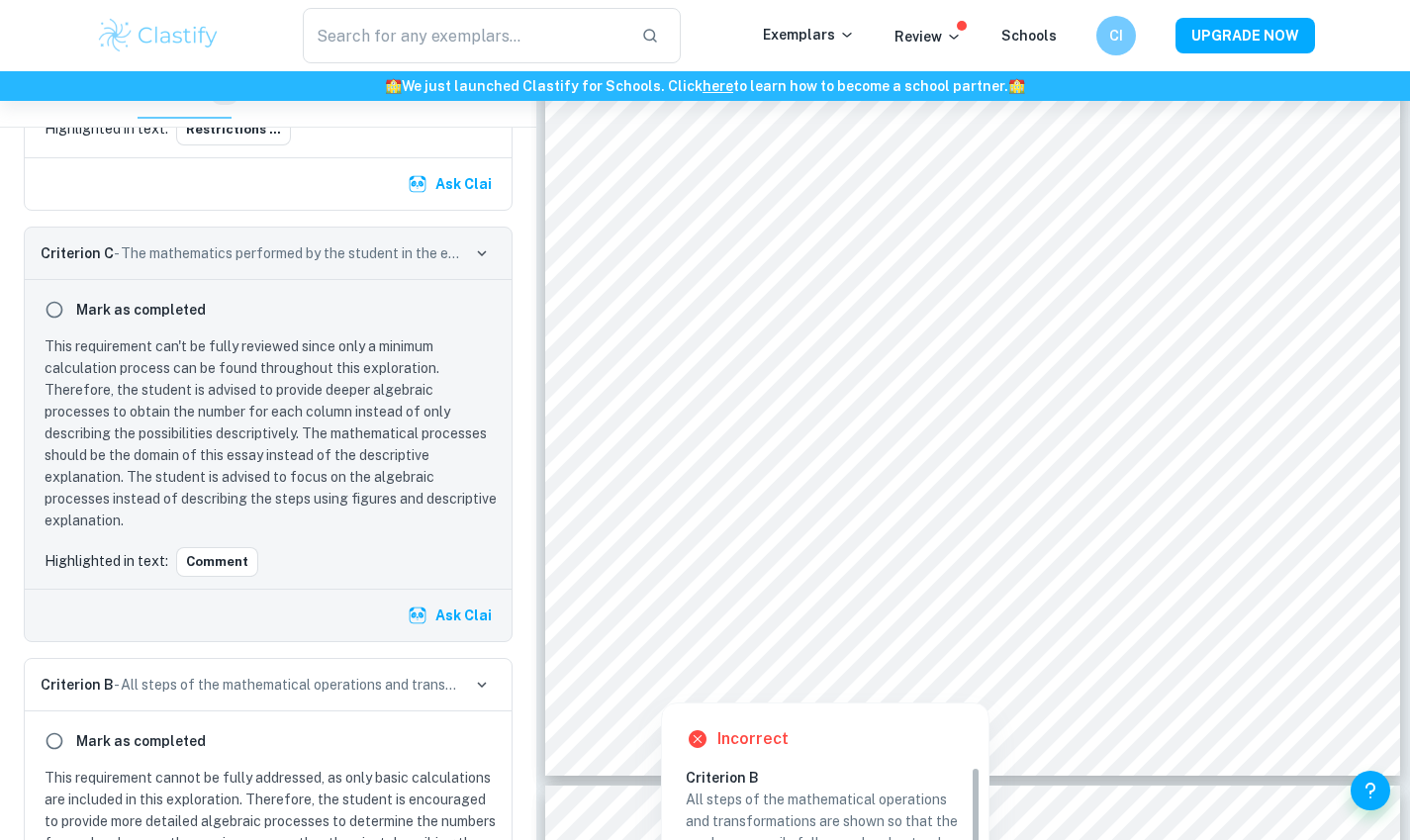 click at bounding box center (661, 681) 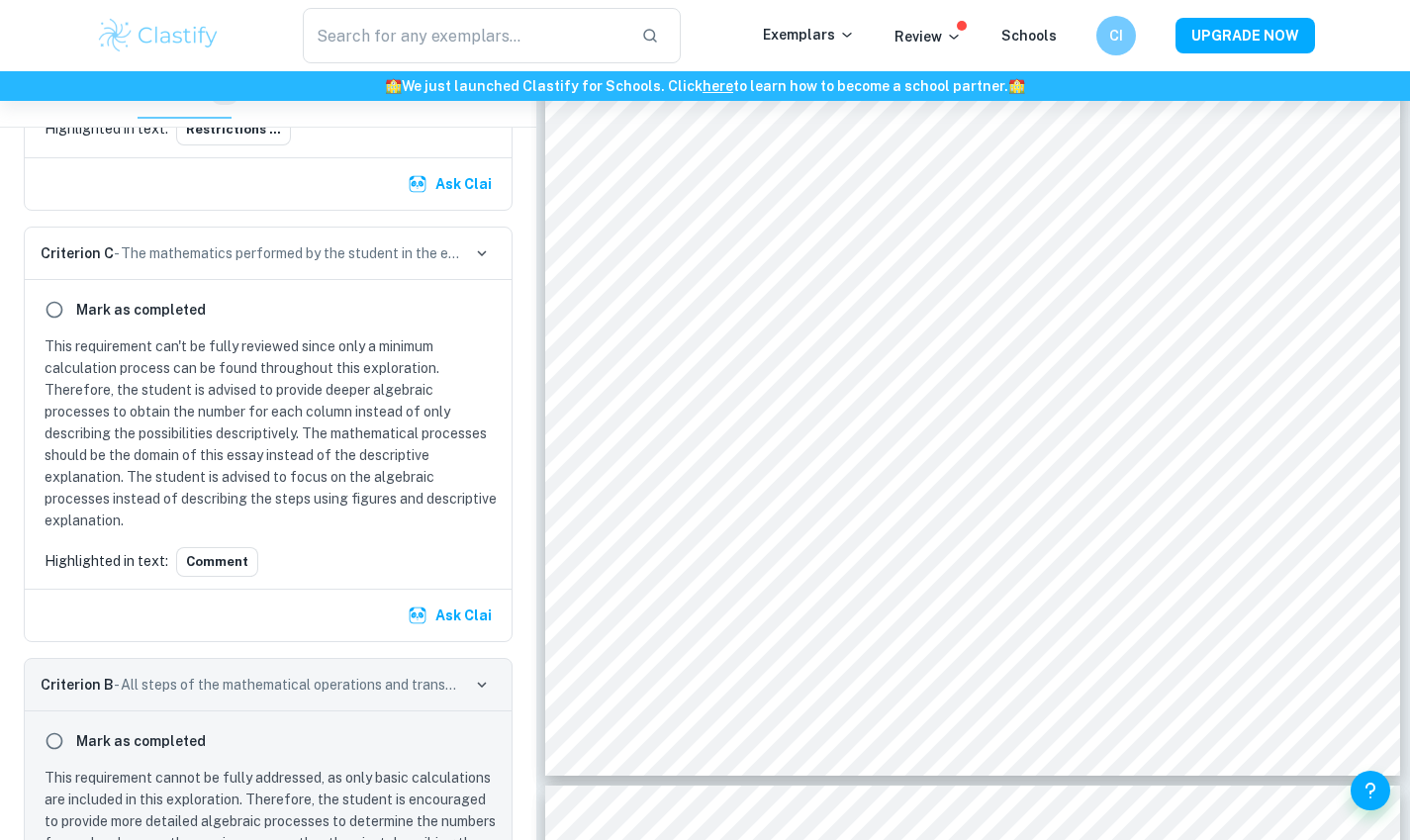 scroll, scrollTop: 8670, scrollLeft: 0, axis: vertical 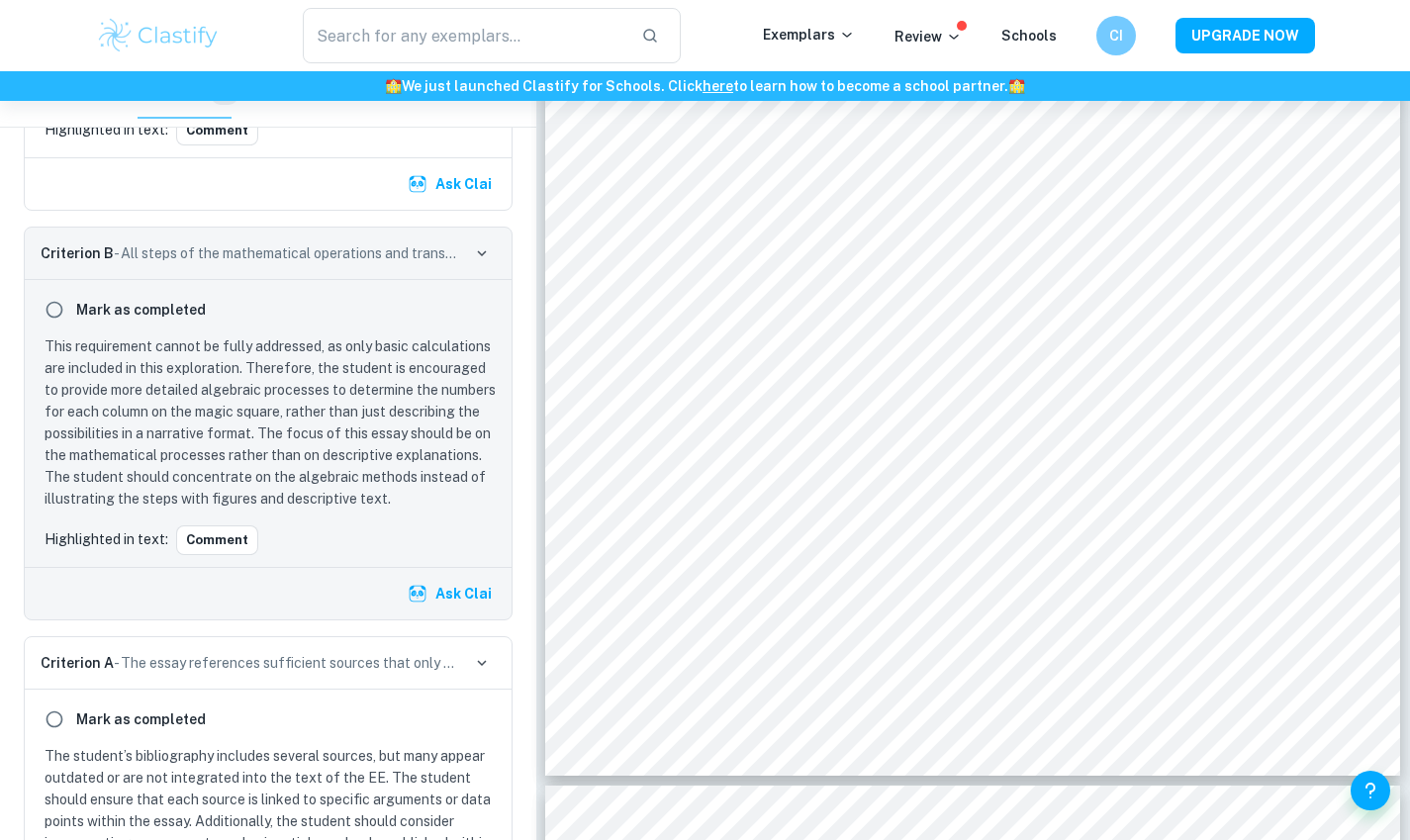 click on "Comment" at bounding box center [217, 540] 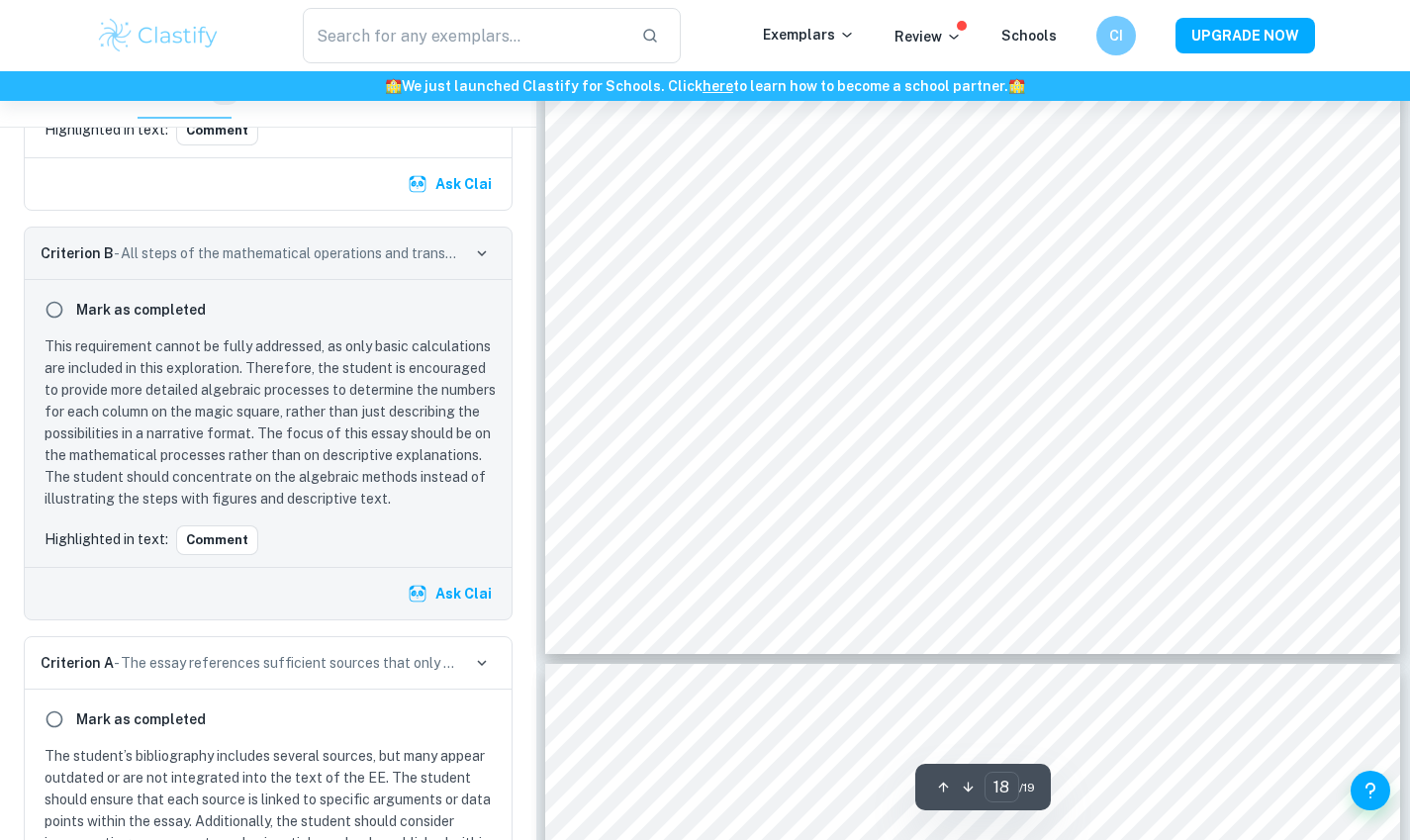 scroll, scrollTop: 21387, scrollLeft: 0, axis: vertical 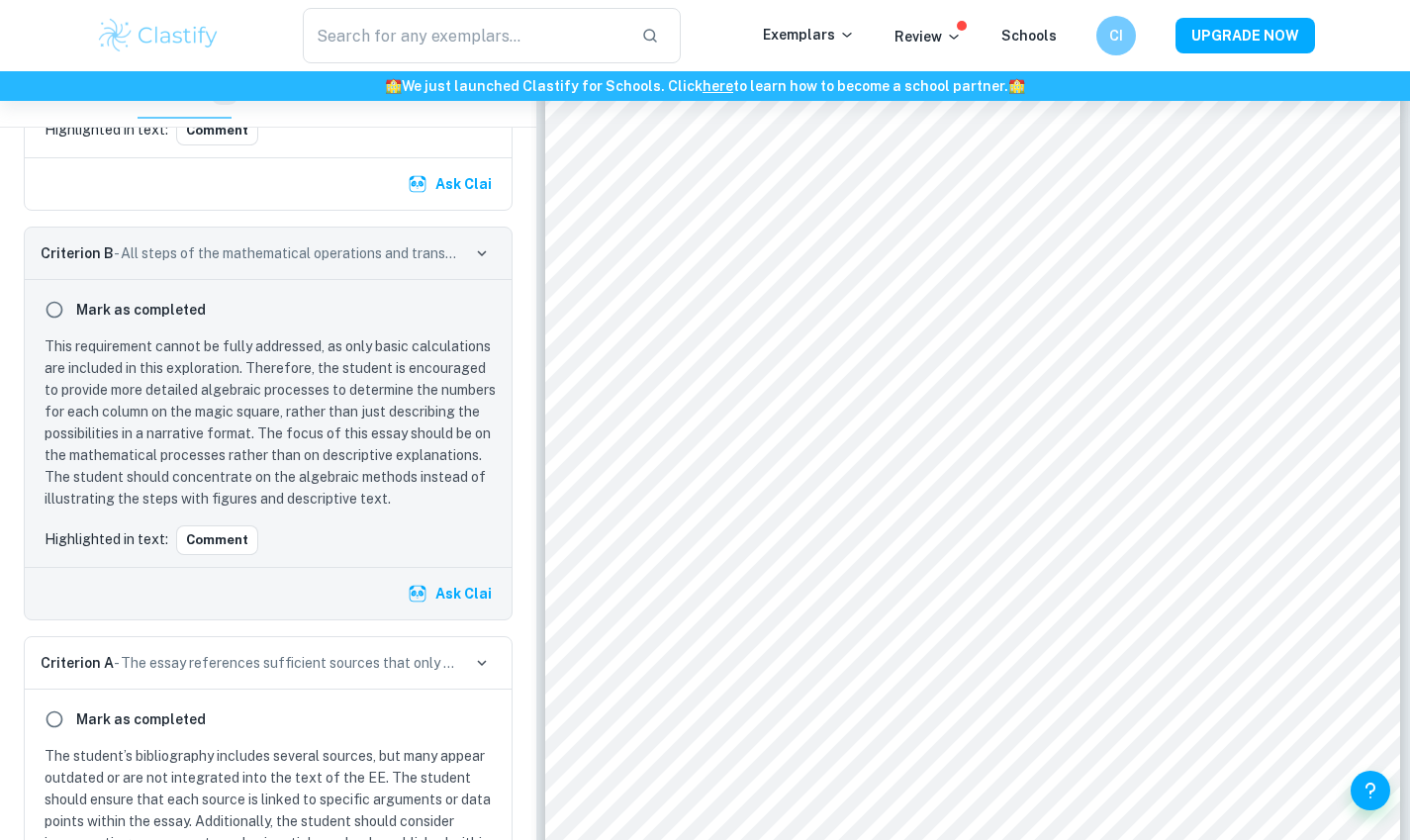 click on "Comment" at bounding box center [217, 540] 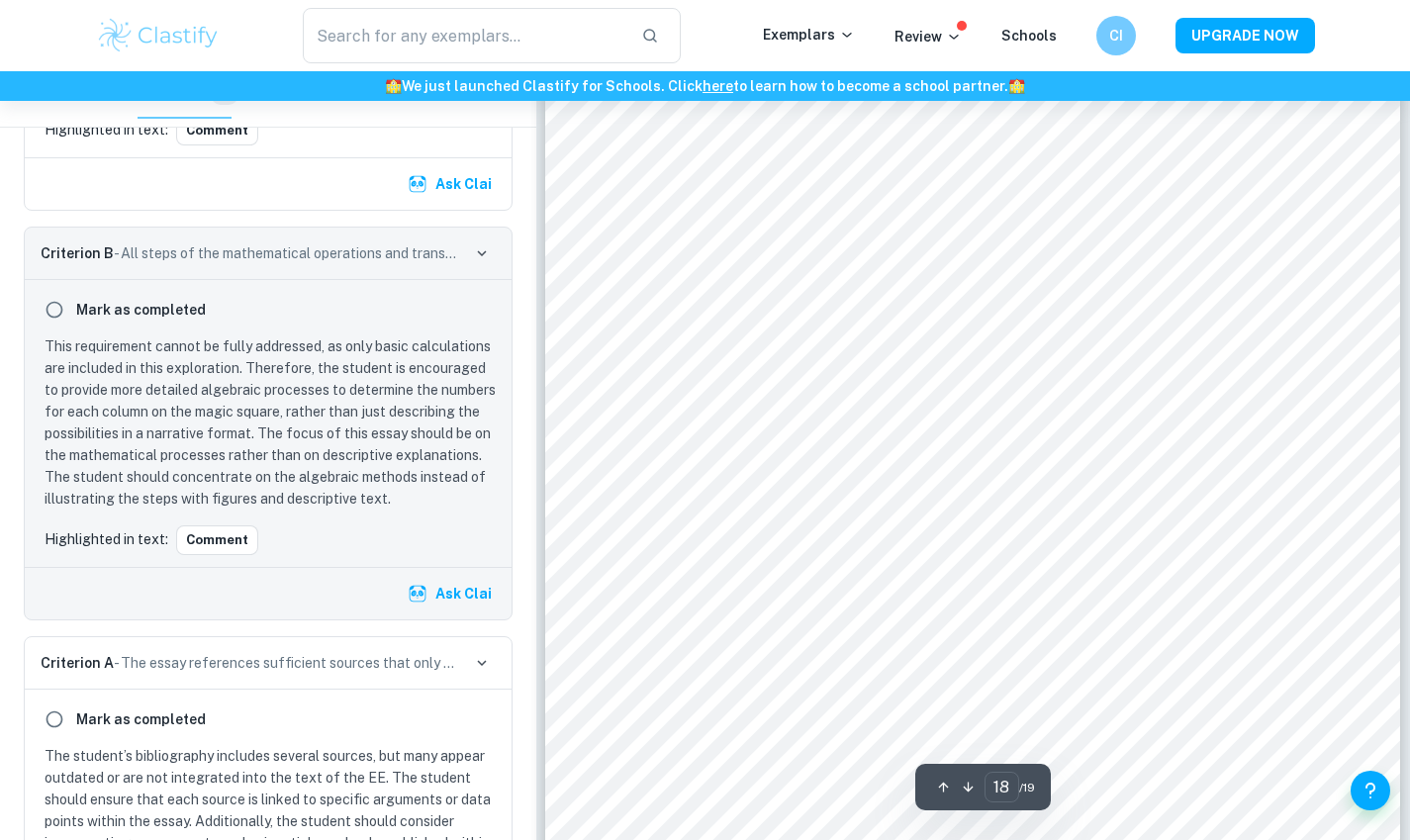 scroll, scrollTop: 21387, scrollLeft: 0, axis: vertical 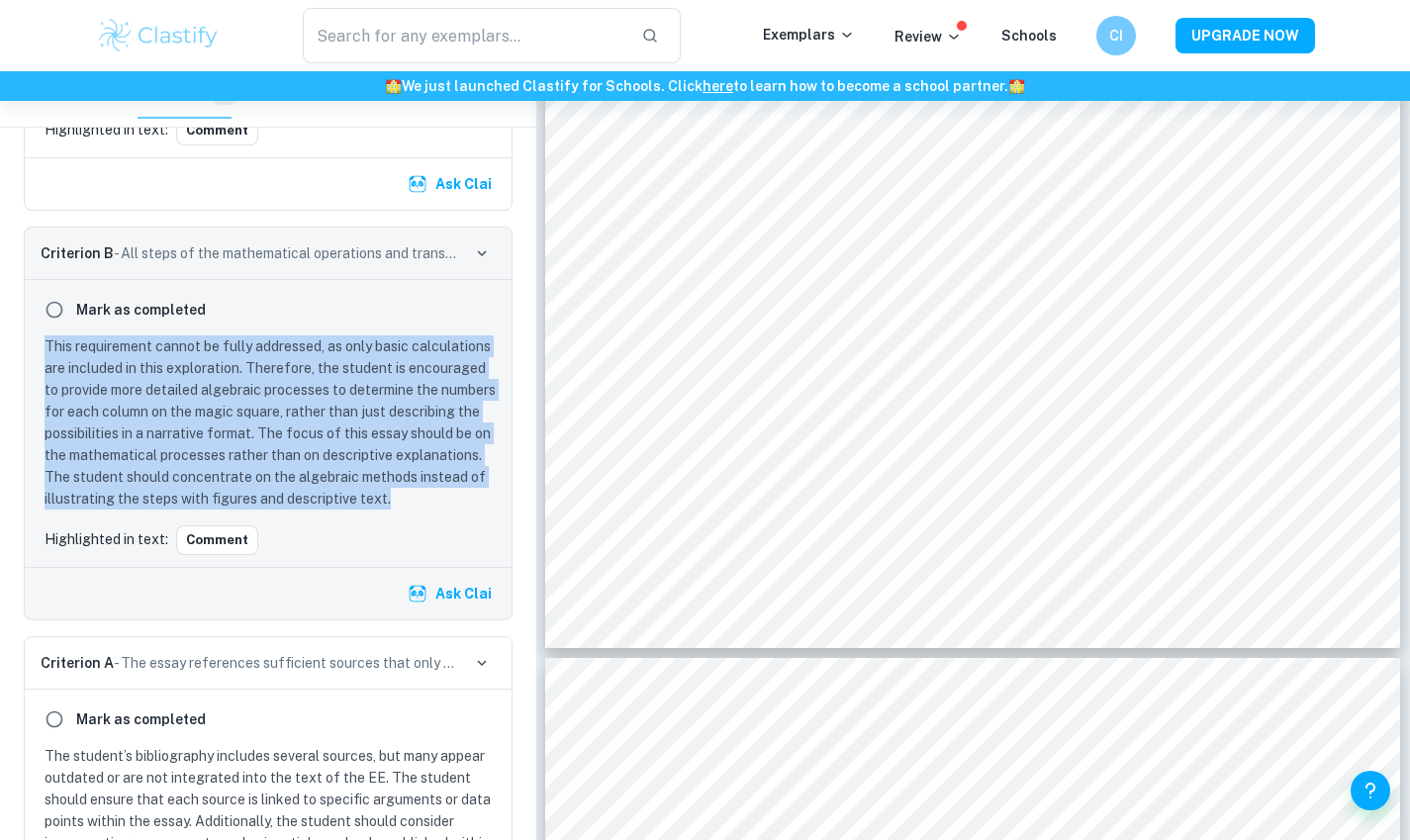 drag, startPoint x: 120, startPoint y: 495, endPoint x: 43, endPoint y: 370, distance: 146.81281 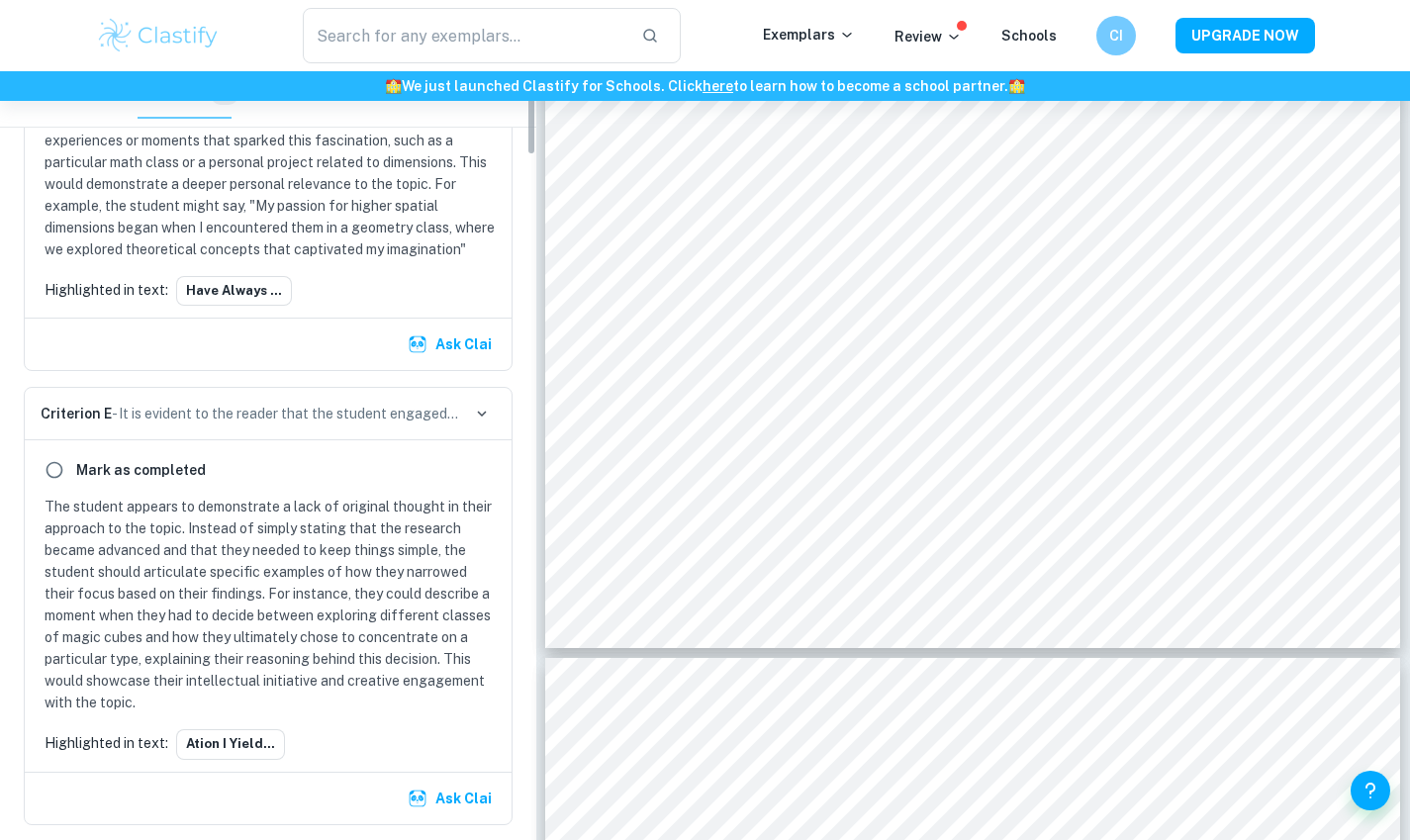 scroll, scrollTop: 12, scrollLeft: 0, axis: vertical 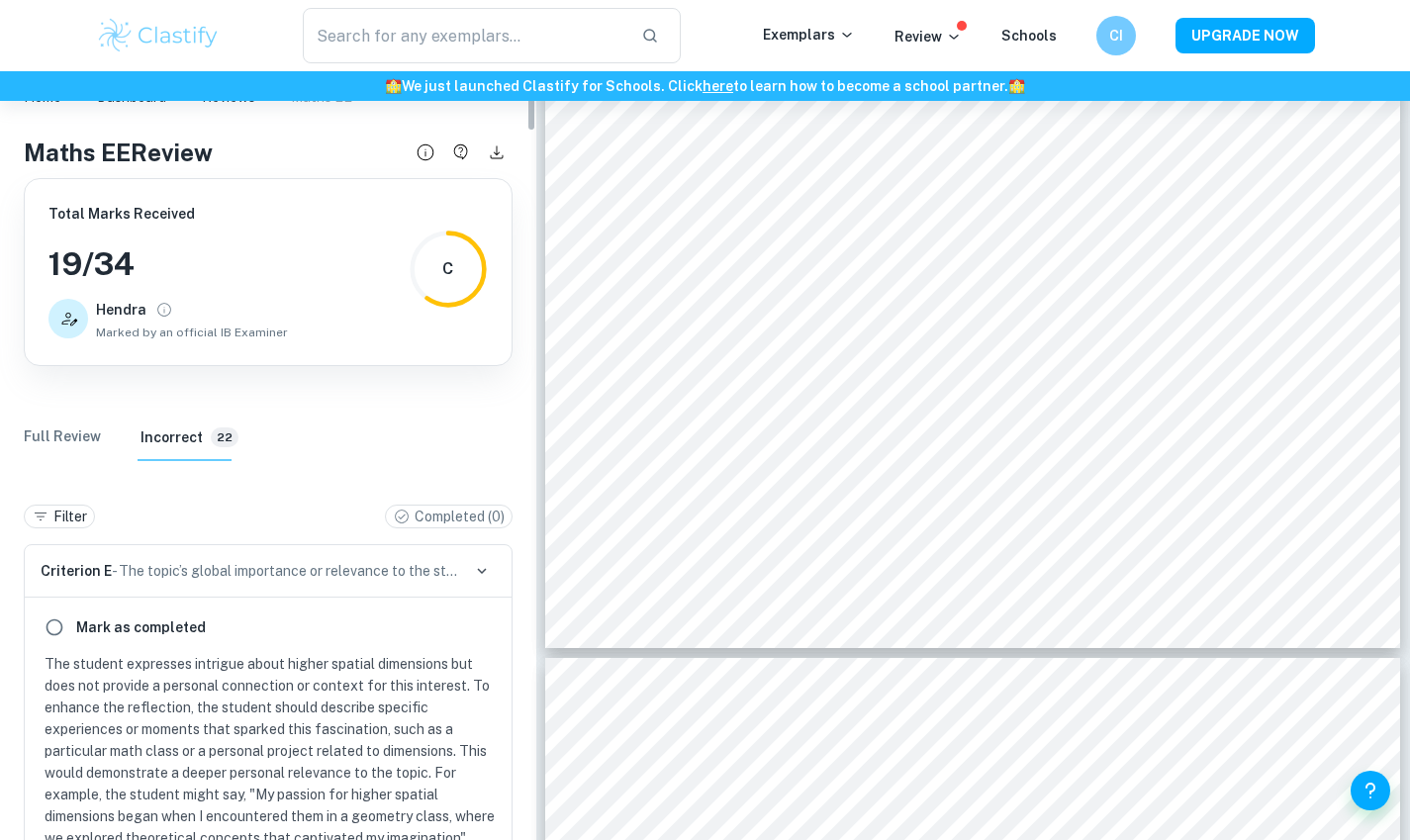 drag, startPoint x: 535, startPoint y: 781, endPoint x: 520, endPoint y: 98, distance: 683.165 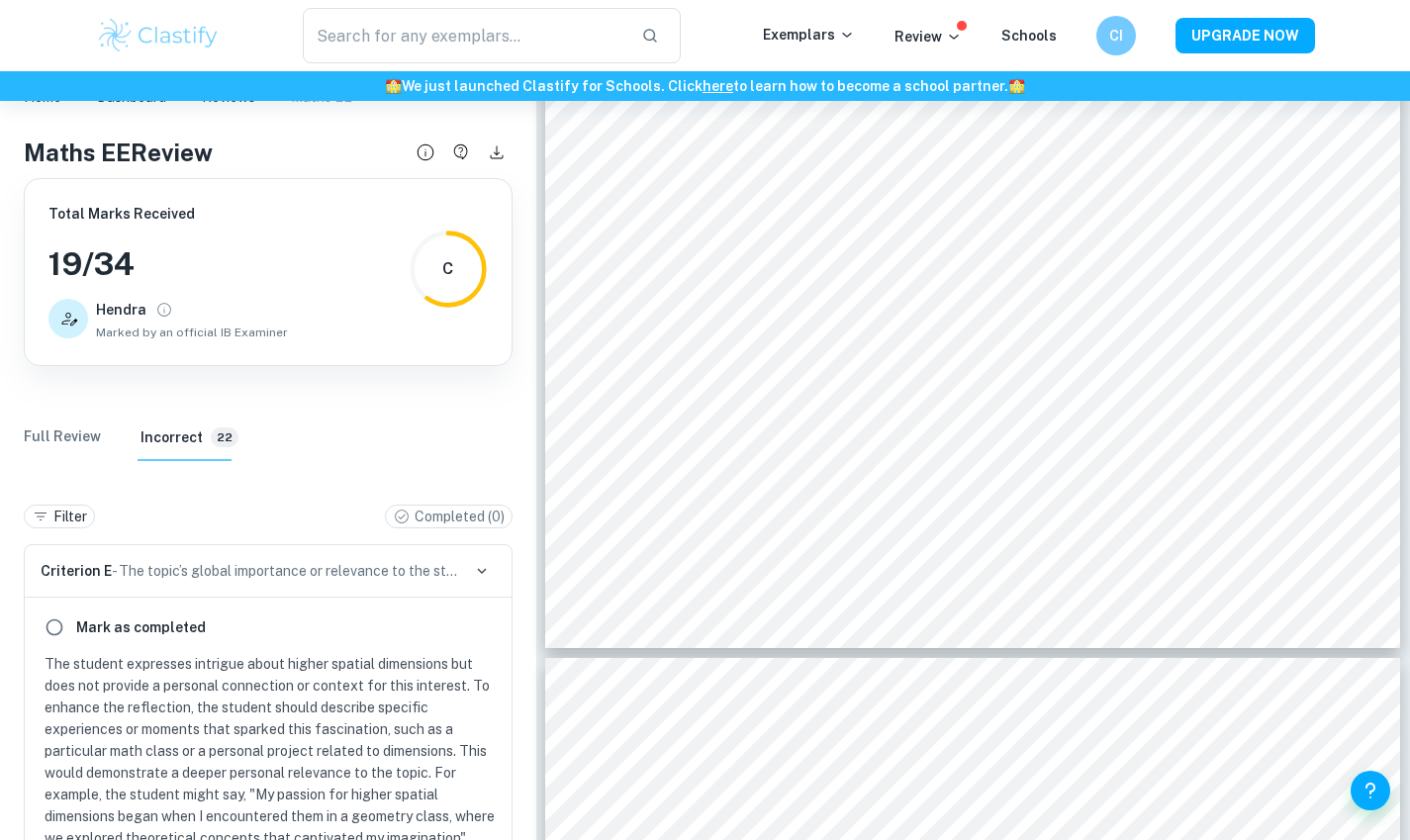 click on "Full Review" at bounding box center [62, 437] 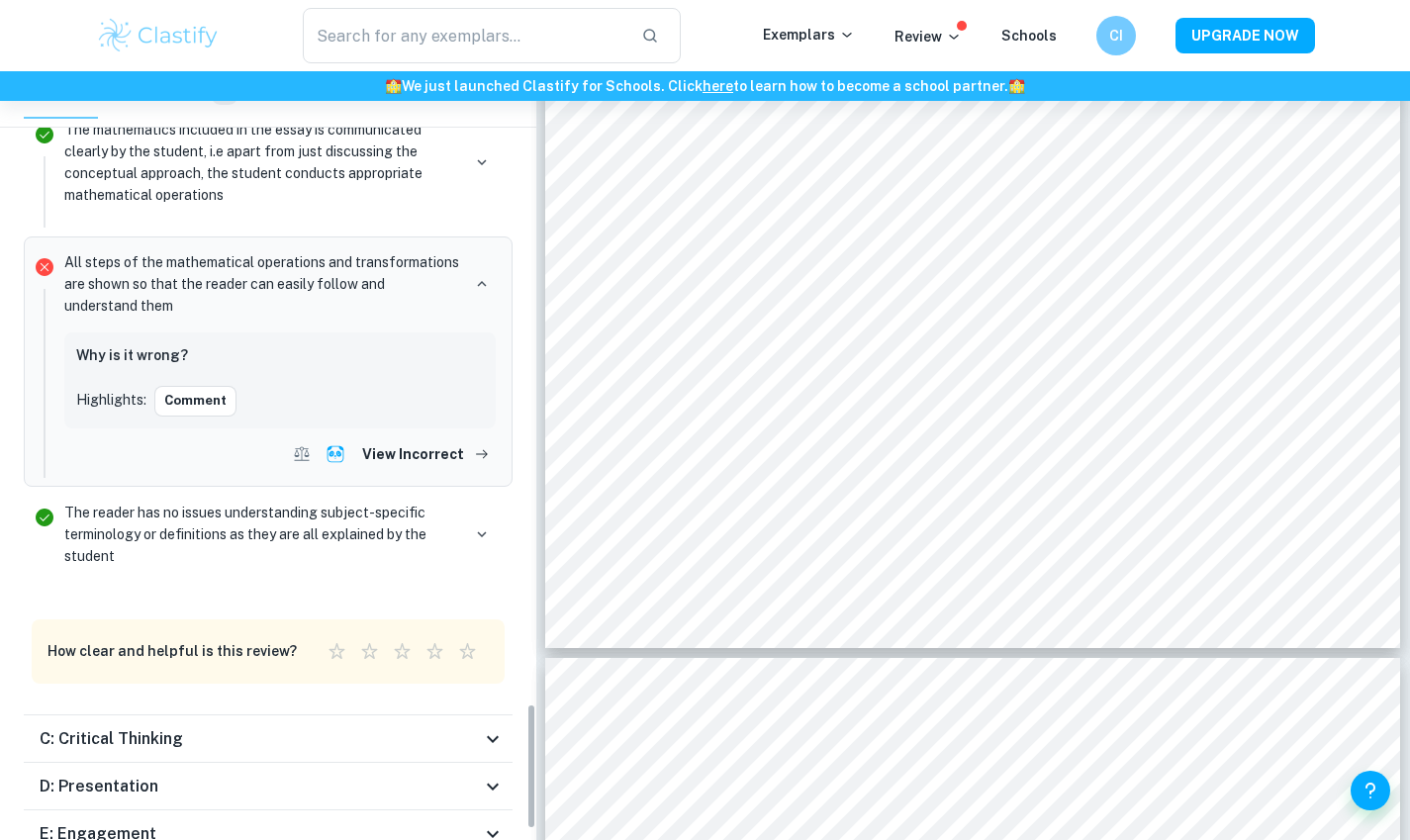 scroll, scrollTop: 3872, scrollLeft: 0, axis: vertical 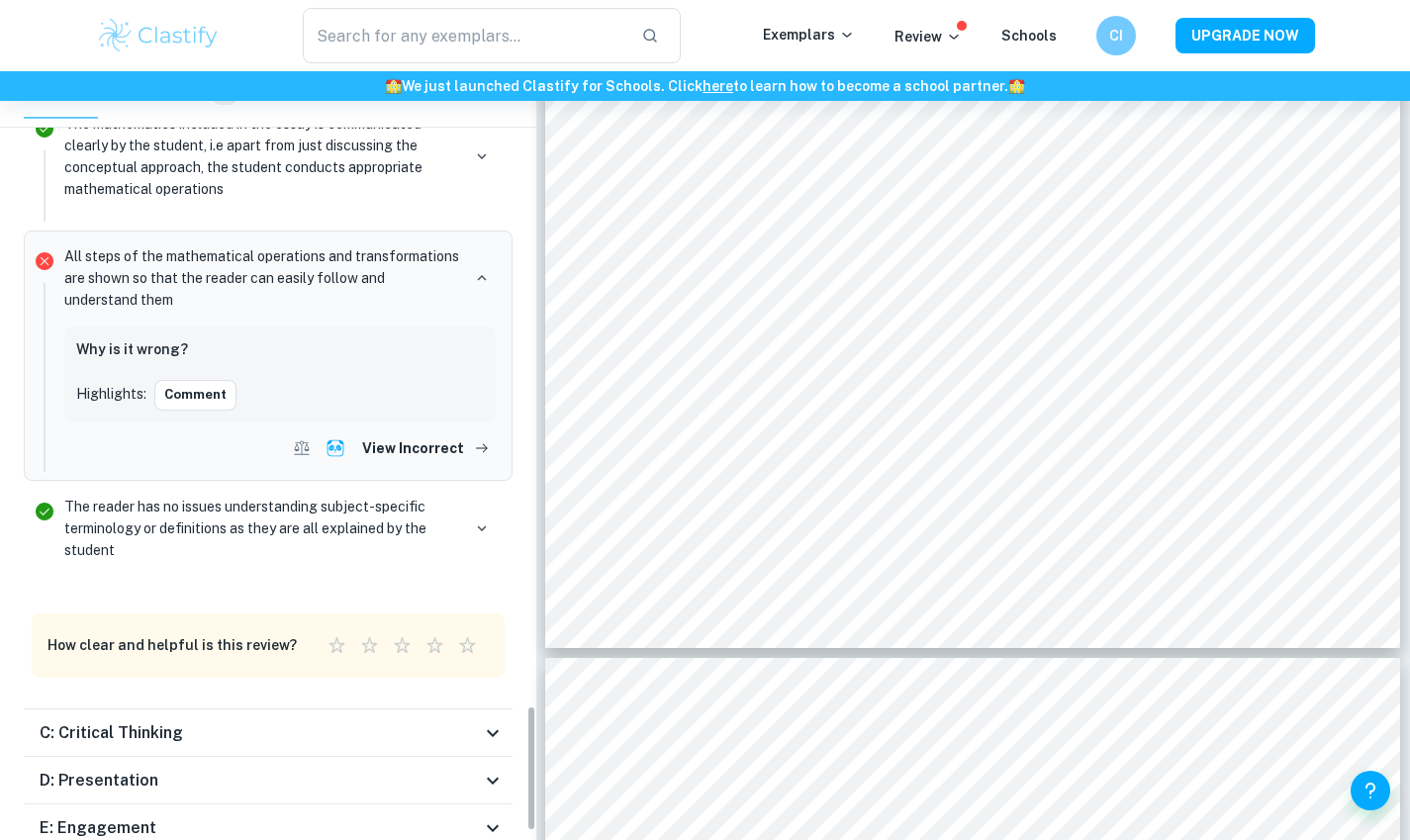 drag, startPoint x: 529, startPoint y: 184, endPoint x: 596, endPoint y: 817, distance: 636.5359 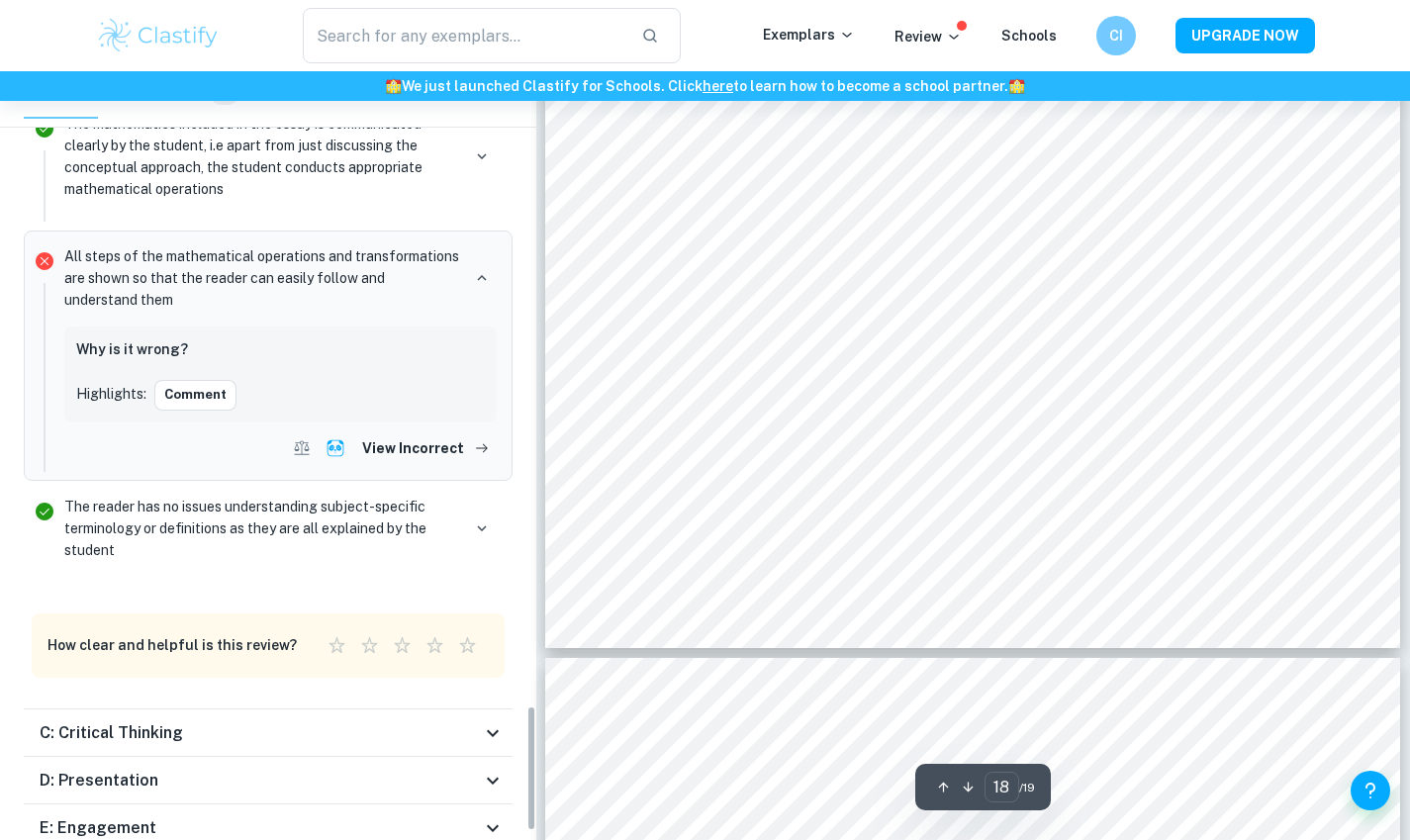 click 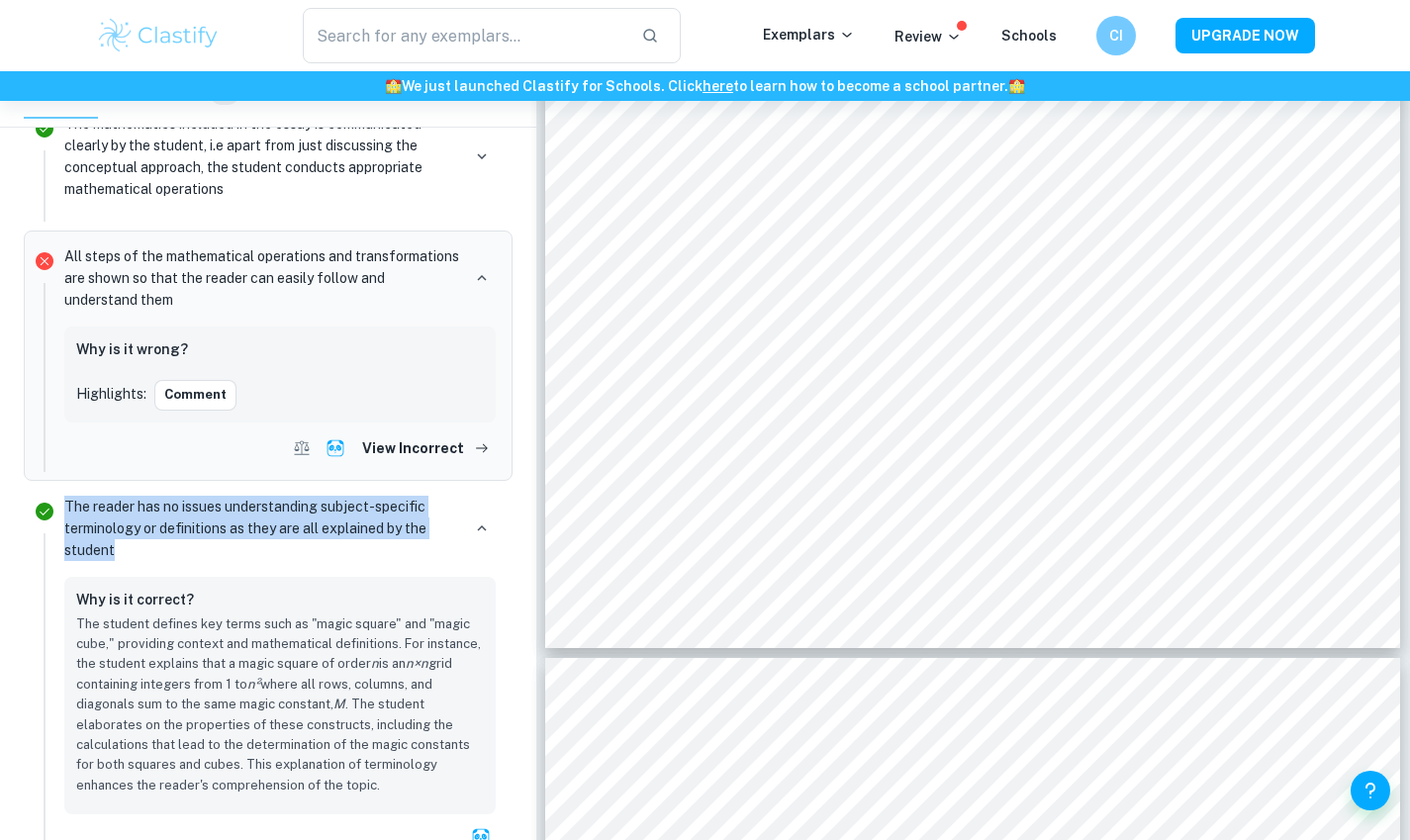 drag, startPoint x: 139, startPoint y: 529, endPoint x: 58, endPoint y: 491, distance: 89.47067 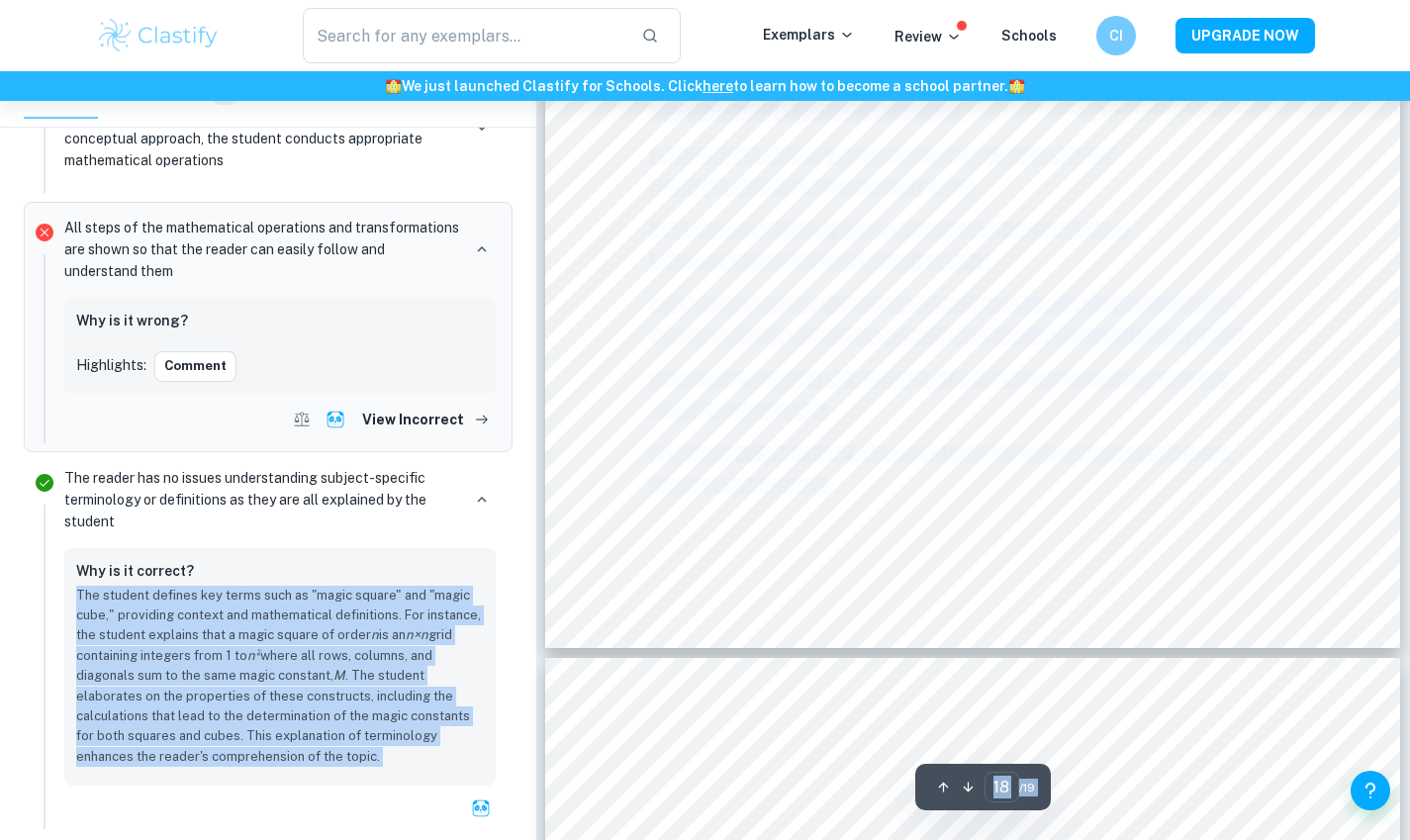 drag, startPoint x: 79, startPoint y: 601, endPoint x: 1035, endPoint y: 833, distance: 983.7479 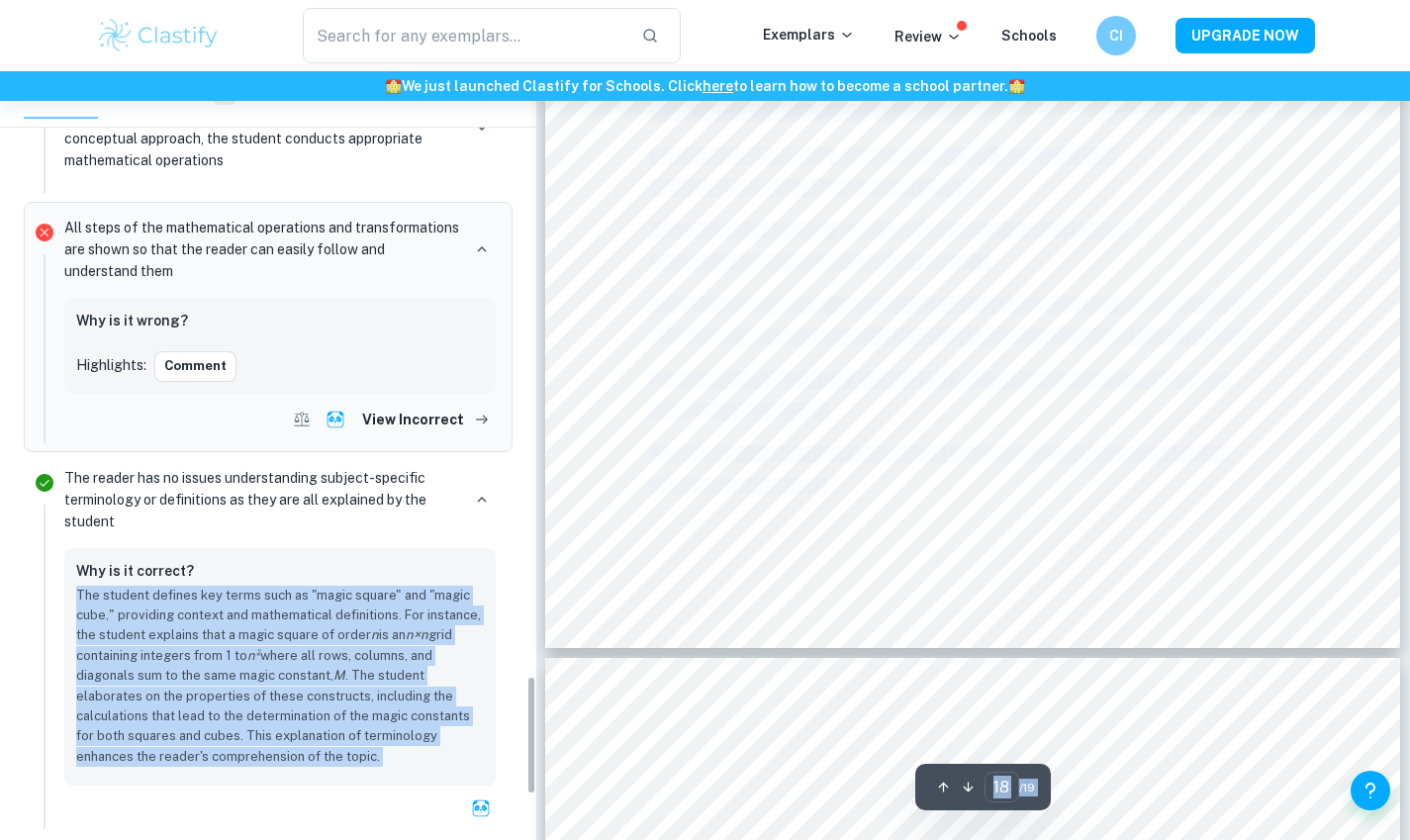 scroll, scrollTop: 3908, scrollLeft: 0, axis: vertical 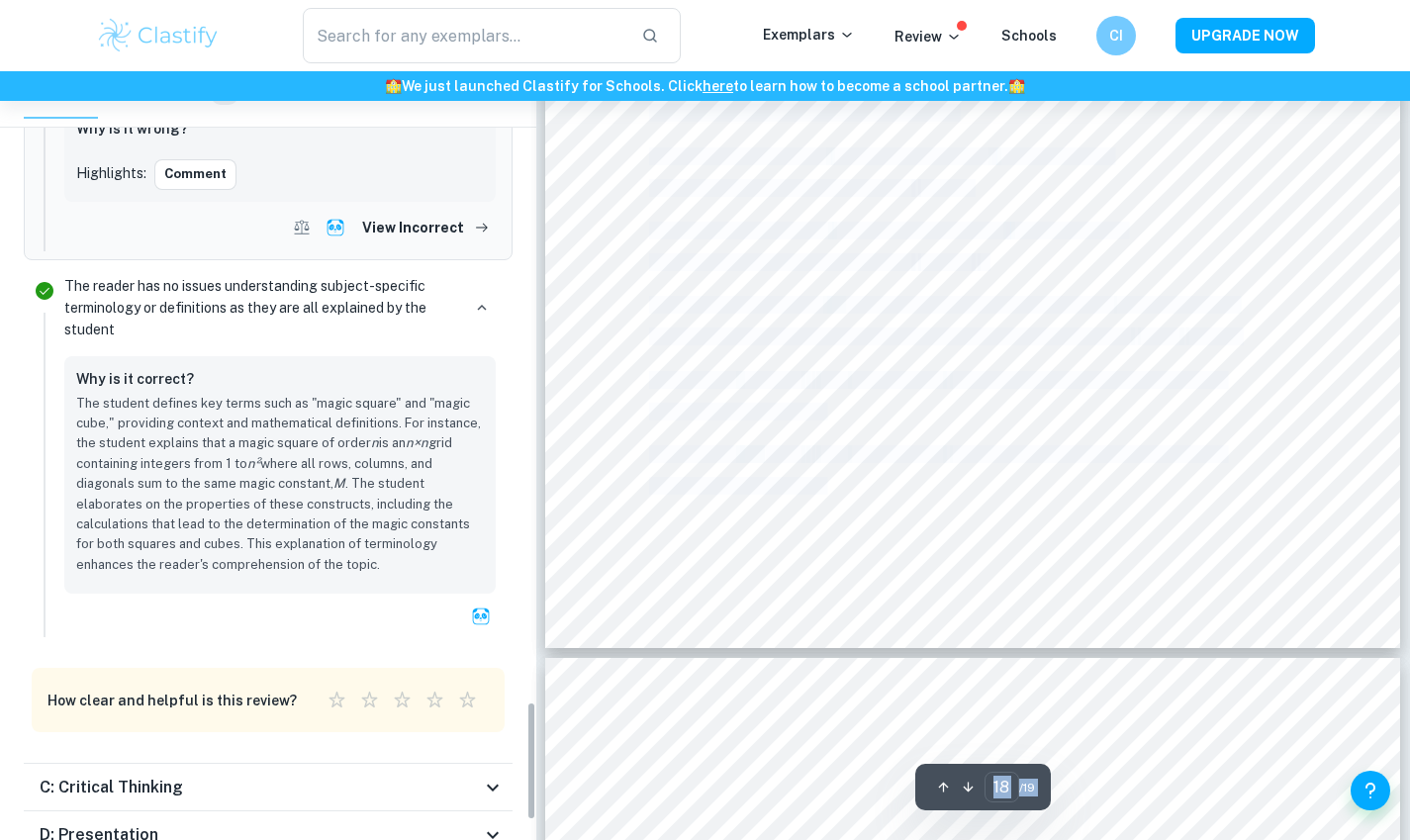 drag, startPoint x: 527, startPoint y: 704, endPoint x: 529, endPoint y: 735, distance: 31.06445 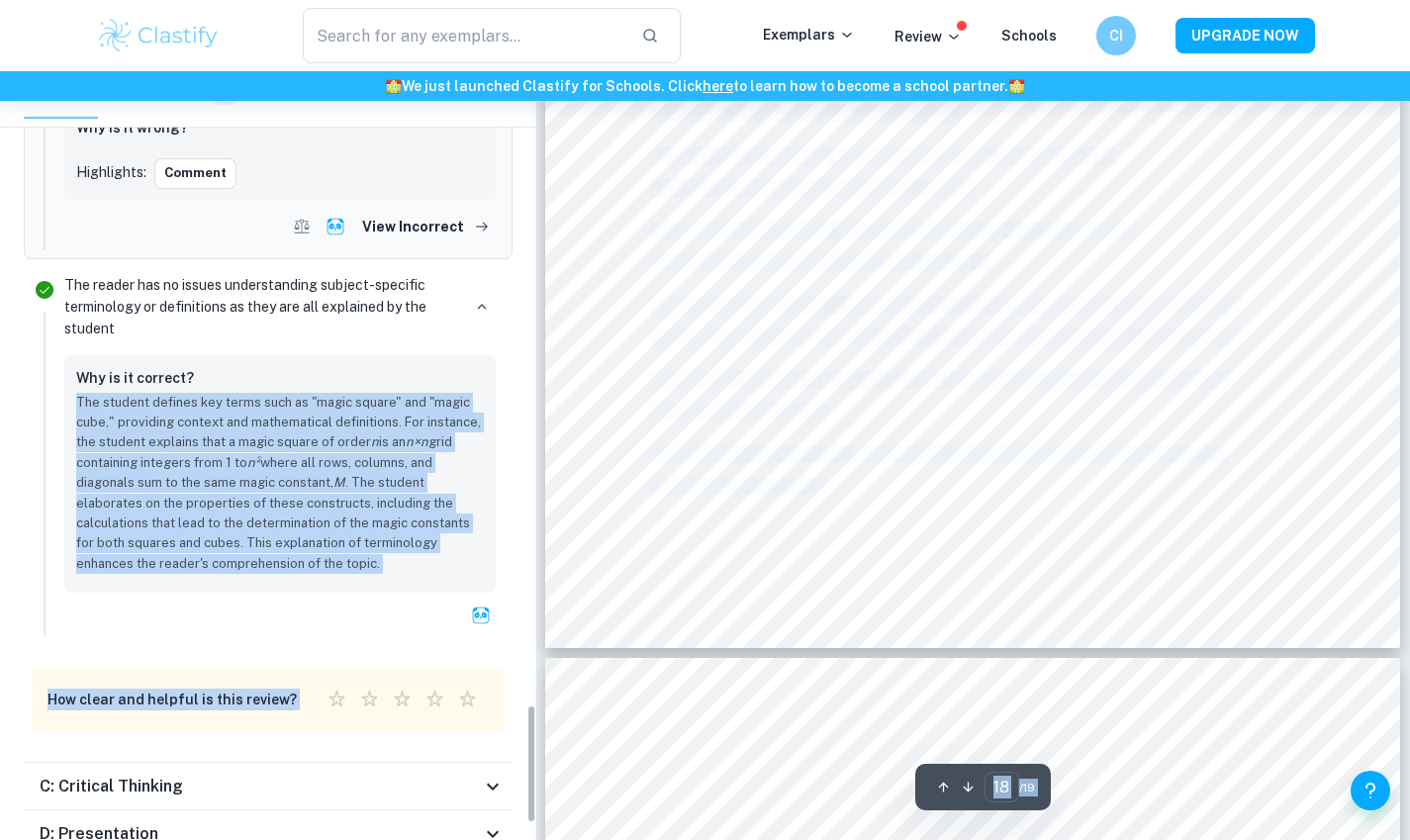 click on "Home Dashboard Reviews Maths EE Maths EE  Review Total Marks Received 19 / 34 [LAST] Marked by an official IB Examiner C Full Review Incorrect   22 Criteria A: Focus and method Marks received 4 / 6 The essay is predominantly focused on the analysis of primary sources (visuals of the obtained data, abstraction, conjecturing, and proofs) and secondary materials (books, journals, articles, essays, and reviews of scholarly works) Why is it correct? The research is guided by primary sources, including visual representations of magic squares and cubes, and mathematical proofs derived by the student. The student analyzes properties such as the magic constant and central tile values, using both original calculations and established mathematical formulas. The essay references secondary sources, providing context and support for the findings, which enhances the analysis. The inclusion of historical context and classification of magic squares further enriches the exploration of the topic. Why is it wrong? Highlights:" at bounding box center [268, 455] 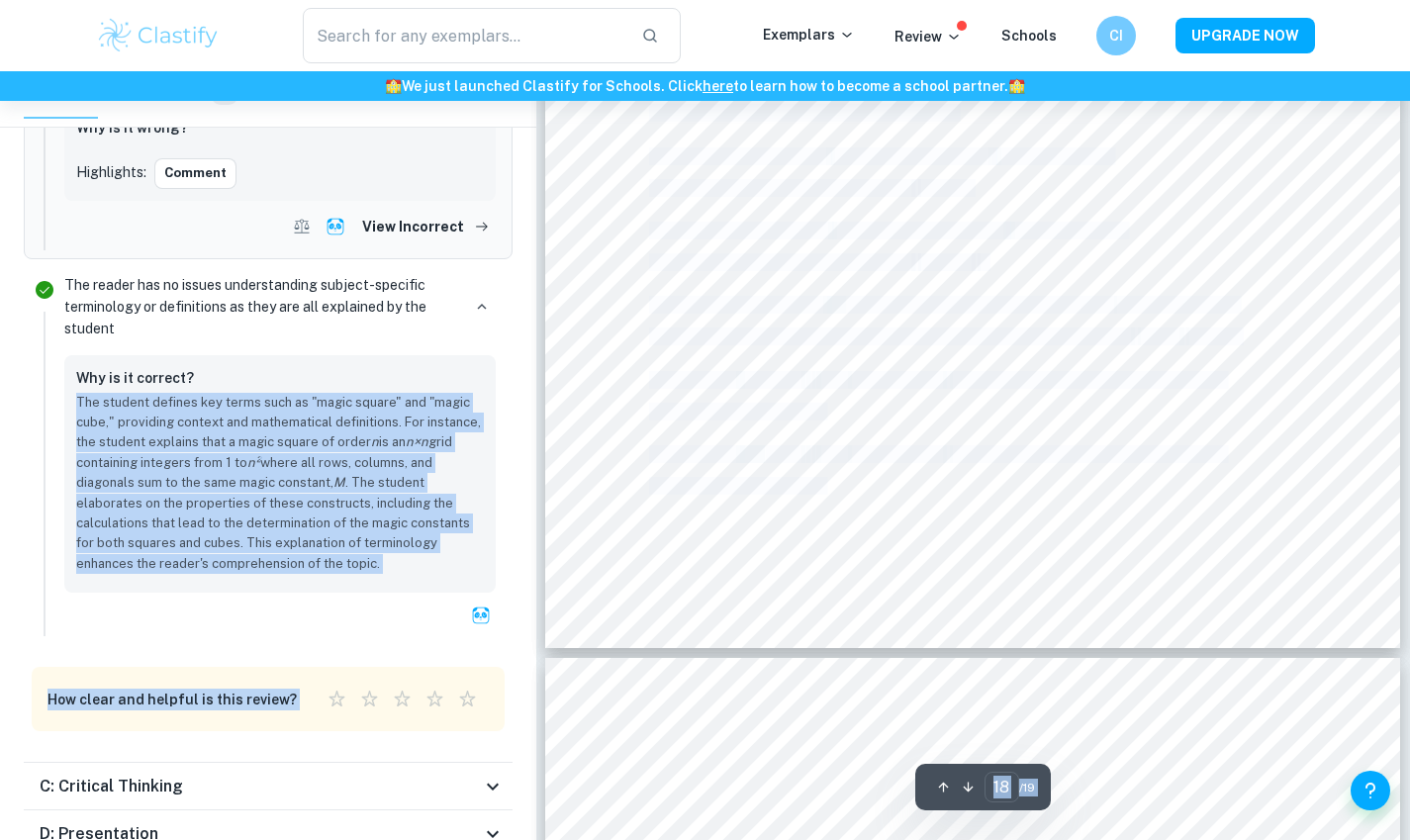 click 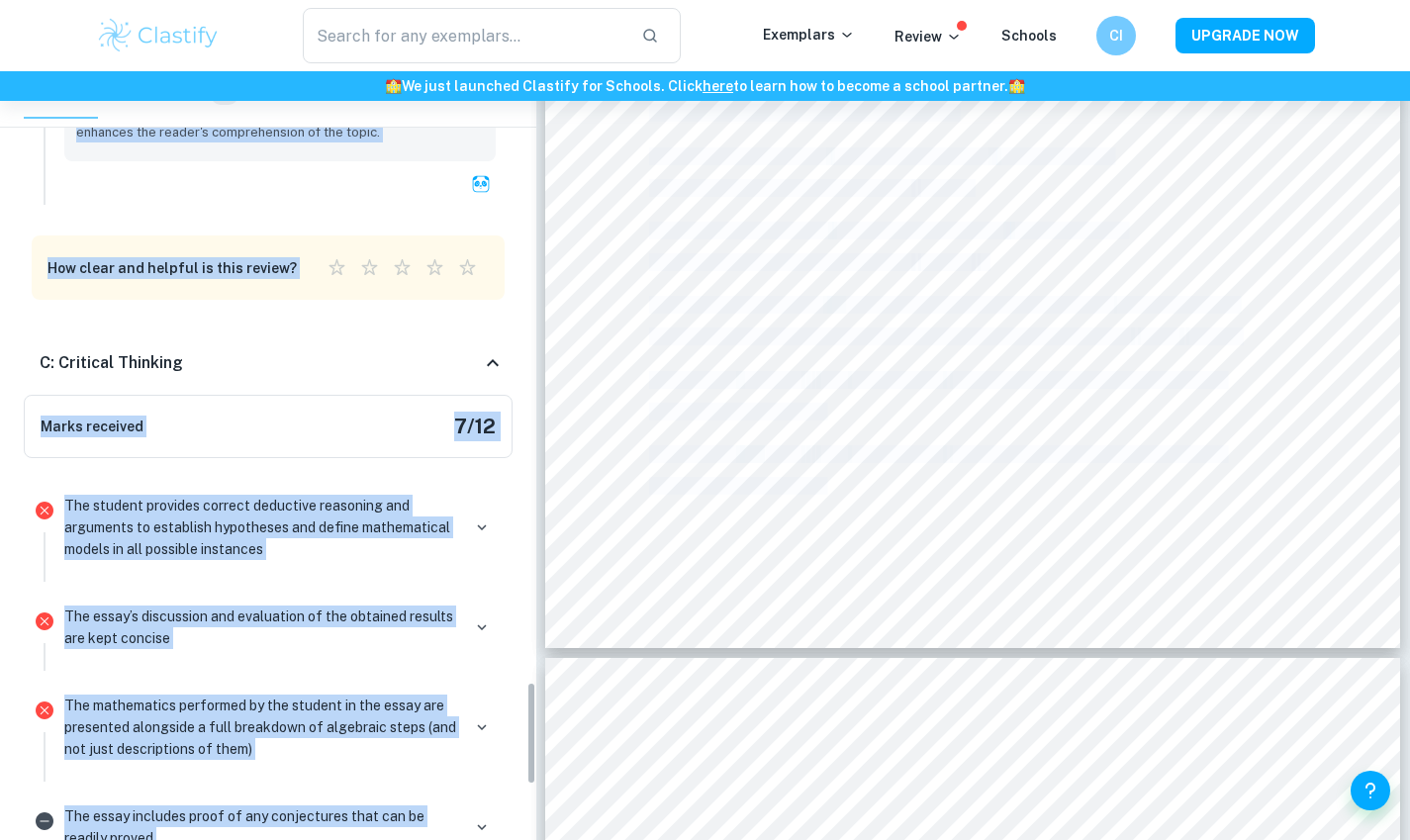 scroll, scrollTop: 4525, scrollLeft: 0, axis: vertical 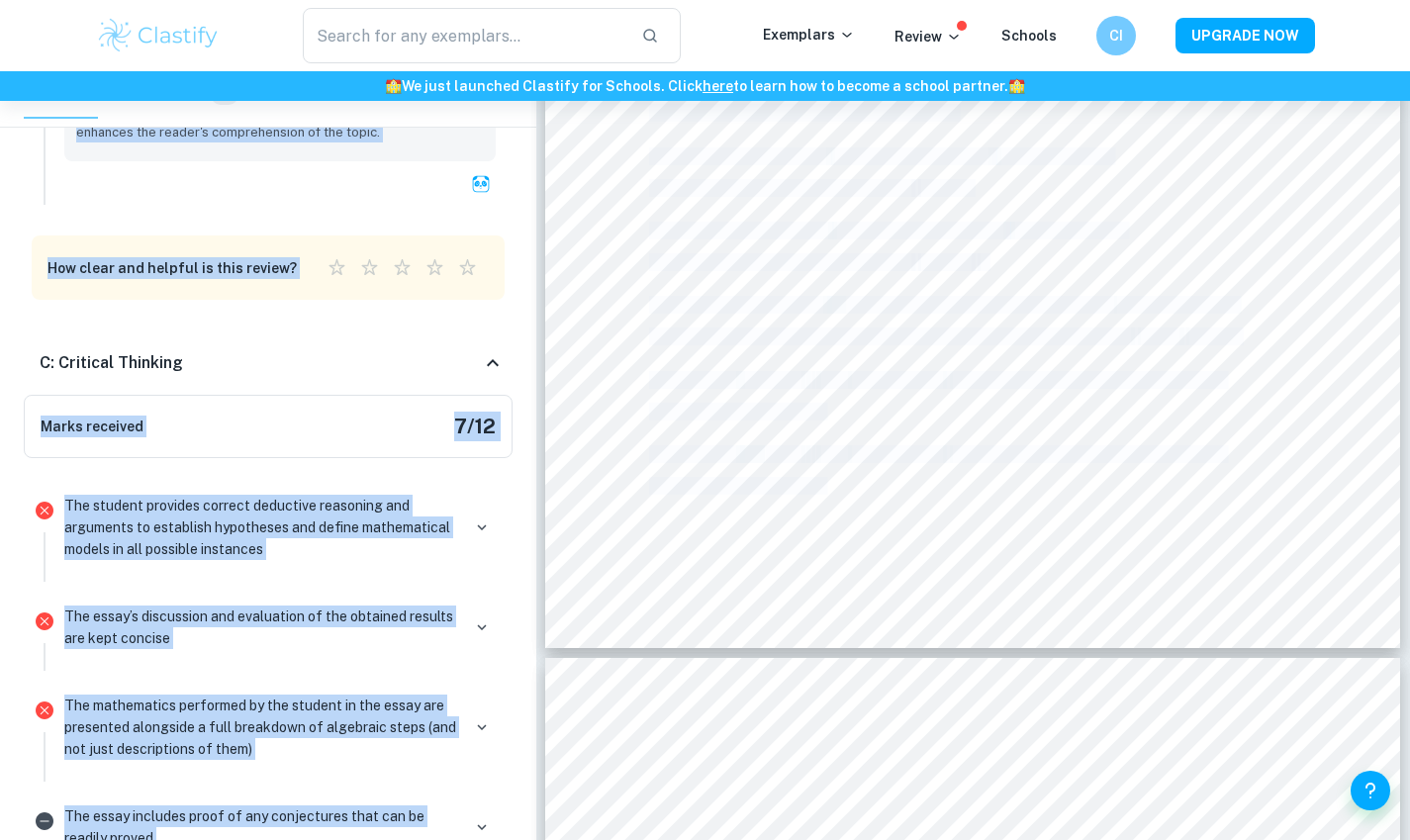 click on "Marks received 7 / 12" at bounding box center (268, 426) 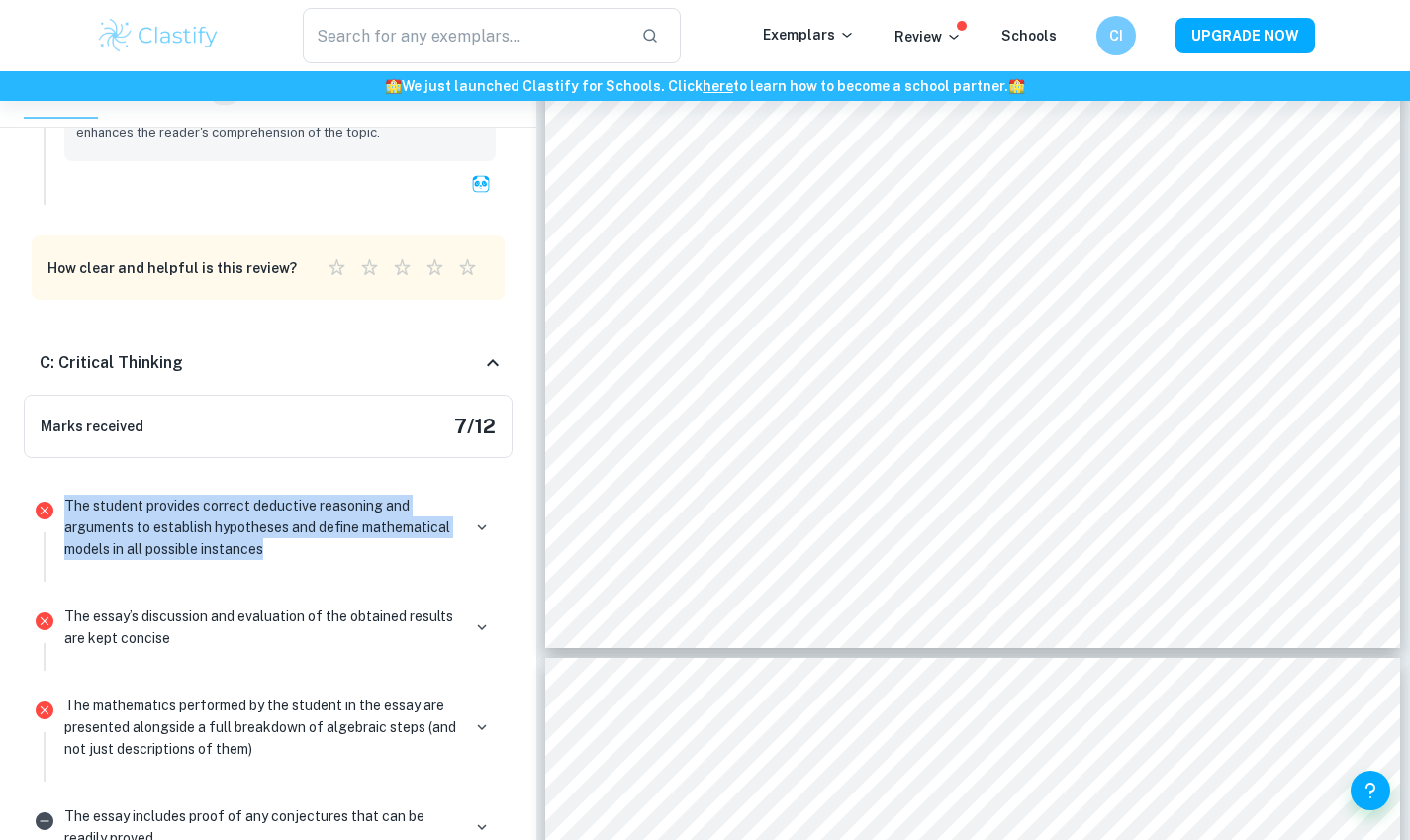 drag, startPoint x: 293, startPoint y: 533, endPoint x: 65, endPoint y: 478, distance: 234.53998 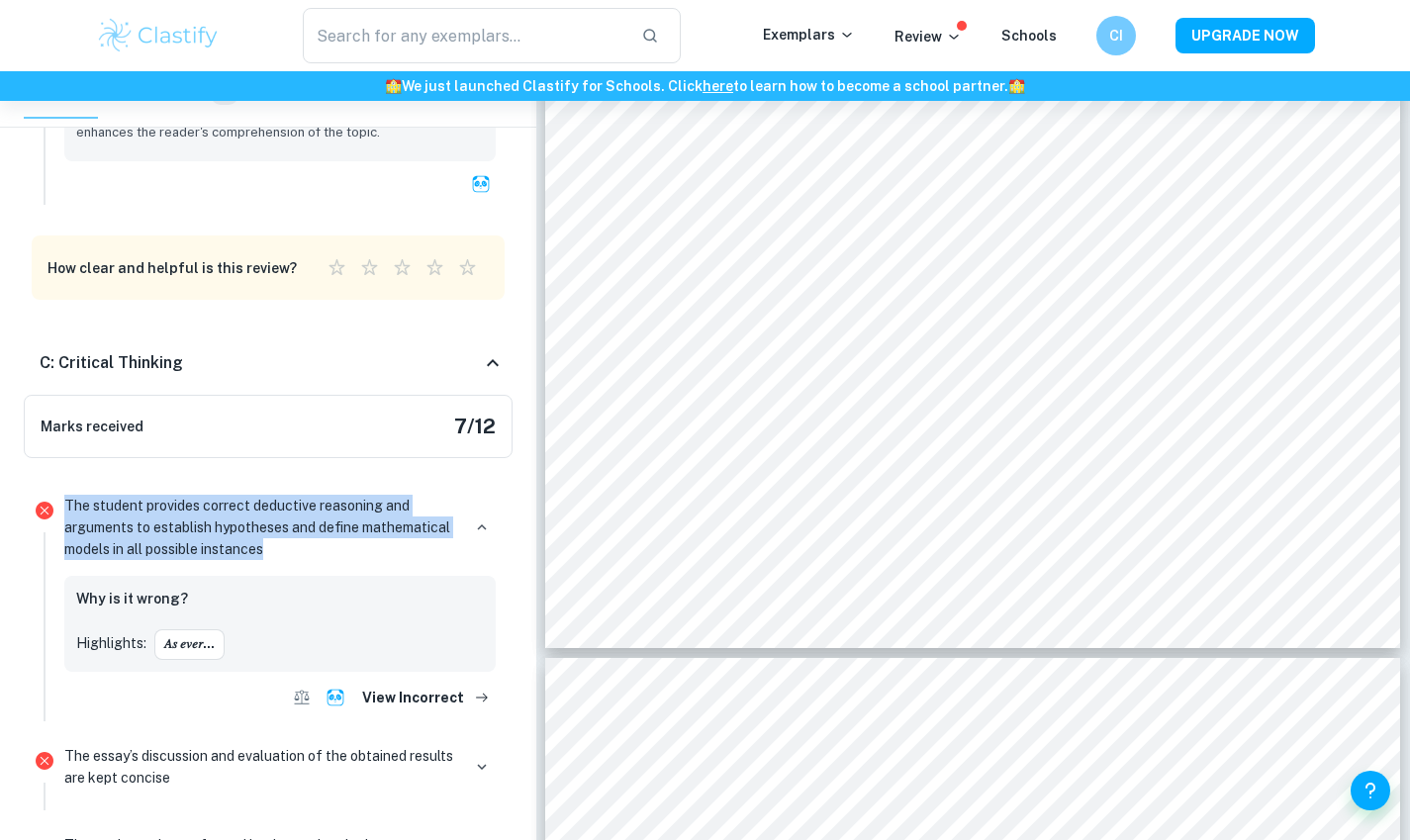 click on "𝐴𝑠 𝑒𝑣𝑒𝑟..." at bounding box center [189, 644] 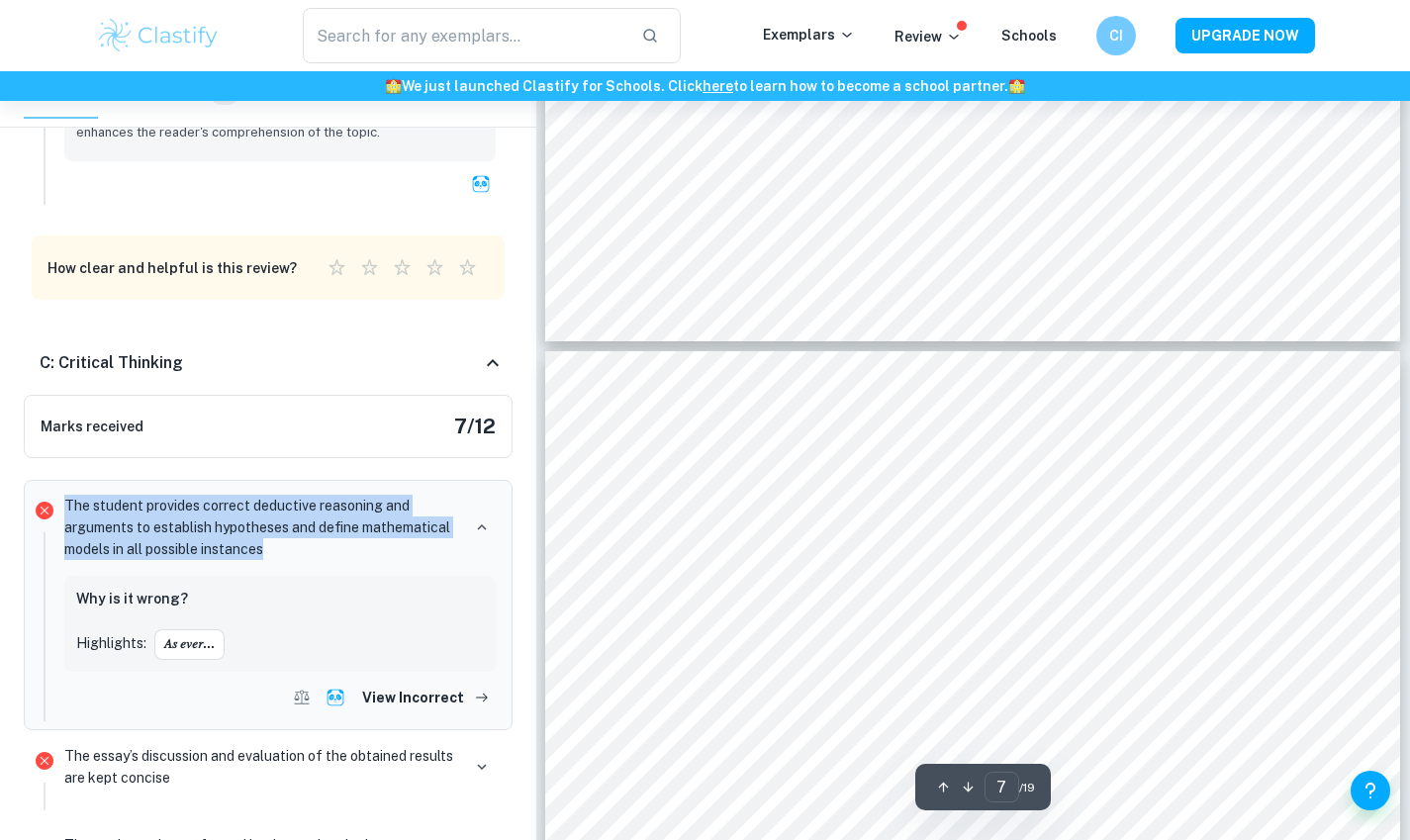 scroll, scrollTop: 7548, scrollLeft: 0, axis: vertical 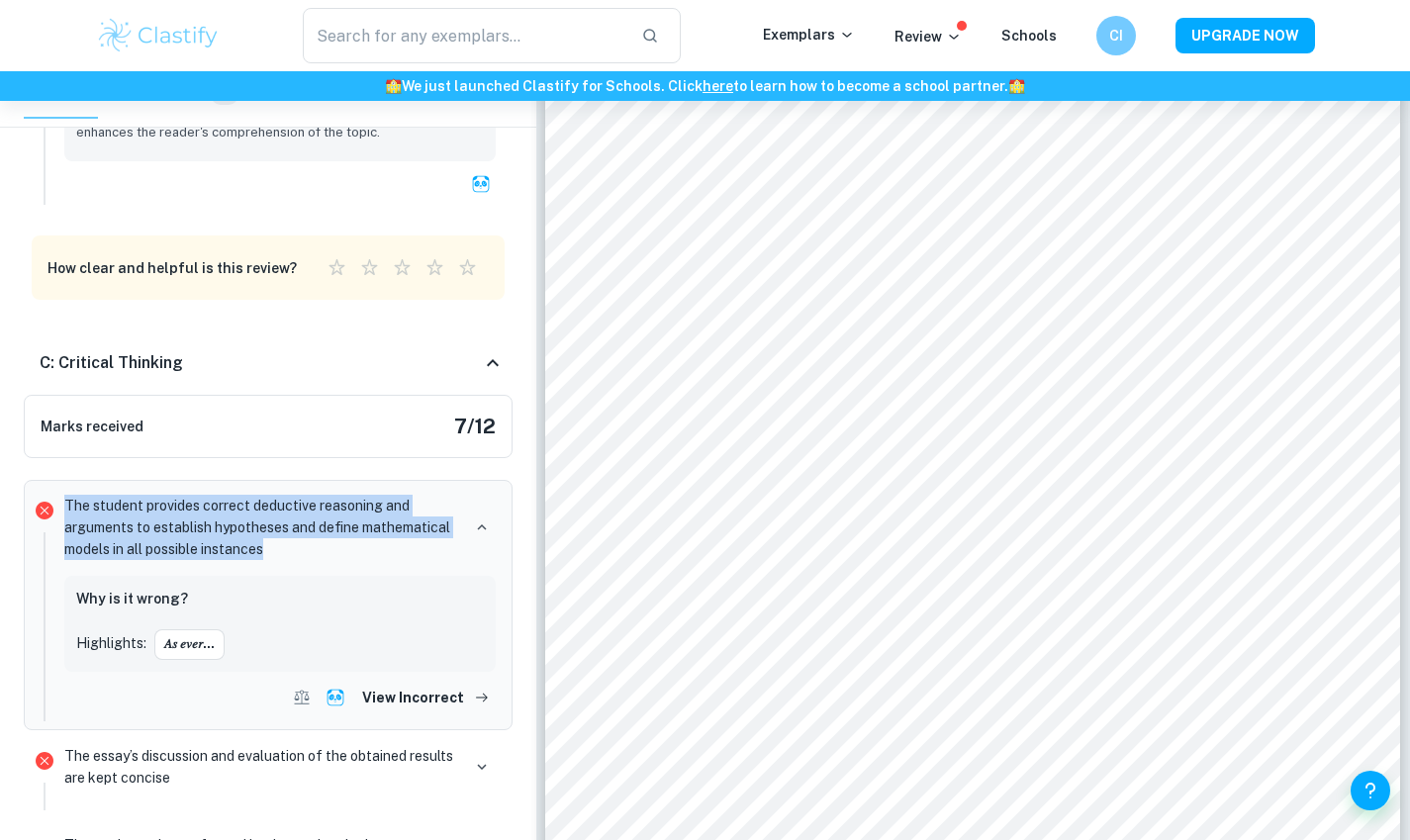 click on "𝐴𝑠 𝑒𝑣𝑒𝑟..." at bounding box center (189, 644) 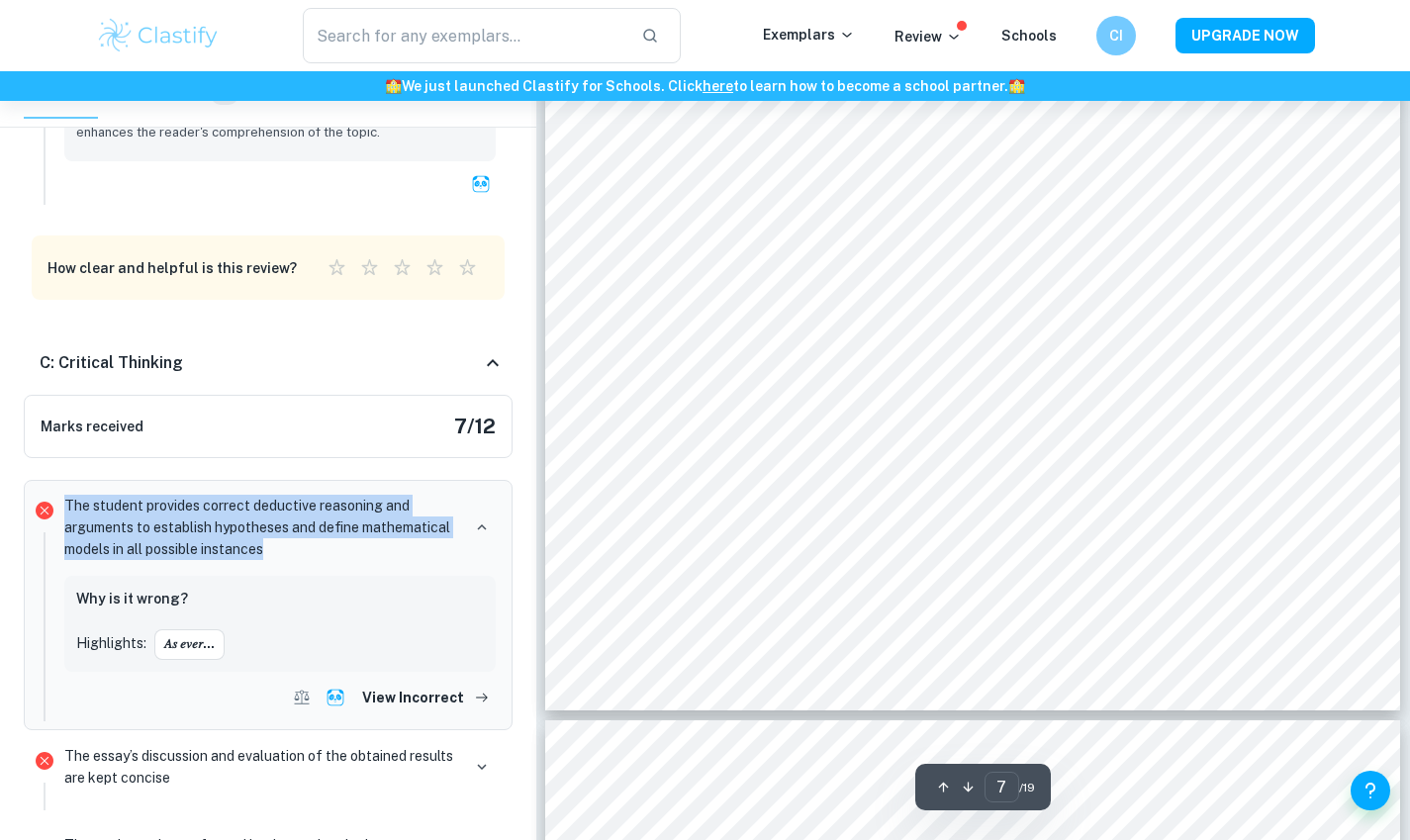 scroll, scrollTop: 7927, scrollLeft: 0, axis: vertical 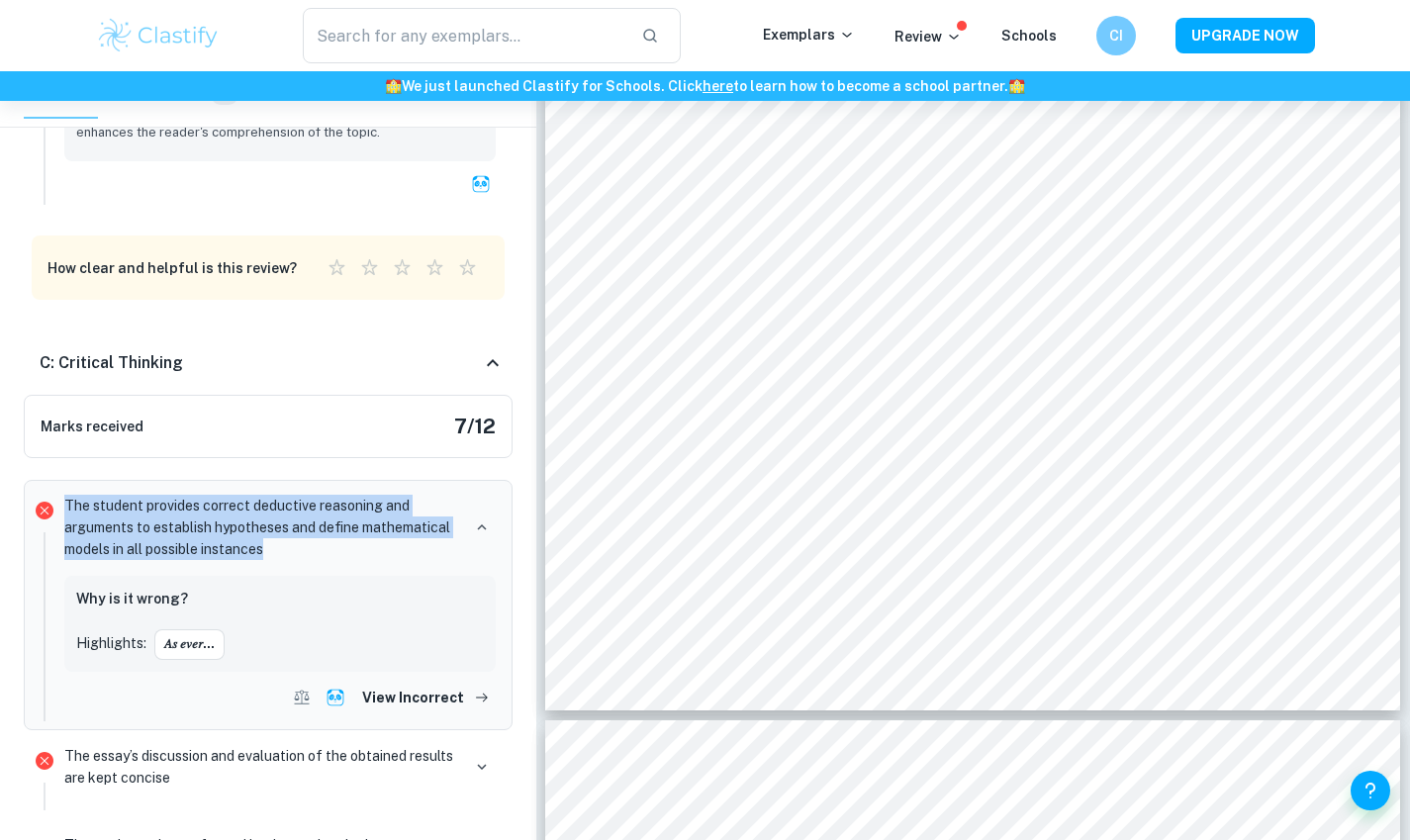 click on "View Incorrect" at bounding box center (424, 698) 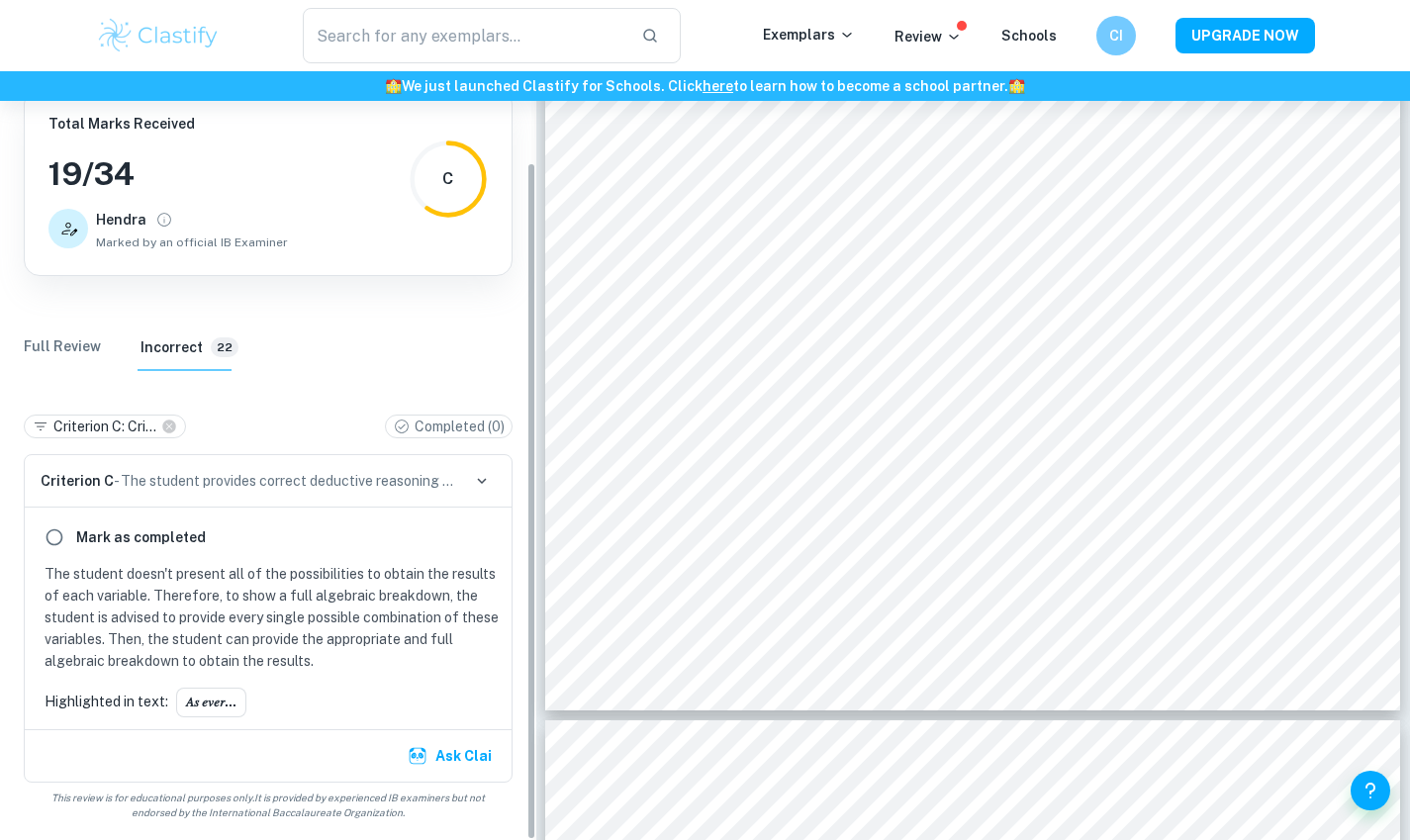 scroll, scrollTop: 102, scrollLeft: 0, axis: vertical 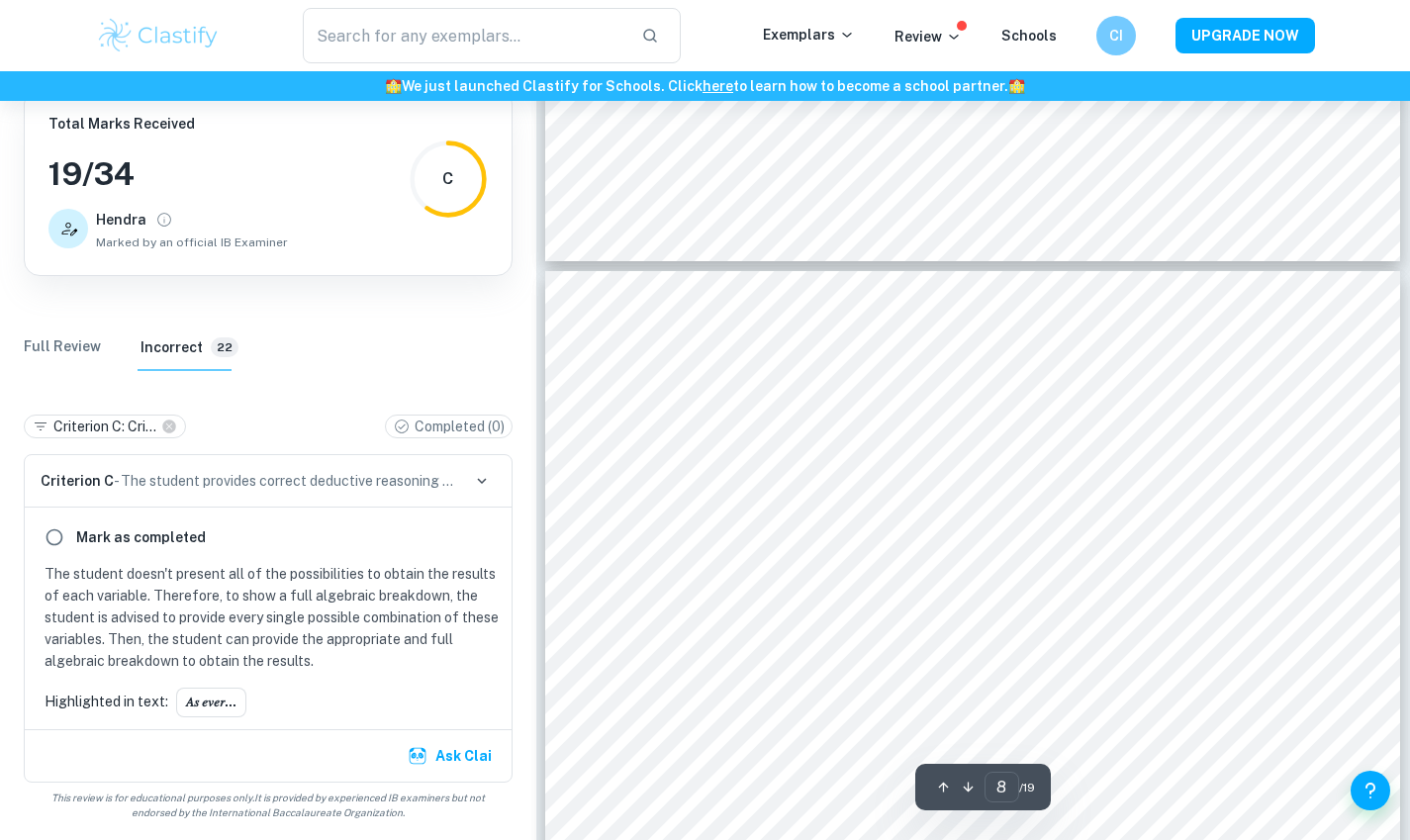 click at bounding box center (536, -8275) 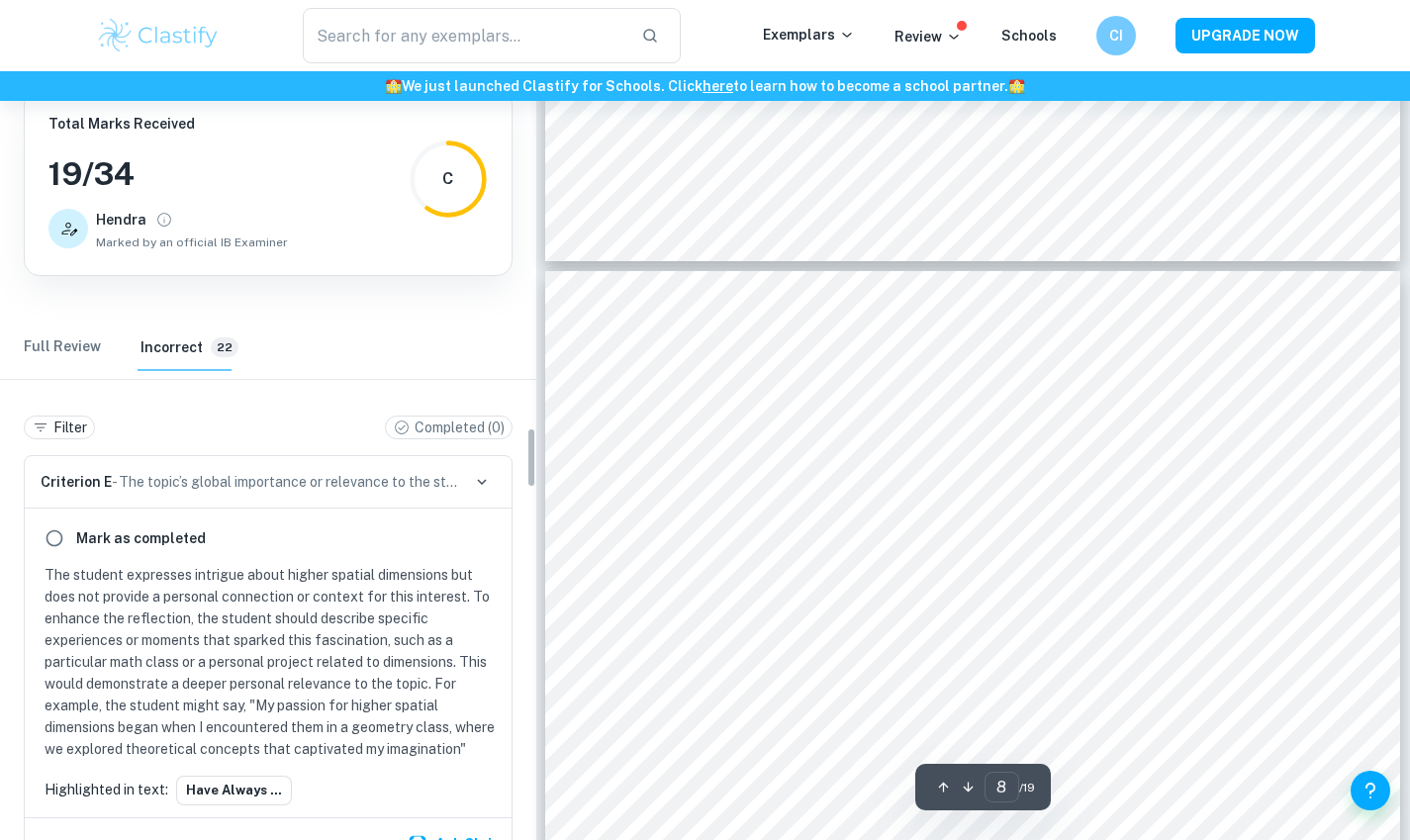 scroll, scrollTop: 6418, scrollLeft: 0, axis: vertical 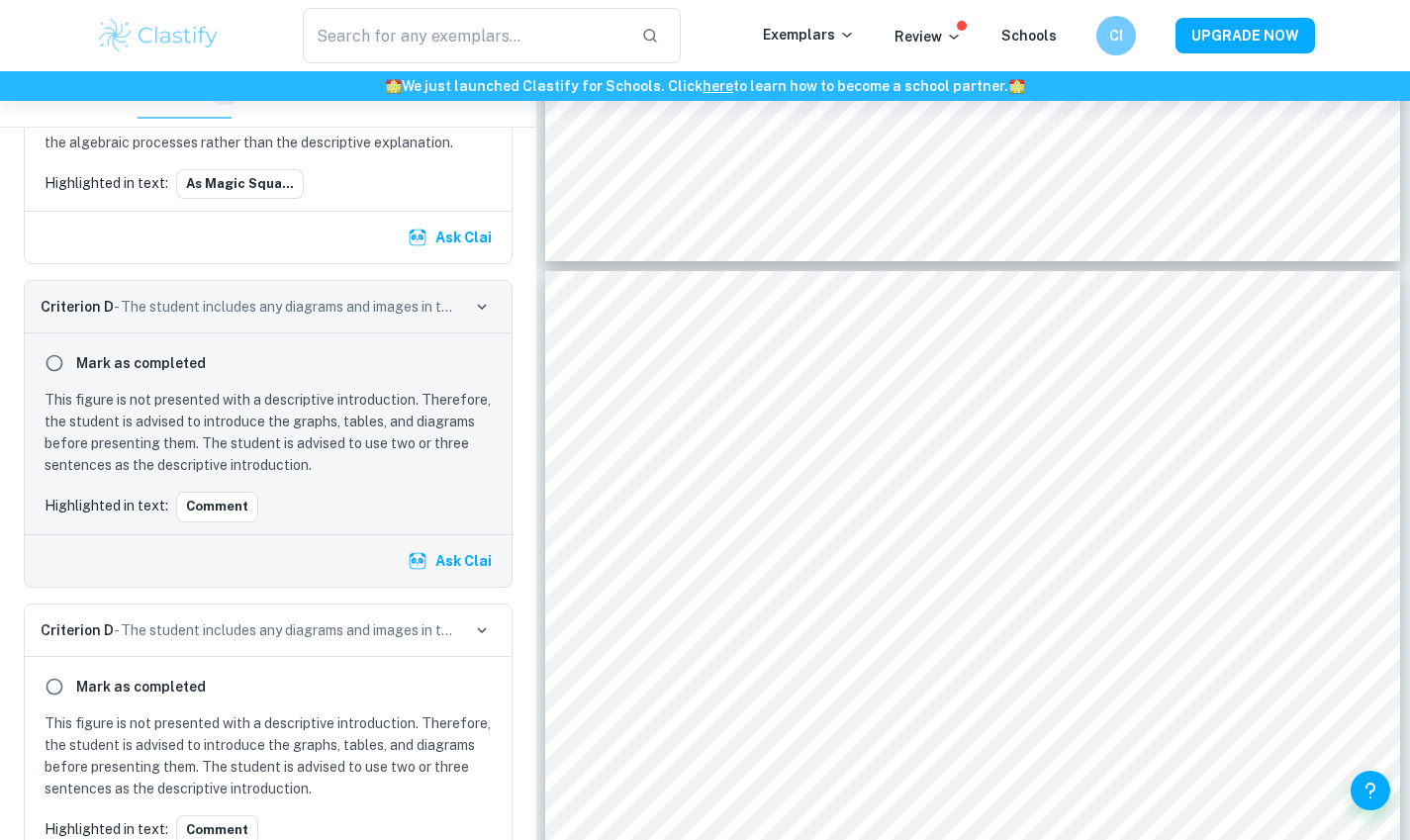 click at bounding box center (1014, 386) 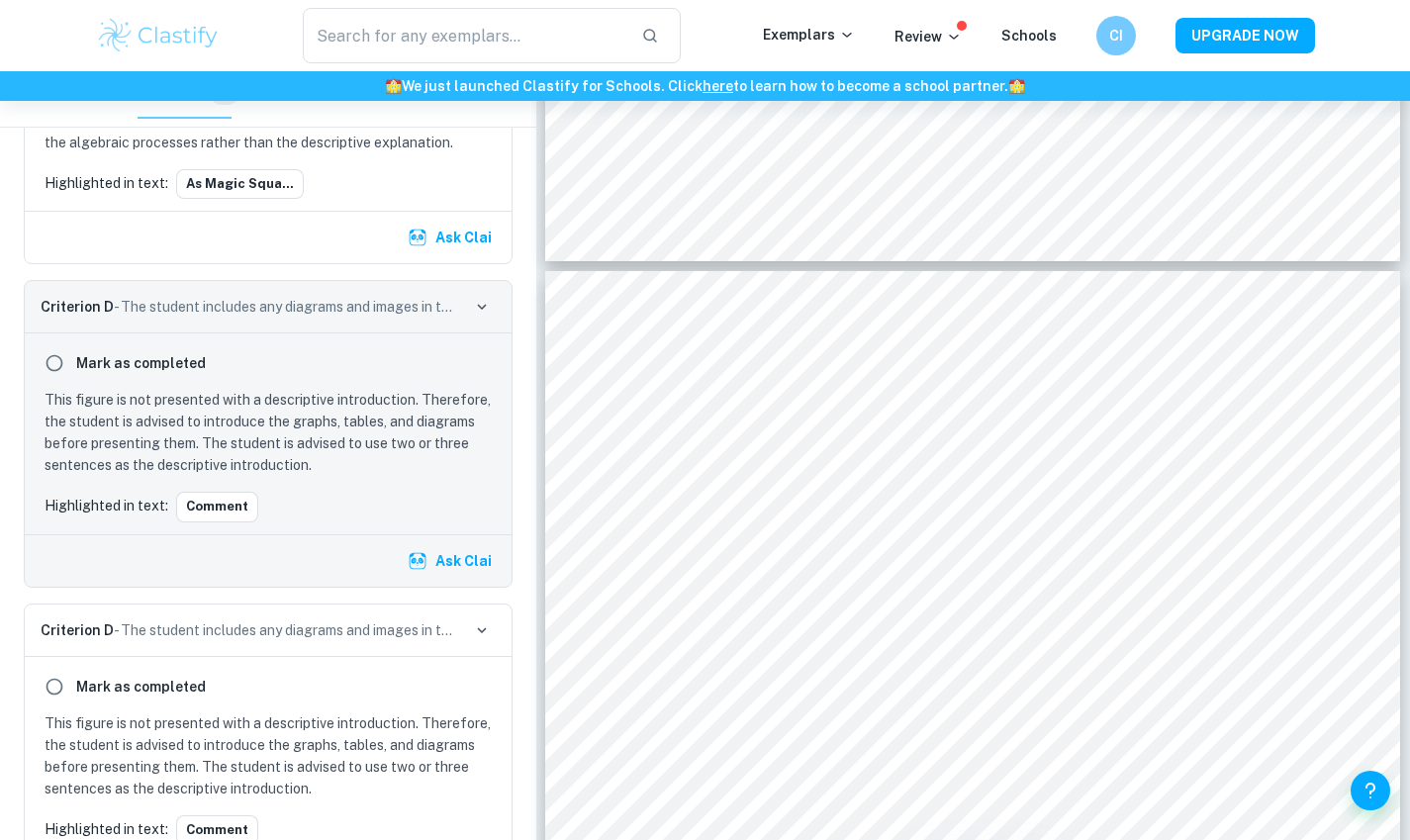 click at bounding box center [1014, 386] 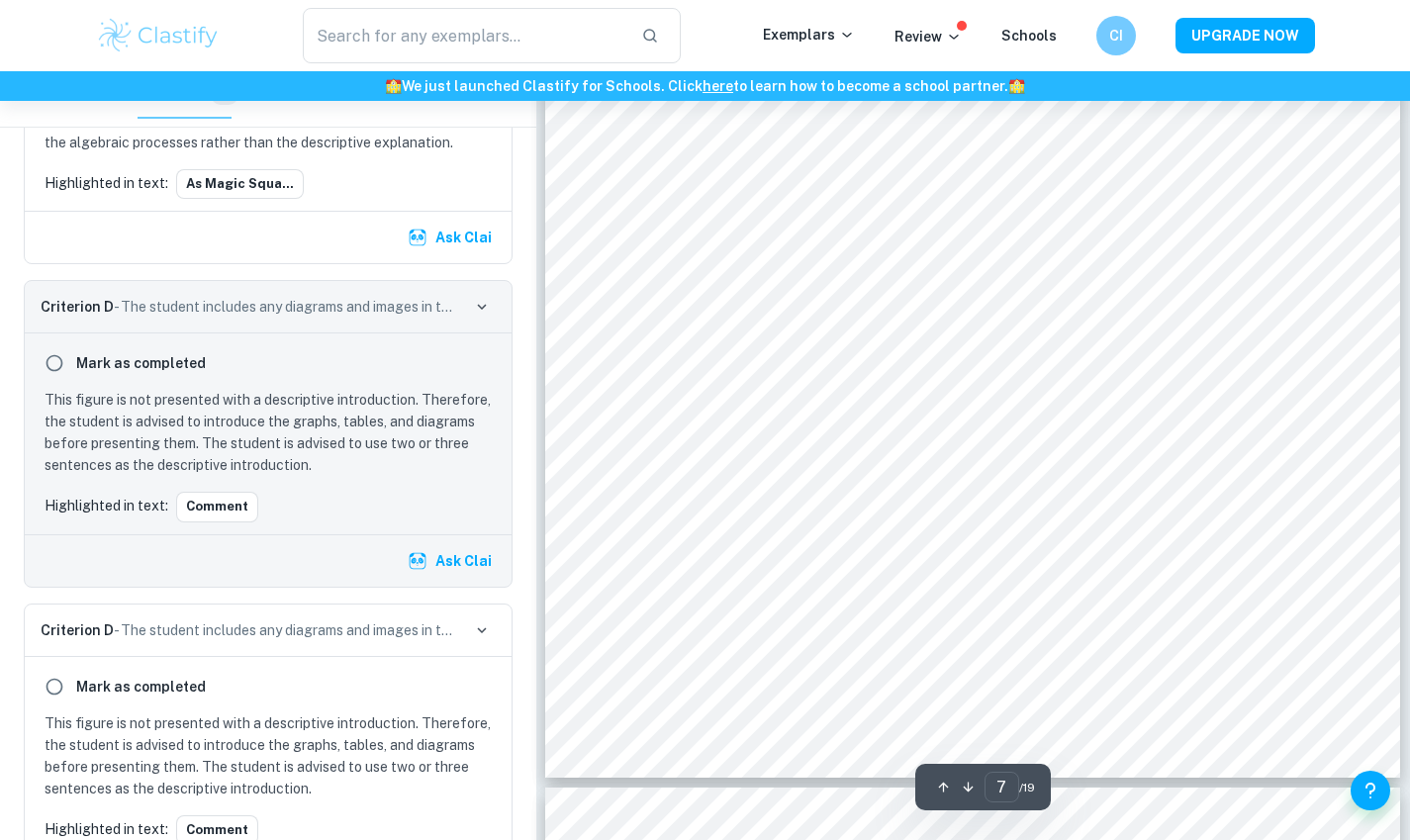 scroll, scrollTop: 7862, scrollLeft: 0, axis: vertical 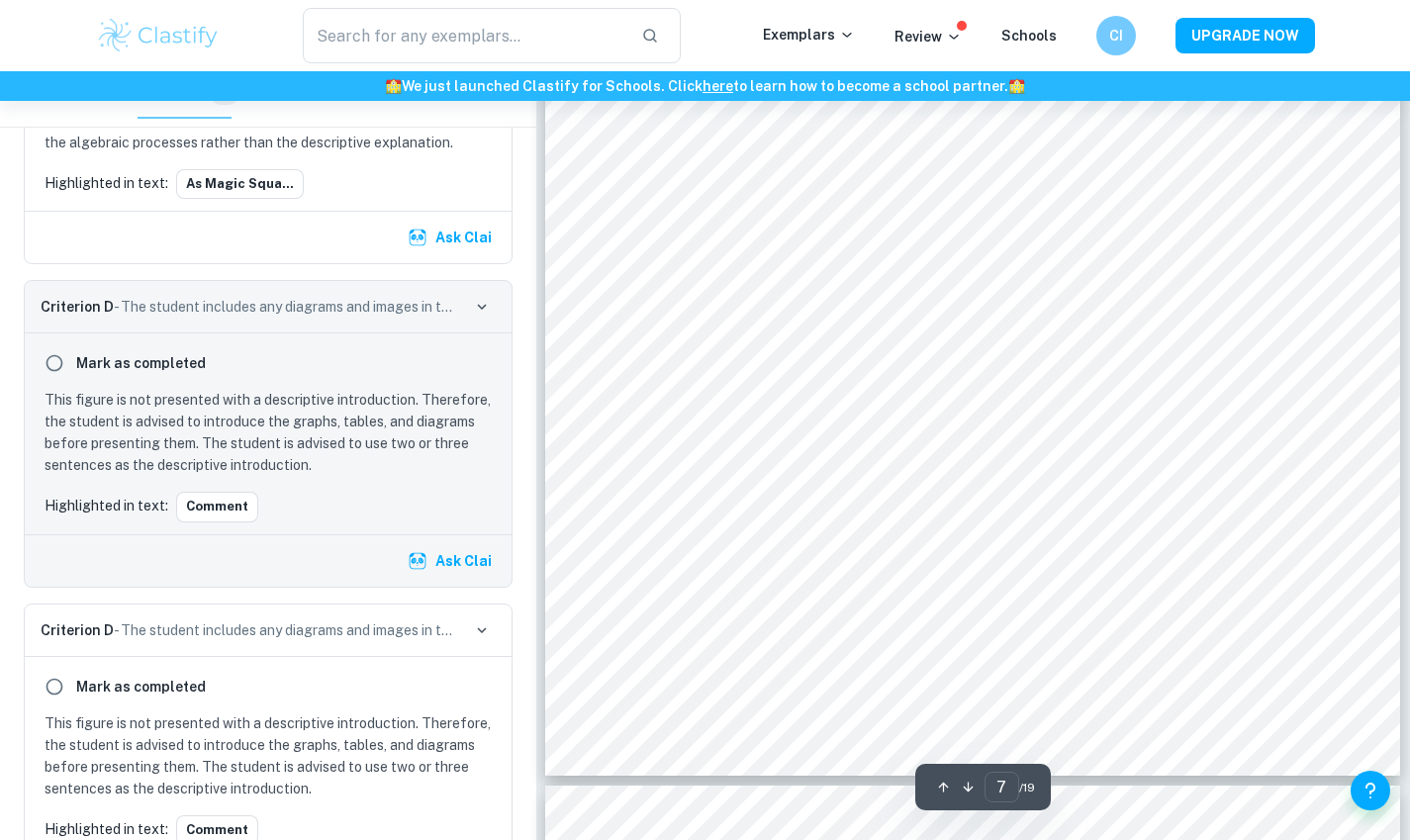 click at bounding box center (536, -7761) 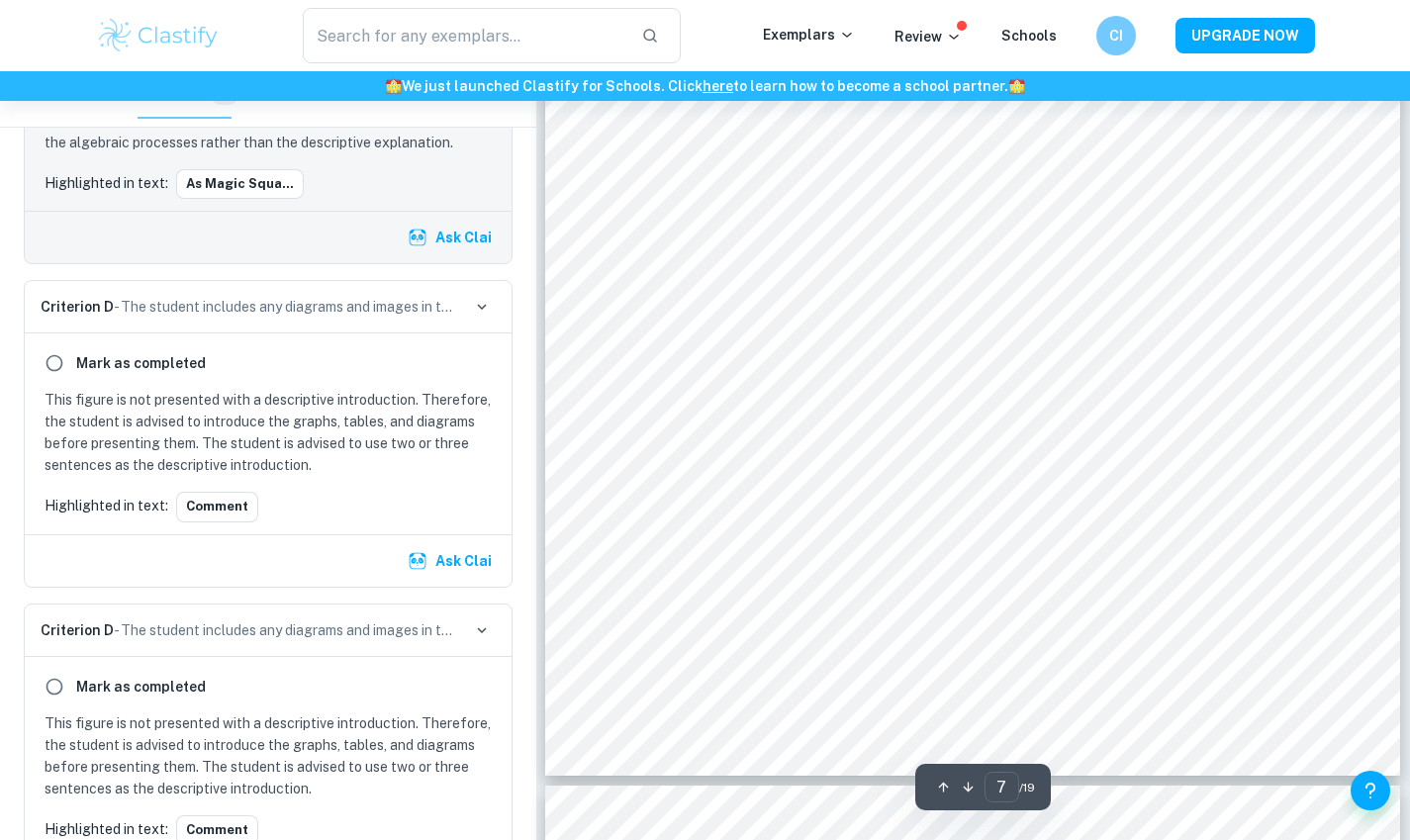 scroll, scrollTop: 6051, scrollLeft: 0, axis: vertical 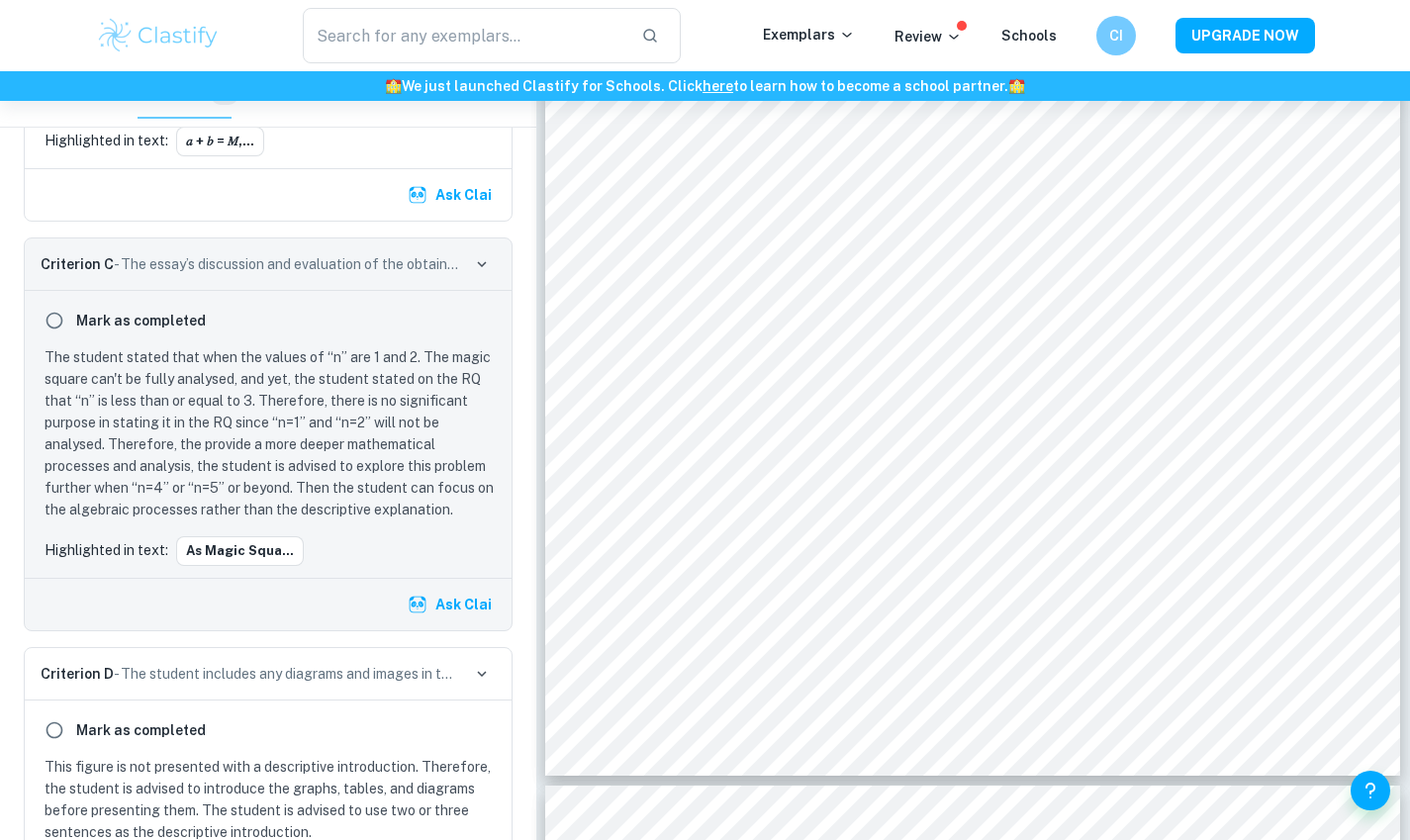 drag, startPoint x: 372, startPoint y: 737, endPoint x: 288, endPoint y: 626, distance: 139.20129 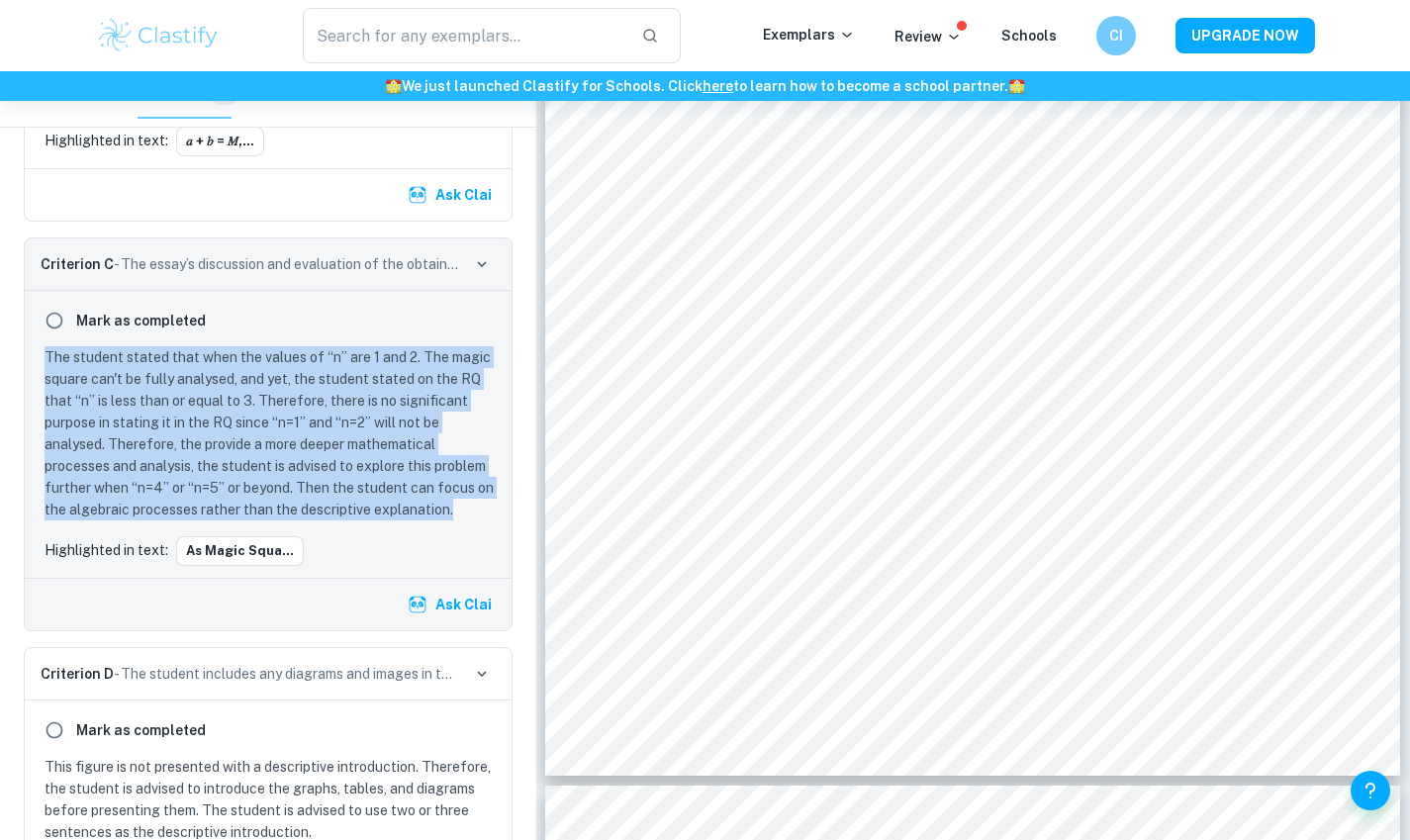 drag, startPoint x: 44, startPoint y: 375, endPoint x: 484, endPoint y: 530, distance: 466.50295 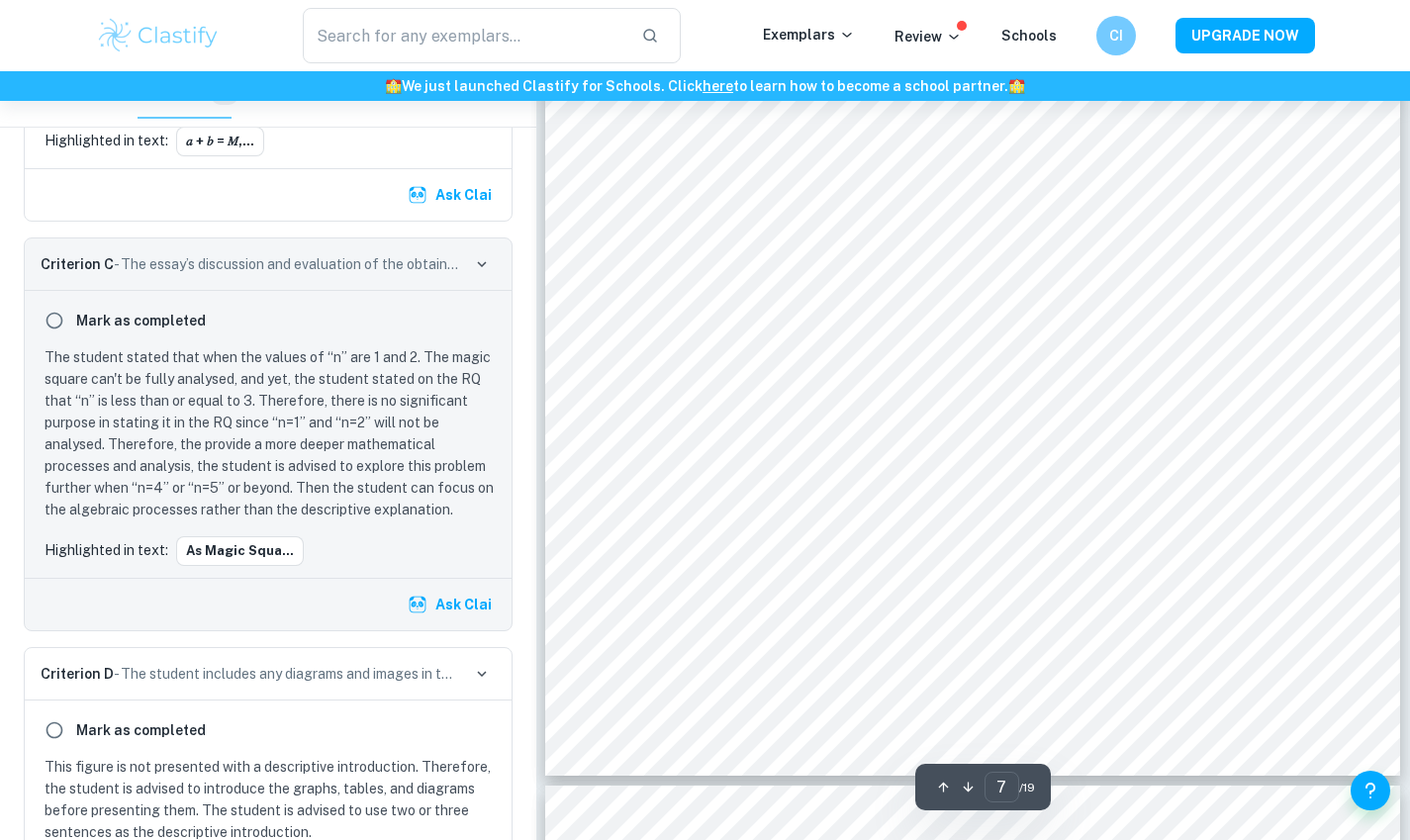 click on "T his   proof   can also be applied to magic cubes of order   𝑛   =   2 ; adding an extra dimension cannot alleviate the fact that any given   tile’s adjacent tiles must be equal   (Milkan, 2019) .   In fact, this proof is general to all higher - dimensional magic squares . Despite   their inherent   impossibility, the theoretical magic constant of a 2 nd   order magic square can still be found   mathematically .   The magic constant of a magic   square   (with order   𝑛   >   0 ) can be found with the following equation   (OEIS, 2015) : 𝑀   =   𝑛   ×   ( 𝑛 2   +   1 ) 2 For a magic square of order   𝑛   =   2 , 𝑀   =   2   ×   ( 2 2   +   1 ) 2 ∴   𝑀   =   5 Thus, the theoretical magic constant of a magic square of order   𝑛   =   2   is 5.   This value can be used to empirically disprove the existence of a 2 nd - order magic square, as the numbers 1 to 4 cannot be   arranged in any way   that every row, collum and diagonal sum to five. Likewise, there exists   a   similar" at bounding box center [973, 172] 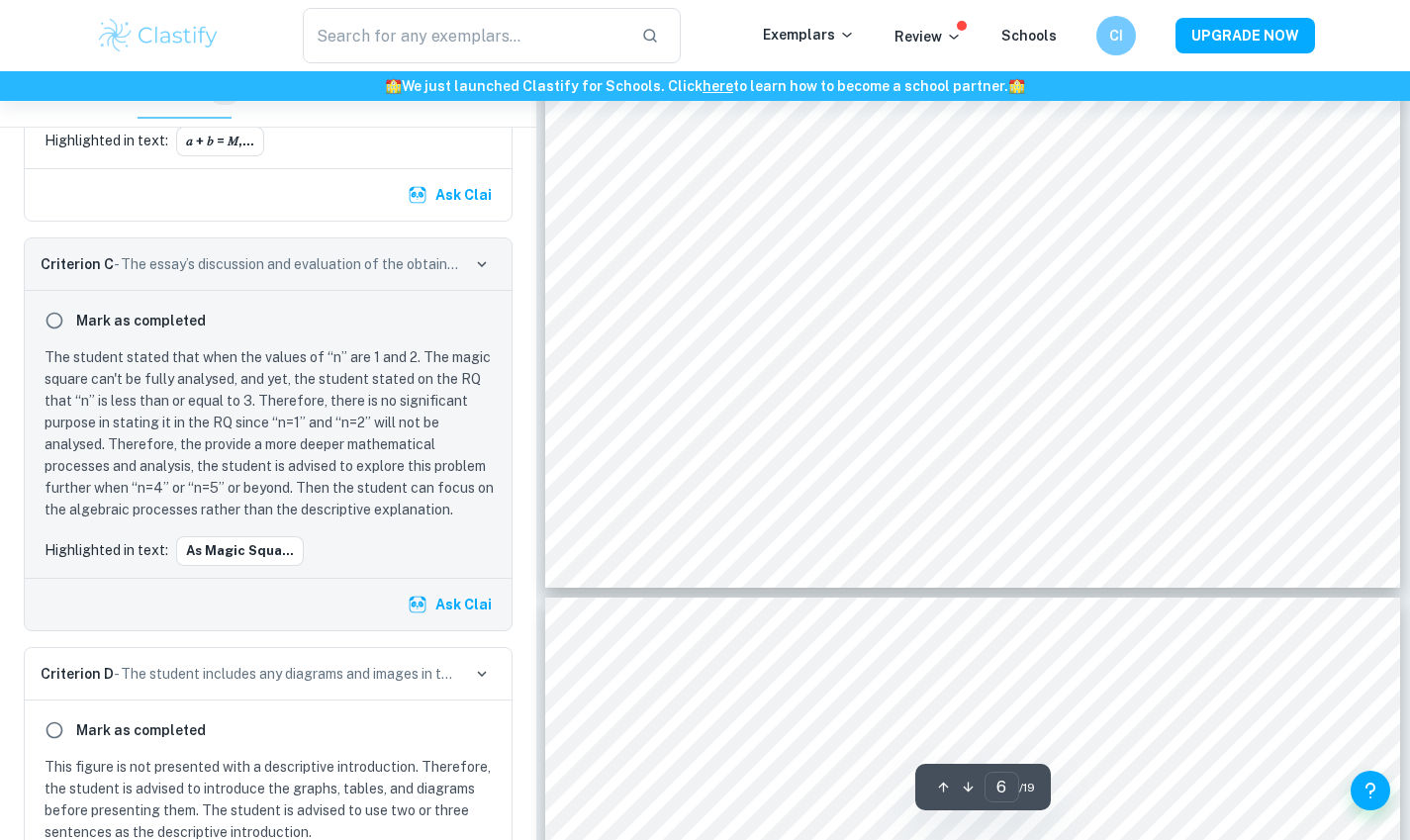 scroll, scrollTop: 6817, scrollLeft: 0, axis: vertical 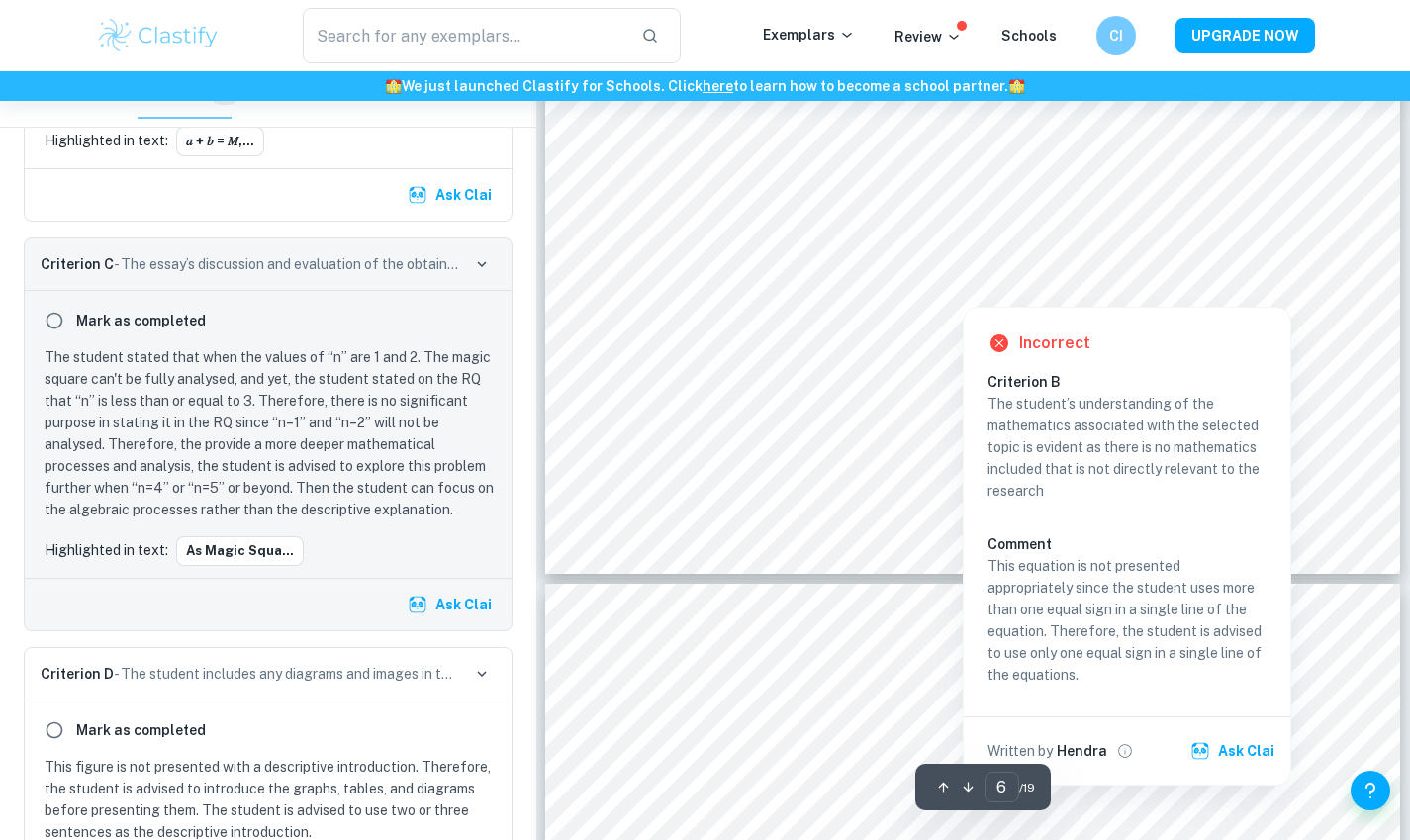 click on "Incorrect Criterion B The student’s understanding of the mathematics associated with the selected topic is evident as there is no  mathematics included that is not directly relevant to the research Comment This equation is not presented appropriately since the student uses more than one equal sign in a single line of the equation. Therefore, the student is advised to use only one equal sign in a single line of the equations. Written by Hendra Ask Clai" at bounding box center [1127, 541] 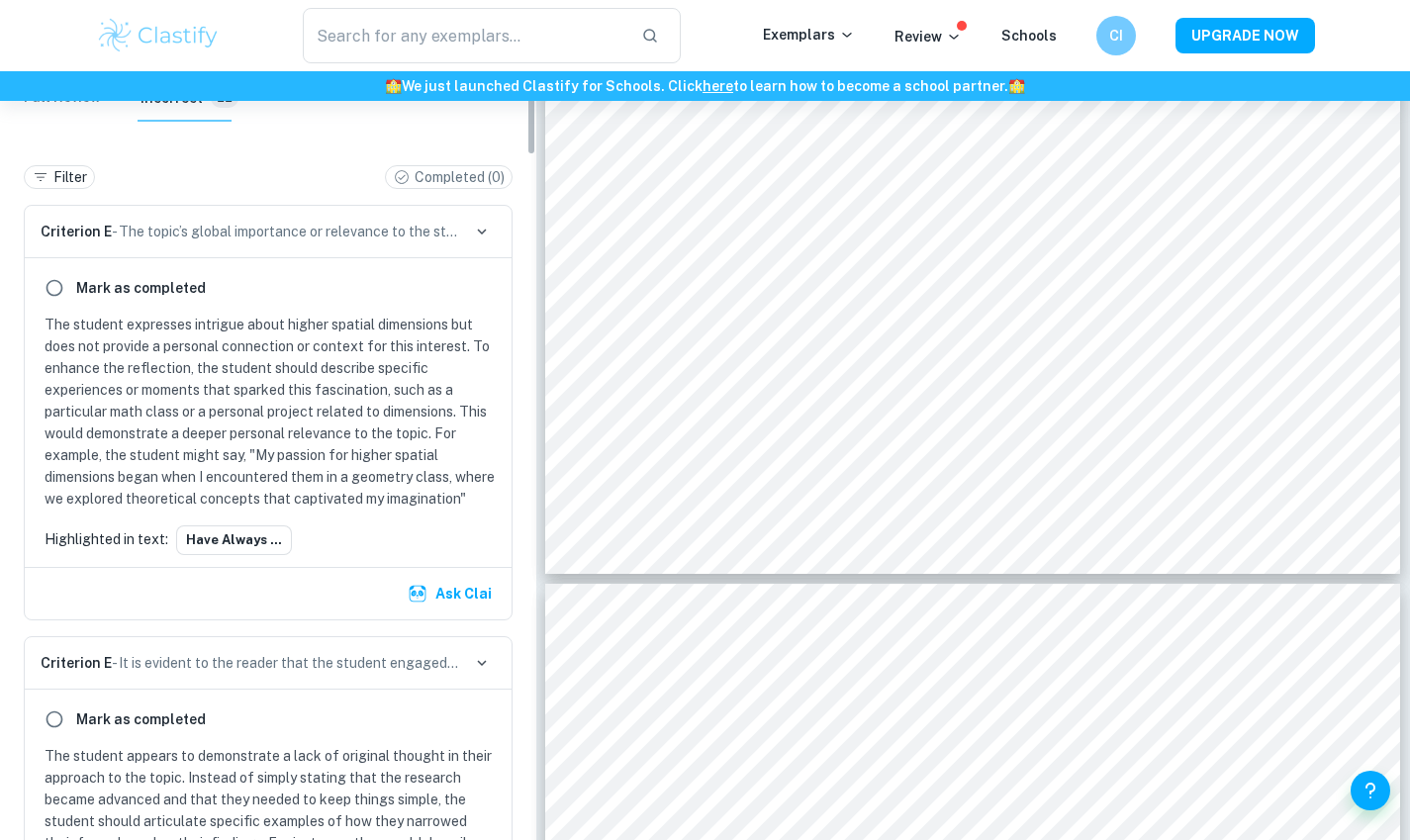 scroll, scrollTop: 301, scrollLeft: 0, axis: vertical 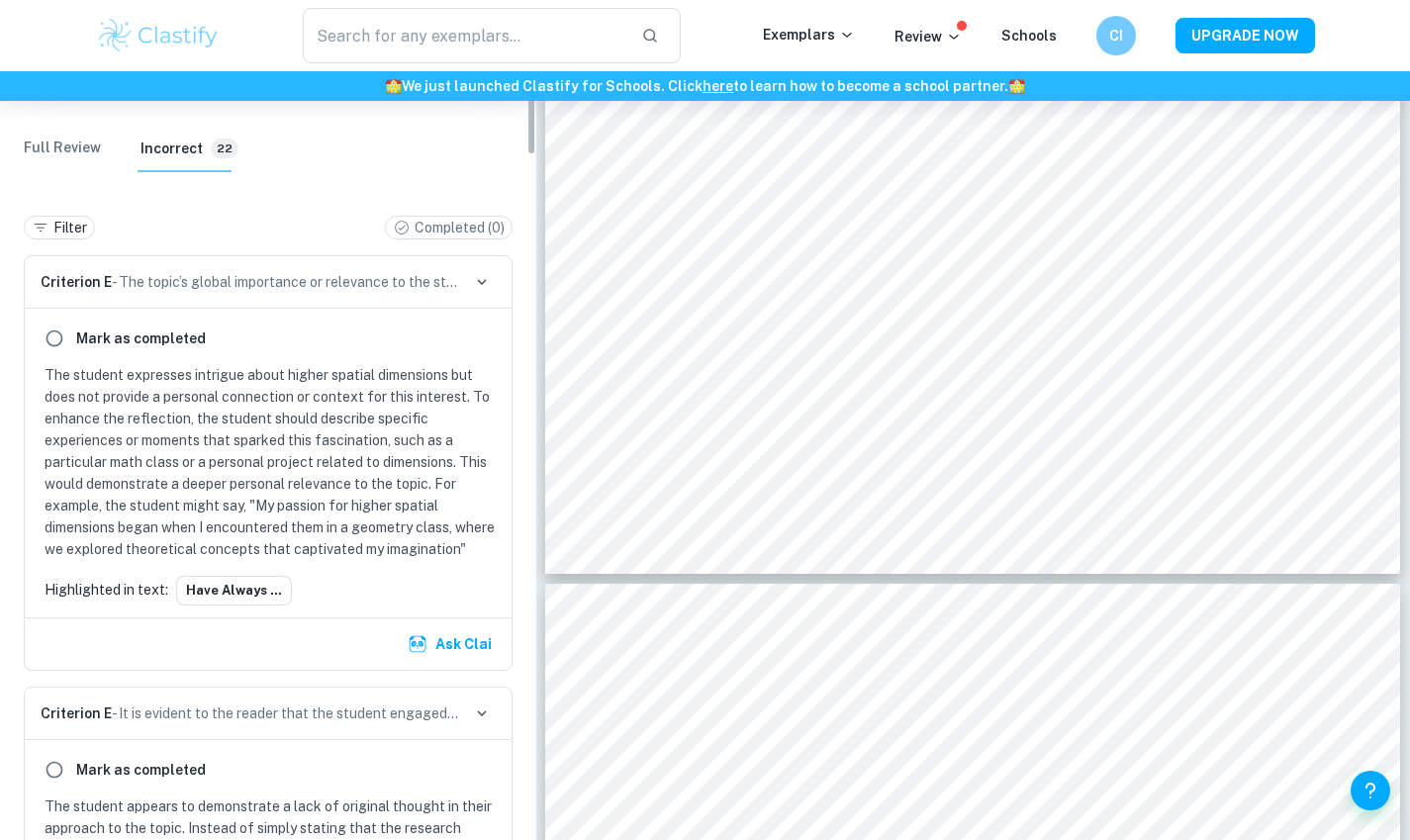 drag, startPoint x: 527, startPoint y: 580, endPoint x: 506, endPoint y: 128, distance: 452.48757 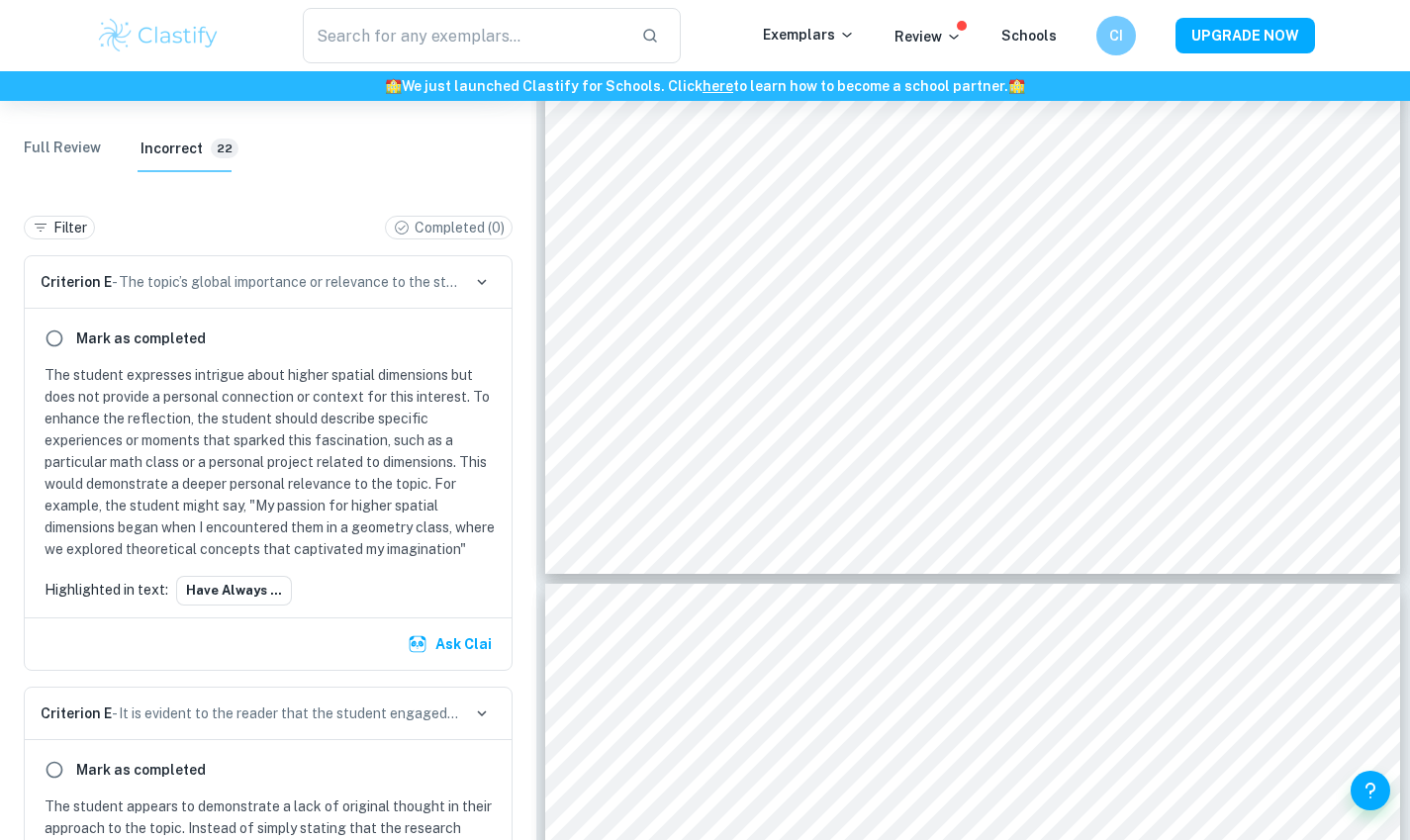 click on "Full Review" at bounding box center (62, 148) 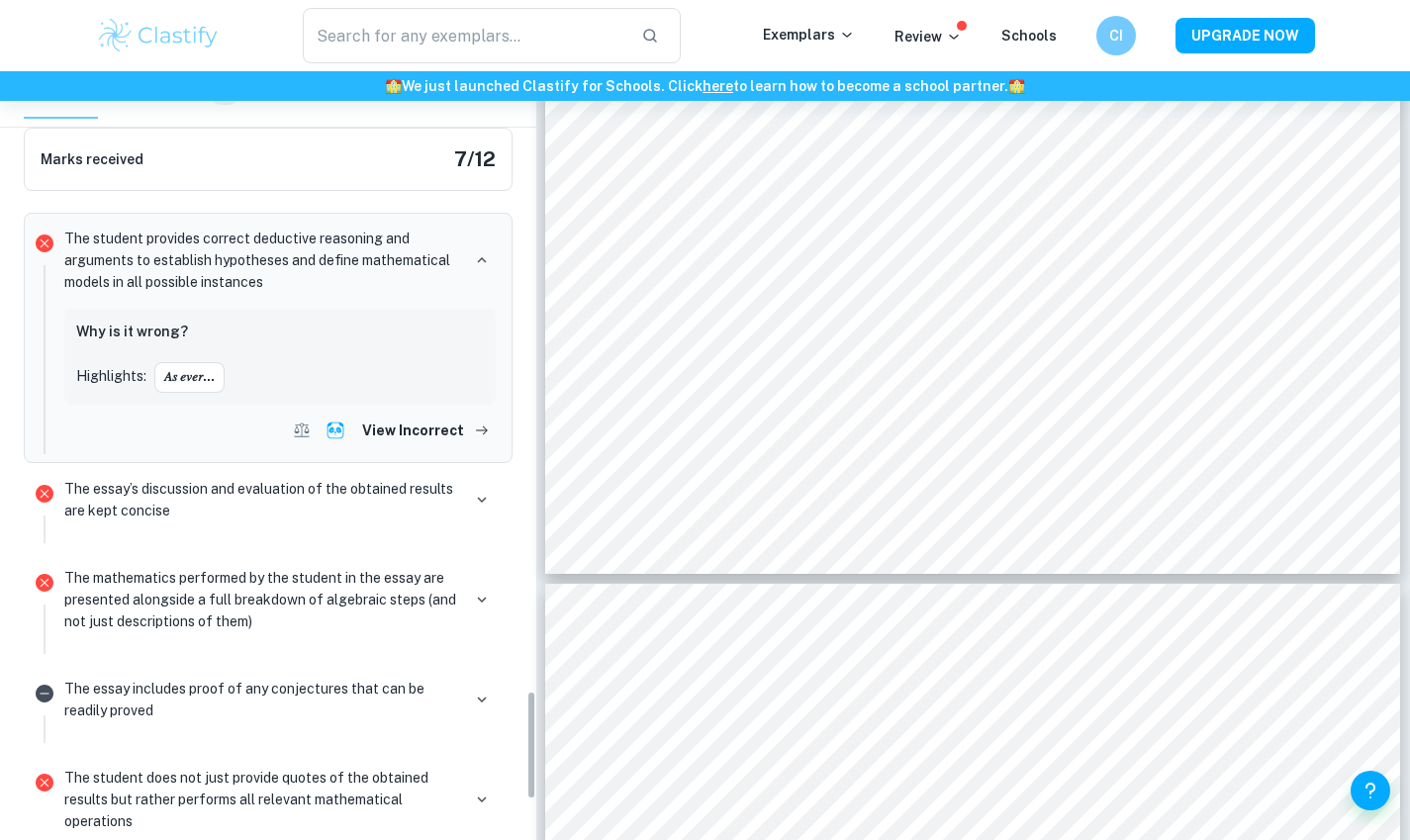 scroll, scrollTop: 4385, scrollLeft: 0, axis: vertical 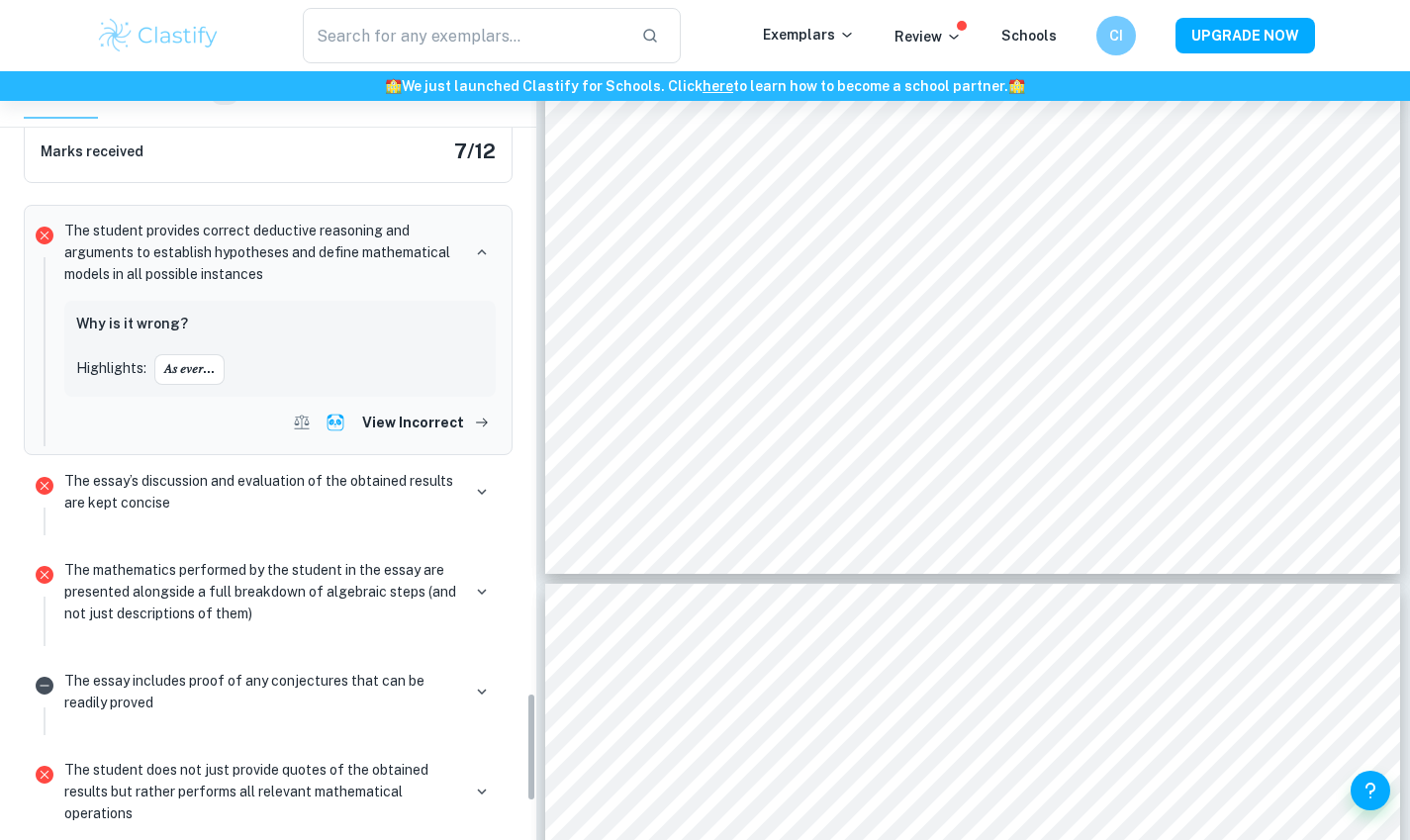 drag, startPoint x: 534, startPoint y: 196, endPoint x: 601, endPoint y: 775, distance: 582.8636 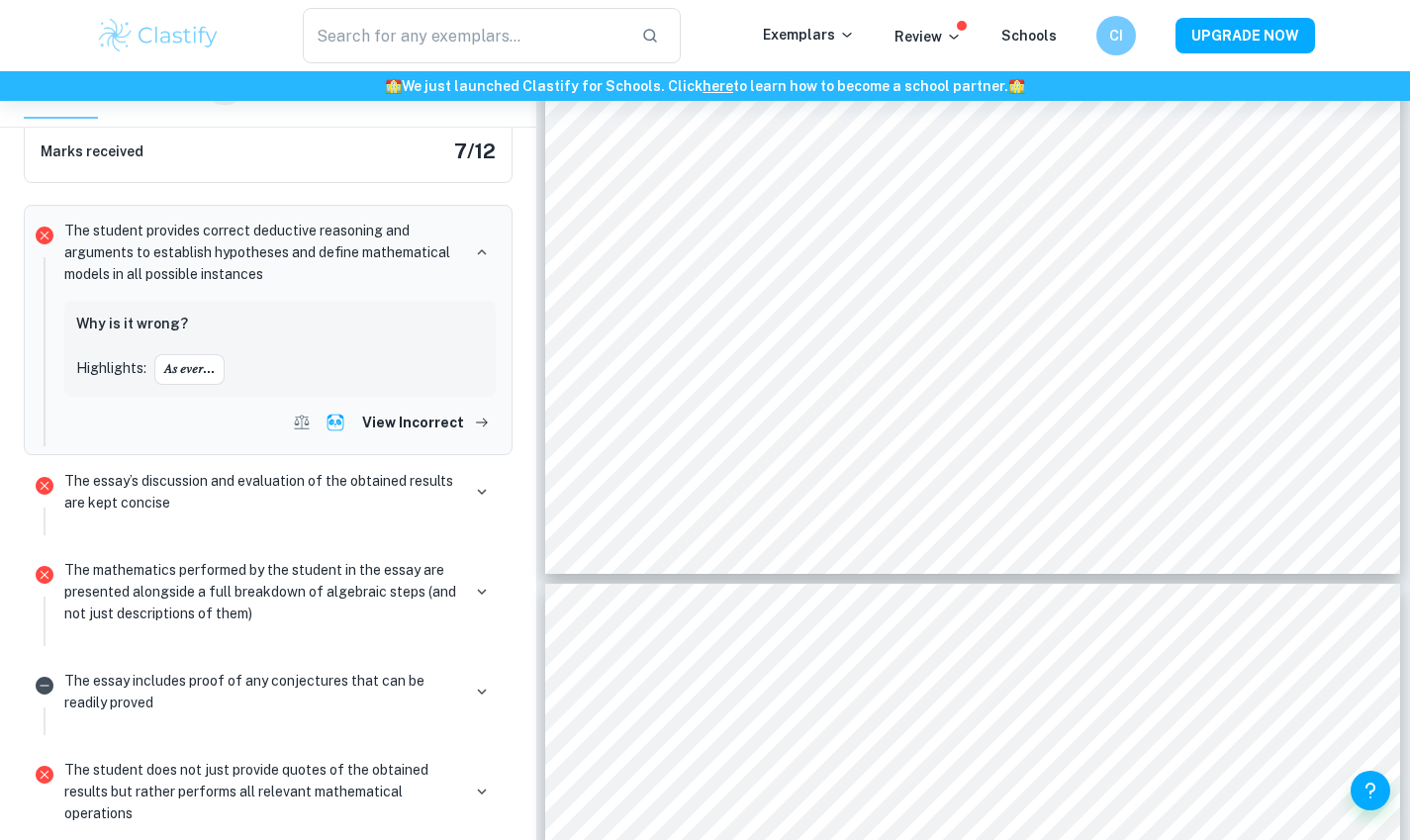 click on "𝐴𝑠 𝑒𝑣𝑒𝑟..." at bounding box center (189, 369) 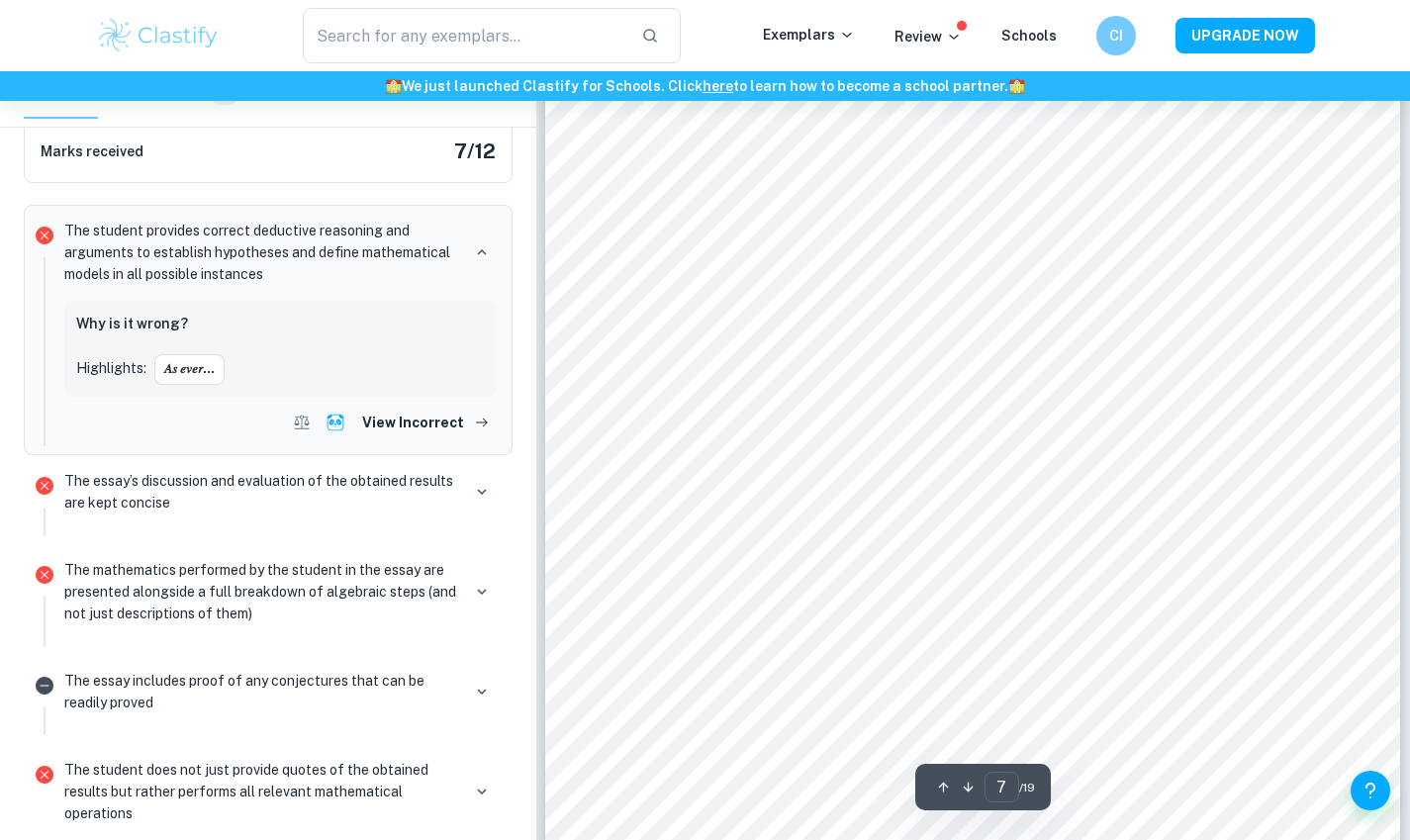 scroll, scrollTop: 7548, scrollLeft: 0, axis: vertical 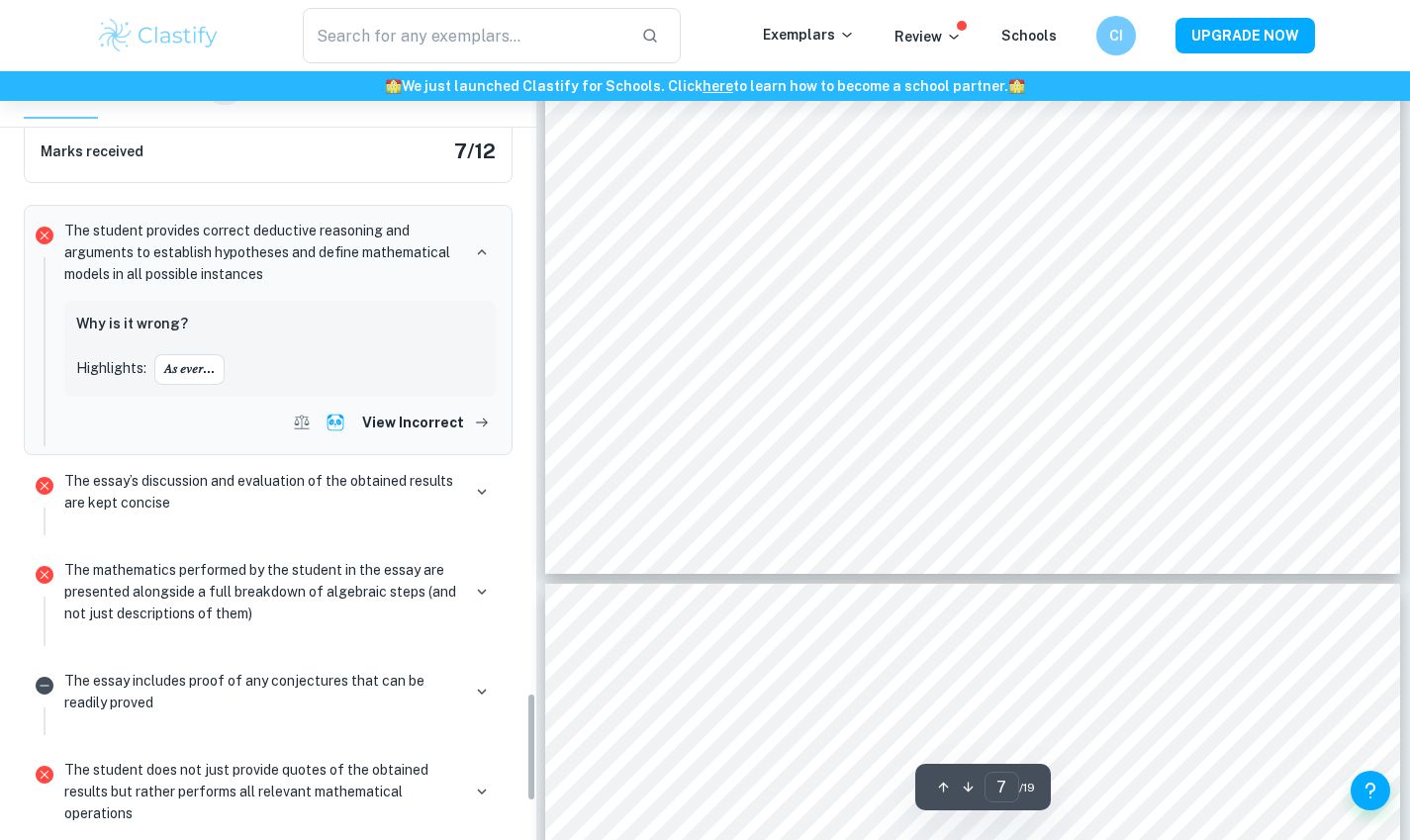 click on "View Incorrect" at bounding box center (424, 422) 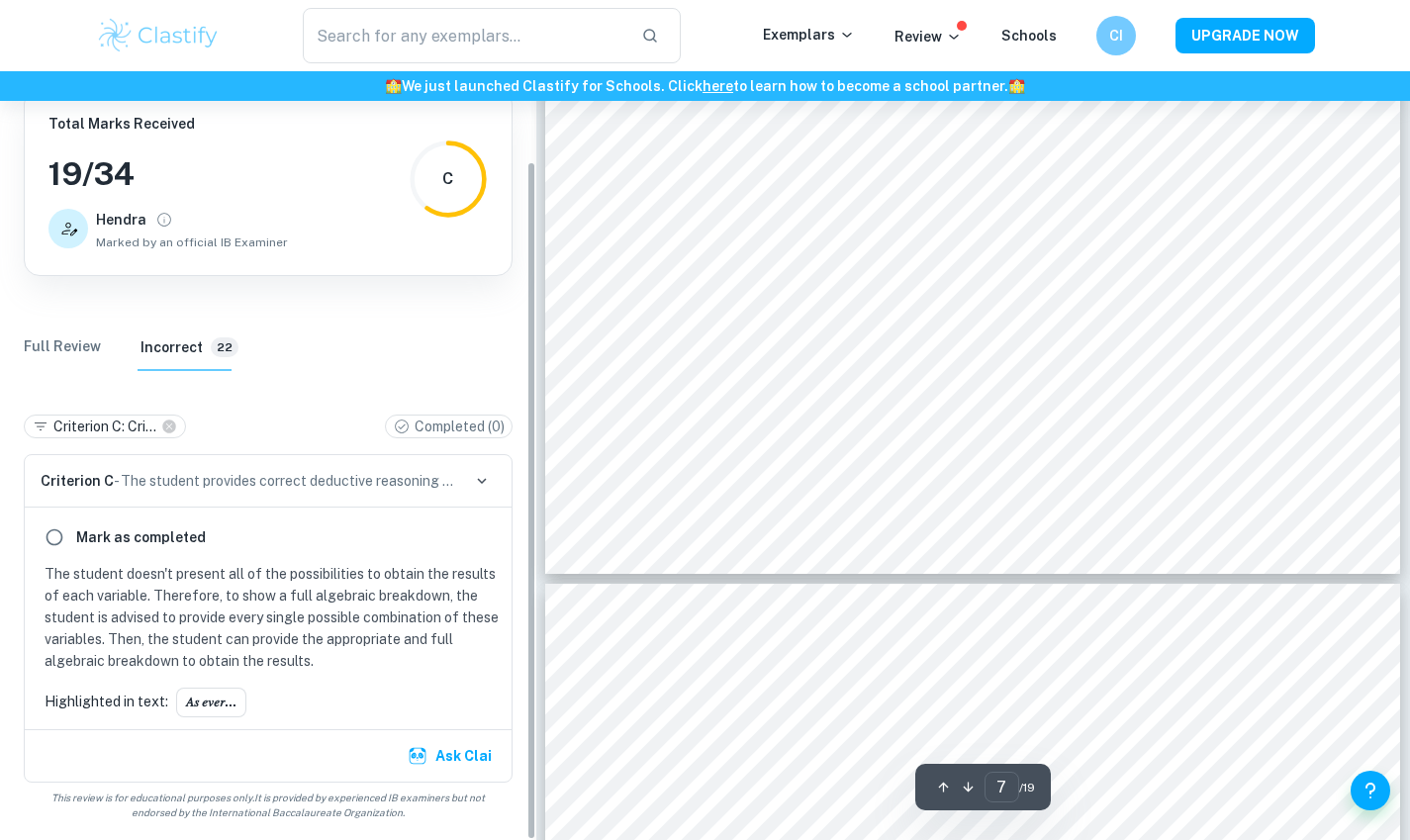 scroll, scrollTop: 102, scrollLeft: 0, axis: vertical 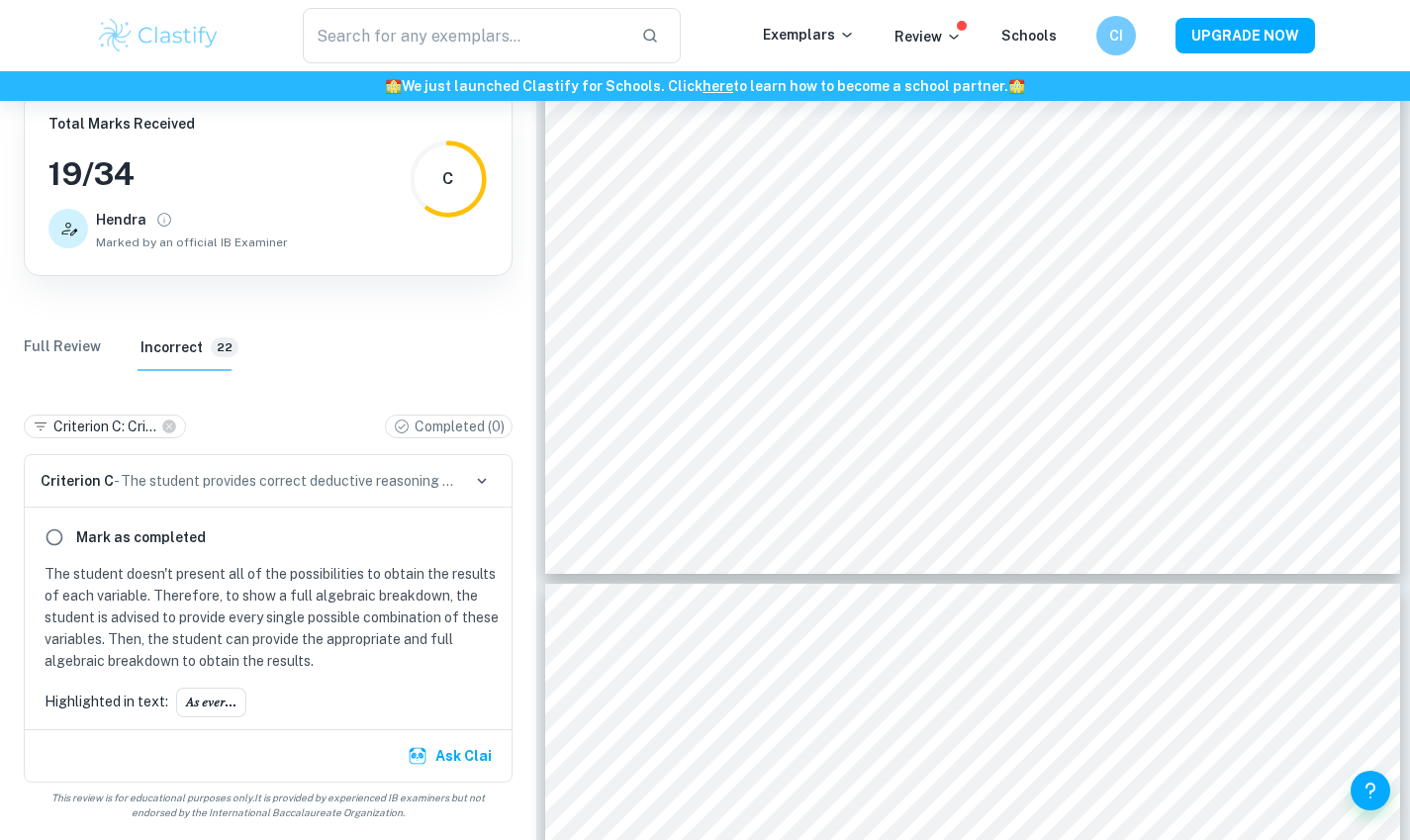 click on "𝐴𝑠 𝑒𝑣𝑒𝑟..." at bounding box center [211, 702] 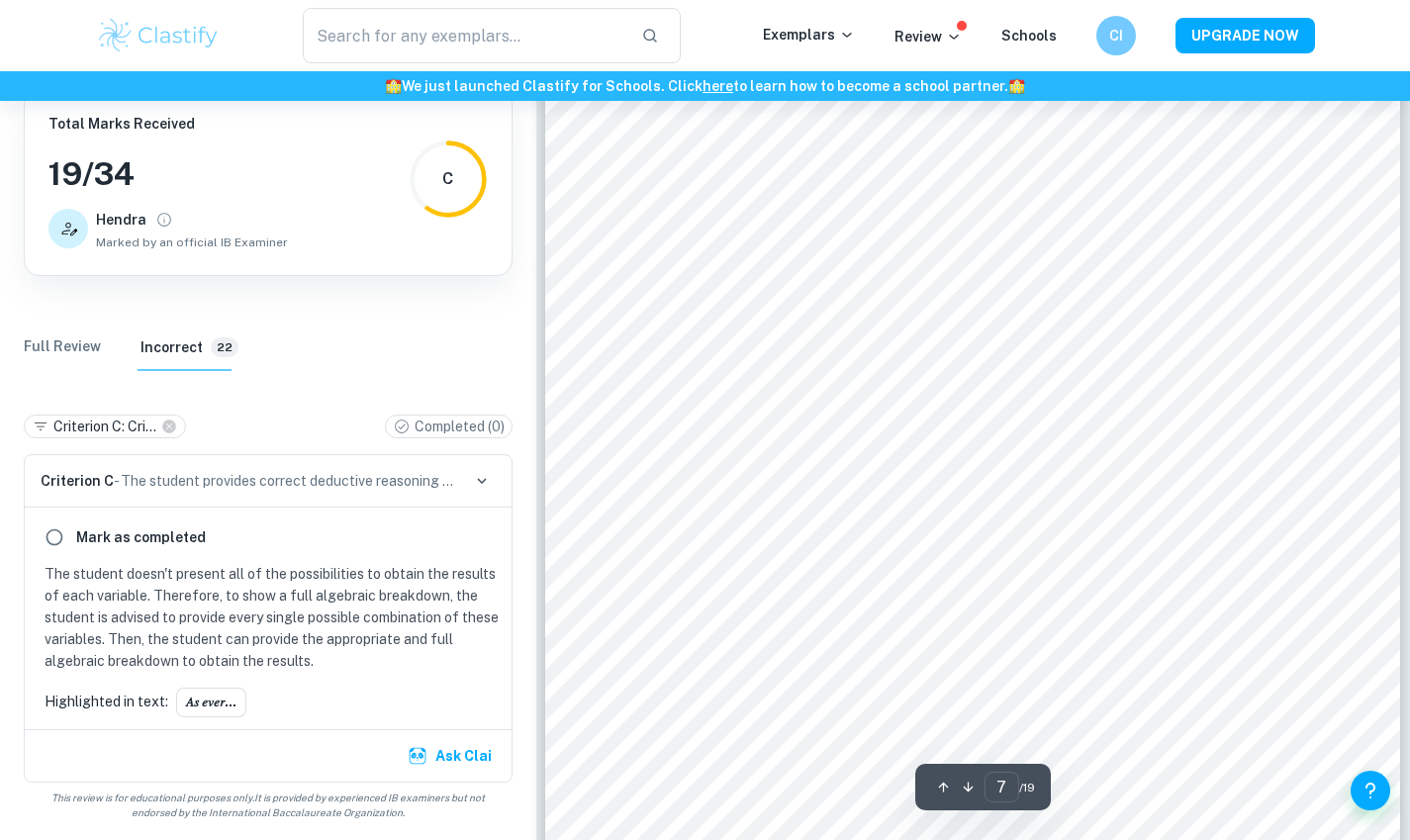 scroll, scrollTop: 7548, scrollLeft: 0, axis: vertical 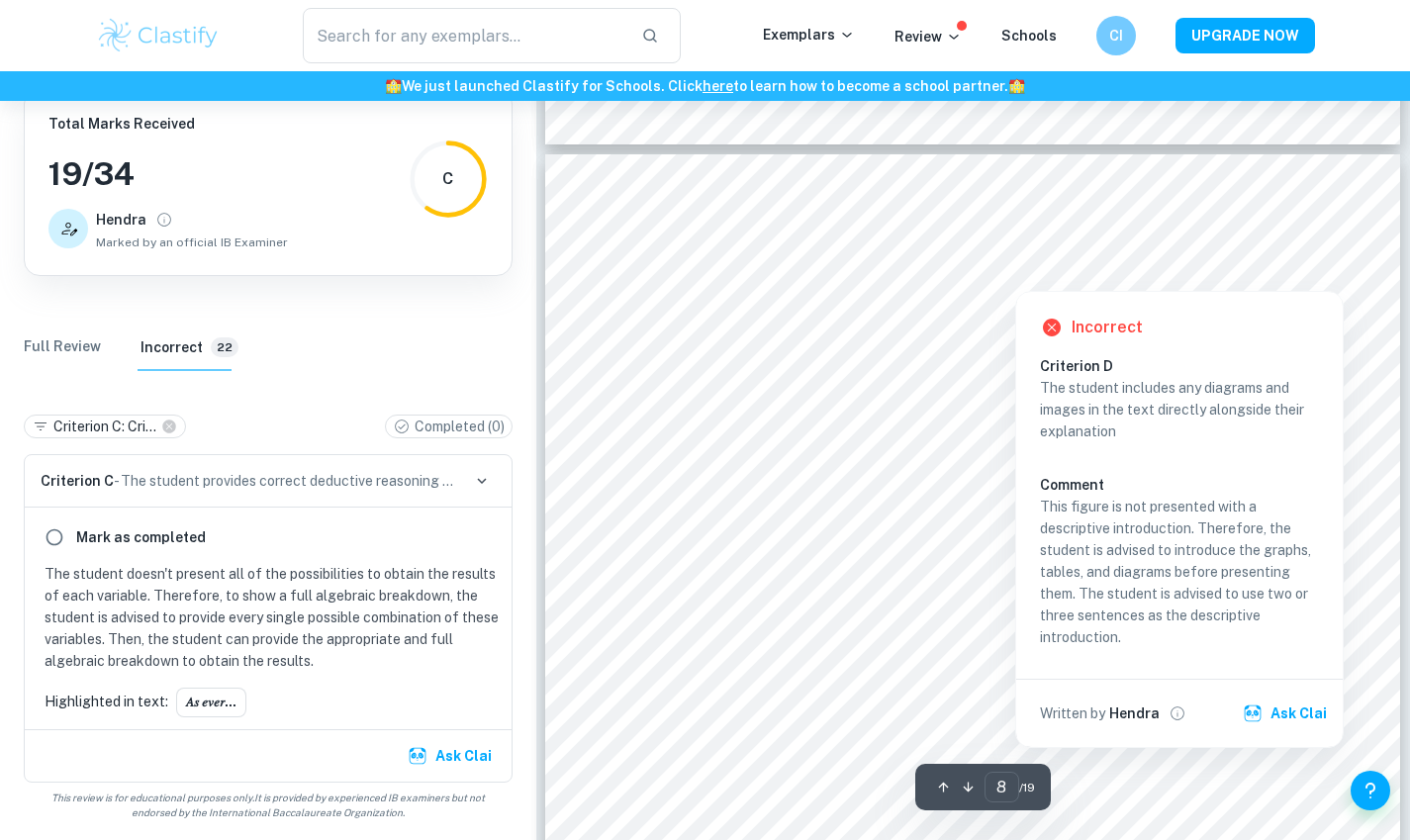 click at bounding box center (1014, 269) 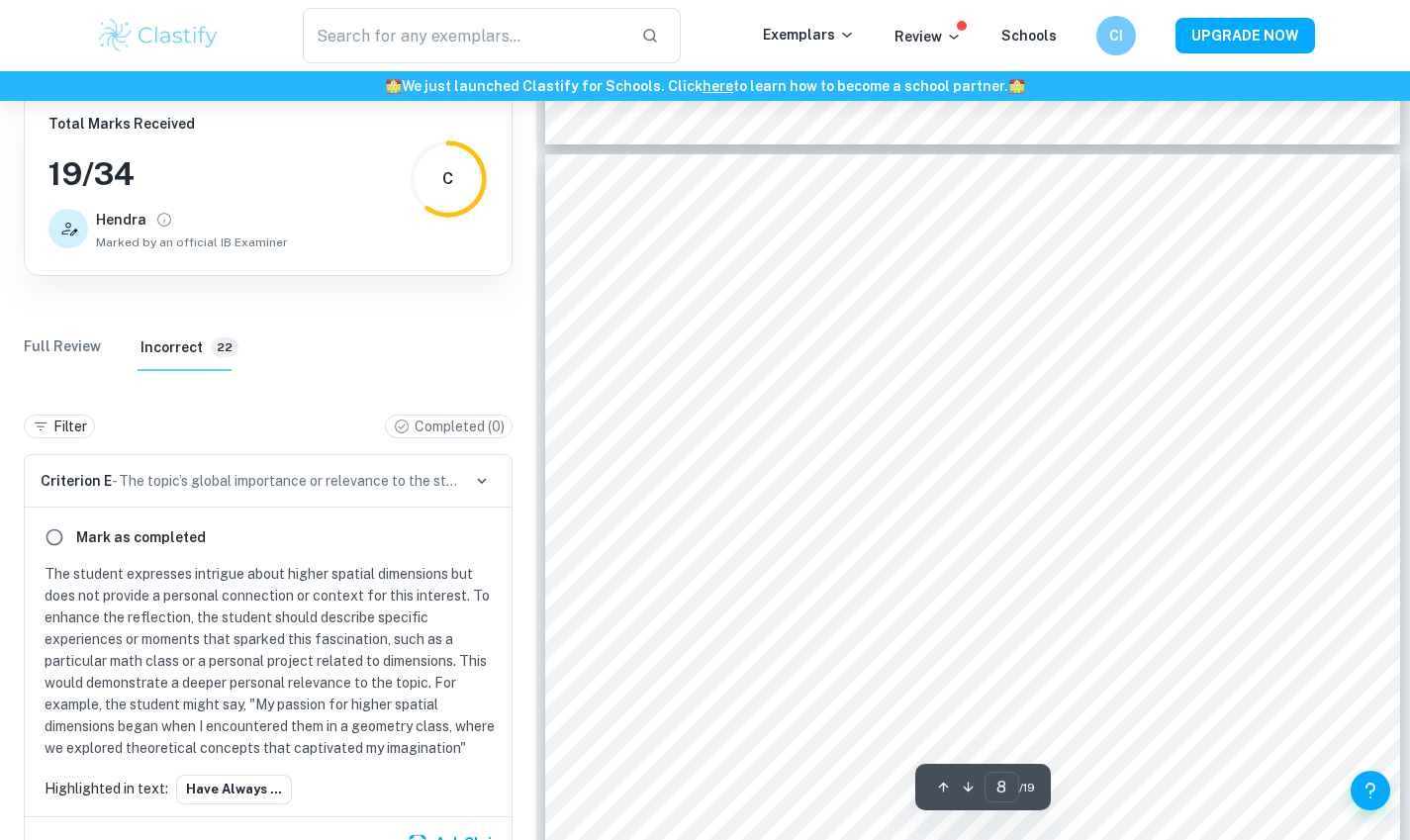 scroll, scrollTop: 6418, scrollLeft: 0, axis: vertical 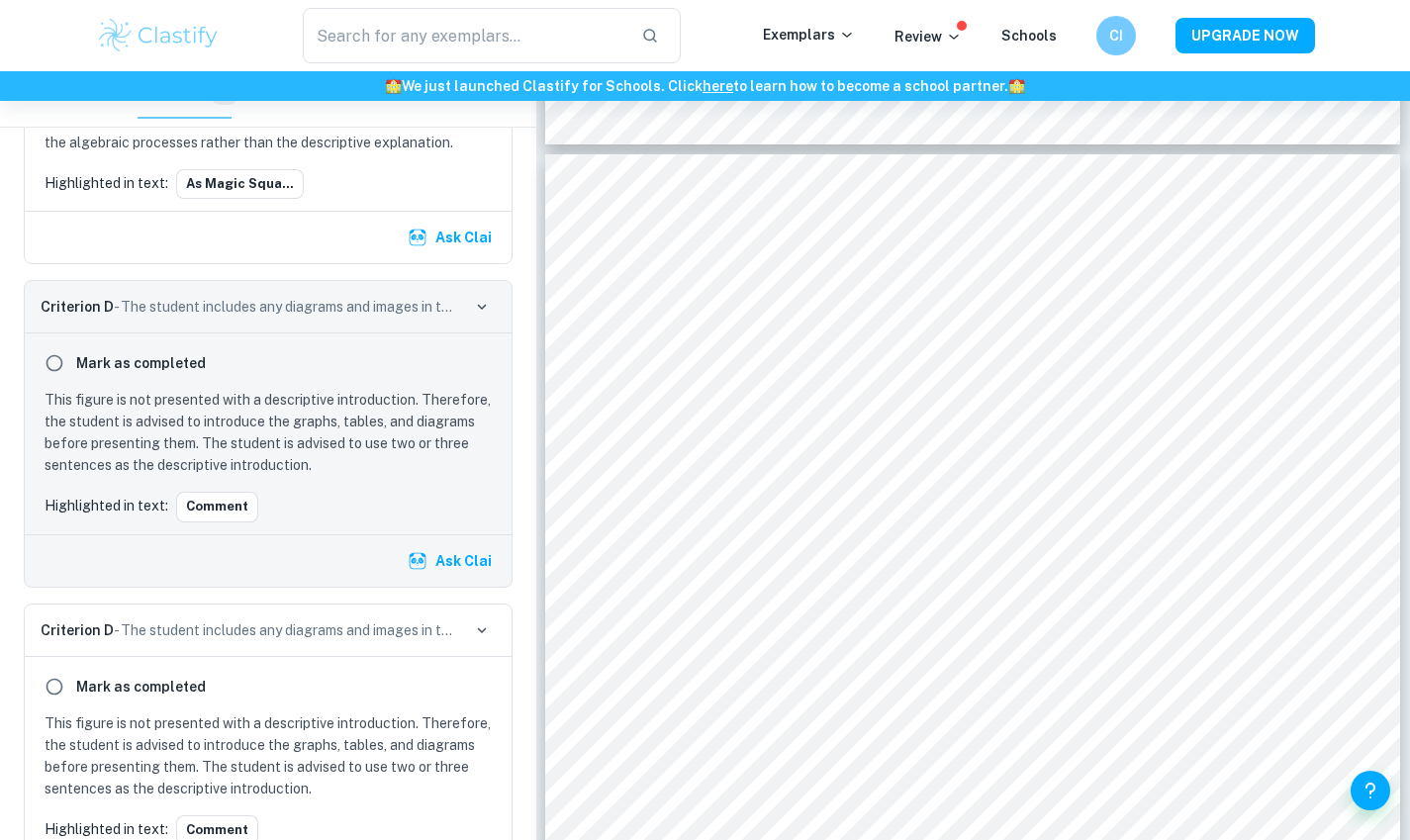 click on "Magic Squares   of   Order   𝑛   =   3 Figure   5 :   Magic square of order 3.   Image created by Author. Figure   5   shows the only magic   possible magic   square of order   𝑛   =   3 , when disregarding rotation and reflection   (Iyer, 2006) . The   mathematics which   disproves   the existence of other magic squares of order   𝑛   =   3   will be discussed later; for   now,   consider   that t he magic constant of this square is   𝑀   =   15 .   This can be verified through the same equation used earlier: 𝑀   =   𝑛   ×   ( 𝑛 2   +   1 ) 2   ,   𝑛   =   3 𝑀   =   3   ×   ( 3 2   +   1 ) 2 ∴   𝑀   =   15 As this square consists of consecutive integers 1 - 9, the   total,   𝑇 , of this magic square can   easily be found through the arithmetic sum of   1 to 9 with common difference 1 , as follows : 𝑇   =   𝑛 ( 𝑎 1   +   𝑎 𝑛 2   ) ∴   𝑇   =   9 ( 1   +   9 2   ) ∴   𝑇   =   45 As such , the total of this magic square   is 45.   Alternatively," at bounding box center (973, 759) 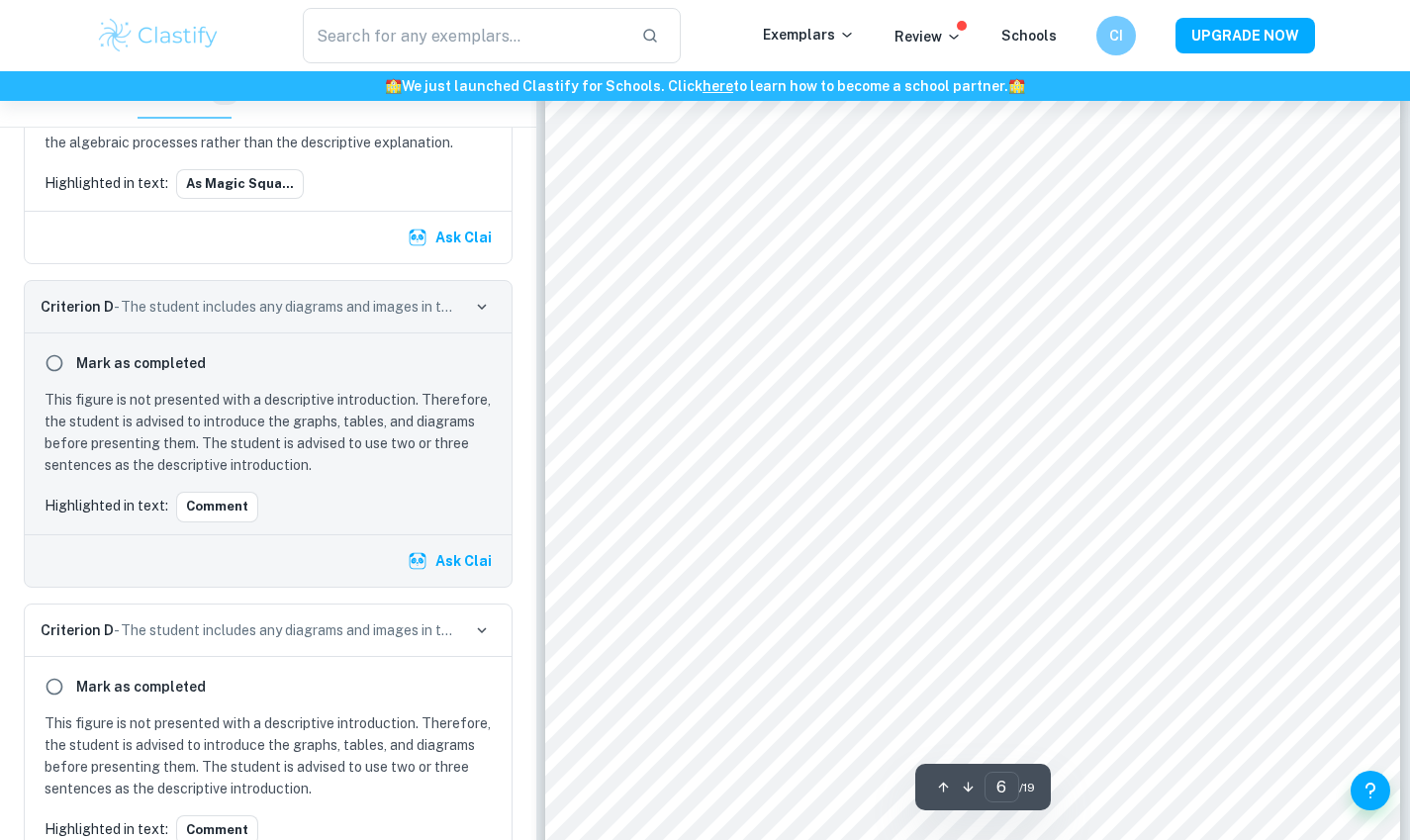 scroll, scrollTop: 6575, scrollLeft: 0, axis: vertical 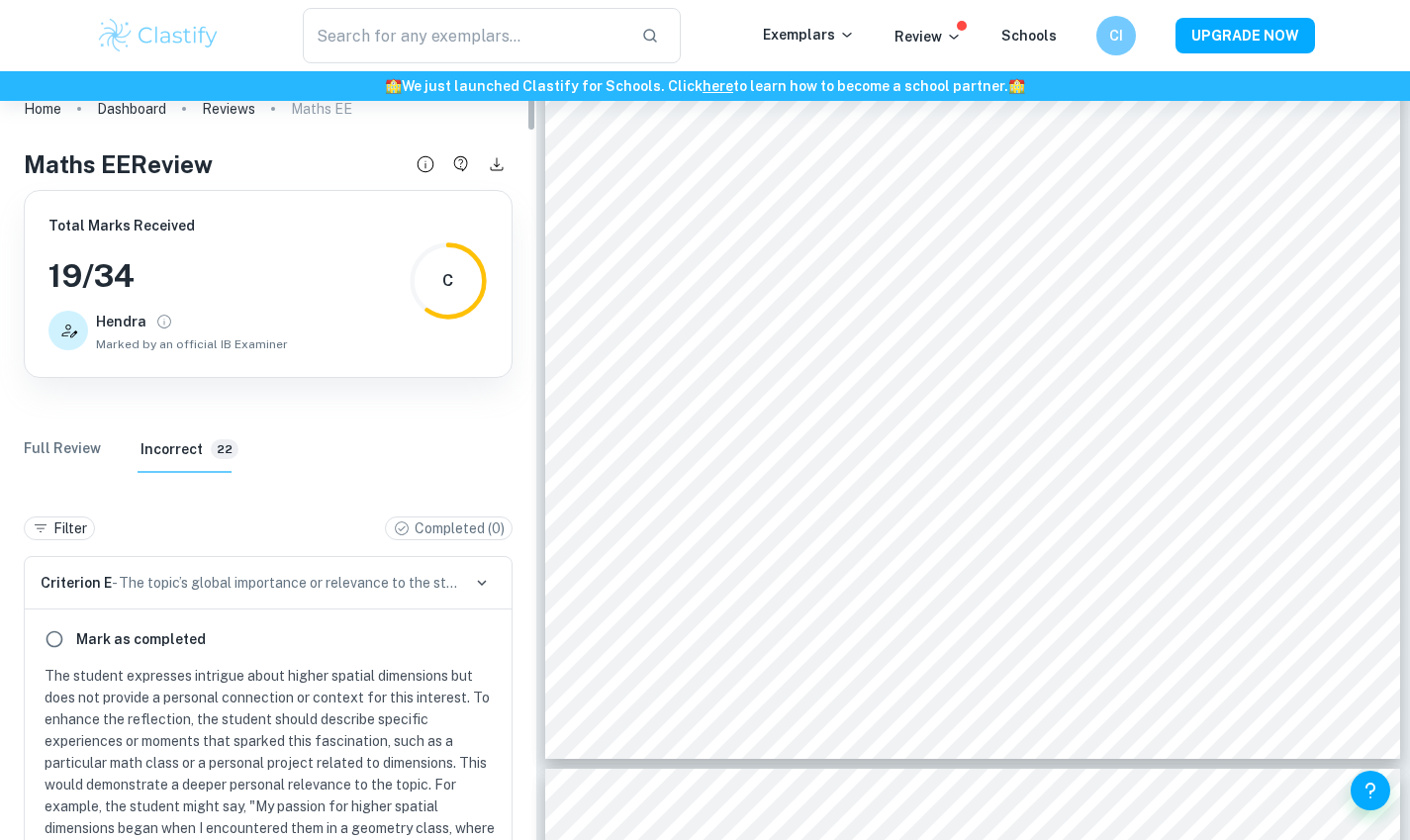 drag, startPoint x: 533, startPoint y: 606, endPoint x: 513, endPoint y: 84, distance: 522.383 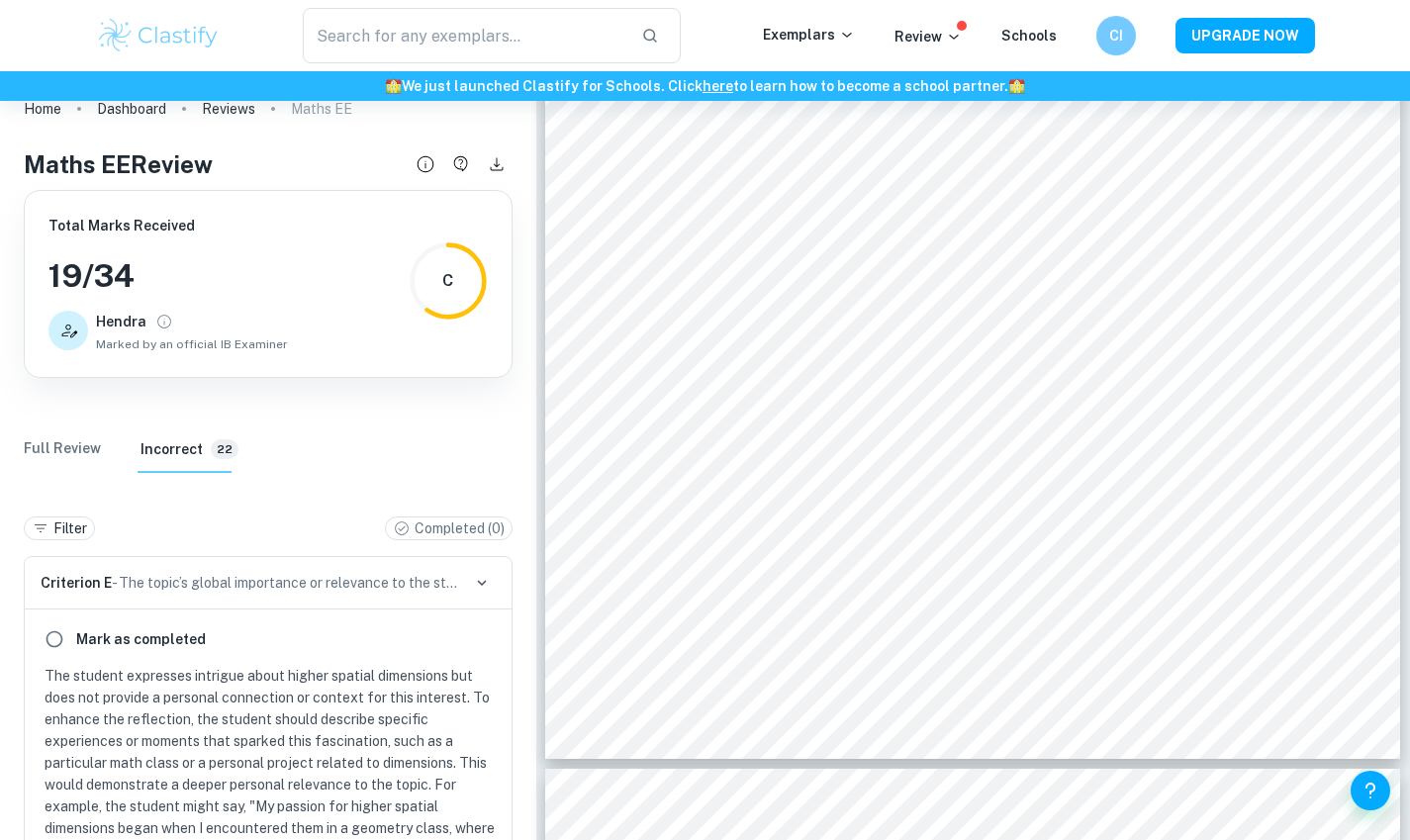 drag, startPoint x: 513, startPoint y: 84, endPoint x: 56, endPoint y: 447, distance: 583.6249 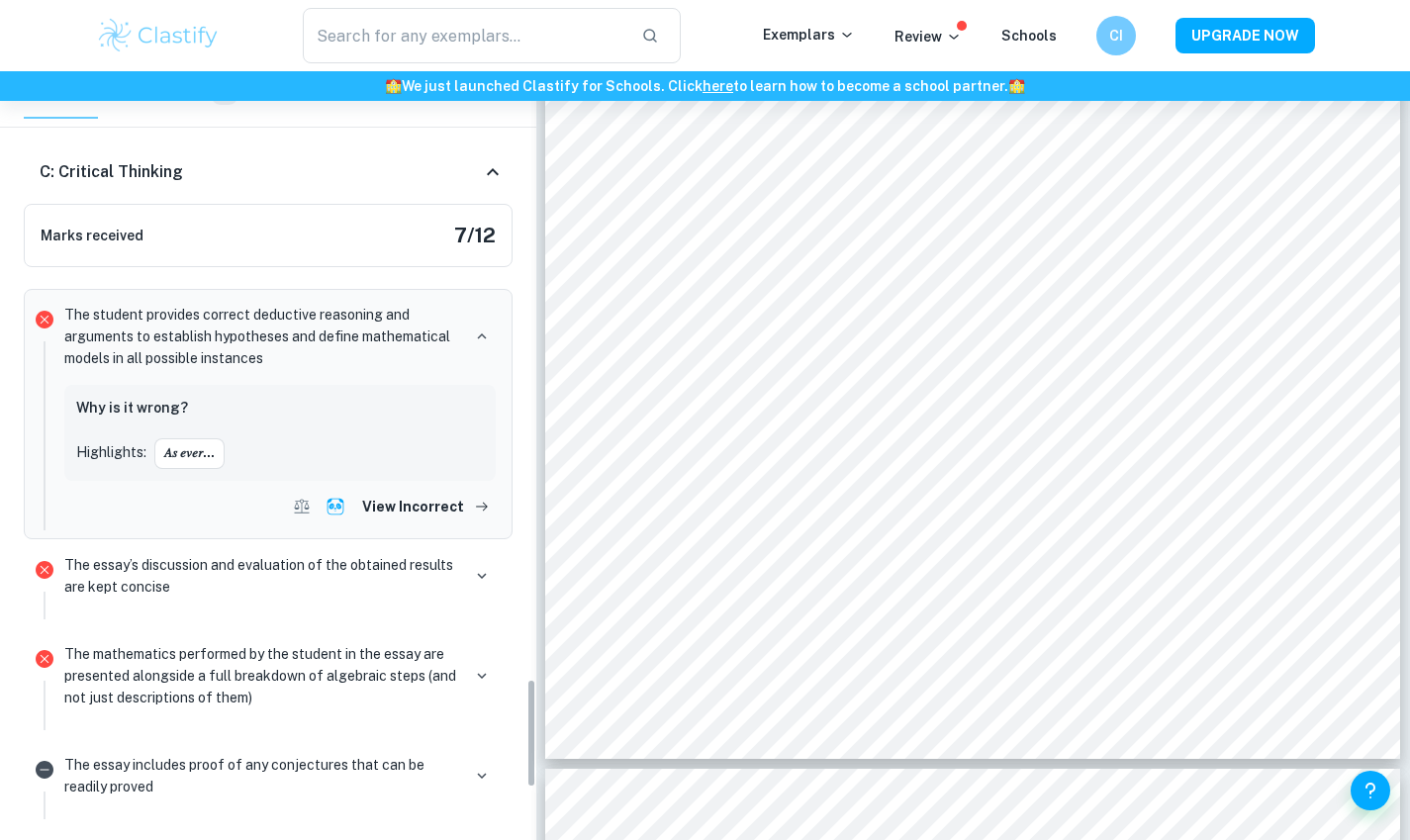 scroll, scrollTop: 4294, scrollLeft: 0, axis: vertical 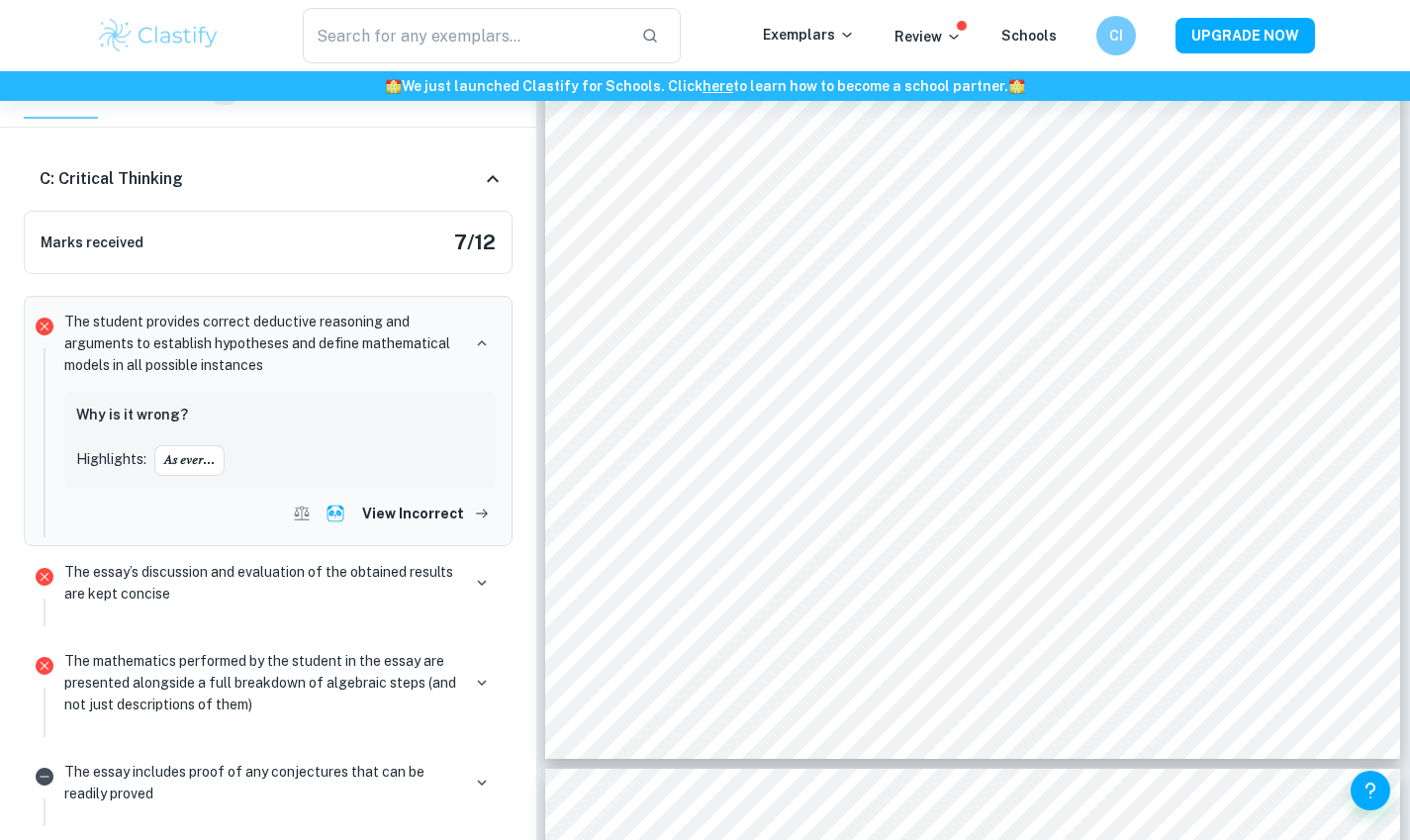drag, startPoint x: 527, startPoint y: 137, endPoint x: 599, endPoint y: 744, distance: 611.2553 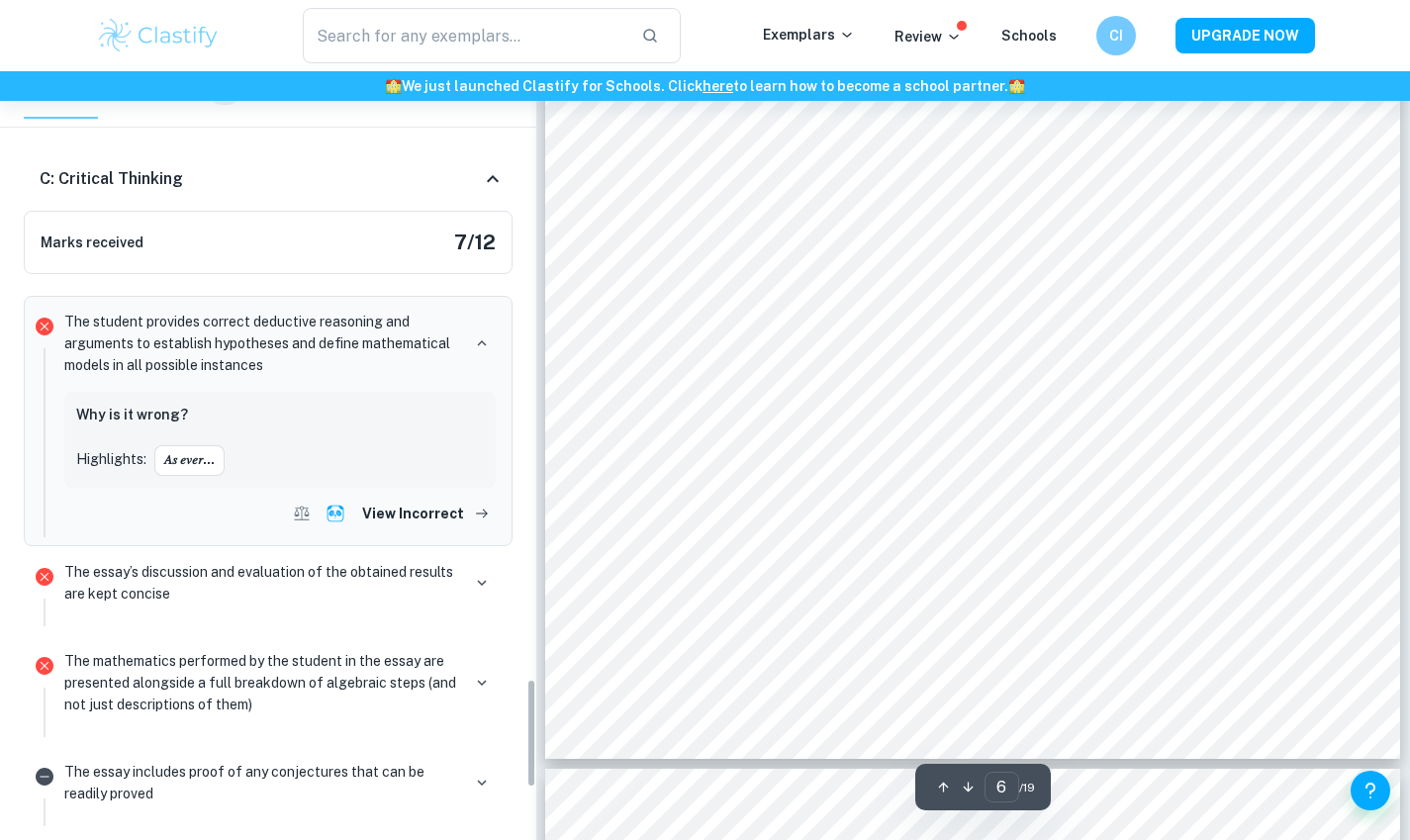click 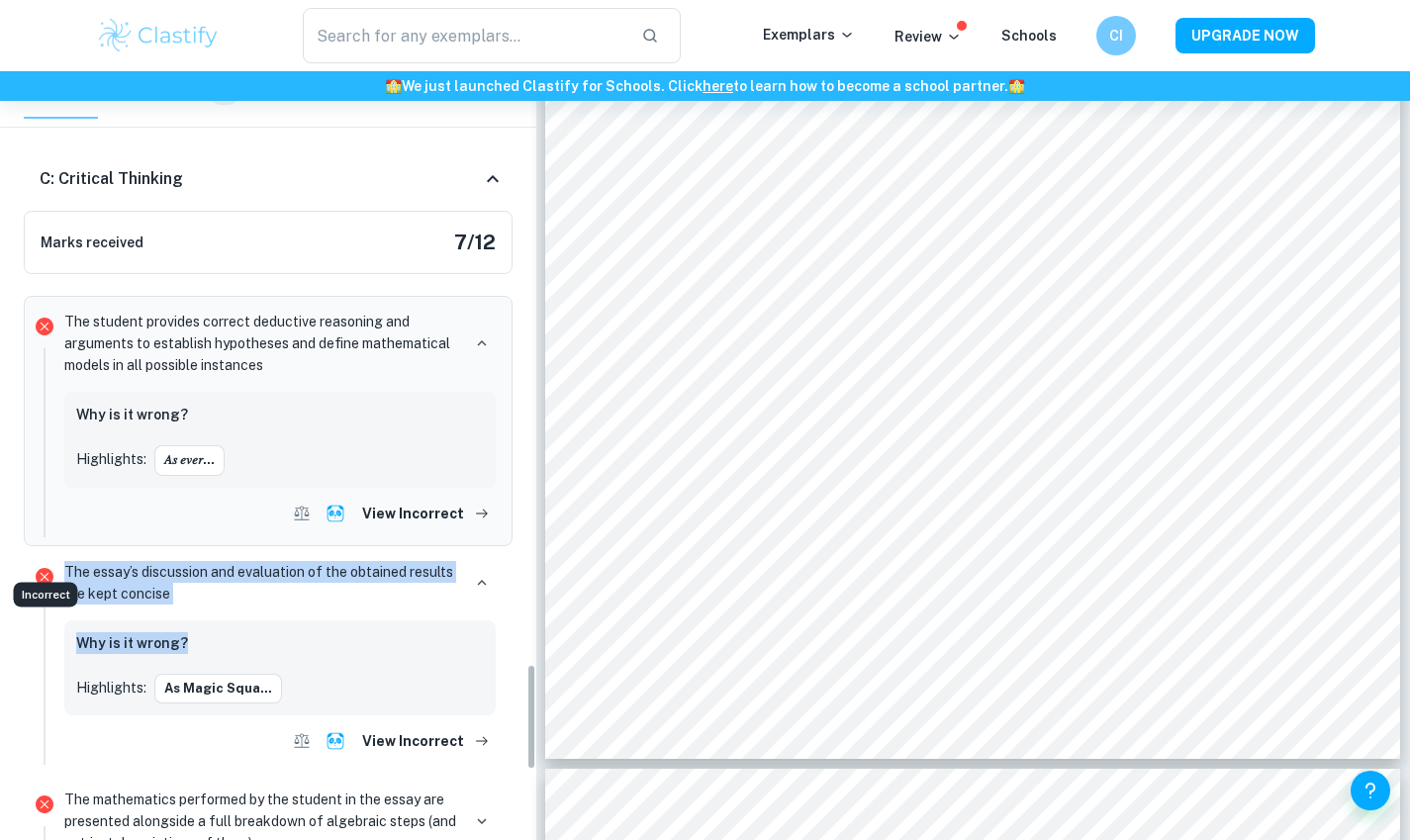 drag, startPoint x: 219, startPoint y: 592, endPoint x: 48, endPoint y: 563, distance: 173.44163 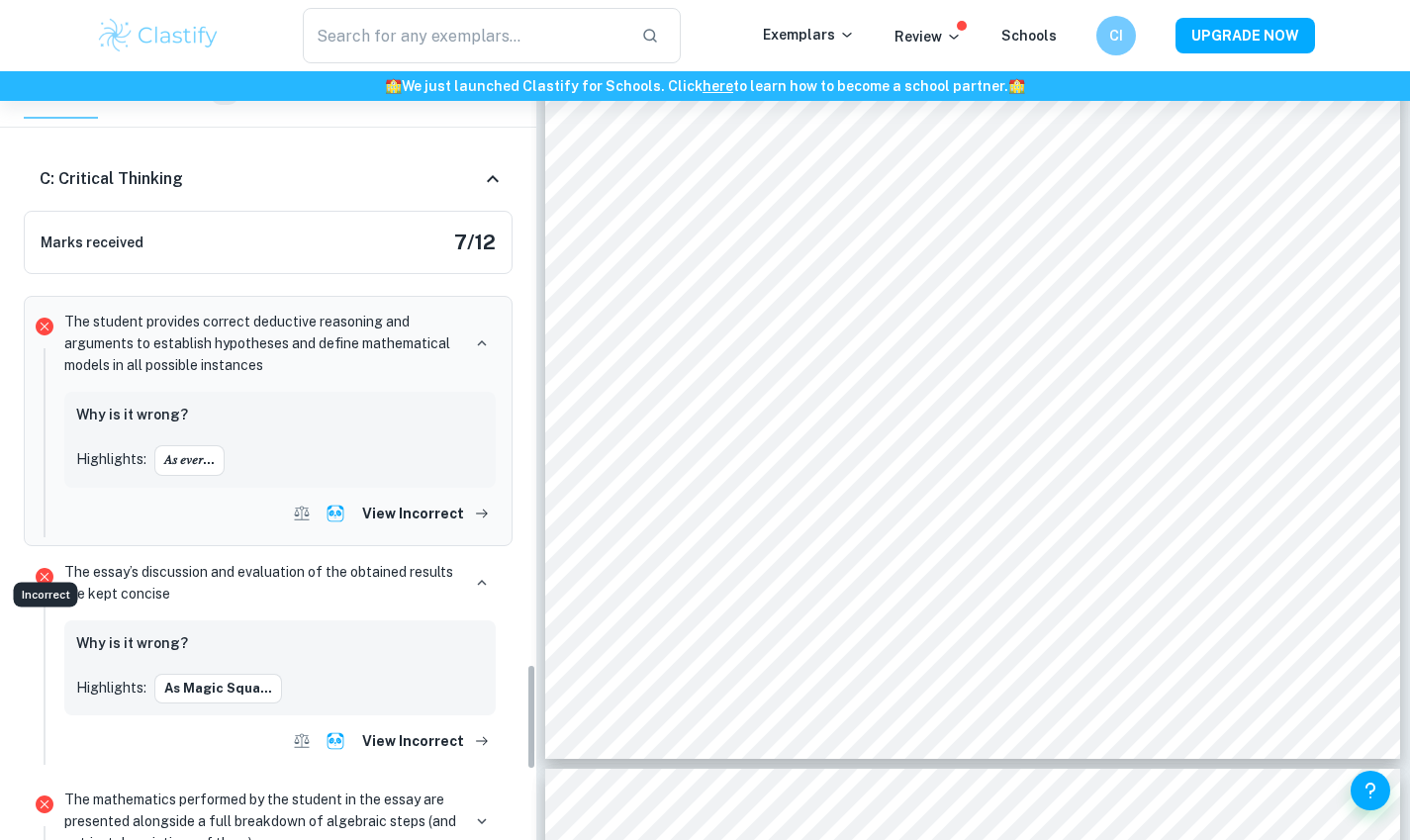 click 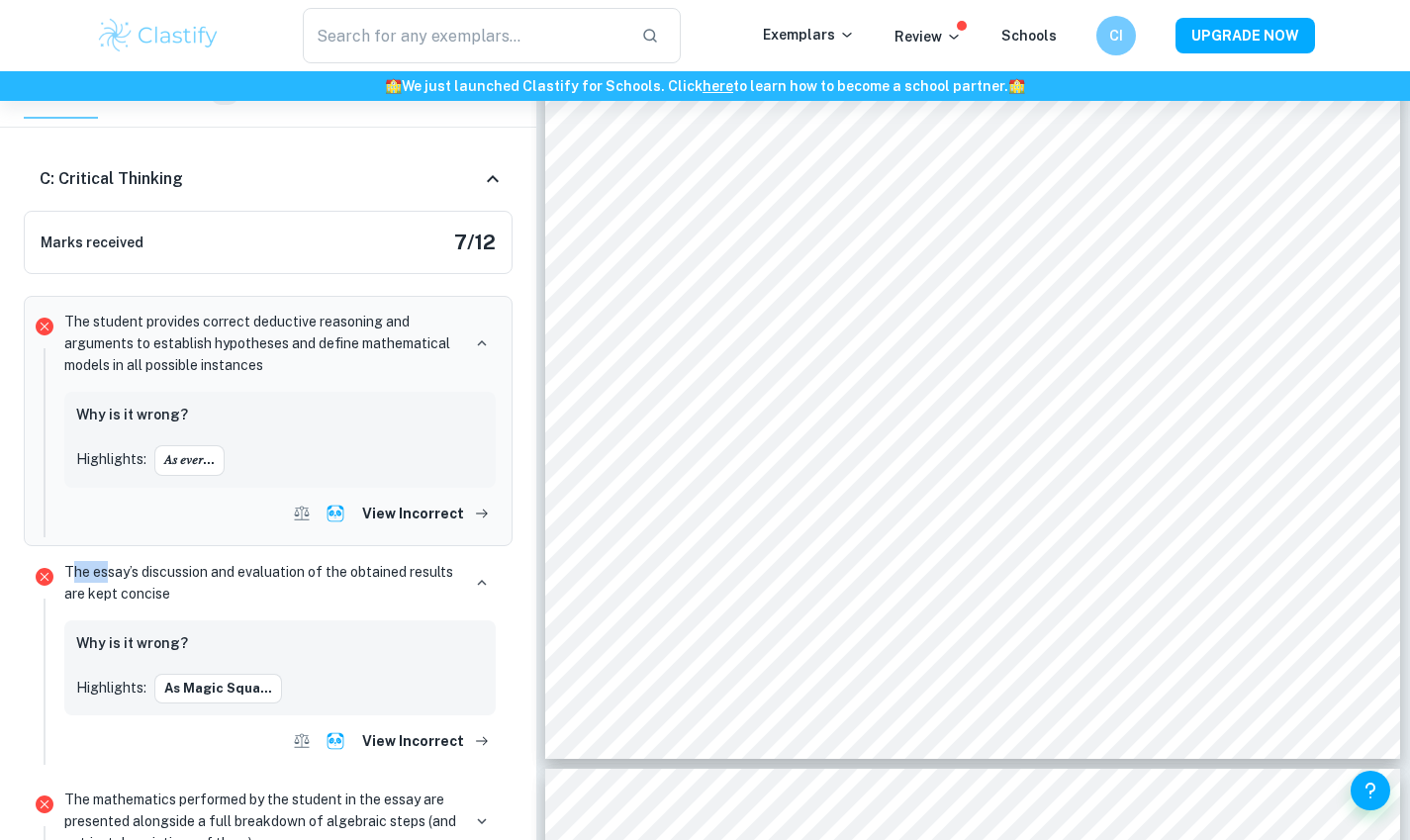 drag, startPoint x: 69, startPoint y: 543, endPoint x: 103, endPoint y: 561, distance: 38.470768 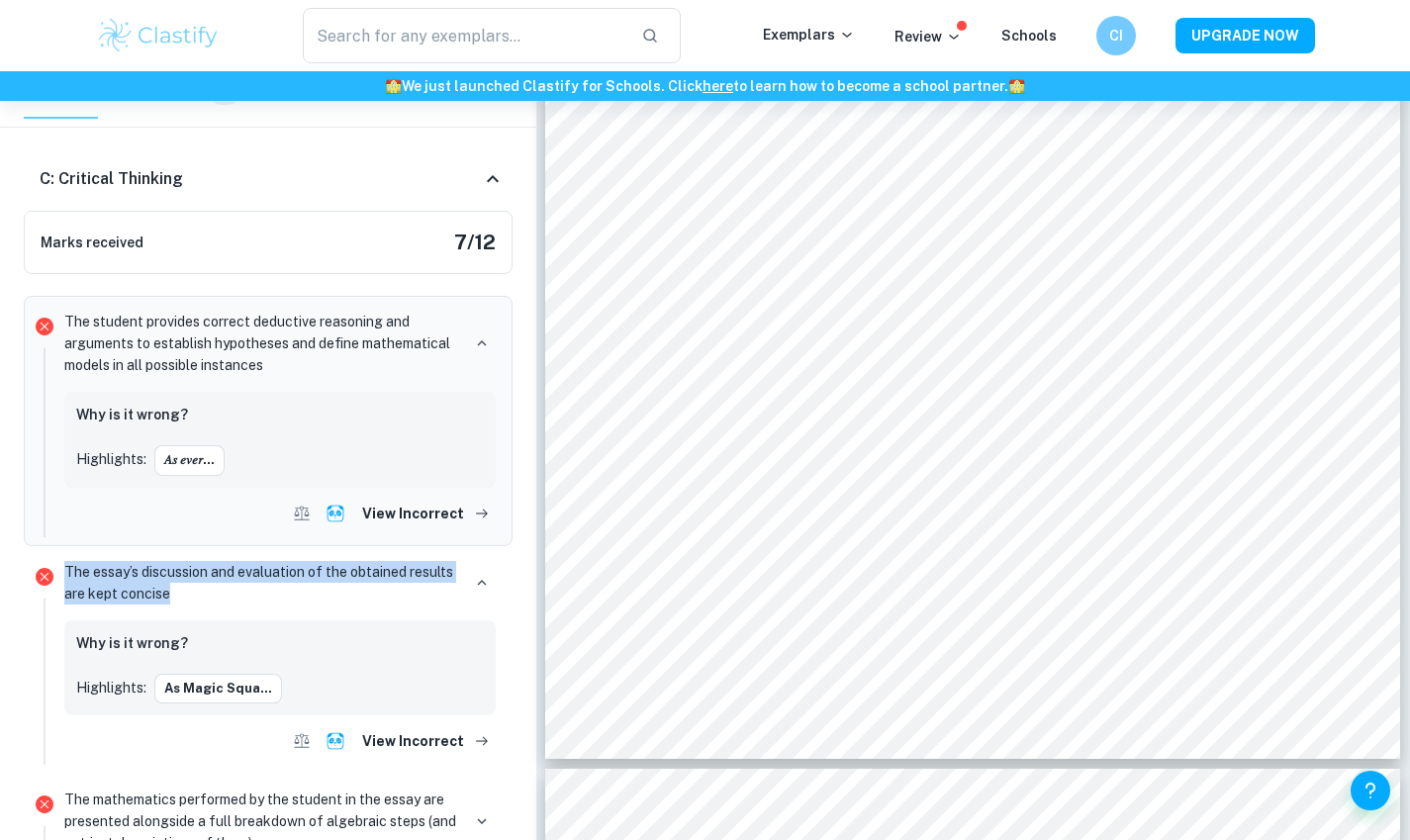 drag, startPoint x: 64, startPoint y: 548, endPoint x: 206, endPoint y: 569, distance: 143.54442 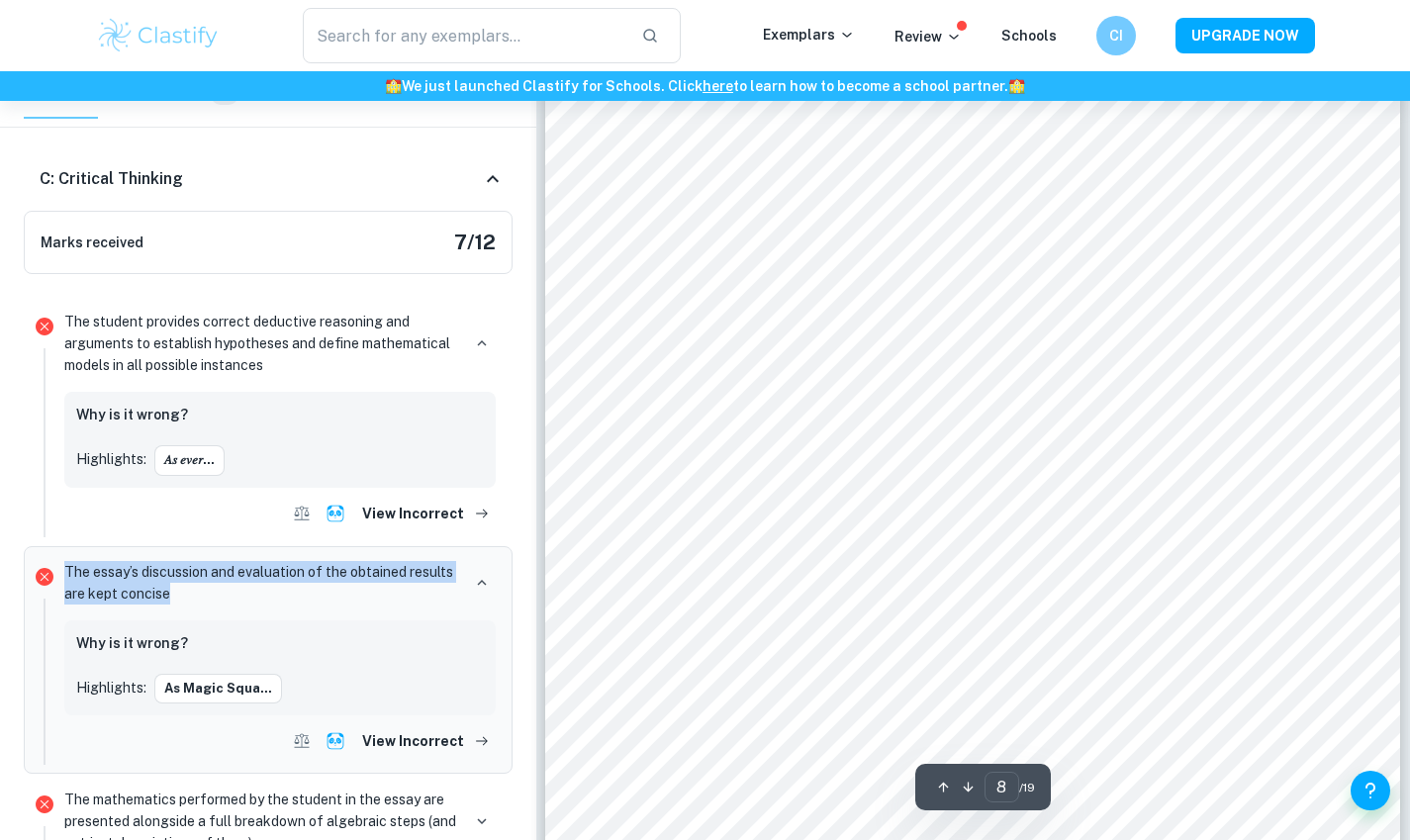 scroll, scrollTop: 8874, scrollLeft: 0, axis: vertical 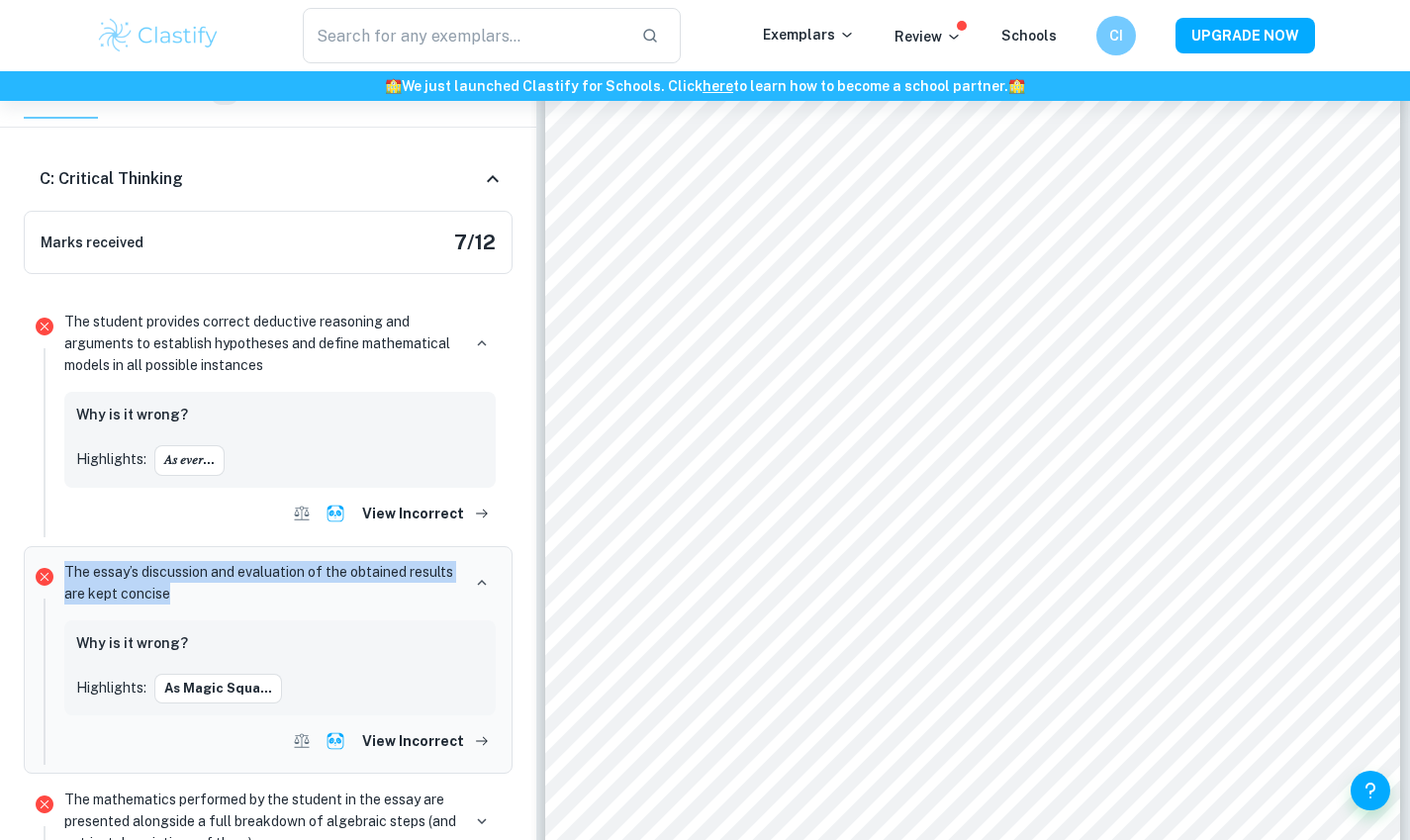 click on "As magic squa..." at bounding box center (218, 689) 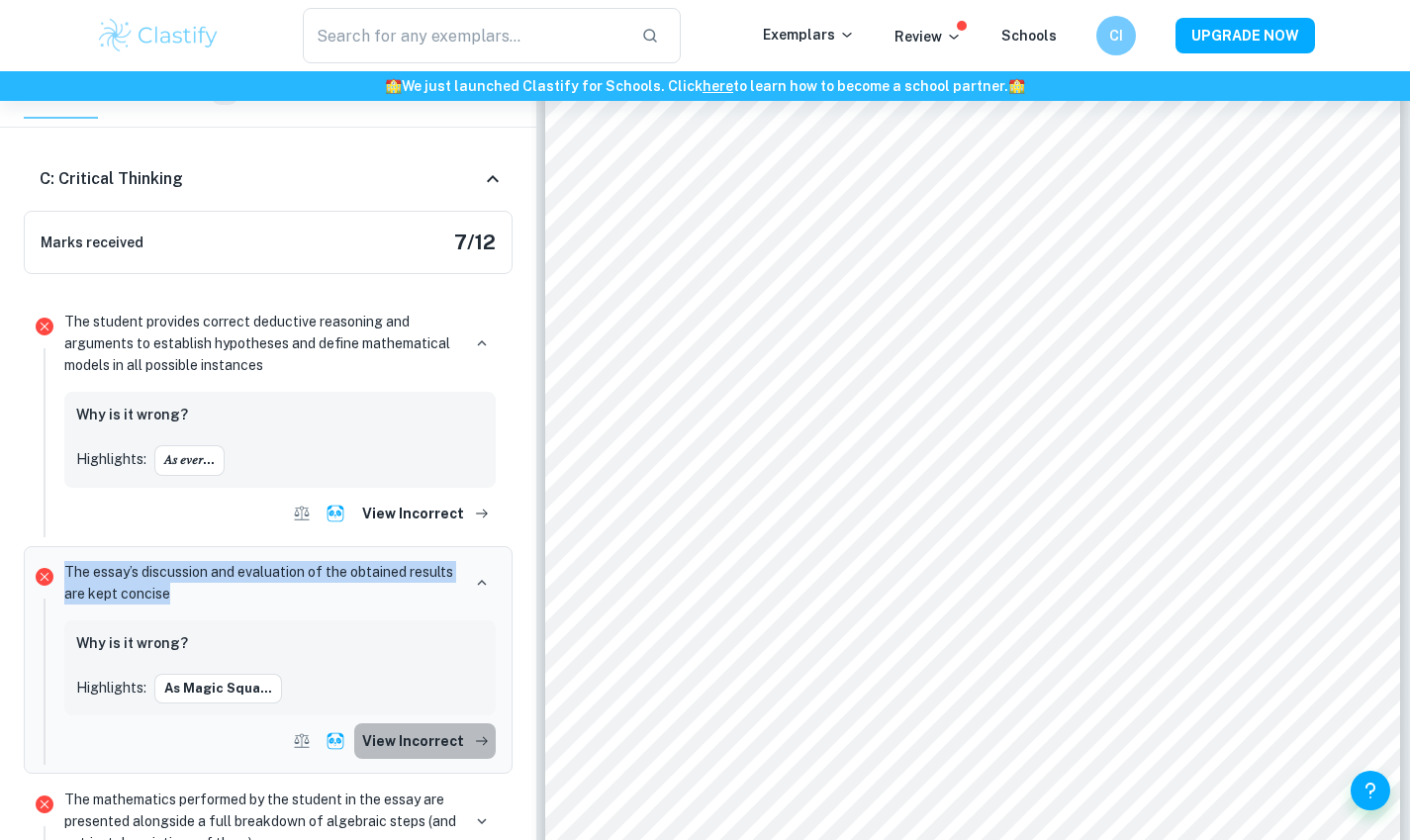 click on "View Incorrect" at bounding box center (424, 741) 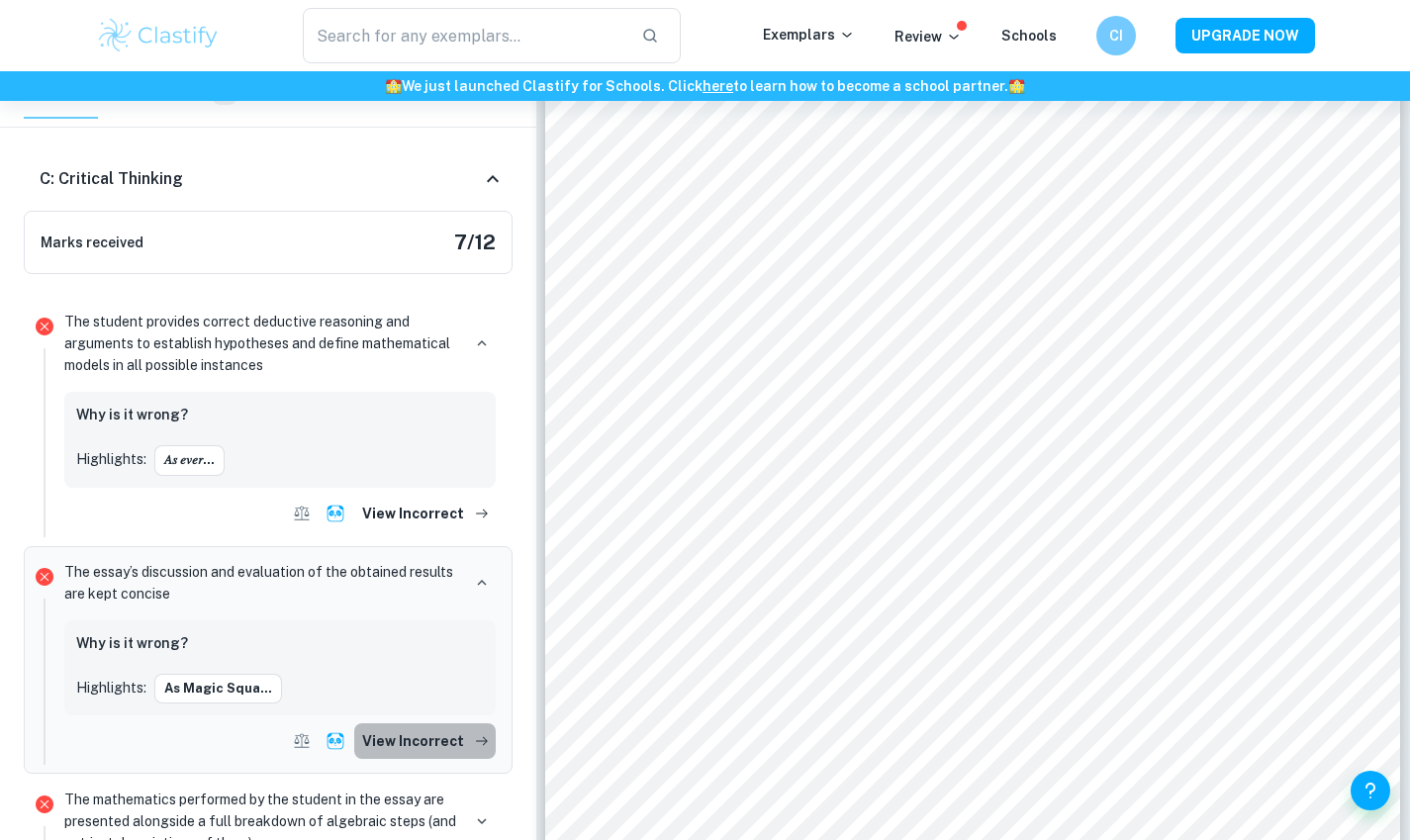 scroll, scrollTop: 167, scrollLeft: 0, axis: vertical 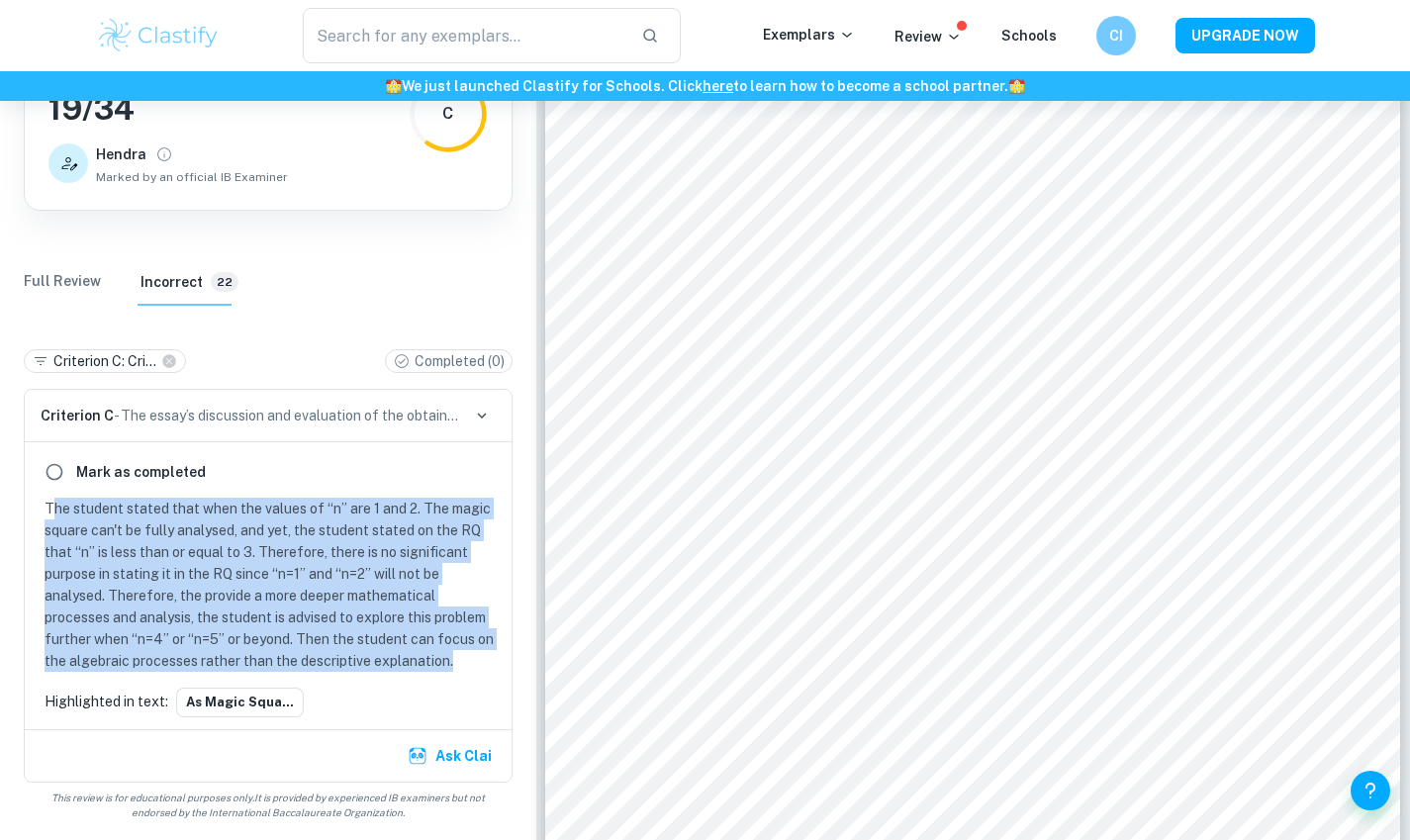 drag, startPoint x: 461, startPoint y: 660, endPoint x: 52, endPoint y: 508, distance: 436.3313 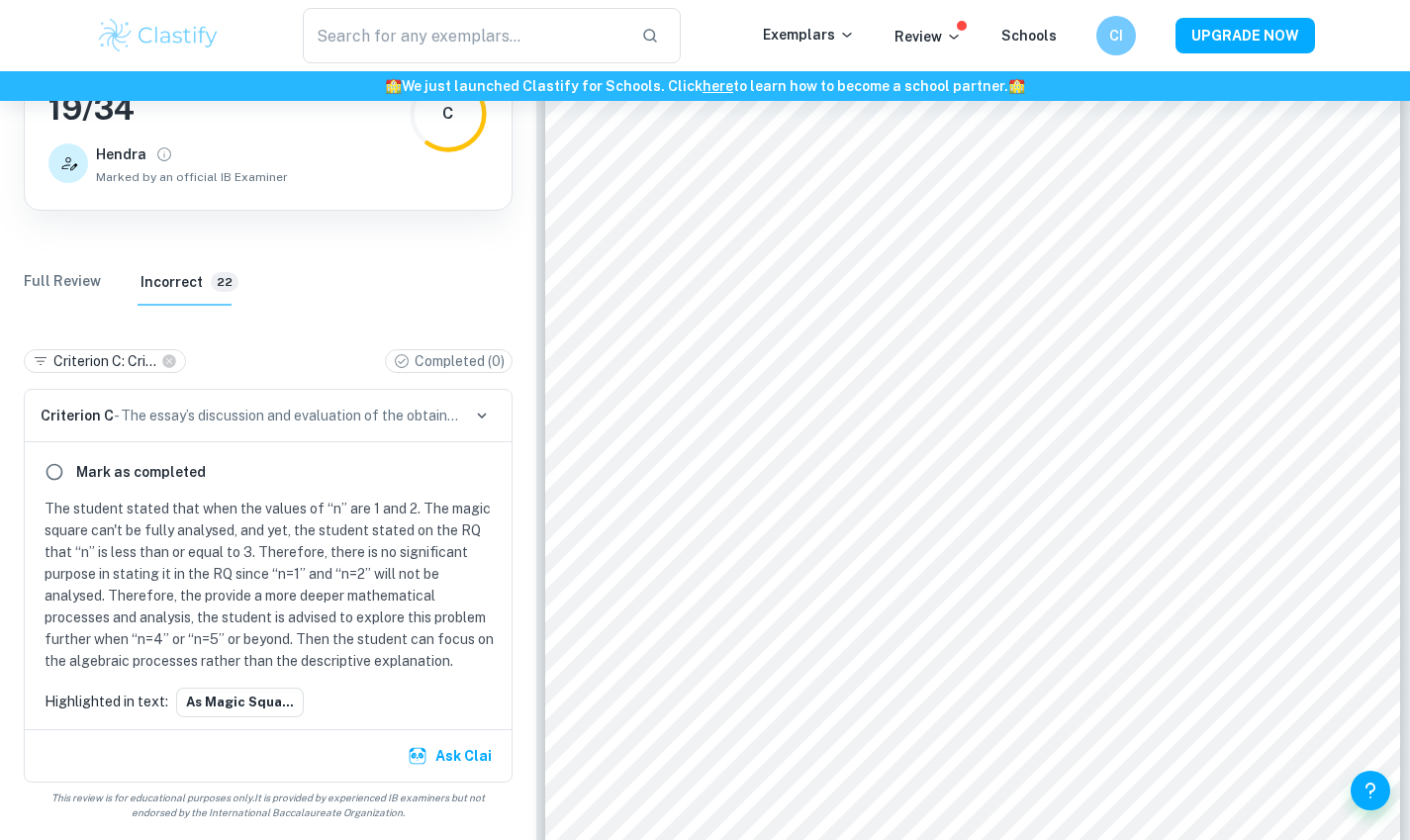 click on "Mark as completed" at bounding box center [268, 472] 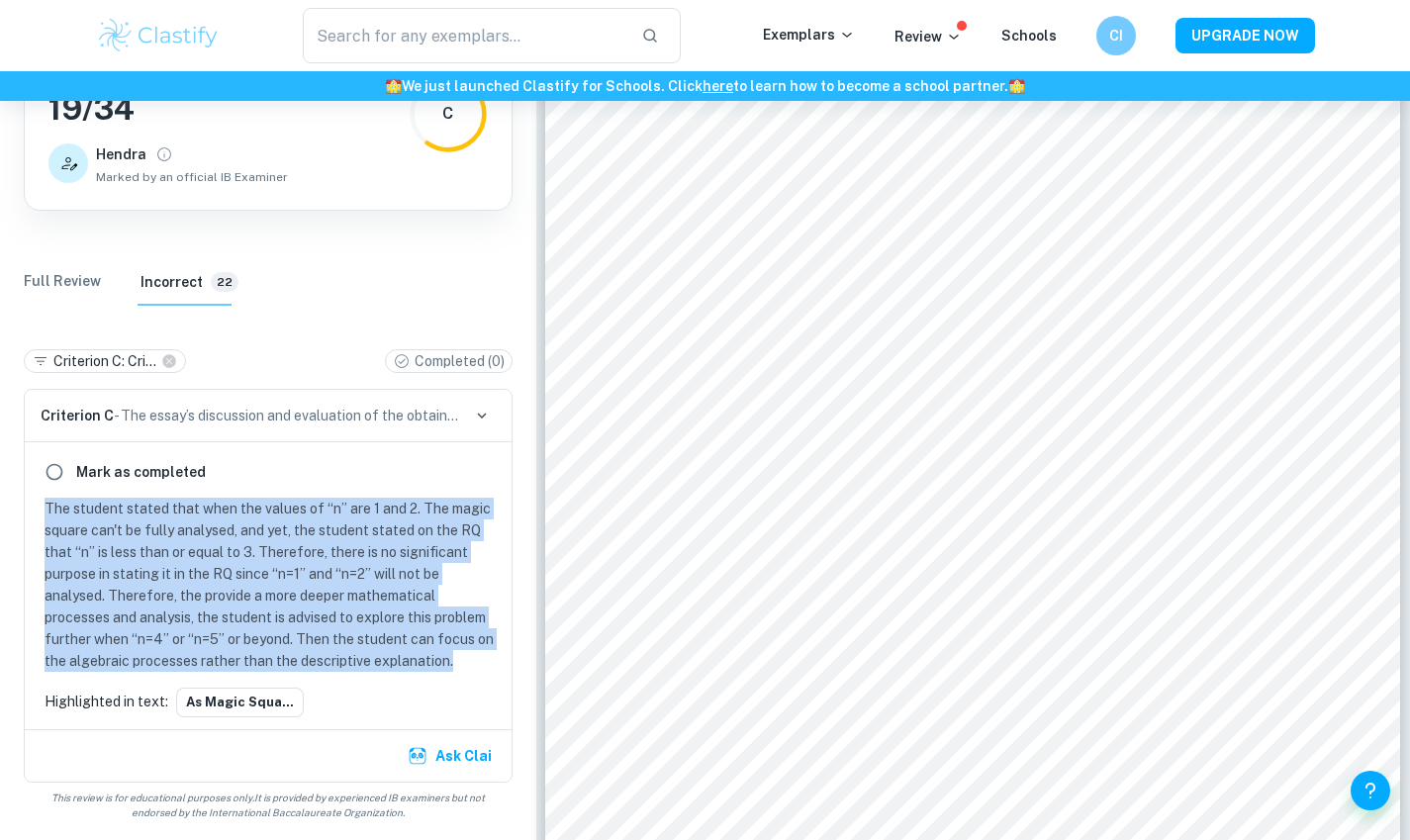 drag, startPoint x: 46, startPoint y: 506, endPoint x: 497, endPoint y: 658, distance: 475.9254 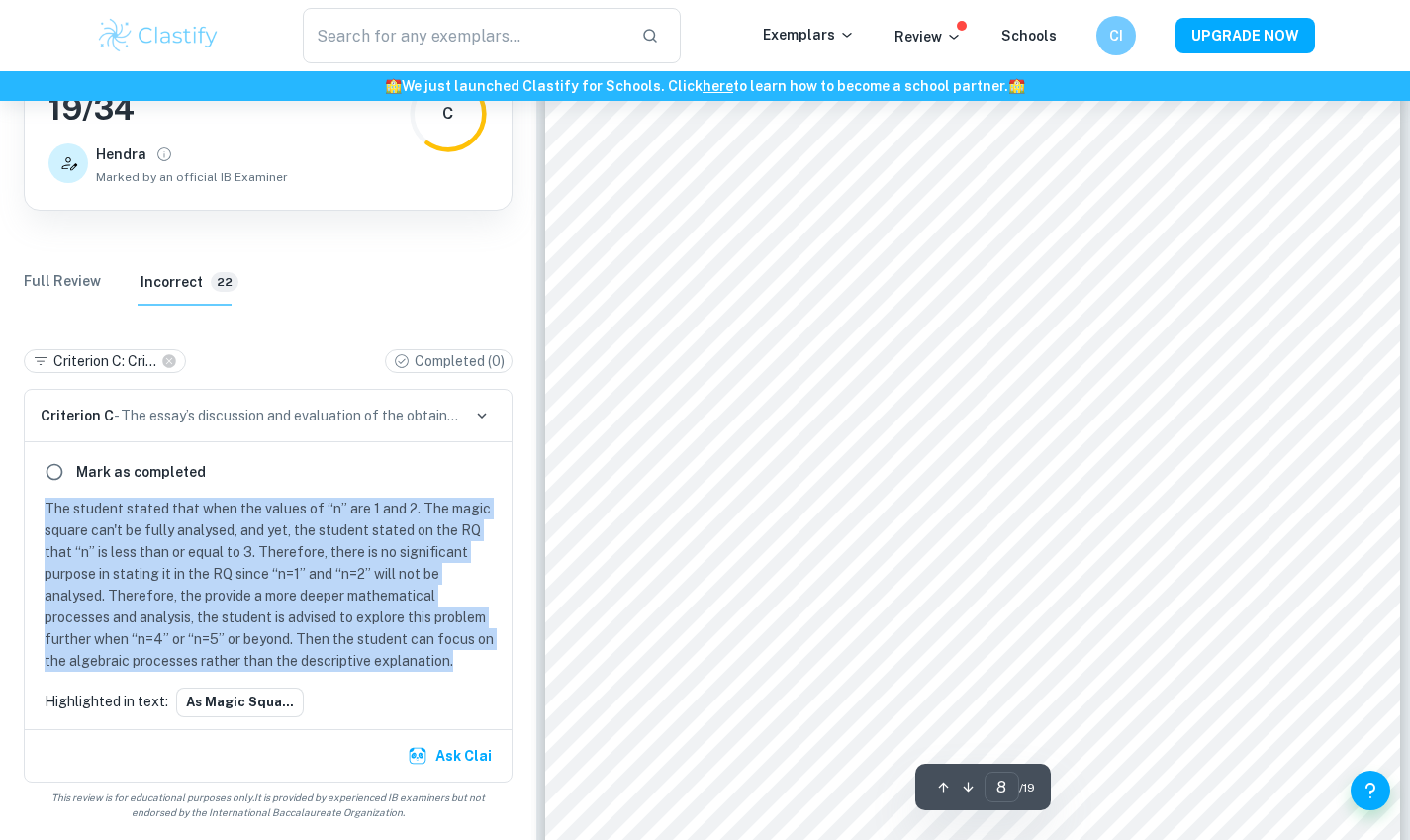 click on "As magic squa..." at bounding box center [239, 702] 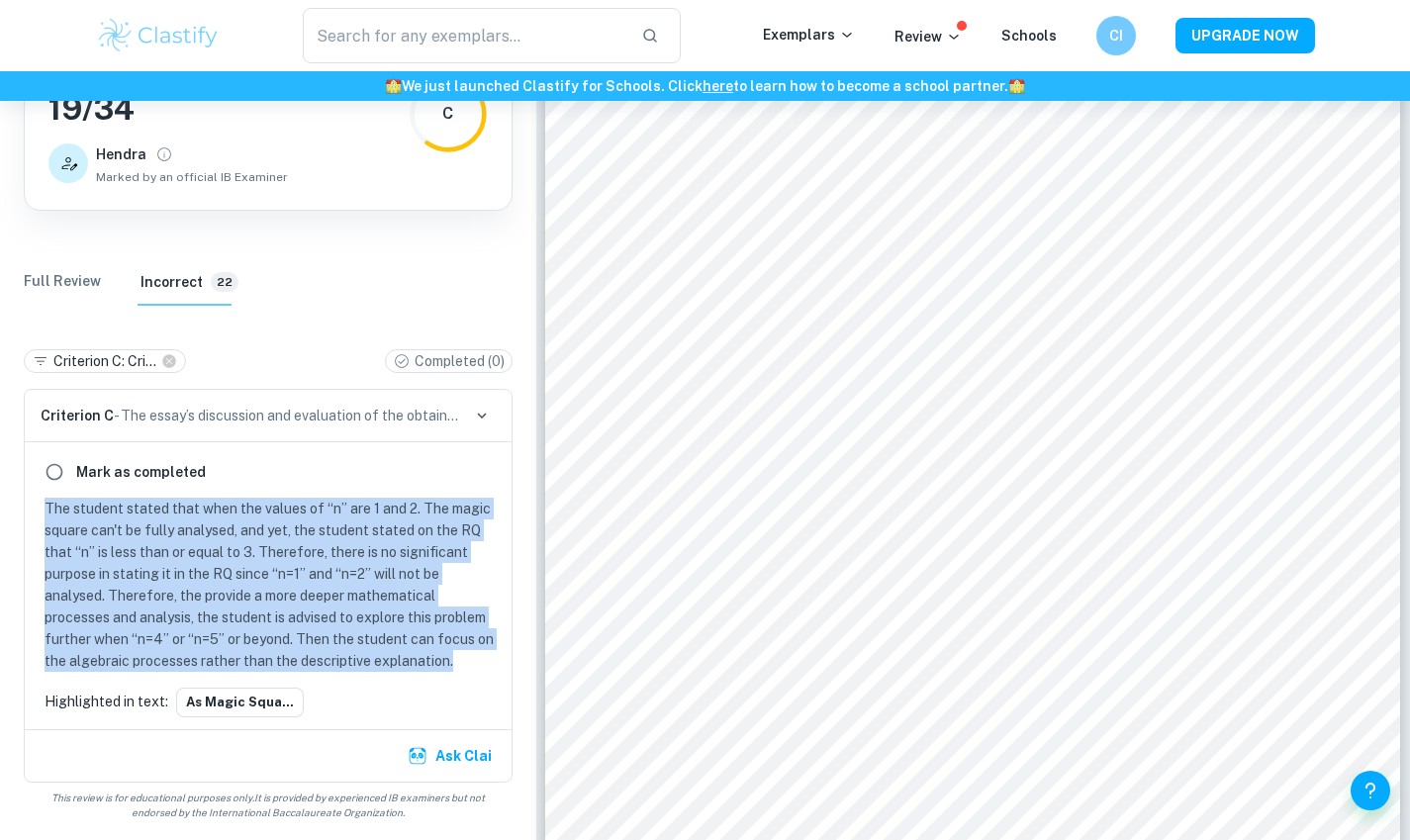 click on "As magic squa..." at bounding box center (239, 702) 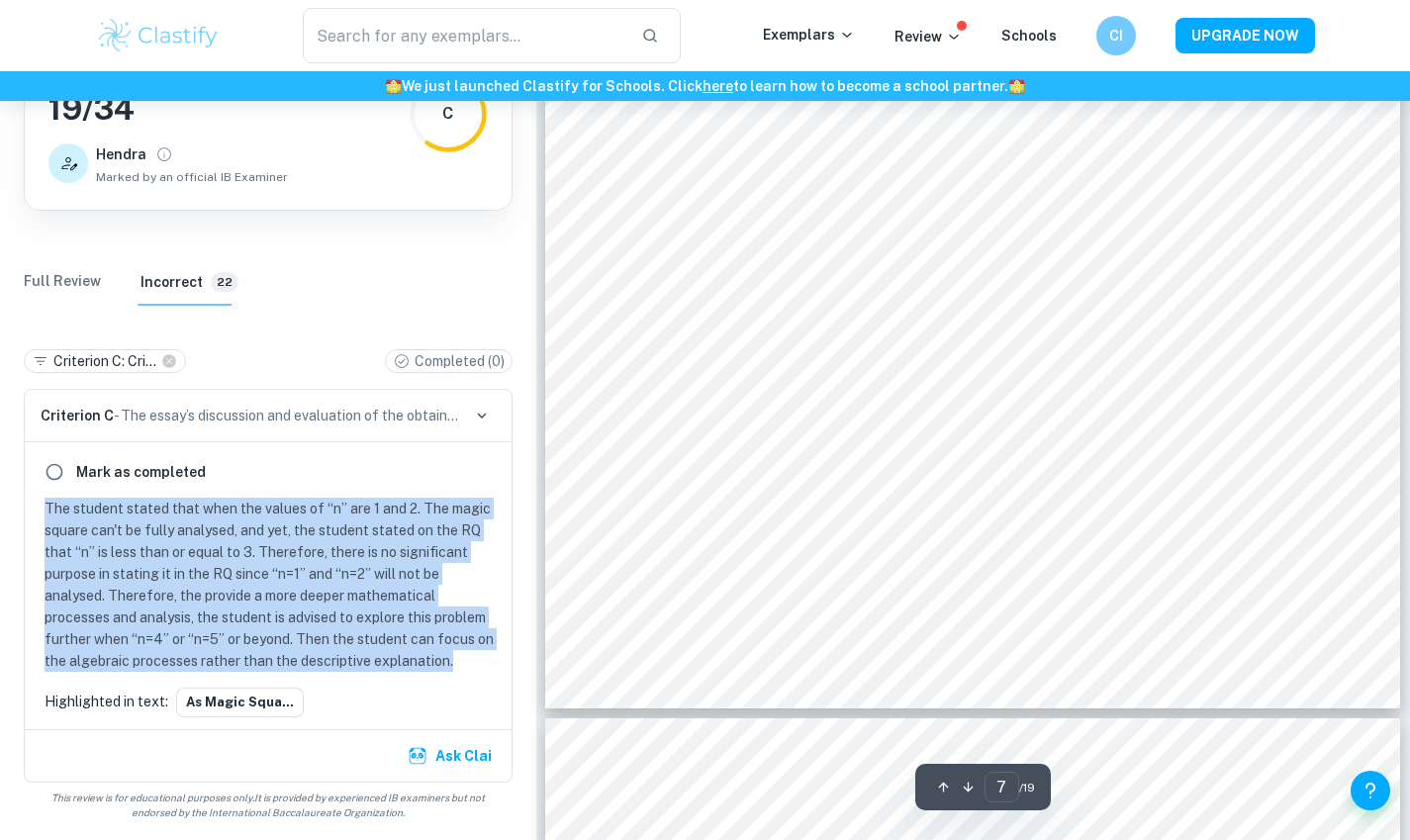 scroll, scrollTop: 7872, scrollLeft: 0, axis: vertical 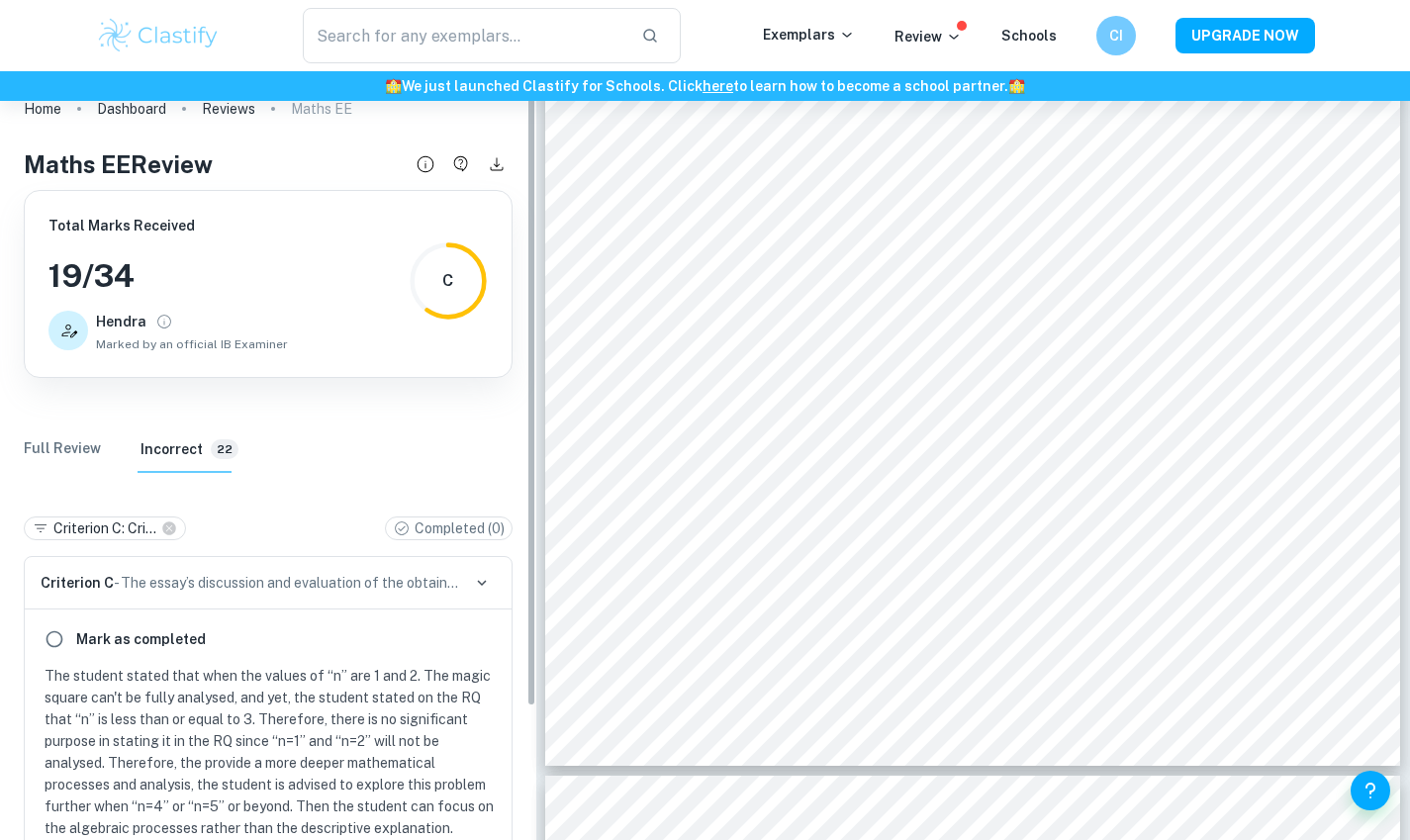 drag, startPoint x: 524, startPoint y: 357, endPoint x: 531, endPoint y: 189, distance: 168.14577 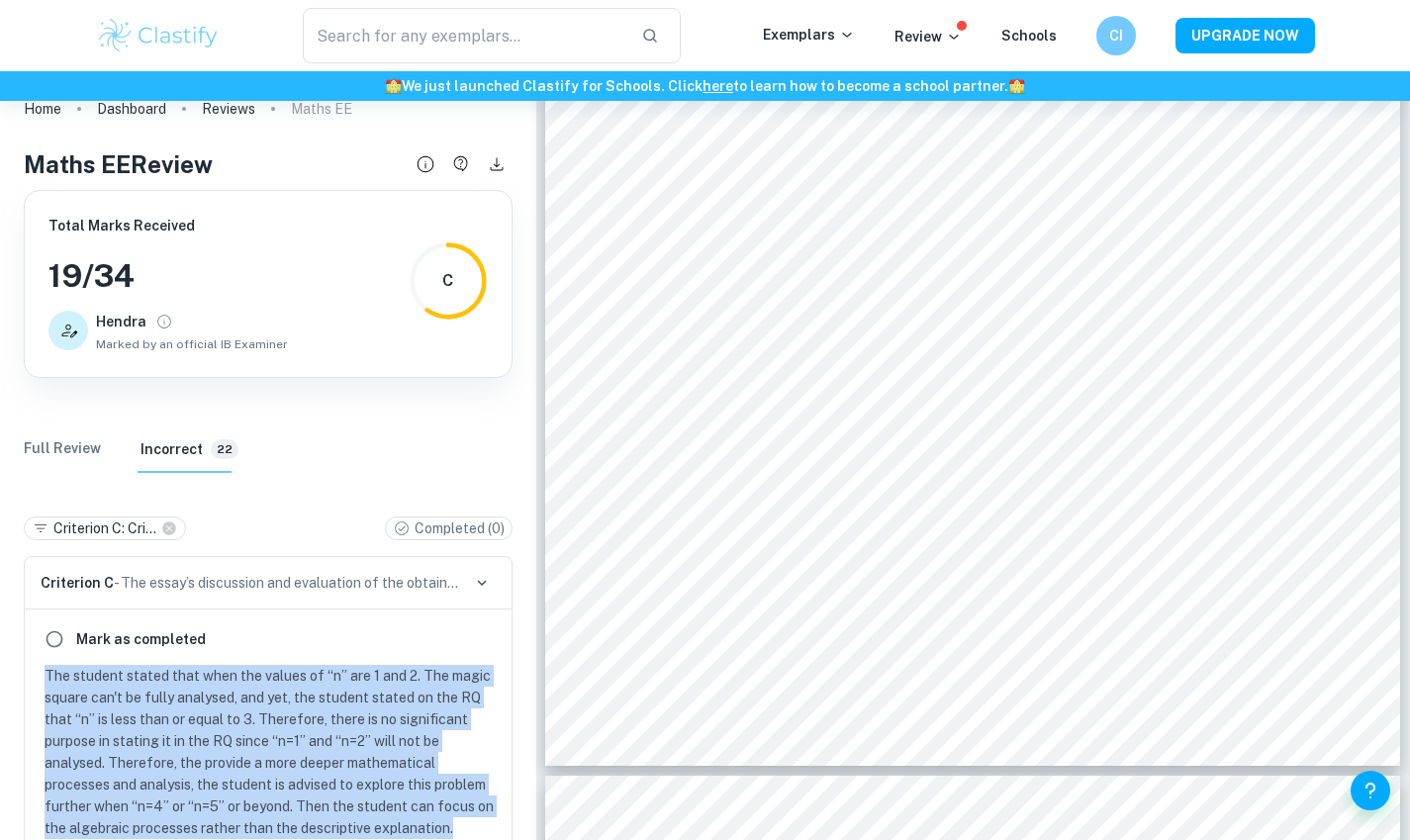 click on "Full Review" at bounding box center (62, 449) 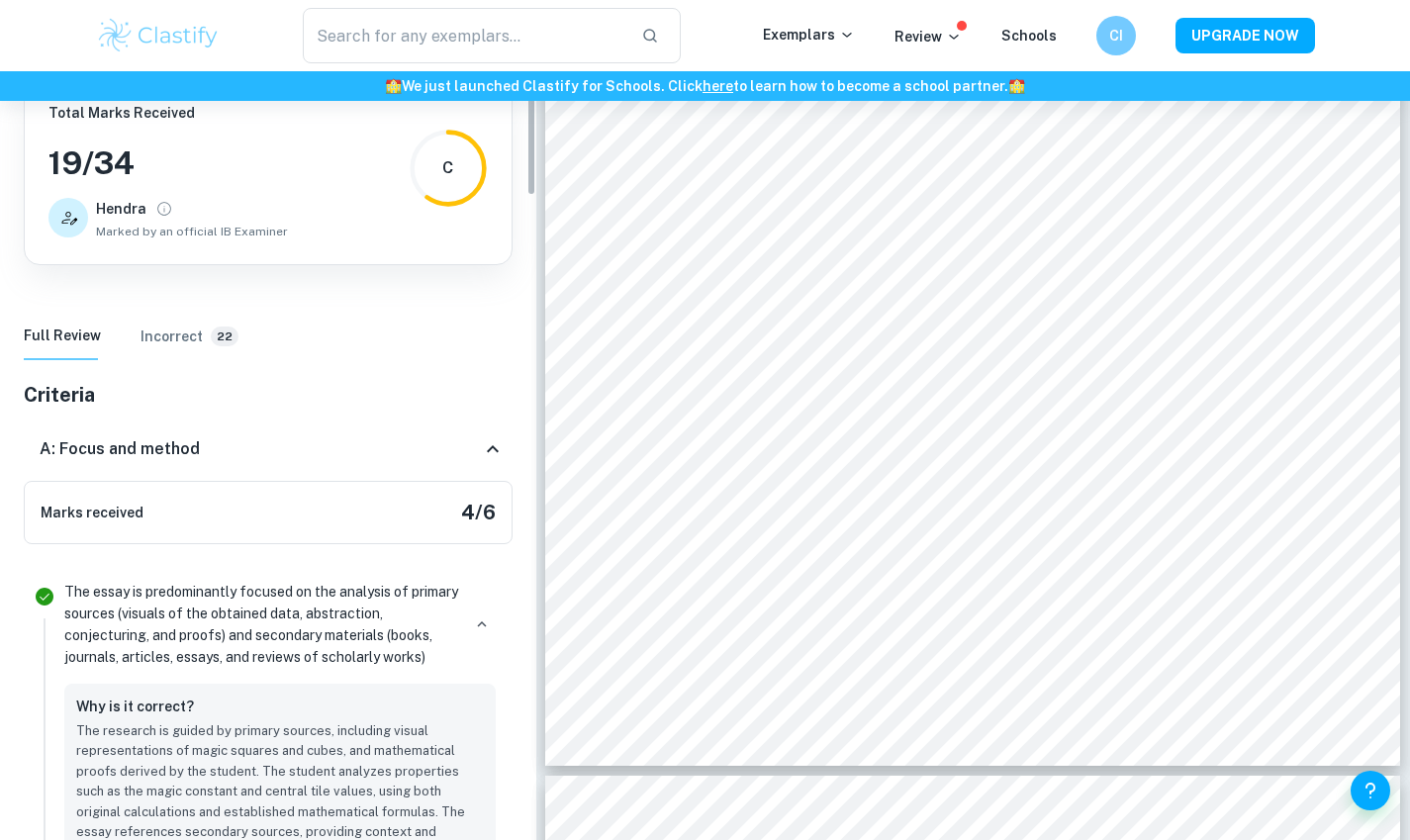 scroll, scrollTop: 117, scrollLeft: 0, axis: vertical 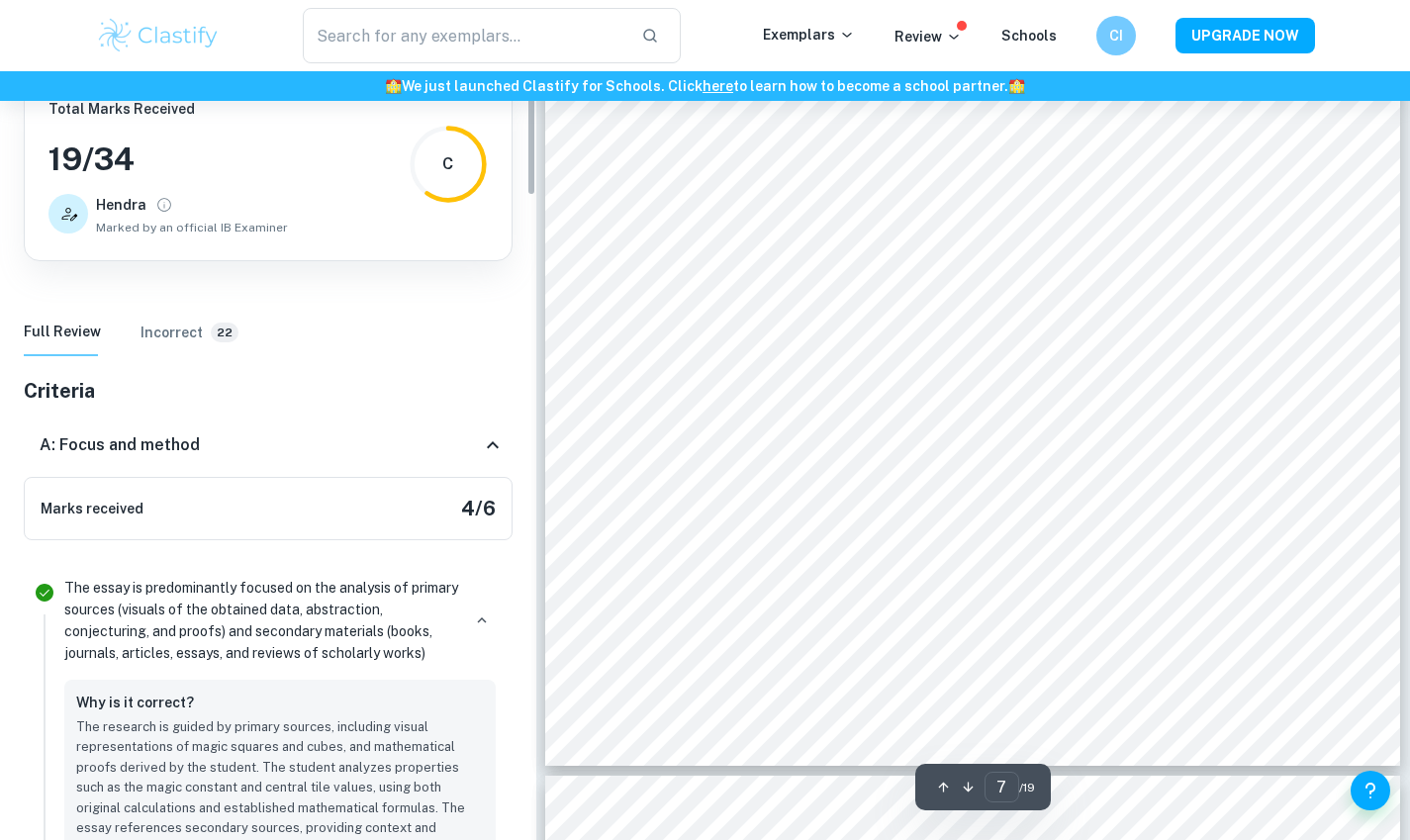 click on "Home Dashboard Reviews Maths EE Maths EE  Review Total Marks Received 19 / 34 [LAST] Marked by an official IB Examiner C Full Review Incorrect   22 Criteria A: Focus and method Marks received 4 / 6 The essay is predominantly focused on the analysis of primary sources (visuals of the obtained data, abstraction, conjecturing, and proofs) and secondary materials (books, journals, articles, essays, and reviews of scholarly works) Why is it correct? The research is guided by primary sources, including visual representations of magic squares and cubes, and mathematical proofs derived by the student. The student analyzes properties such as the magic constant and central tile values, using both original calculations and established mathematical formulas. The essay references secondary sources, providing context and support for the findings, which enhances the analysis. The inclusion of historical context and classification of magic squares further enriches the exploration of the topic. Why is it wrong? Highlights:" at bounding box center (268, 2677) 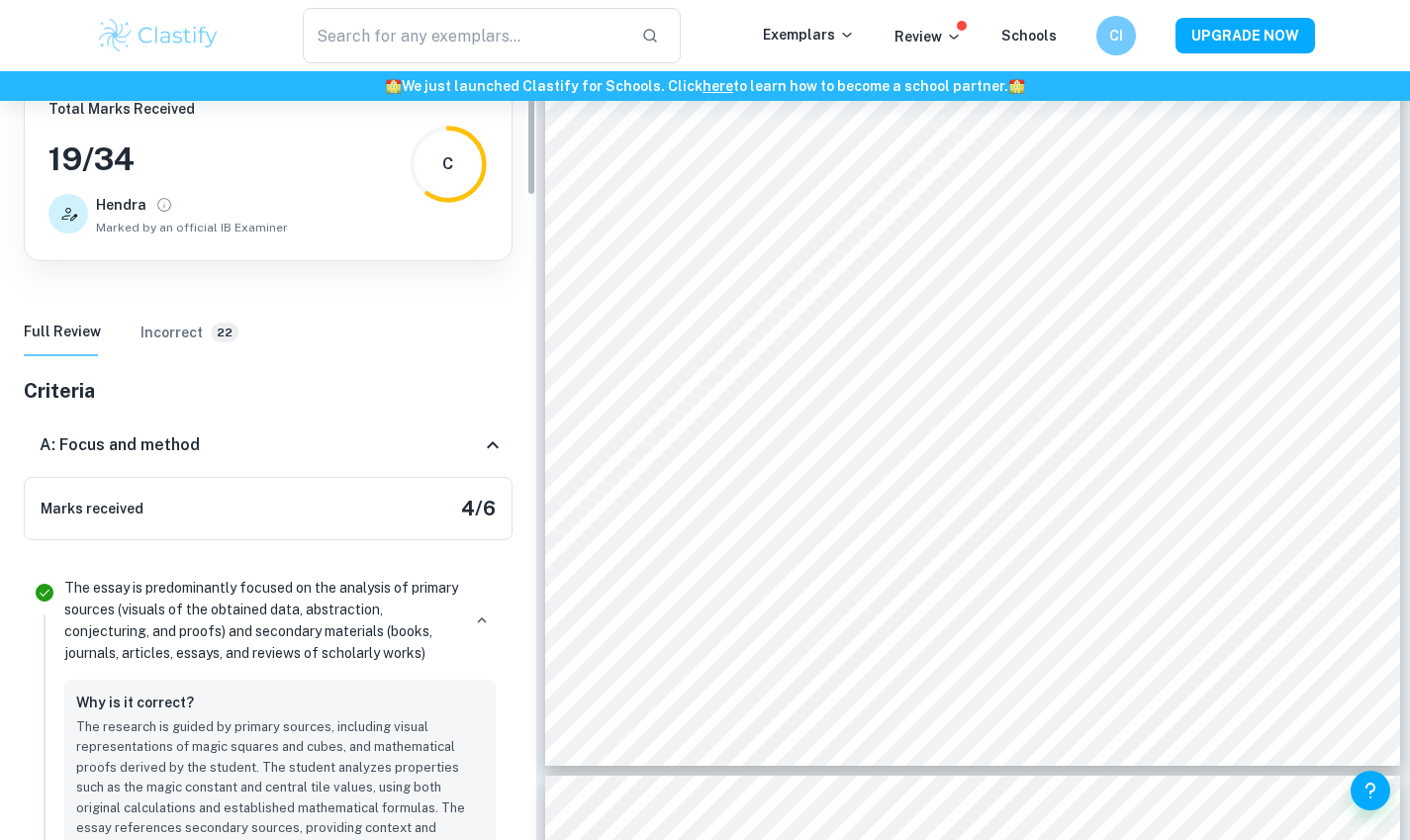 click on "Home Dashboard Reviews Maths EE Maths EE  Review Total Marks Received 19 / 34 [LAST] Marked by an official IB Examiner C Full Review Incorrect   22 Criteria A: Focus and method Marks received 4 / 6 The essay is predominantly focused on the analysis of primary sources (visuals of the obtained data, abstraction, conjecturing, and proofs) and secondary materials (books, journals, articles, essays, and reviews of scholarly works) Why is it correct? The research is guided by primary sources, including visual representations of magic squares and cubes, and mathematical proofs derived by the student. The student analyzes properties such as the magic constant and central tile values, using both original calculations and established mathematical formulas. The essay references secondary sources, providing context and support for the findings, which enhances the analysis. The inclusion of historical context and classification of magic squares further enriches the exploration of the topic. Why is it wrong? Highlights:" at bounding box center [268, 2677] 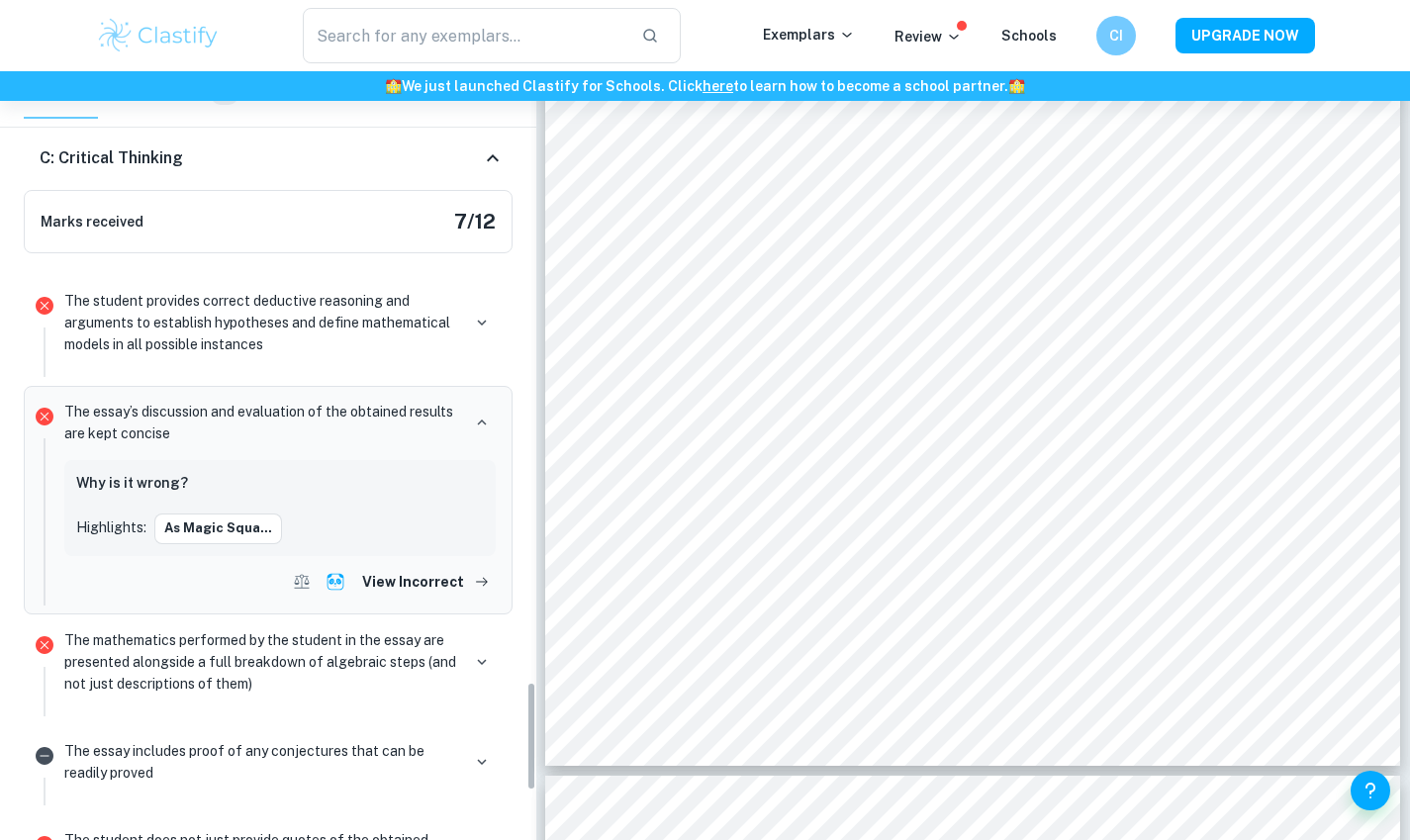 scroll, scrollTop: 4322, scrollLeft: 0, axis: vertical 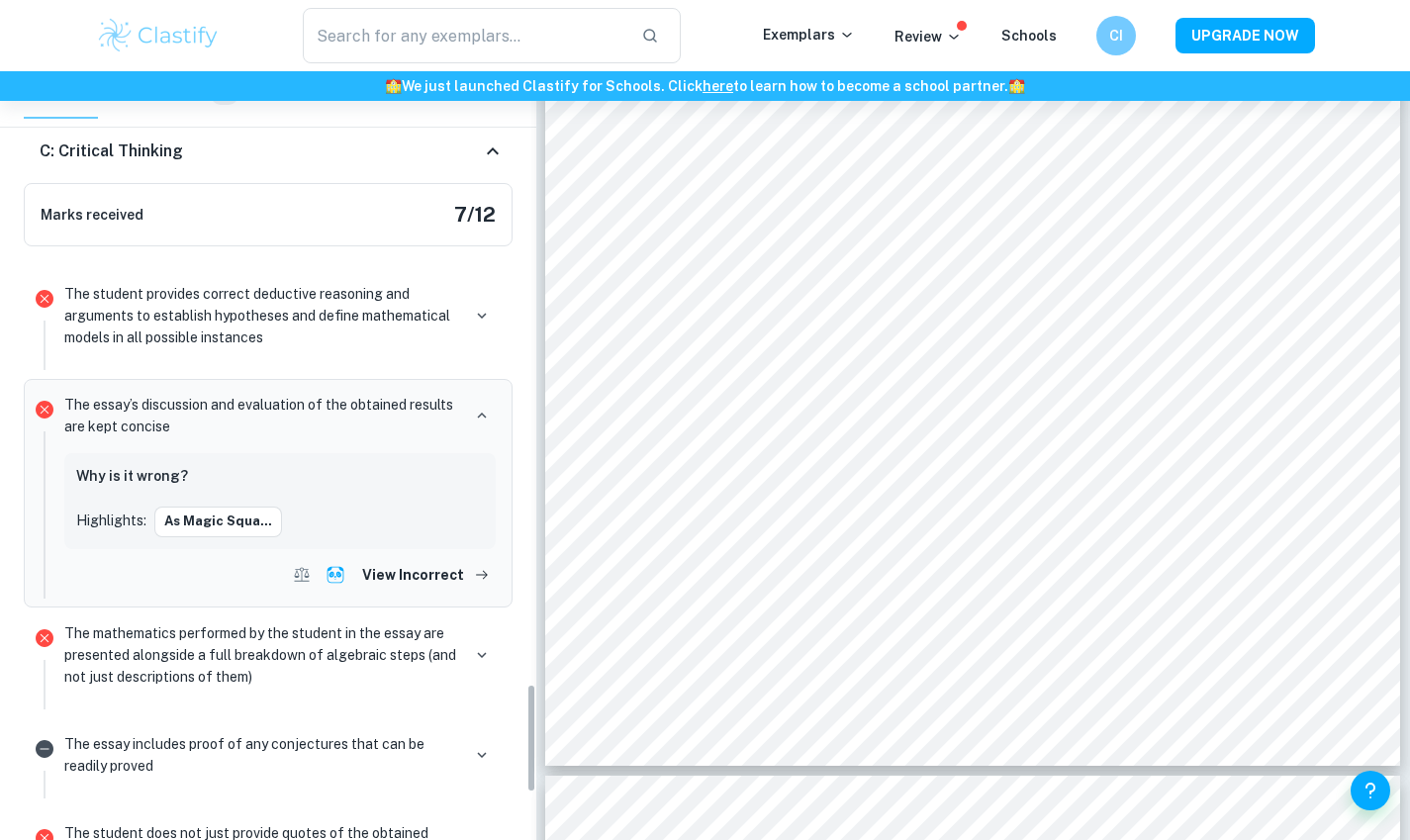 drag, startPoint x: 530, startPoint y: 123, endPoint x: 532, endPoint y: 718, distance: 595.0034 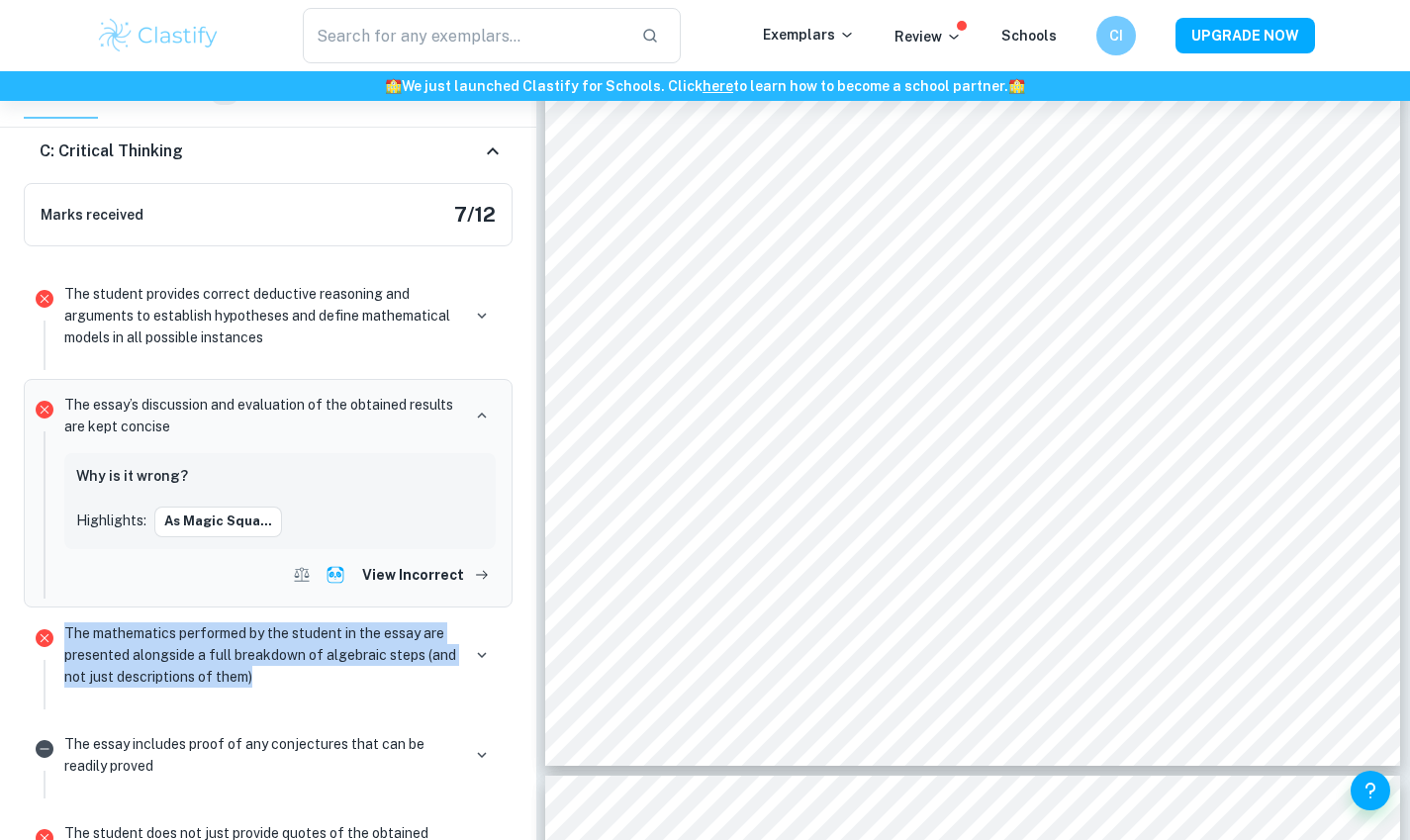 drag, startPoint x: 279, startPoint y: 649, endPoint x: 65, endPoint y: 606, distance: 218.27735 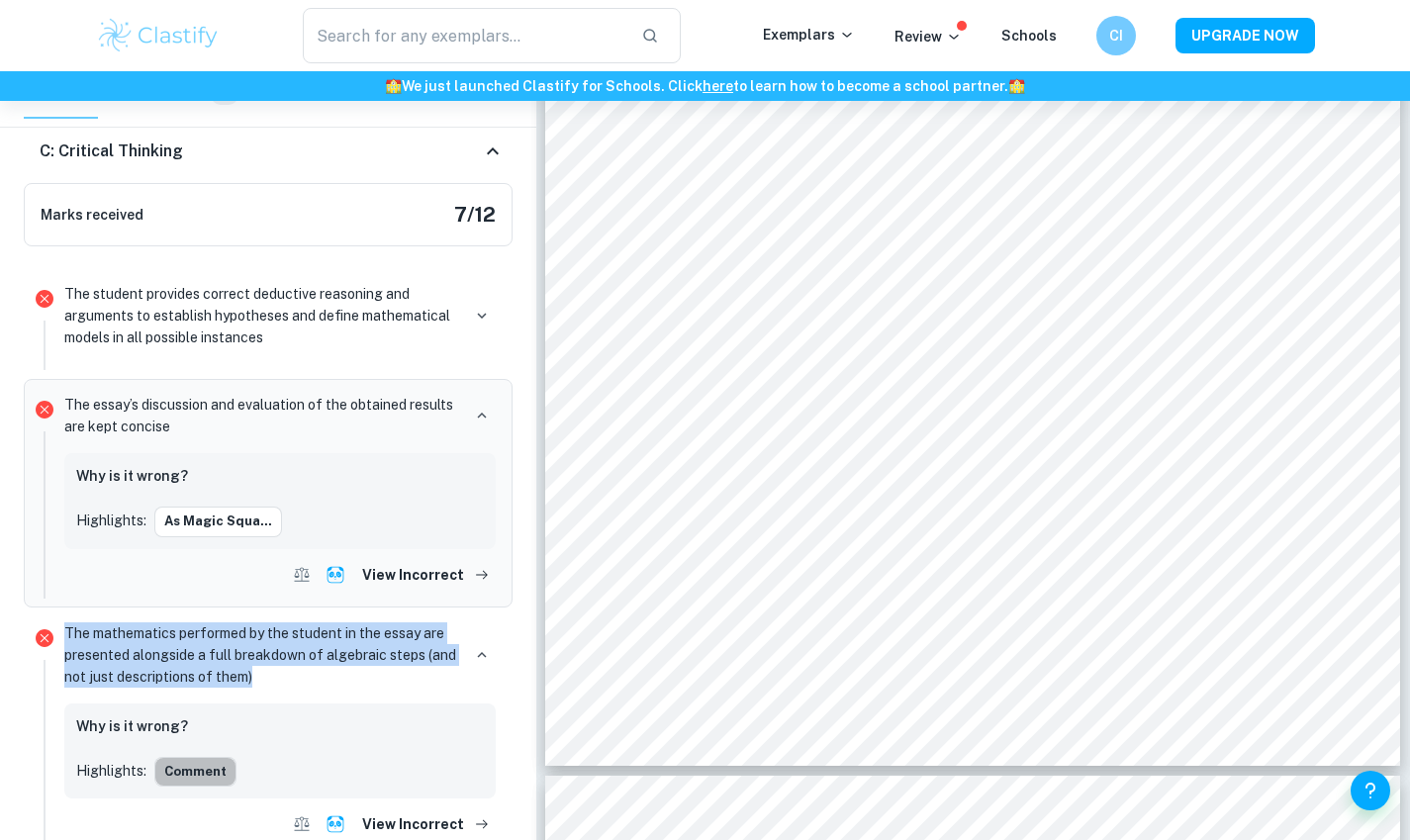 click on "Comment" at bounding box center [195, 772] 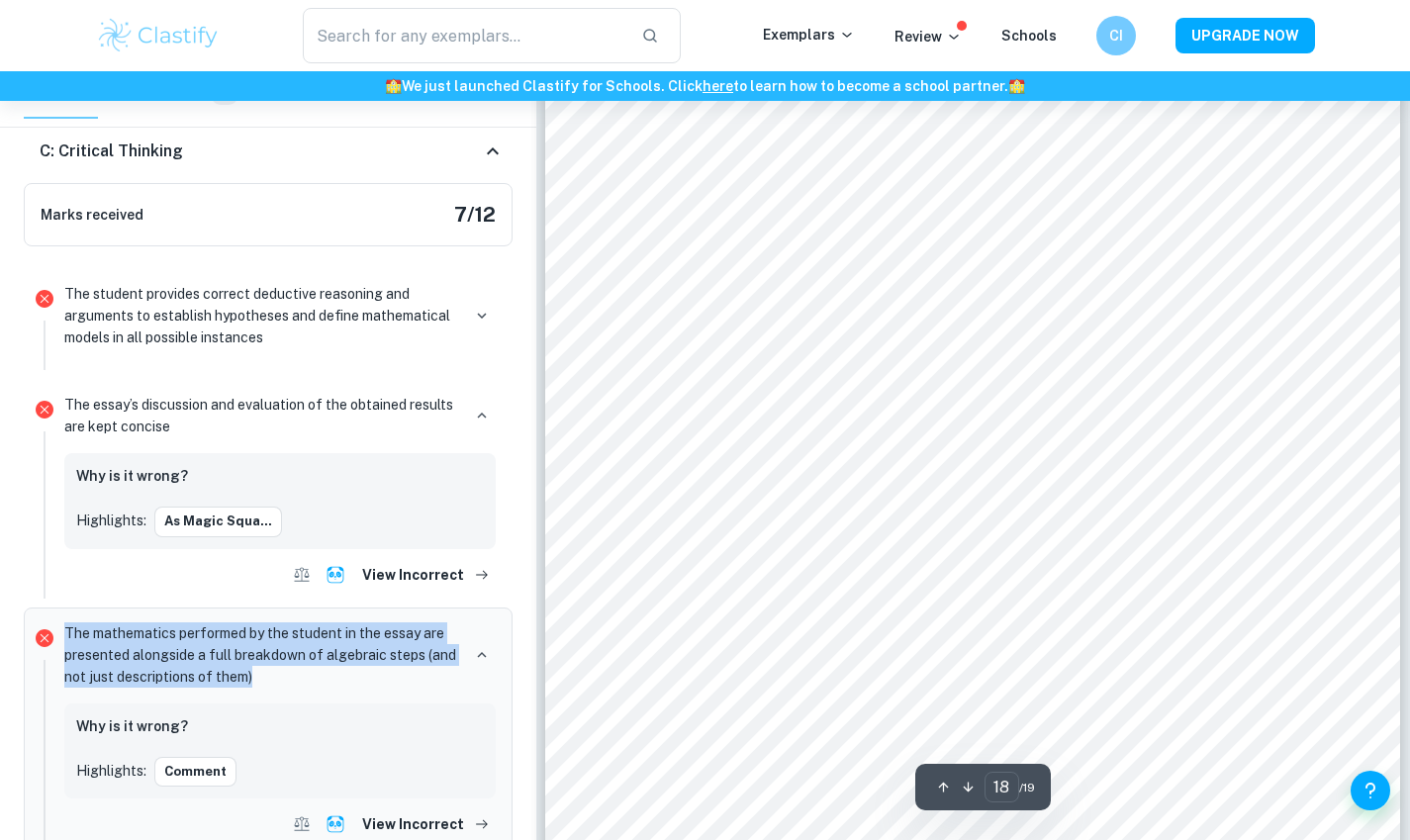 scroll, scrollTop: 21391, scrollLeft: 0, axis: vertical 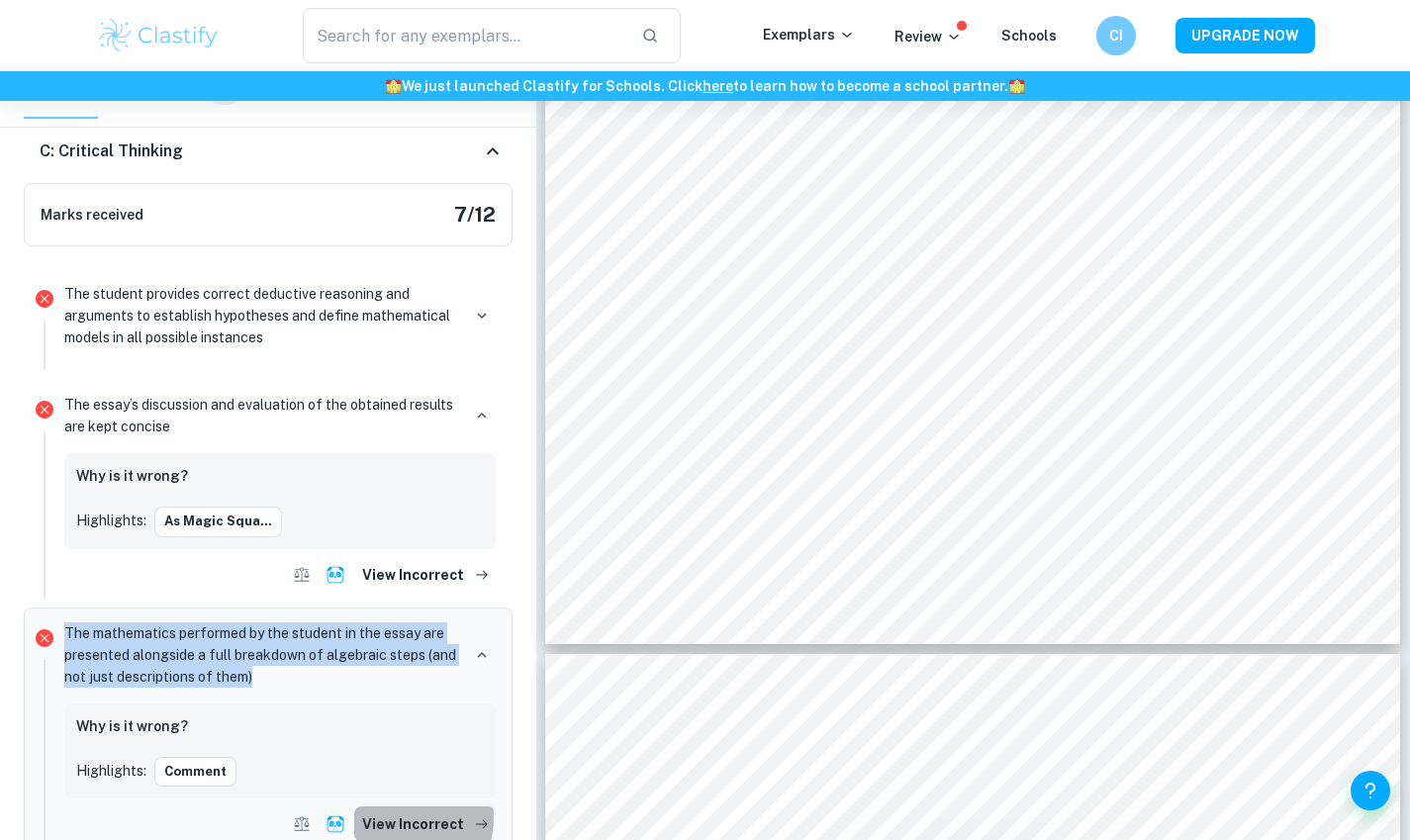 click on "View Incorrect" at bounding box center (424, 824) 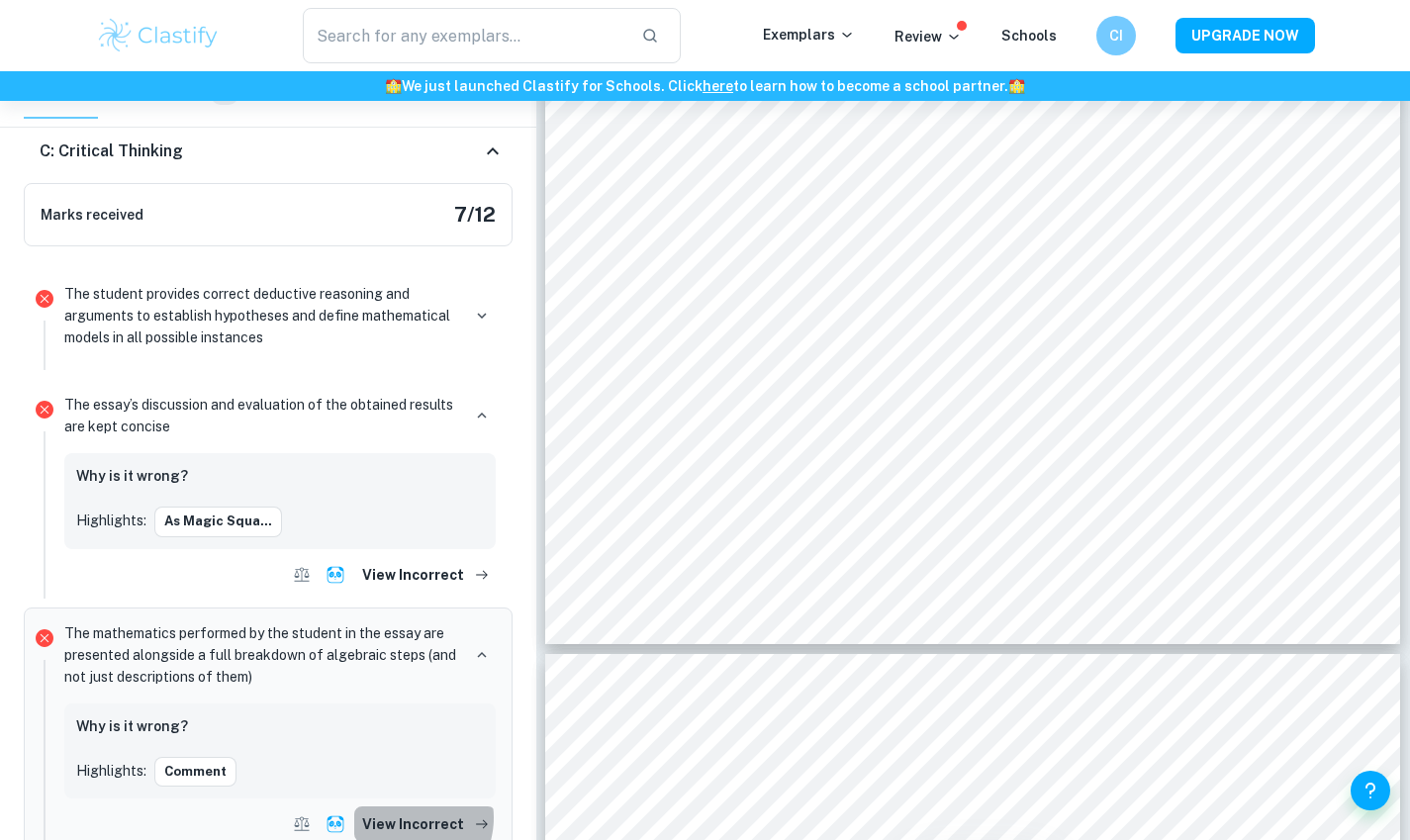 scroll, scrollTop: 189, scrollLeft: 0, axis: vertical 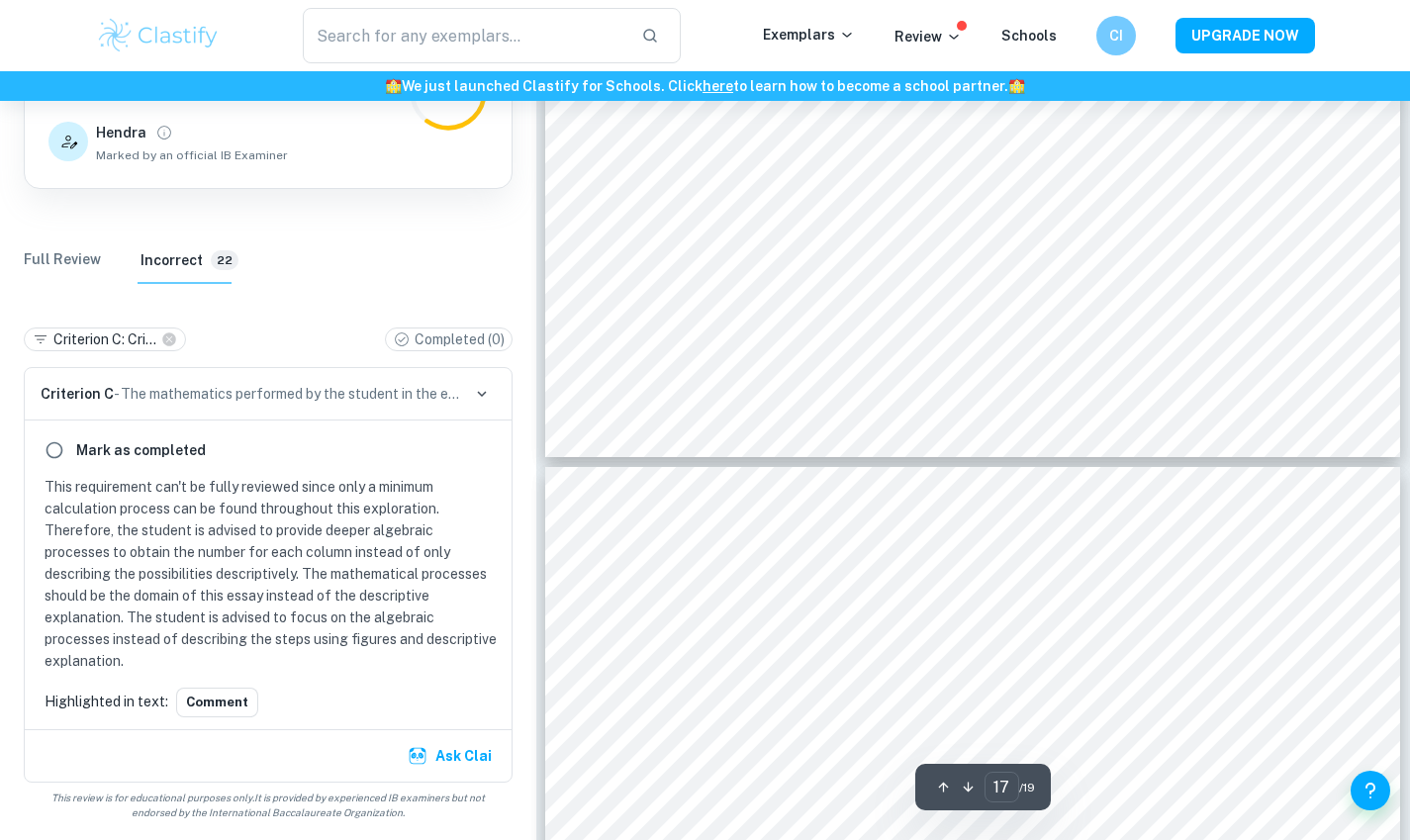 drag, startPoint x: 993, startPoint y: 700, endPoint x: 642, endPoint y: 558, distance: 378.6357 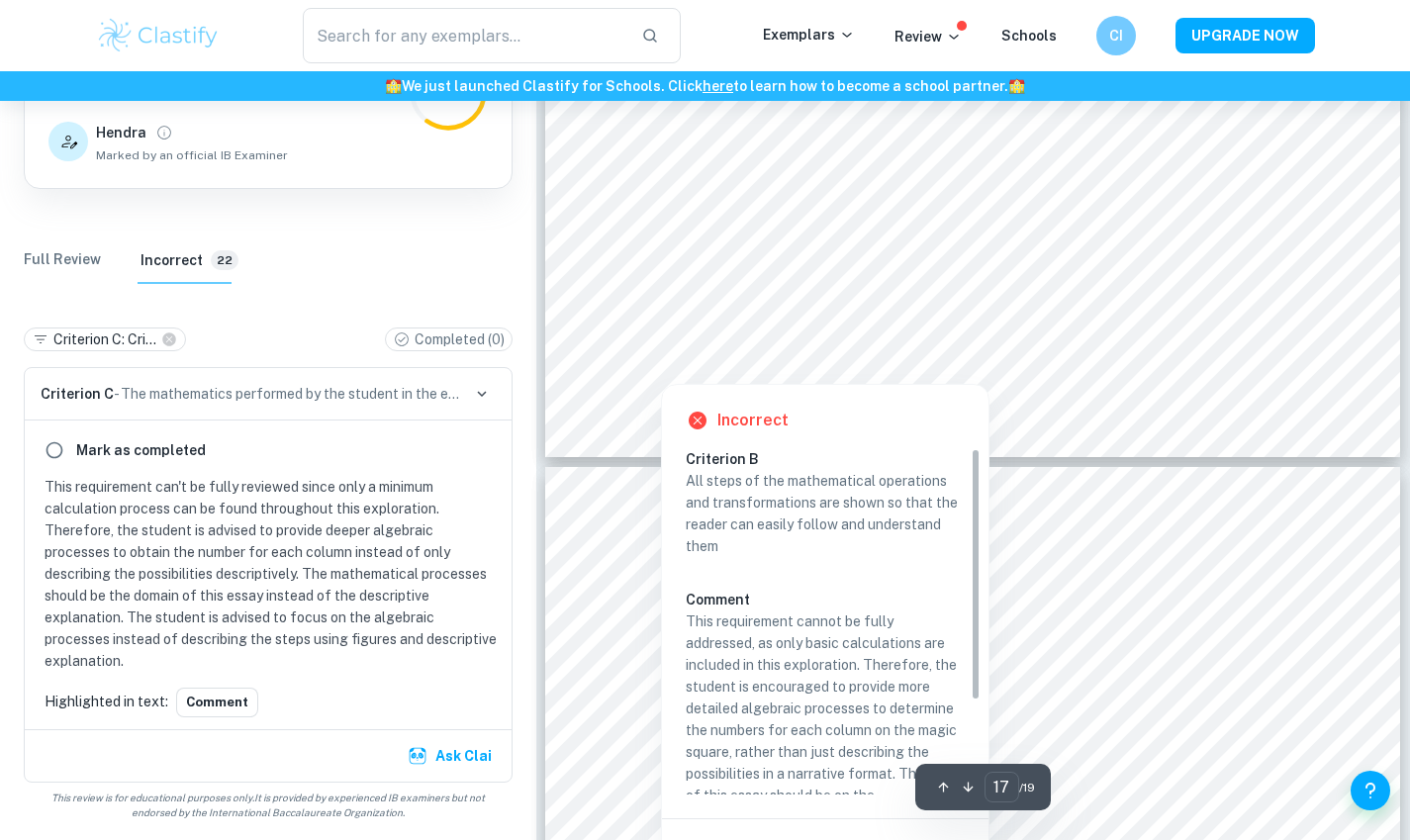 click at bounding box center [661, 362] 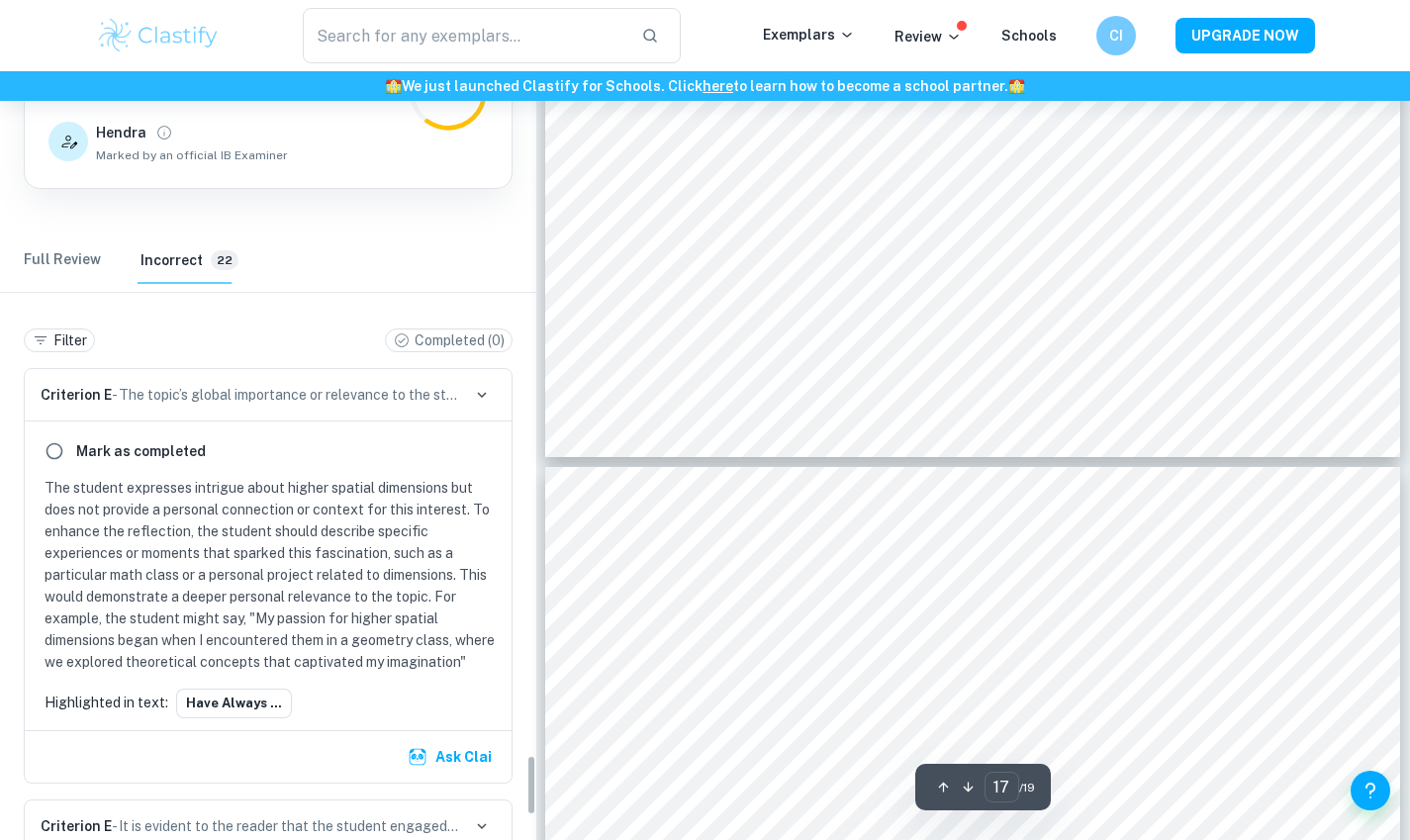 scroll, scrollTop: 8670, scrollLeft: 0, axis: vertical 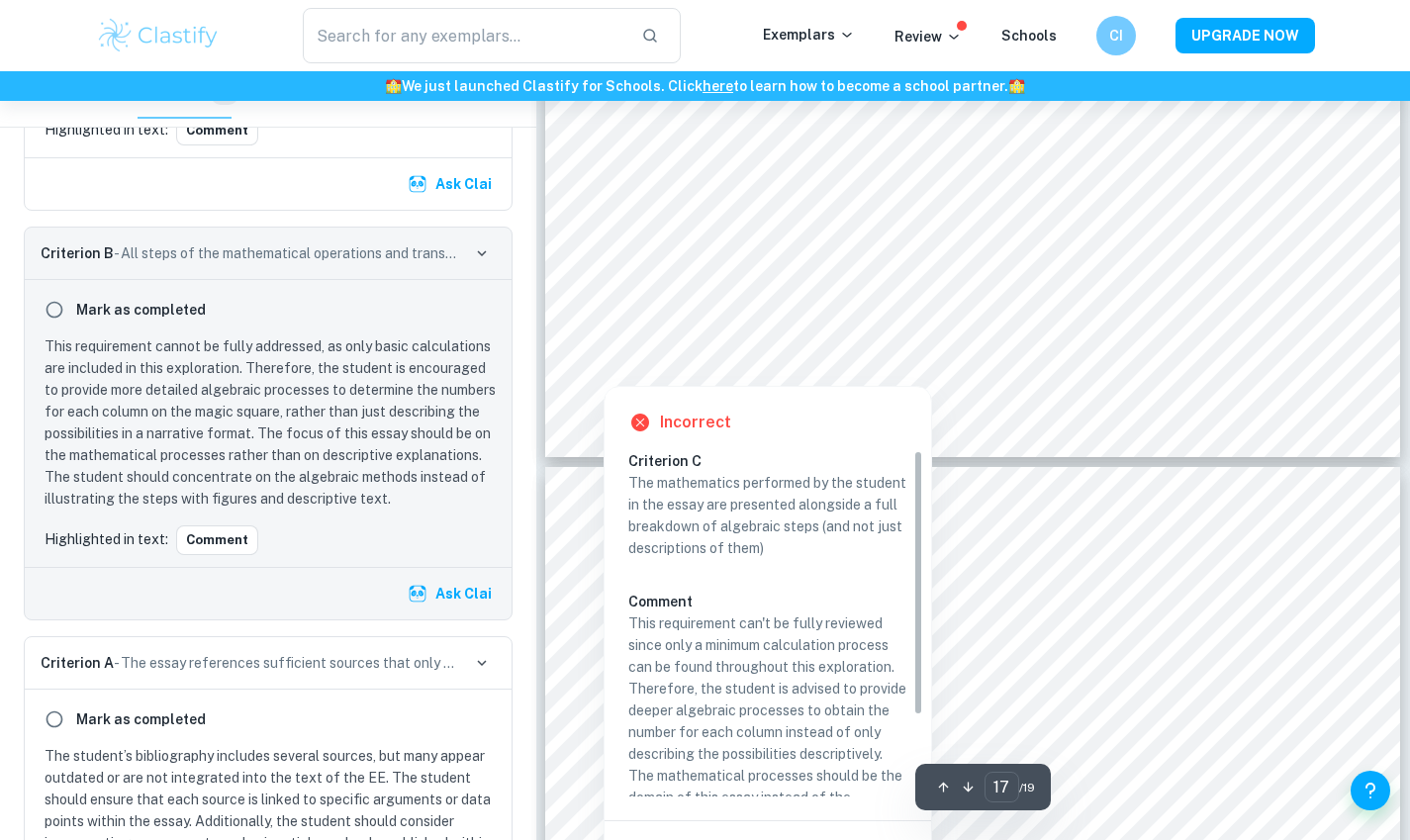click at bounding box center (603, 365) 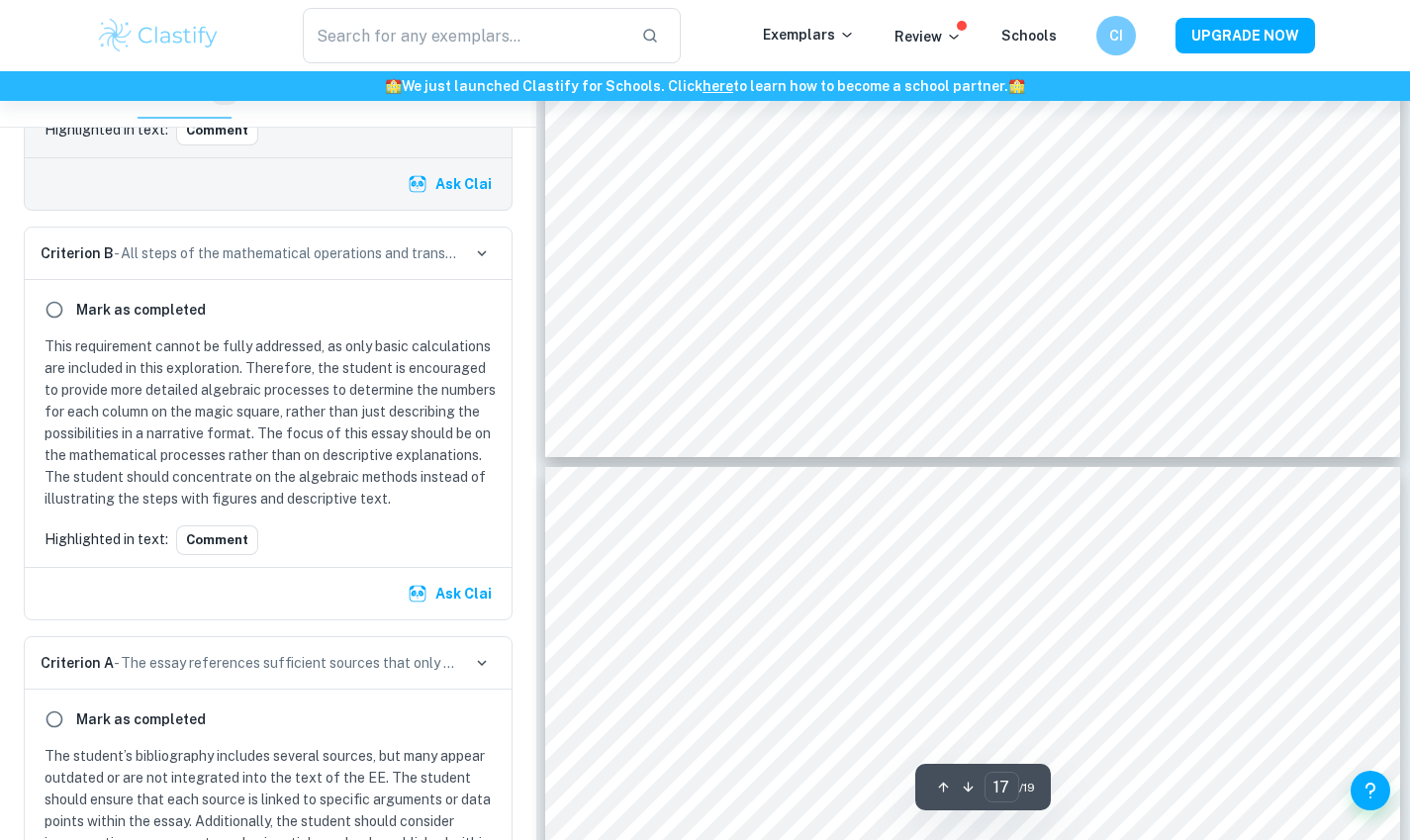 scroll, scrollTop: 8239, scrollLeft: 0, axis: vertical 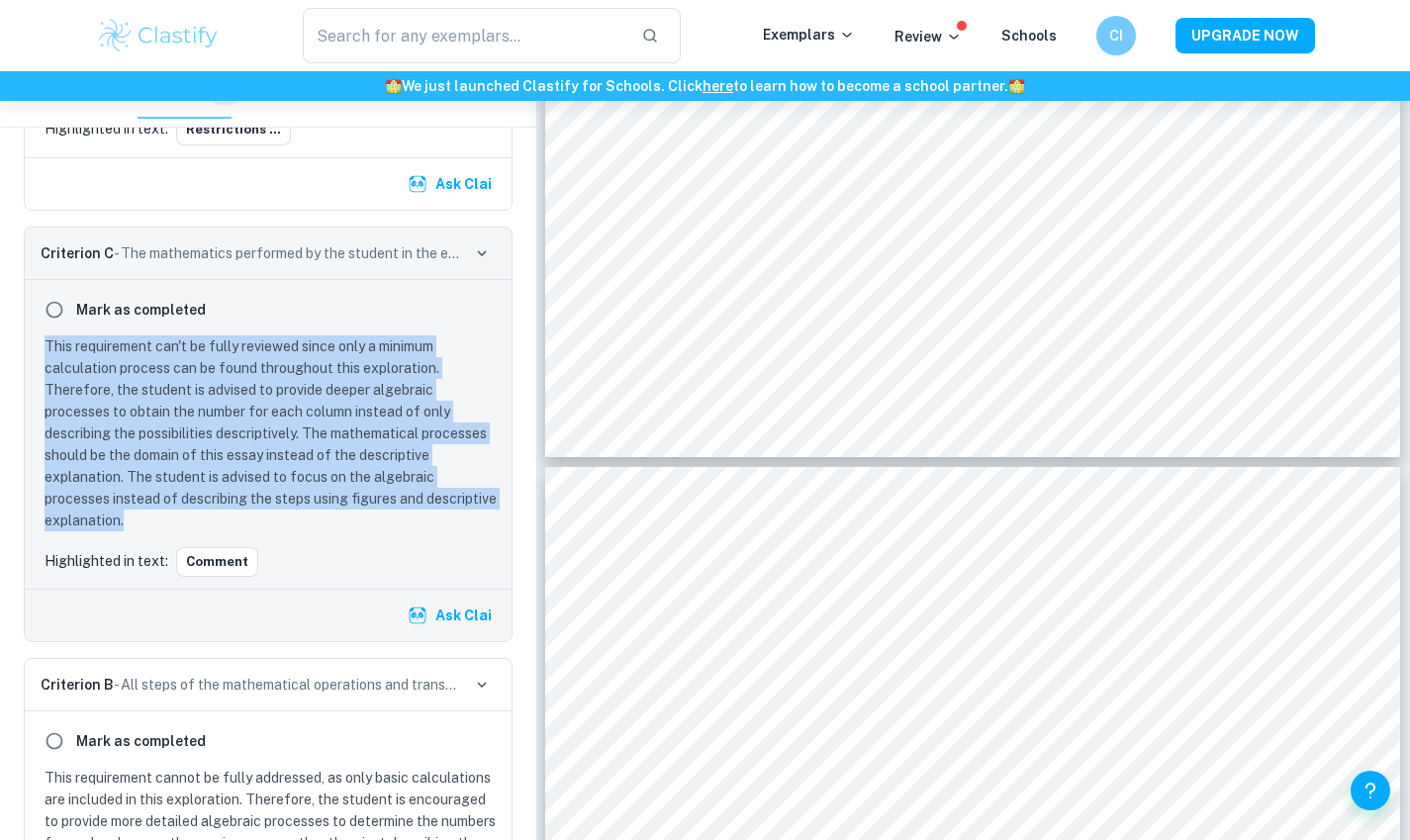 drag, startPoint x: 218, startPoint y: 543, endPoint x: 47, endPoint y: 363, distance: 248.27606 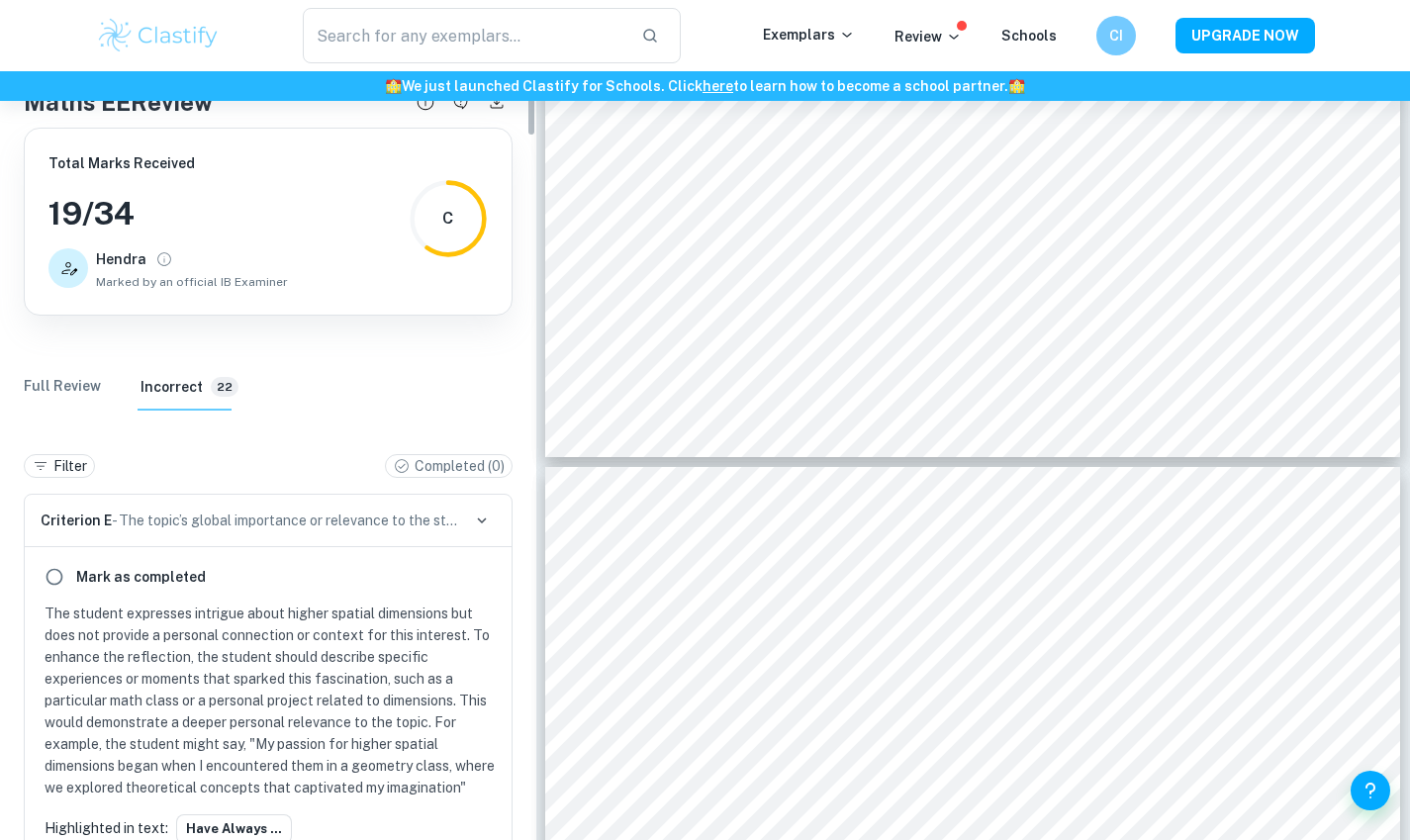 scroll, scrollTop: 0, scrollLeft: 0, axis: both 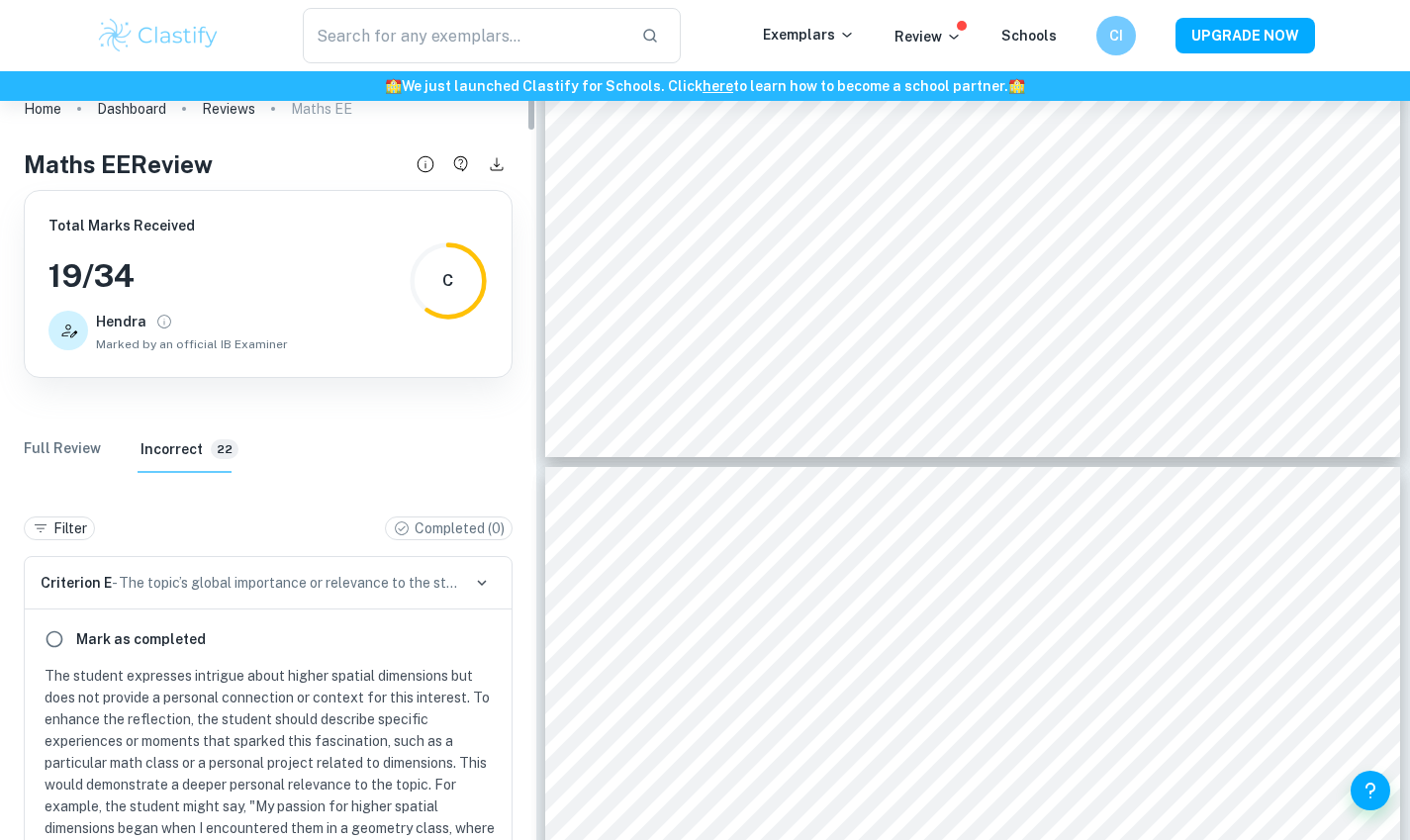 drag, startPoint x: 534, startPoint y: 746, endPoint x: 490, endPoint y: 94, distance: 653.483 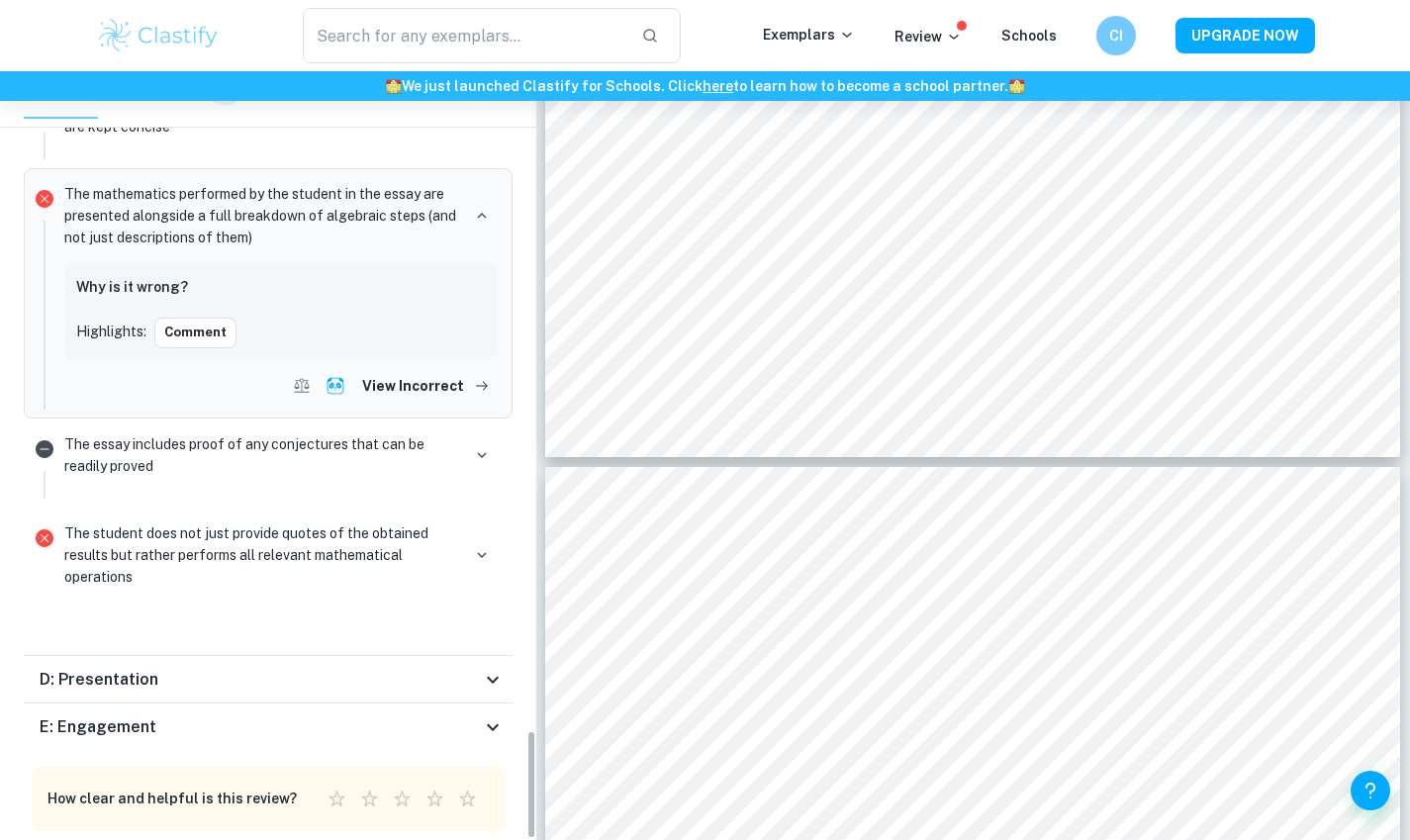 scroll, scrollTop: 4657, scrollLeft: 0, axis: vertical 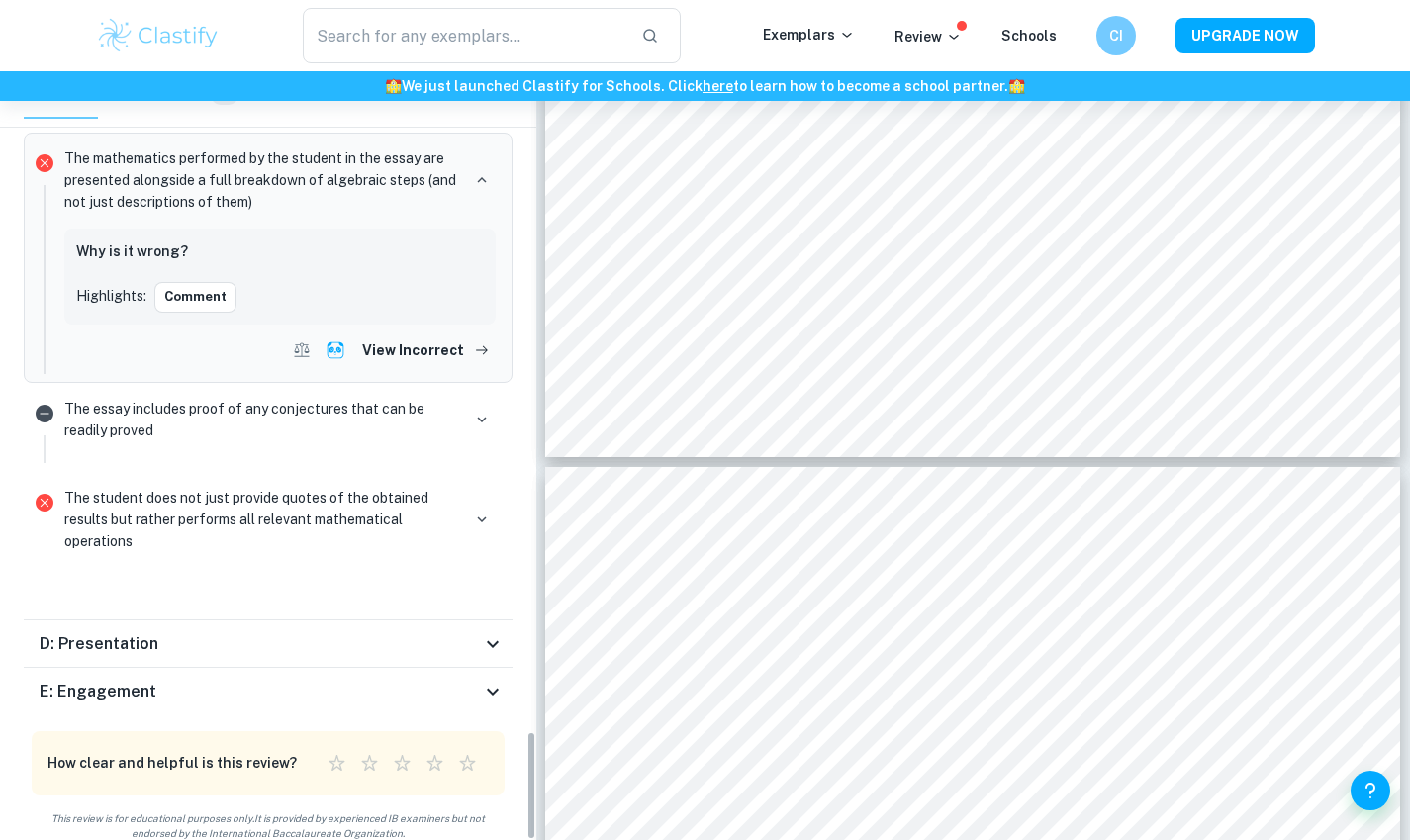drag, startPoint x: 527, startPoint y: 151, endPoint x: 563, endPoint y: 812, distance: 661.97961 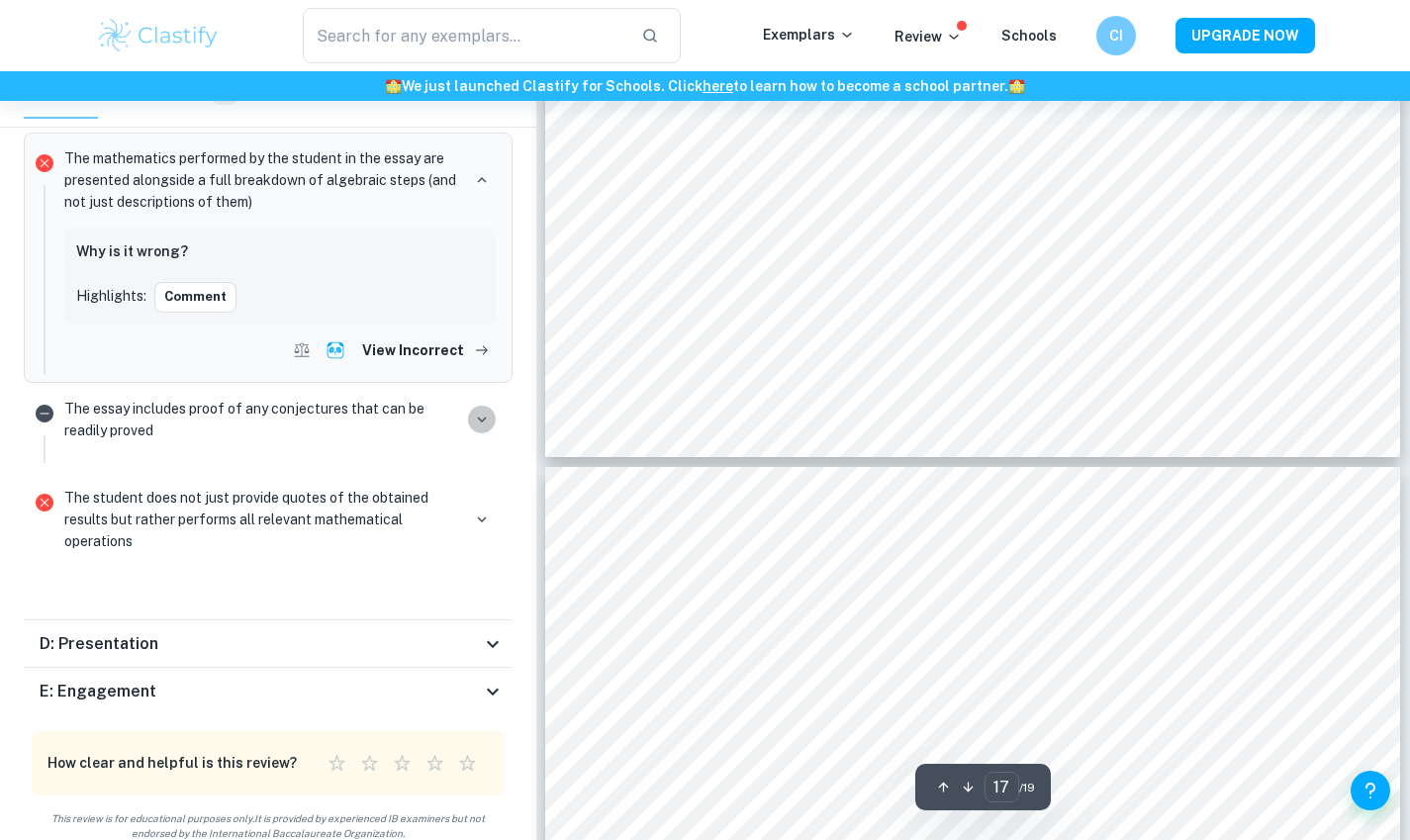 click 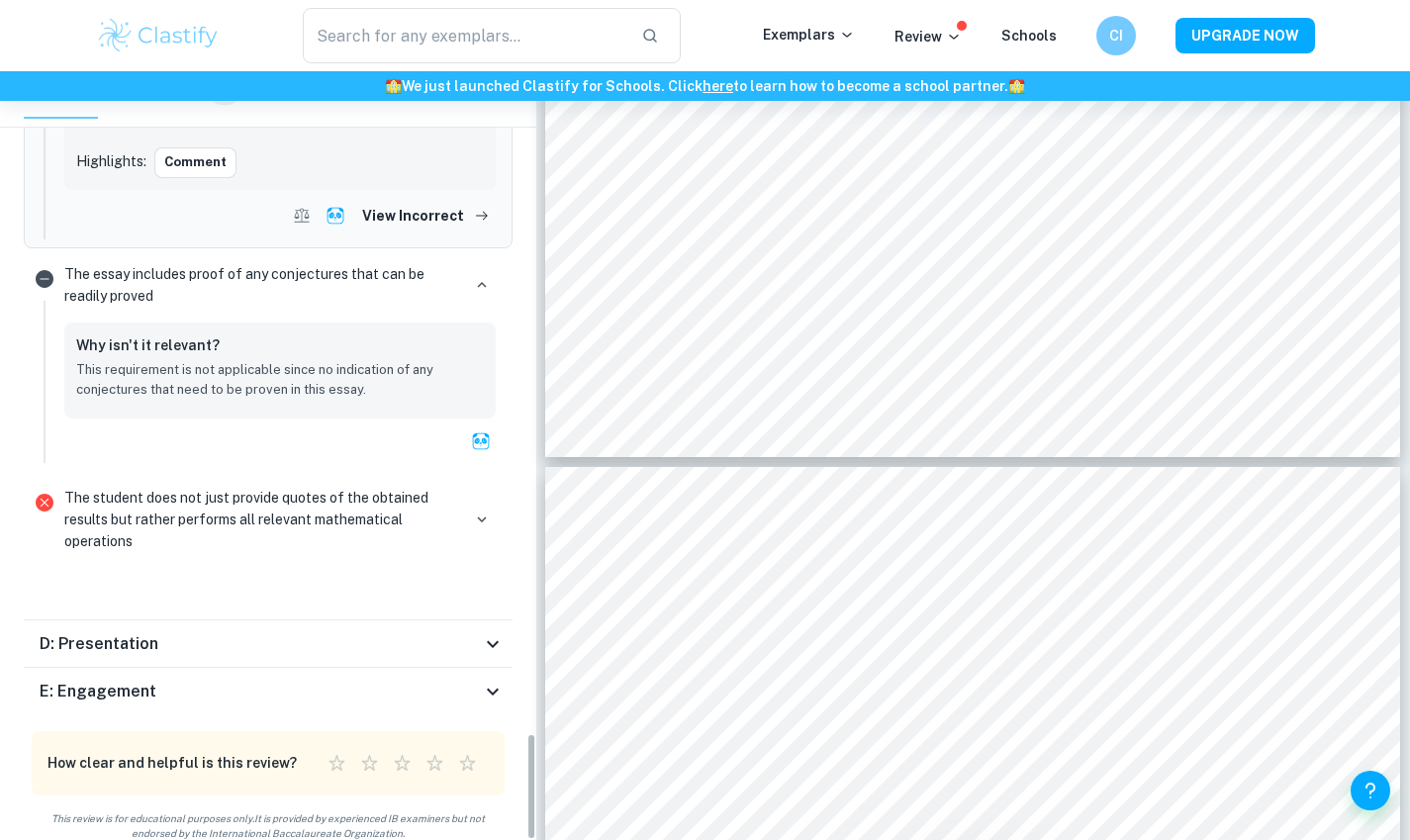 scroll, scrollTop: 4792, scrollLeft: 0, axis: vertical 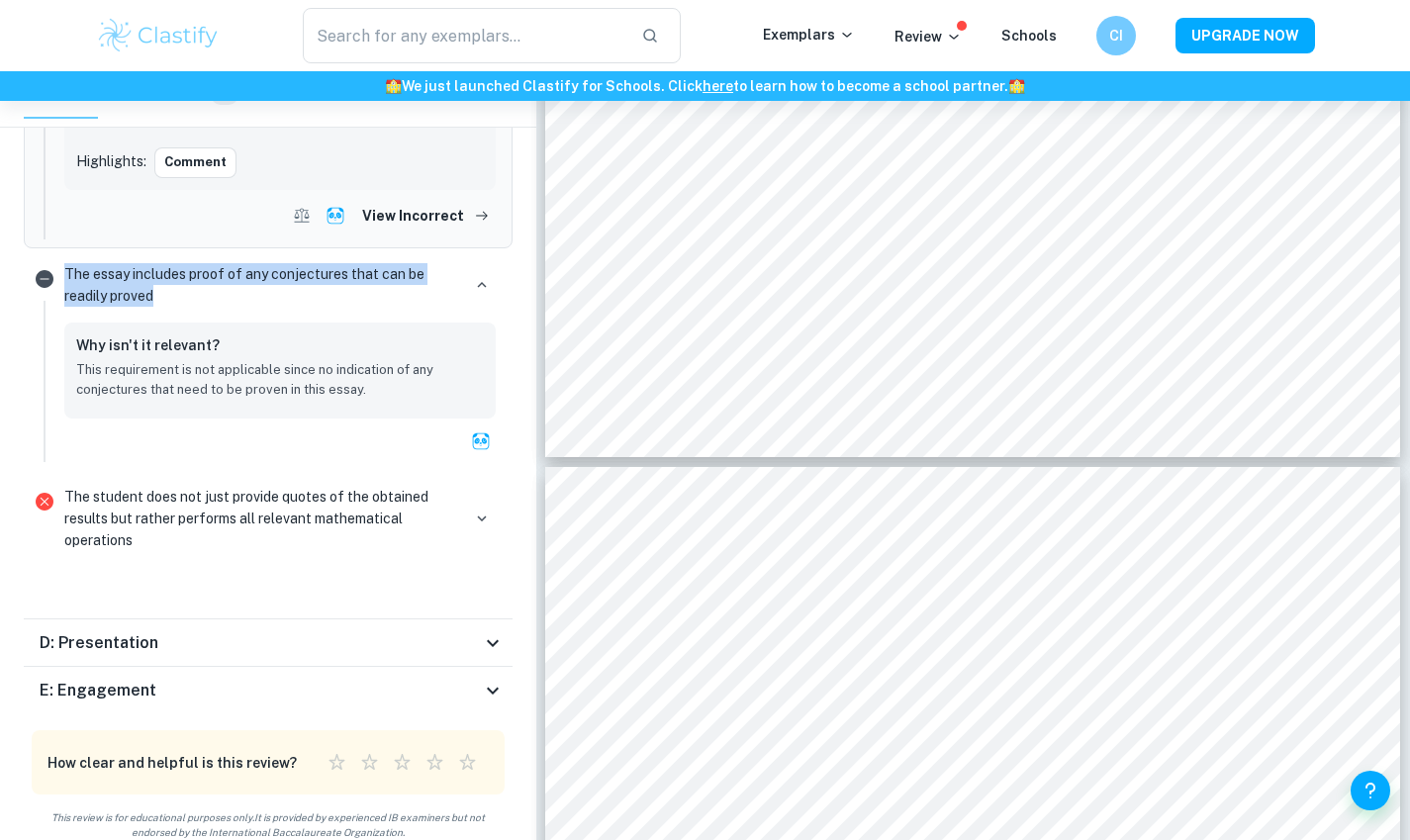 drag, startPoint x: 207, startPoint y: 274, endPoint x: 55, endPoint y: 246, distance: 154.55743 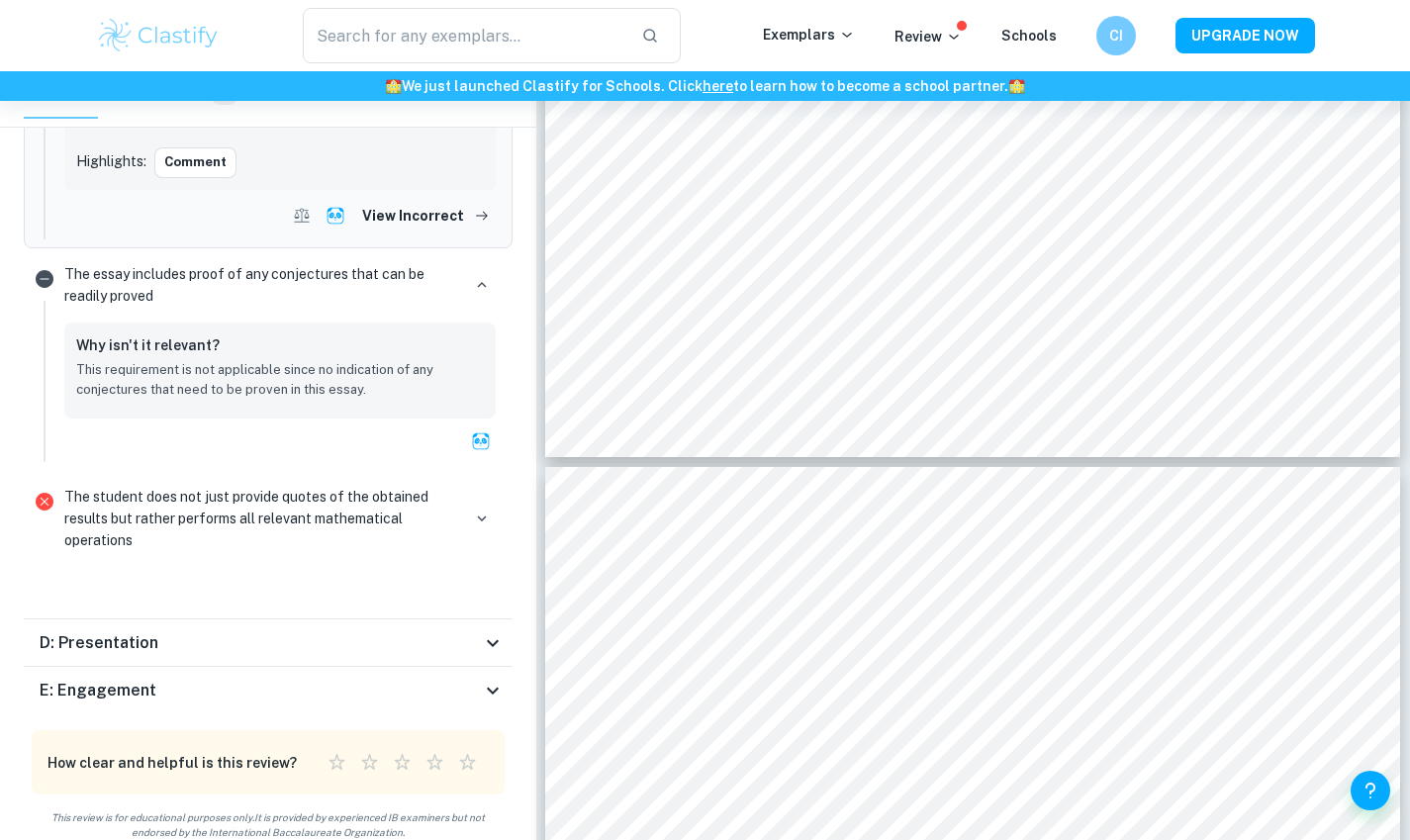 click on "The student does not just provide quotes of the obtained results but rather performs all relevant mathematical operations" at bounding box center [262, 518] 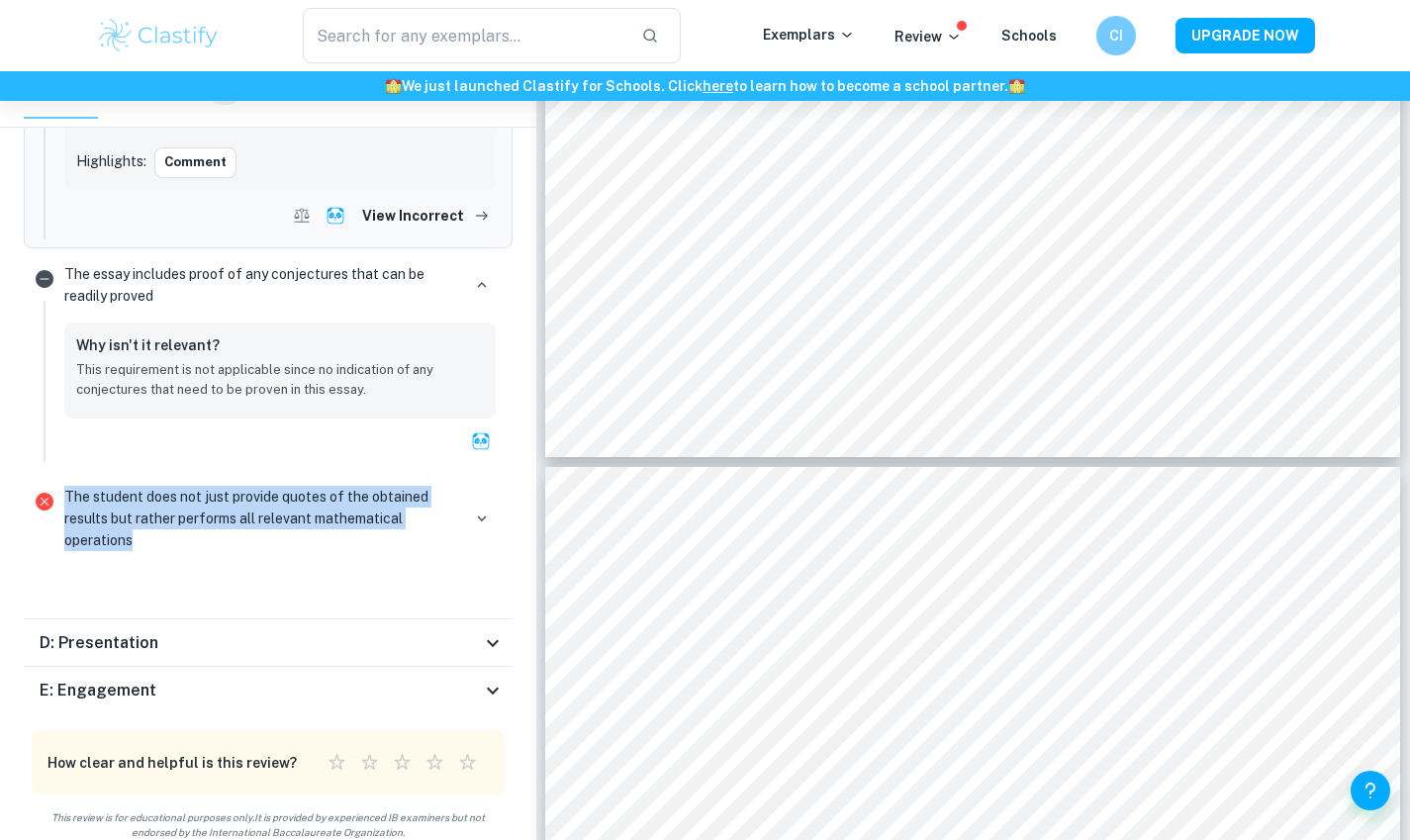 drag, startPoint x: 175, startPoint y: 535, endPoint x: 41, endPoint y: 463, distance: 152.11837 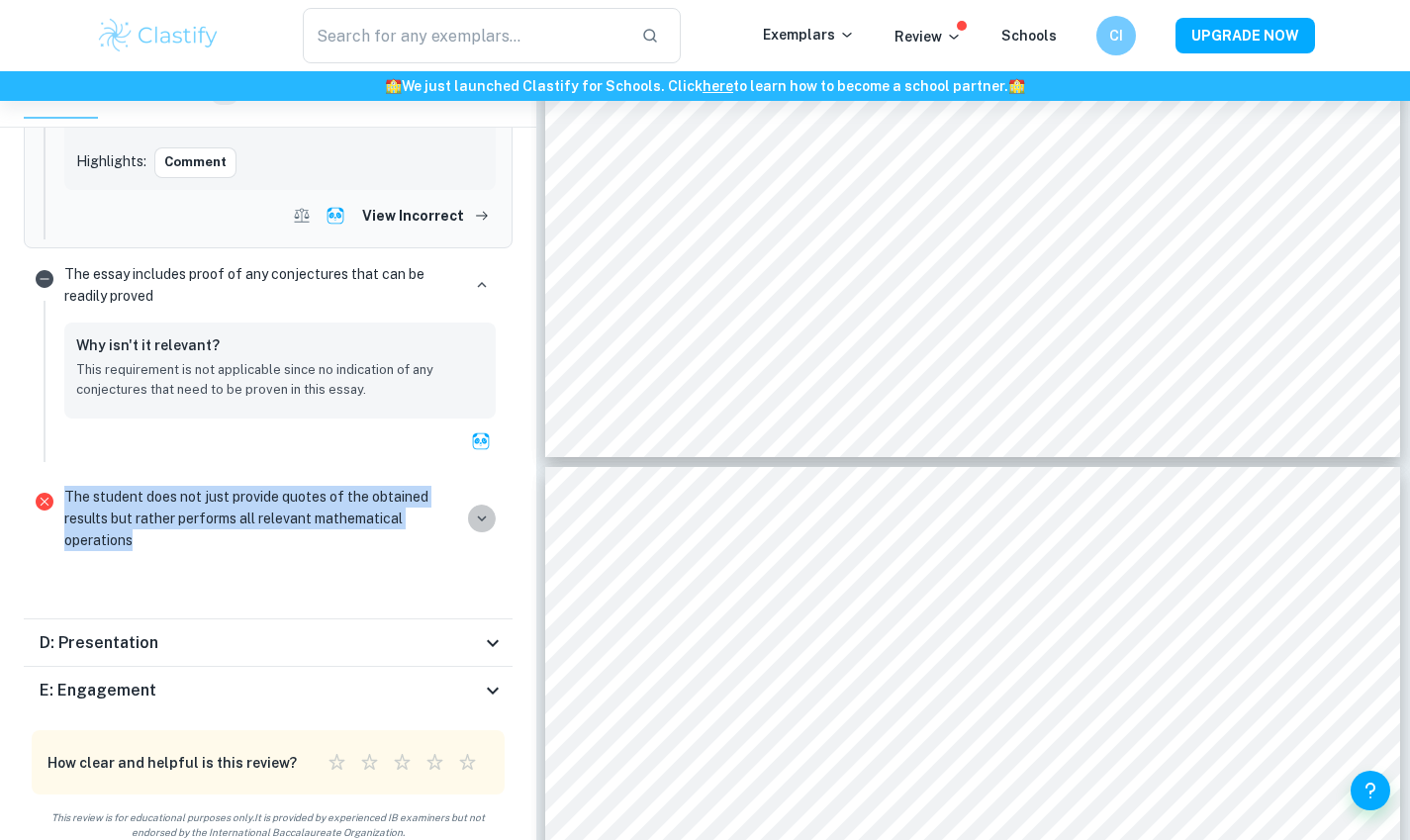 click 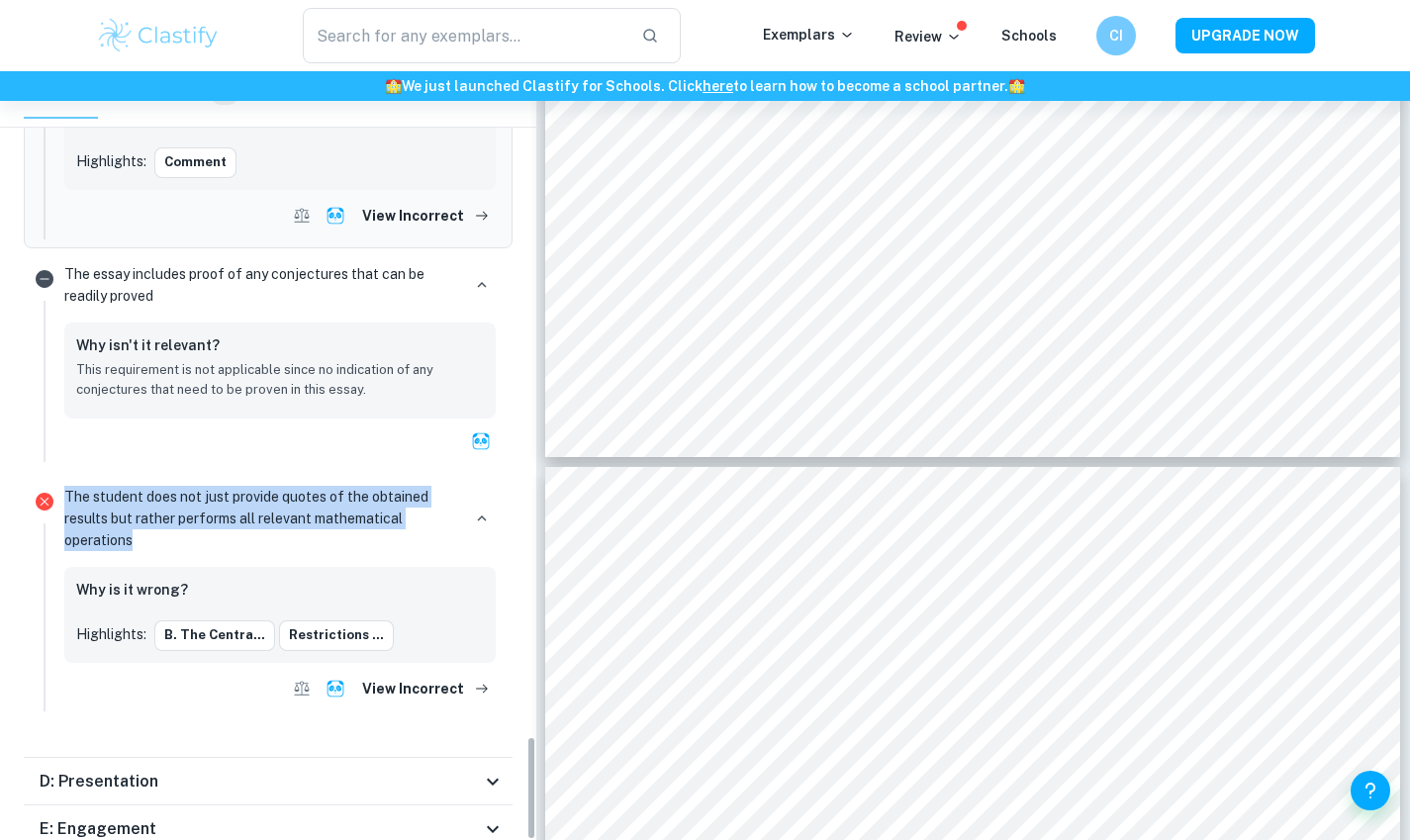 scroll, scrollTop: 4930, scrollLeft: 0, axis: vertical 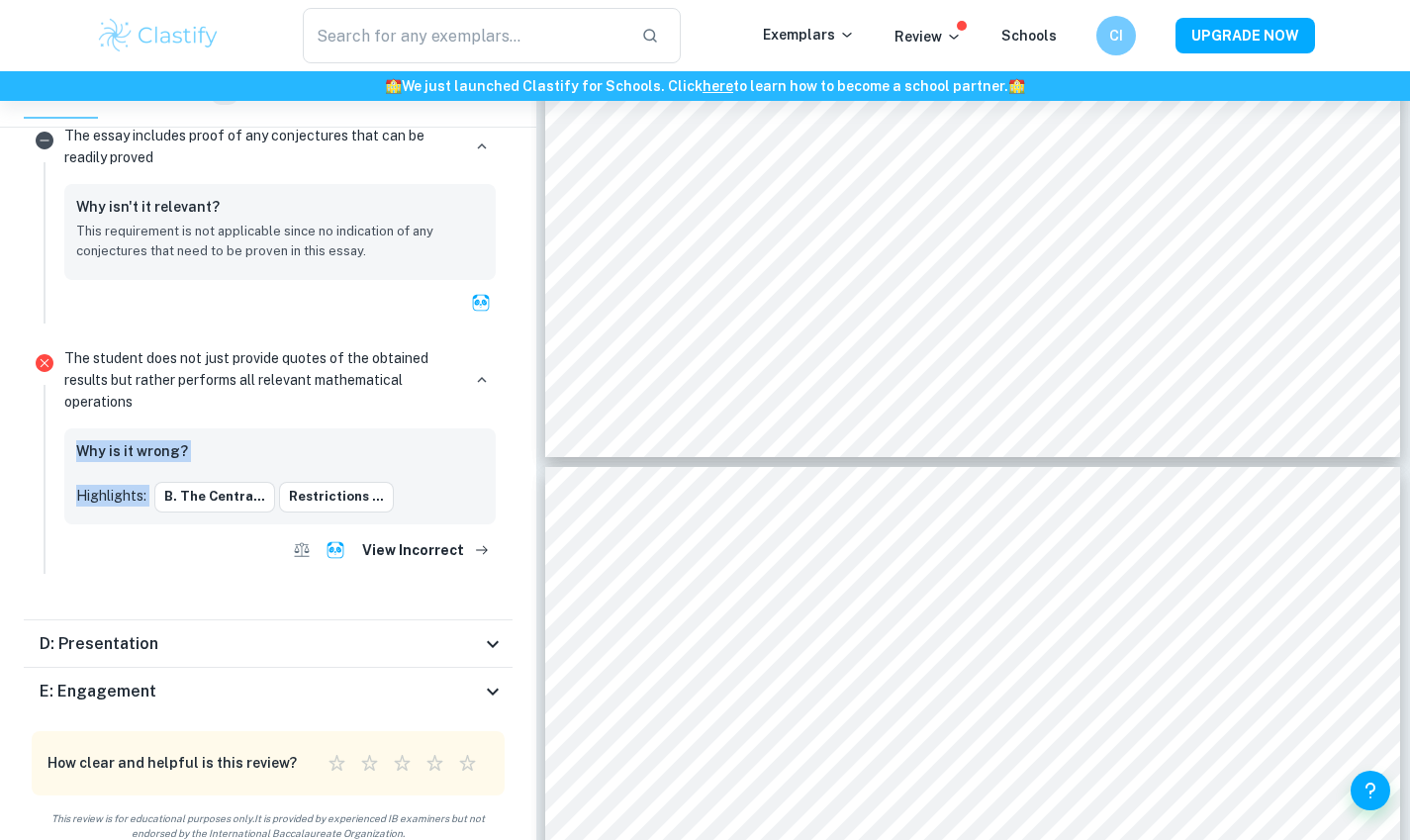 drag, startPoint x: 473, startPoint y: 492, endPoint x: 165, endPoint y: 488, distance: 308.02597 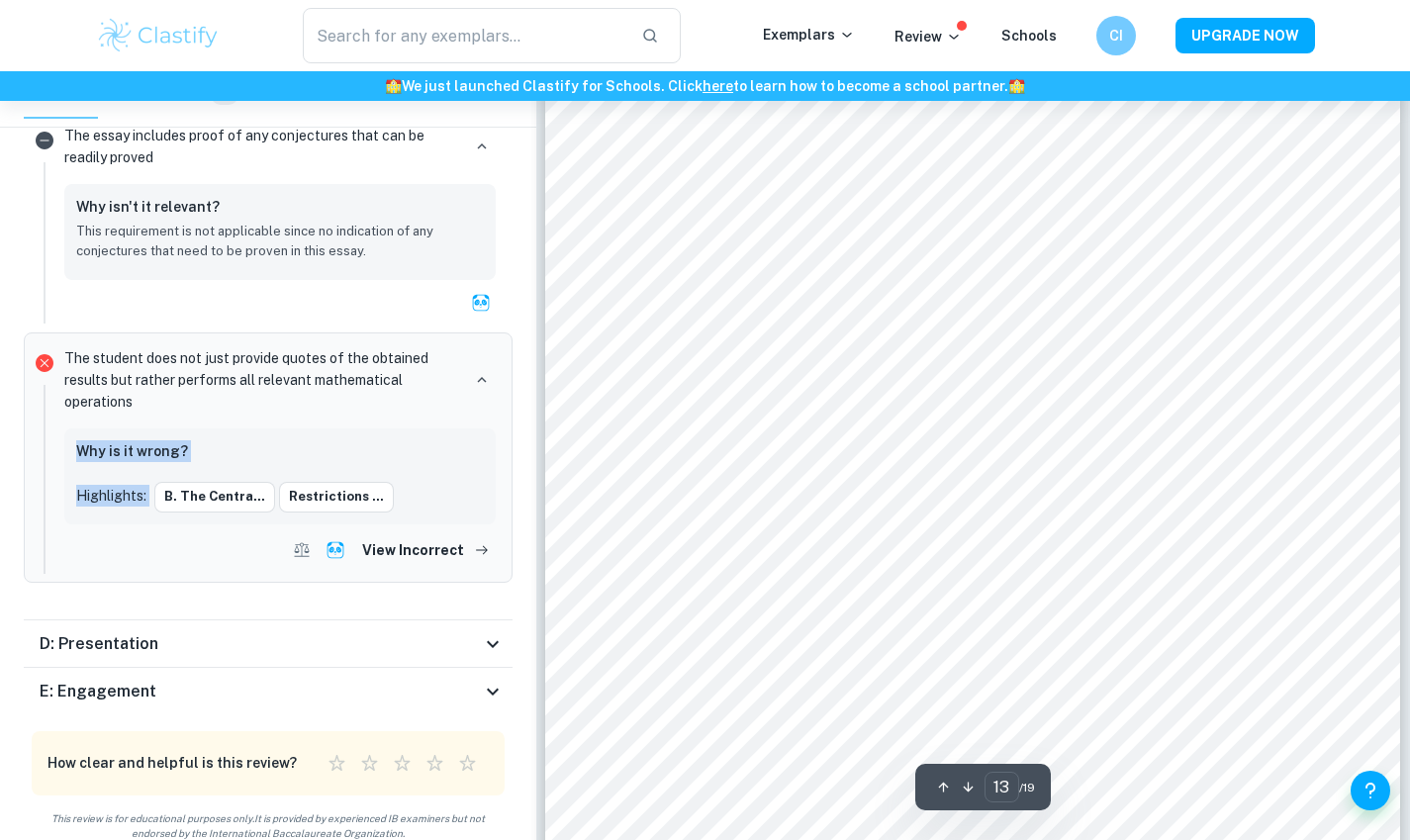 scroll, scrollTop: 14511, scrollLeft: 0, axis: vertical 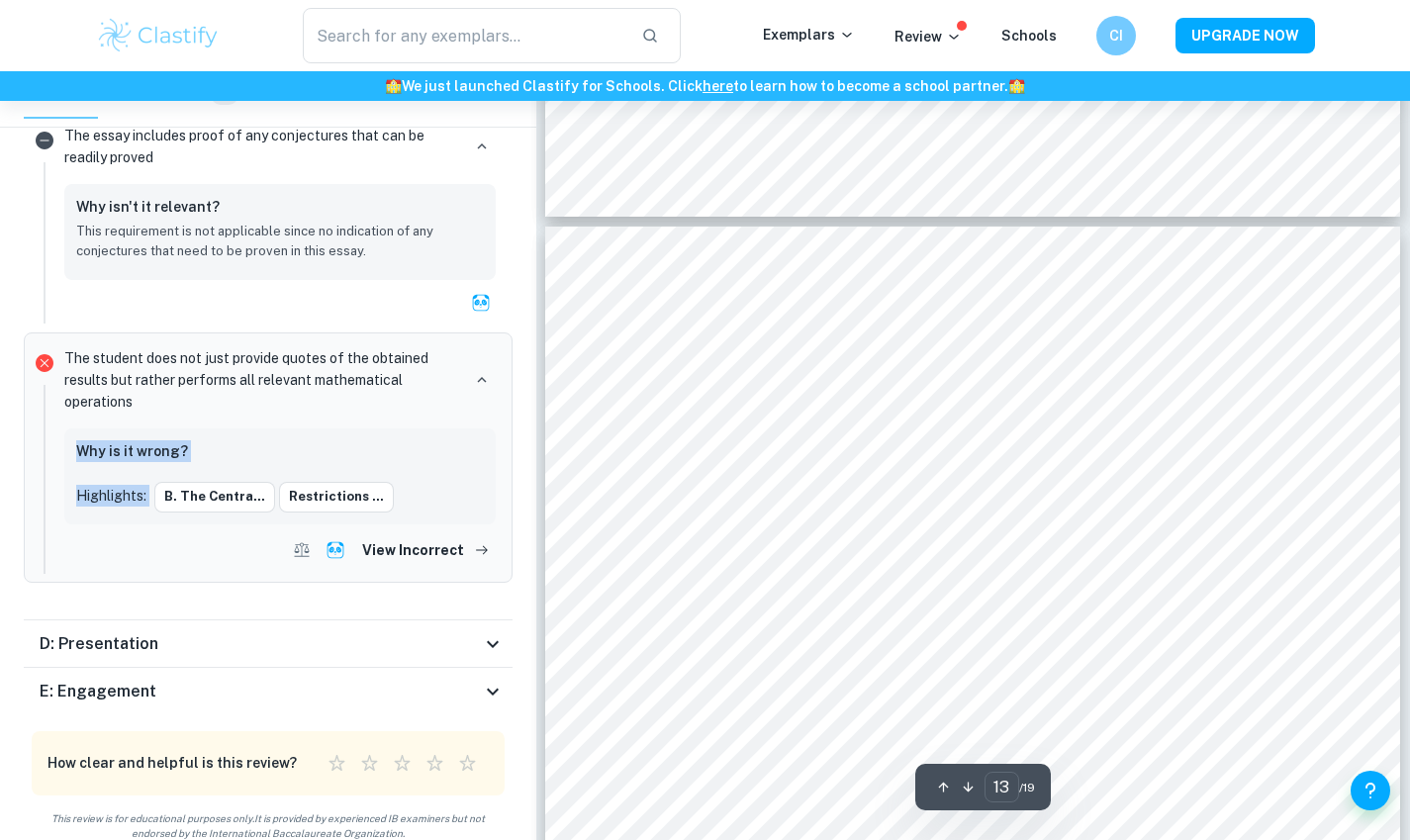 click on "1b.   The   C ent ral   T ile of a   M agic   C ube This proof can be extended to magic cubes , however, given the added complexity of an added dimension, there are additional steps to calculating   𝑥 .   Again,   each   tile is assigned a   variable and a   line is then drawn through the row, collum ,   pillar   and space triagonal   intersecting   𝑥 . Figure 11:   Magic cube of order 3, with lines that intersect central tile   𝑥   highlighted . Arrows for space   triagonals   have been omitted for simplicity.   Image   created   by   Author. Note that magic   cubes contain four space triagonals which intersect   𝑥 , as opposed to a magic square’s two   𝑥 - intersecting diagonals.   Unlike the magic square, these   7   lines alone do not cover every tile of the magic square, and a sum which equates   𝑀   to total   𝑇   cannot yet be drawn.   Herein lies the complexity added by the extra   dimension; t he remaining   tiles lie on   the six   2 - dimensional diagonals which intersect   -" at bounding box center [973, 831] 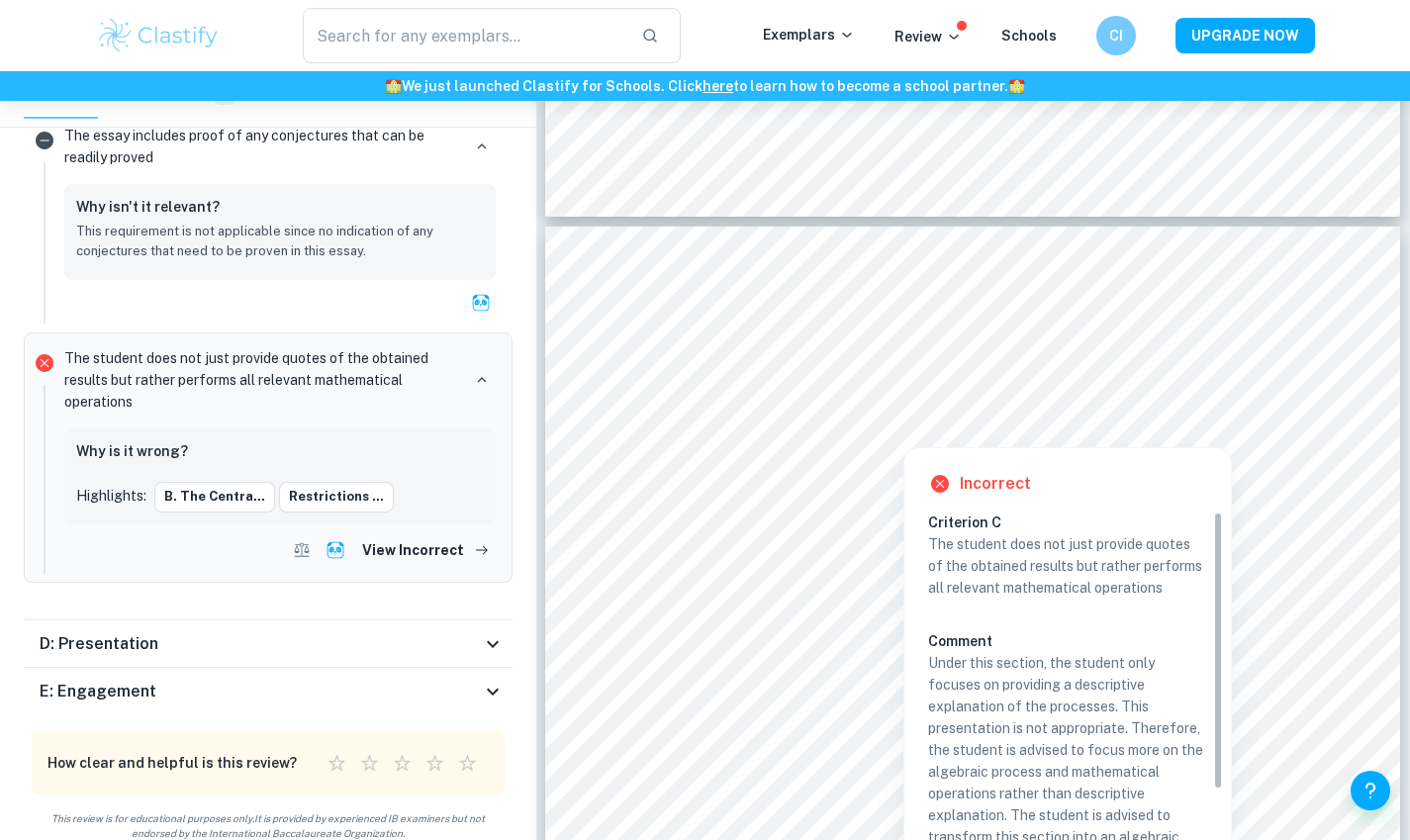 click on "Comment" at bounding box center [1068, 641] 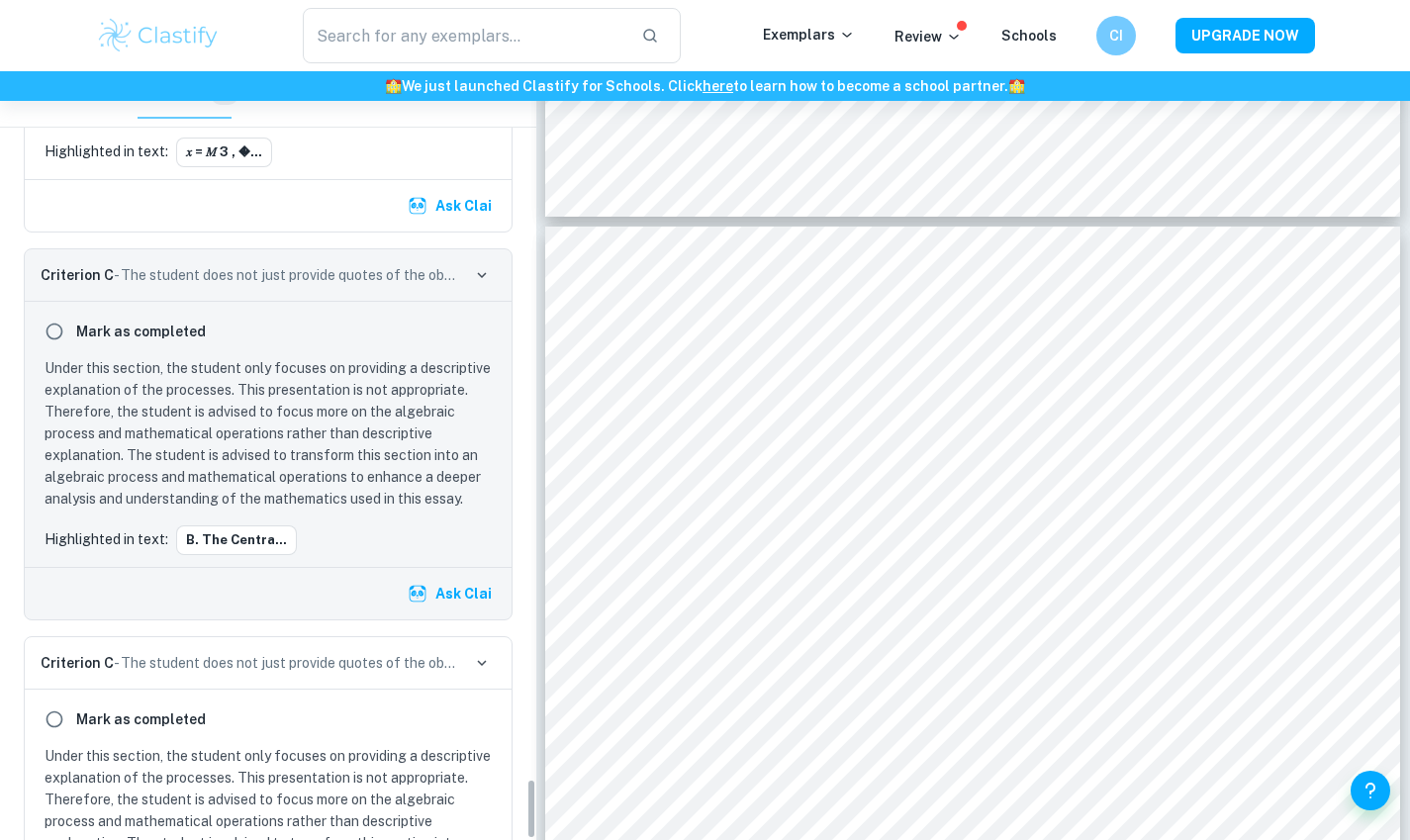 scroll, scrollTop: 7440, scrollLeft: 0, axis: vertical 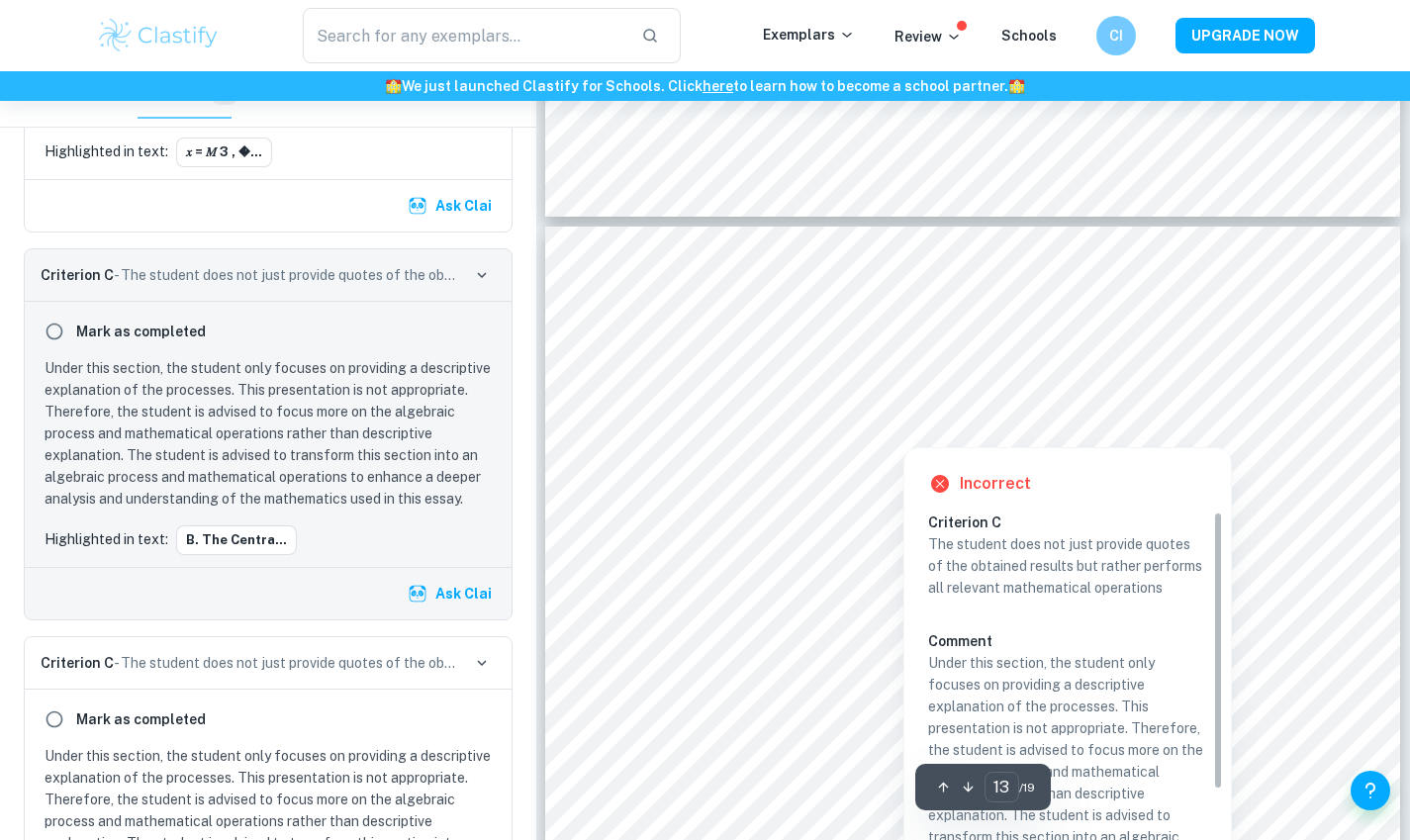 click at bounding box center (903, 424) 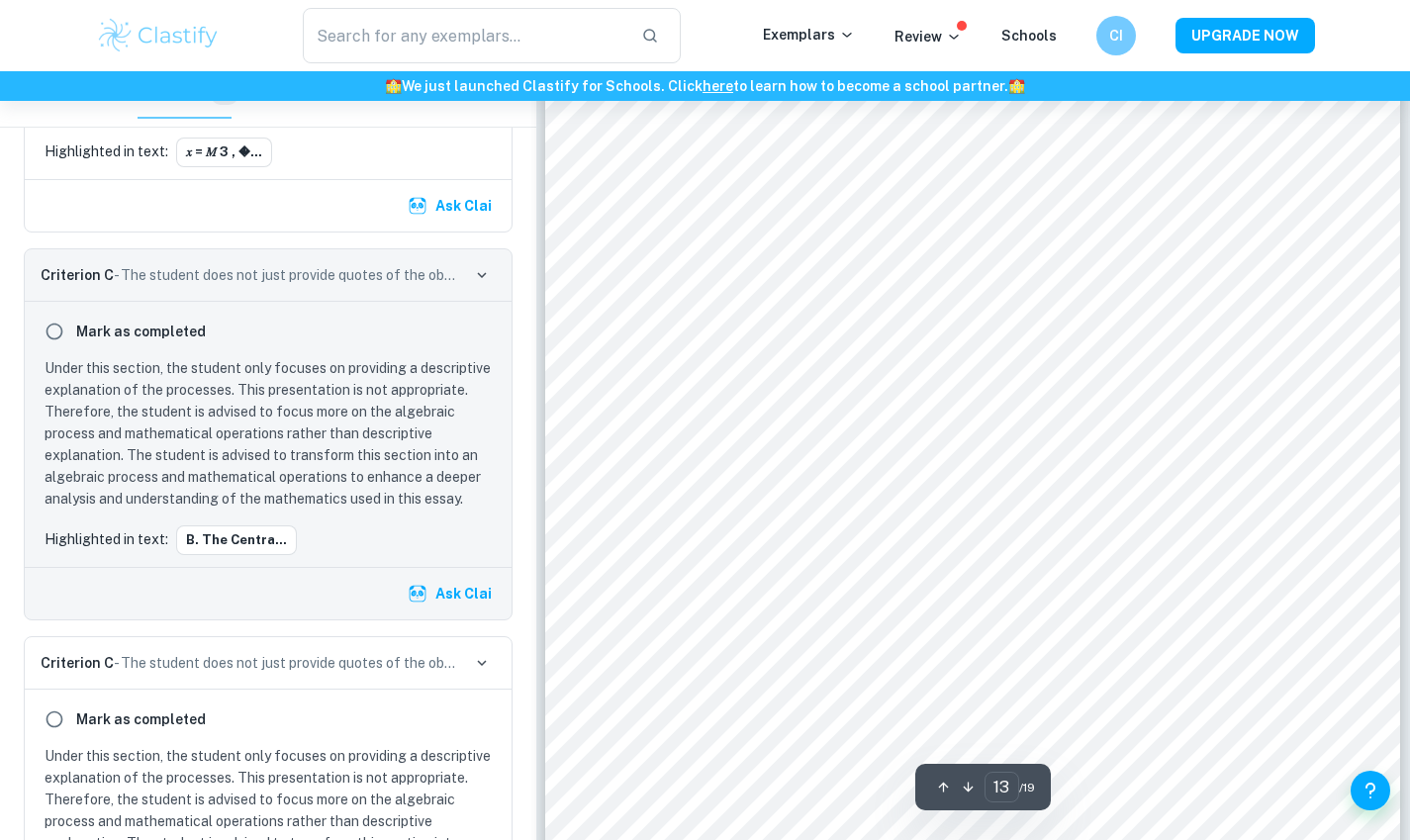 scroll, scrollTop: 14768, scrollLeft: 0, axis: vertical 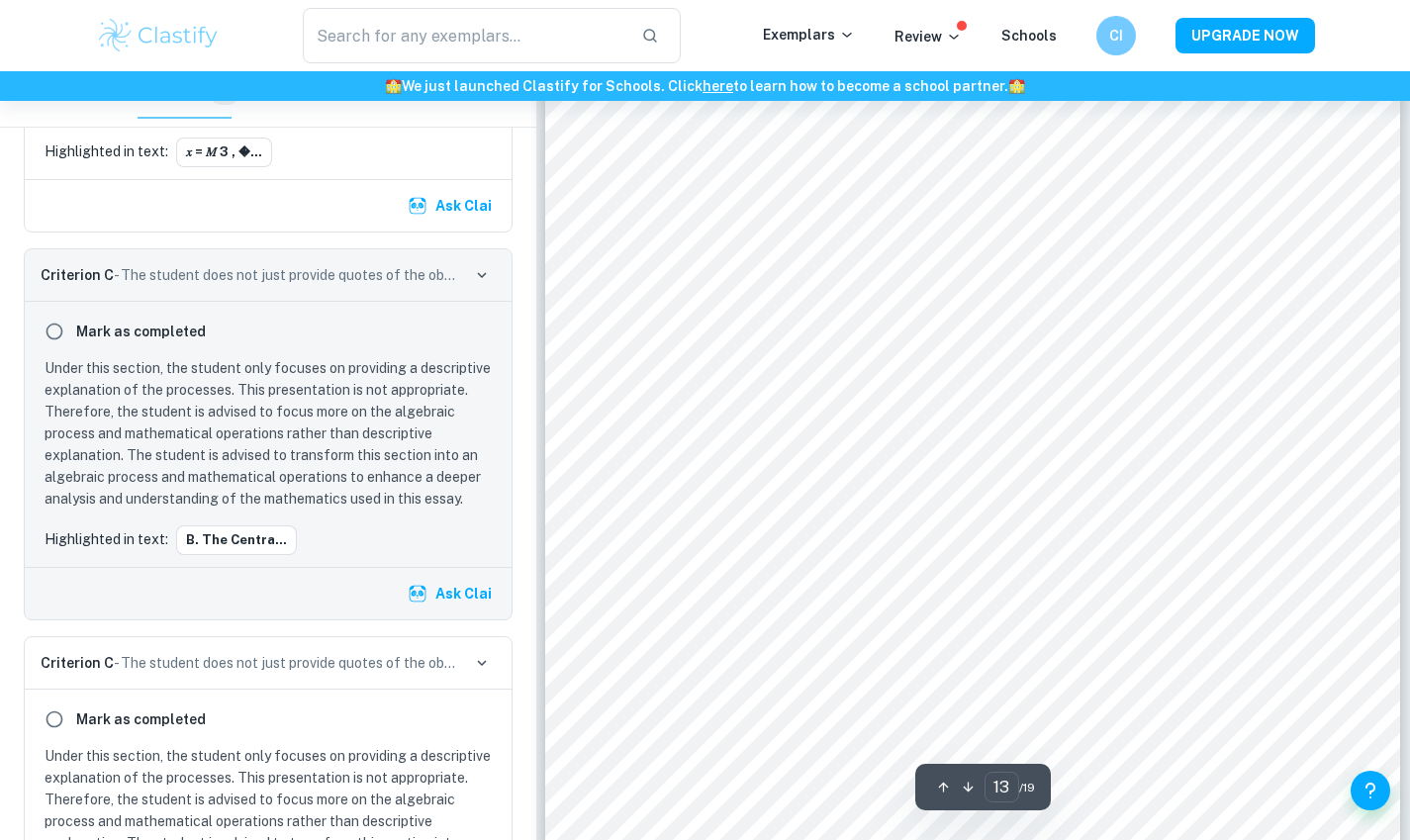 click on "1b.   The   C ent ral   T ile of a   M agic   C ube This proof can be extended to magic cubes , however, given the added complexity of an added dimension, there are additional steps to calculating   𝑥 .   Again,   each   tile is assigned a   variable and a   line is then drawn through the row, collum ,   pillar   and space triagonal   intersecting   𝑥 . Figure 11:   Magic cube of order 3, with lines that intersect central tile   𝑥   highlighted . Arrows for space   triagonals   have been omitted for simplicity.   Image   created   by   Author. Note that magic   cubes contain four space triagonals which intersect   𝑥 , as opposed to a magic square’s two   𝑥 - intersecting diagonals.   Unlike the magic square, these   7   lines alone do not cover every tile of the magic square, and a sum which equates   𝑀   to total   𝑇   cannot yet be drawn.   Herein lies the complexity added by the extra   dimension; t he remaining   tiles lie on   the six   2 - dimensional diagonals which intersect   -" at bounding box center [973, 574] 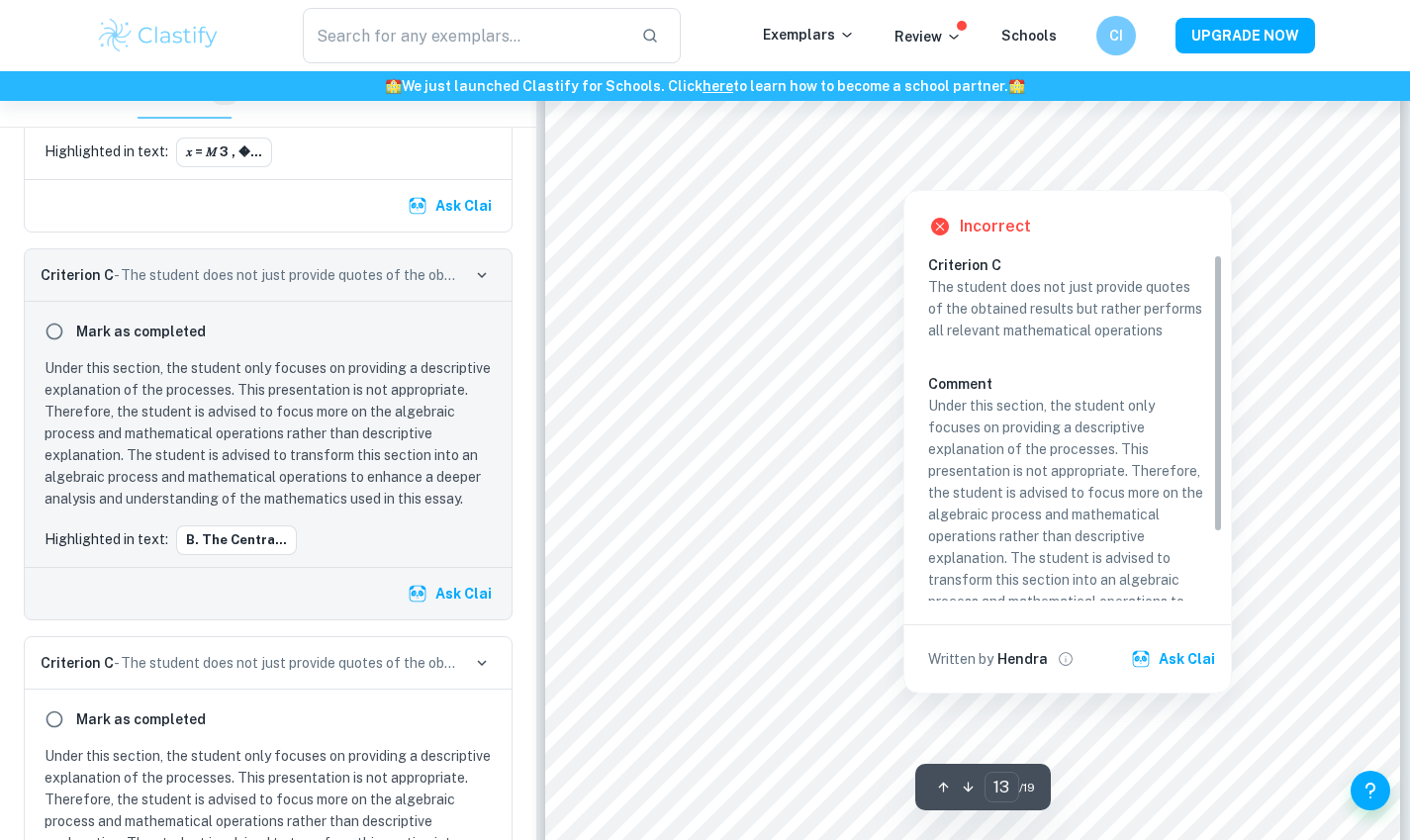 click on "Incorrect Criterion C The student does not just provide quotes of the obtained results but rather performs all relevant mathematical operations Comment Under this section, the student only focuses on providing a descriptive explanation of the processes. This presentation is not appropriate. Therefore, the student is advised to focus more on the algebraic process and mathematical operations rather than descriptive explanation. The student is advised to transform this section into an algebraic process and mathematical operations to enhance a deeper analysis and understanding of the mathematics used in this essay. Written by Hendra Ask Clai" at bounding box center [1068, 436] 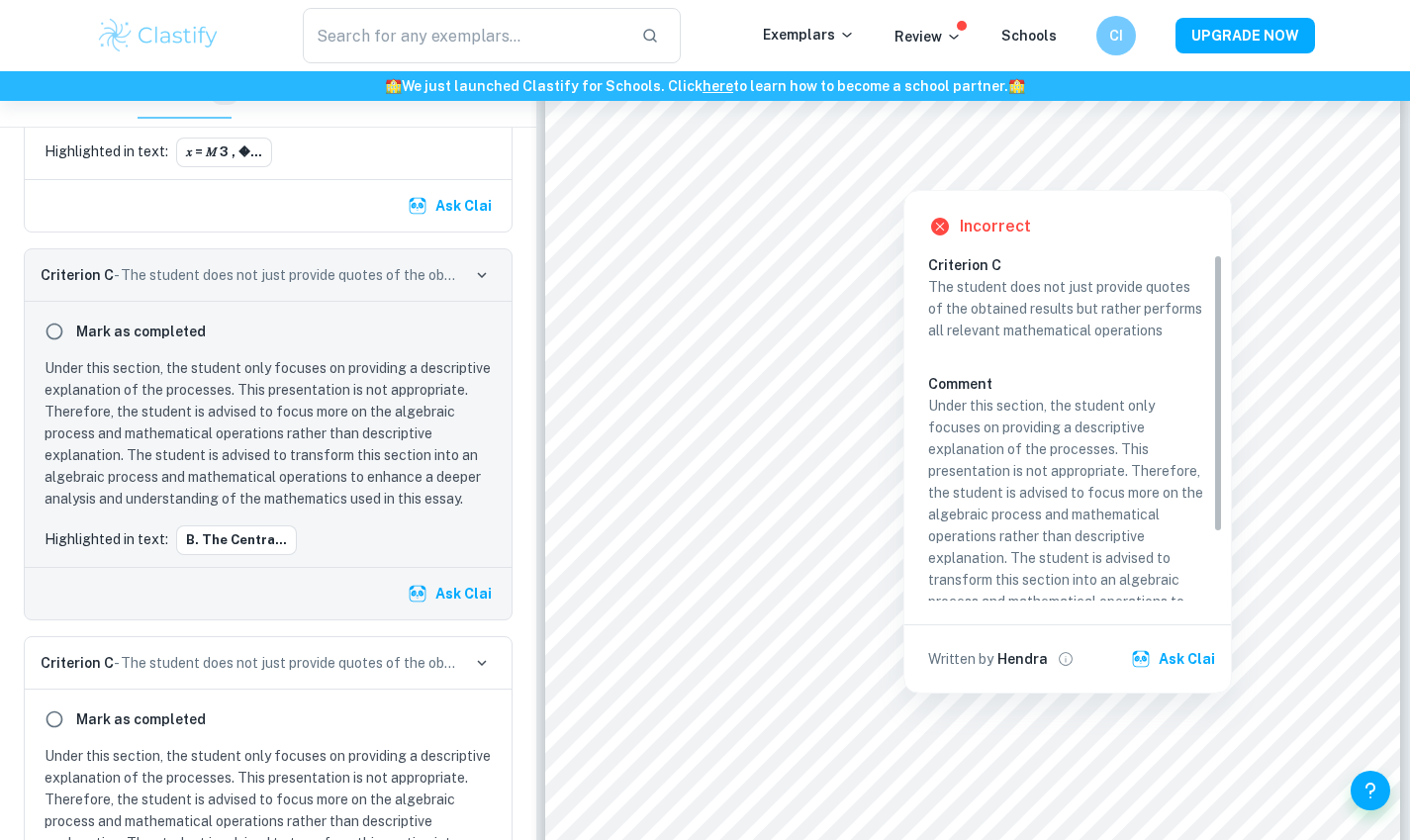 click on "Under this section, the student only focuses on providing a descriptive explanation of the processes. This presentation is not appropriate. Therefore, the student is advised to focus more on the algebraic process and mathematical operations rather than descriptive explanation. The student is advised to transform this section into an algebraic process and mathematical operations to enhance a deeper analysis and understanding of the mathematics used in this essay." at bounding box center [1068, 536] 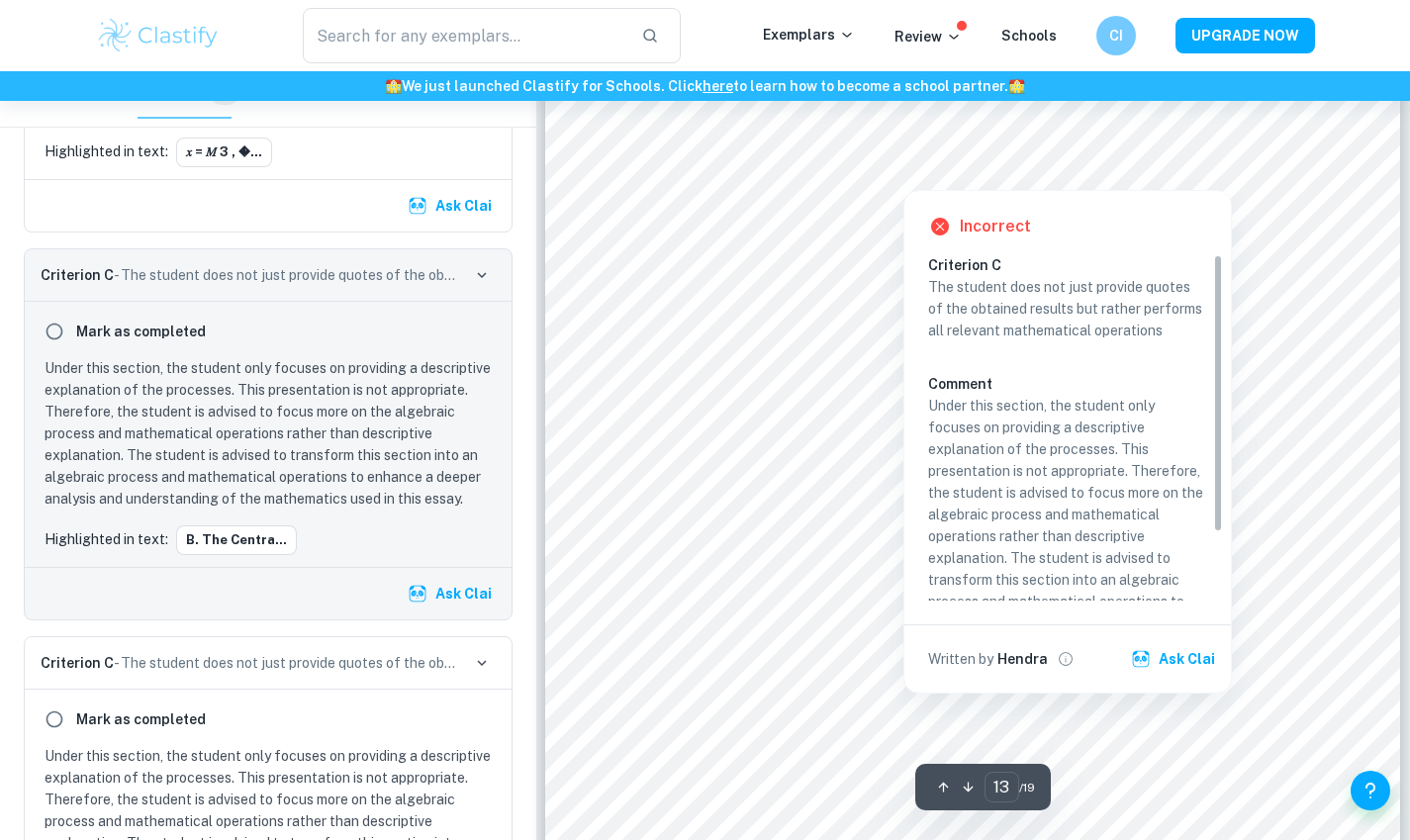 click at bounding box center (903, 167) 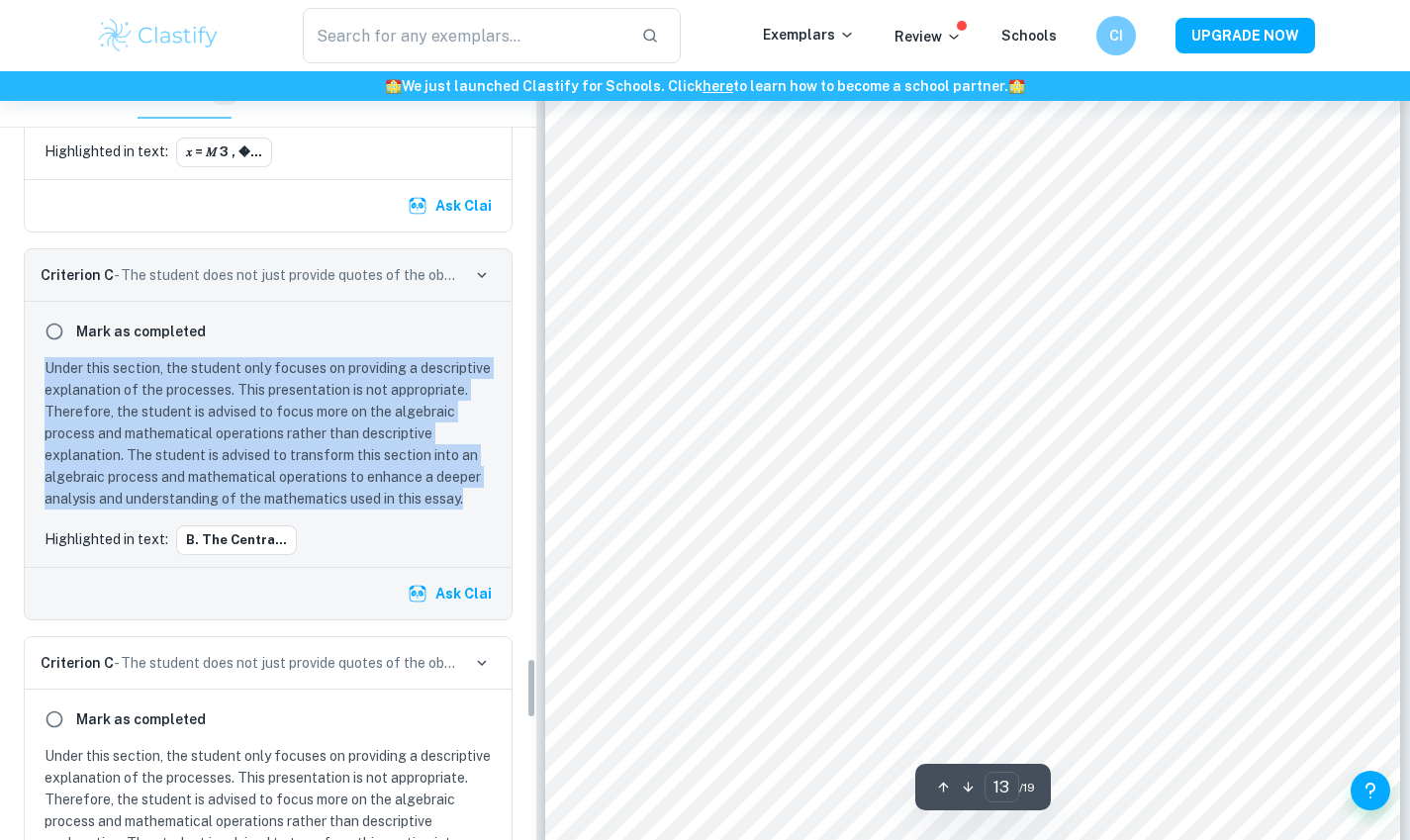 drag, startPoint x: 43, startPoint y: 382, endPoint x: 478, endPoint y: 523, distance: 457.2811 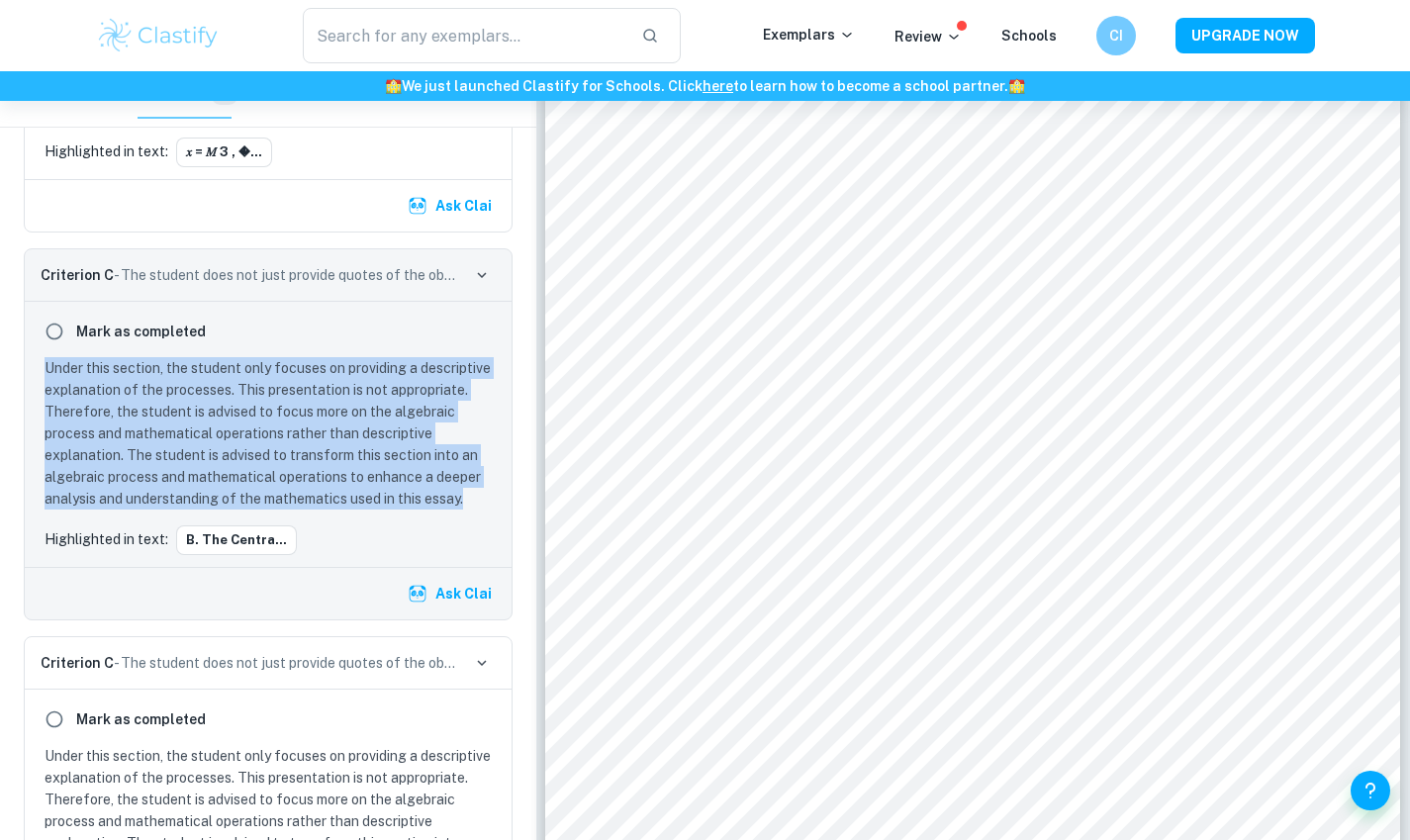 click on "b. The Centra..." at bounding box center [236, 540] 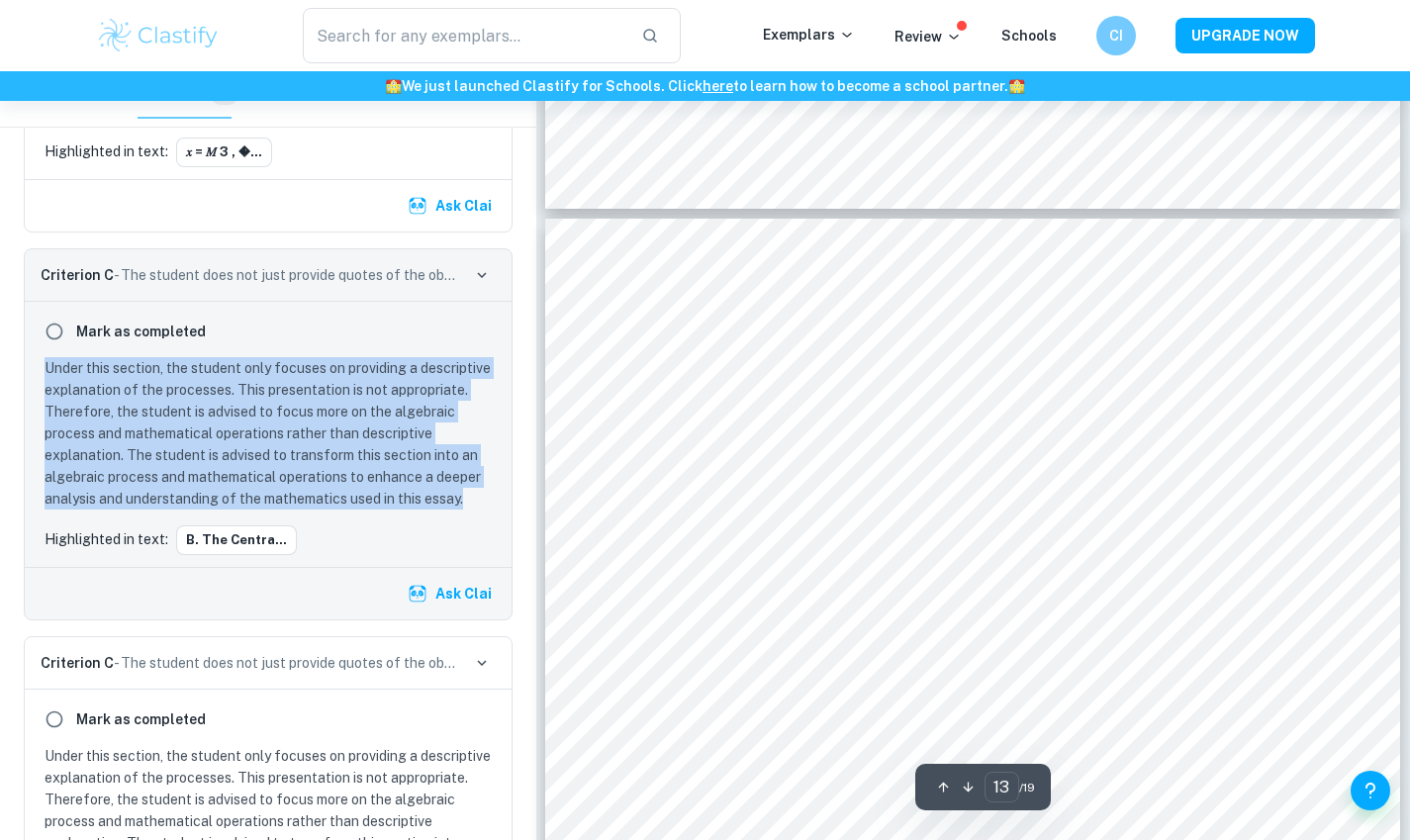 scroll, scrollTop: 14511, scrollLeft: 0, axis: vertical 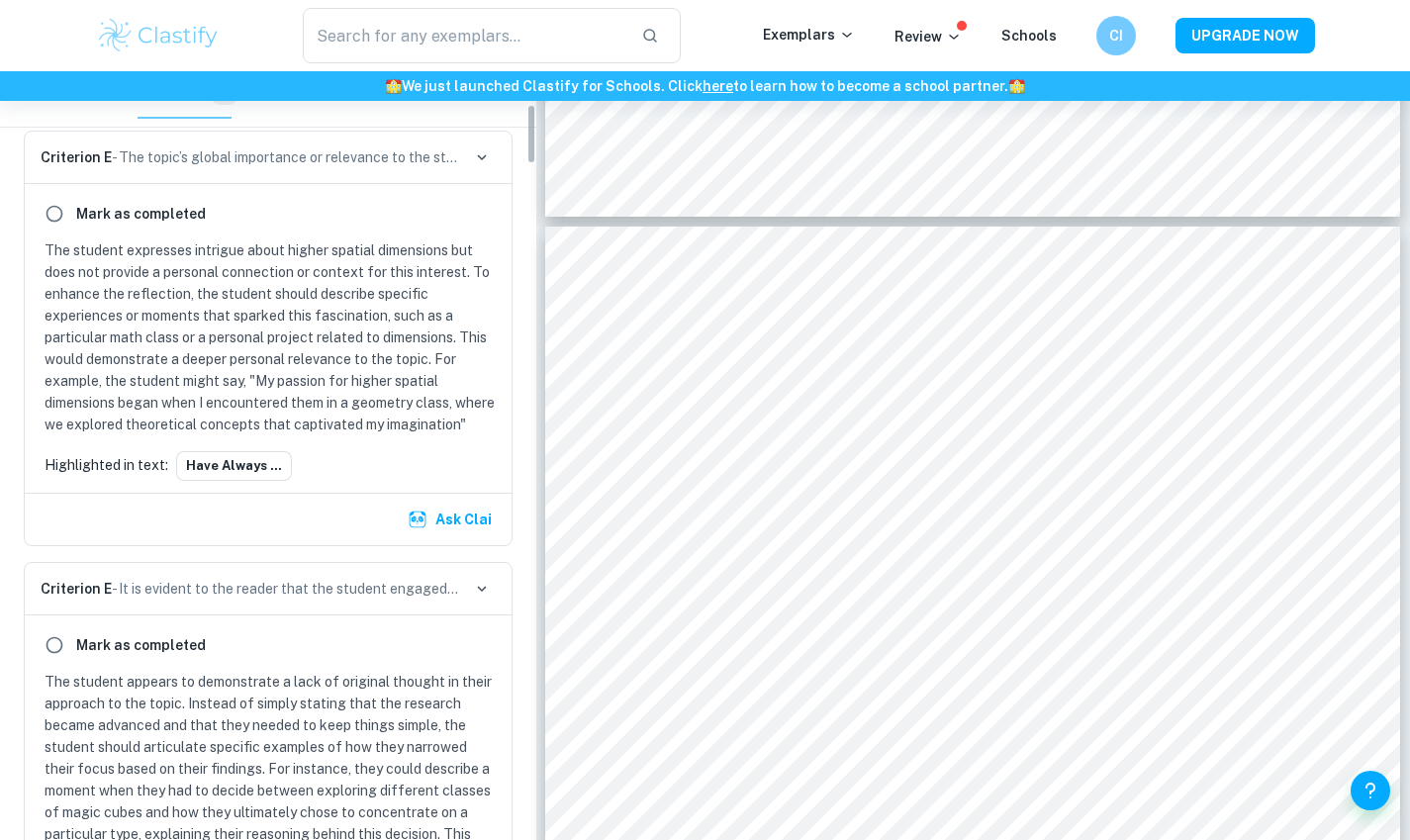 drag, startPoint x: 518, startPoint y: 405, endPoint x: 520, endPoint y: 124, distance: 281.00712 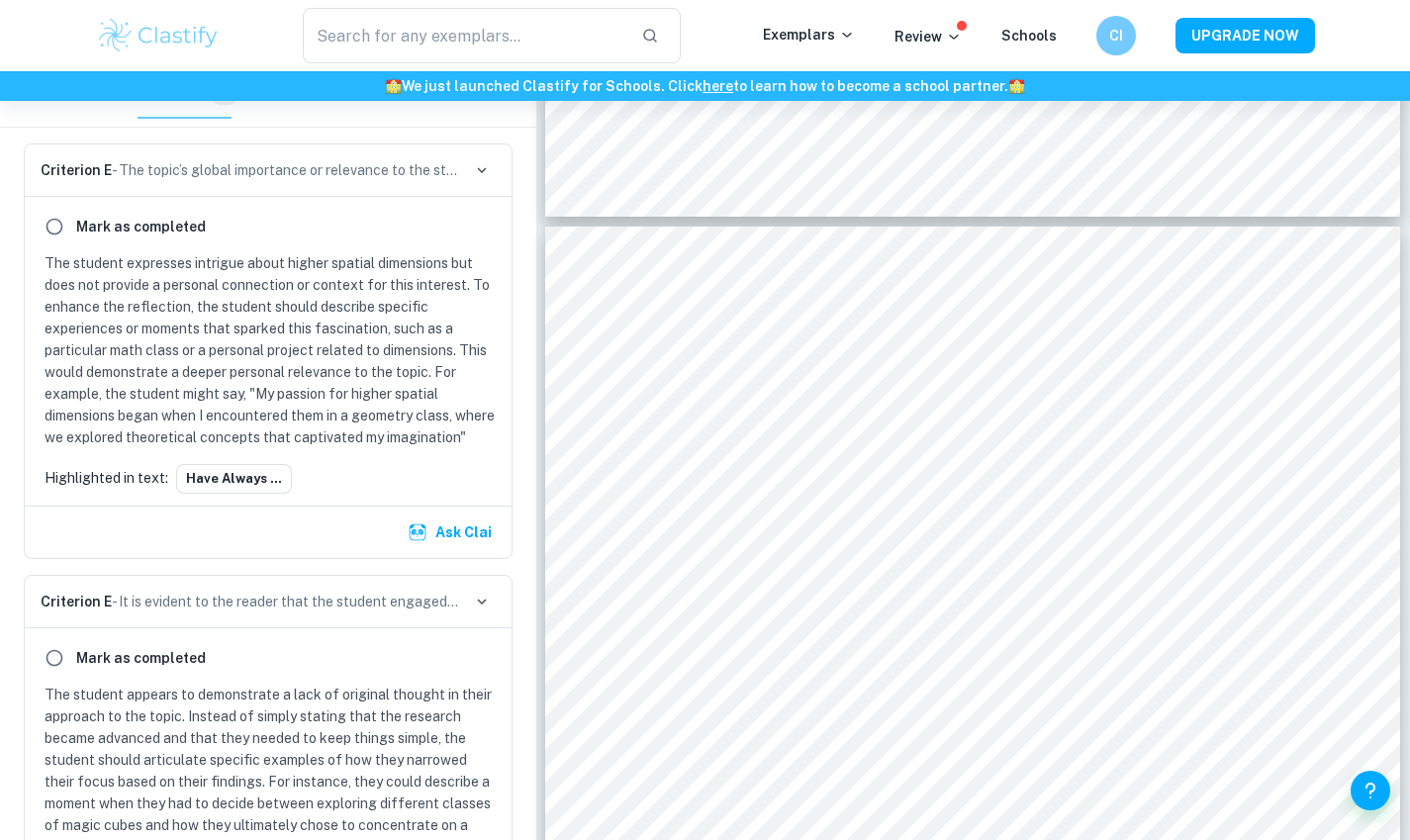 drag, startPoint x: 520, startPoint y: 124, endPoint x: 526, endPoint y: 101, distance: 23.769729 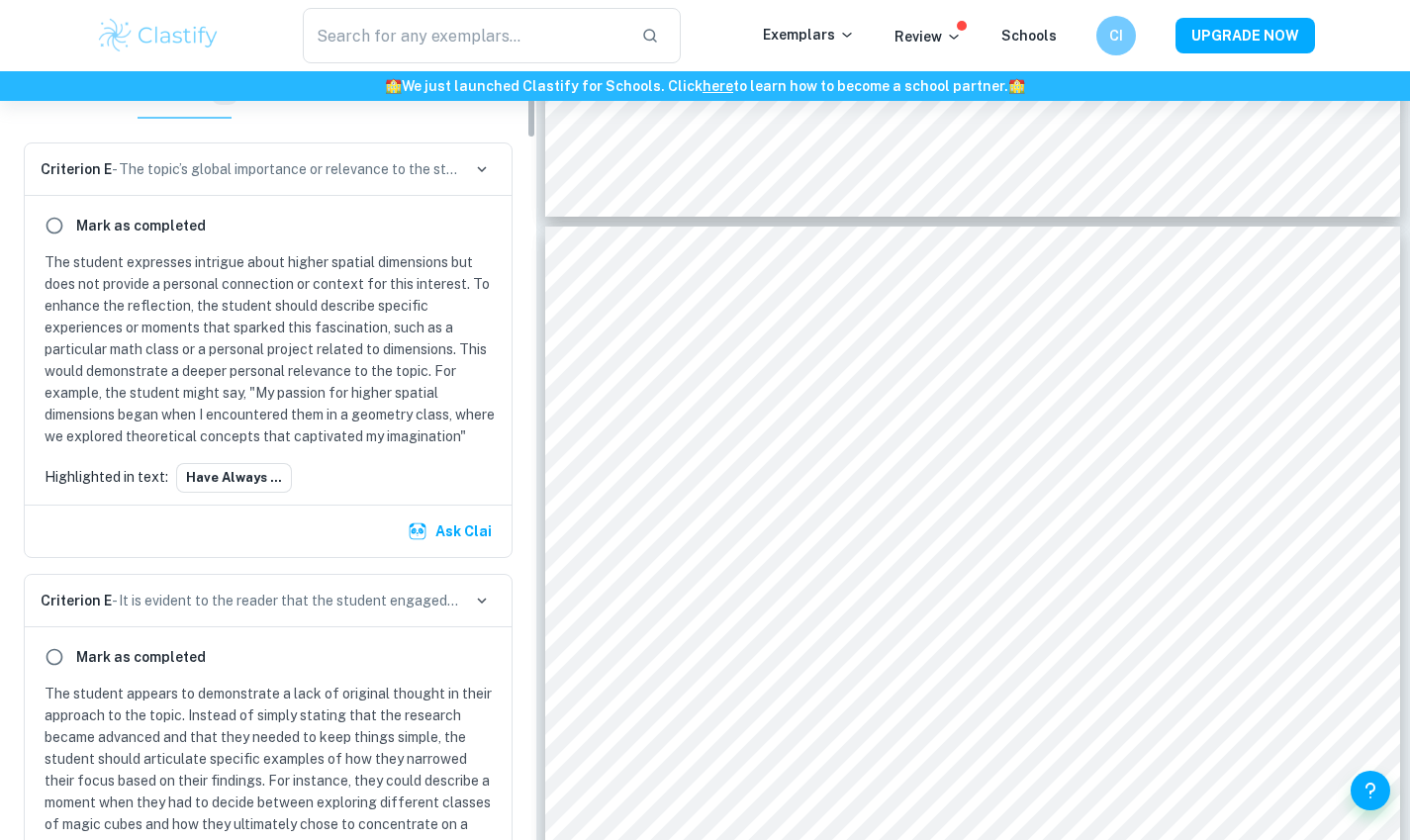 scroll, scrollTop: 0, scrollLeft: 0, axis: both 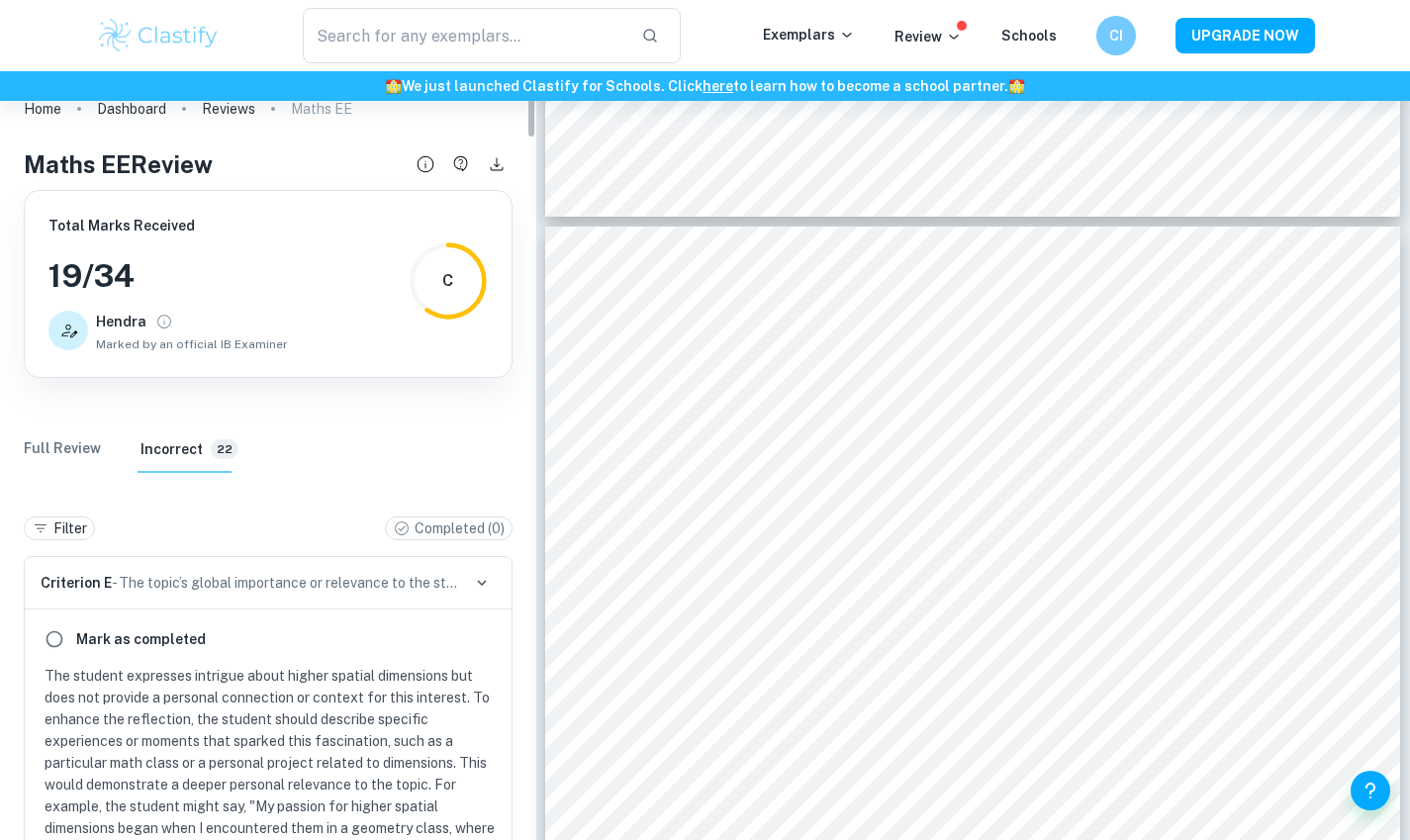 drag, startPoint x: 532, startPoint y: 133, endPoint x: 531, endPoint y: 95, distance: 38.013156 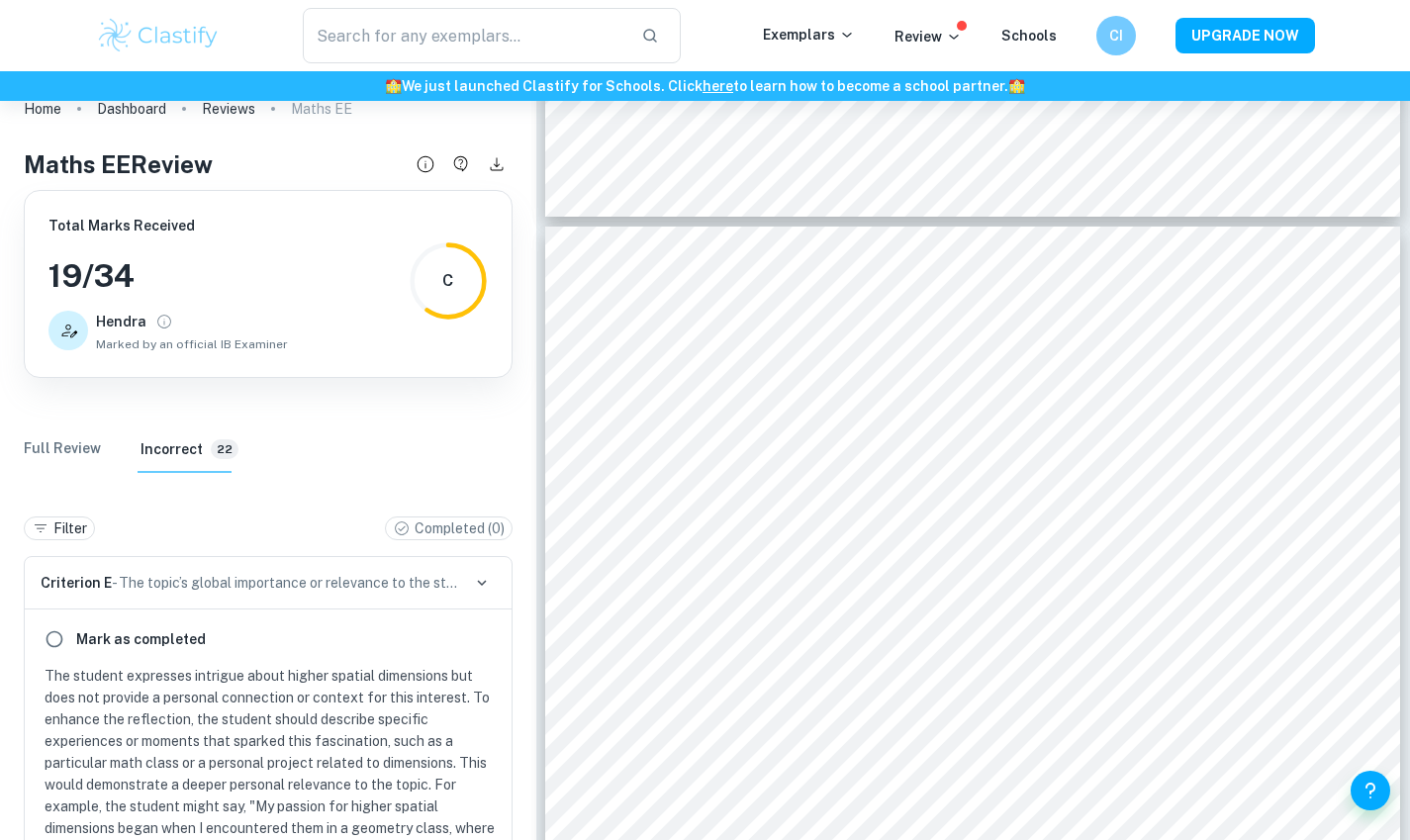 click on "Full Review" at bounding box center (62, 449) 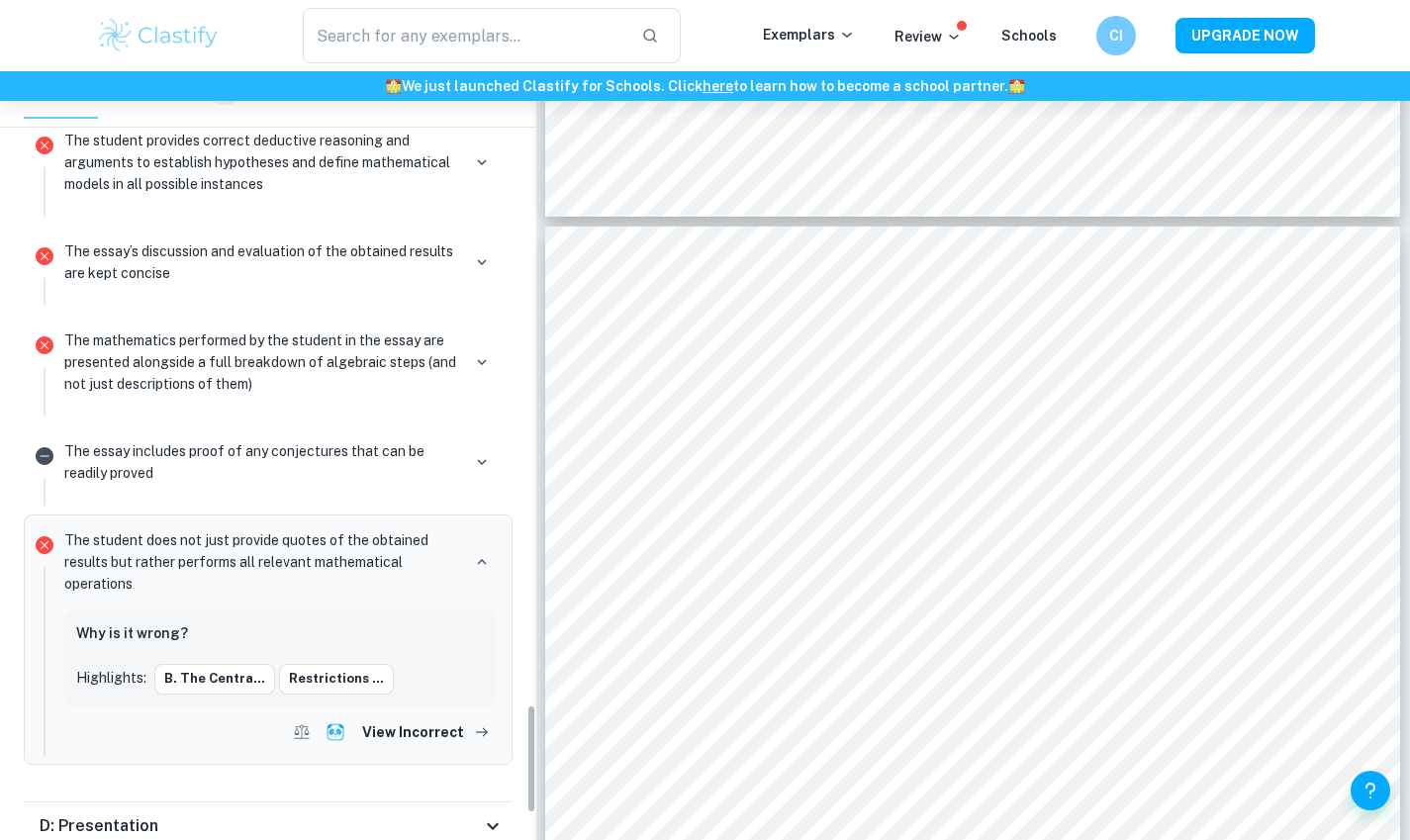 scroll, scrollTop: 4482, scrollLeft: 0, axis: vertical 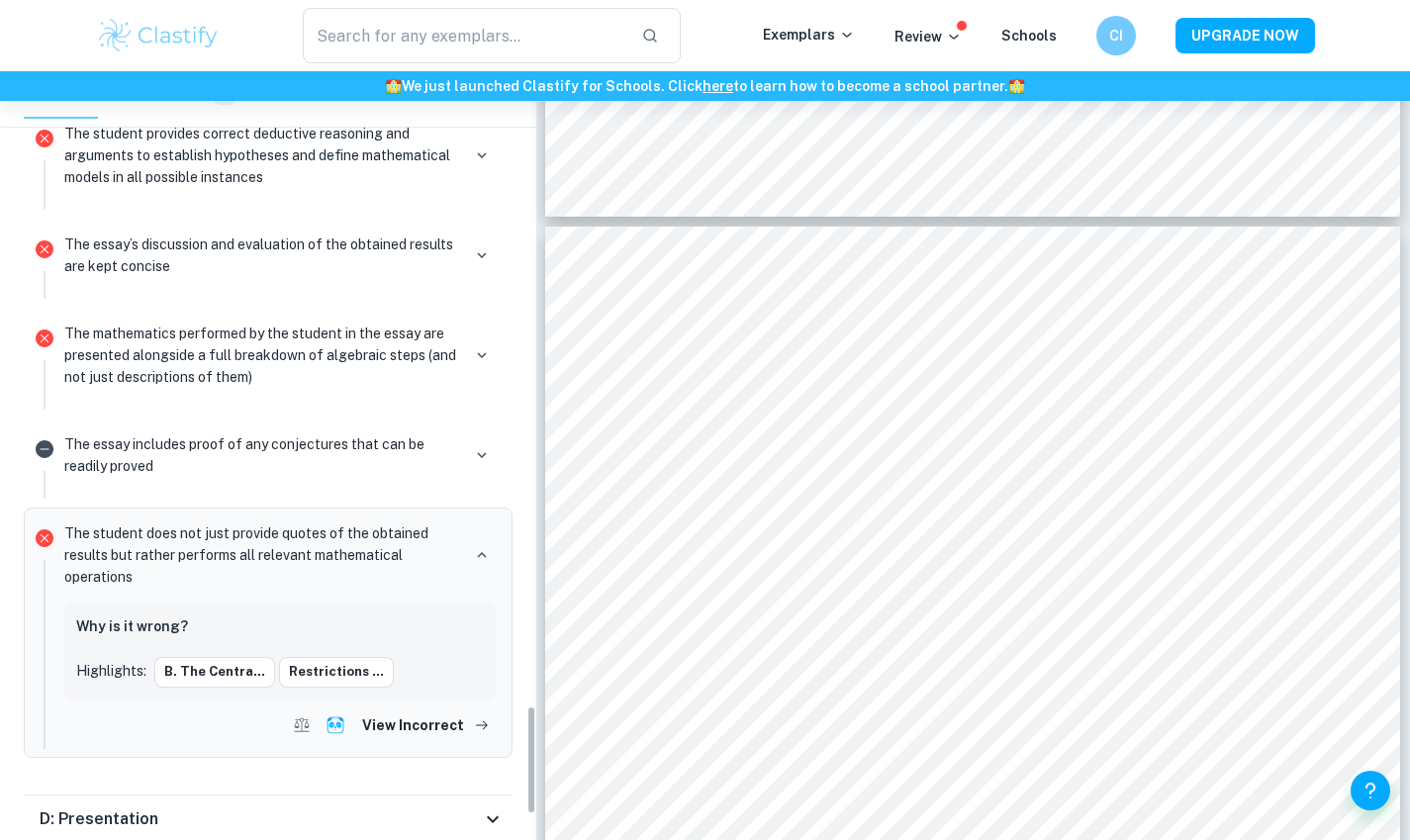 drag, startPoint x: 532, startPoint y: 475, endPoint x: 523, endPoint y: 778, distance: 303.13363 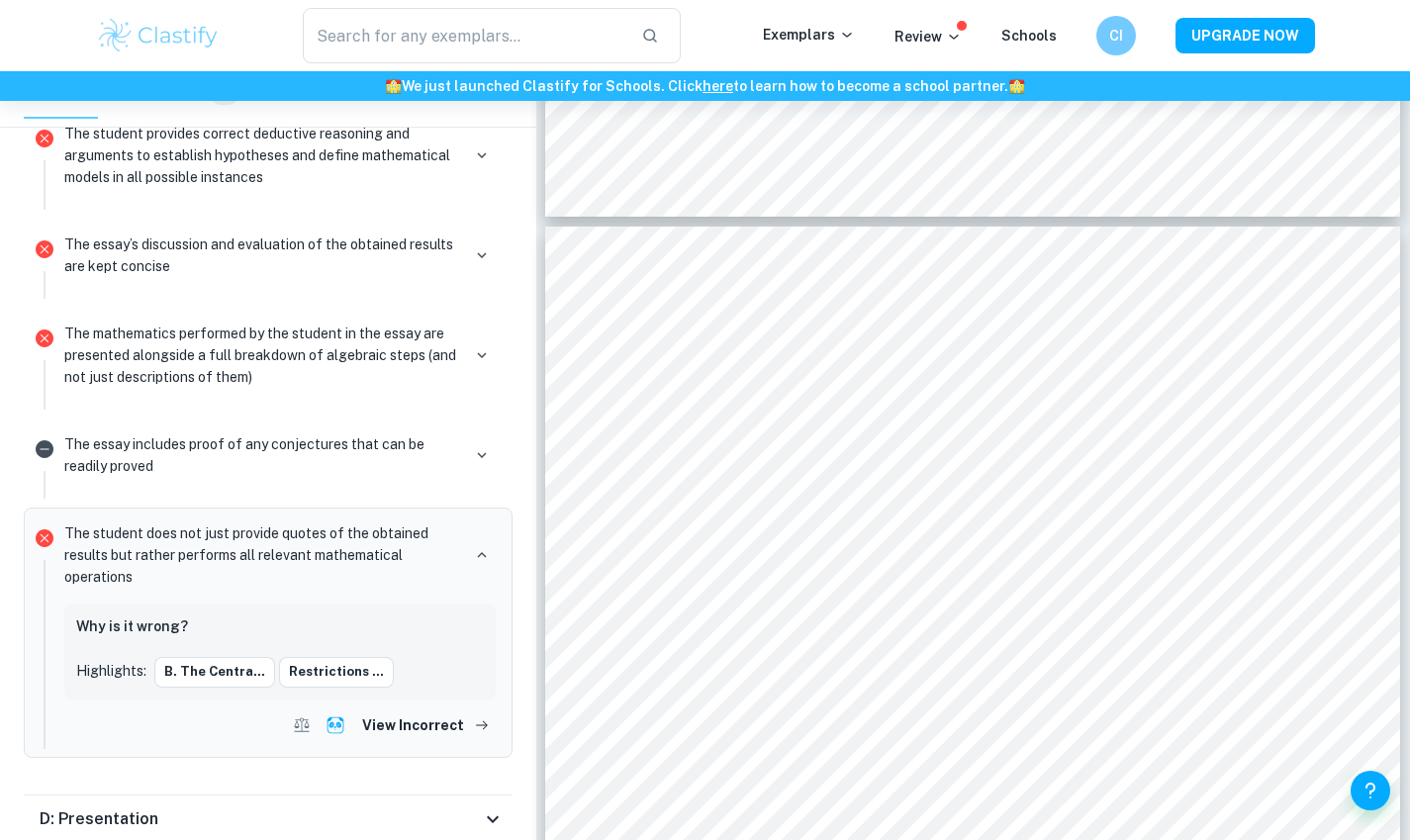 click on "Restrictions ..." at bounding box center [336, 672] 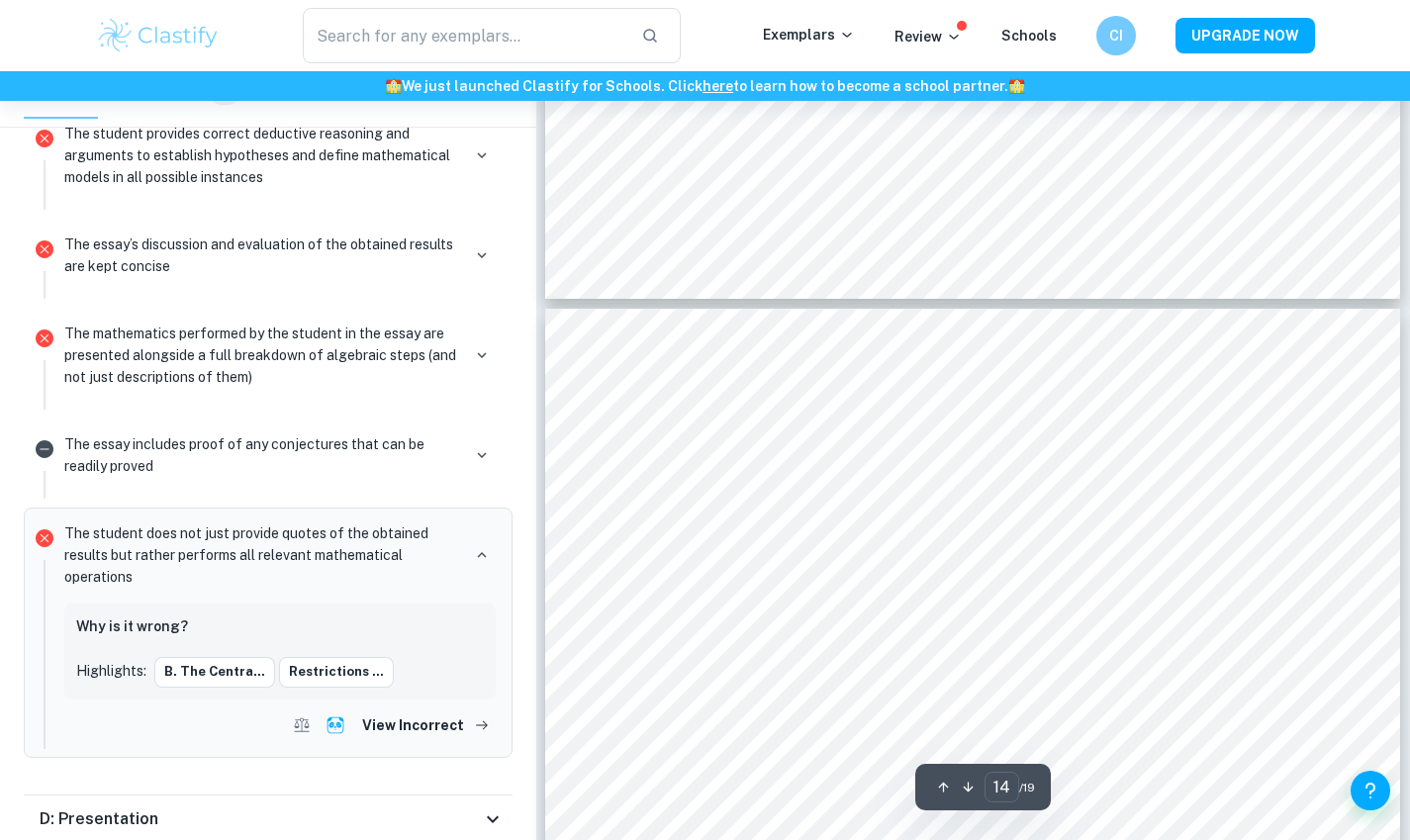 type on "15" 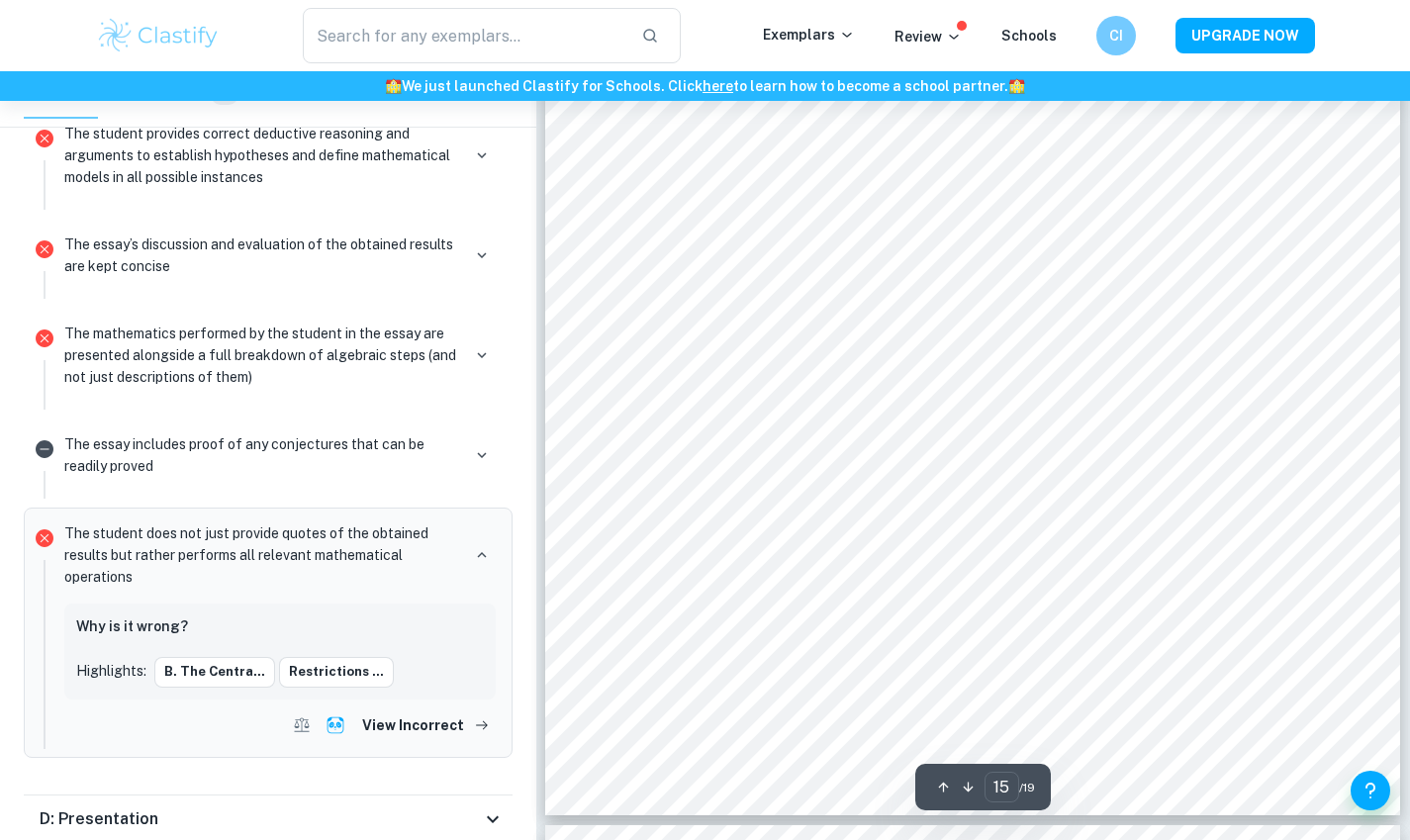 scroll, scrollTop: 17883, scrollLeft: 0, axis: vertical 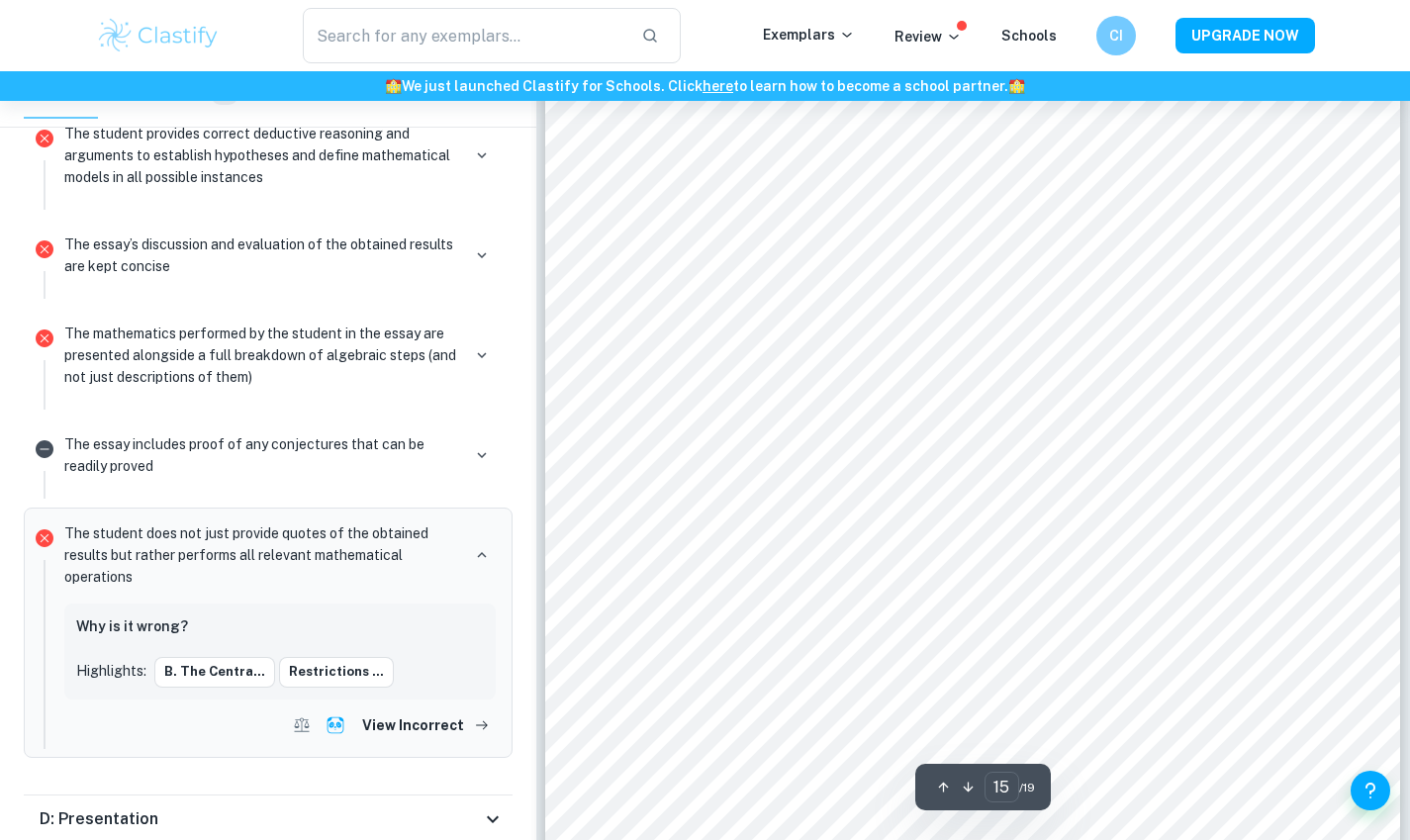 click on "Restrictions ..." at bounding box center (336, 672) 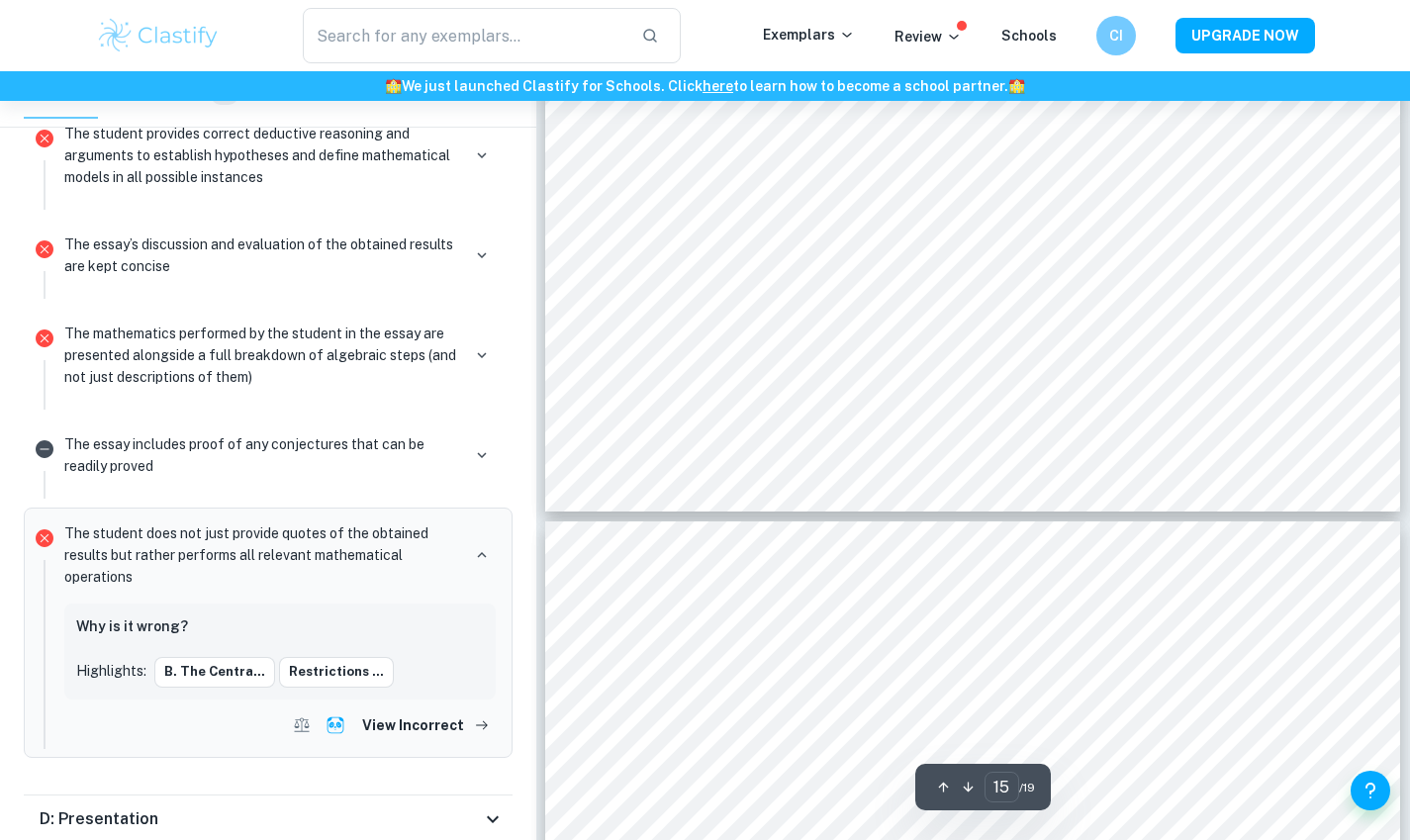 scroll, scrollTop: 17883, scrollLeft: 0, axis: vertical 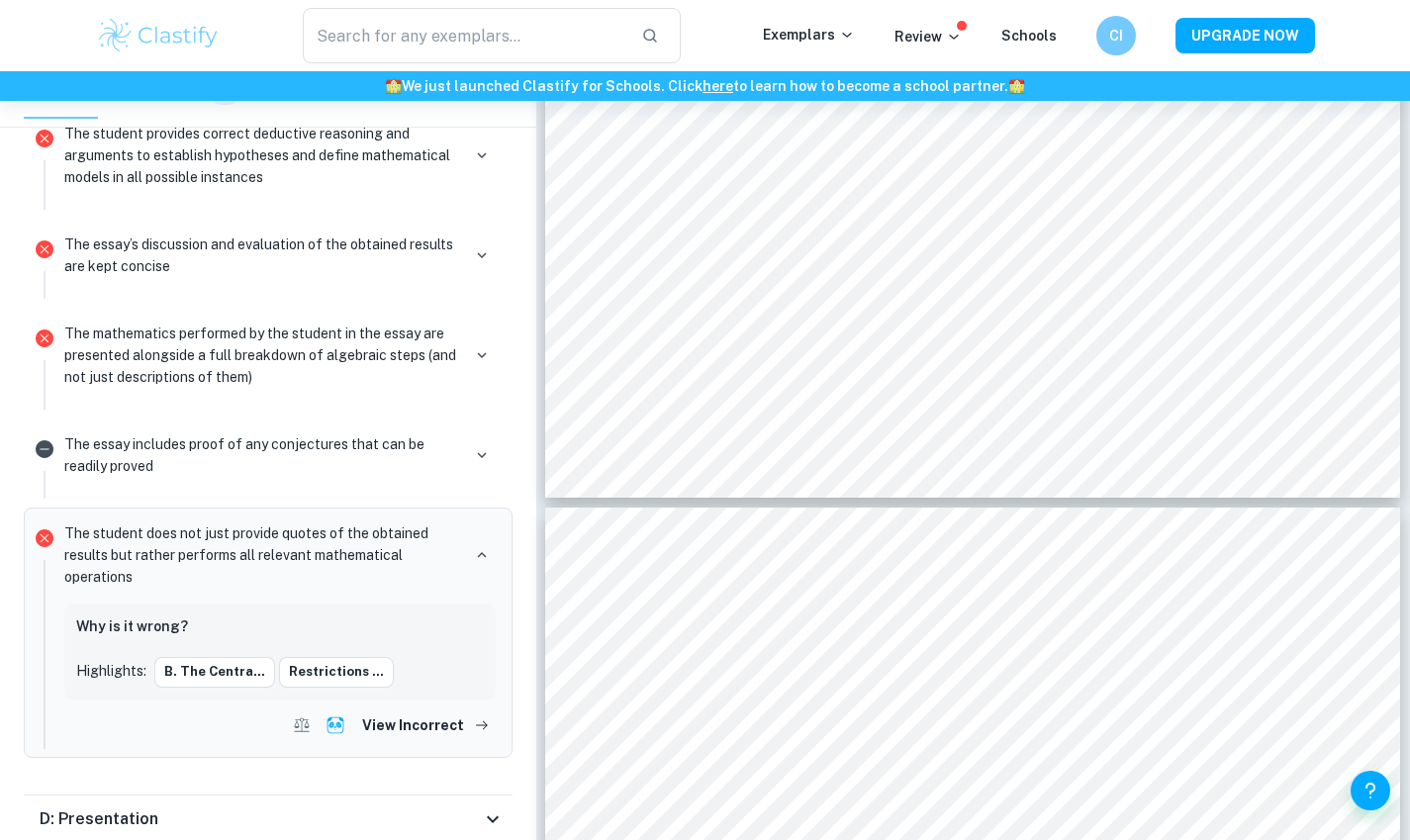 click on "View Incorrect" at bounding box center [424, 725] 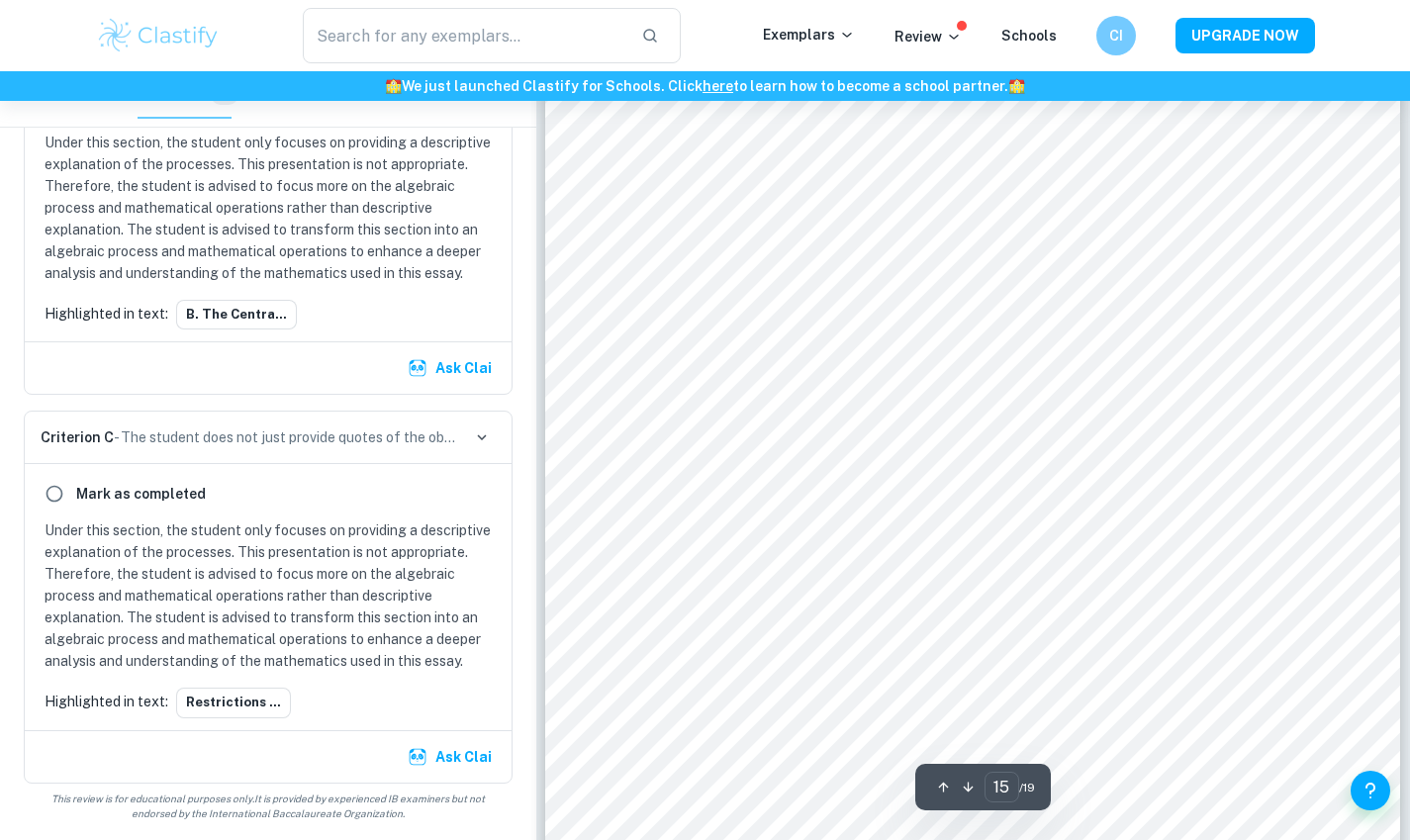 scroll, scrollTop: 17268, scrollLeft: 0, axis: vertical 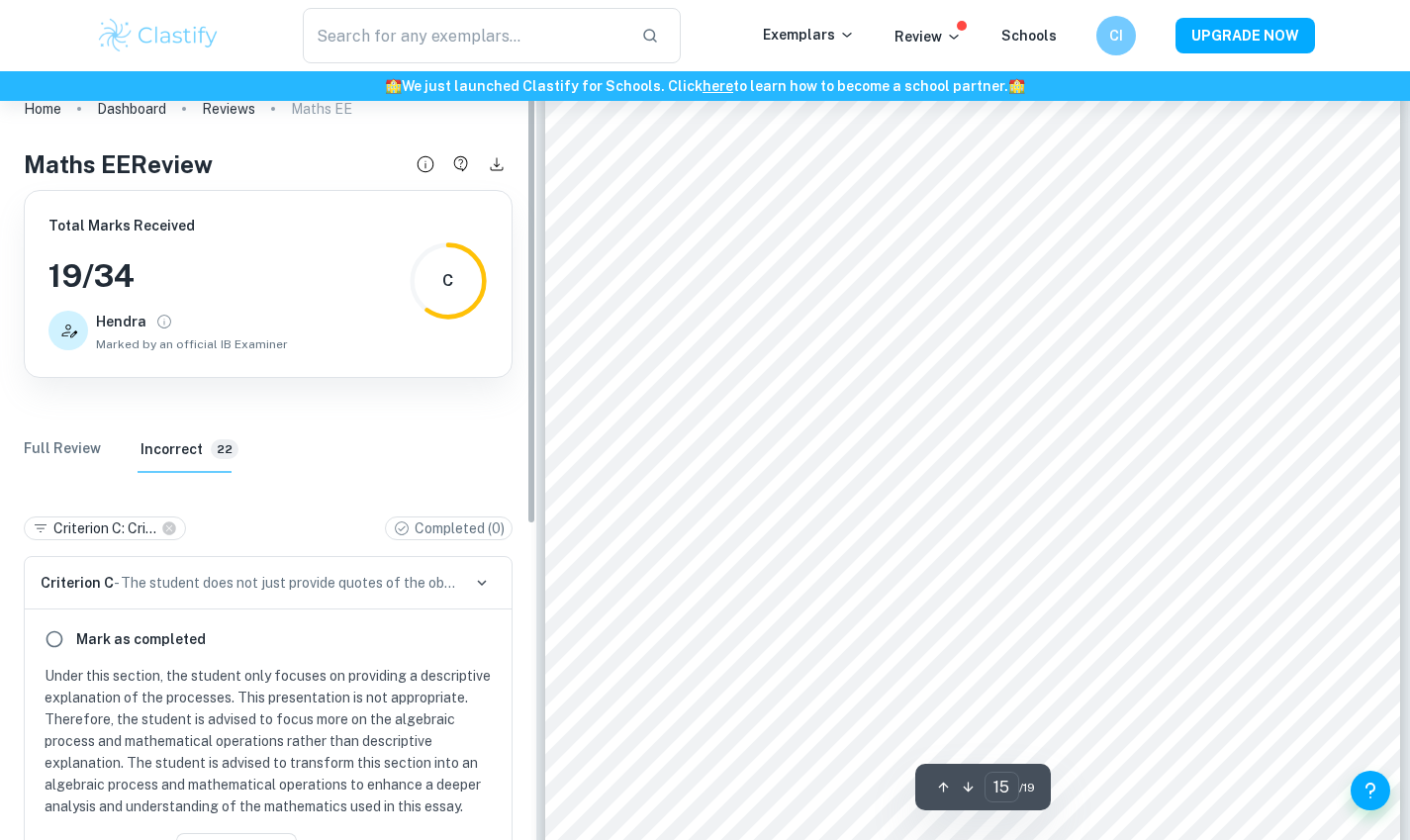 drag, startPoint x: 530, startPoint y: 582, endPoint x: 555, endPoint y: 222, distance: 360.867 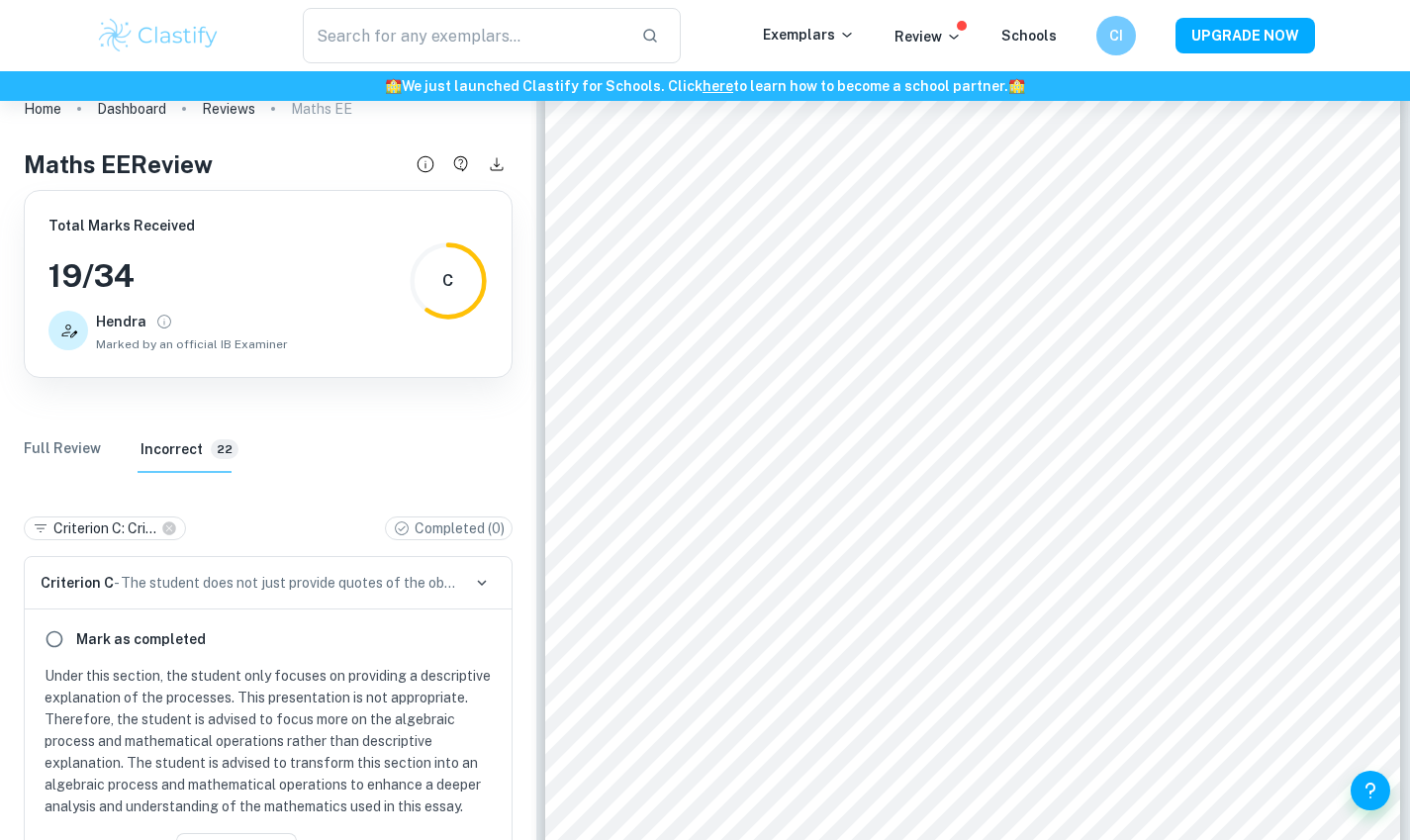 click on "Full Review" at bounding box center [62, 449] 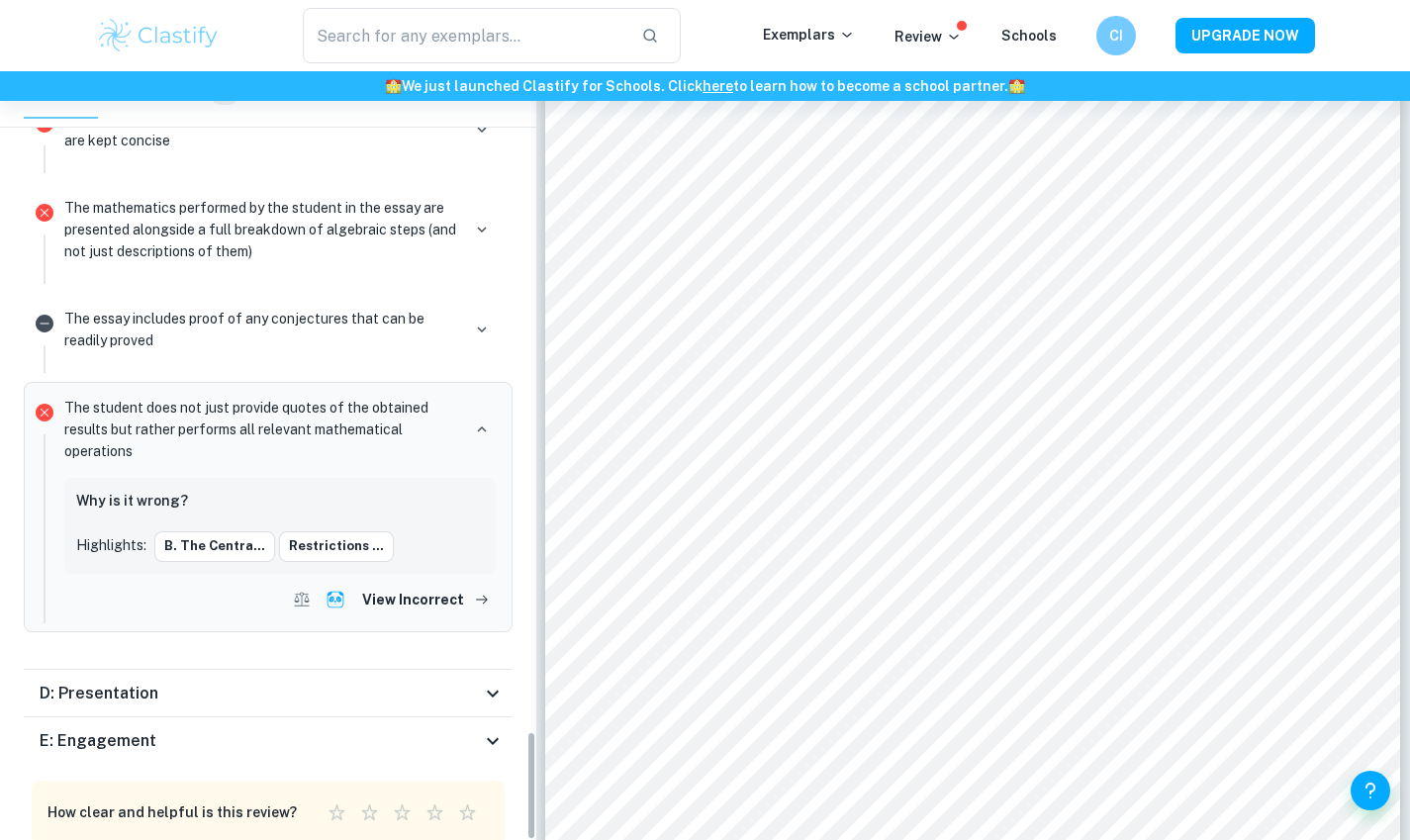 scroll, scrollTop: 4657, scrollLeft: 0, axis: vertical 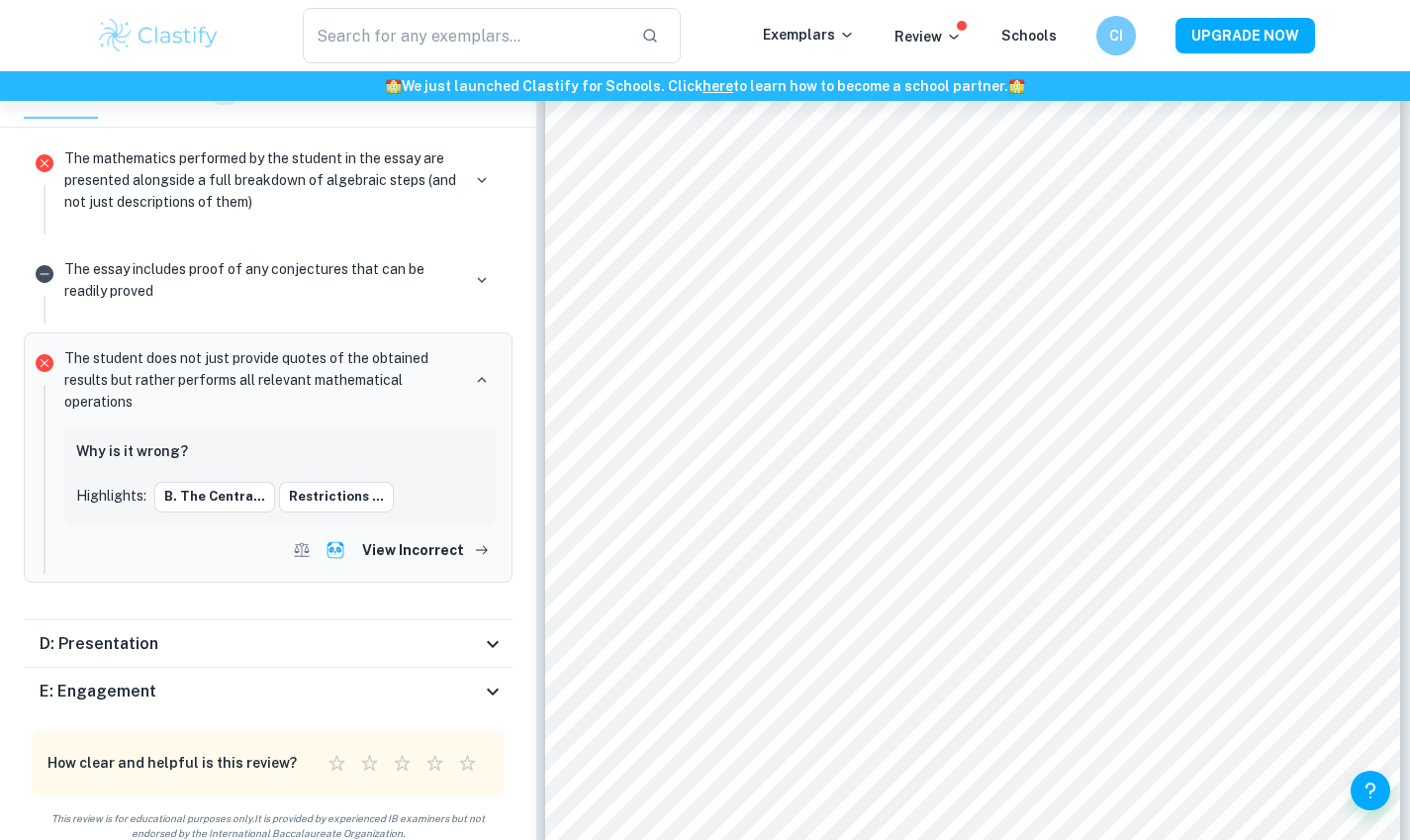 drag, startPoint x: 526, startPoint y: 142, endPoint x: 528, endPoint y: 825, distance: 683.00293 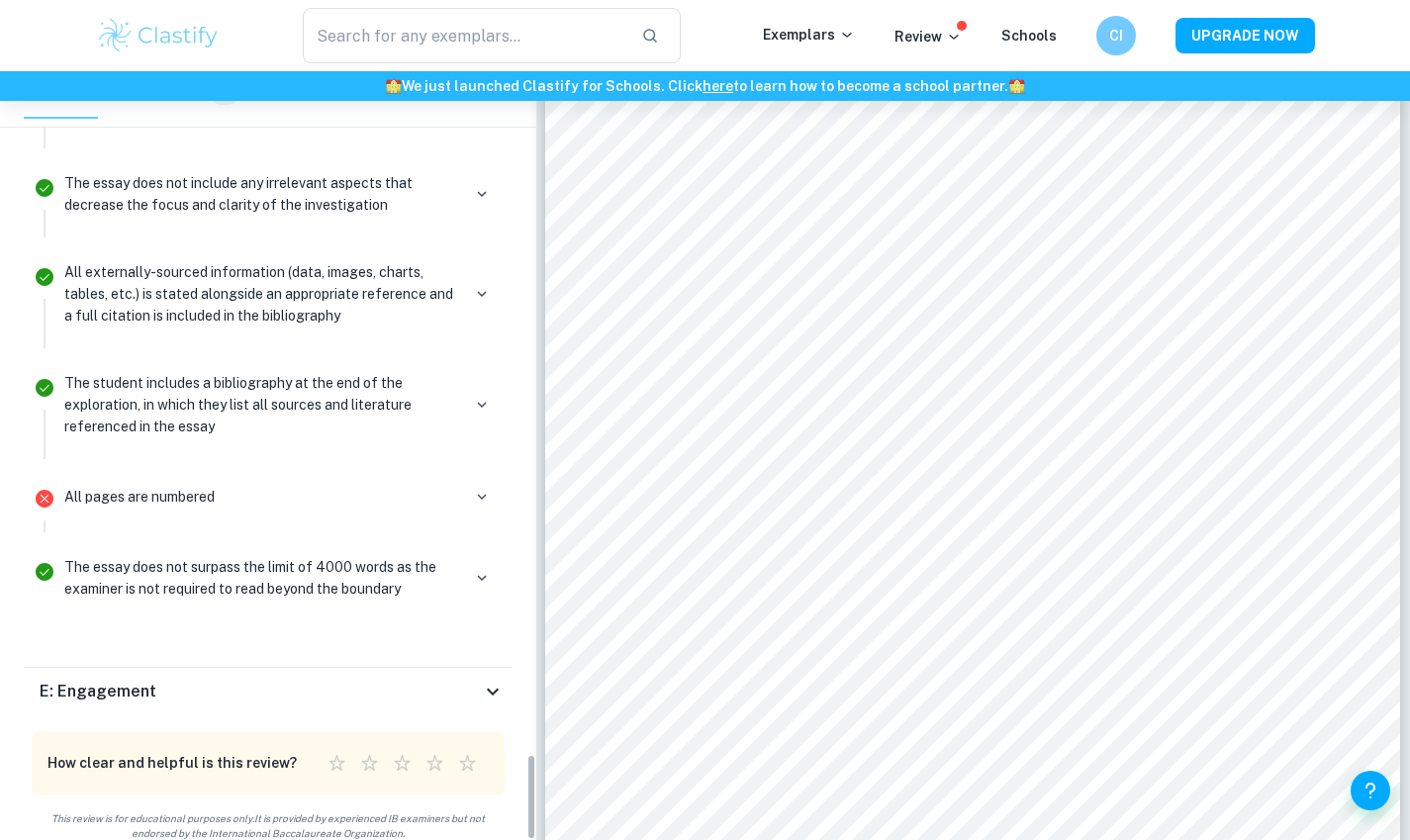 scroll, scrollTop: 6044, scrollLeft: 0, axis: vertical 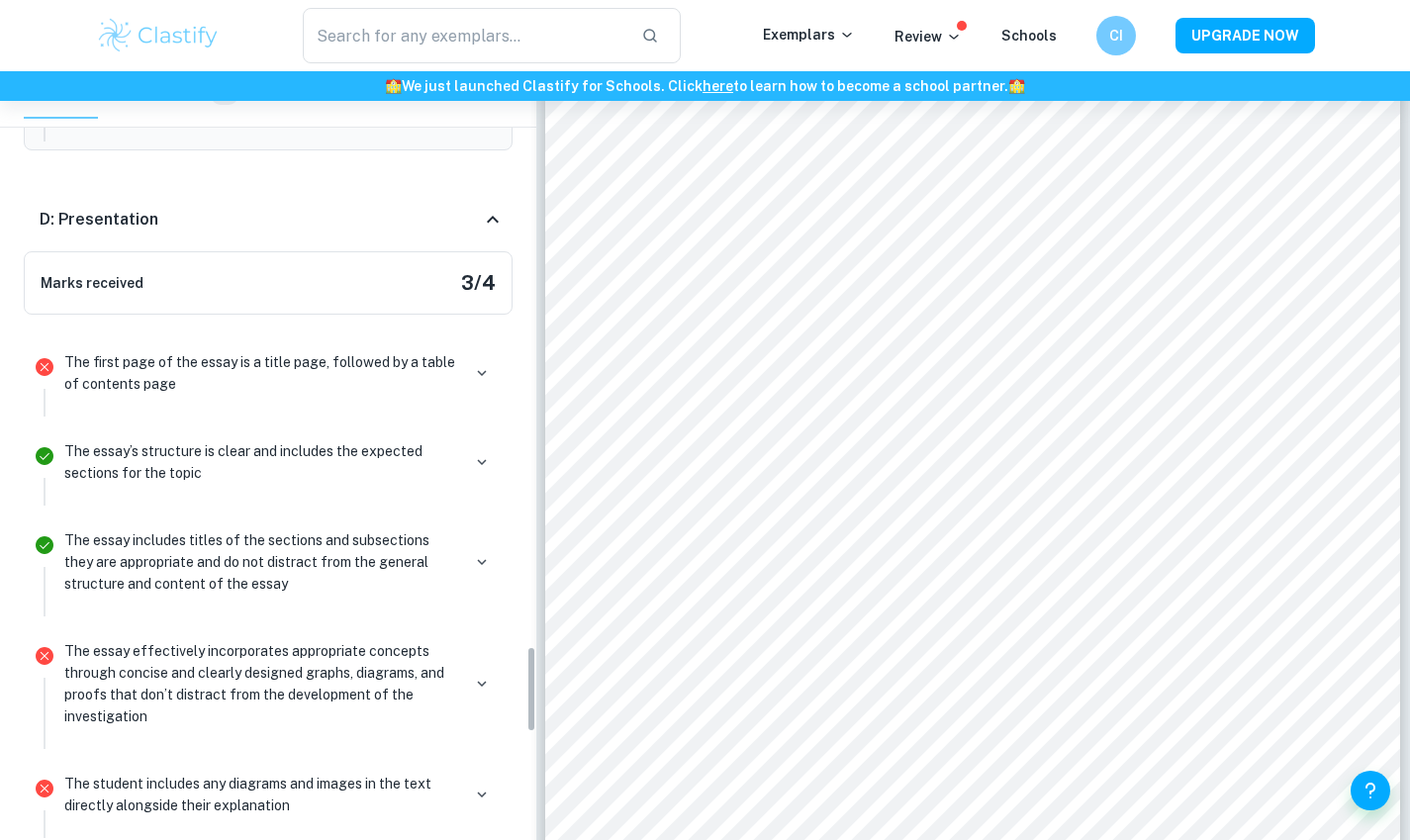 drag, startPoint x: 527, startPoint y: 786, endPoint x: 526, endPoint y: 678, distance: 108.00463 